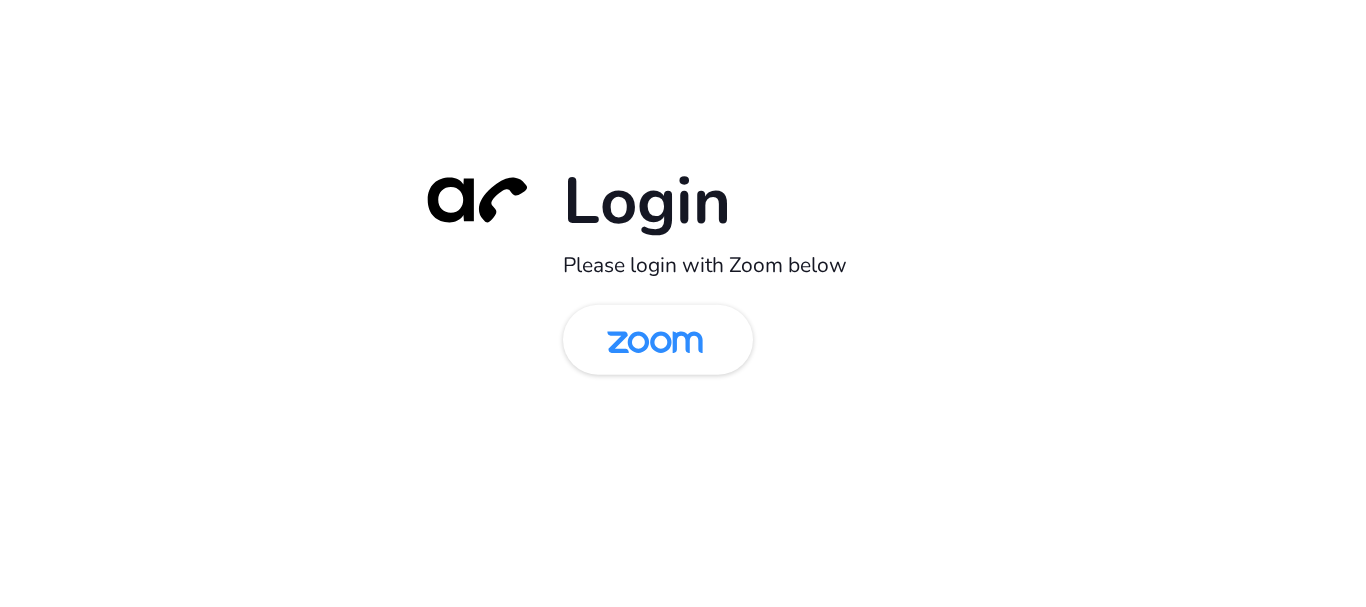 scroll, scrollTop: 0, scrollLeft: 0, axis: both 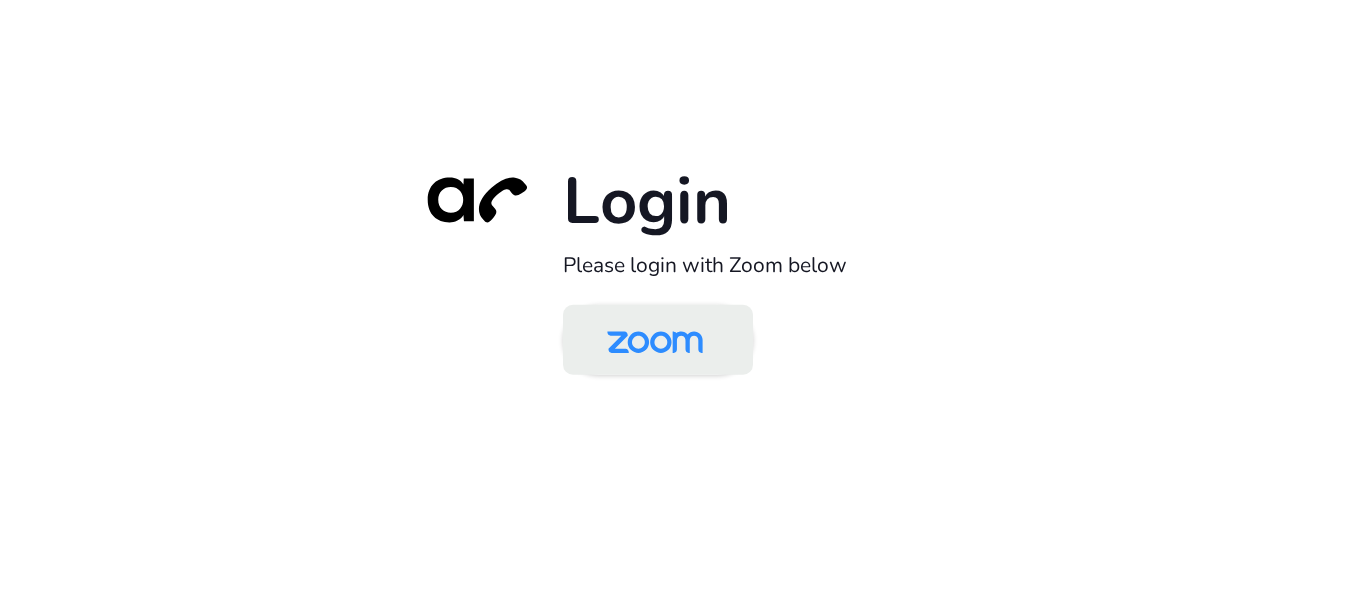 click at bounding box center [655, 341] 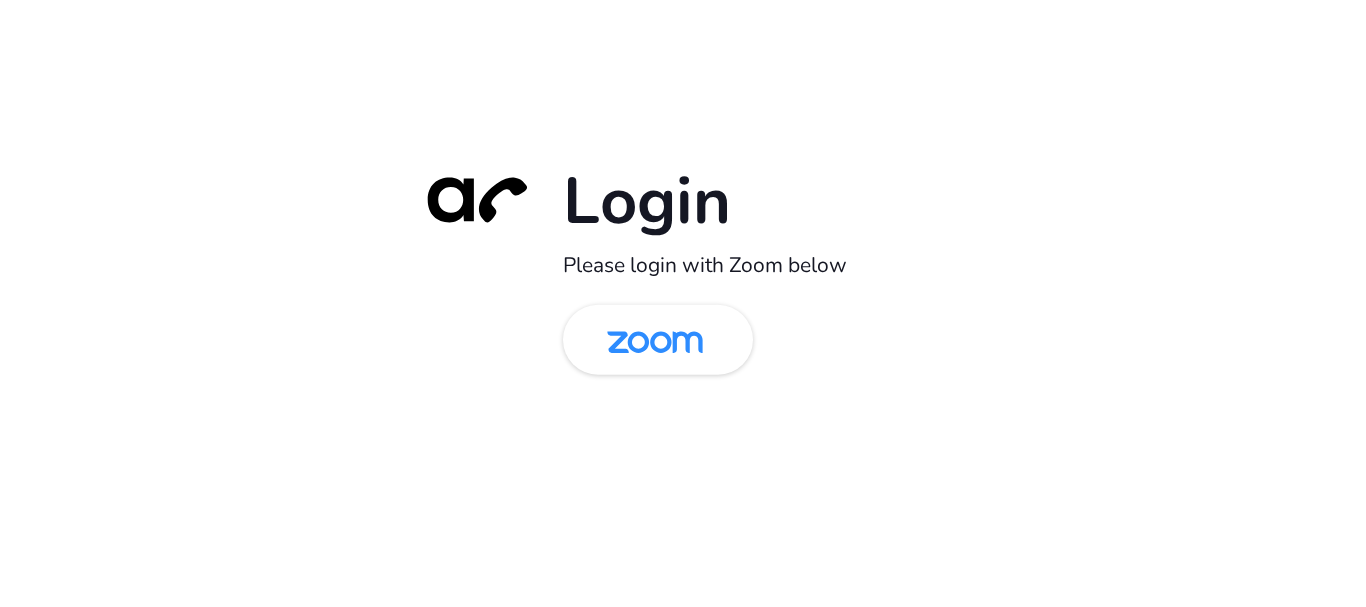 scroll, scrollTop: 0, scrollLeft: 0, axis: both 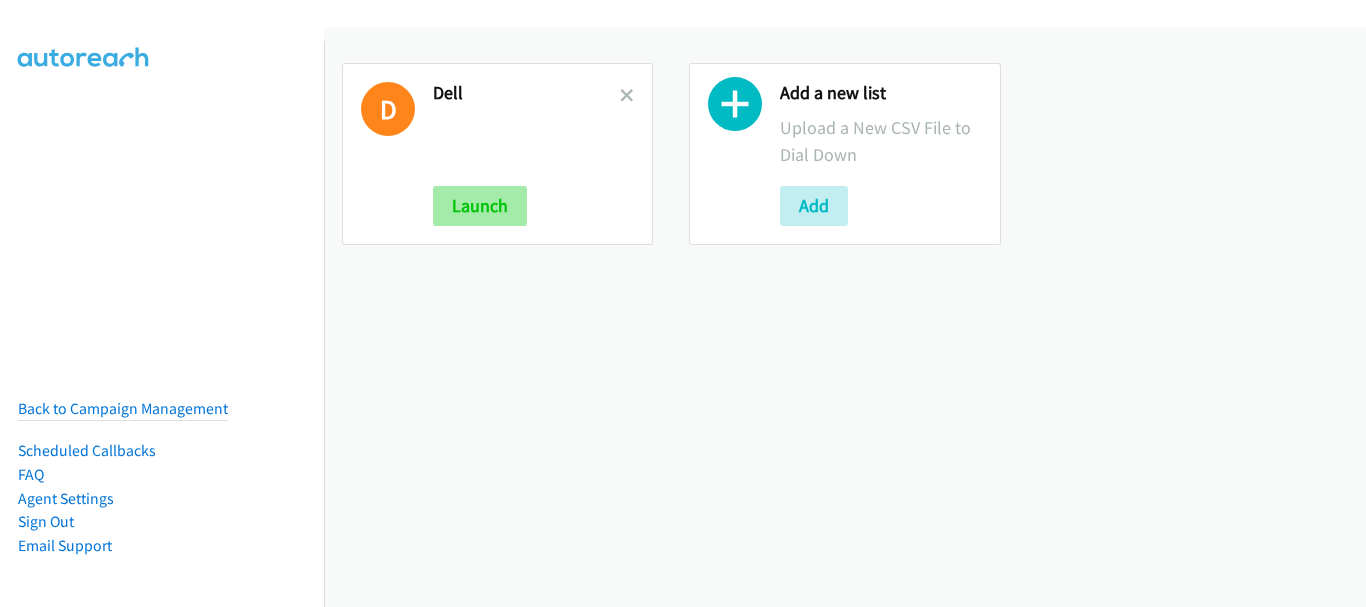 click on "D
Dell
Launch" at bounding box center [497, 154] 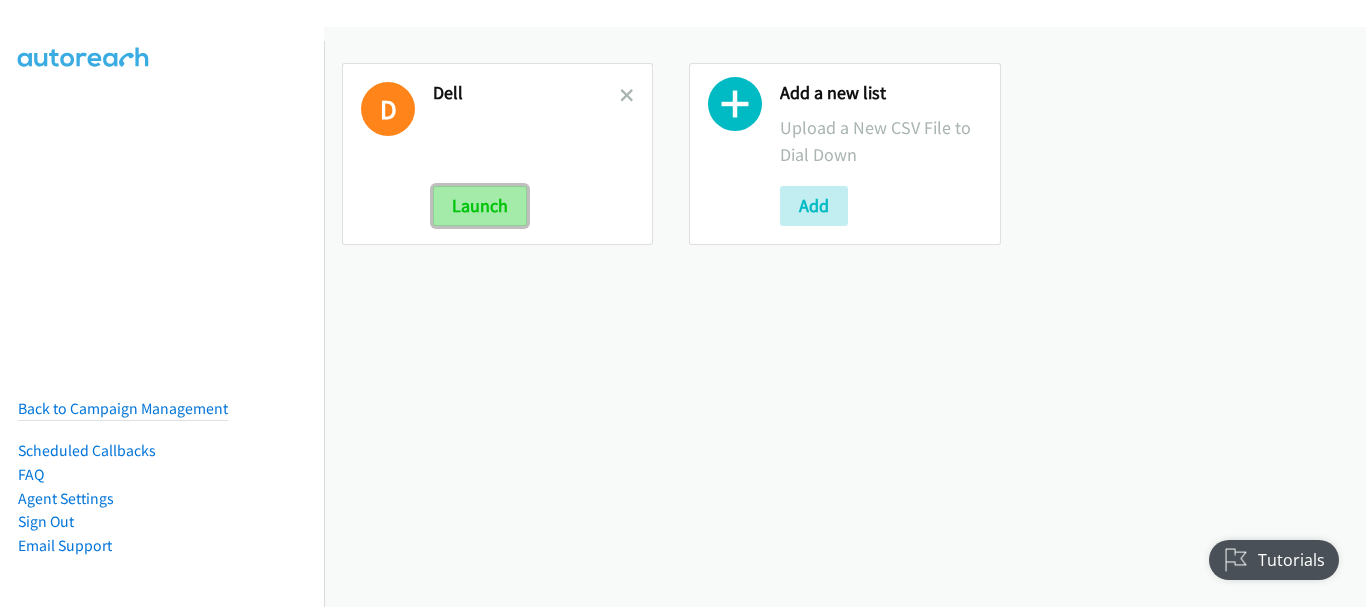 click on "Launch" at bounding box center [480, 206] 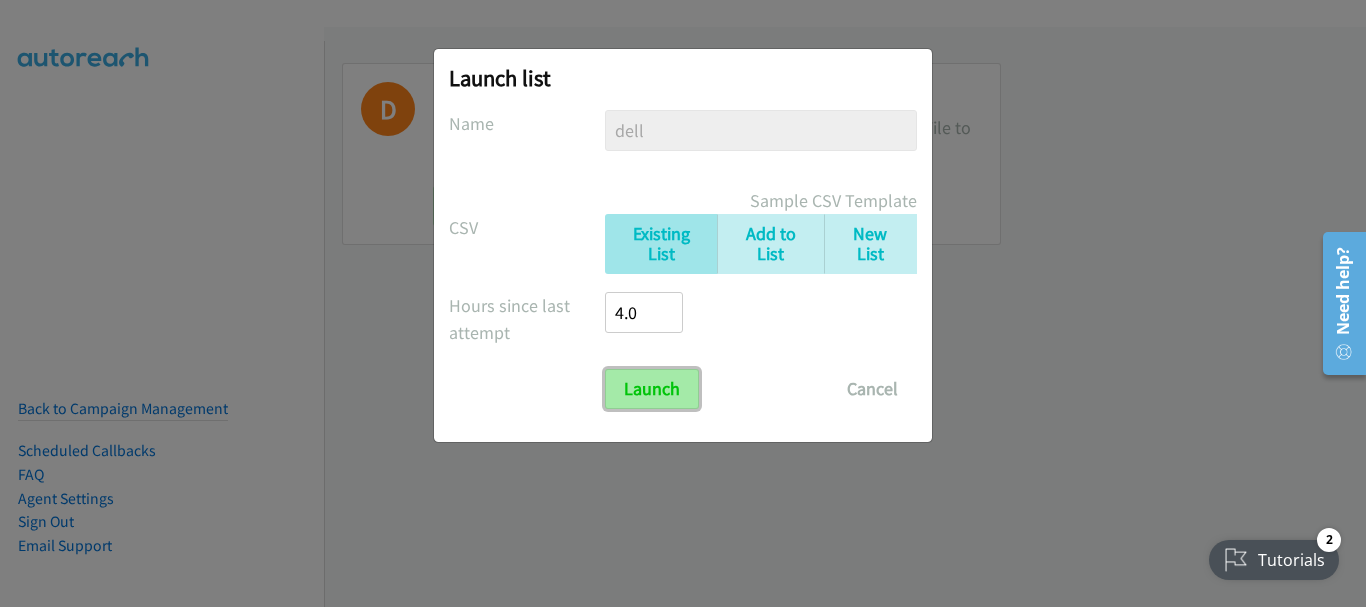 click on "Launch" at bounding box center (652, 389) 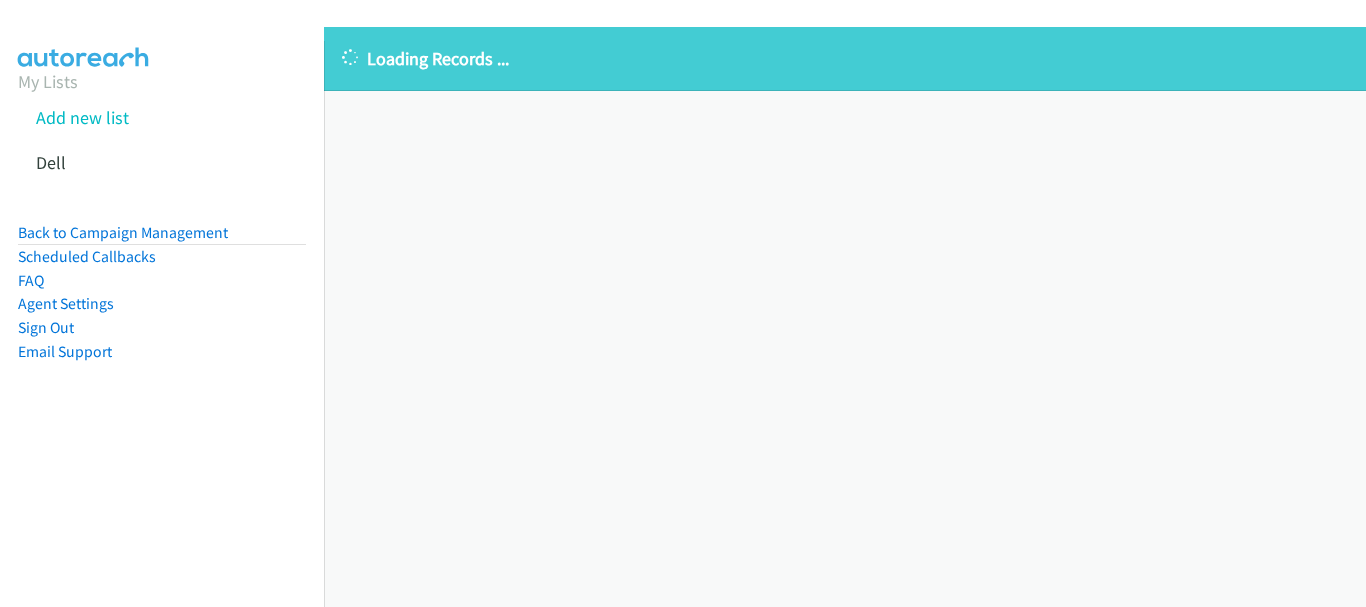 scroll, scrollTop: 0, scrollLeft: 0, axis: both 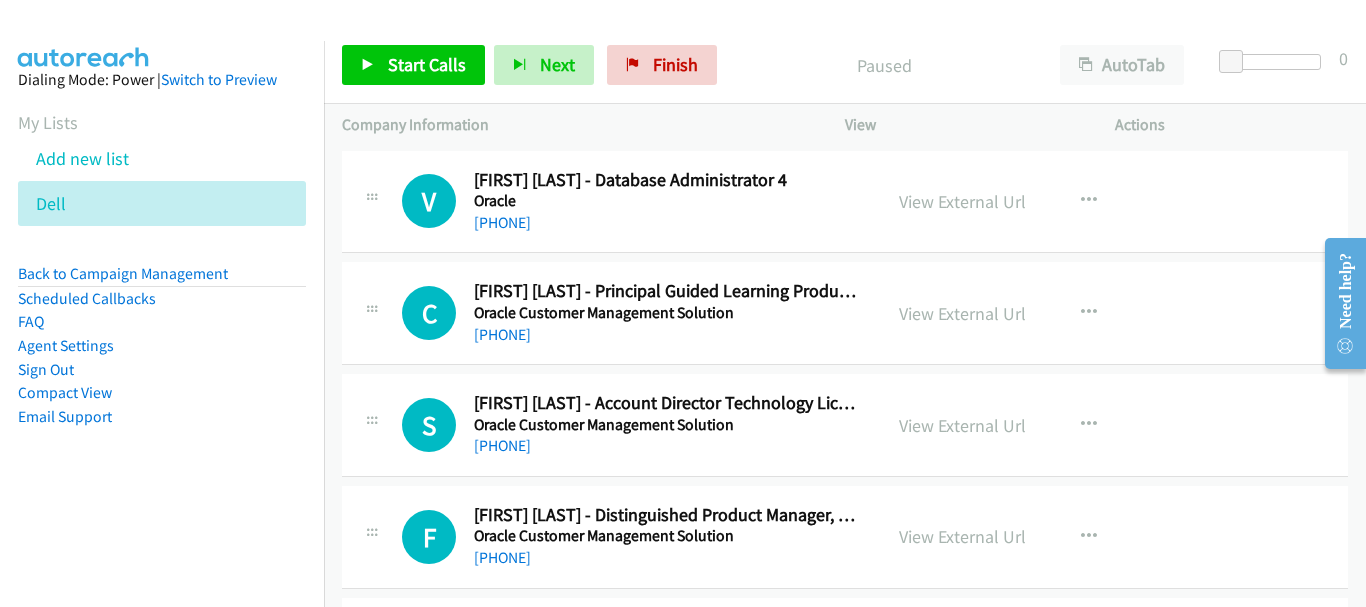 click on "S
Callback Scheduled
Sam N. - Account Director Technology License For State Government & Utilities
Oracle Customer Management Solution
Australia/Sydney
+61 499 771 643
View External Url
View External Url
Schedule/Manage Callback
Start Calls Here
Remove from list
Add to do not call list
Reset Call Status" at bounding box center [845, 425] 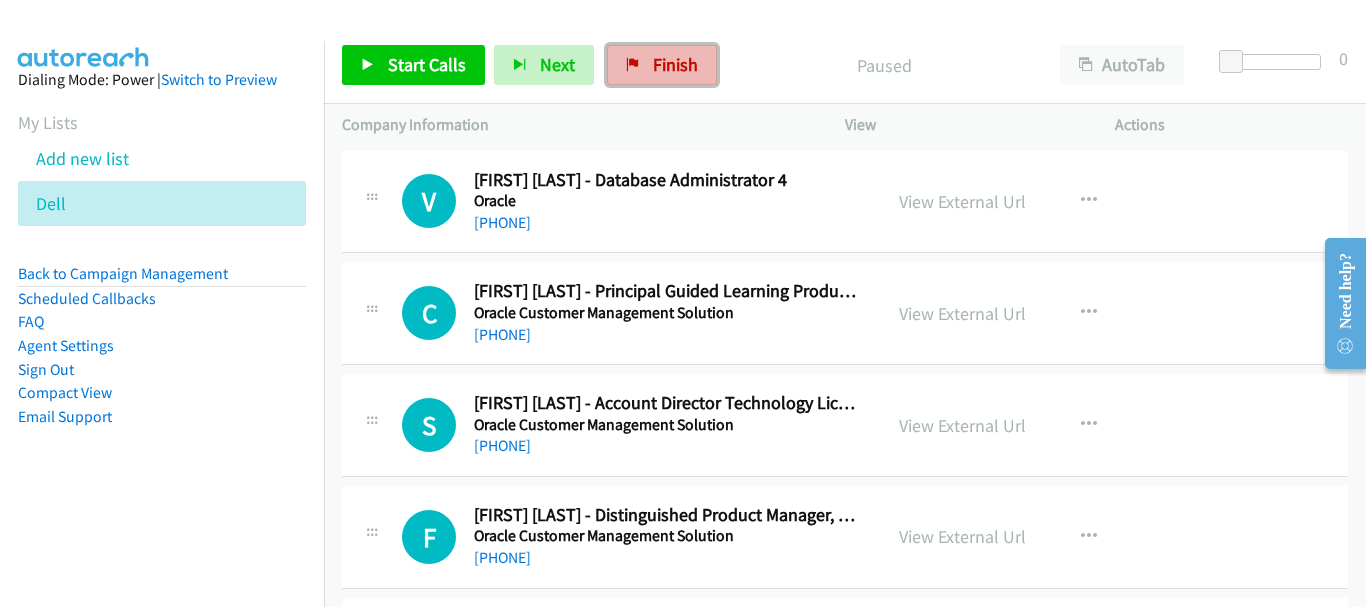 click at bounding box center (633, 66) 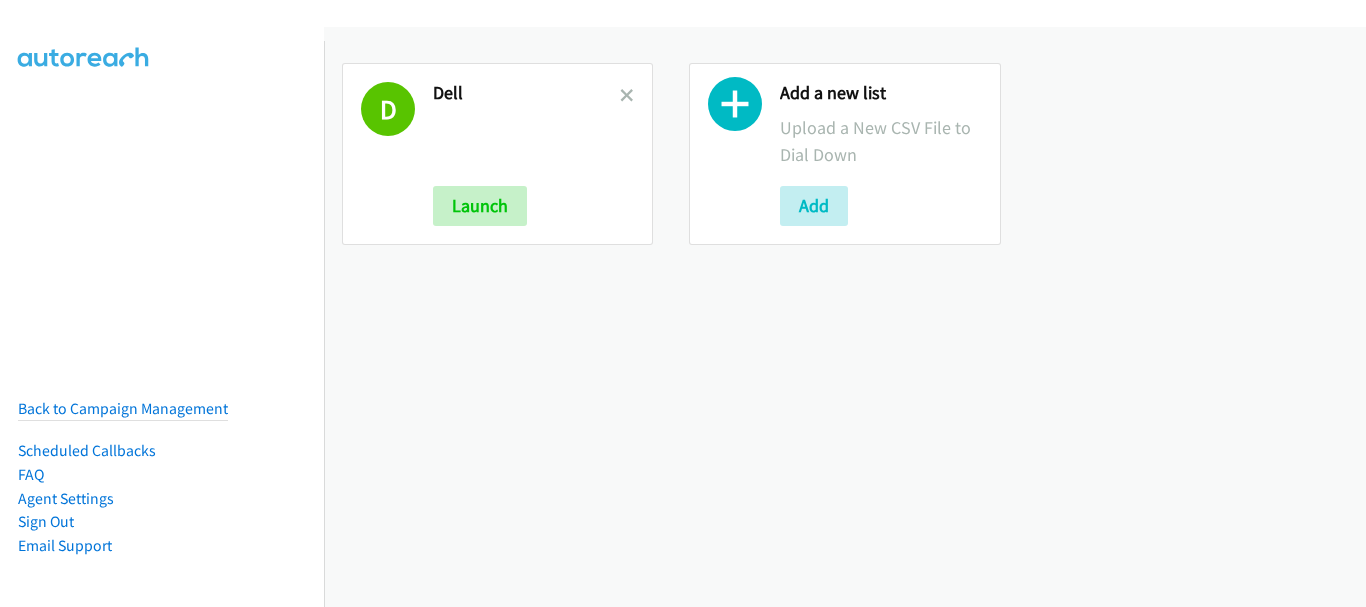 scroll, scrollTop: 0, scrollLeft: 0, axis: both 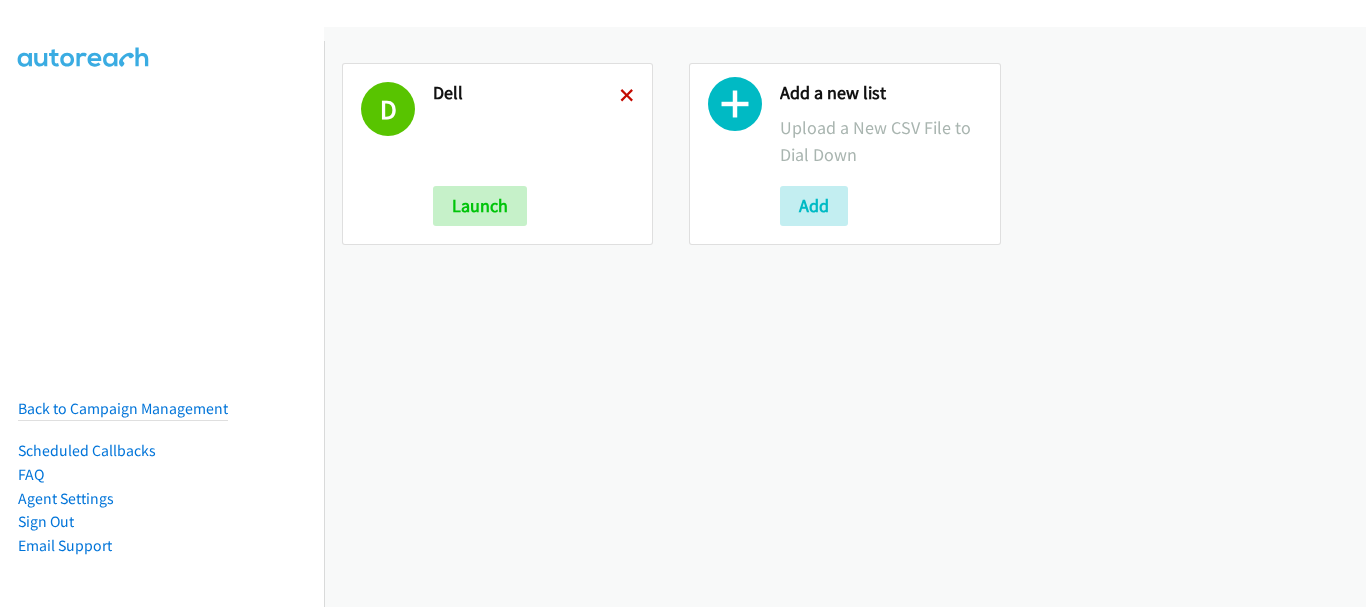 click at bounding box center (627, 97) 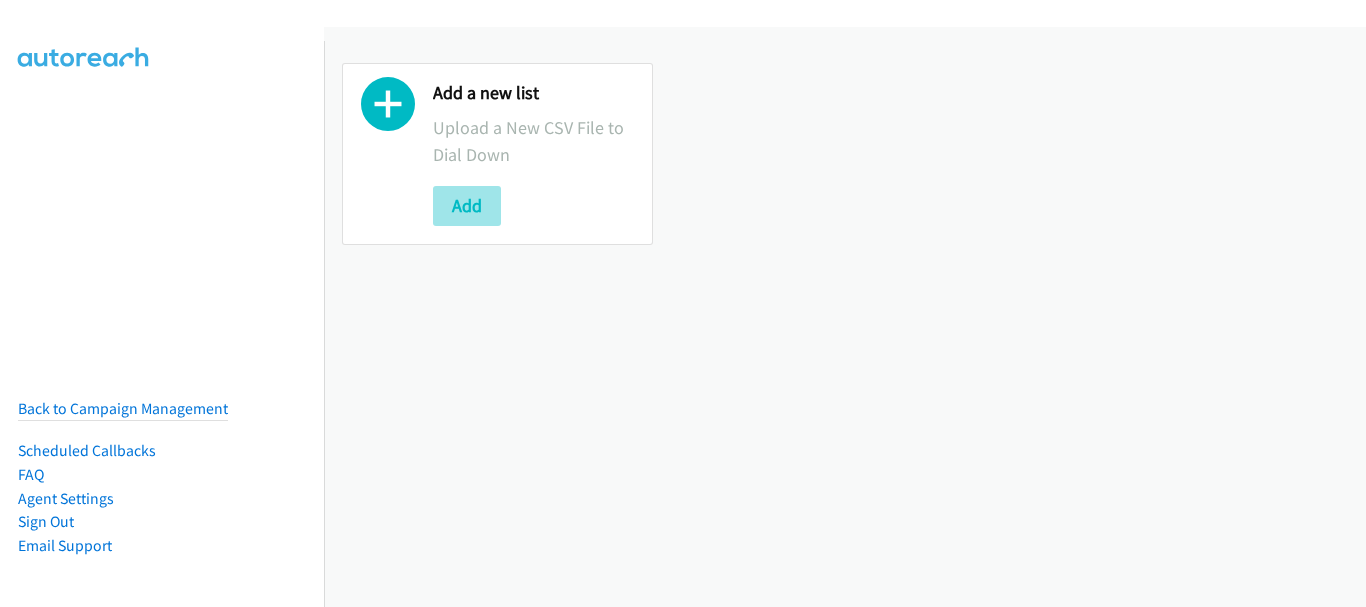 scroll, scrollTop: 0, scrollLeft: 0, axis: both 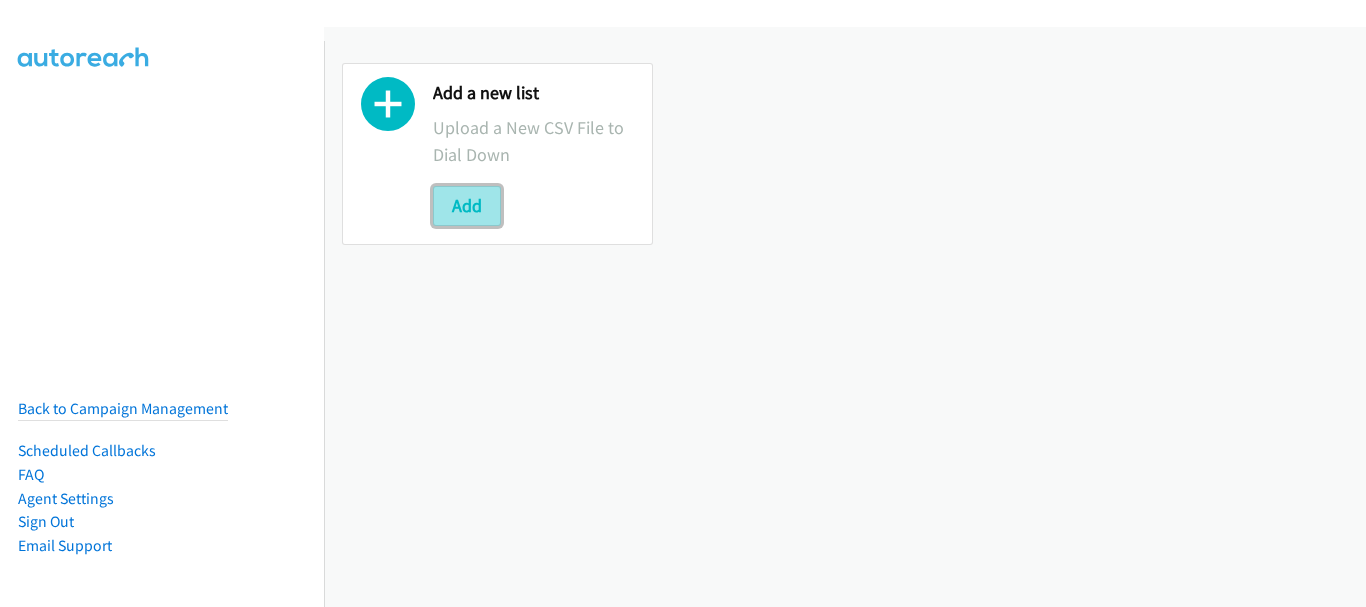 click on "Add" at bounding box center [467, 206] 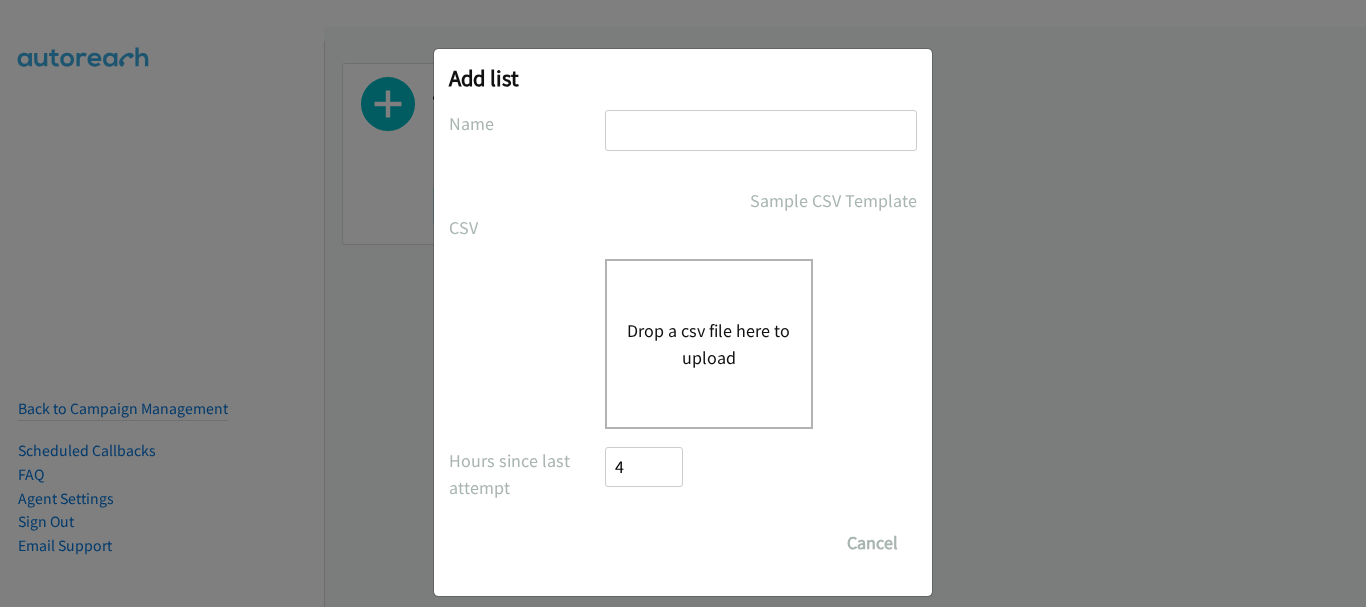 click at bounding box center [761, 130] 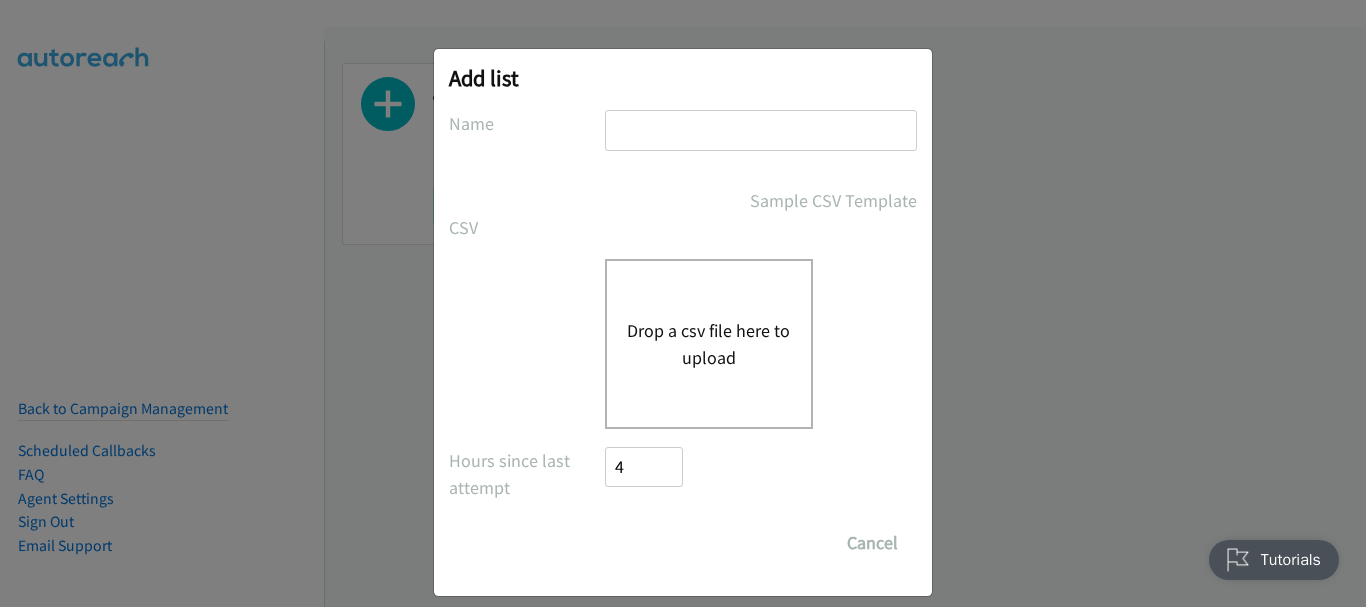 scroll, scrollTop: 0, scrollLeft: 0, axis: both 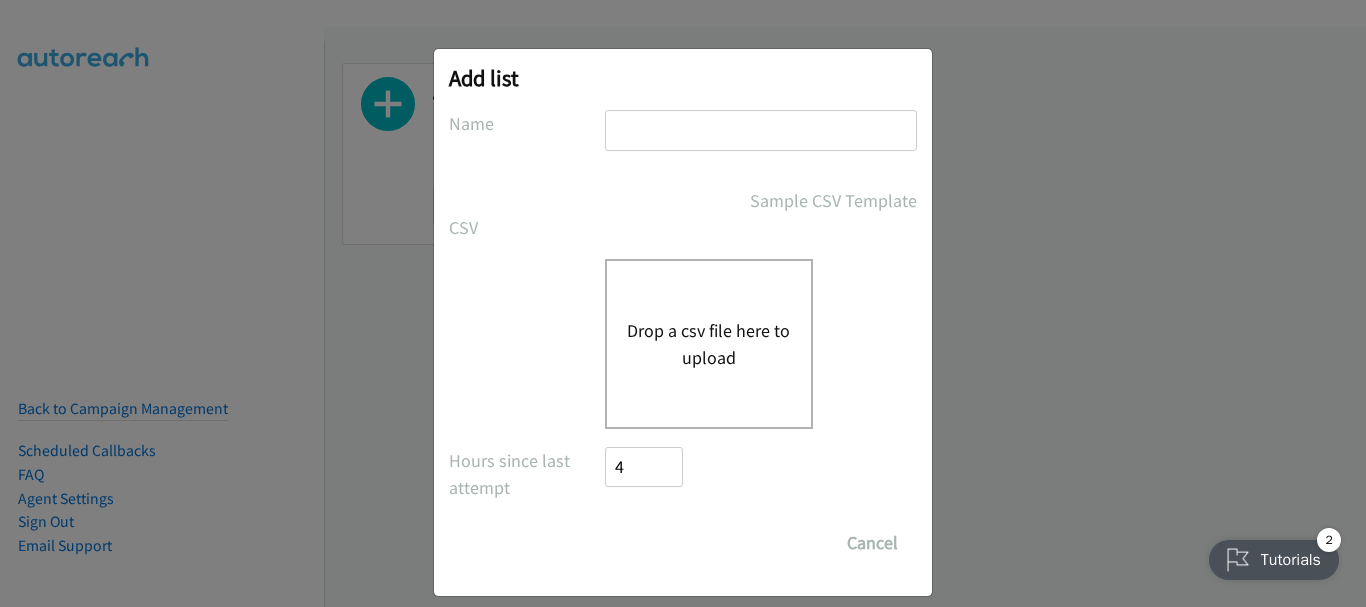 type on "dell" 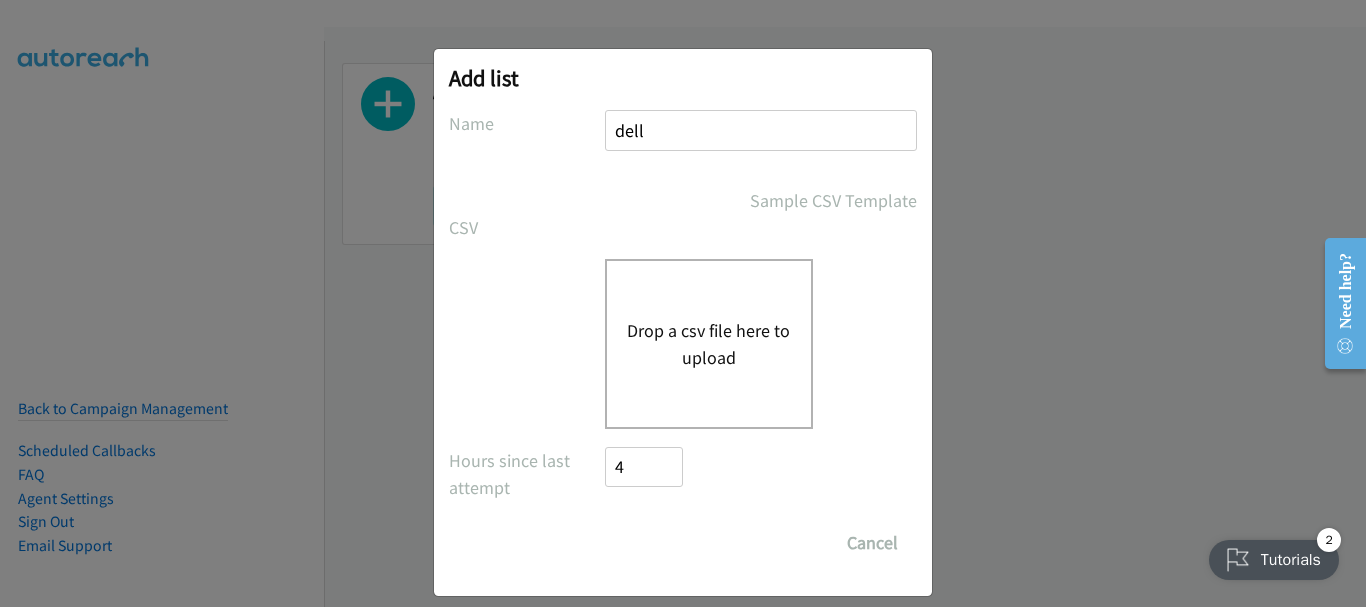 drag, startPoint x: 730, startPoint y: 381, endPoint x: 709, endPoint y: 458, distance: 79.81228 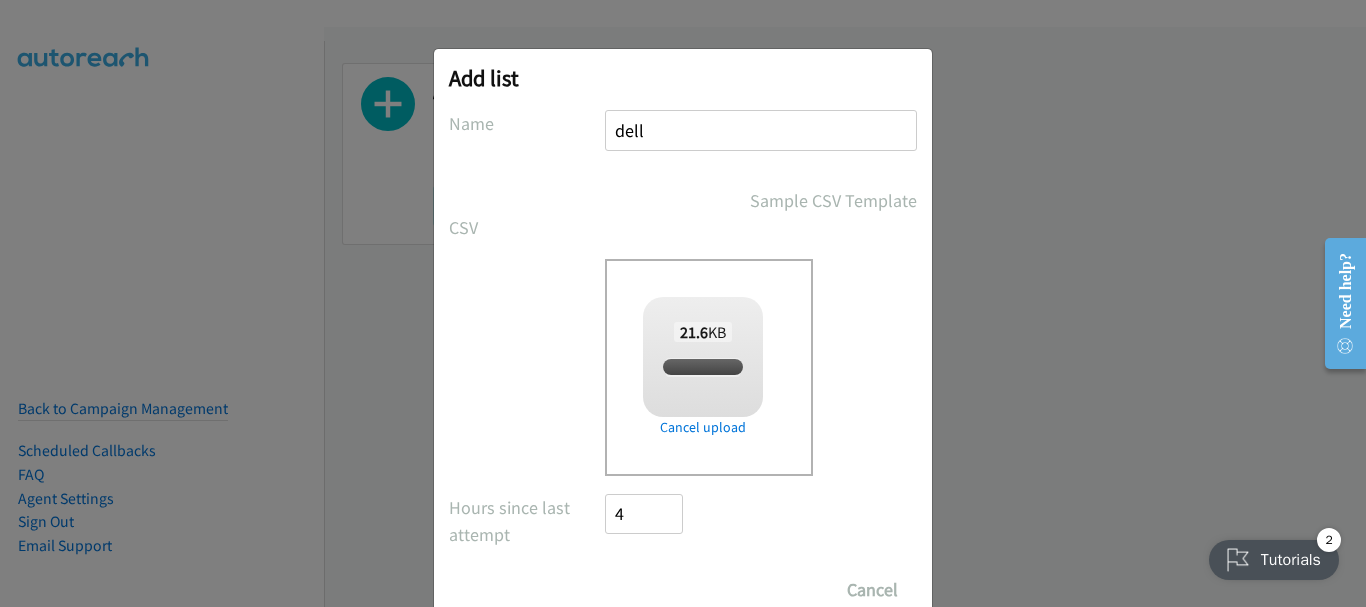 checkbox on "true" 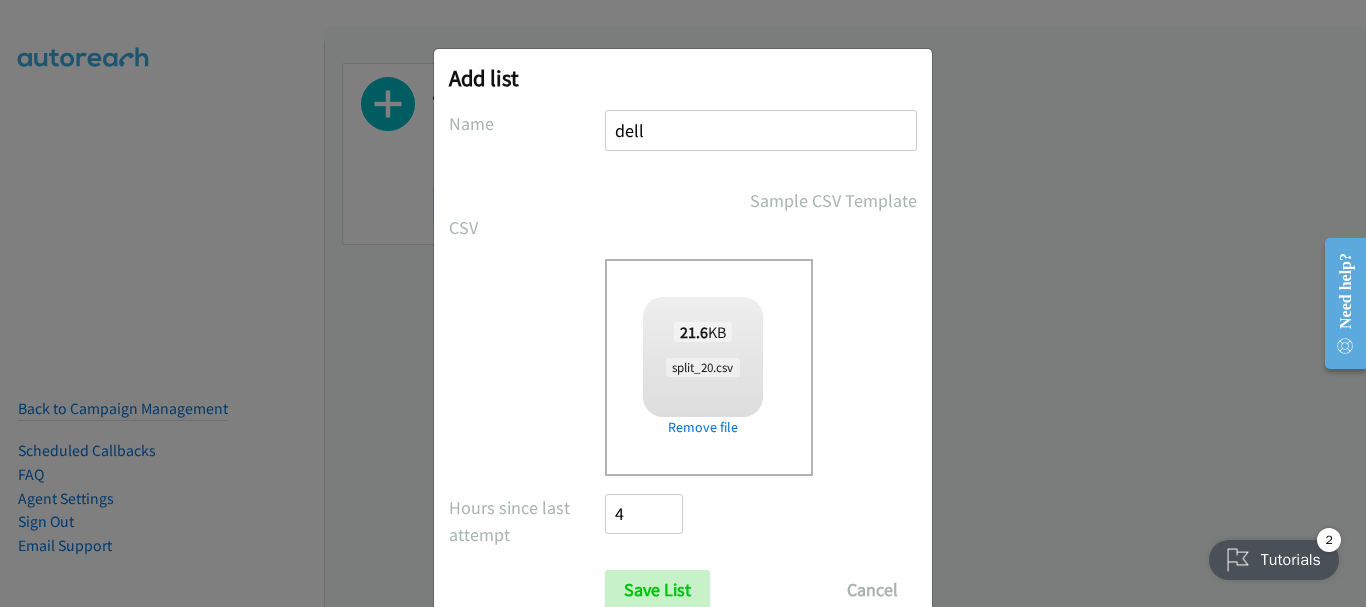 scroll, scrollTop: 67, scrollLeft: 0, axis: vertical 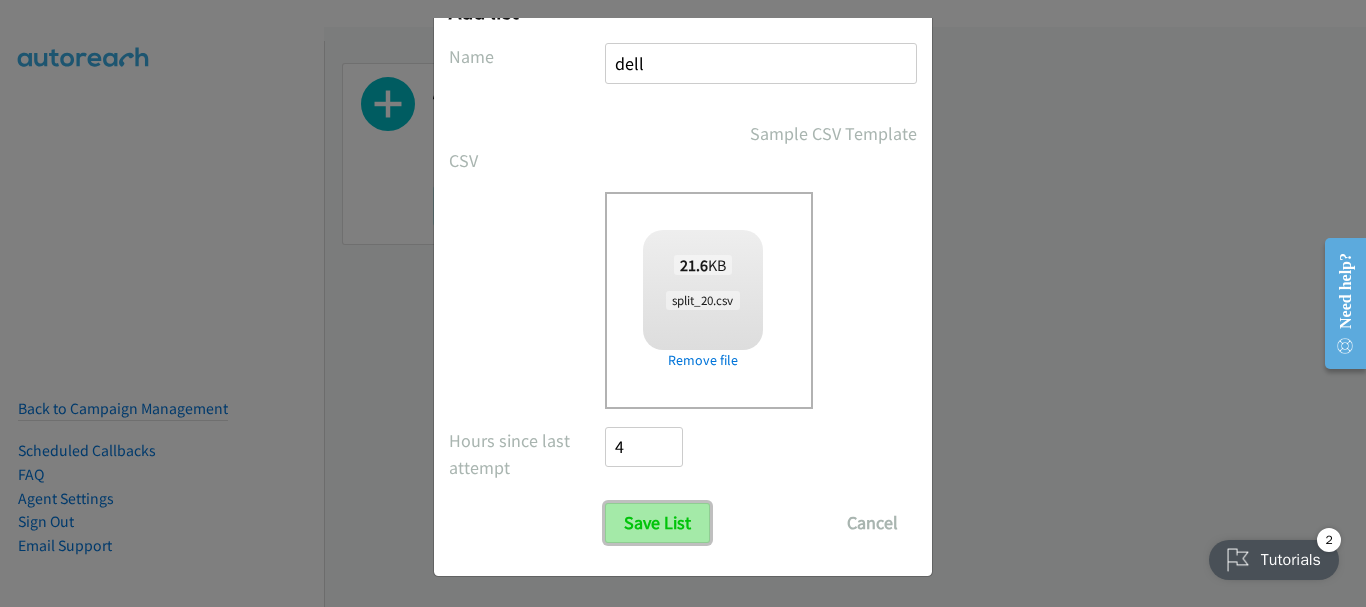 click on "Save List" at bounding box center [657, 523] 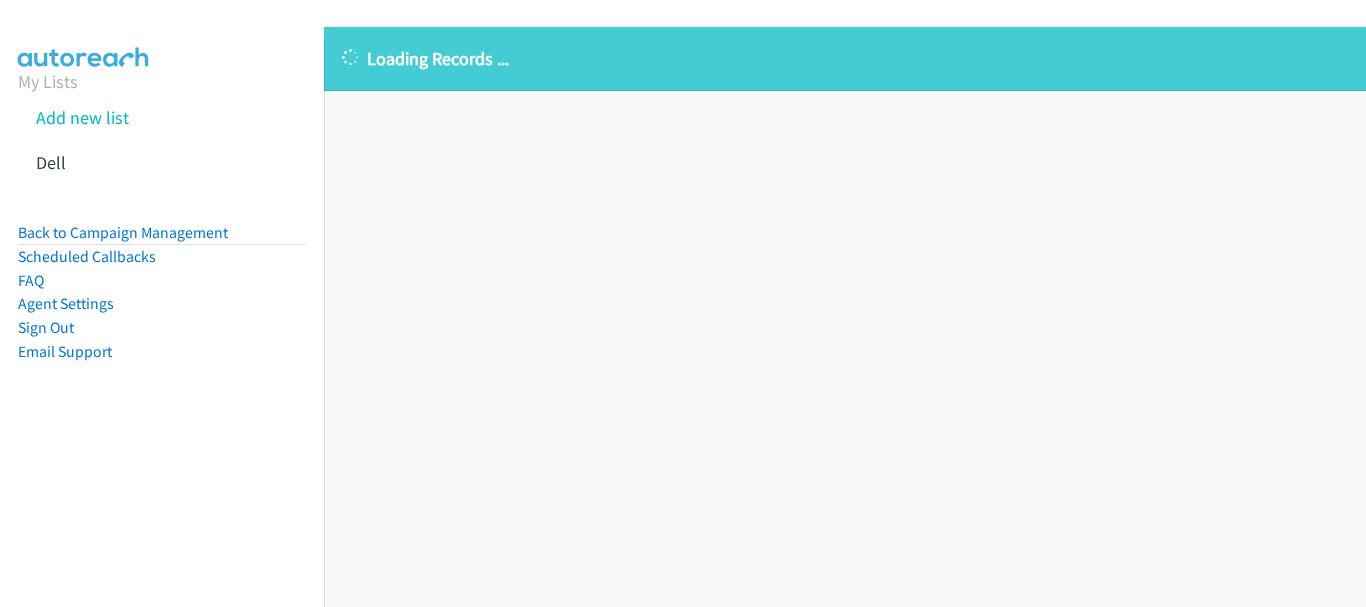 scroll, scrollTop: 0, scrollLeft: 0, axis: both 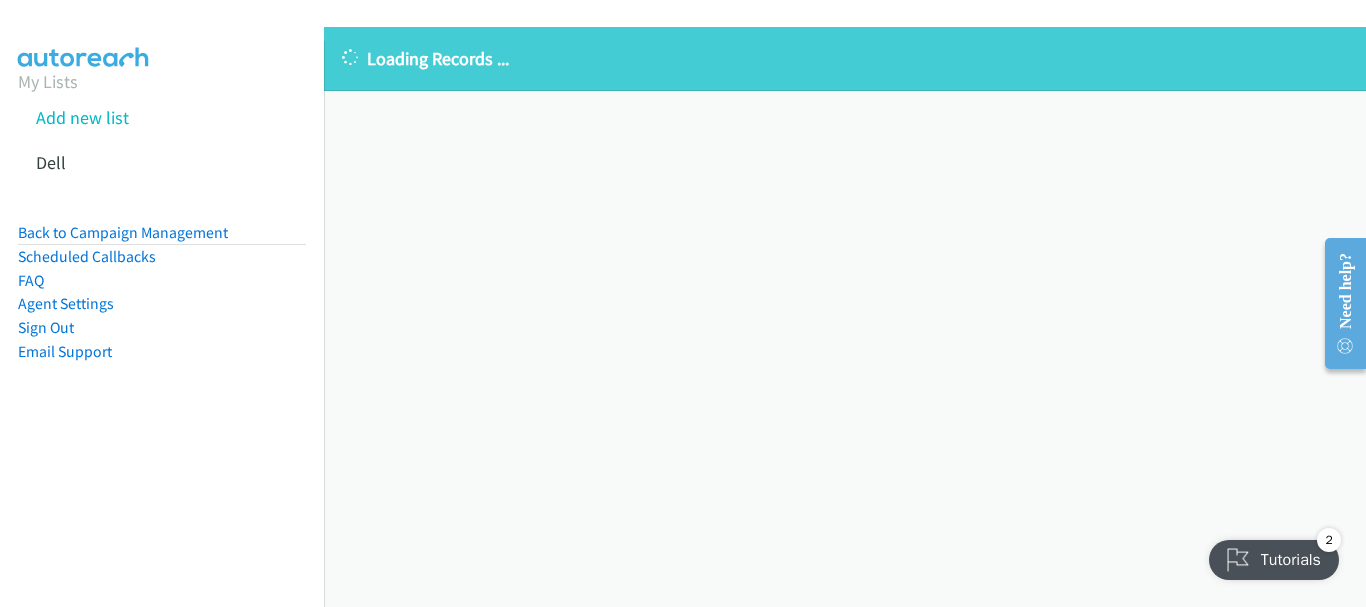 click on "Loading Records ...
Sorry, something went wrong please try again." at bounding box center (845, 317) 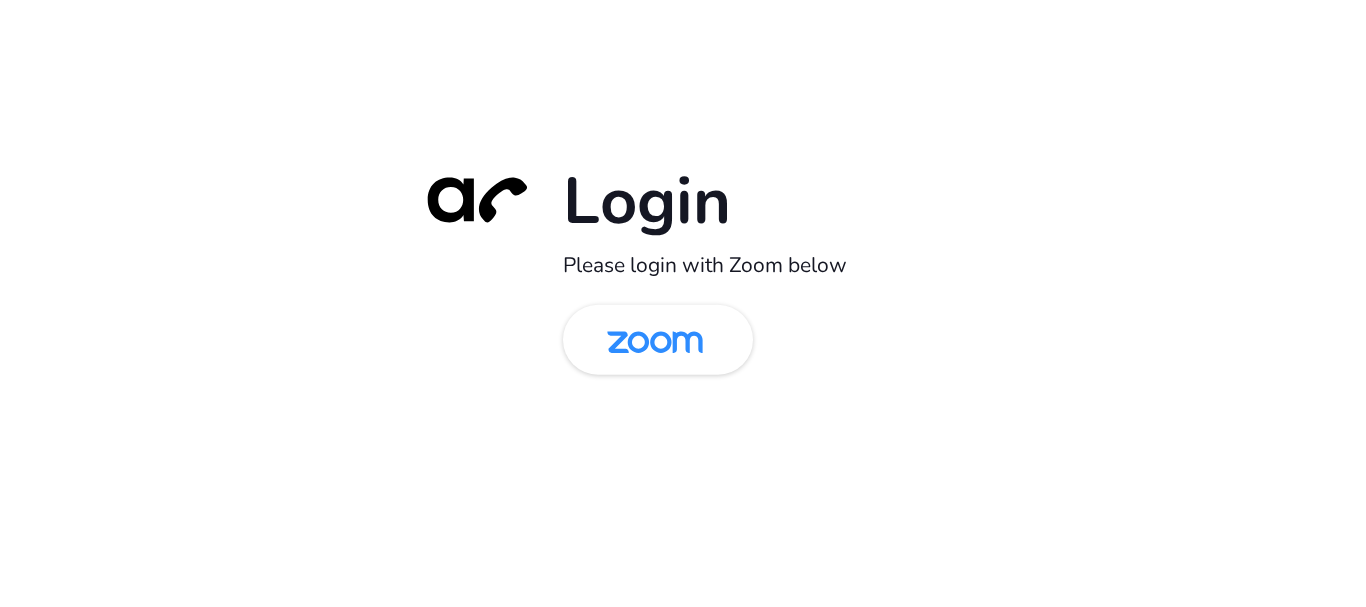 scroll, scrollTop: 0, scrollLeft: 0, axis: both 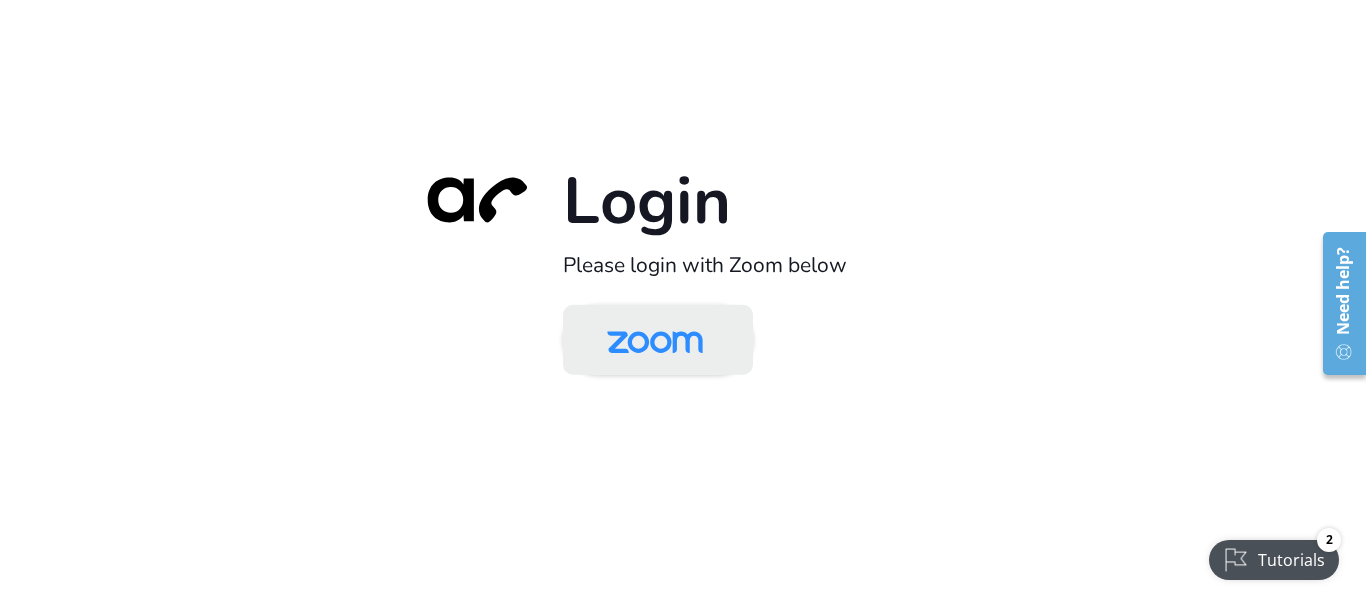 click at bounding box center (655, 341) 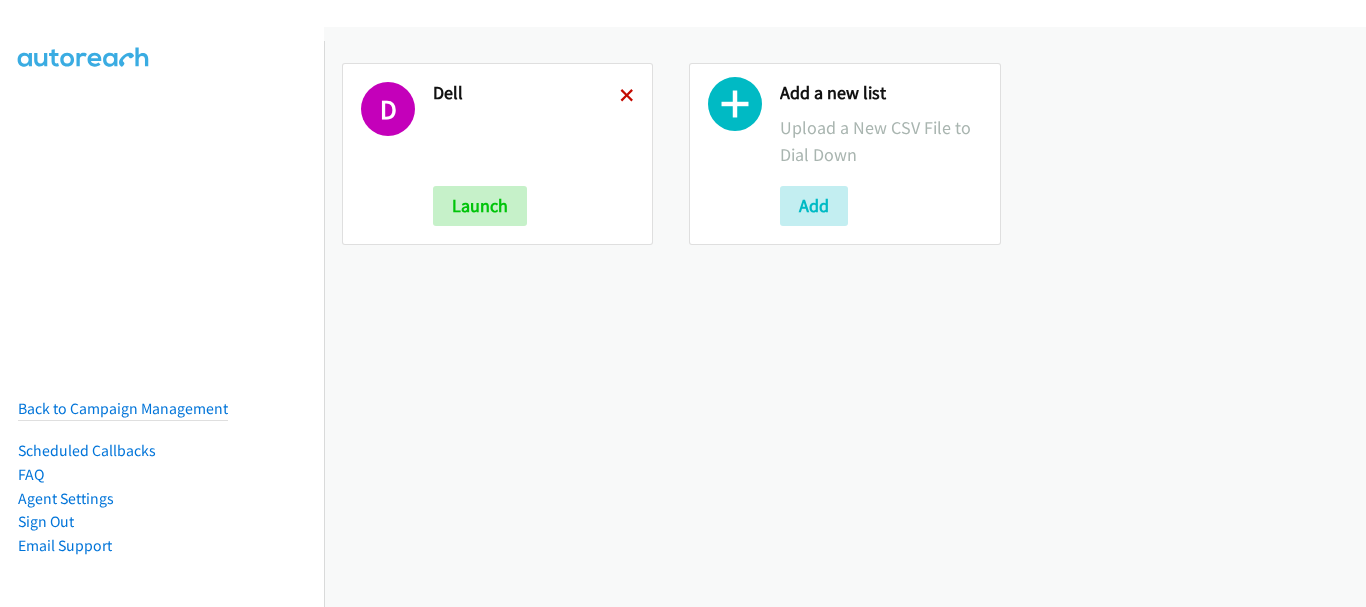 scroll, scrollTop: 0, scrollLeft: 0, axis: both 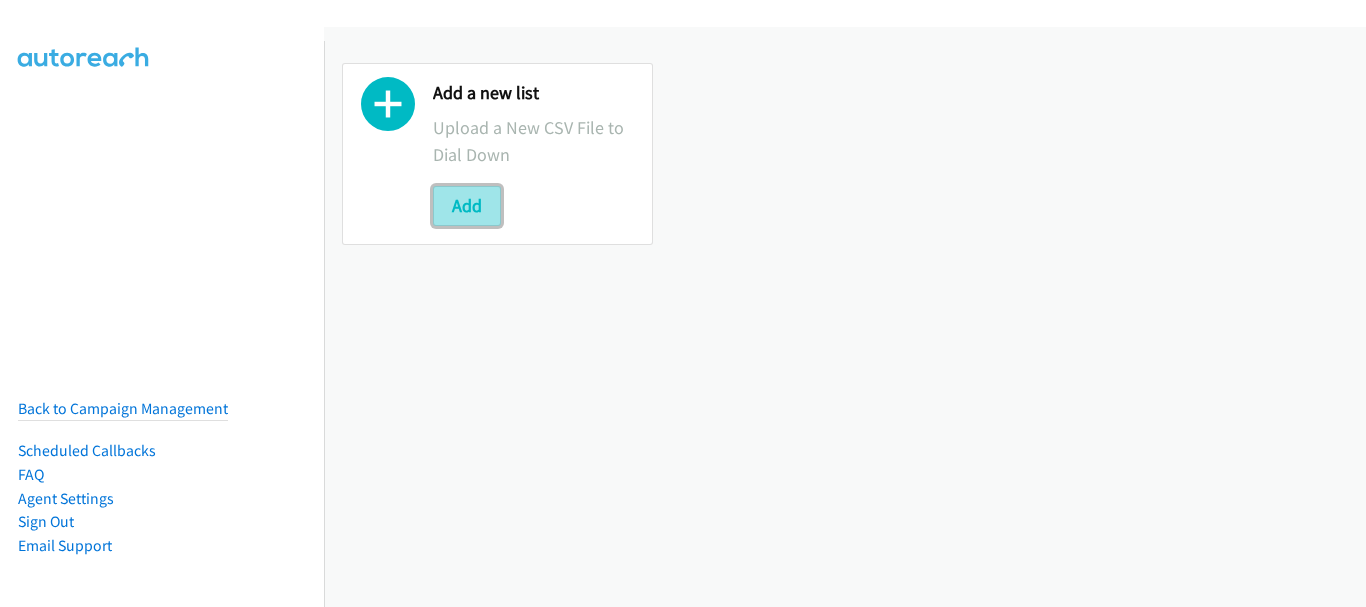 click on "Add" at bounding box center [467, 206] 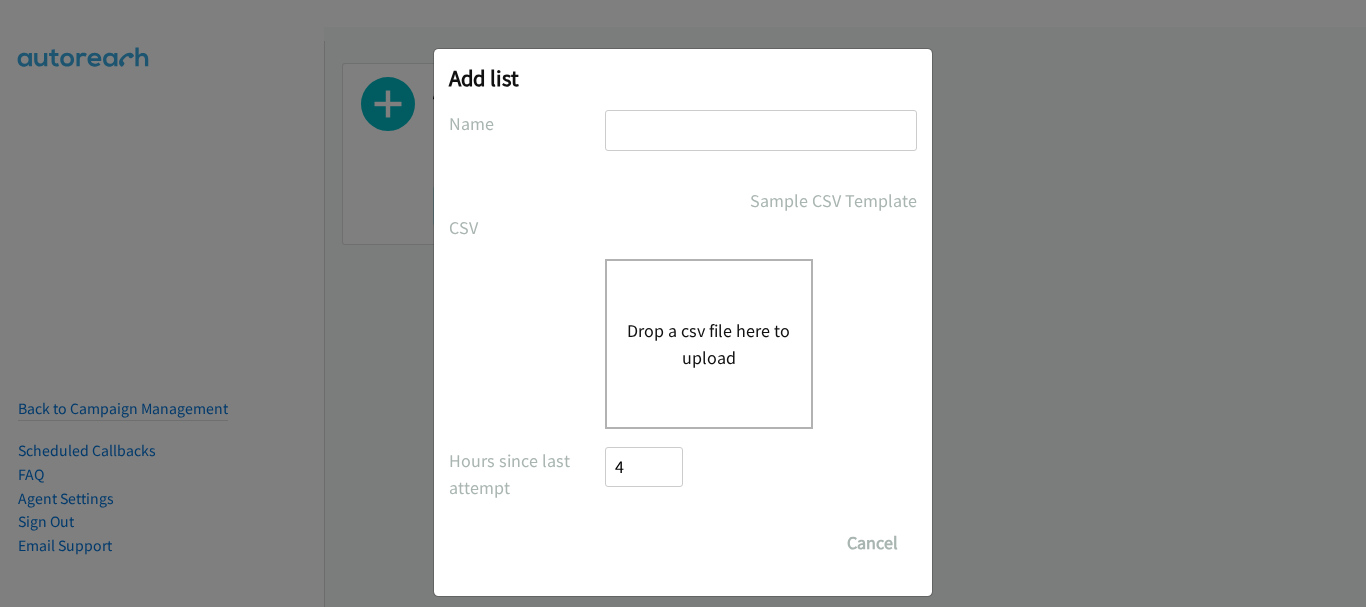 click at bounding box center (761, 130) 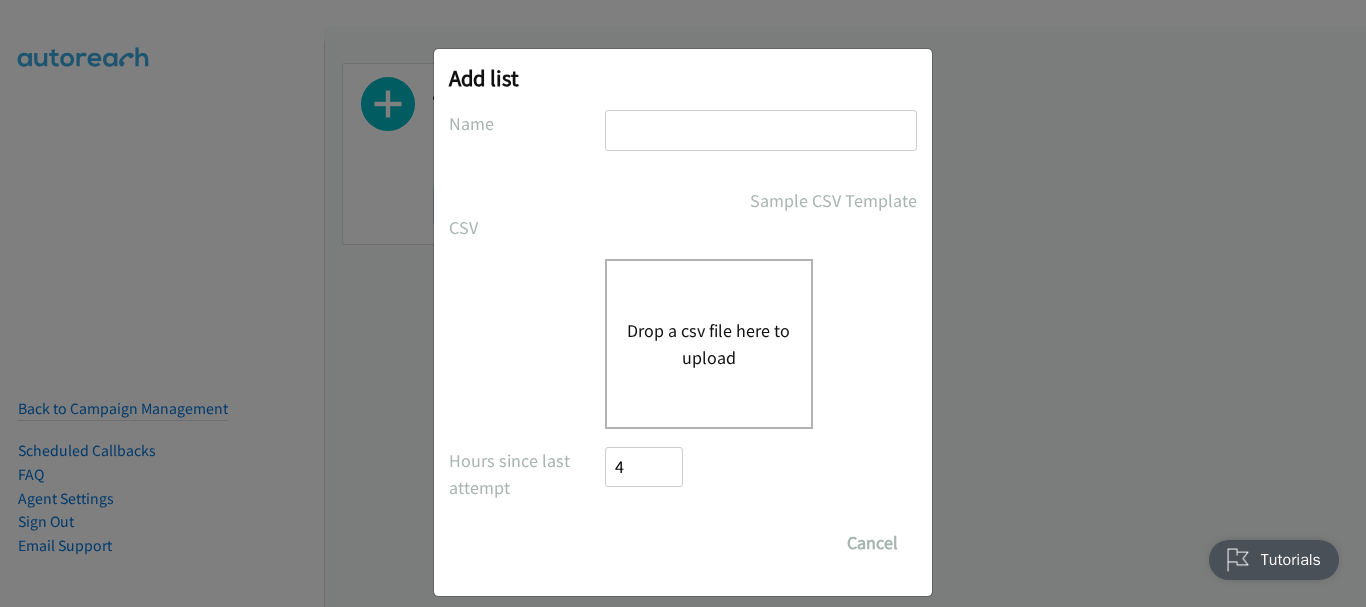 scroll, scrollTop: 0, scrollLeft: 0, axis: both 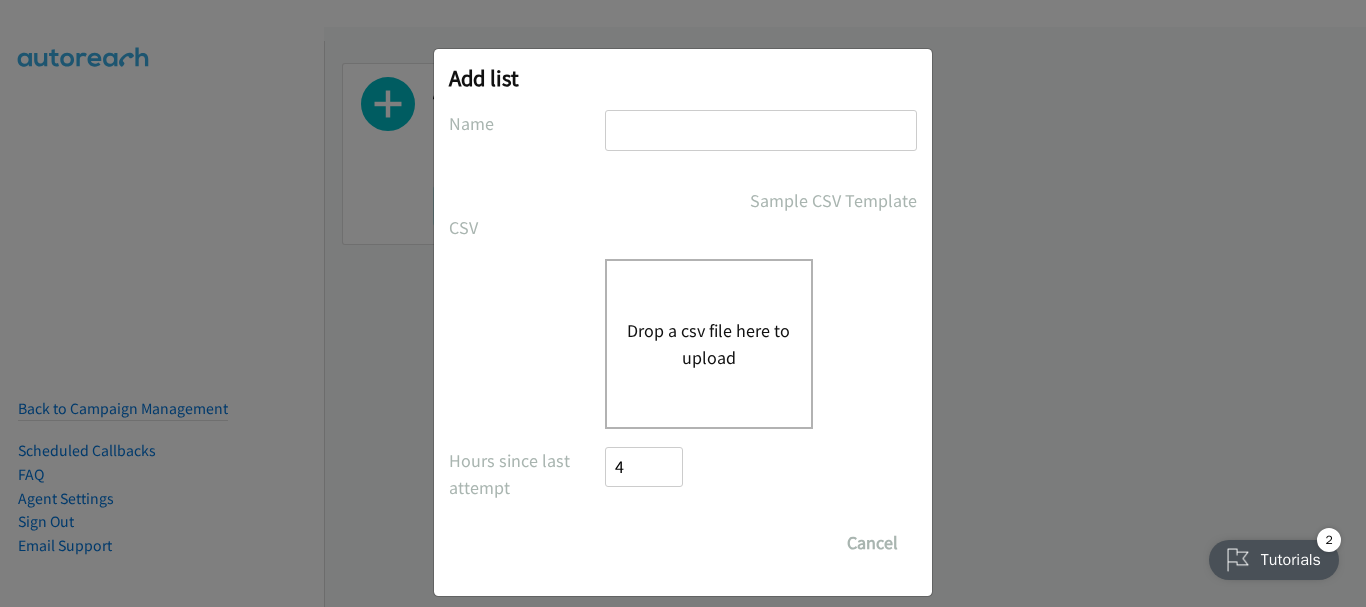 type on "dell" 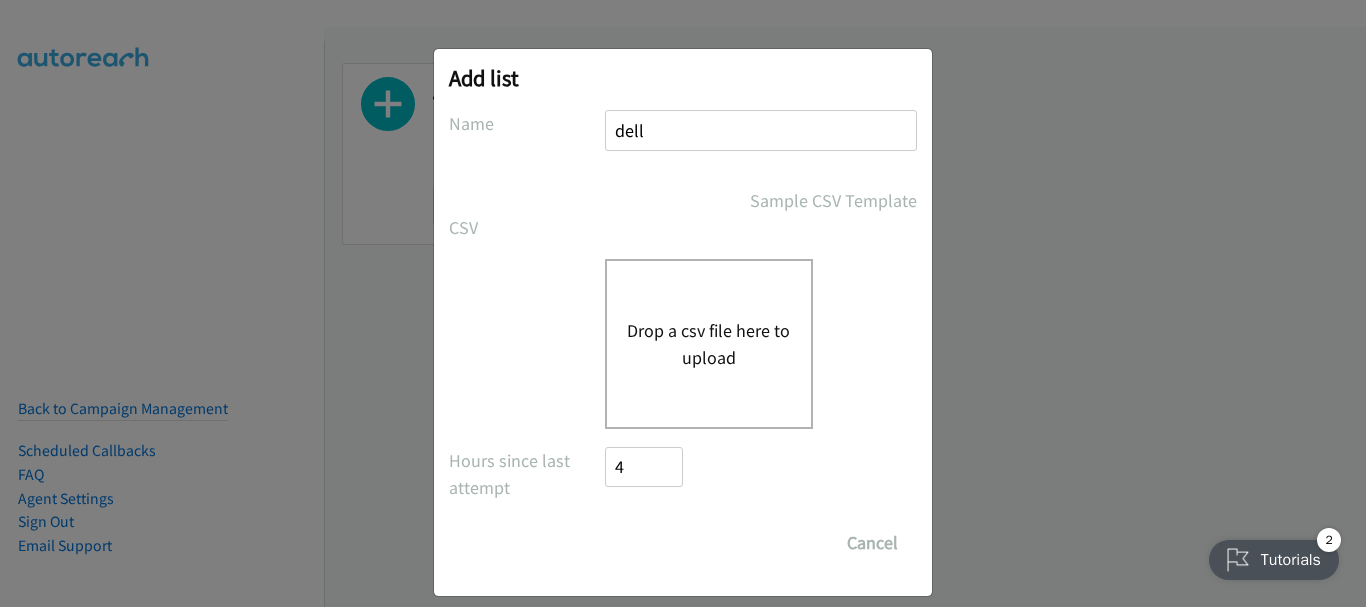 click on "Drop a csv file here to upload" at bounding box center [709, 344] 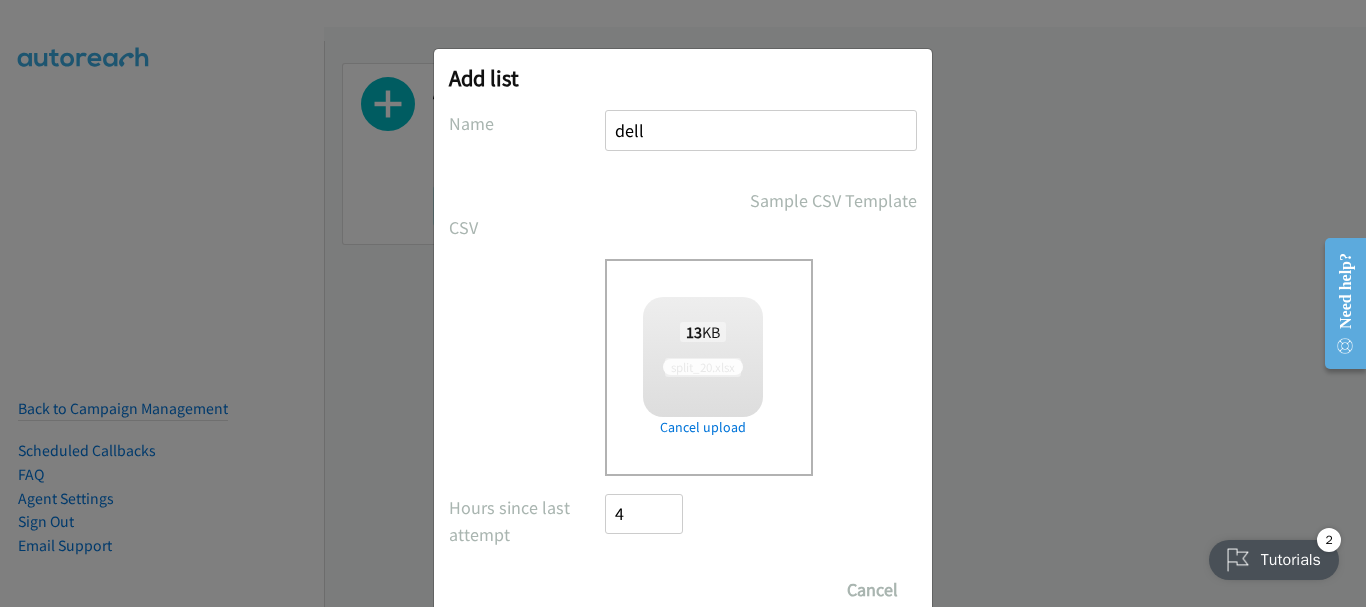 scroll, scrollTop: 67, scrollLeft: 0, axis: vertical 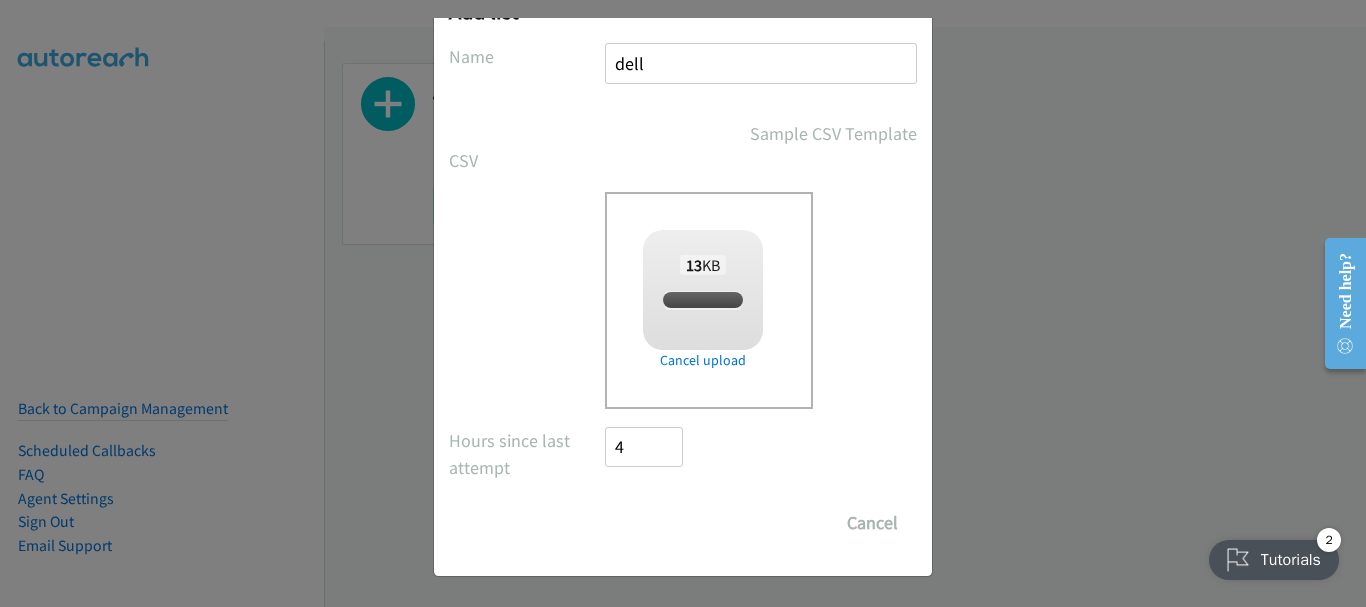 checkbox on "true" 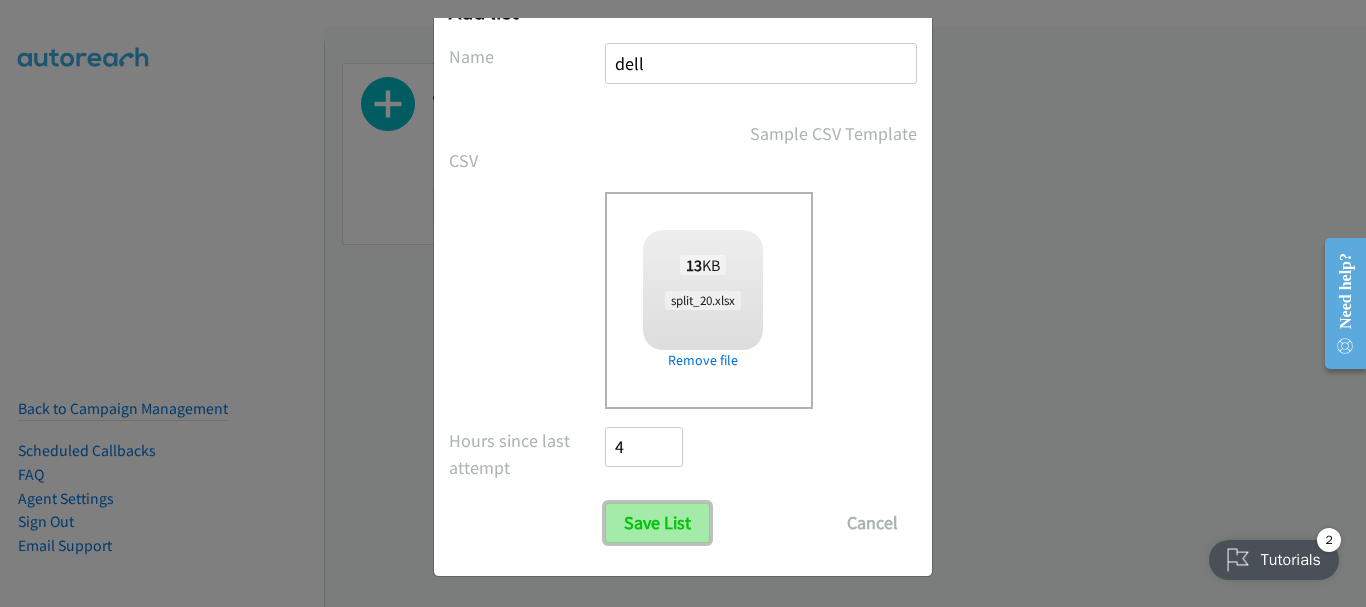 click on "Save List" at bounding box center (657, 523) 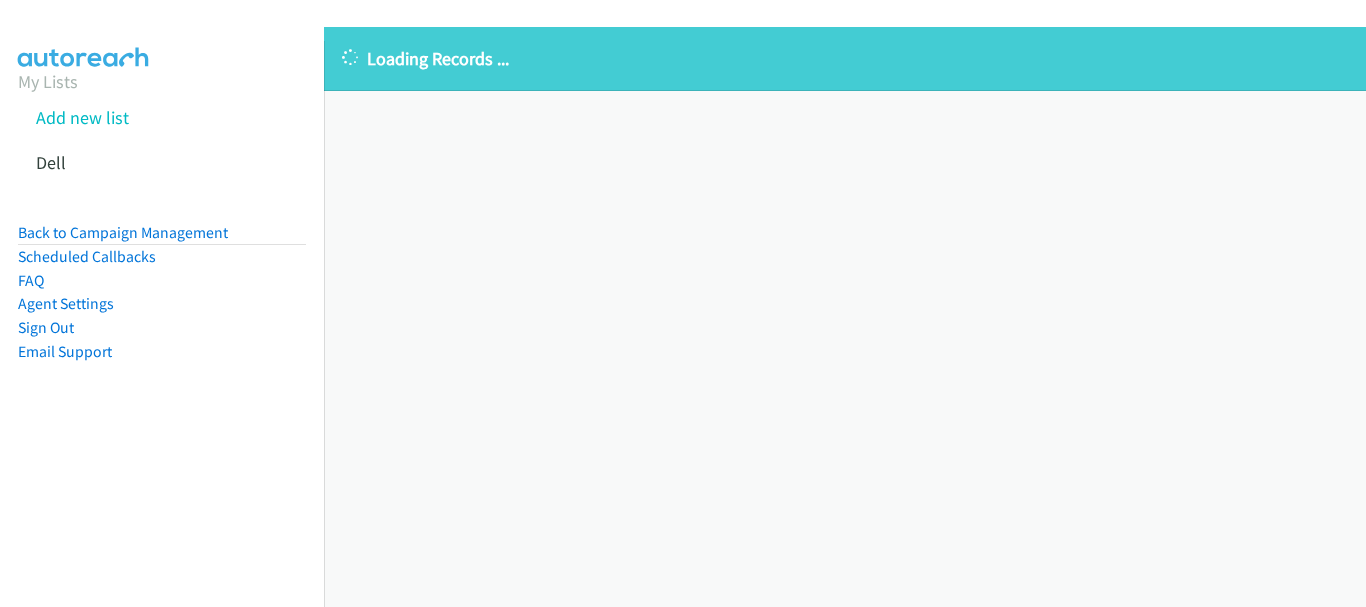 scroll, scrollTop: 0, scrollLeft: 0, axis: both 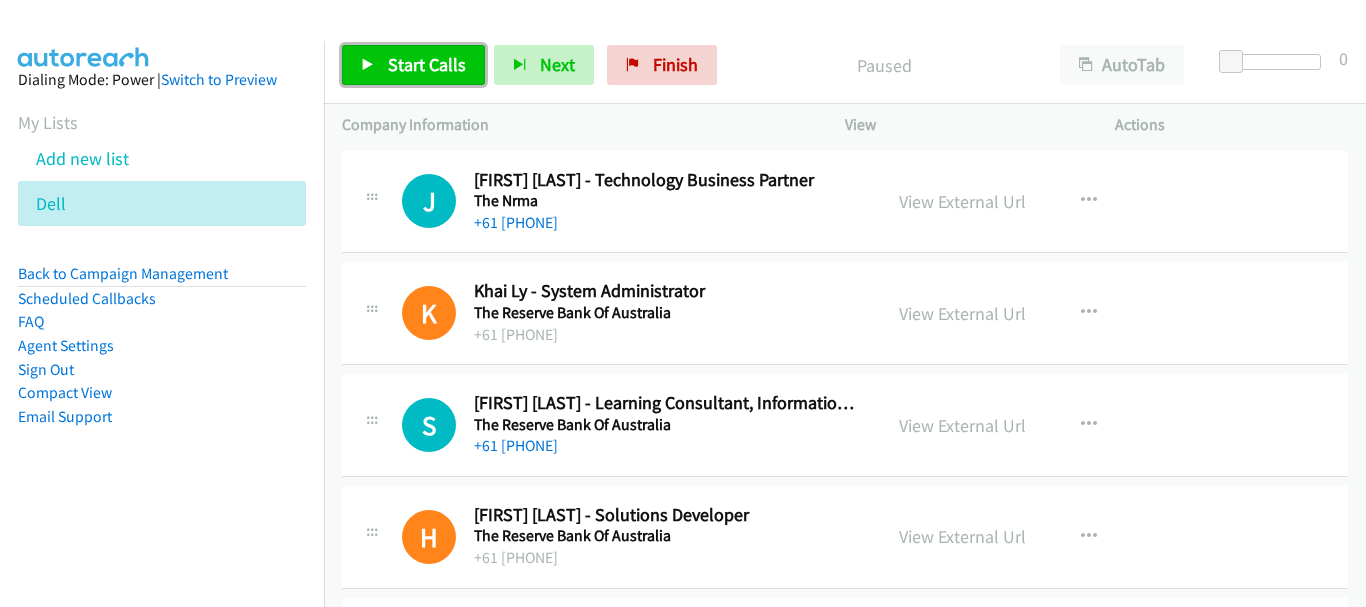 click on "Start Calls" at bounding box center (427, 64) 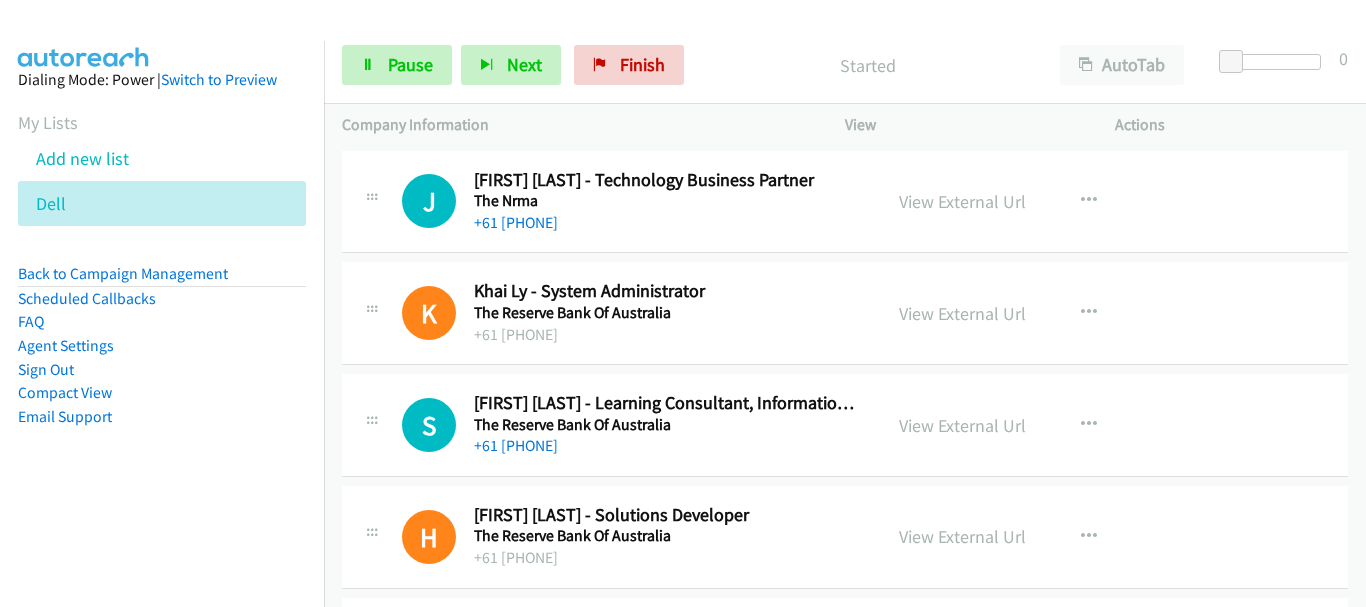 scroll, scrollTop: 0, scrollLeft: 0, axis: both 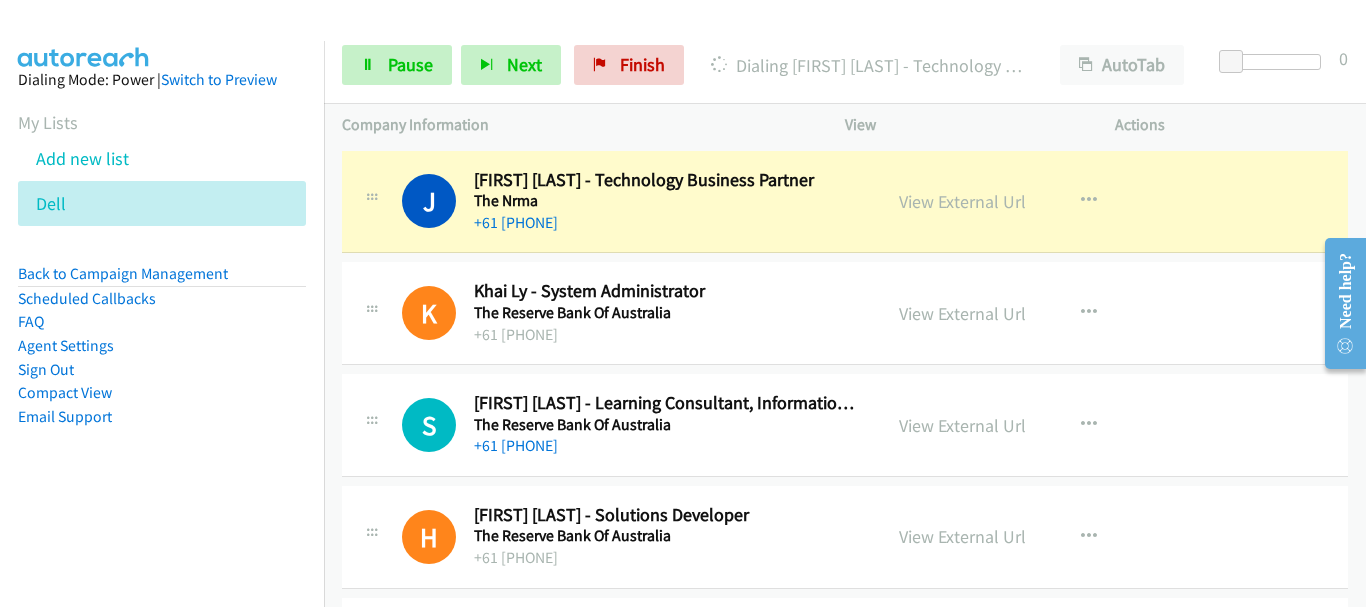 click on "+61 6128 09 83 89" at bounding box center (668, 335) 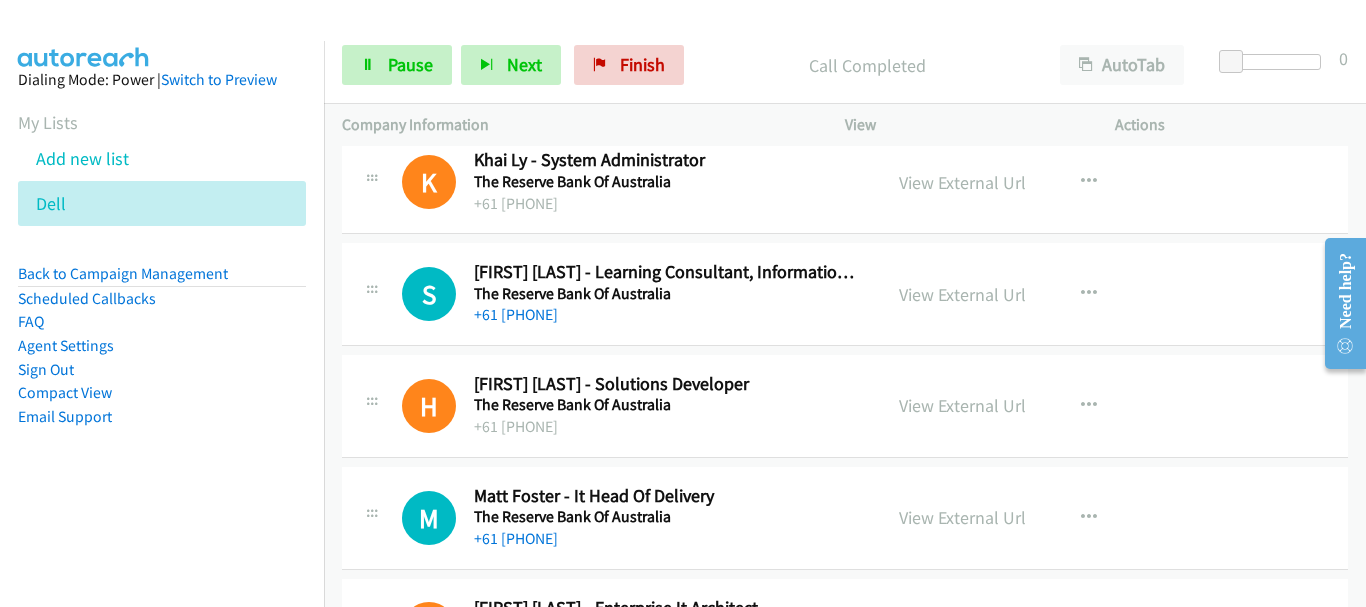 scroll, scrollTop: 100, scrollLeft: 0, axis: vertical 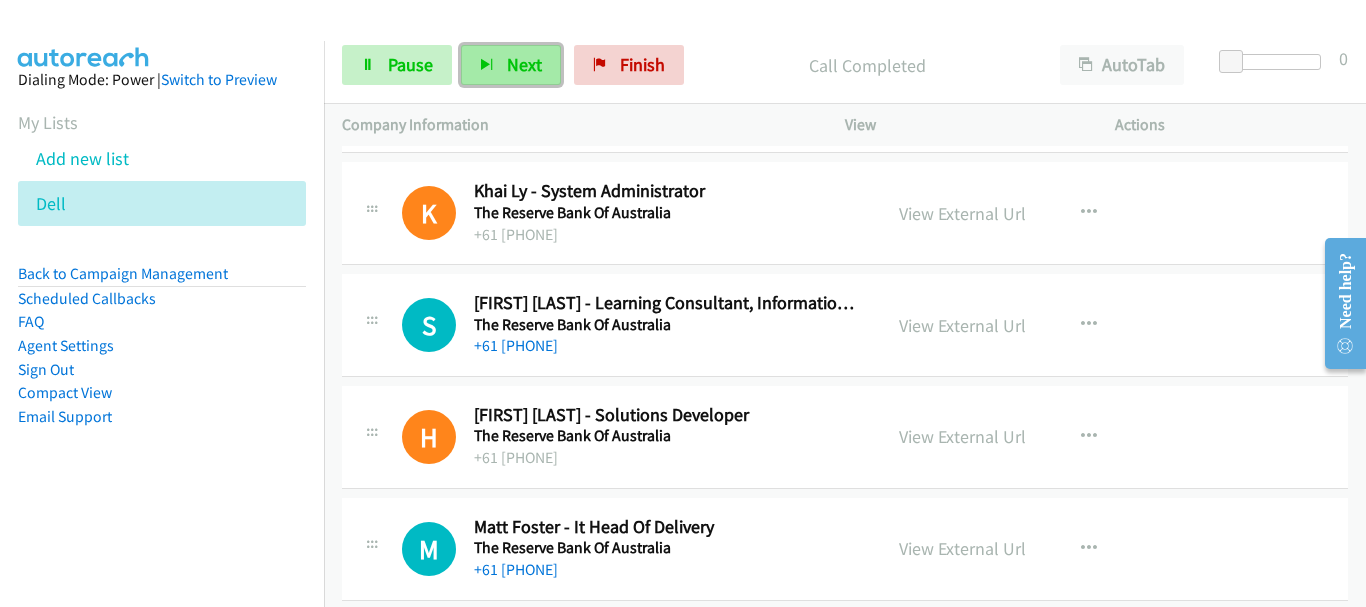 click on "Next" at bounding box center (524, 64) 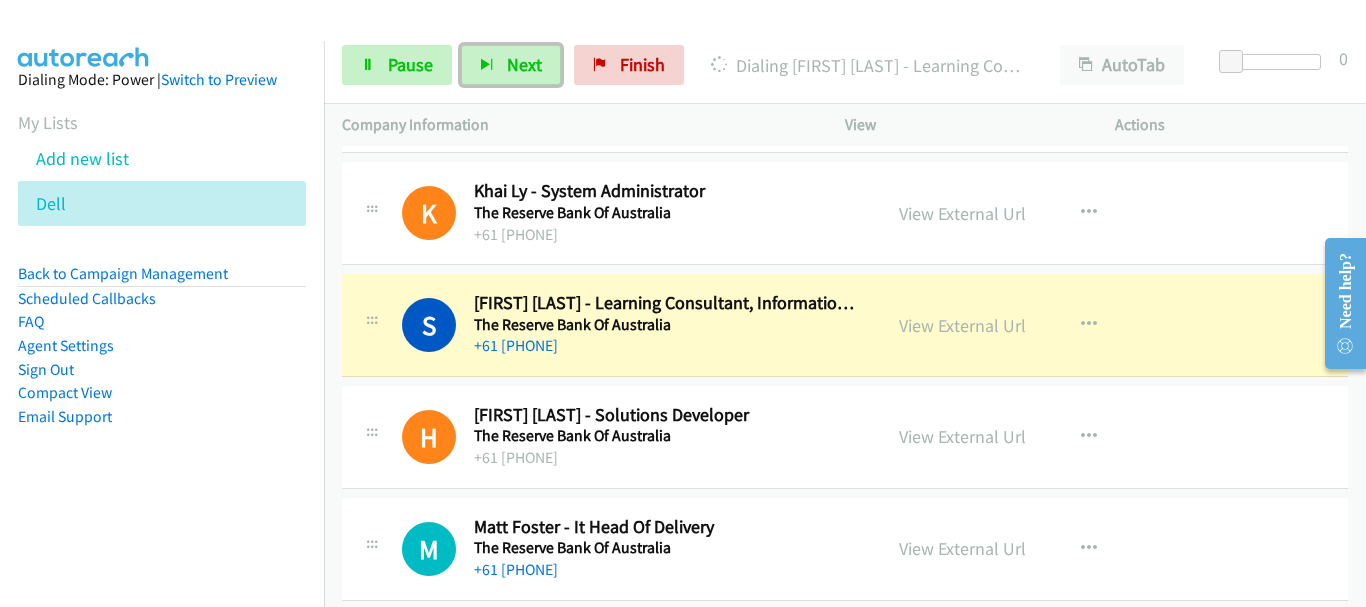 scroll, scrollTop: 200, scrollLeft: 0, axis: vertical 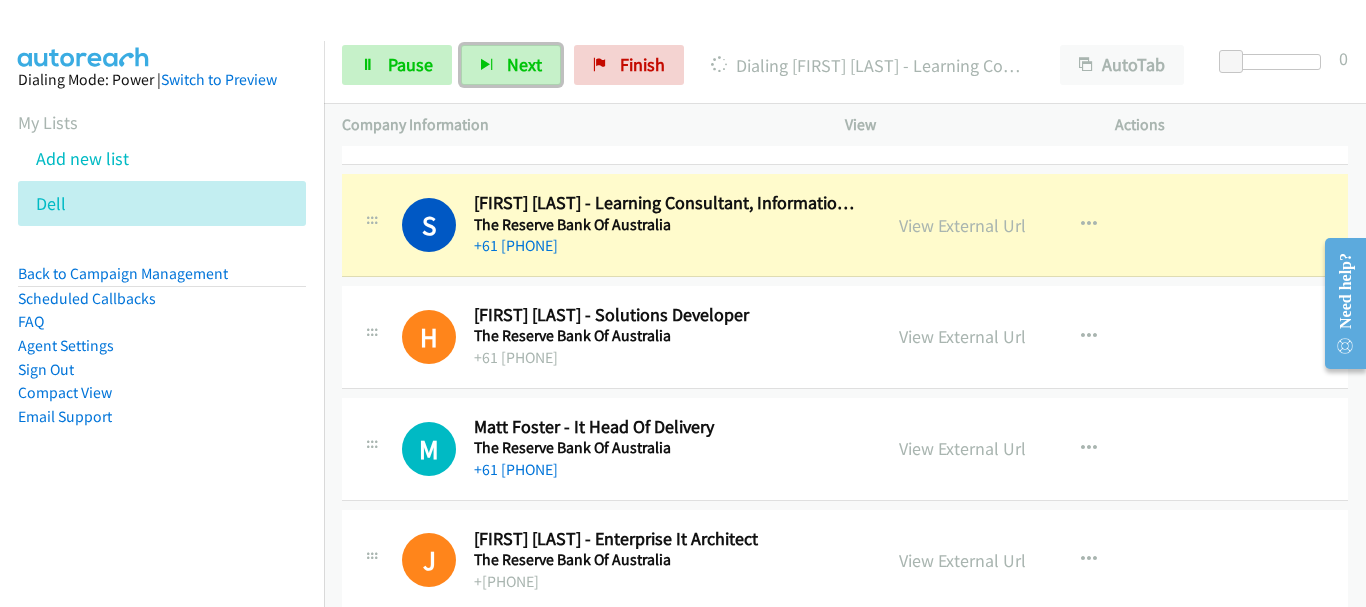click on "+61 6591 36 14 35" at bounding box center (668, 358) 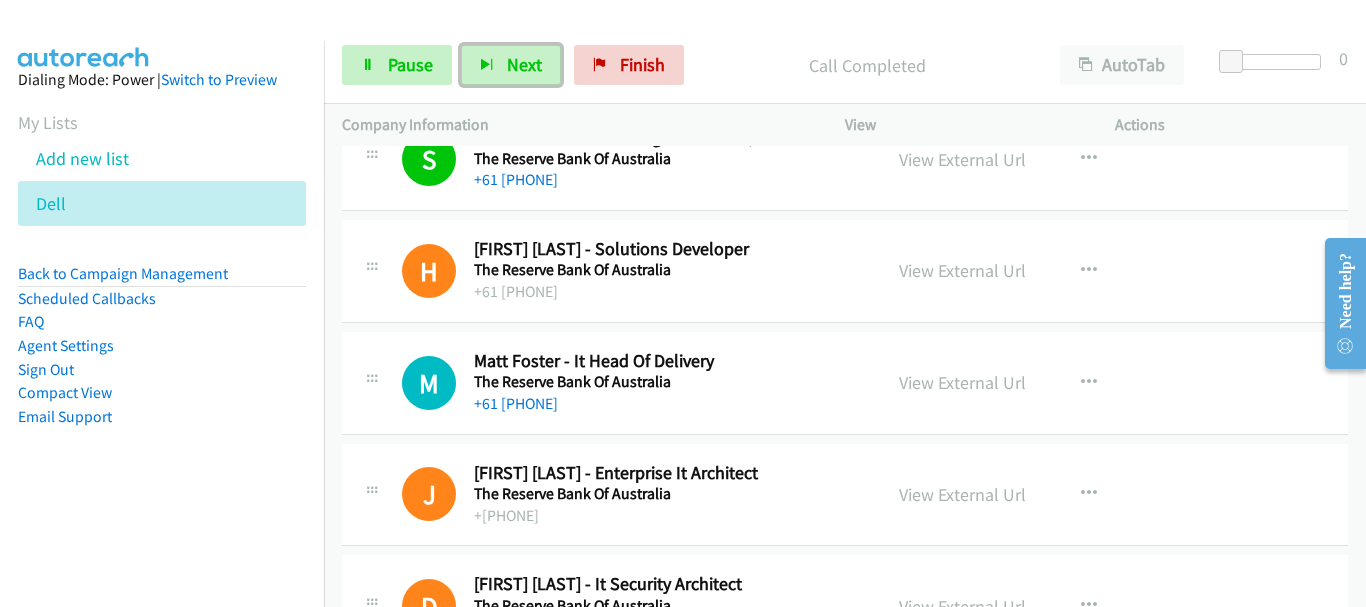 scroll, scrollTop: 300, scrollLeft: 0, axis: vertical 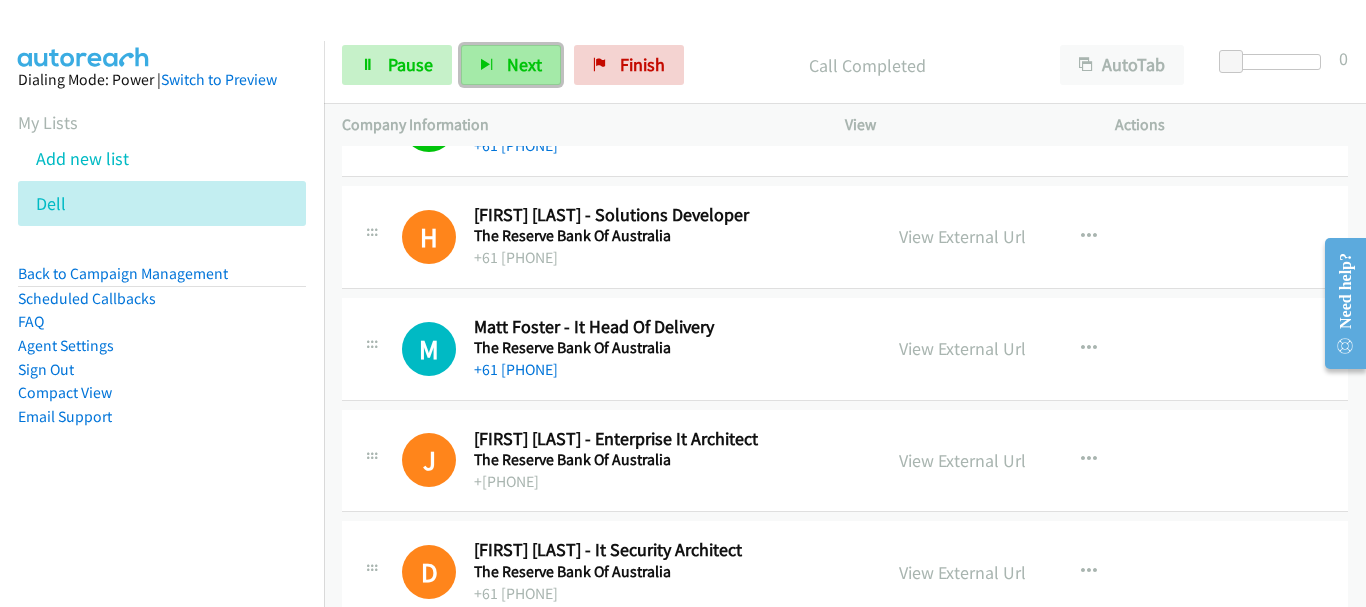 click on "Next" at bounding box center [511, 65] 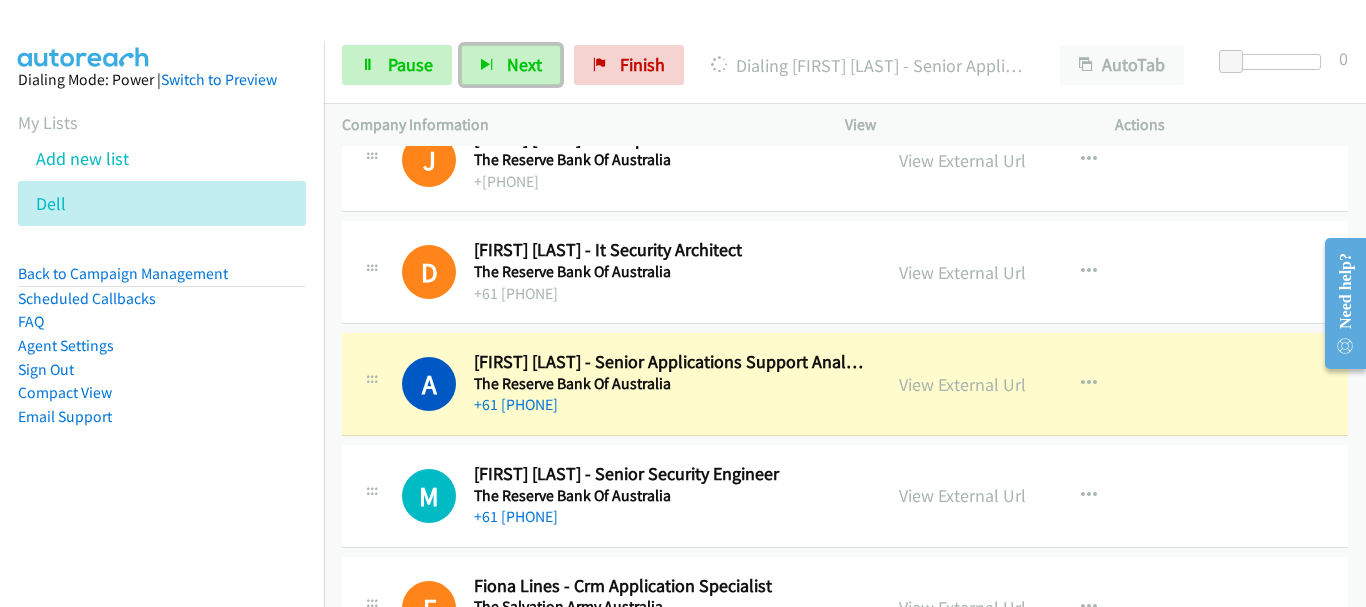 scroll, scrollTop: 700, scrollLeft: 0, axis: vertical 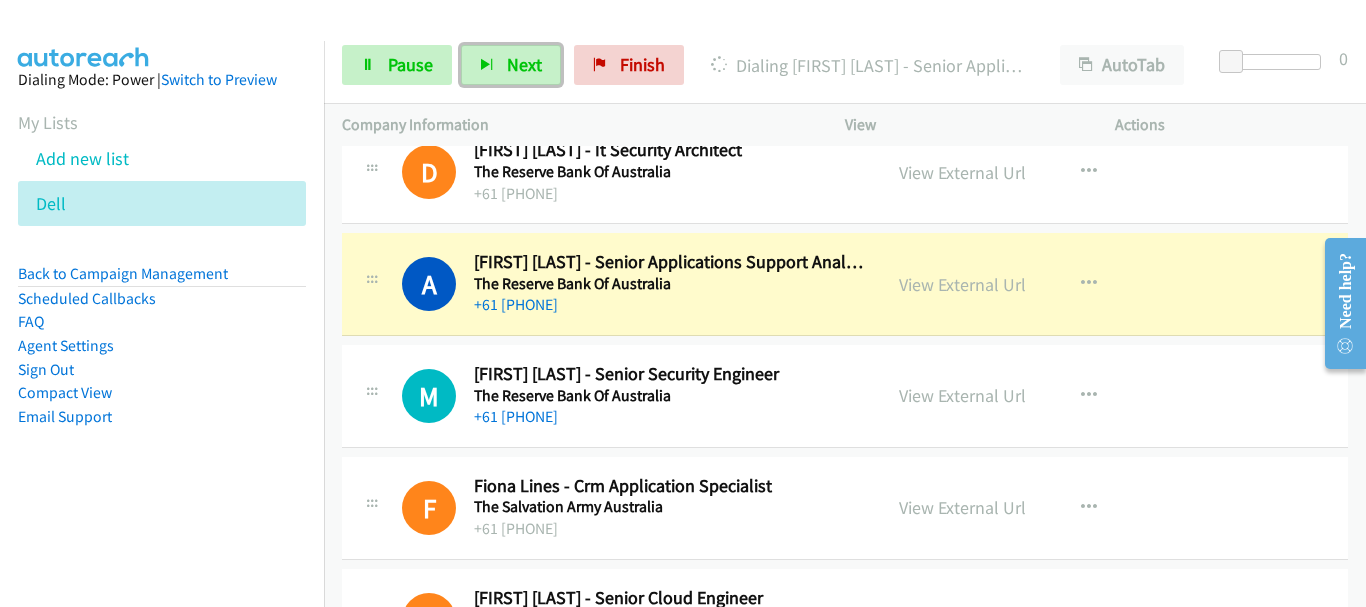 click on "M
Callback Scheduled
Michael F. - Senior Security Engineer
The Reserve Bank Of Australia
Australia/Sydney
+61 2 9662 7890
View External Url
View External Url
Schedule/Manage Callback
Start Calls Here
Remove from list
Add to do not call list
Reset Call Status" at bounding box center [845, 396] 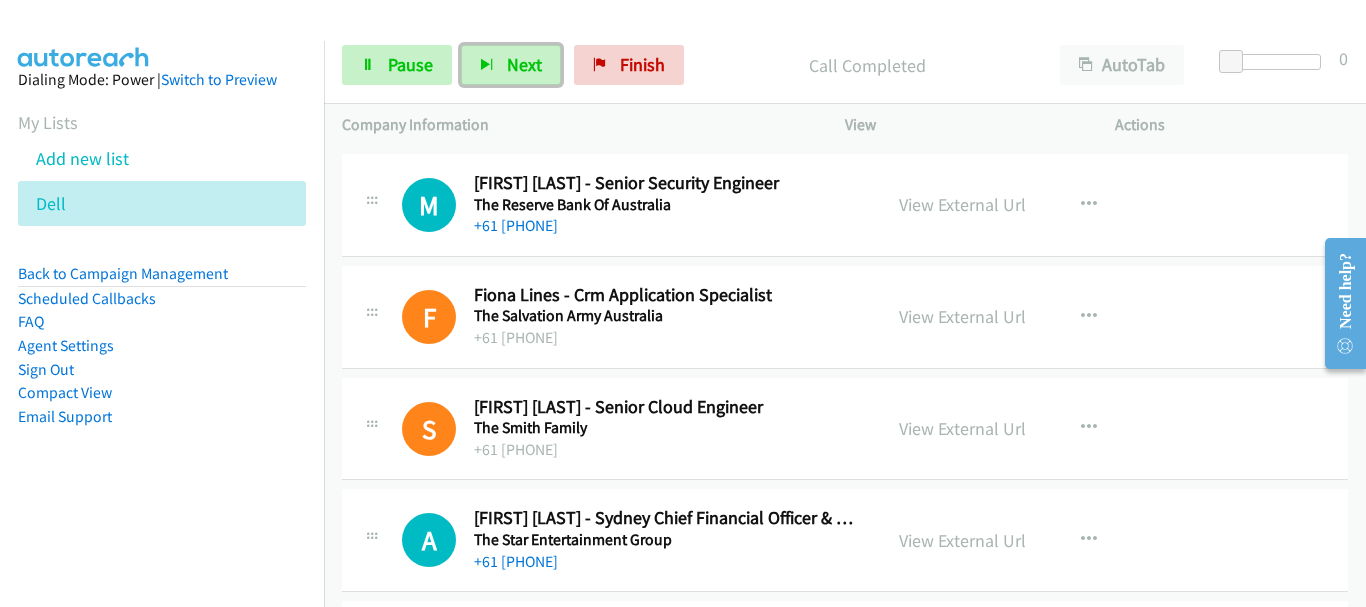 scroll, scrollTop: 900, scrollLeft: 0, axis: vertical 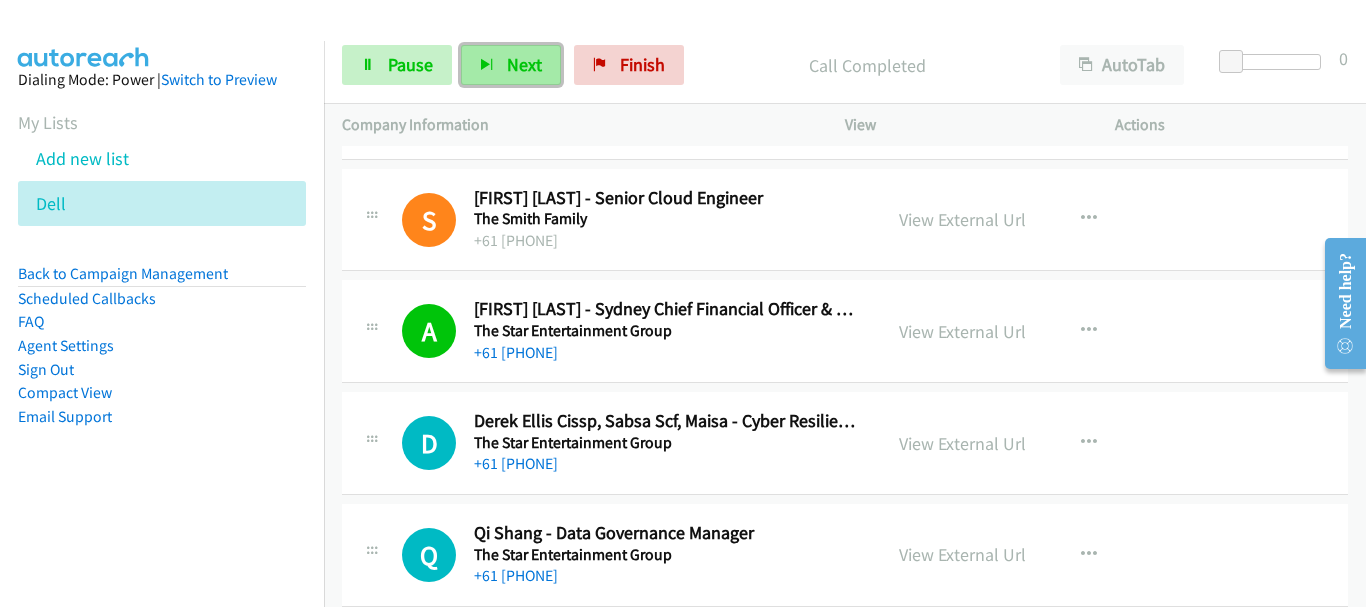 click on "Next" at bounding box center (511, 65) 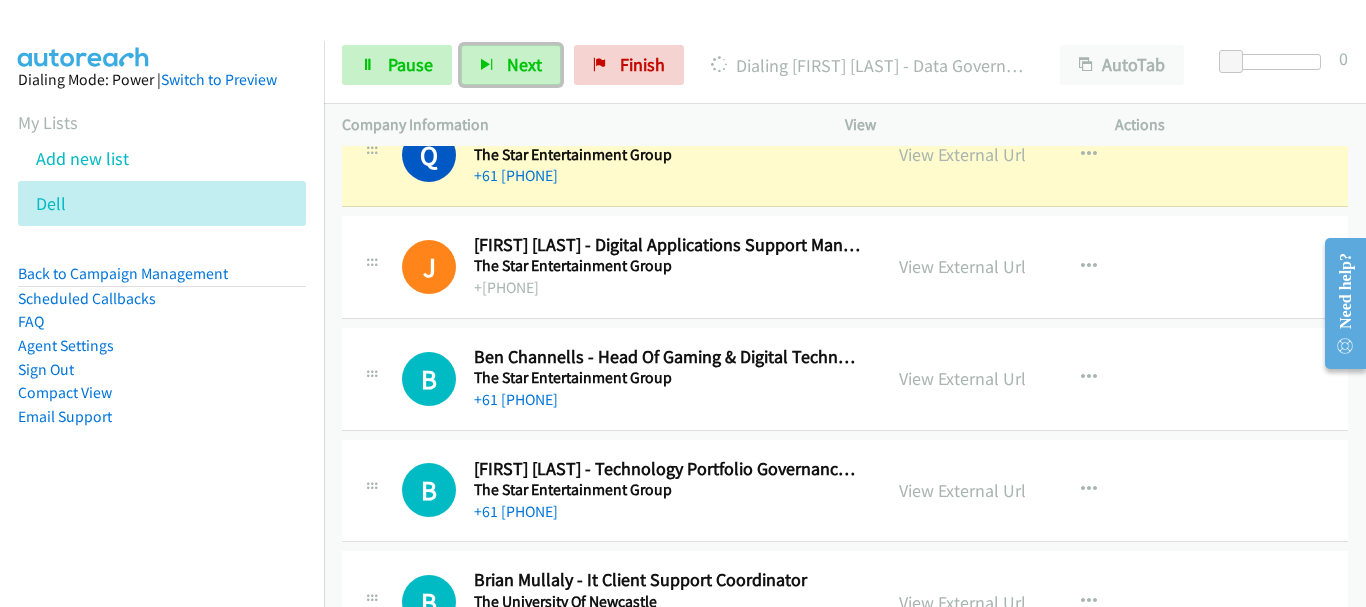 click on "J
Callback Scheduled
Jeizer Marinho - Digital Applications Support Manager
The Star Entertainment Group
+0468924342
View External Url
View External Url
Schedule/Manage Callback
Start Calls Here
Remove from list
Add to do not call list
Reset Call Status" at bounding box center [845, 267] 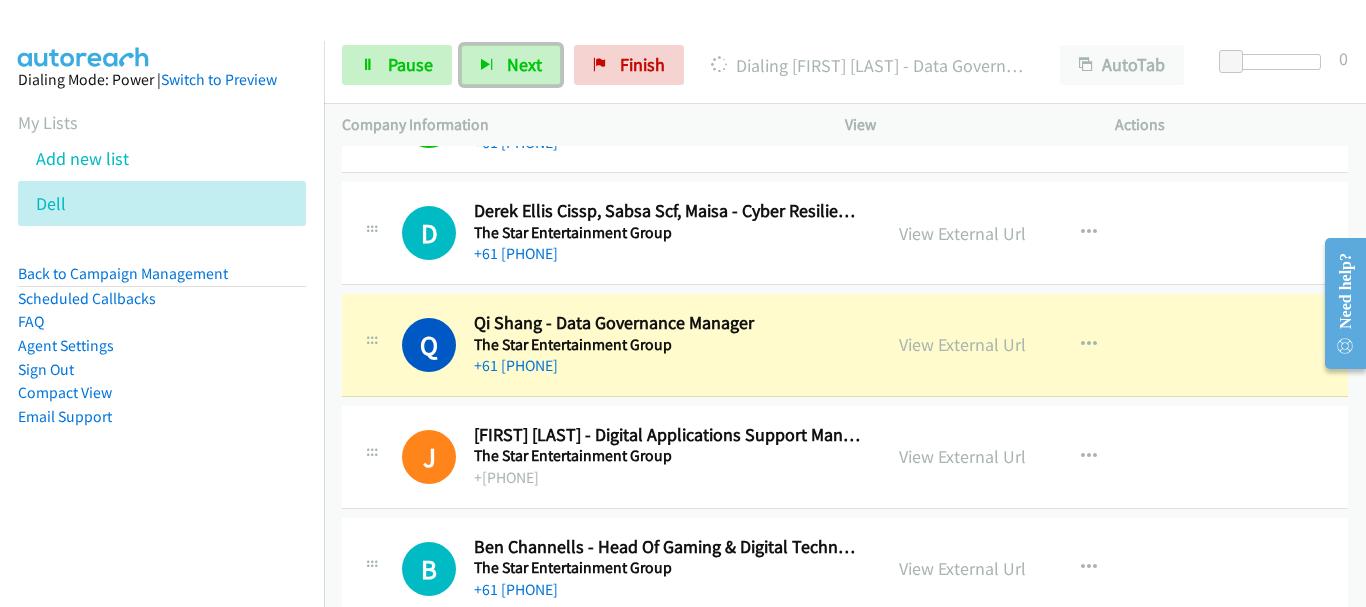 scroll, scrollTop: 1300, scrollLeft: 0, axis: vertical 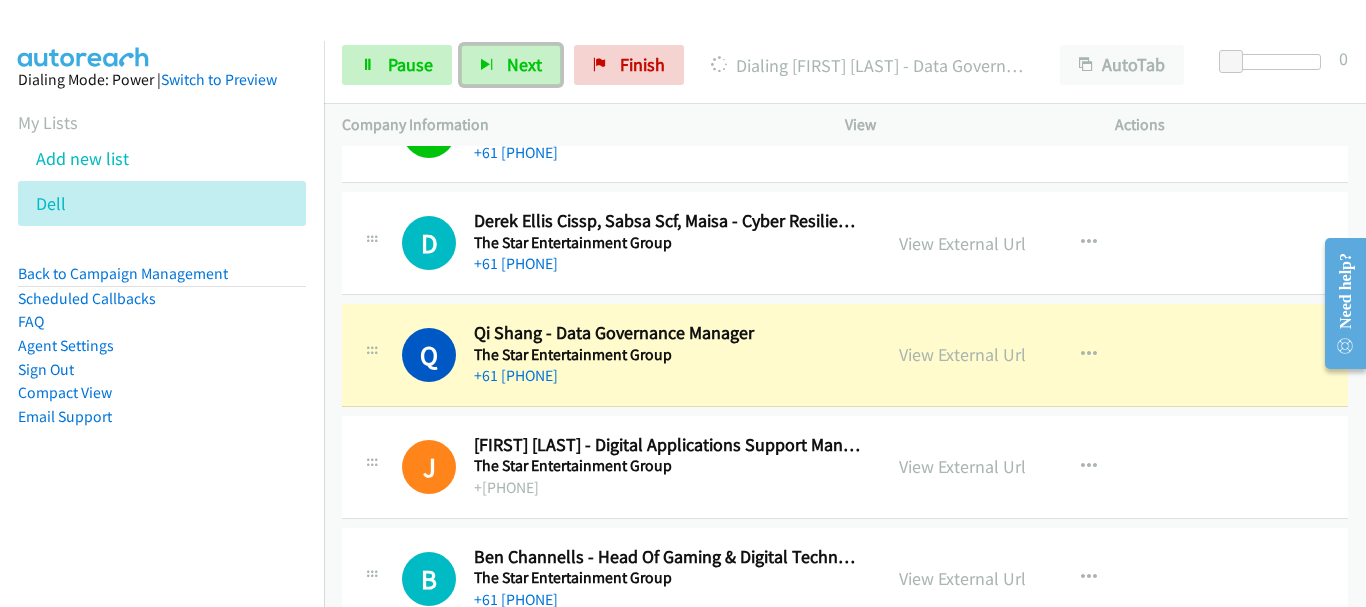 click on "B
Callback Scheduled
Ben Channells - Head Of Gaming & Digital Technologies
The Star Entertainment Group
Australia/Sydney
+61 409 162 487
View External Url
View External Url
Schedule/Manage Callback
Start Calls Here
Remove from list
Add to do not call list
Reset Call Status" at bounding box center [845, 579] 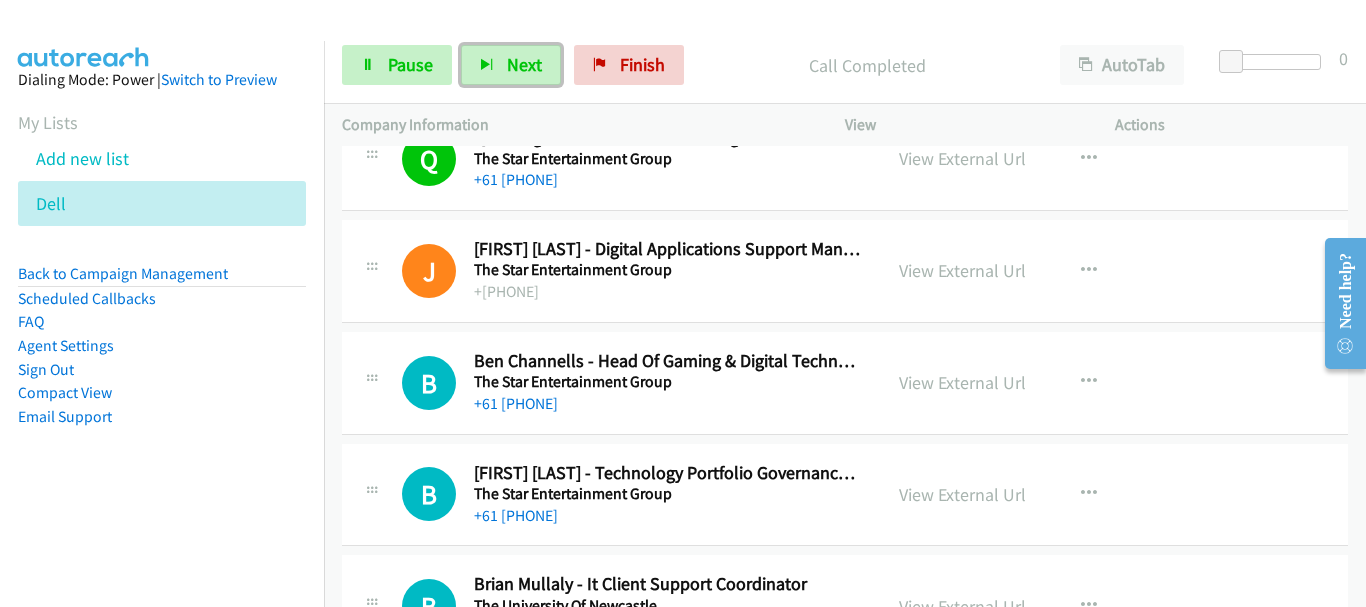 scroll, scrollTop: 1500, scrollLeft: 0, axis: vertical 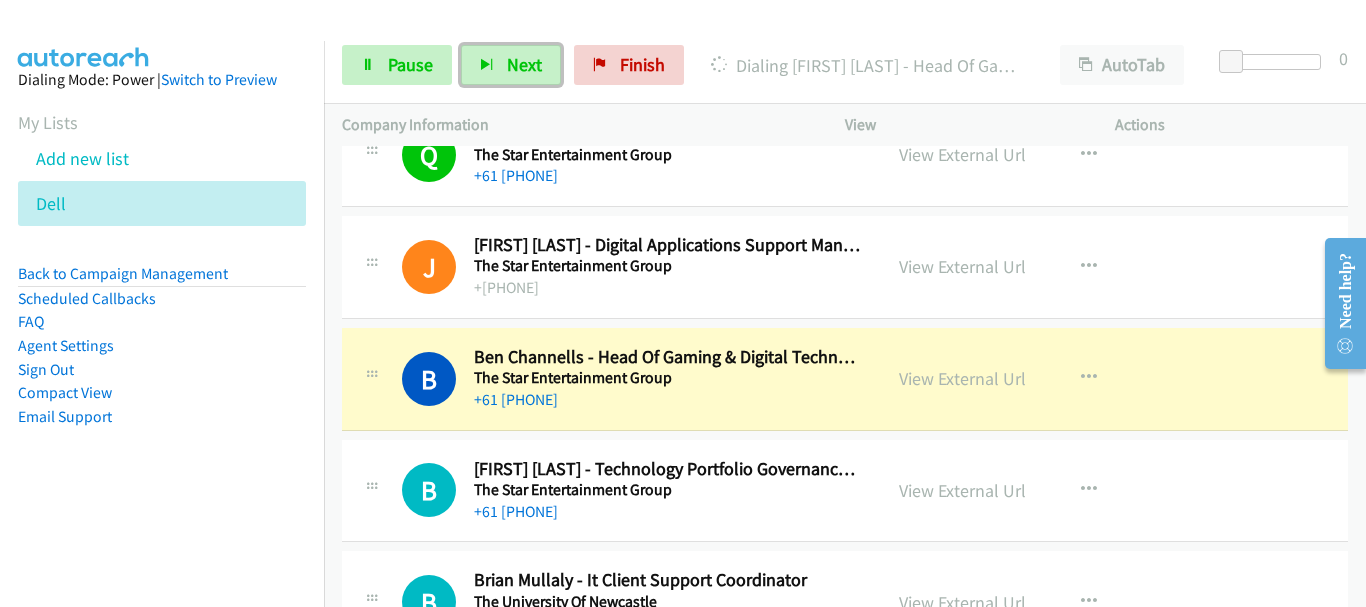 click on "B
Callback Scheduled
Ben Everingham - Technology Portfolio Governance Manager
The Star Entertainment Group
Australia/Sydney
+61 401 294 131
View External Url
View External Url
Schedule/Manage Callback
Start Calls Here
Remove from list
Add to do not call list
Reset Call Status" at bounding box center [845, 491] 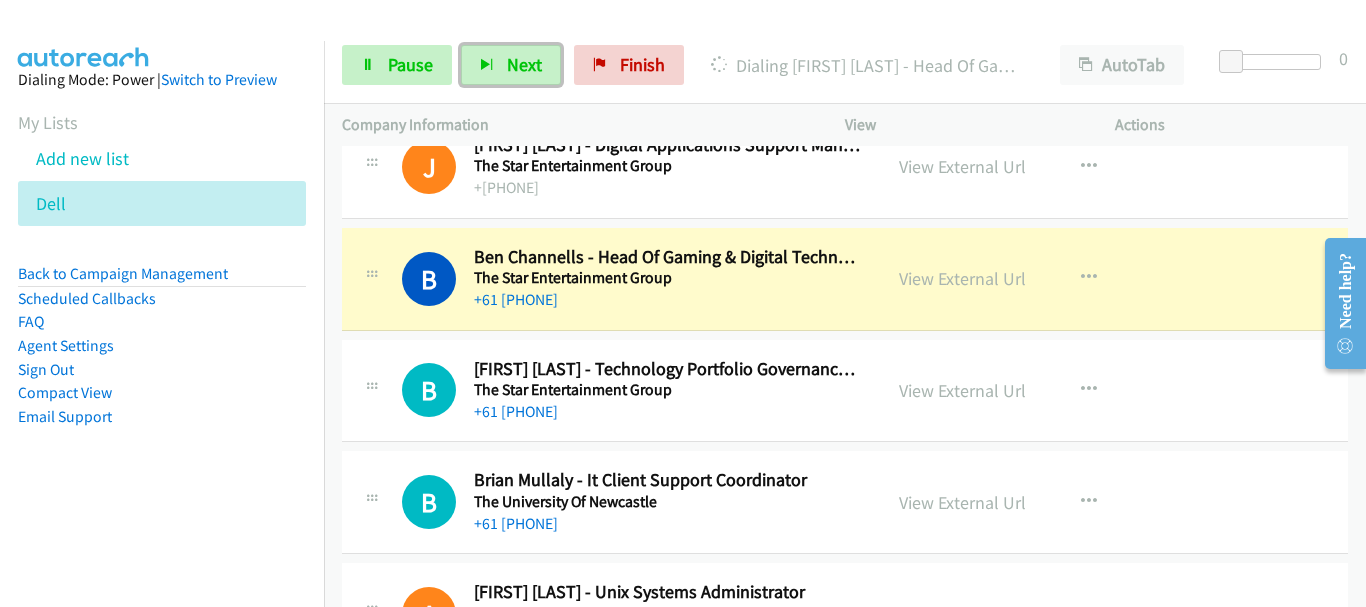 scroll, scrollTop: 1700, scrollLeft: 0, axis: vertical 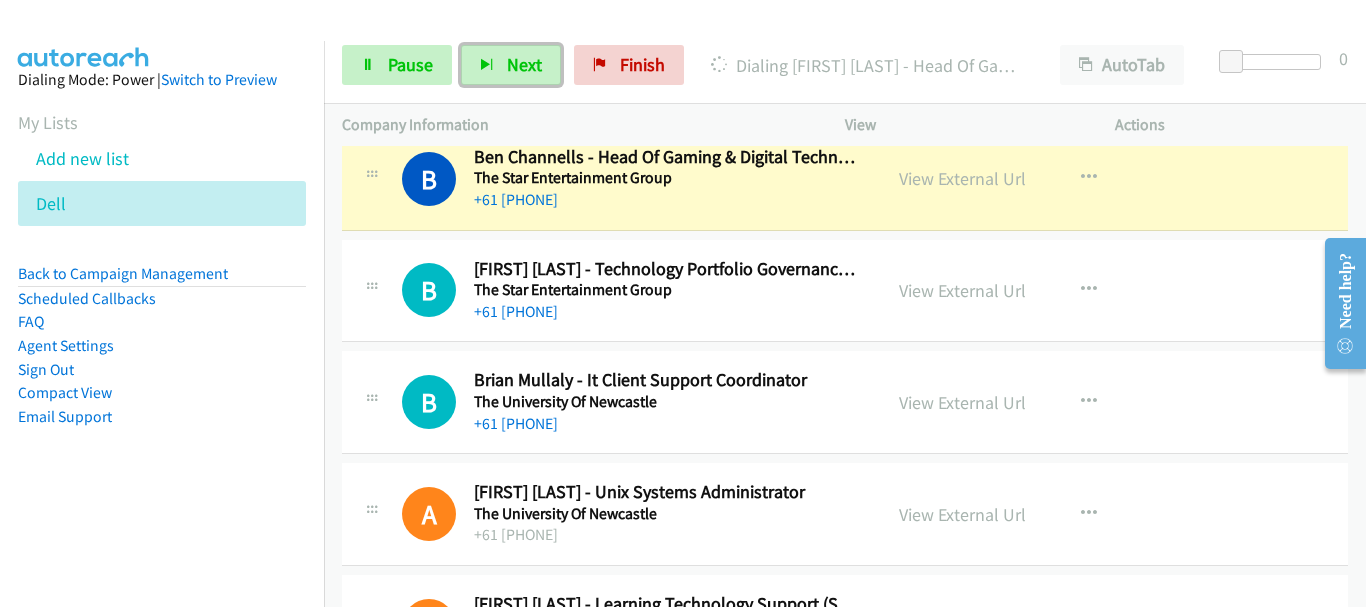 click on "B
Callback Scheduled
Ben Everingham - Technology Portfolio Governance Manager
The Star Entertainment Group
Australia/Sydney
+61 401 294 131
View External Url
View External Url
Schedule/Manage Callback
Start Calls Here
Remove from list
Add to do not call list
Reset Call Status" at bounding box center [845, 291] 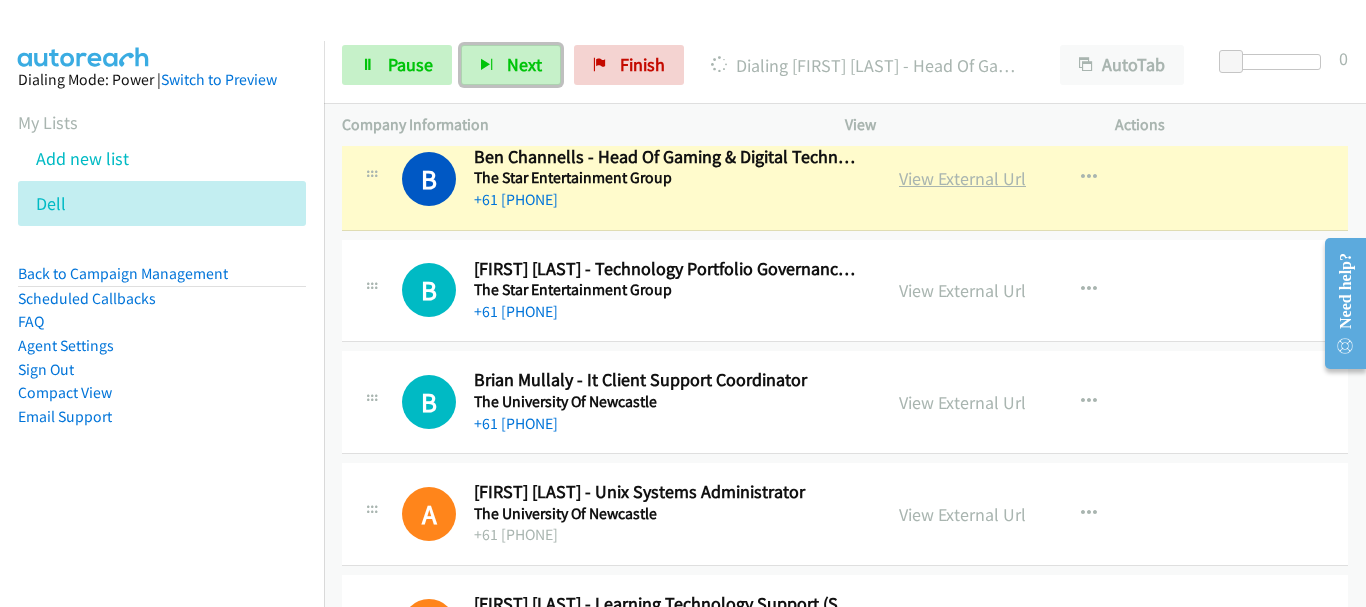 click on "View External Url" at bounding box center (962, 178) 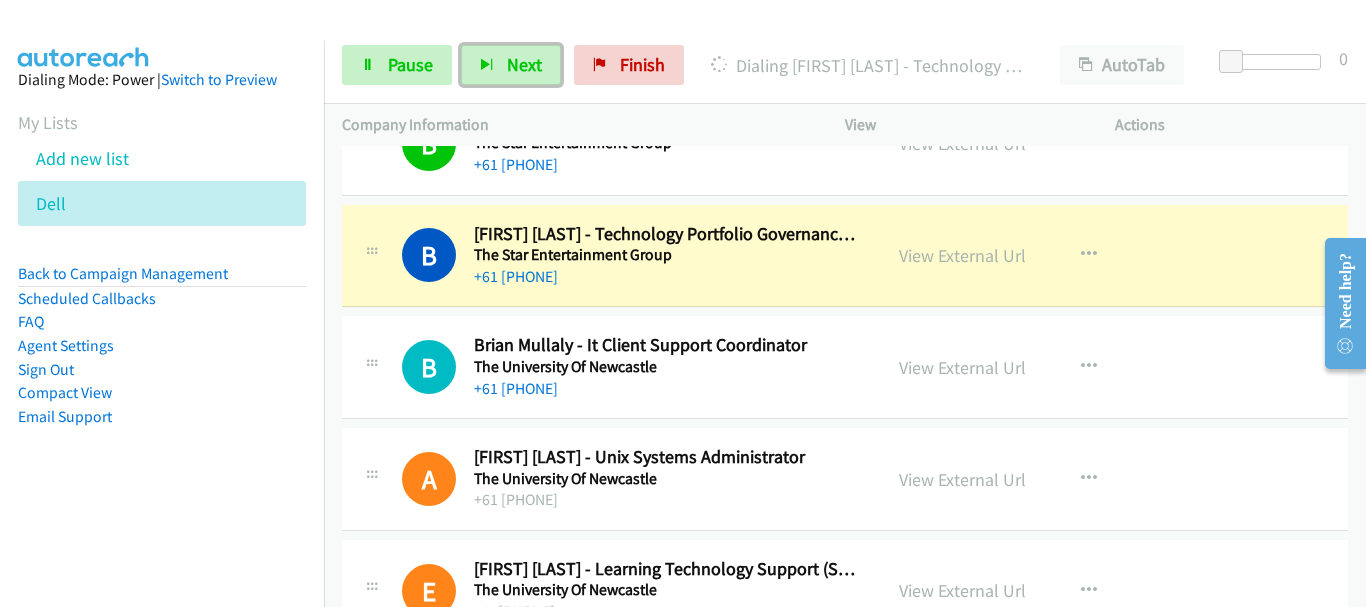 scroll, scrollTop: 1700, scrollLeft: 0, axis: vertical 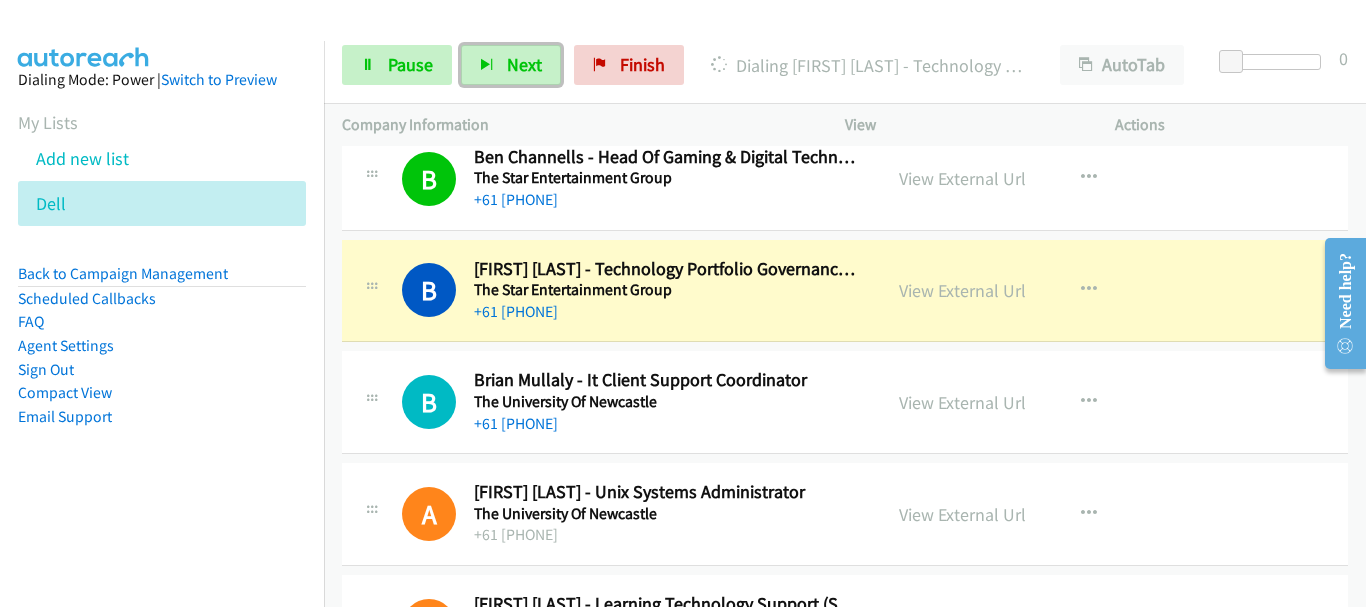 click on "+61 2 4921 7000" at bounding box center [668, 424] 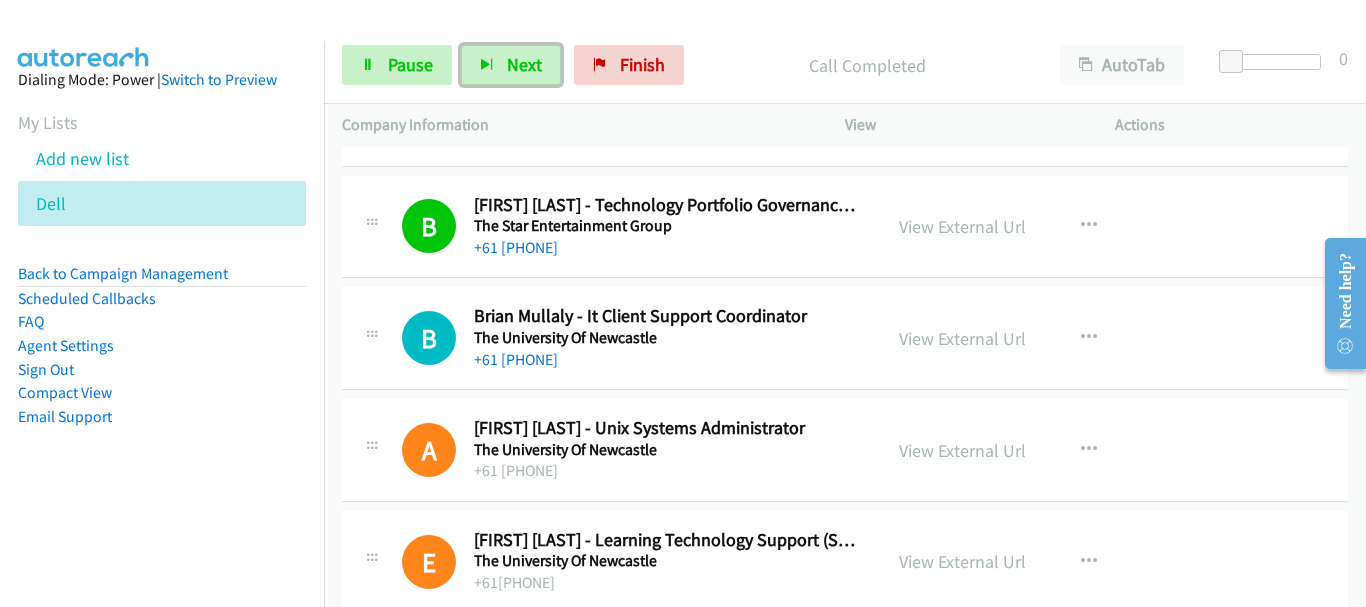 scroll, scrollTop: 1800, scrollLeft: 0, axis: vertical 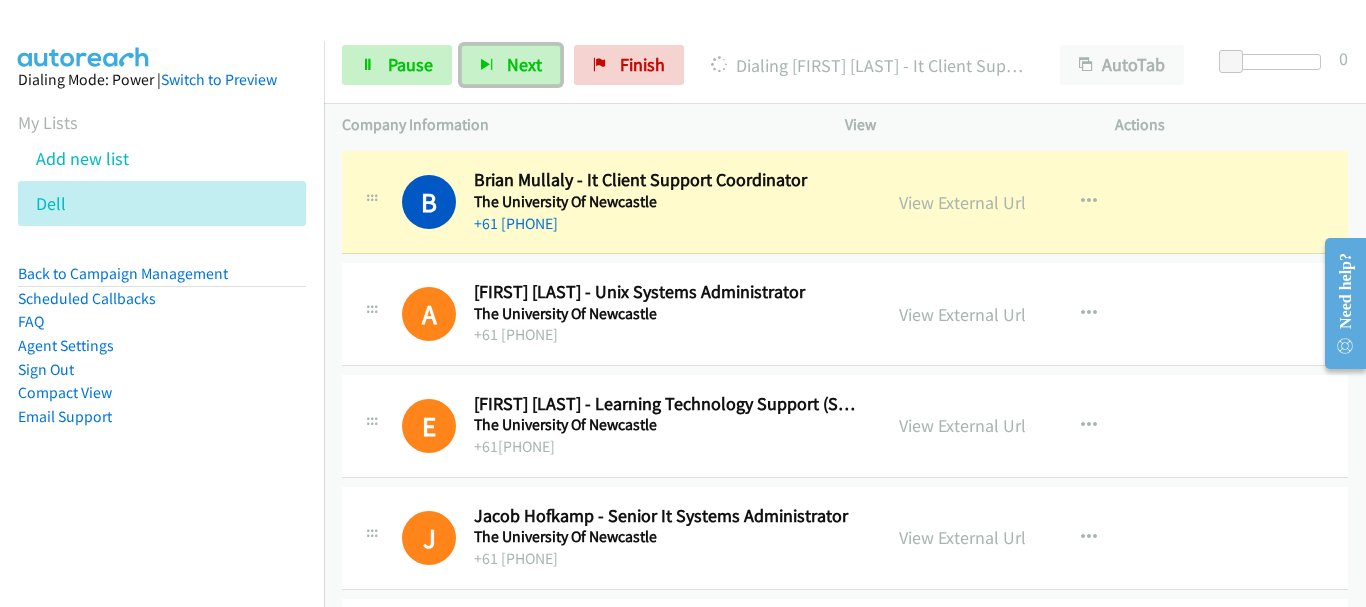 click on "+61 9893 72 28 71" at bounding box center (668, 335) 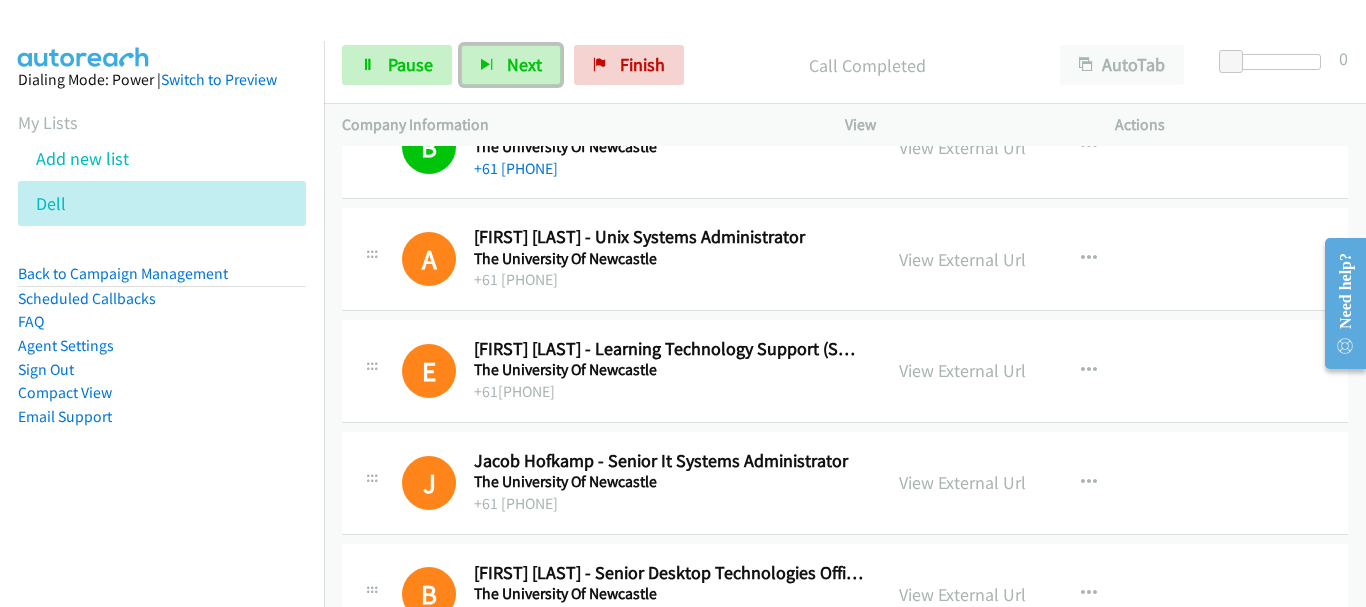 scroll, scrollTop: 2000, scrollLeft: 0, axis: vertical 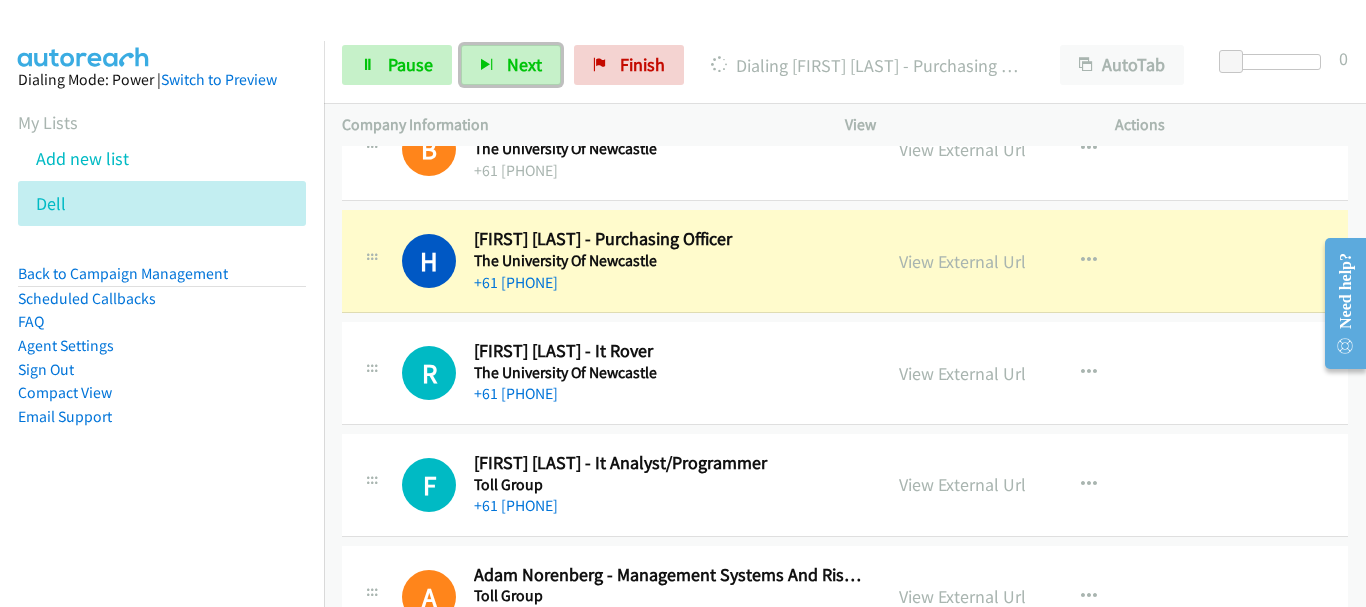 click on "The University Of Newcastle" at bounding box center [668, 373] 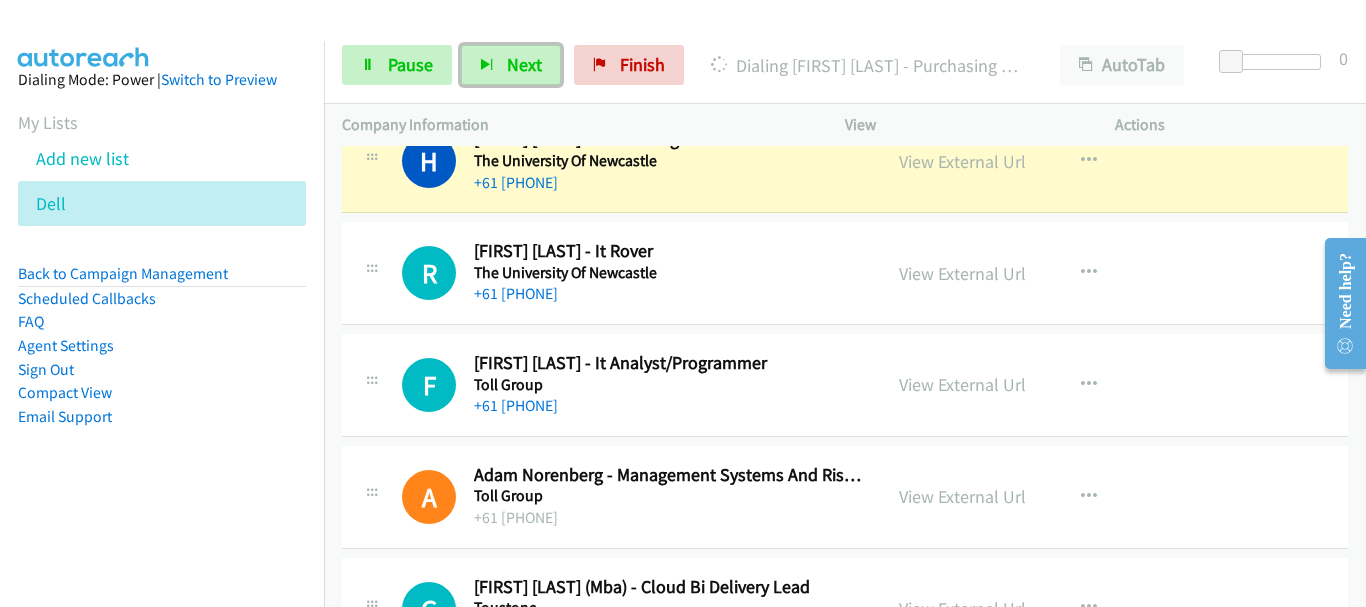 scroll, scrollTop: 2400, scrollLeft: 0, axis: vertical 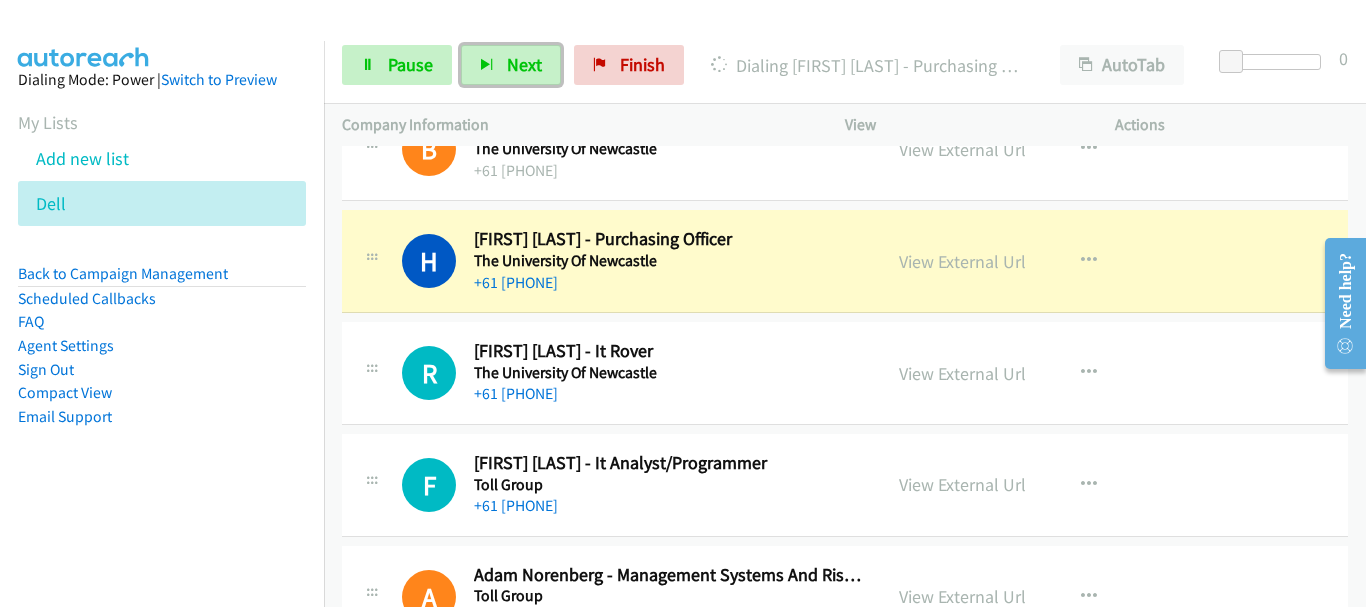 click on "+61 2 4921 5000" at bounding box center [668, 394] 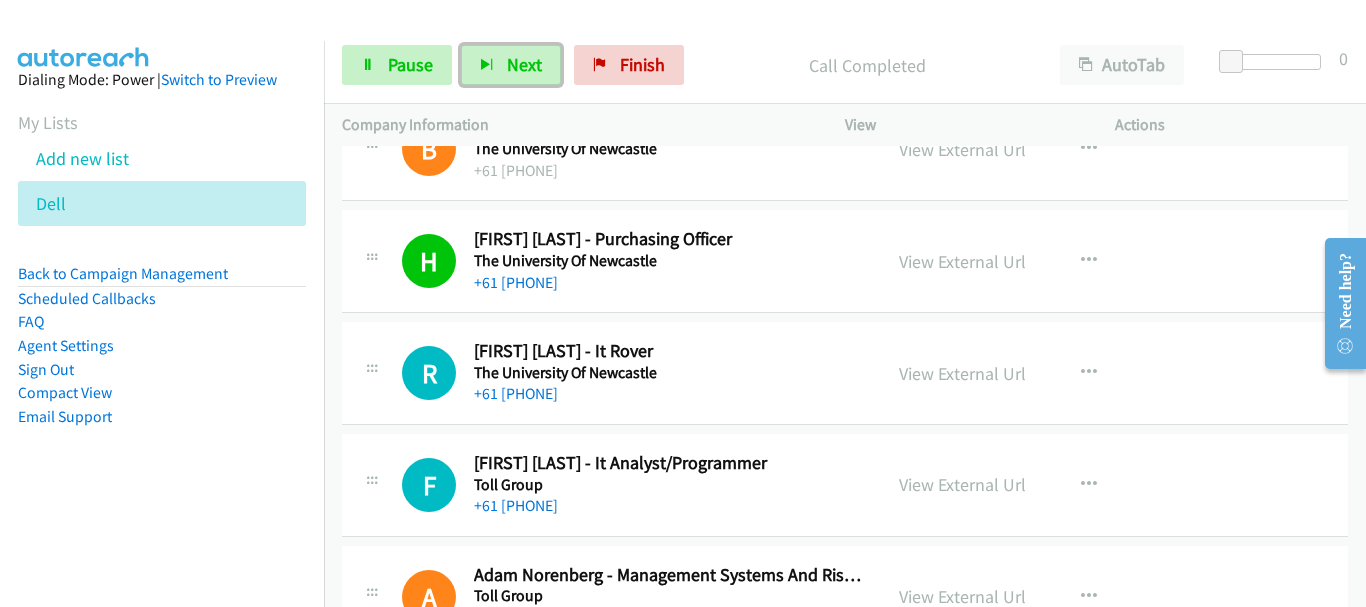 scroll, scrollTop: 2500, scrollLeft: 0, axis: vertical 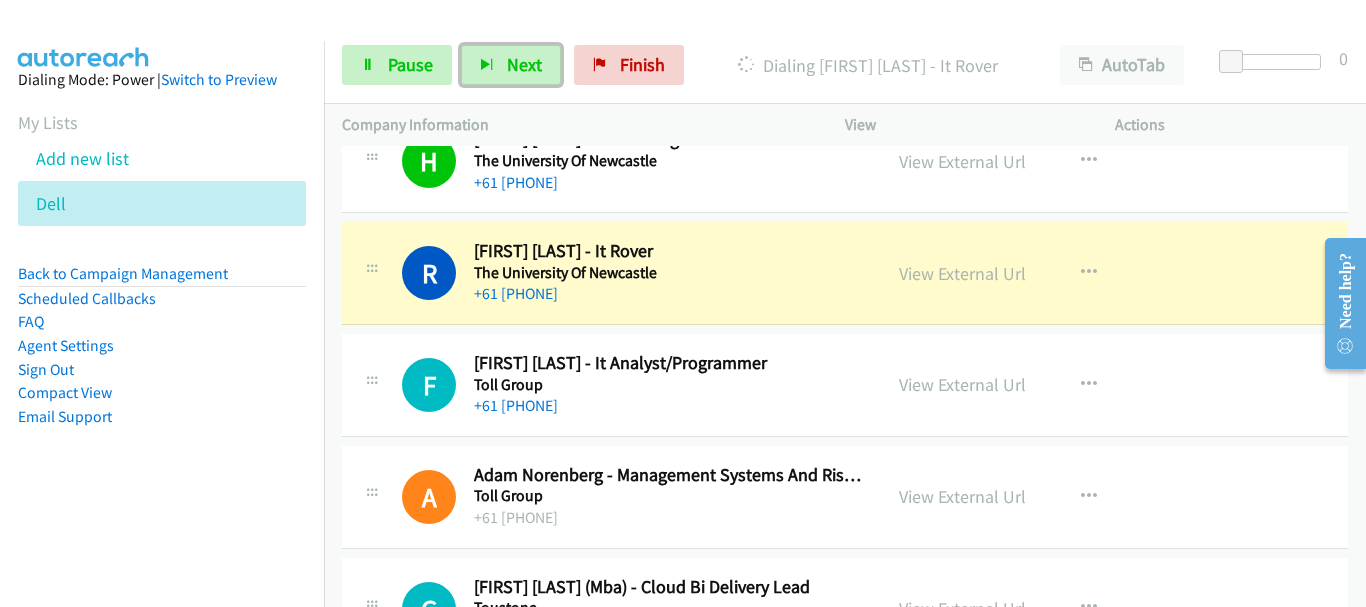 click on "Toll Group" at bounding box center (668, 385) 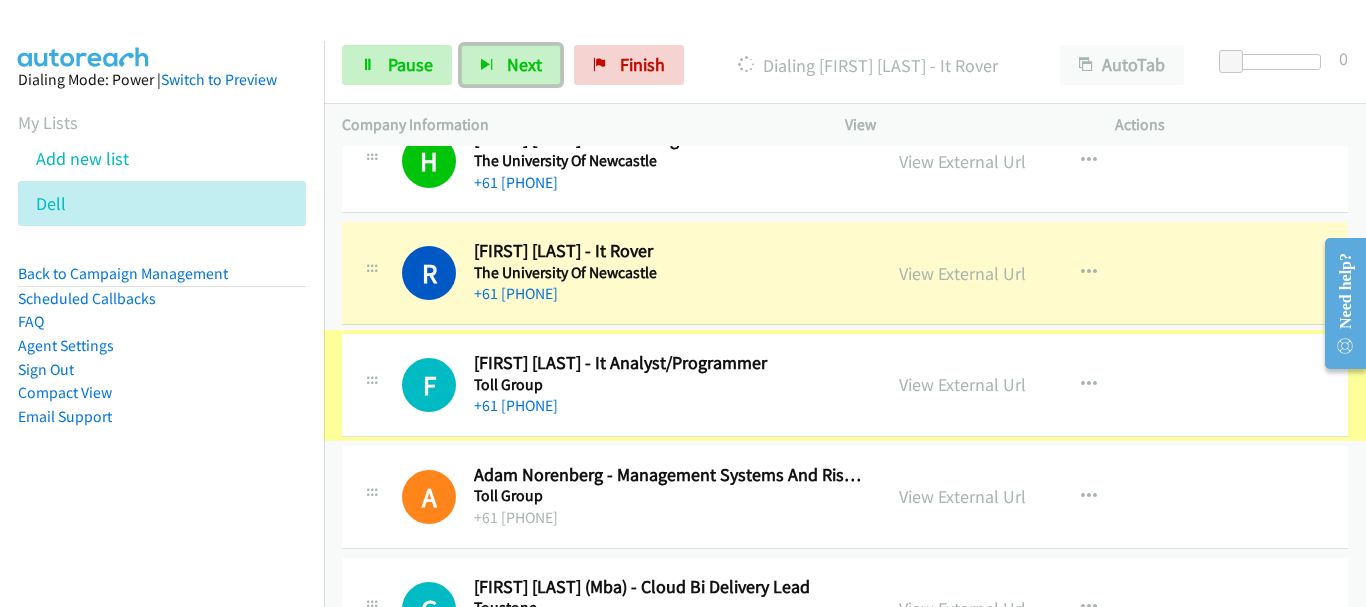 click on "+61 2 4921 5000" at bounding box center [668, 294] 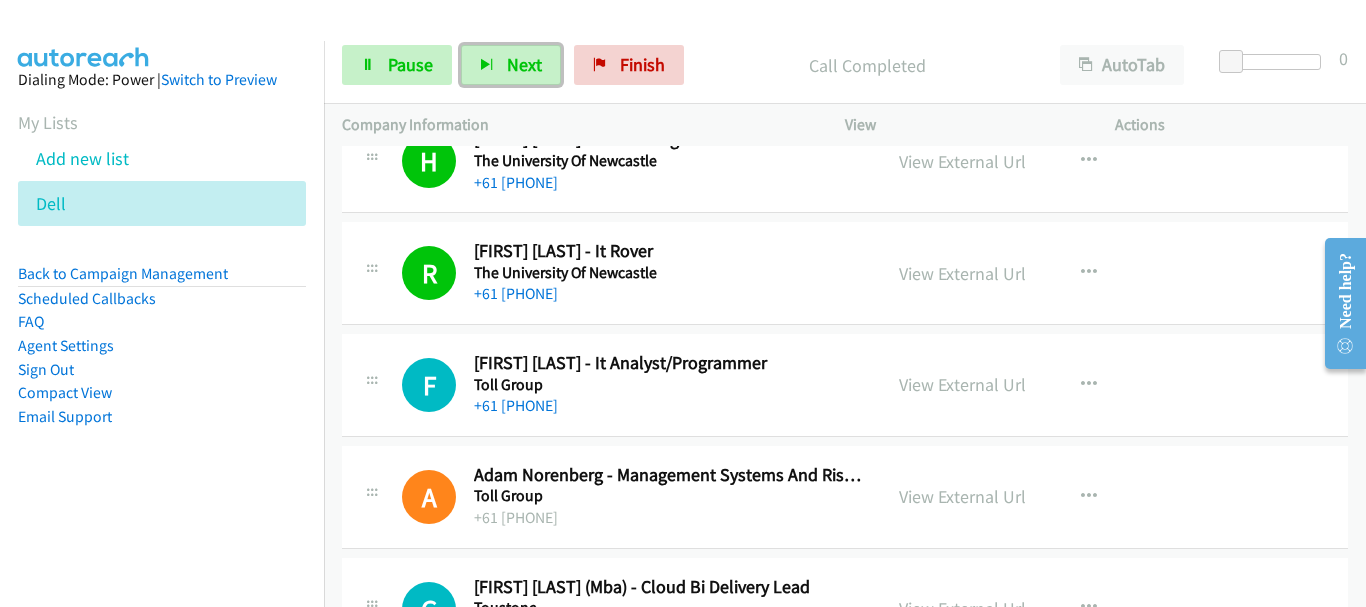 scroll, scrollTop: 2600, scrollLeft: 0, axis: vertical 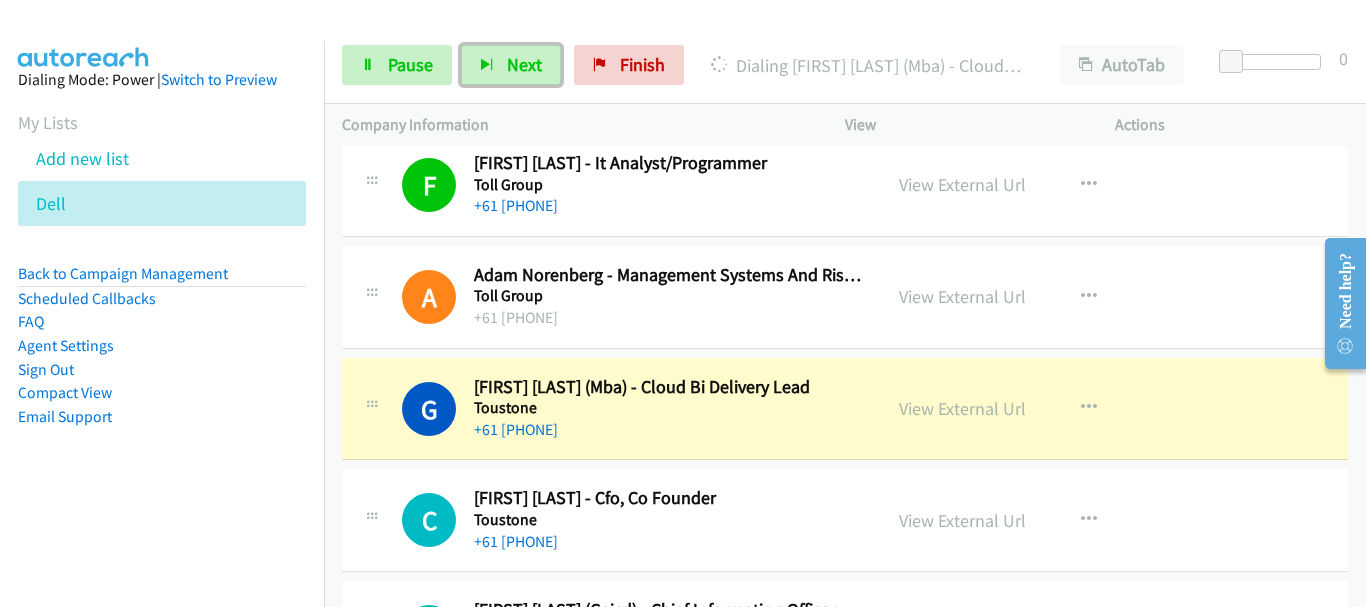 click on "+61 433 907 788" at bounding box center (668, 430) 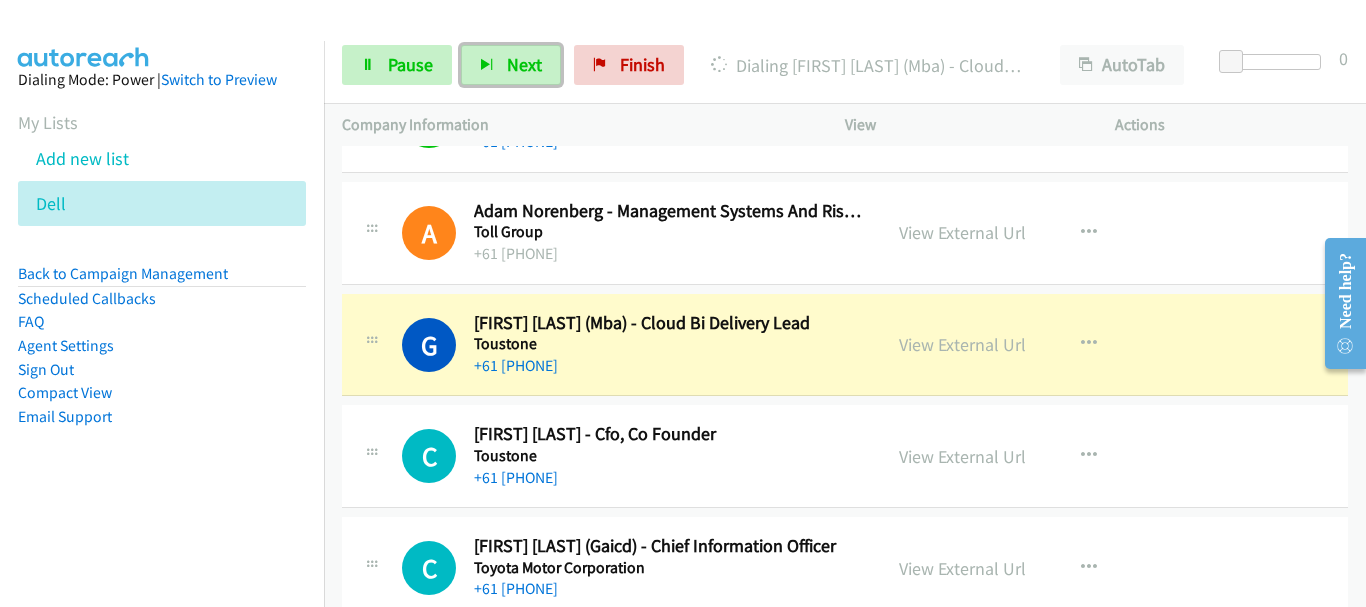 scroll, scrollTop: 2800, scrollLeft: 0, axis: vertical 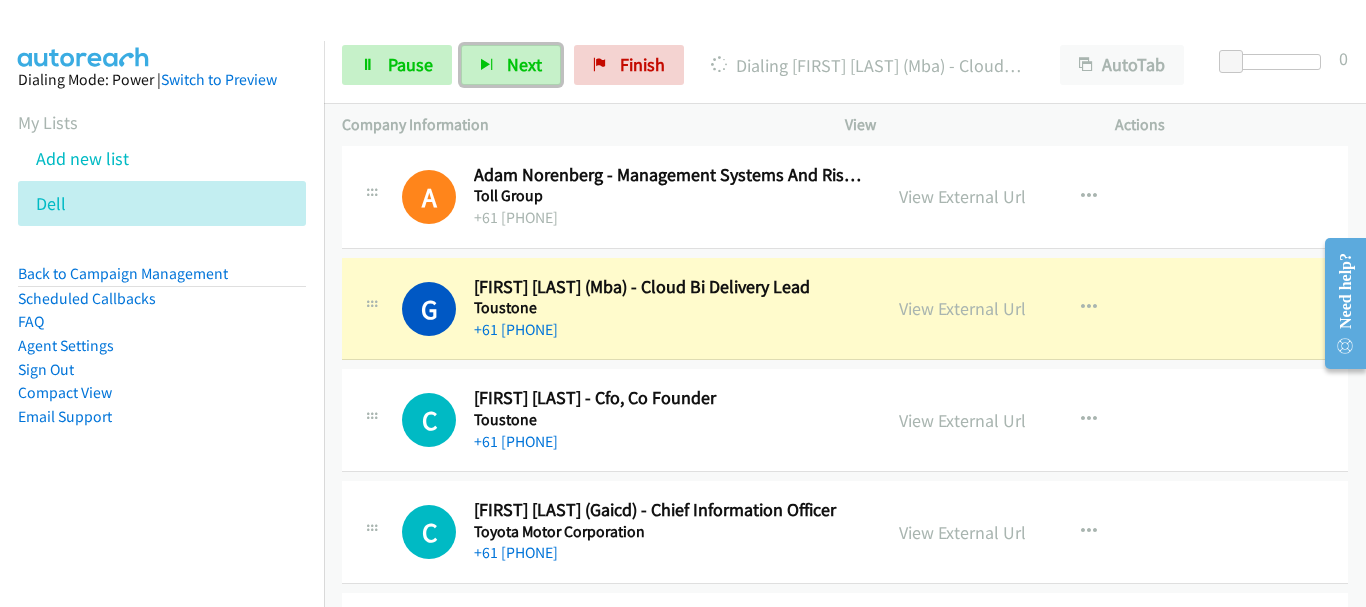 click on "G
Callback Scheduled
Gary Lau (Mba) - Cloud Bi Delivery Lead
Toustone
Australia/Sydney
+61 433 907 788
View External Url
View External Url
Schedule/Manage Callback
Start Calls Here
Remove from list
Add to do not call list
Reset Call Status" at bounding box center [845, 309] 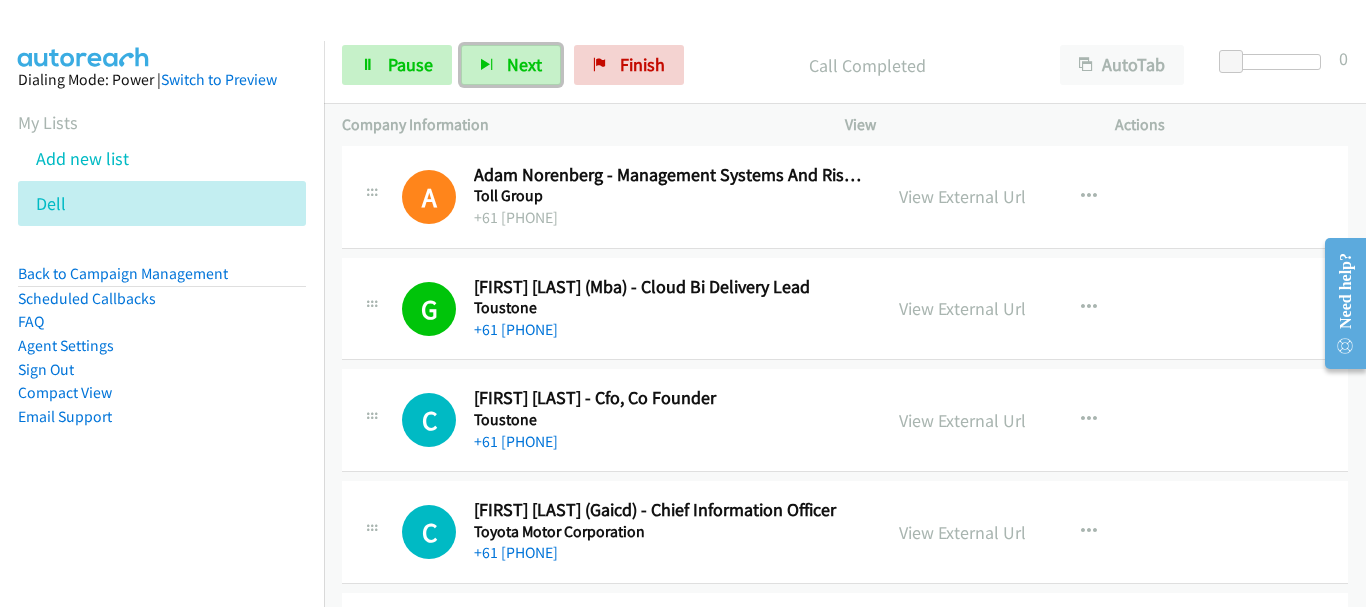 scroll, scrollTop: 2900, scrollLeft: 0, axis: vertical 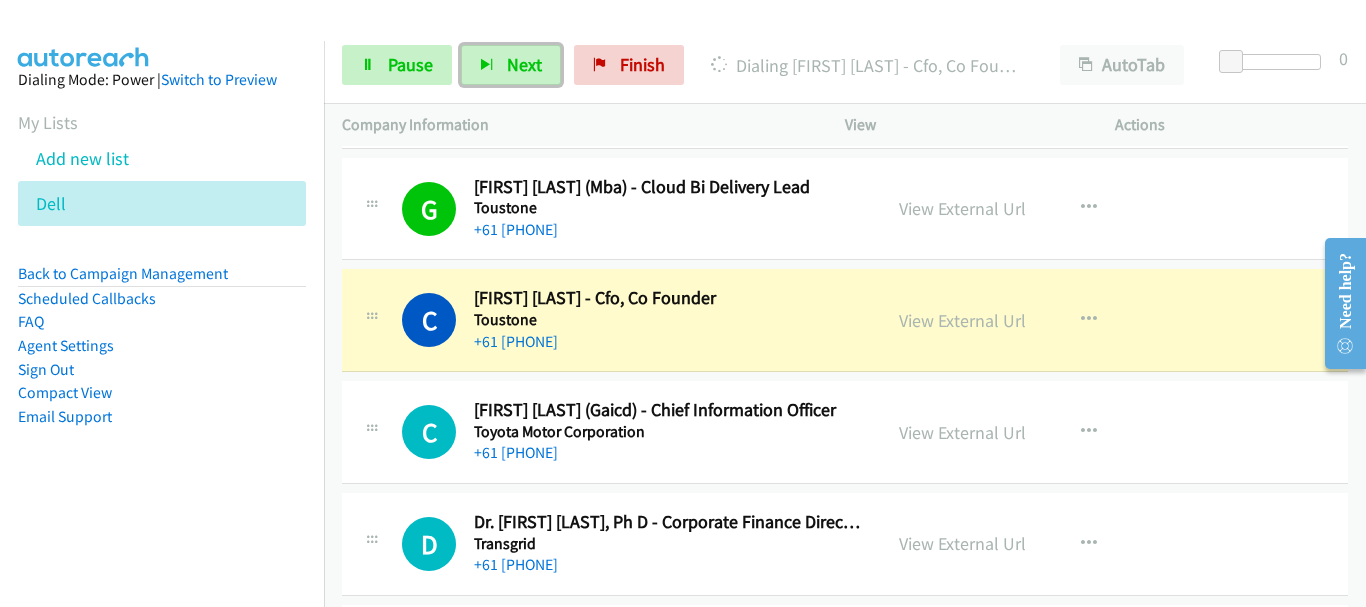 click on "+61 400 570 324" at bounding box center [668, 453] 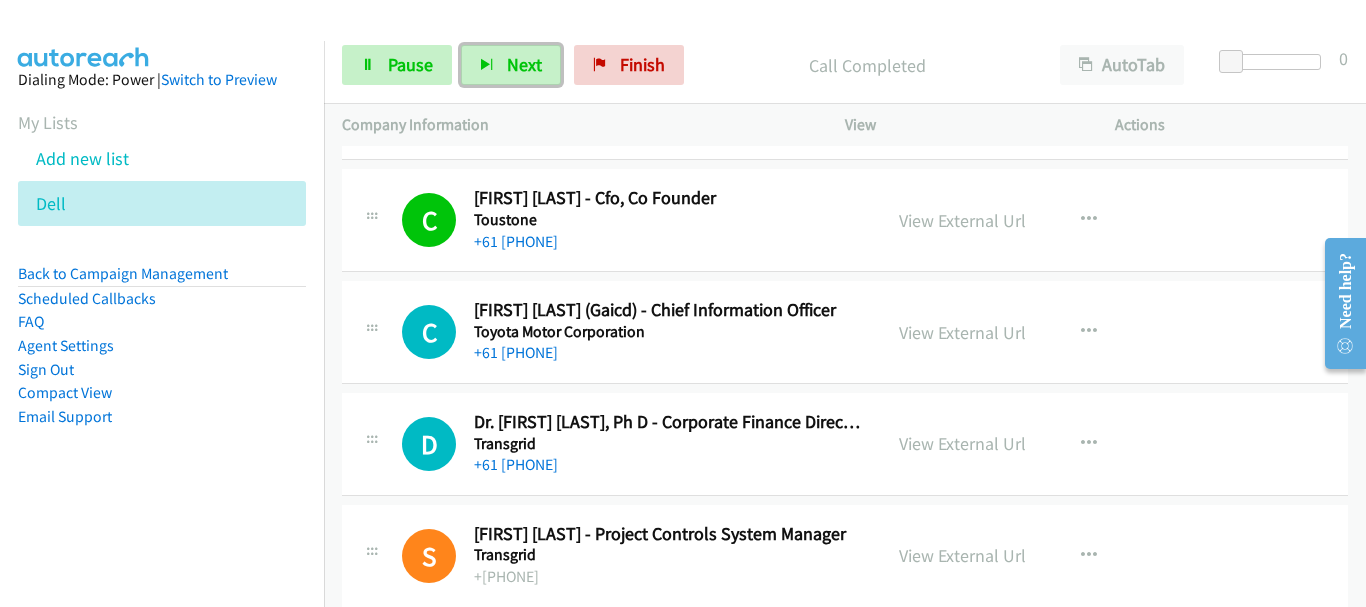 scroll, scrollTop: 3100, scrollLeft: 0, axis: vertical 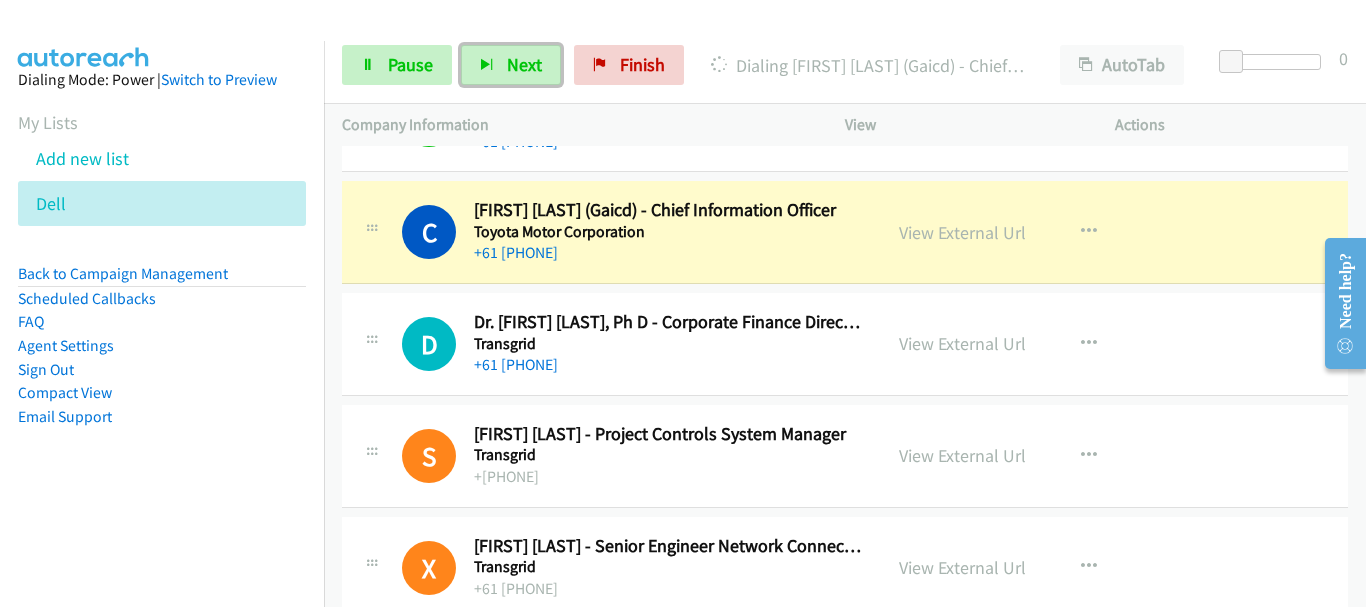 click on "+61 410 090 486" at bounding box center [668, 365] 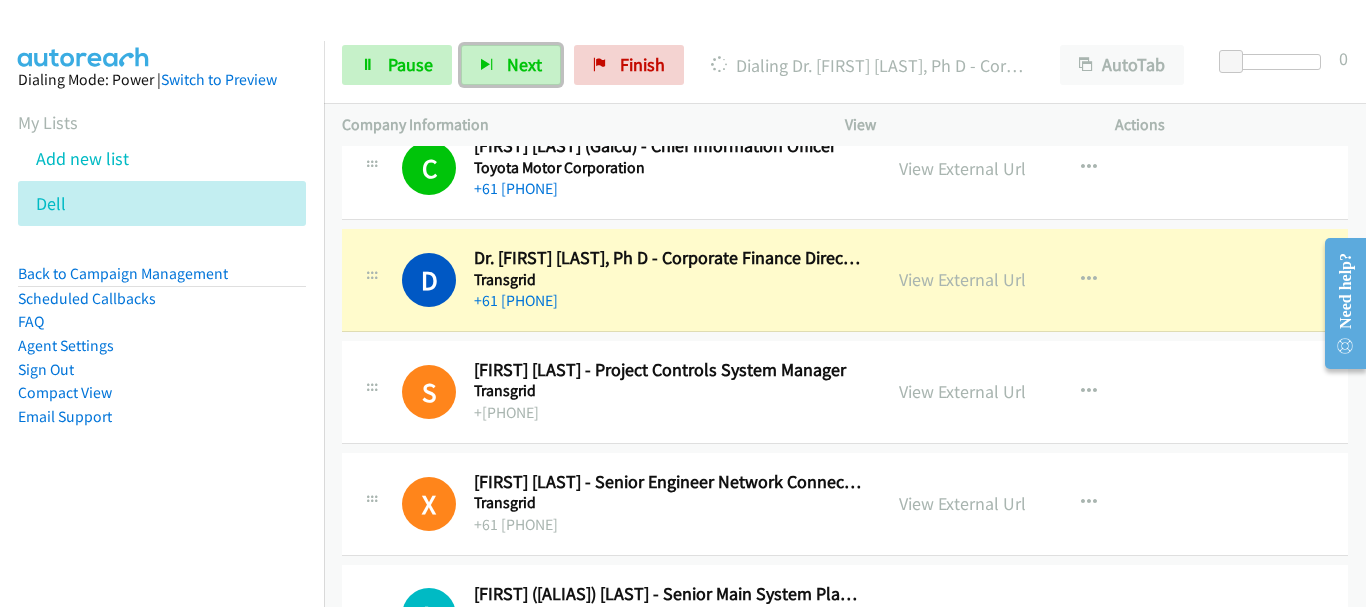 scroll, scrollTop: 3200, scrollLeft: 0, axis: vertical 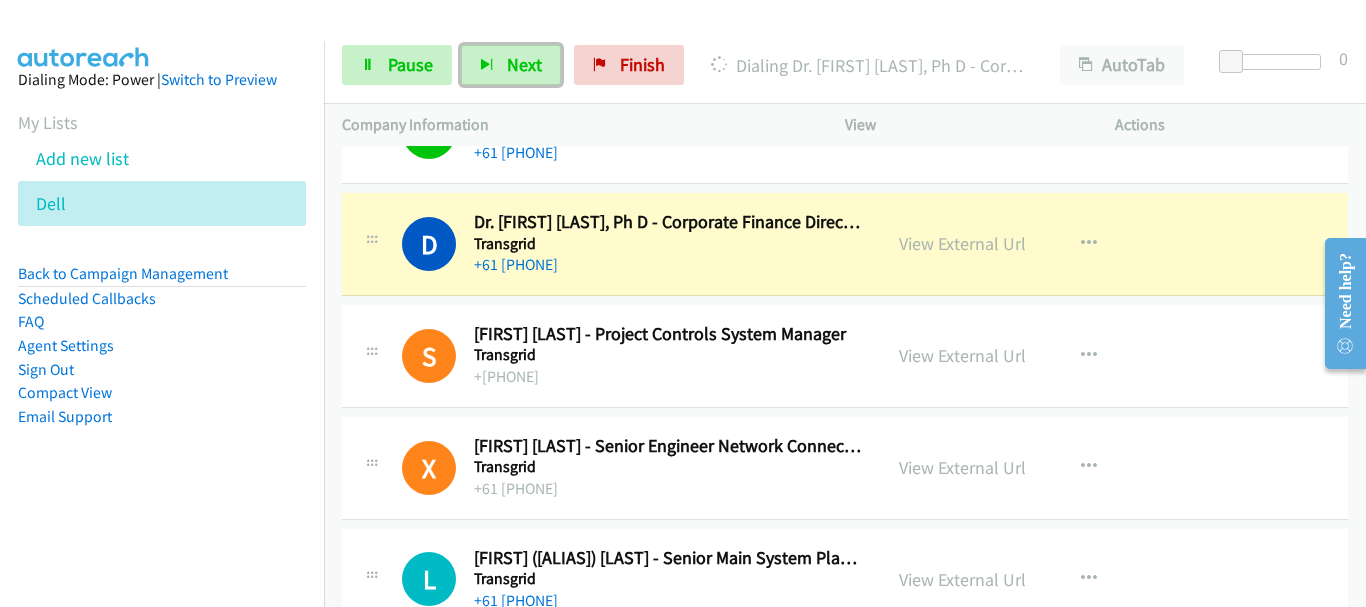 click on "+0451371324" at bounding box center [668, 377] 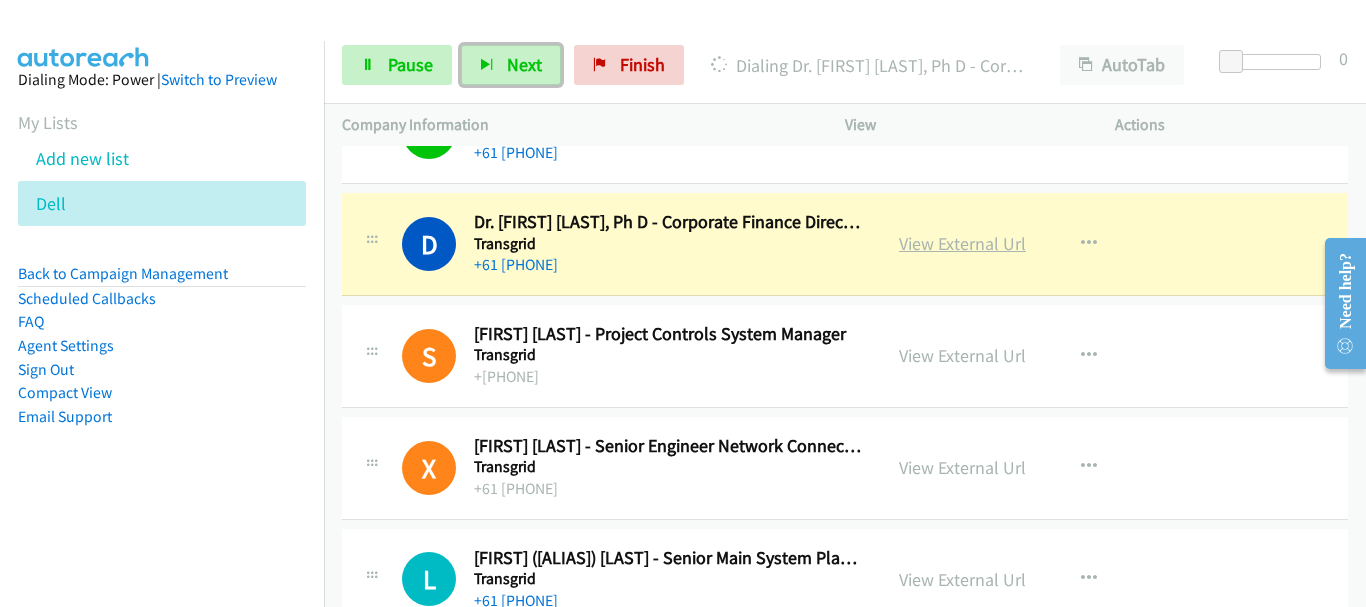 click on "View External Url" at bounding box center (962, 243) 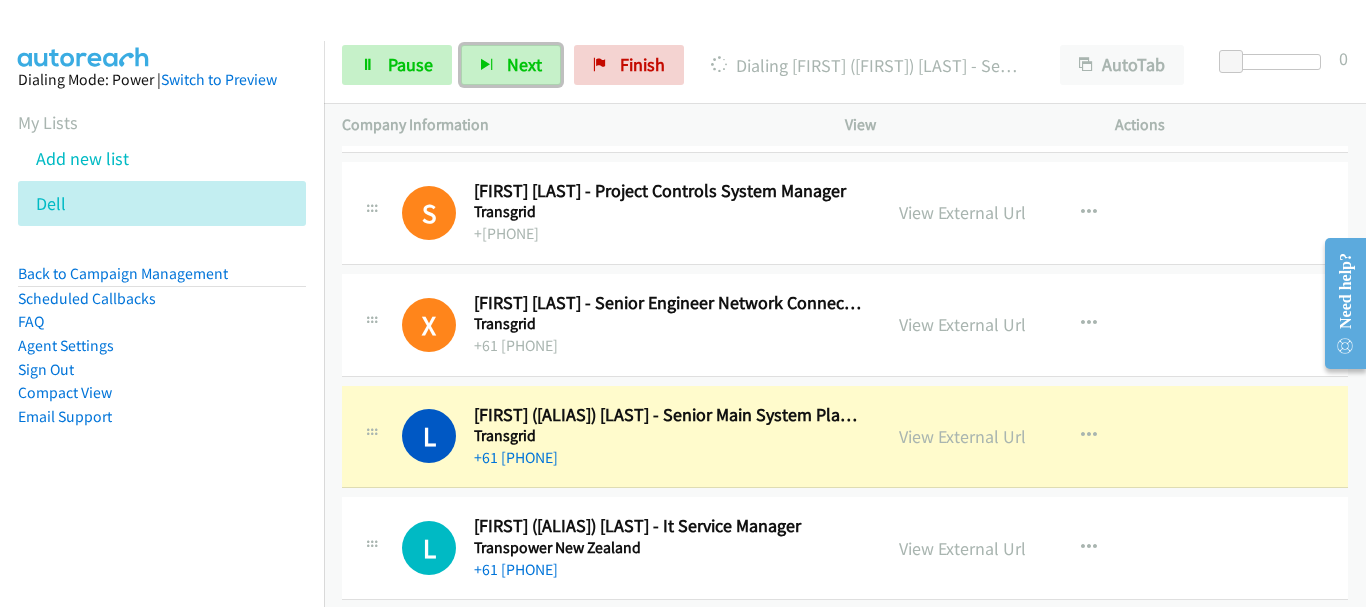 scroll, scrollTop: 3400, scrollLeft: 0, axis: vertical 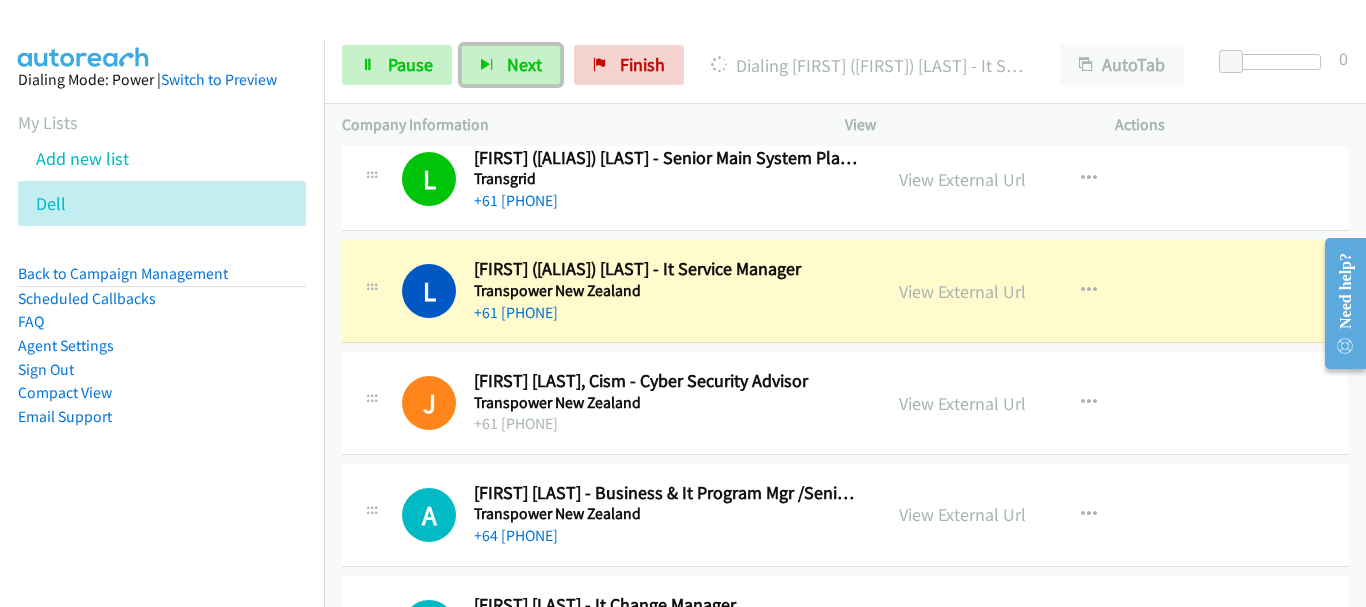 click on "Transpower New Zealand" at bounding box center [668, 403] 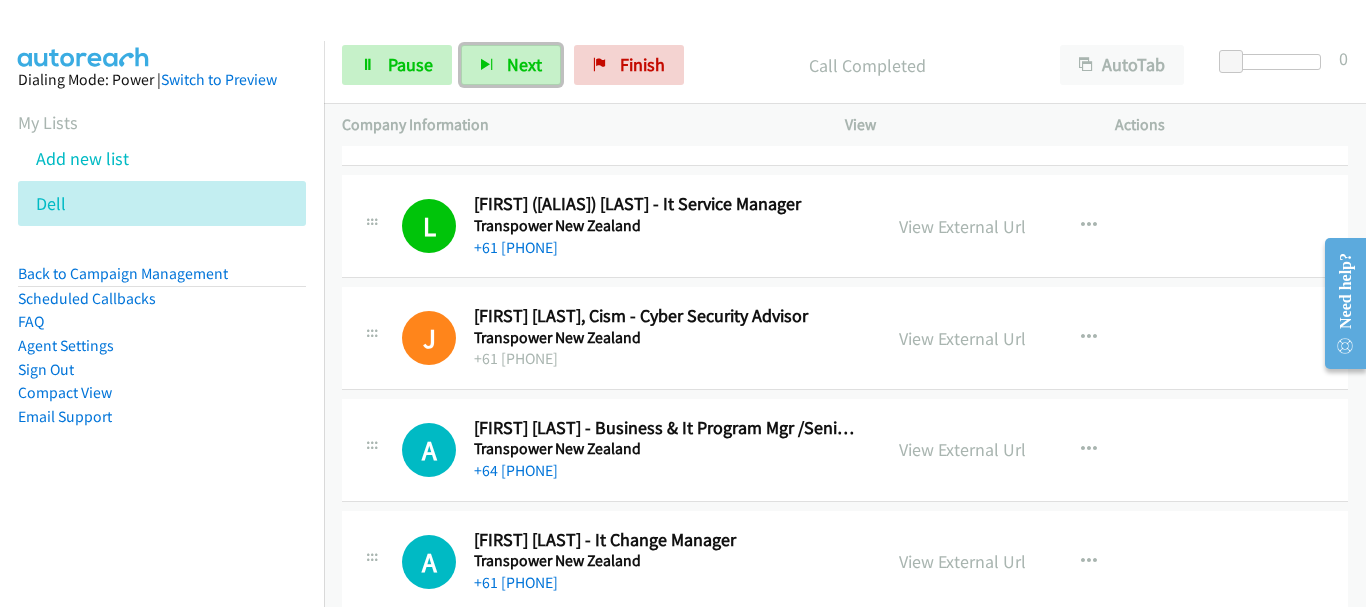 scroll, scrollTop: 3700, scrollLeft: 0, axis: vertical 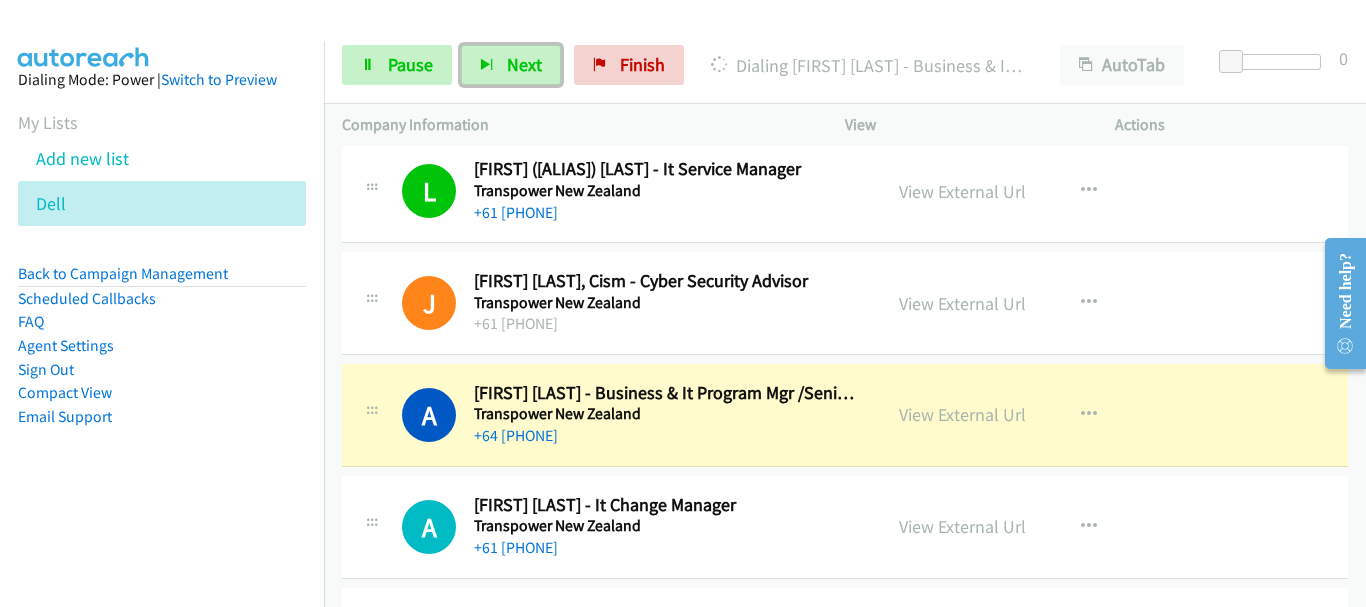 click on "J
Callback Scheduled
Jag Biradar, Cism - Cyber Security Advisor
Transpower New Zealand
Australia/Sydney
+61 4021 83 18 16
View External Url
View External Url
Schedule/Manage Callback
Start Calls Here
Remove from list
Add to do not call list
Reset Call Status" at bounding box center [845, 303] 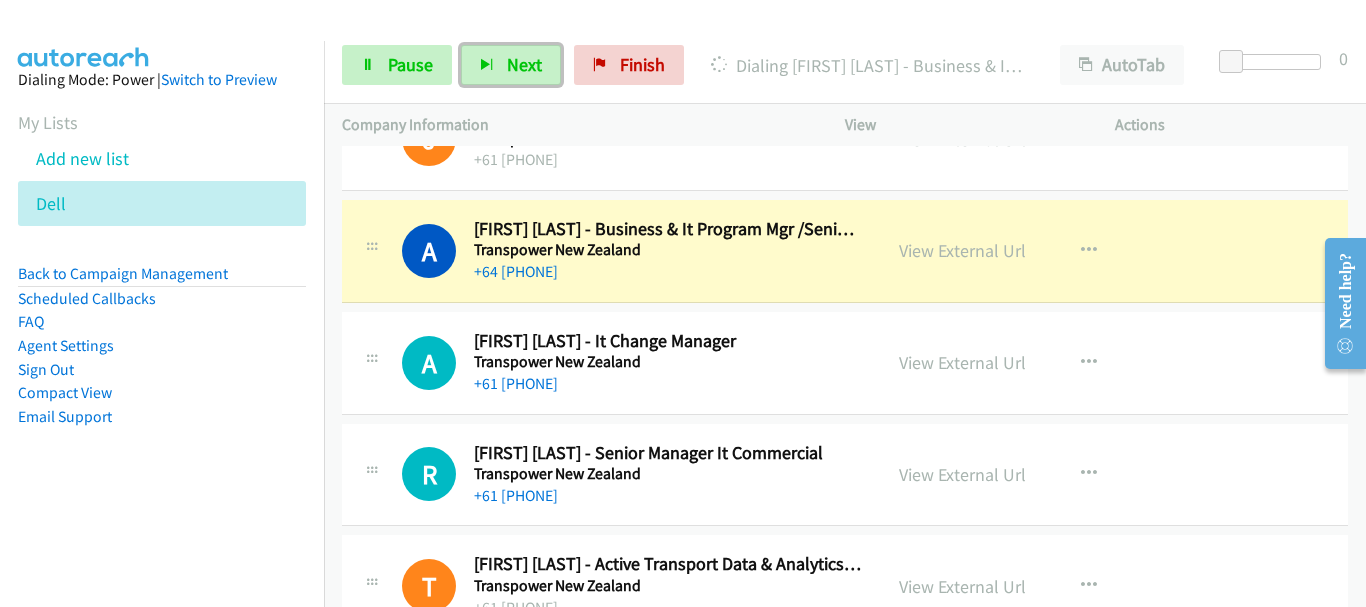 scroll, scrollTop: 3900, scrollLeft: 0, axis: vertical 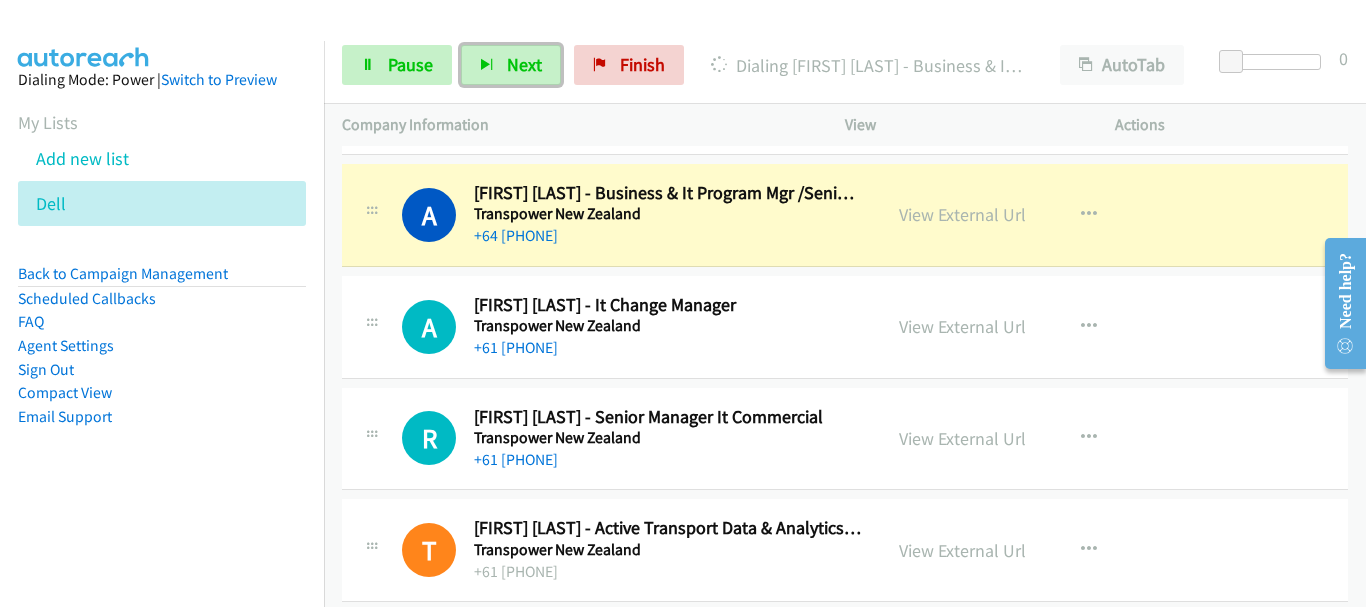 click on "Andrea Floratos - It Change Manager" at bounding box center (668, 305) 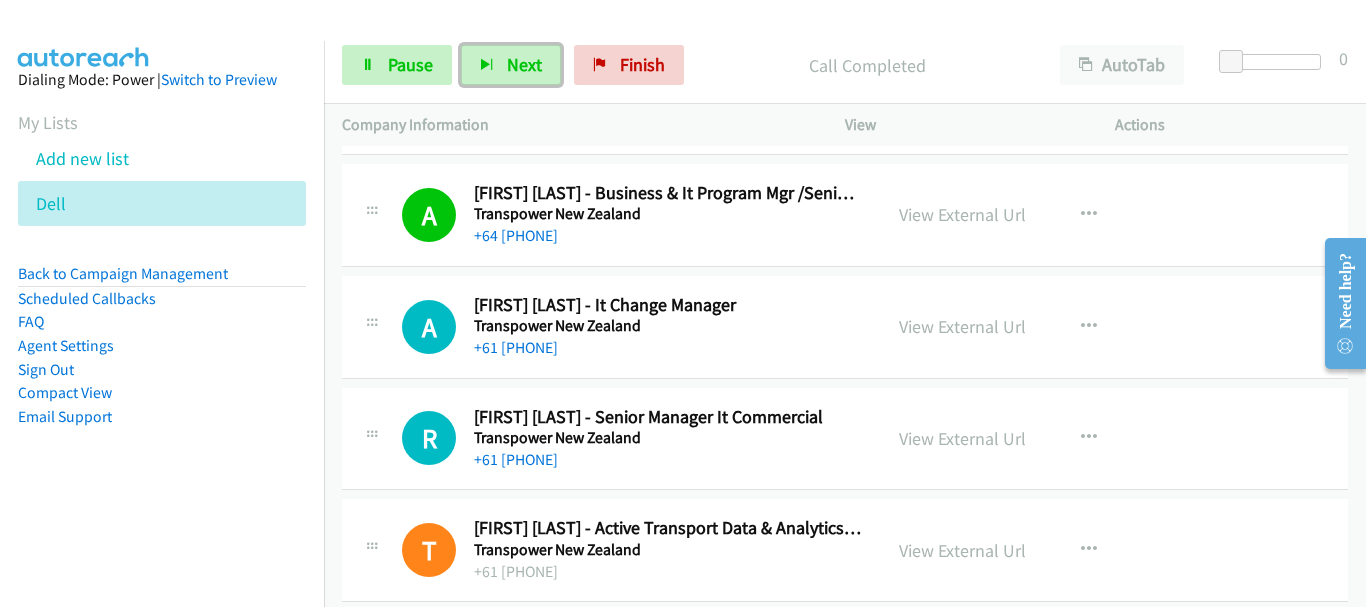 scroll, scrollTop: 4000, scrollLeft: 0, axis: vertical 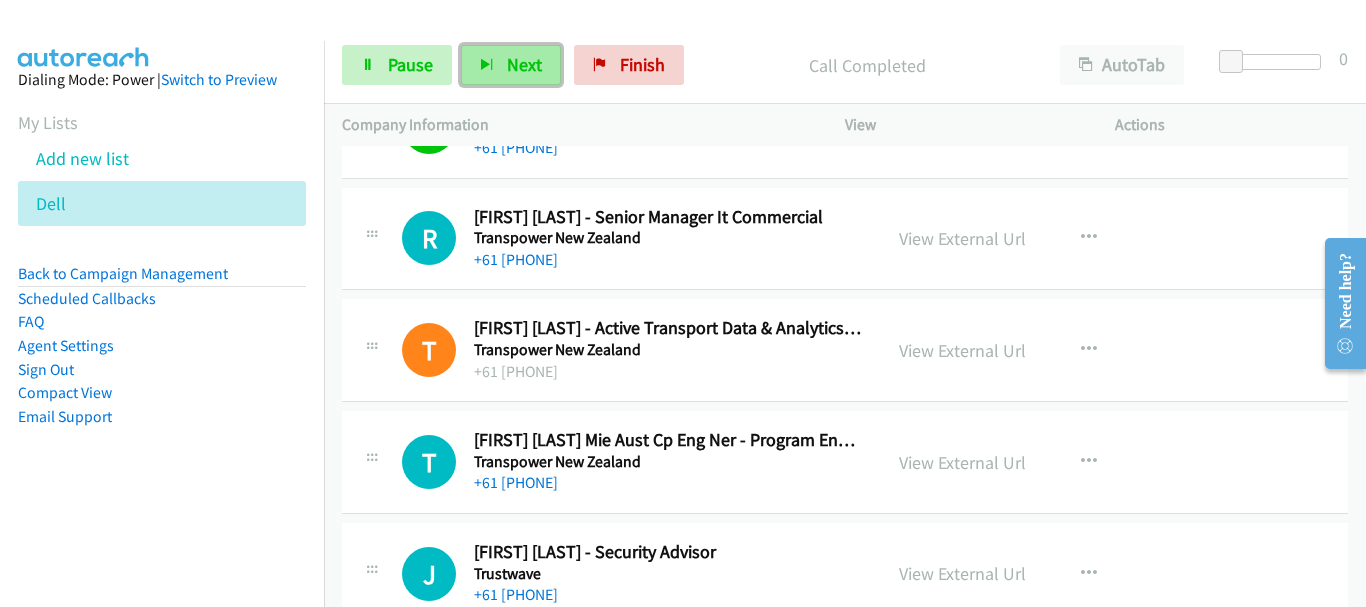 click on "Next" at bounding box center [511, 65] 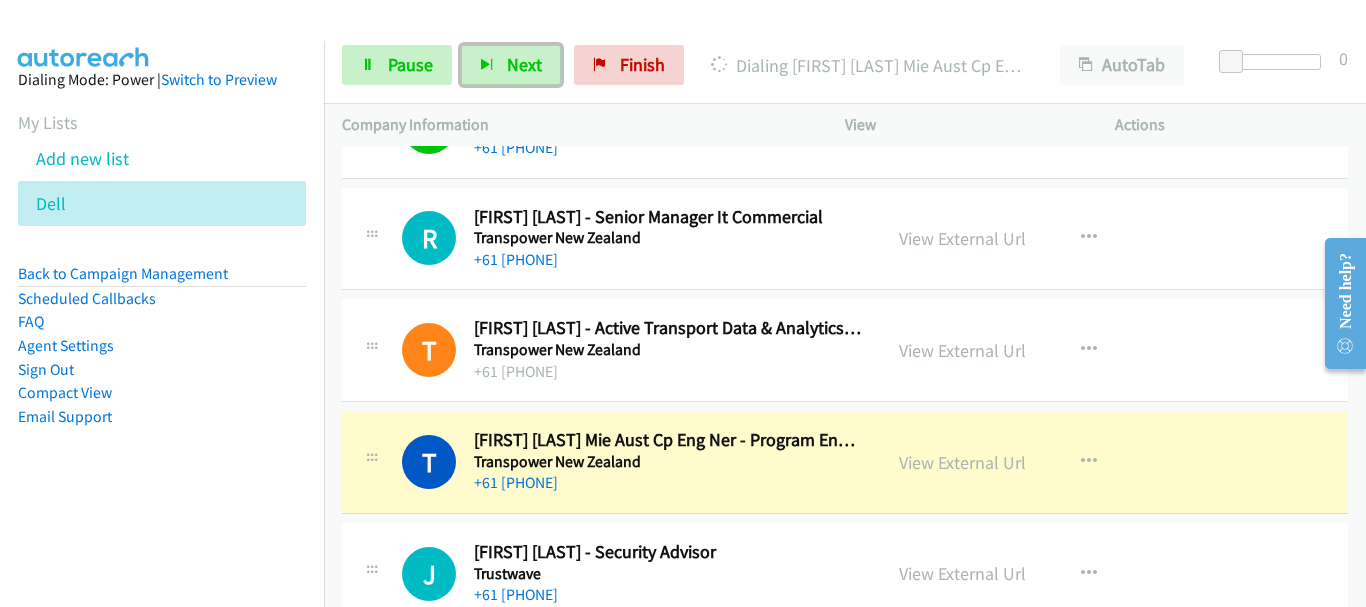 click on "J
Callback Scheduled
John Magtoto - Security Advisor
Trustwave
Australia/Sydney
+61 424 855 519
View External Url
View External Url
Schedule/Manage Callback
Start Calls Here
Remove from list
Add to do not call list
Reset Call Status" at bounding box center [845, 574] 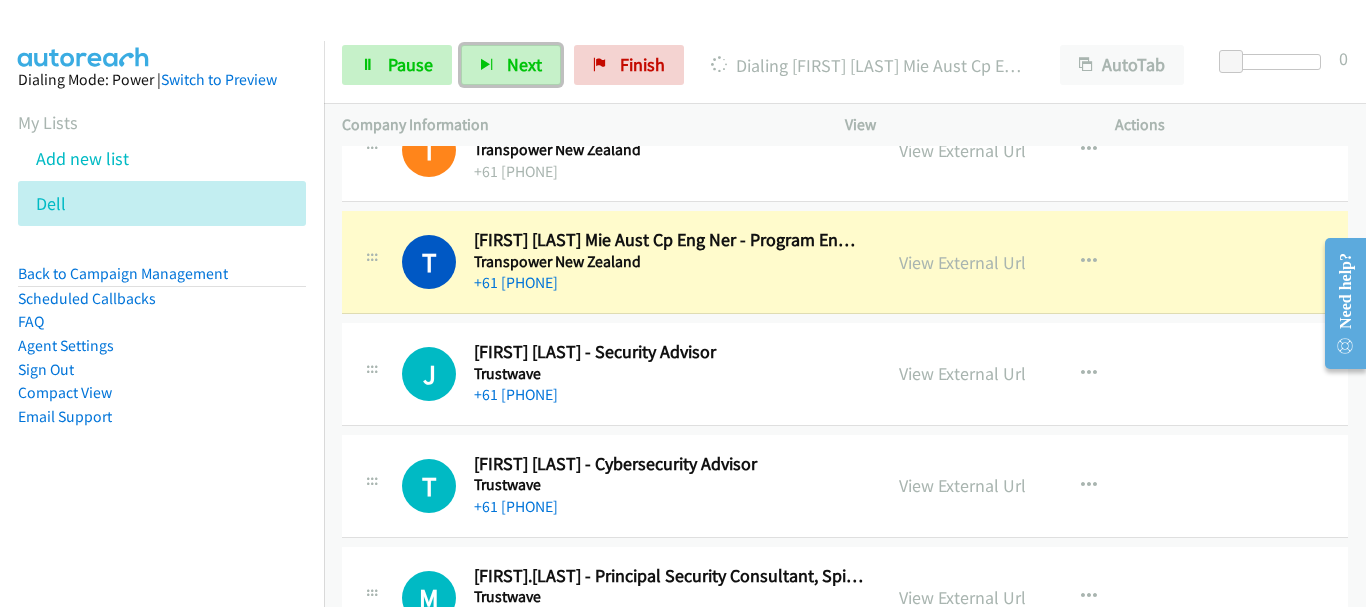 click on "J
Callback Scheduled
John Magtoto - Security Advisor
Trustwave
Australia/Sydney
+61 424 855 519
View External Url
View External Url
Schedule/Manage Callback
Start Calls Here
Remove from list
Add to do not call list
Reset Call Status" at bounding box center [845, 374] 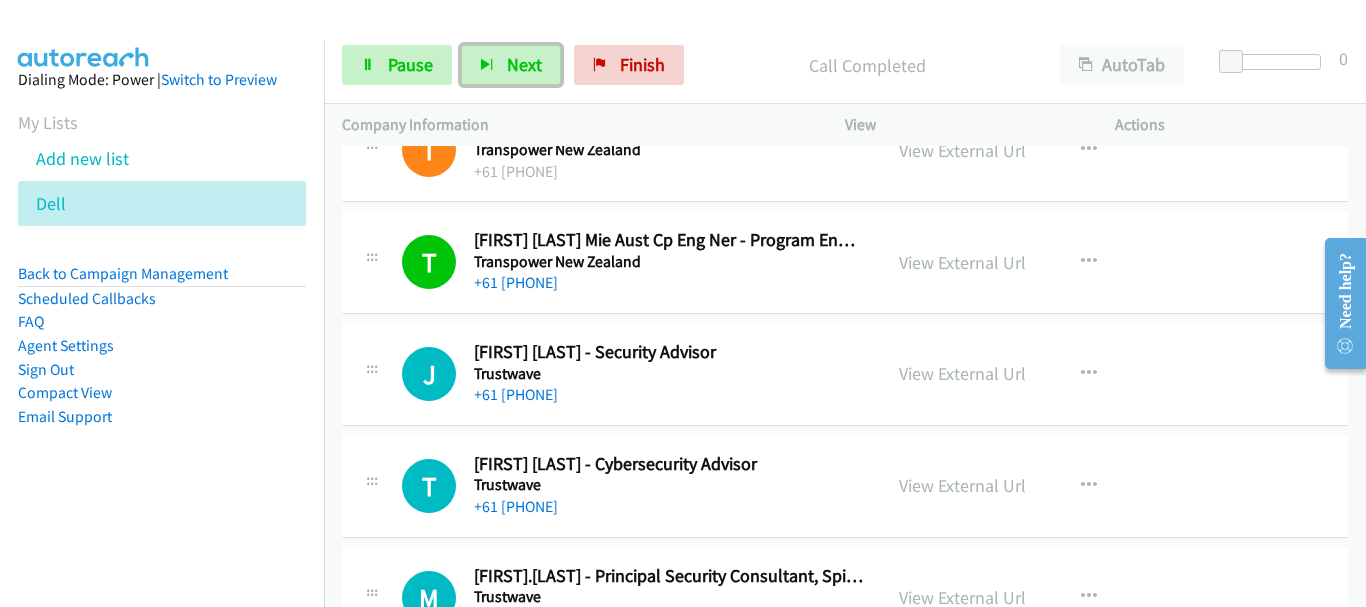 scroll, scrollTop: 4400, scrollLeft: 0, axis: vertical 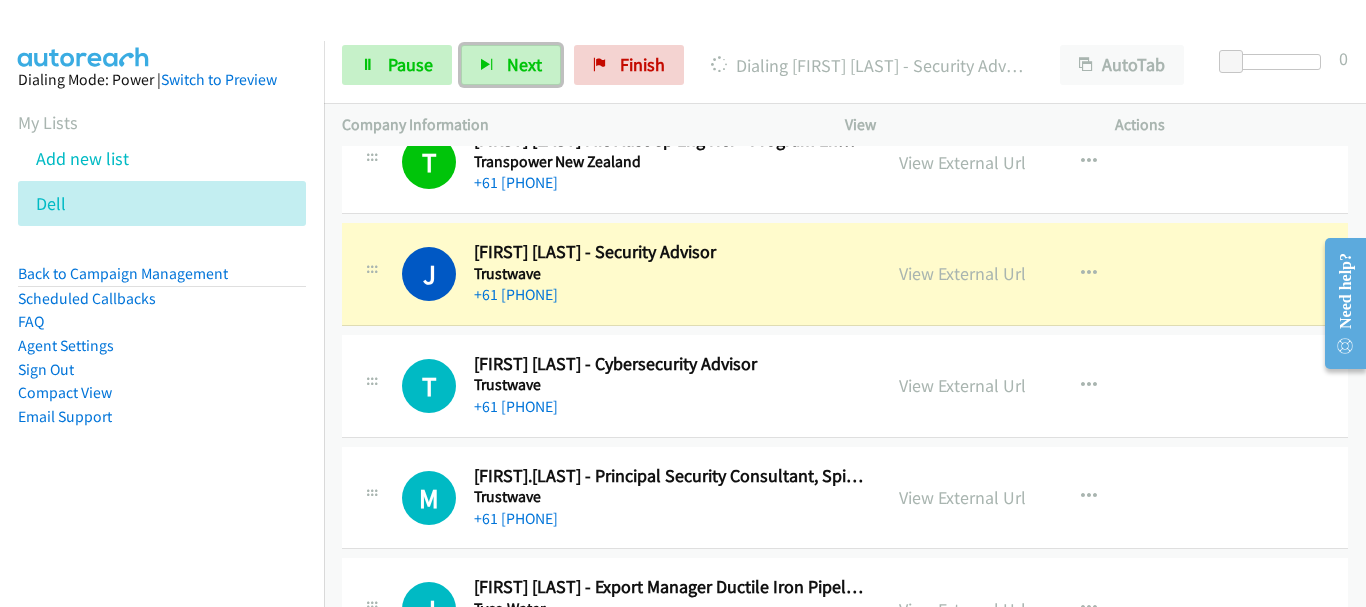 click on "T
Callback Scheduled
Taylor Hosken - Cybersecurity Advisor
Trustwave
Australia/Sydney
+61 403 027 048
View External Url
View External Url
Schedule/Manage Callback
Start Calls Here
Remove from list
Add to do not call list
Reset Call Status" at bounding box center [845, 386] 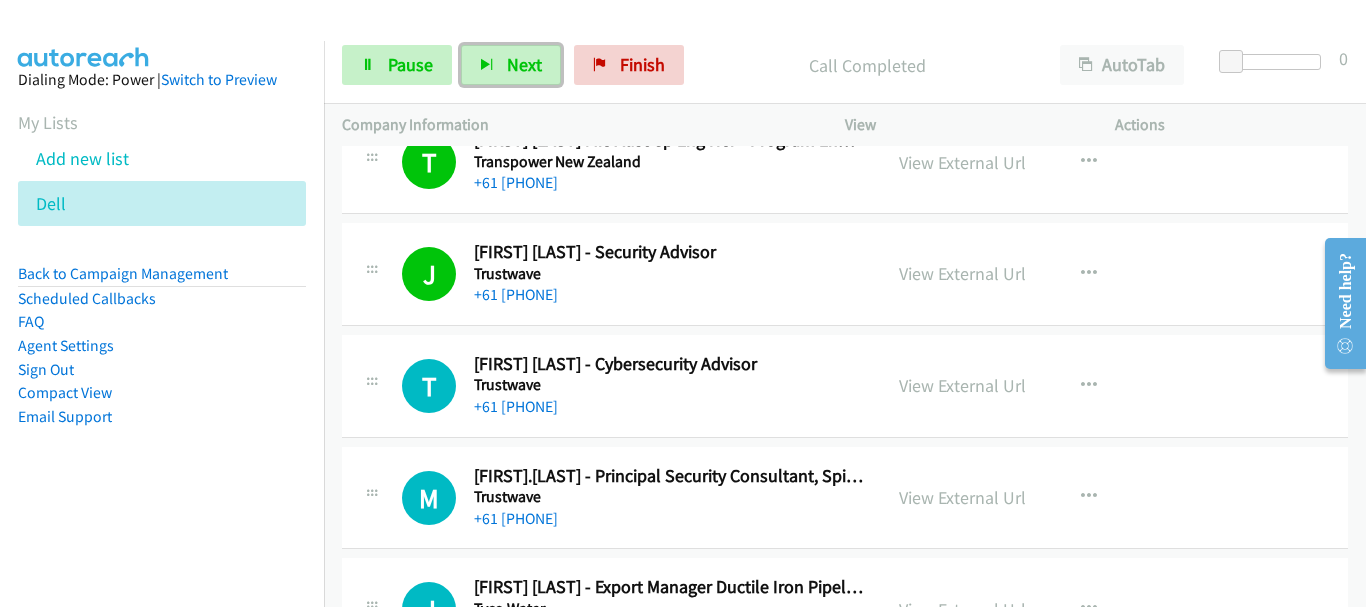 scroll, scrollTop: 4500, scrollLeft: 0, axis: vertical 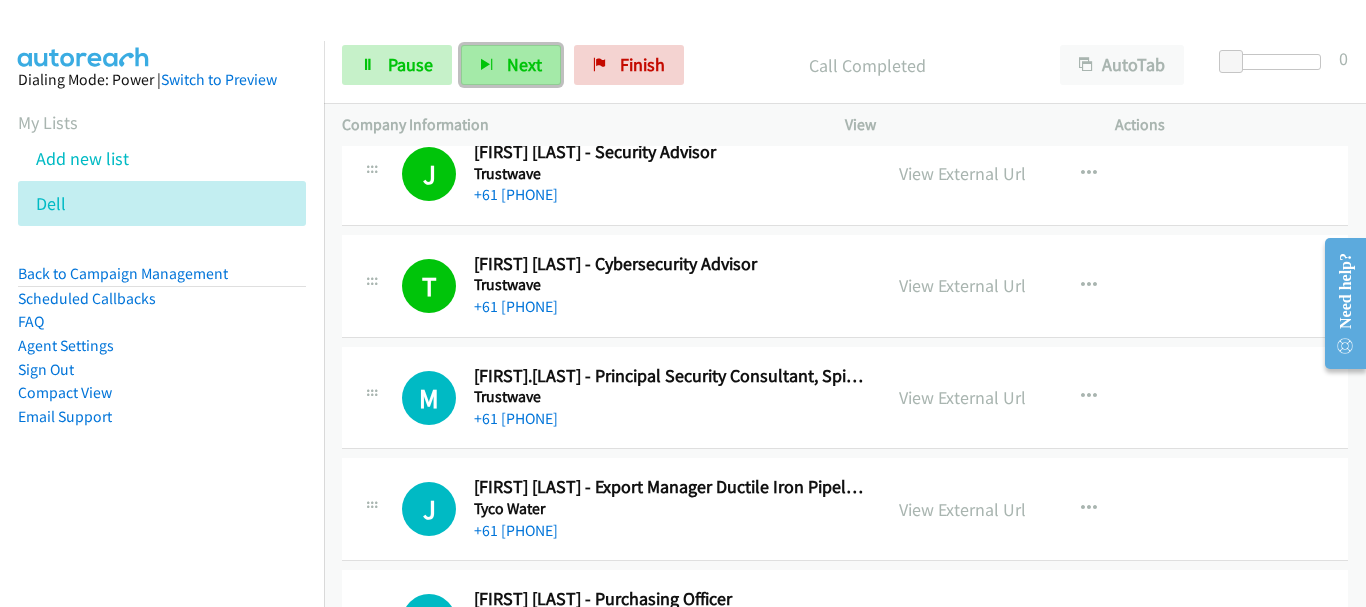 click on "Next" at bounding box center [511, 65] 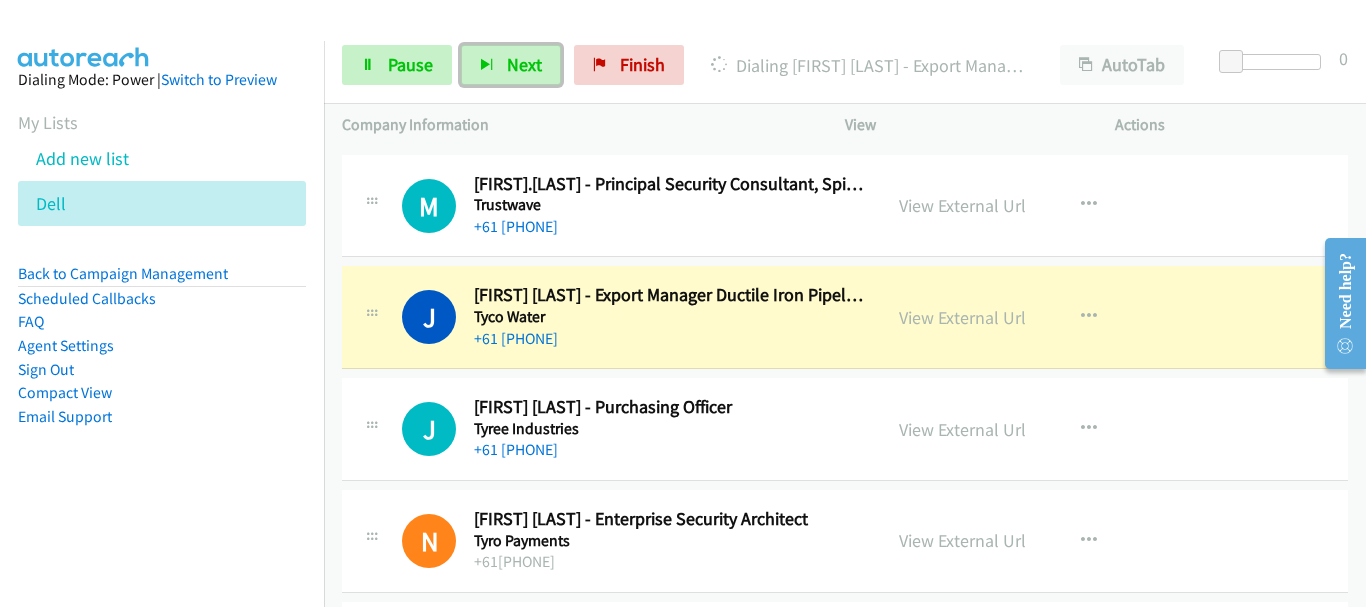 scroll, scrollTop: 4700, scrollLeft: 0, axis: vertical 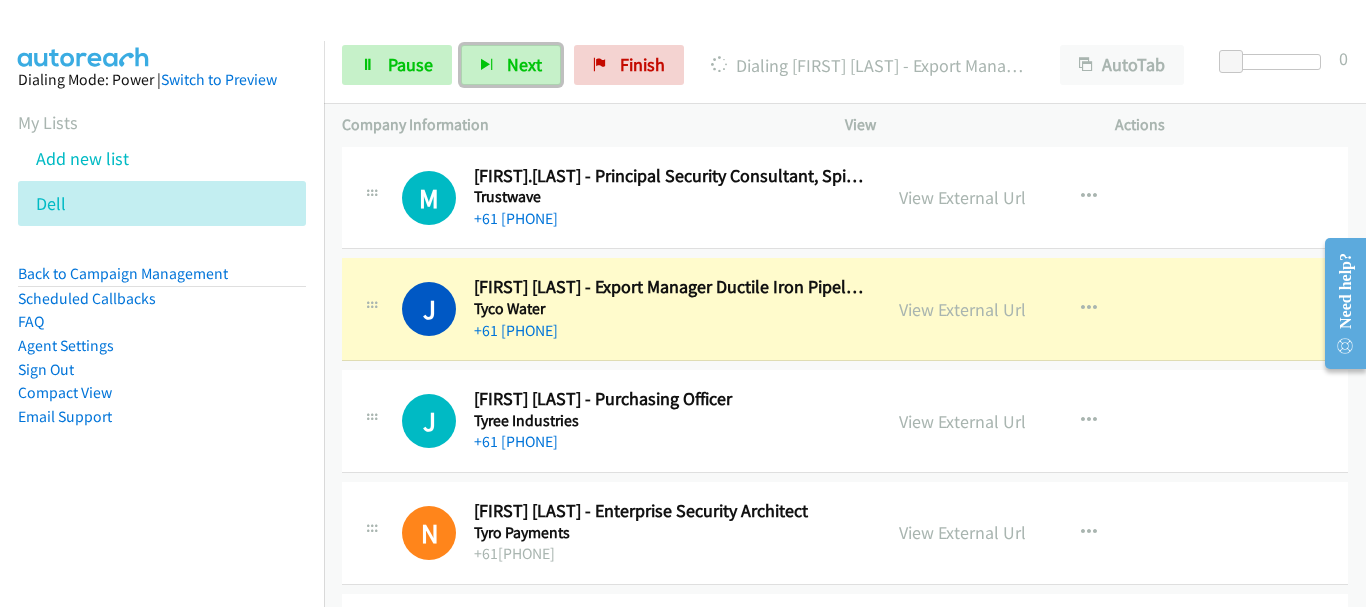 click on "J
Callback Scheduled
Jamie Brittle - Purchasing Officer
Tyree Industries
Australia/Sydney
+61 2 4872 6130
View External Url
View External Url
Schedule/Manage Callback
Start Calls Here
Remove from list
Add to do not call list
Reset Call Status" at bounding box center [845, 421] 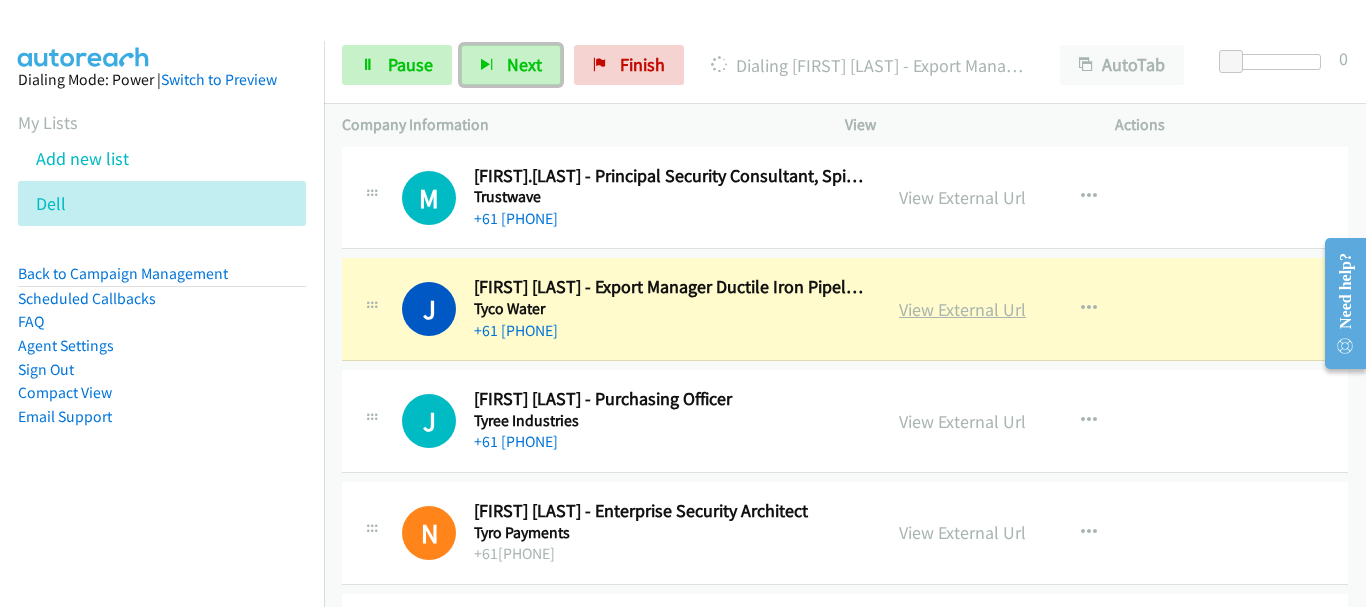 click on "View External Url" at bounding box center (962, 309) 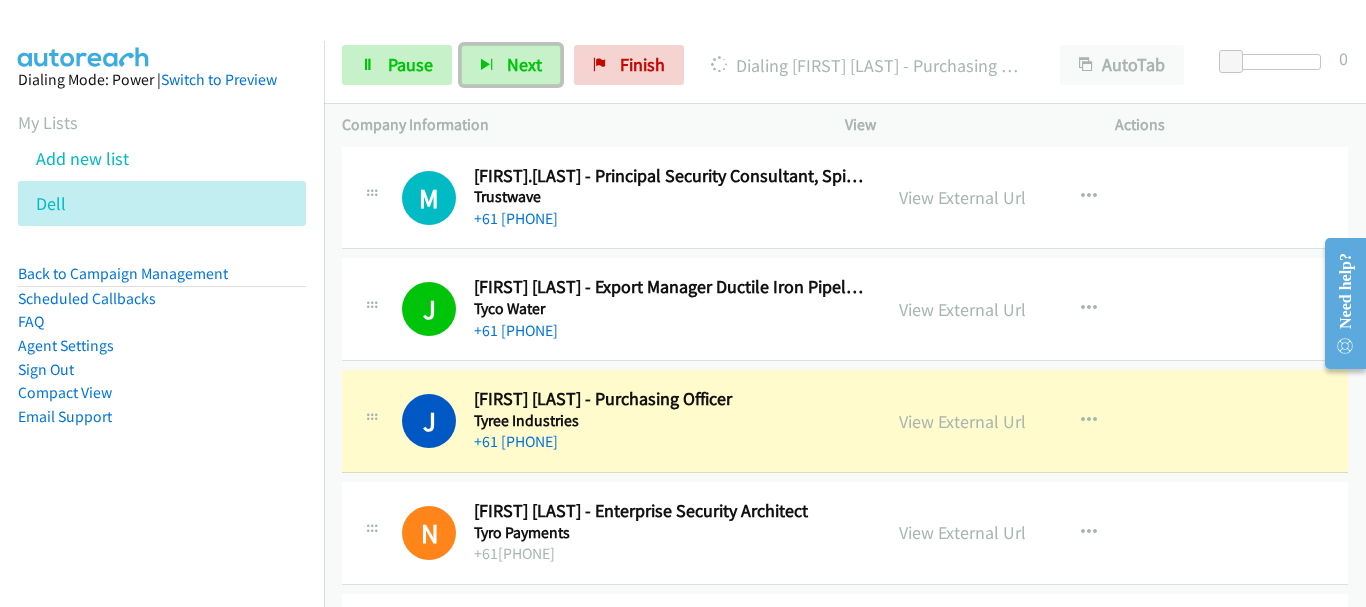 click on "+61 2 4872 6130" at bounding box center [668, 442] 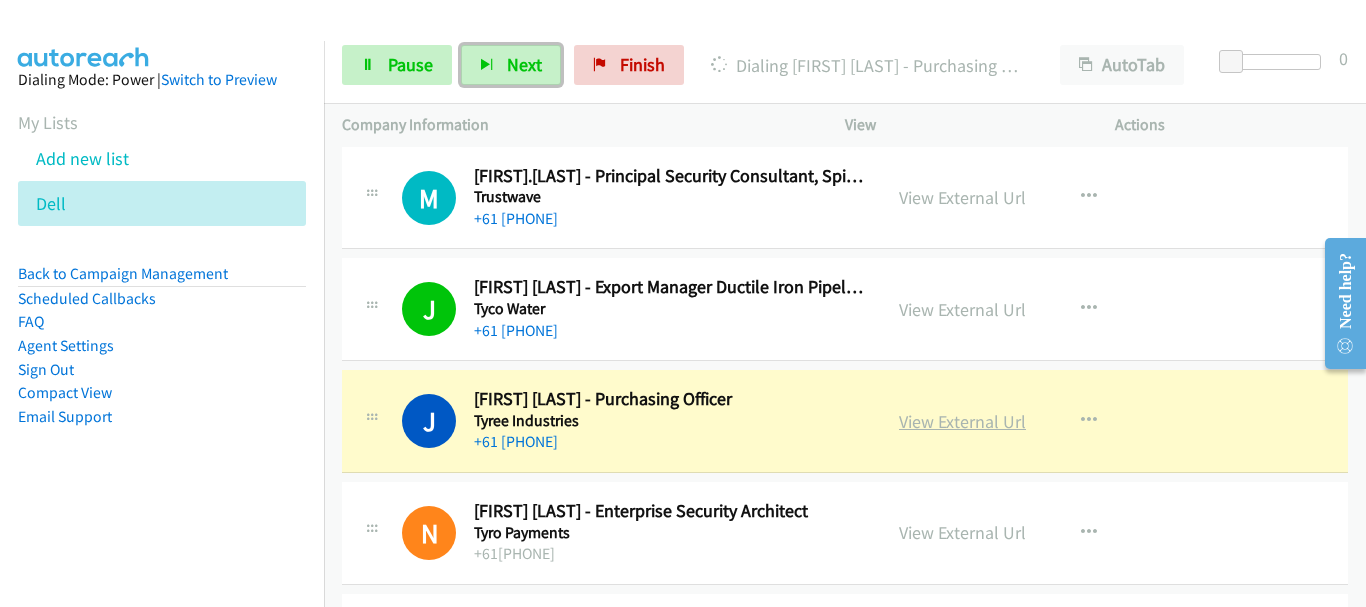 click on "View External Url" at bounding box center [962, 421] 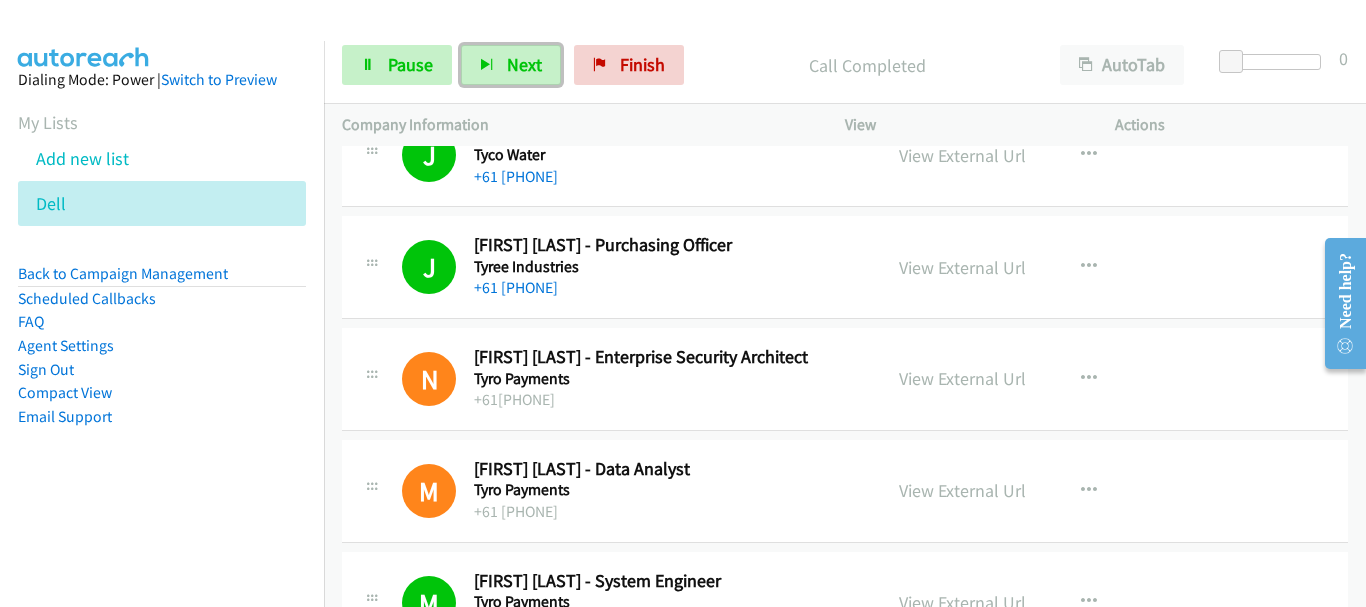 scroll, scrollTop: 4900, scrollLeft: 0, axis: vertical 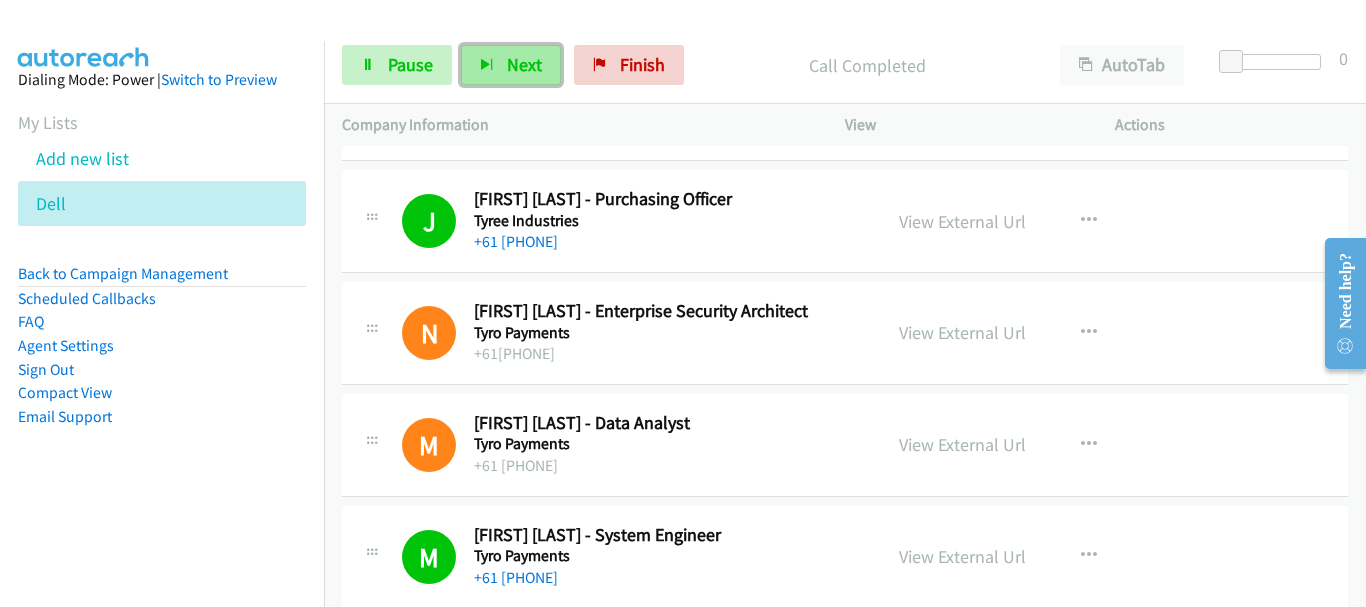 click on "Next" at bounding box center (511, 65) 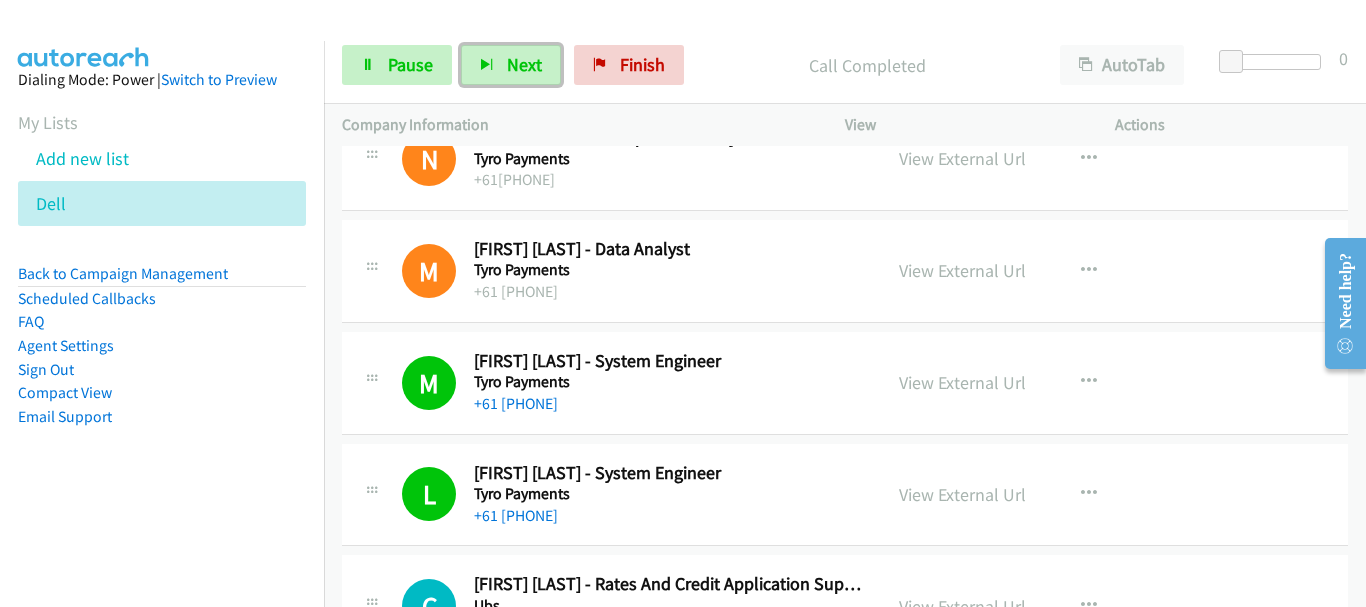 scroll, scrollTop: 5100, scrollLeft: 0, axis: vertical 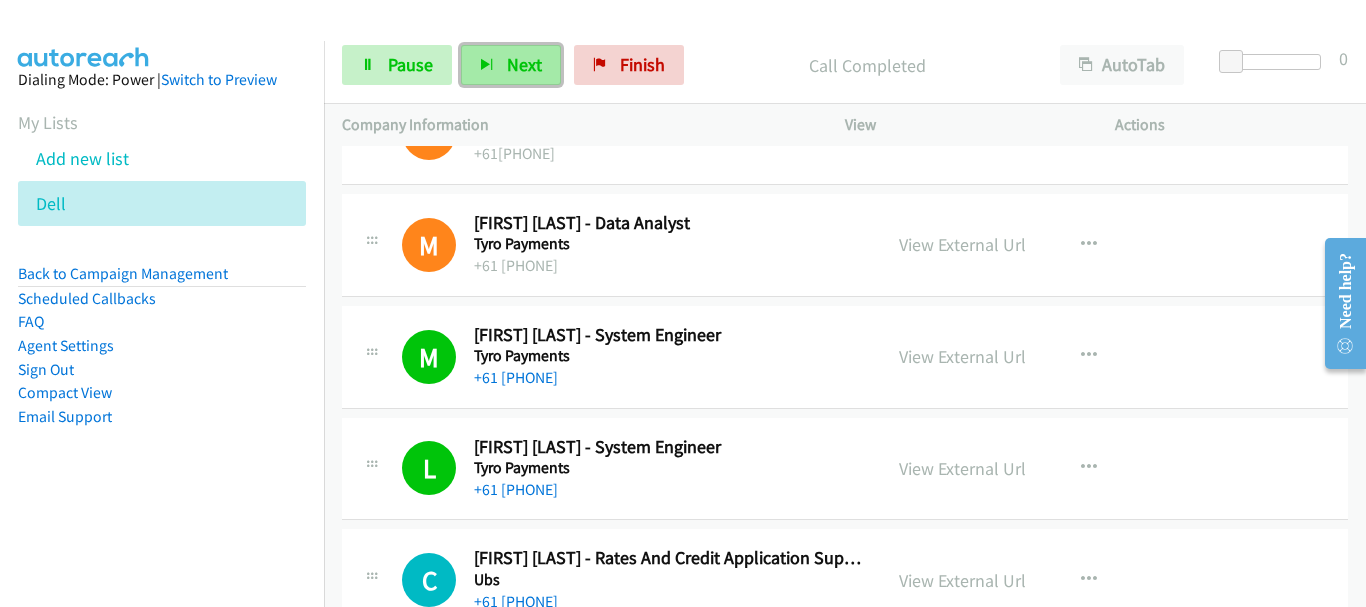 click on "Next" at bounding box center (511, 65) 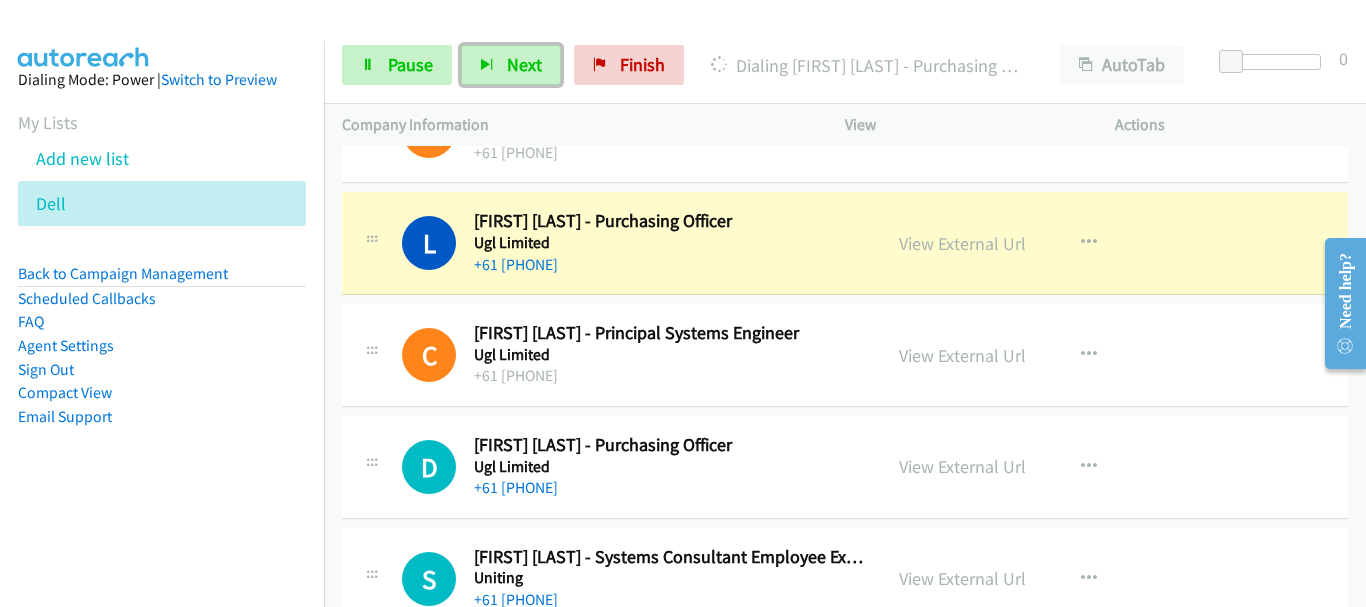 scroll, scrollTop: 6000, scrollLeft: 0, axis: vertical 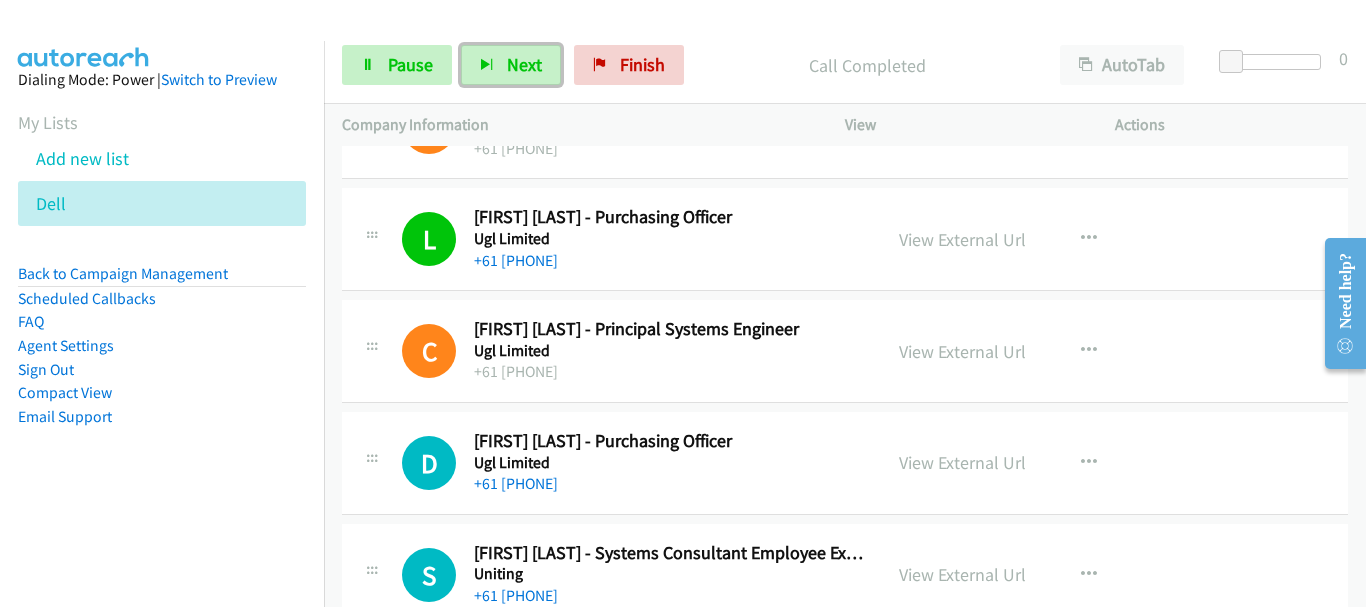 click on "C
Callback Scheduled
Christopher Ramos - Principal Systems Engineer
Ugl Limited
Australia/Sydney
+61 4242 25 49 13
View External Url
View External Url
Schedule/Manage Callback
Start Calls Here
Remove from list
Add to do not call list
Reset Call Status" at bounding box center (845, 351) 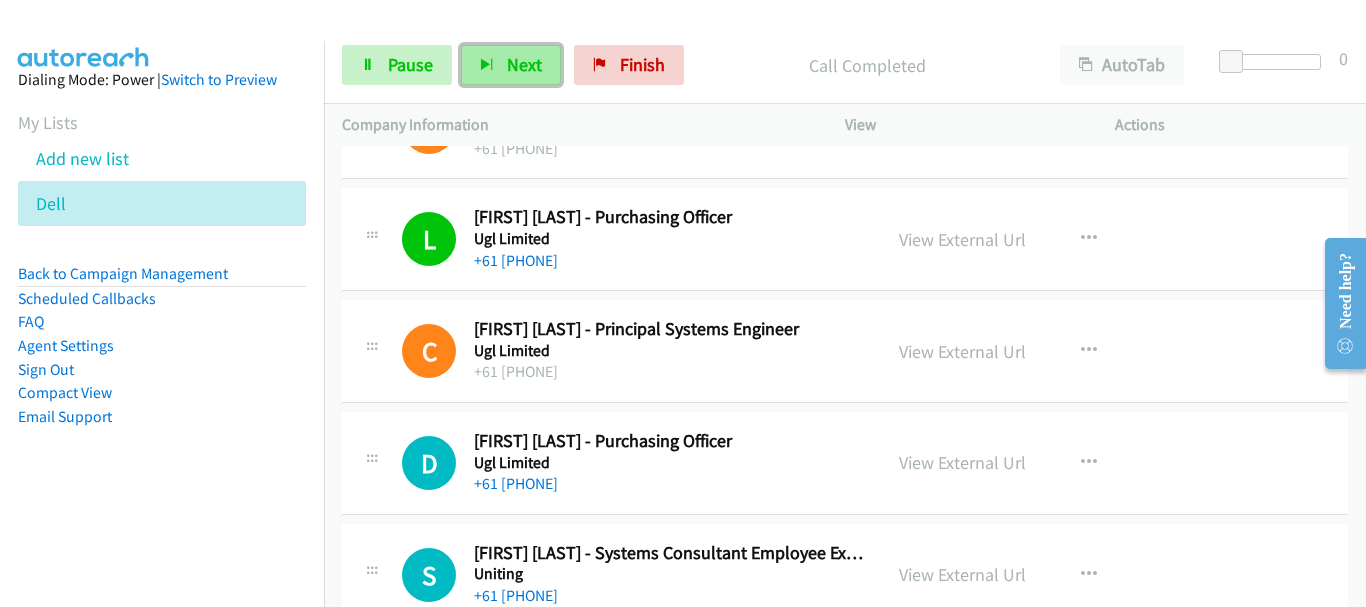 click on "Next" at bounding box center [524, 64] 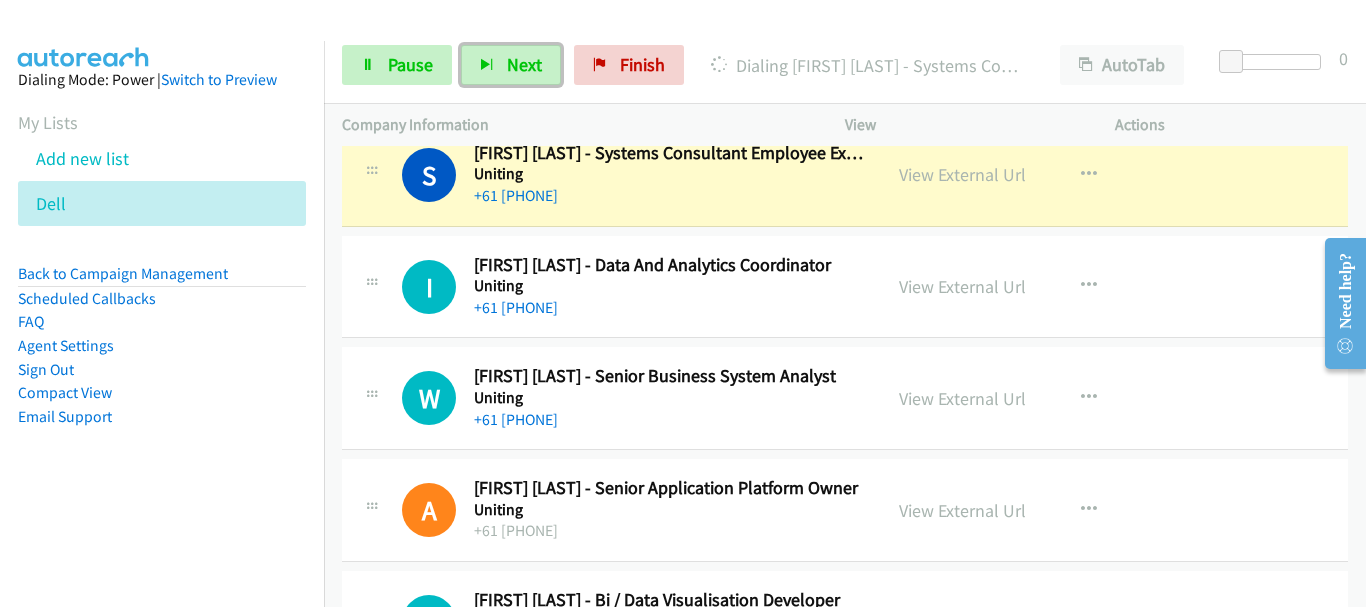 scroll, scrollTop: 6300, scrollLeft: 0, axis: vertical 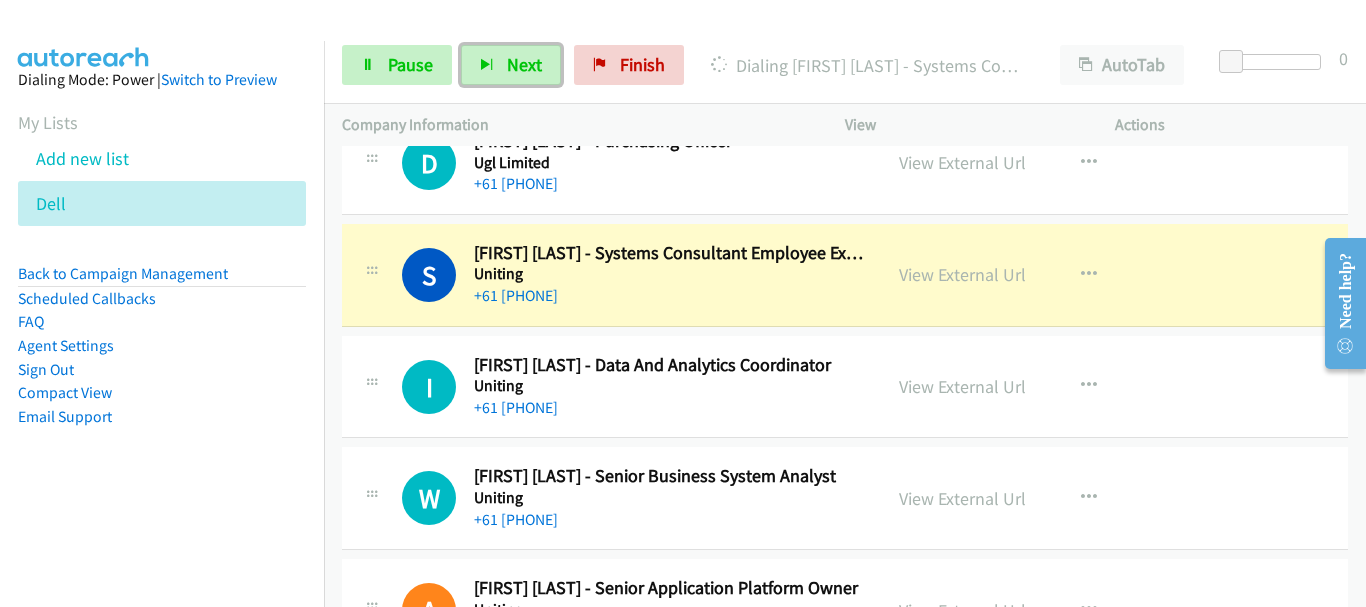 click on "W
Callback Scheduled
Wendy Mccabe - Senior Business System Analyst
Uniting
Australia/Sydney
+61 414 295 349
View External Url
View External Url
Schedule/Manage Callback
Start Calls Here
Remove from list
Add to do not call list
Reset Call Status" at bounding box center [845, 498] 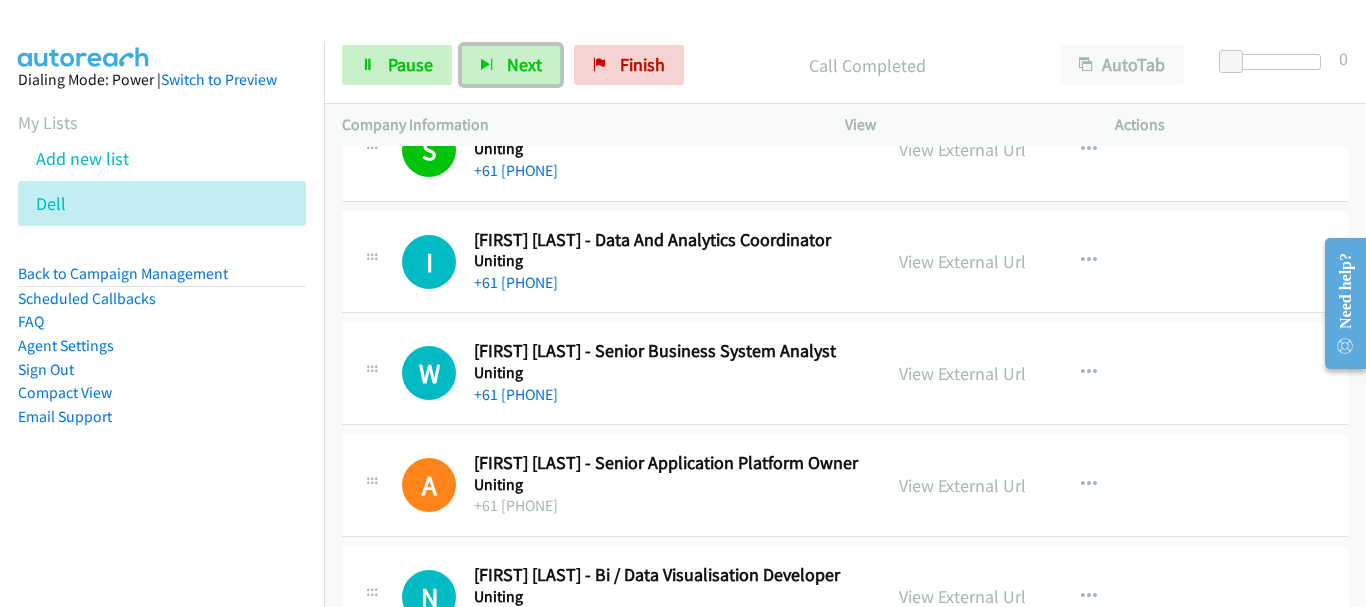 scroll, scrollTop: 6500, scrollLeft: 0, axis: vertical 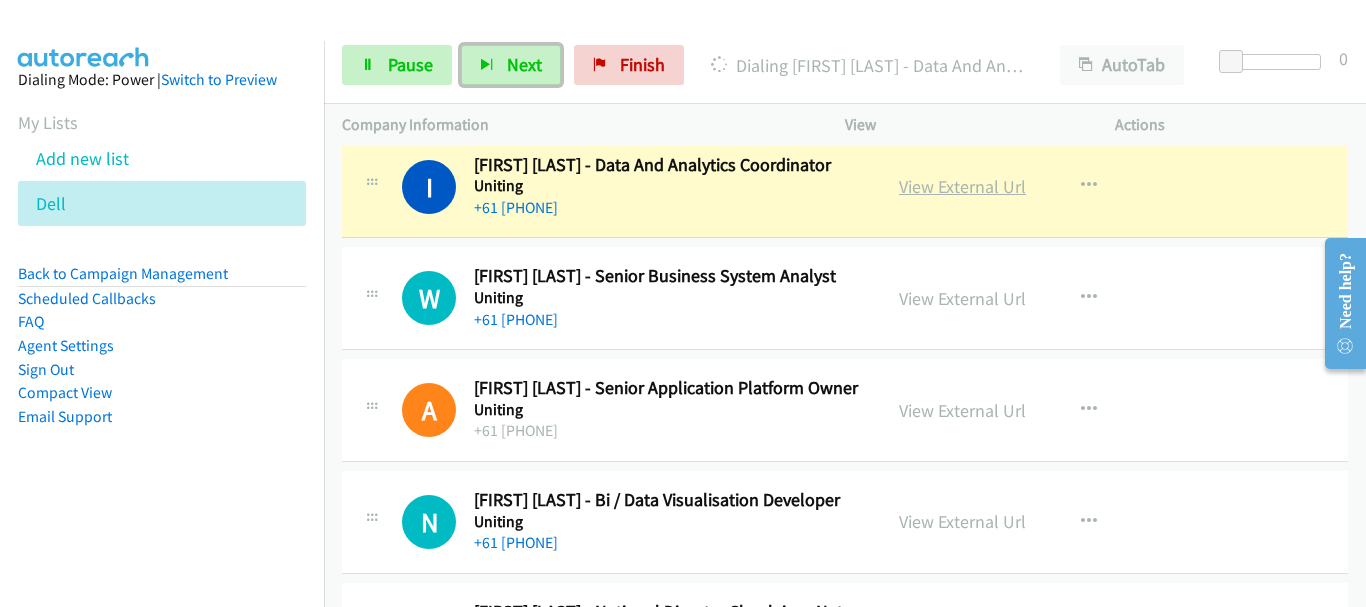 click on "View External Url" at bounding box center (962, 186) 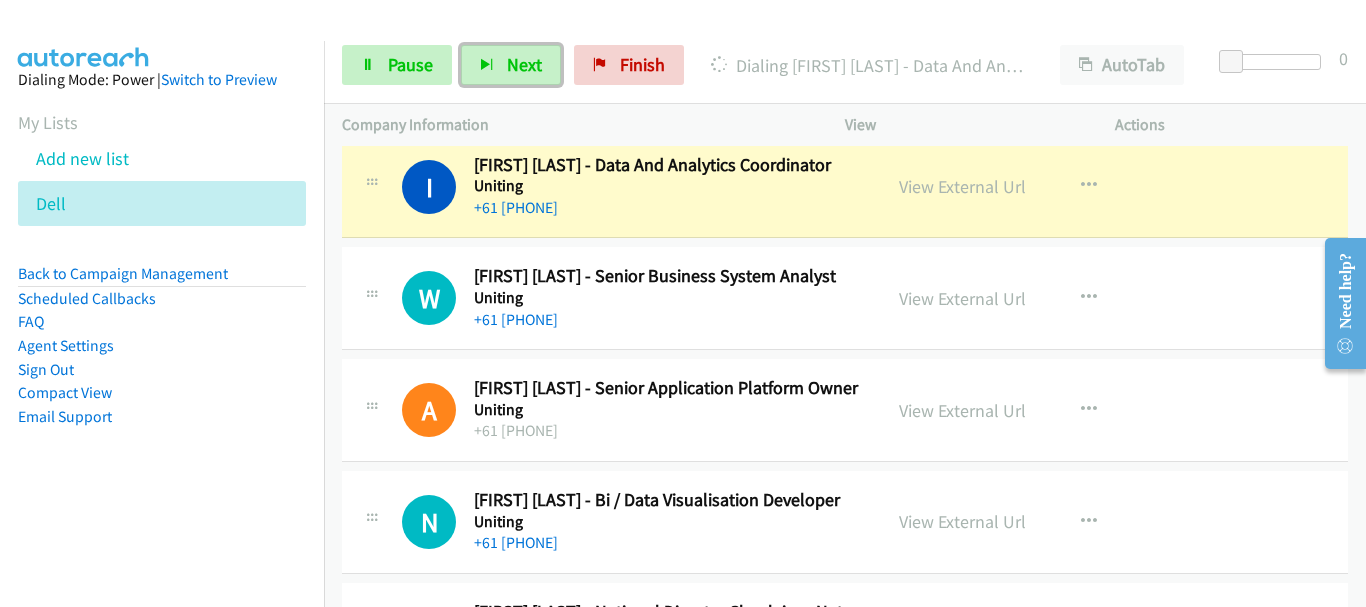 click on "+61 414 295 349" at bounding box center (668, 320) 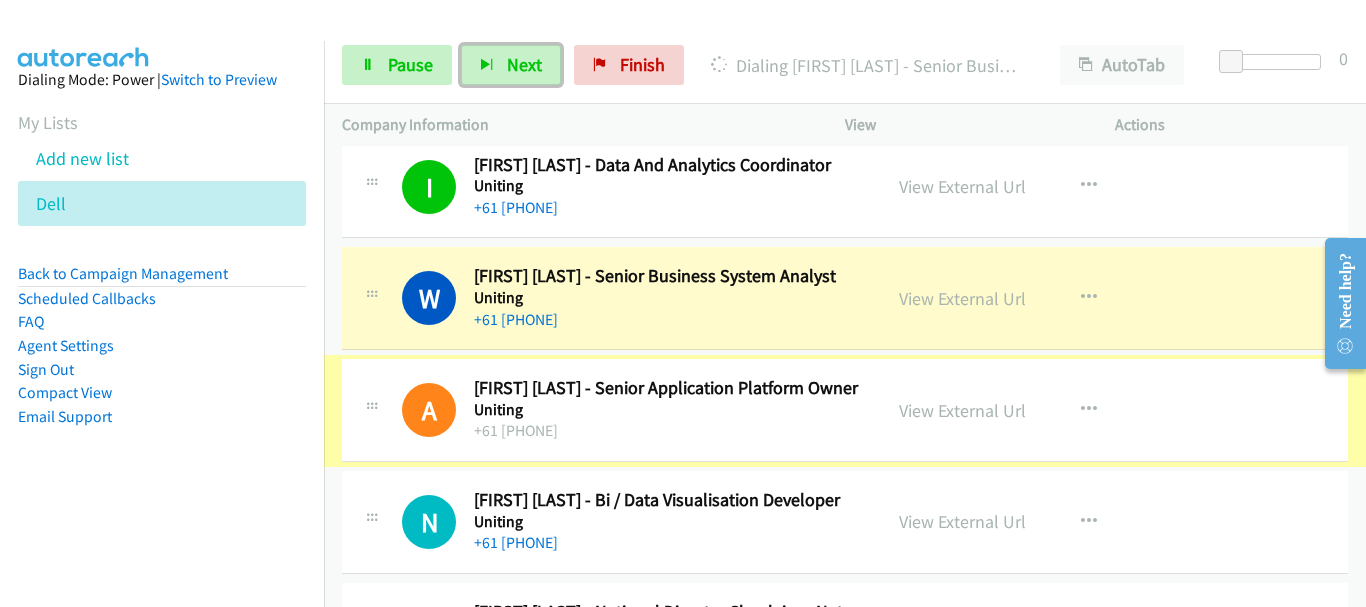 click on "+61 8065 66 00 66" at bounding box center (668, 431) 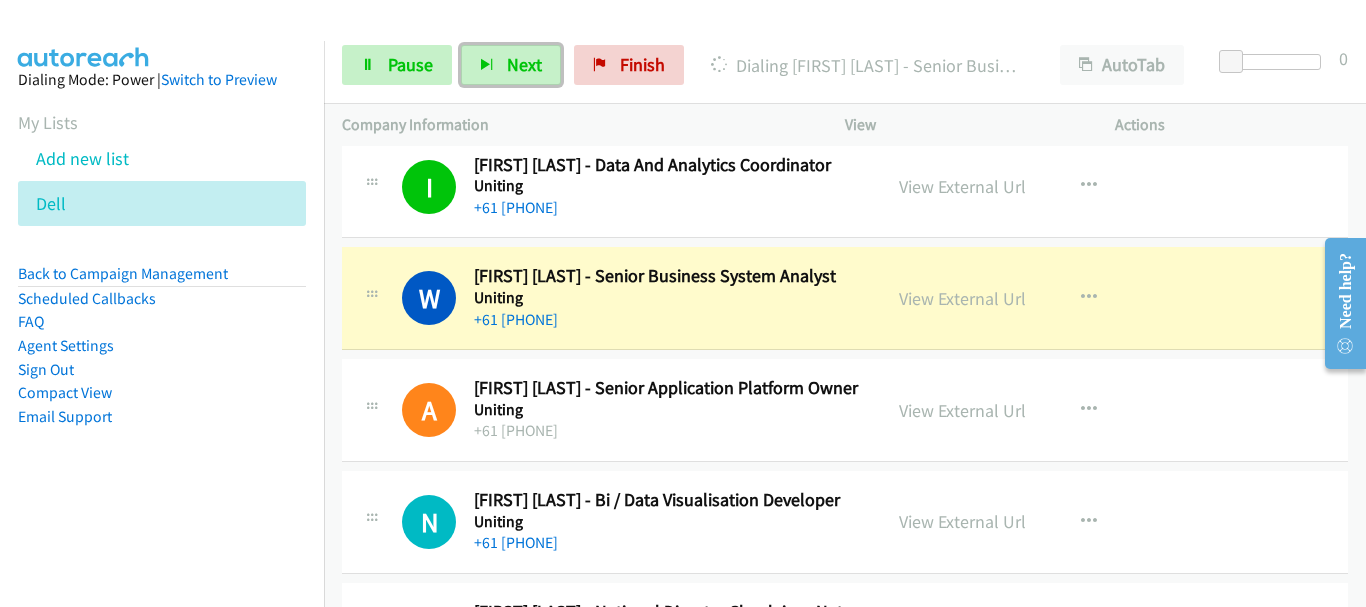 click on "A
Callback Scheduled
Attabur Rahman - Senior Application Platform Owner
Uniting
Indian/Cocos
+61 8065 66 00 66
View External Url
View External Url
Schedule/Manage Callback
Start Calls Here
Remove from list
Add to do not call list
Reset Call Status" at bounding box center (845, 410) 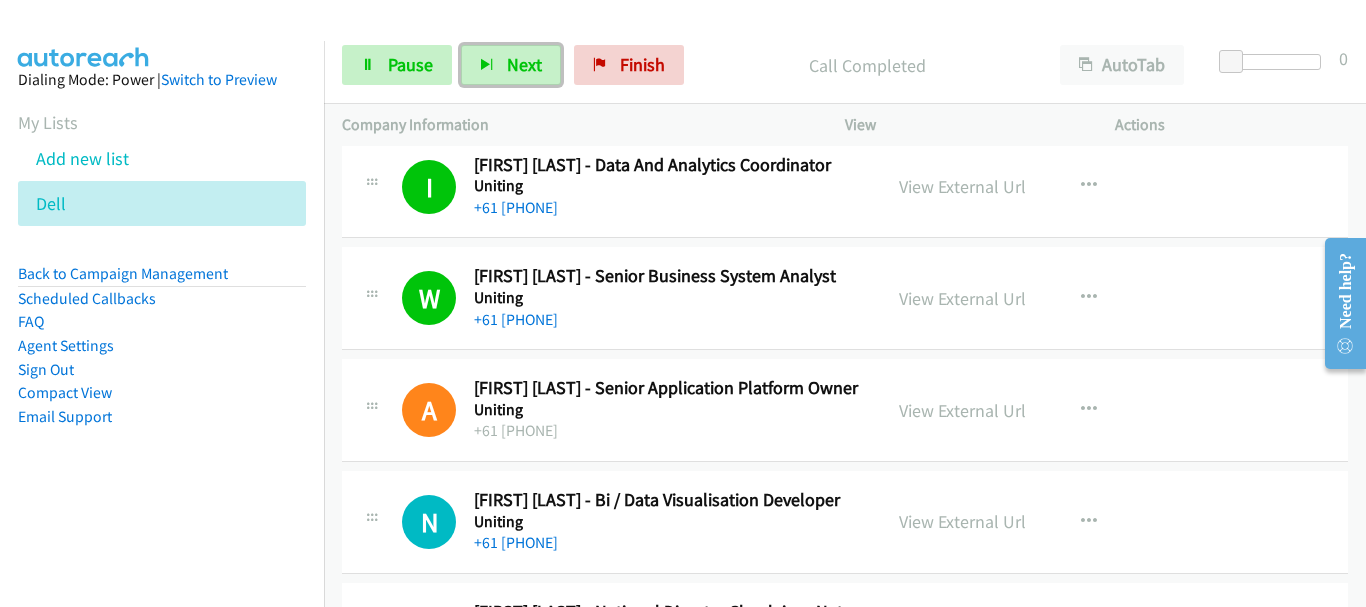 scroll, scrollTop: 6600, scrollLeft: 0, axis: vertical 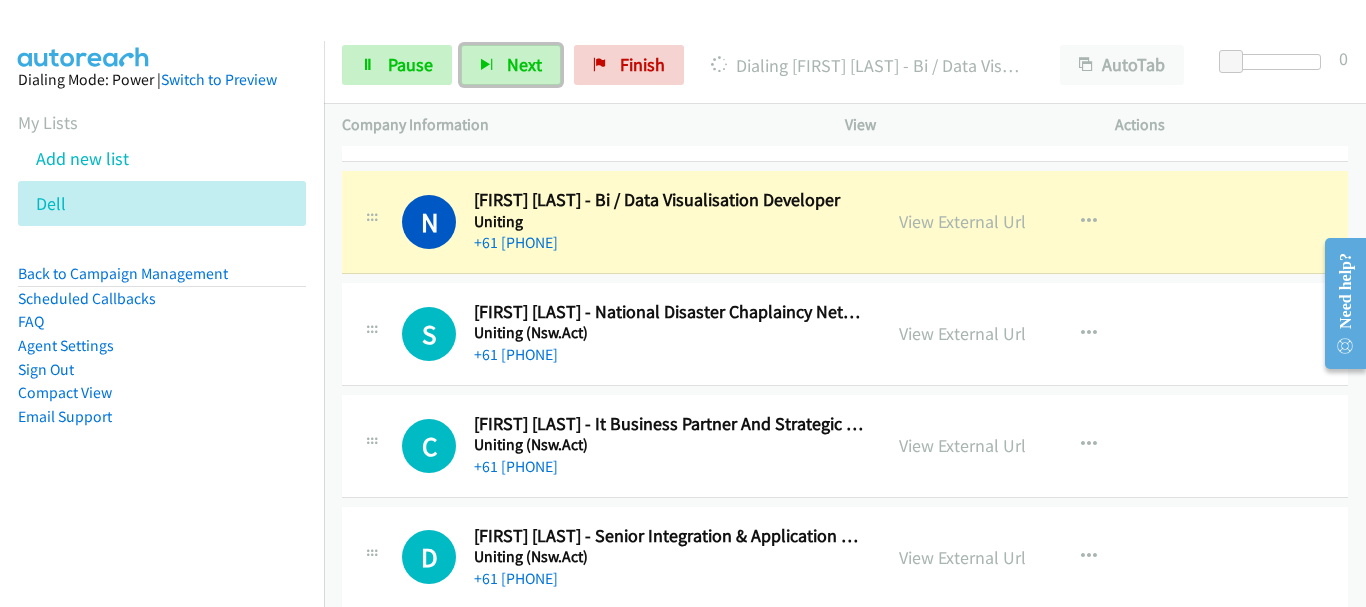 click on "S
Callback Scheduled
Stephen Robinson - National Disaster Chaplaincy Network Coordinator
Uniting (Nsw.Act)
Australia/Sydney
+61 412 820 848
View External Url
View External Url
Schedule/Manage Callback
Start Calls Here
Remove from list
Add to do not call list
Reset Call Status" at bounding box center (845, 334) 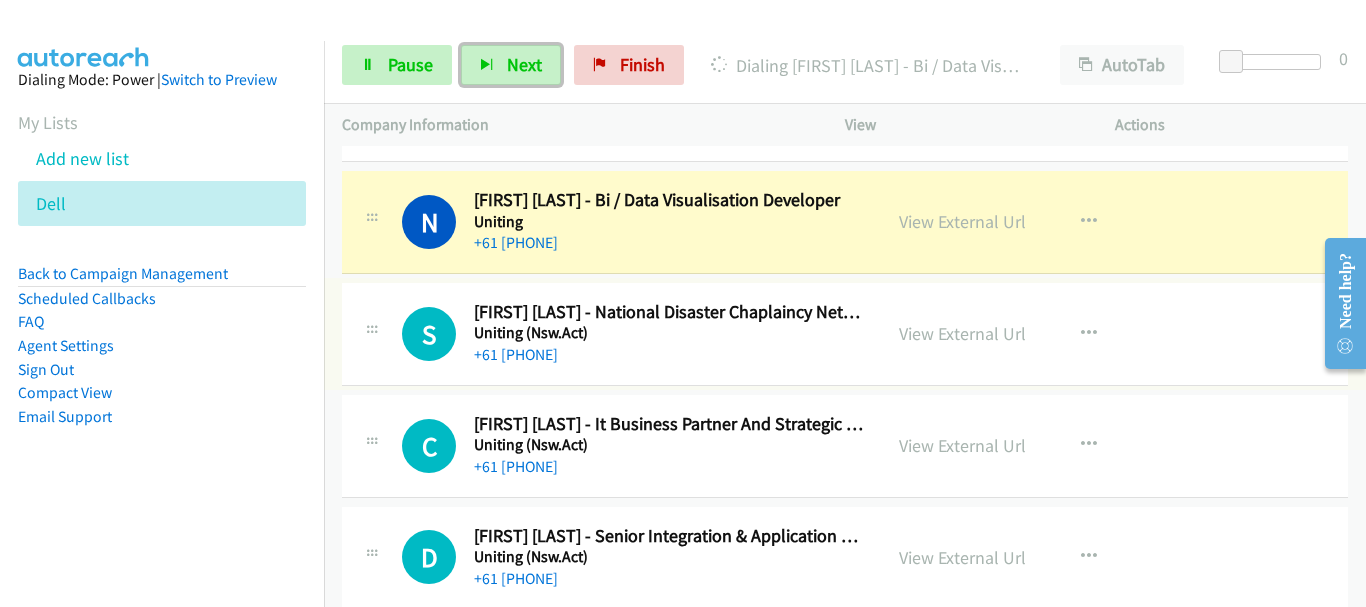 click on "Stephen Robinson - National Disaster Chaplaincy Network Coordinator" at bounding box center (668, 312) 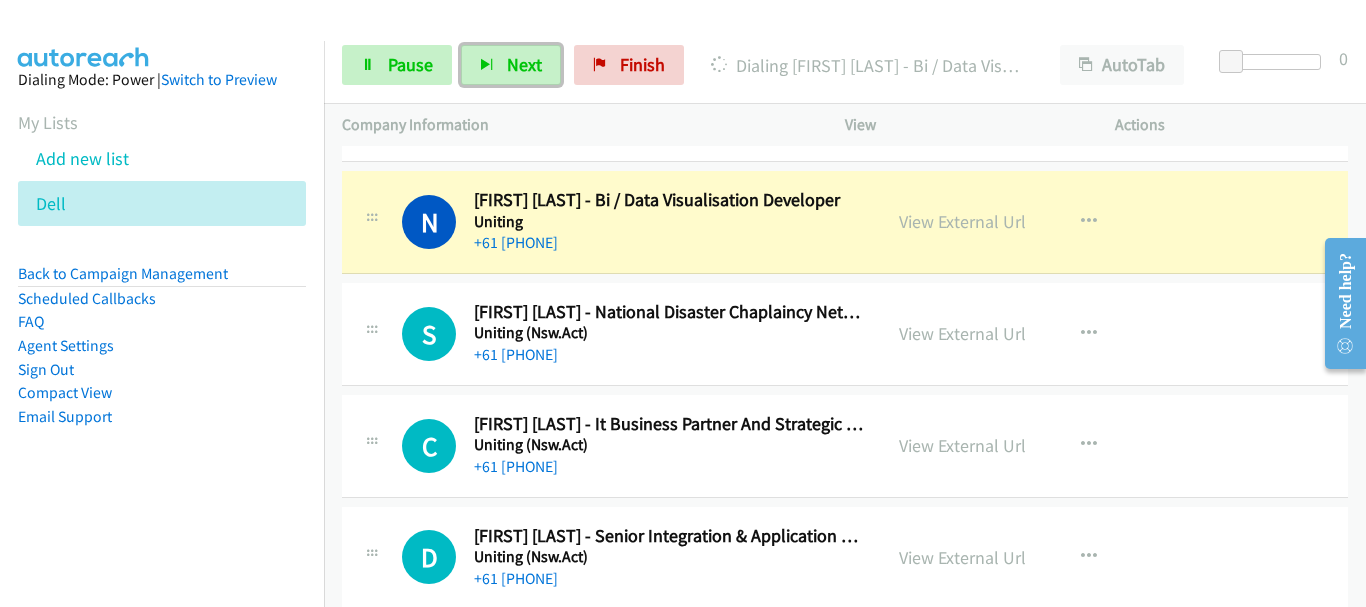 click on "Uniting (Nsw.Act)" at bounding box center (668, 333) 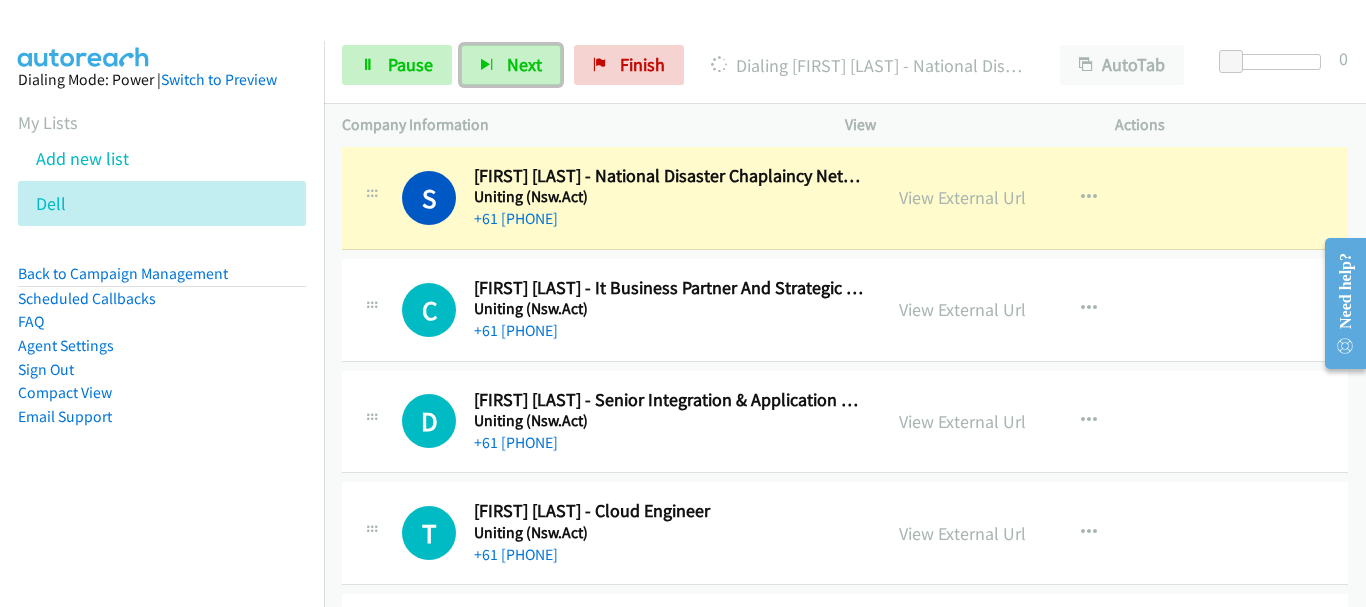 scroll, scrollTop: 6900, scrollLeft: 0, axis: vertical 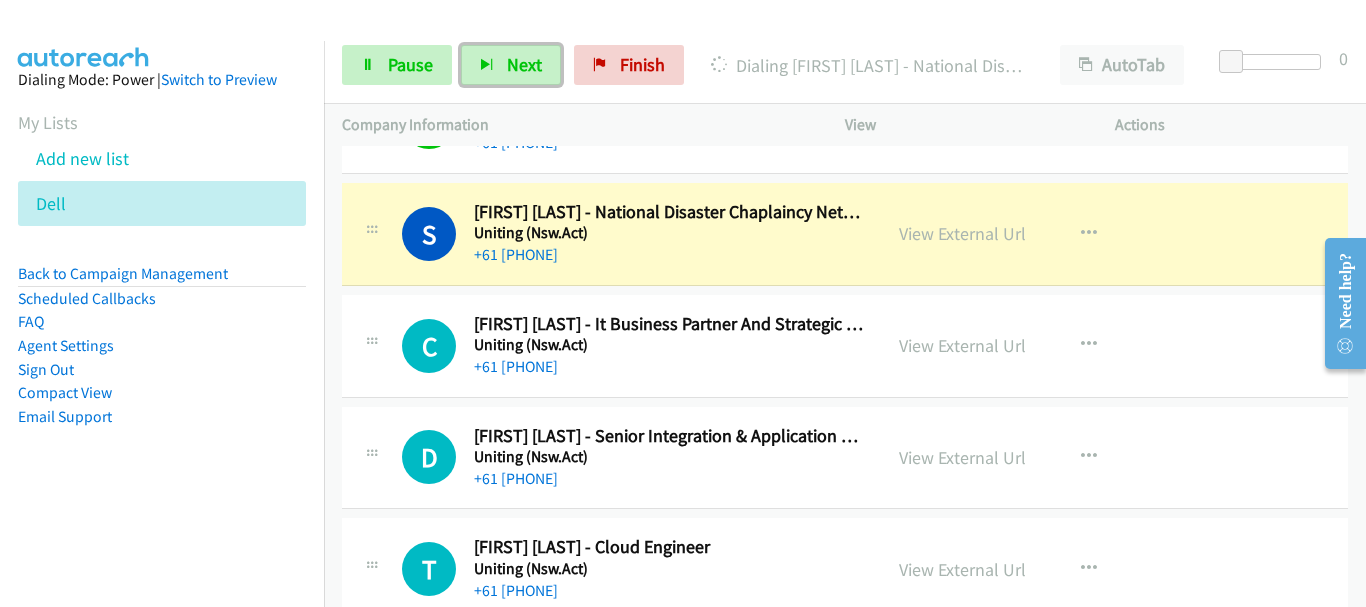 click on "Colin Petrillo - It Business Partner And Strategic Lead" at bounding box center (668, 324) 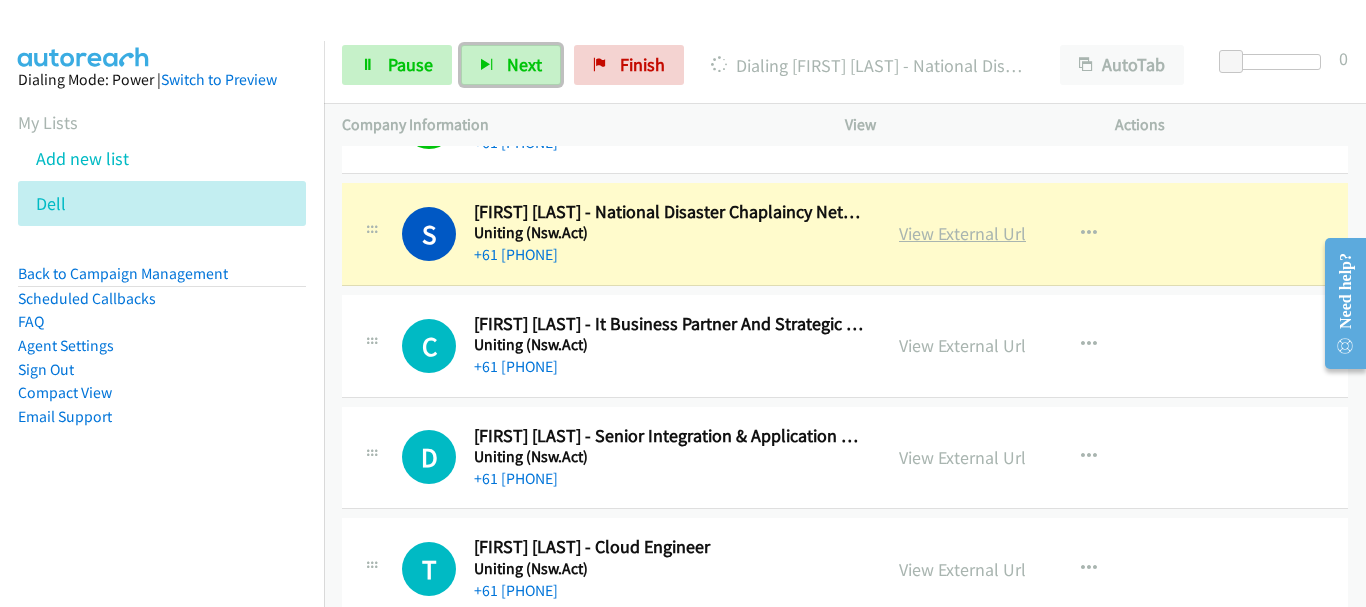 click on "View External Url" at bounding box center [962, 233] 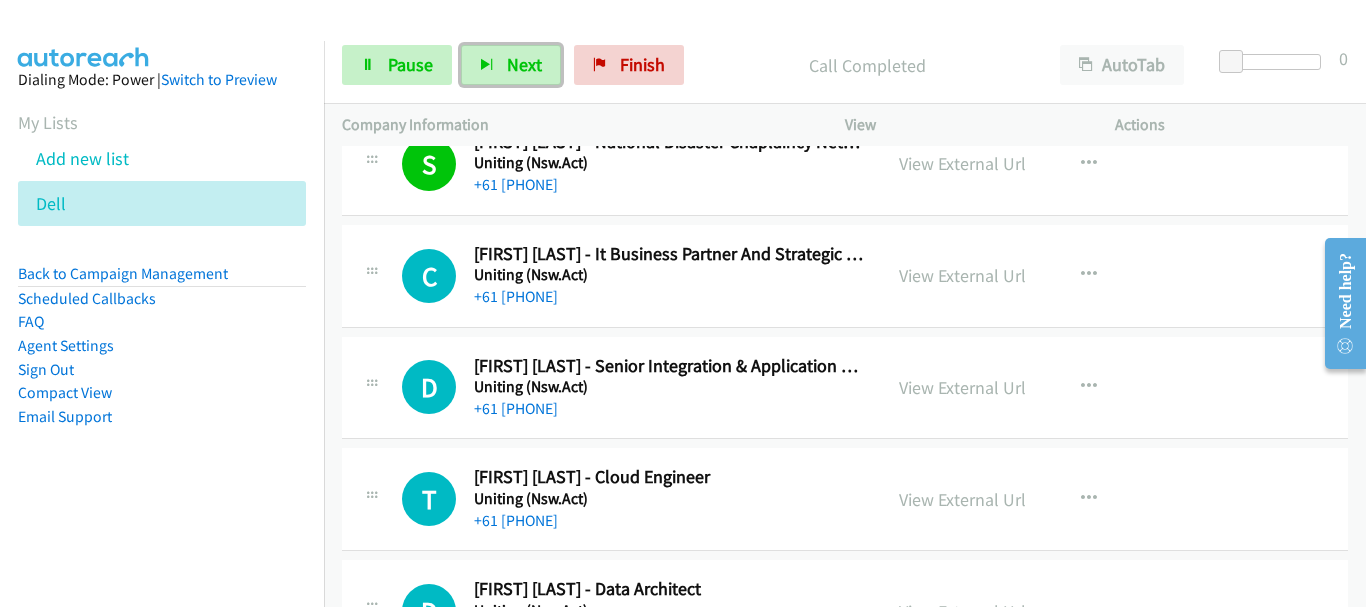 scroll, scrollTop: 7000, scrollLeft: 0, axis: vertical 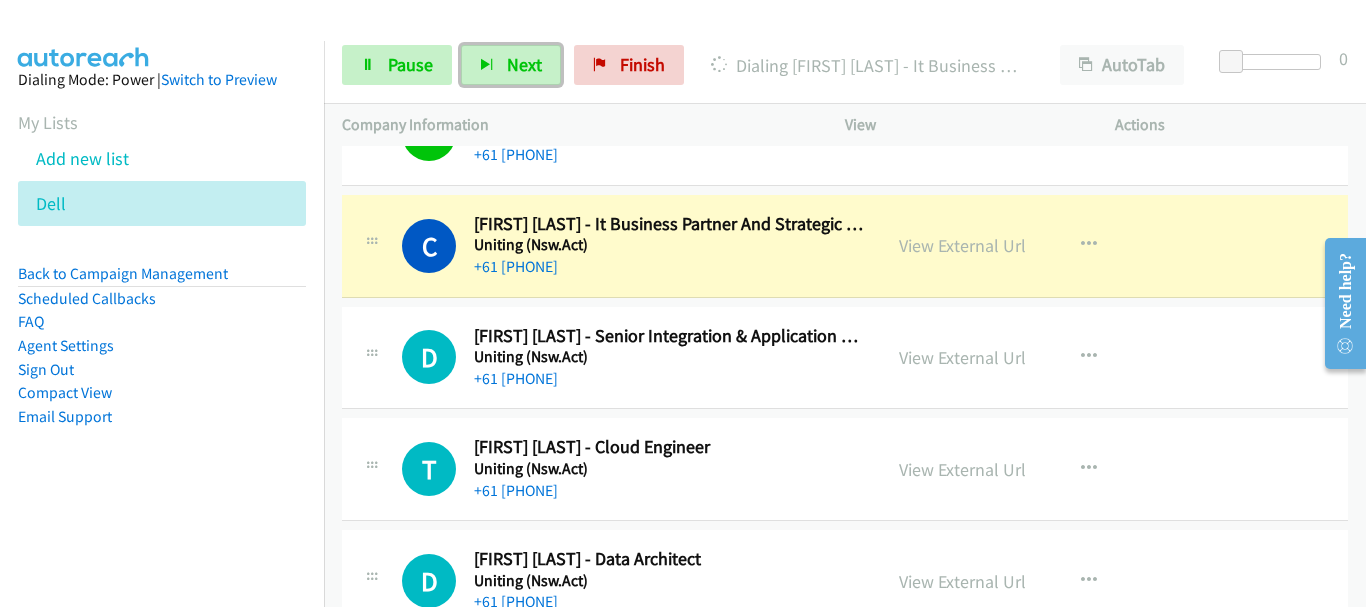 click on "D
Callback Scheduled
Deepul Sharma - Senior Integration & Application Specialist
Uniting (Nsw.Act)
Australia/Sydney
+61 432 569 306
View External Url
View External Url
Schedule/Manage Callback
Start Calls Here
Remove from list
Add to do not call list
Reset Call Status" at bounding box center (845, 358) 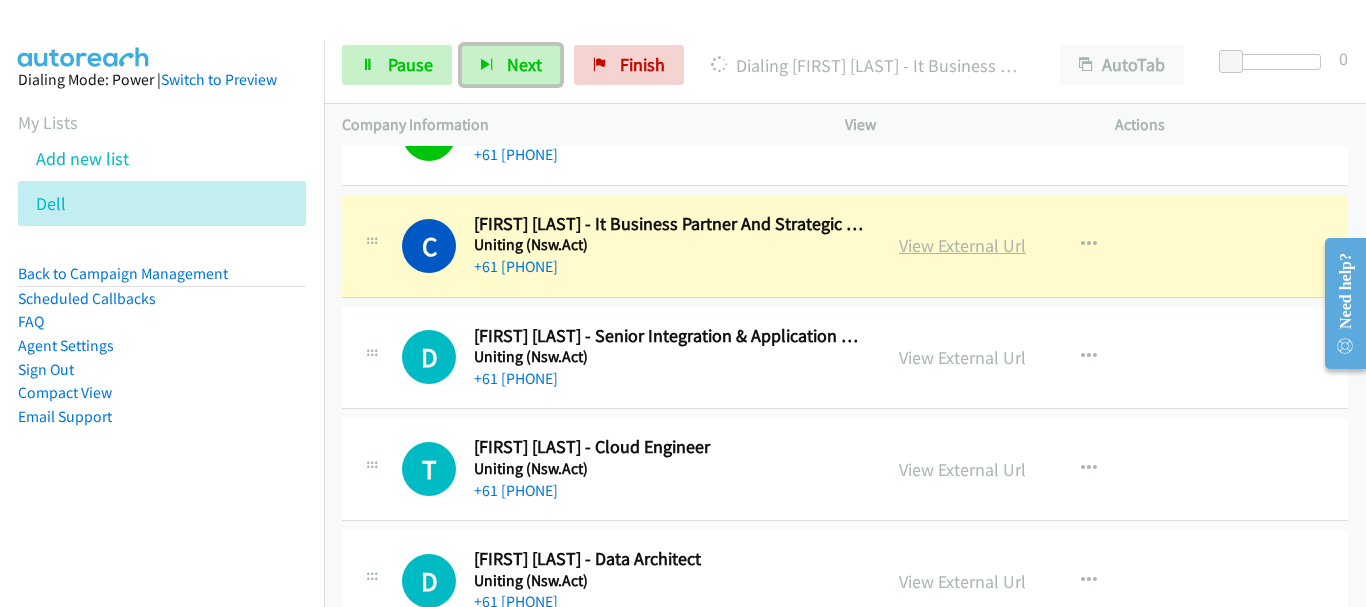 click on "View External Url" at bounding box center (962, 245) 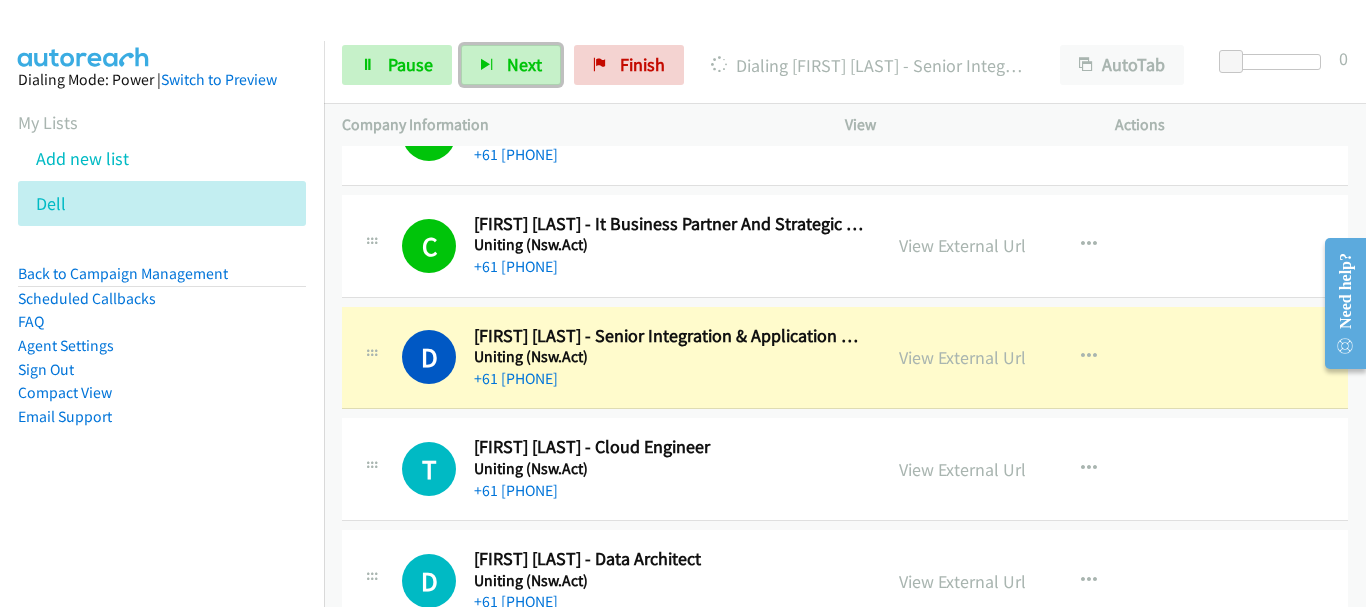 click on "+61 449 822 409" at bounding box center [668, 491] 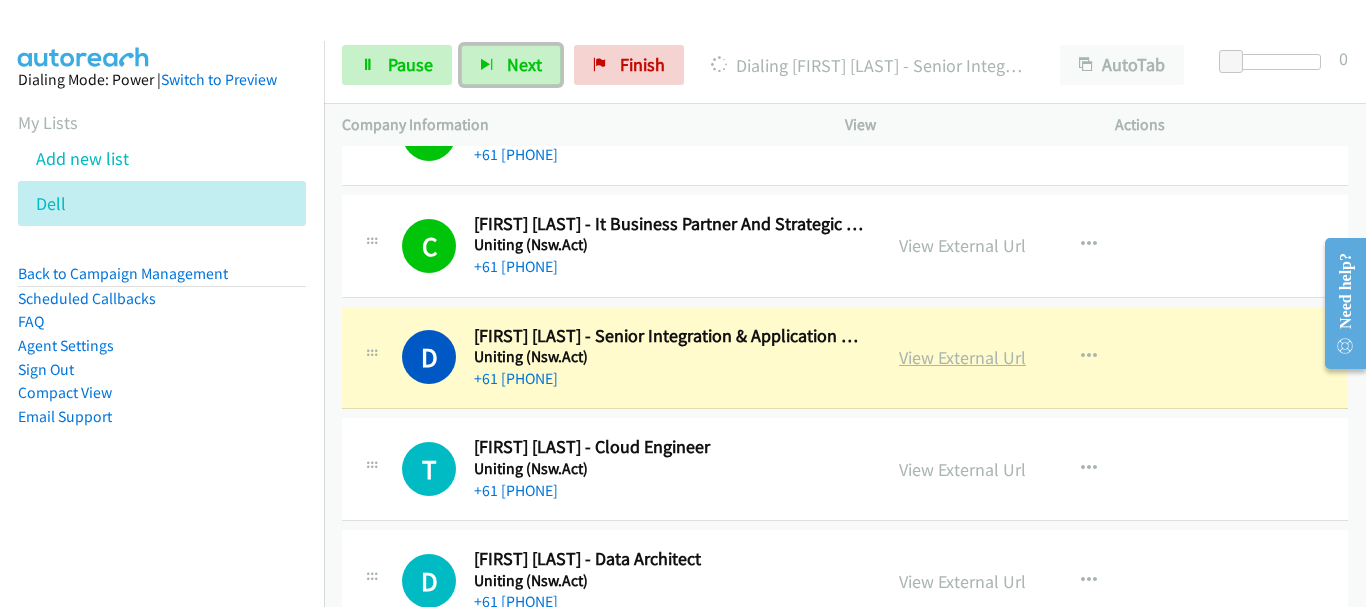 click on "View External Url" at bounding box center [962, 357] 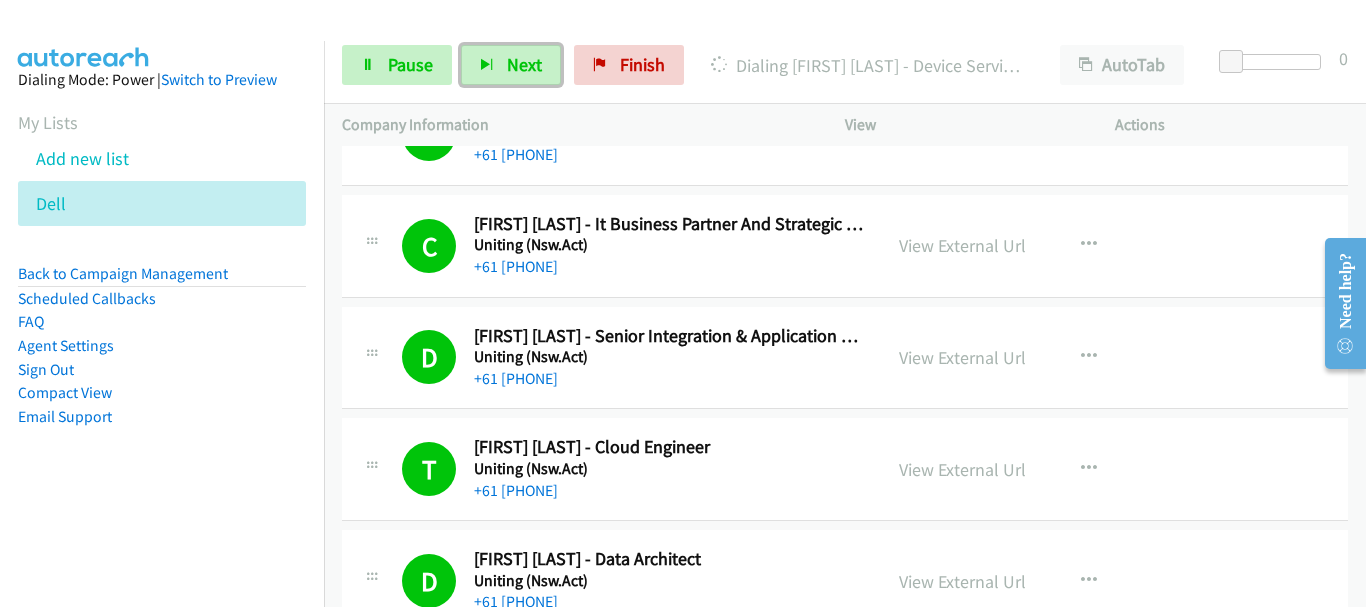 click on "T
Callback Scheduled
Thomas P. - Cloud Engineer
Uniting (Nsw.Act)
Australia/Sydney
+61 449 822 409
View External Url
View External Url
Schedule/Manage Callback
Start Calls Here
Remove from list
Add to do not call list
Reset Call Status" at bounding box center [845, 469] 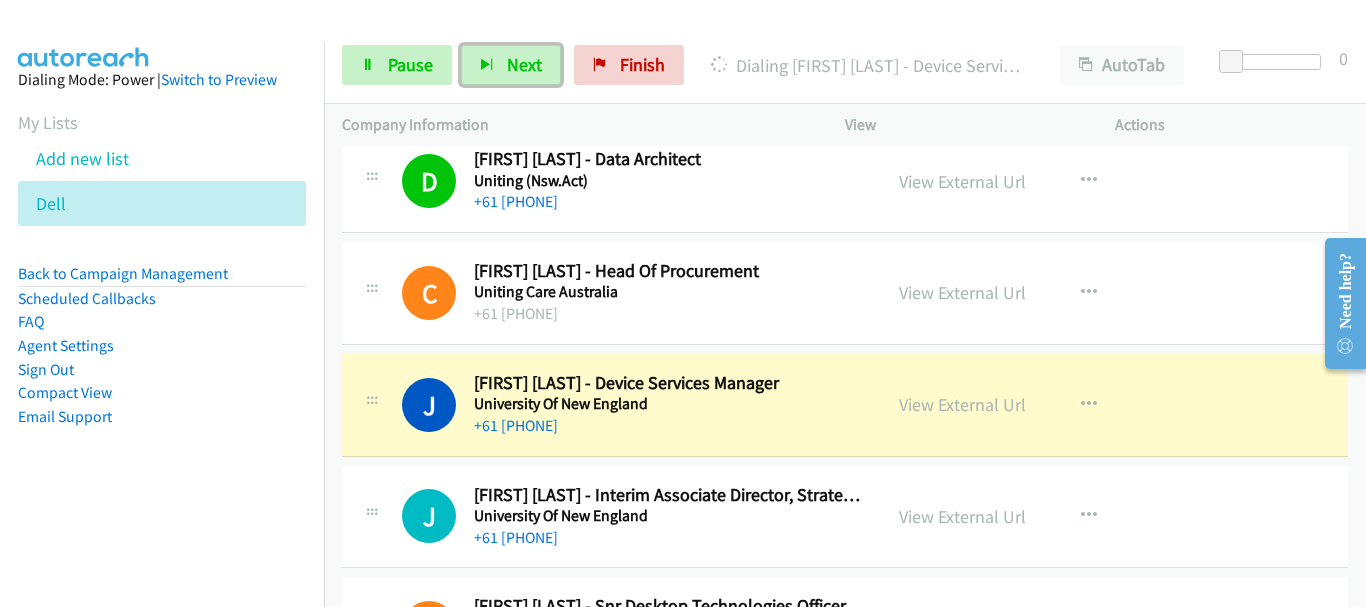 scroll, scrollTop: 7500, scrollLeft: 0, axis: vertical 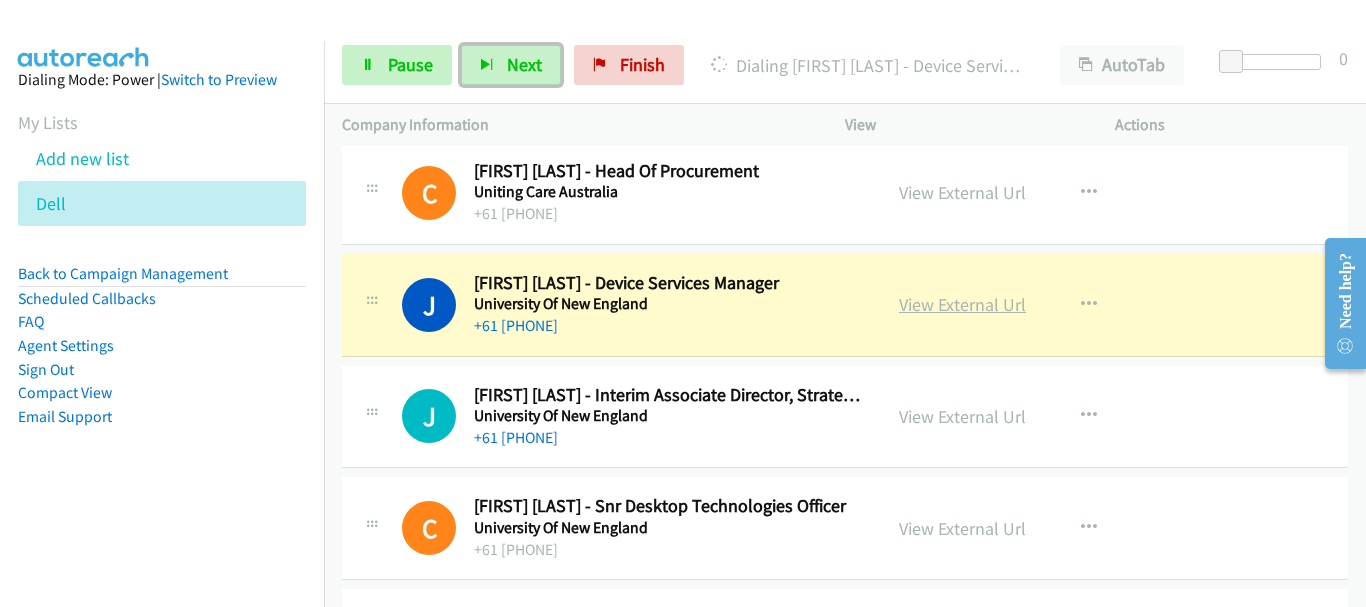 click on "View External Url" at bounding box center (962, 304) 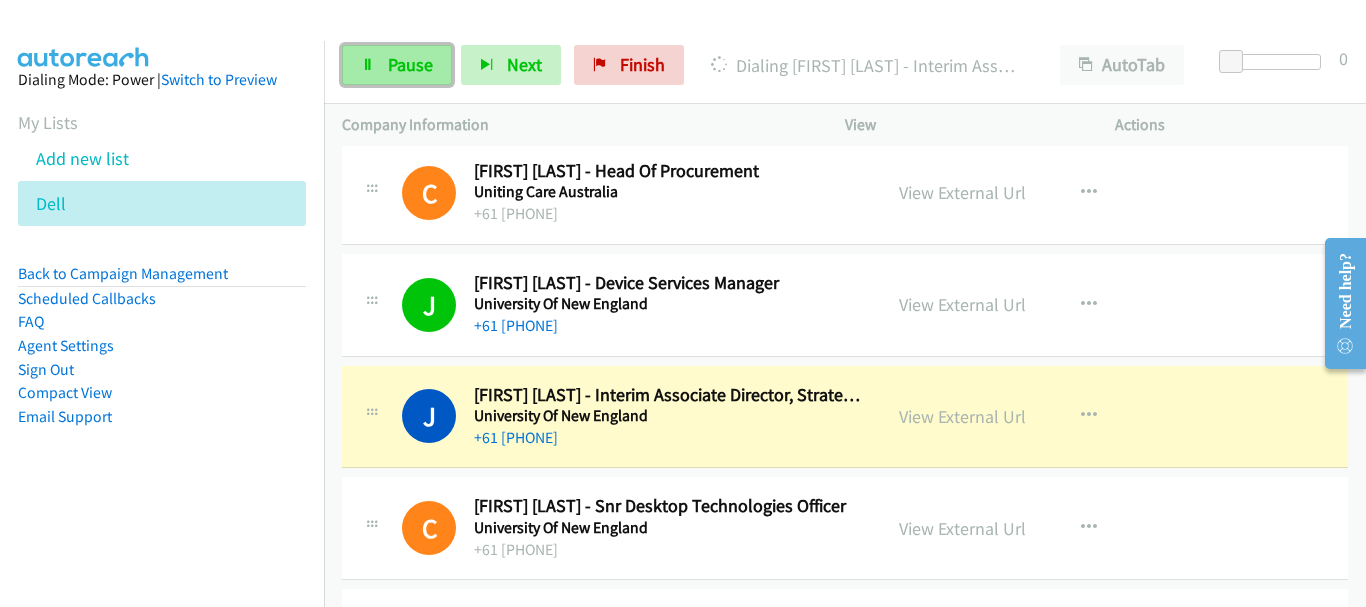 click on "Pause" at bounding box center [410, 64] 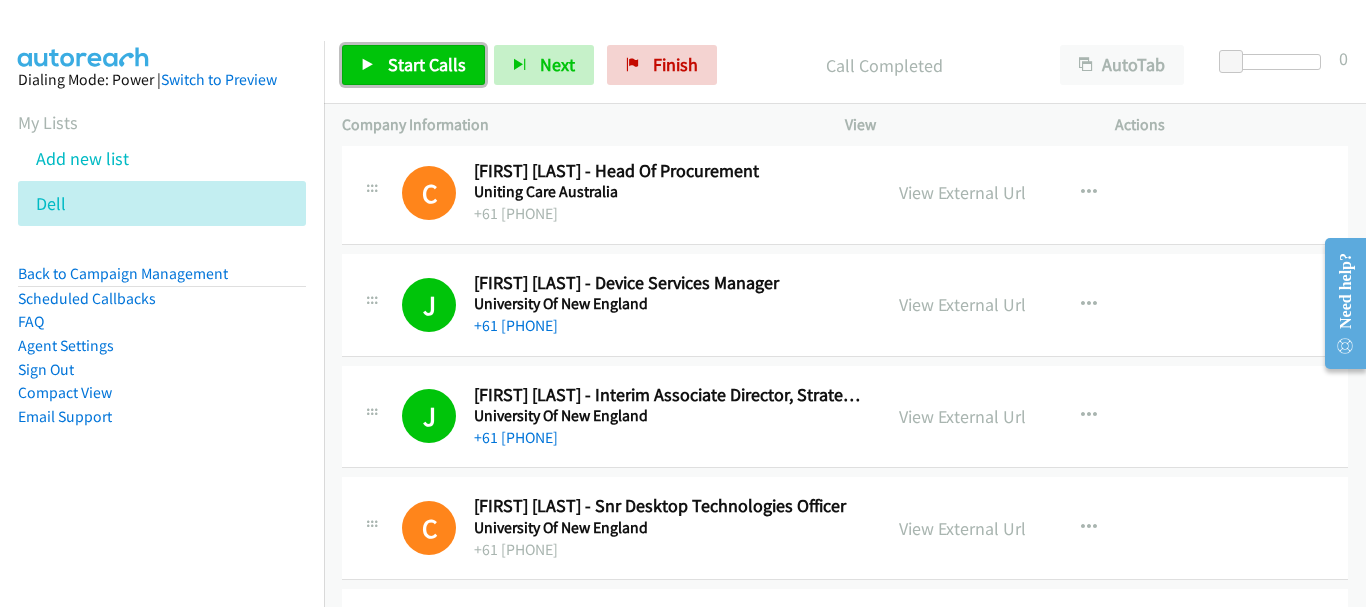 click on "Start Calls" at bounding box center [427, 64] 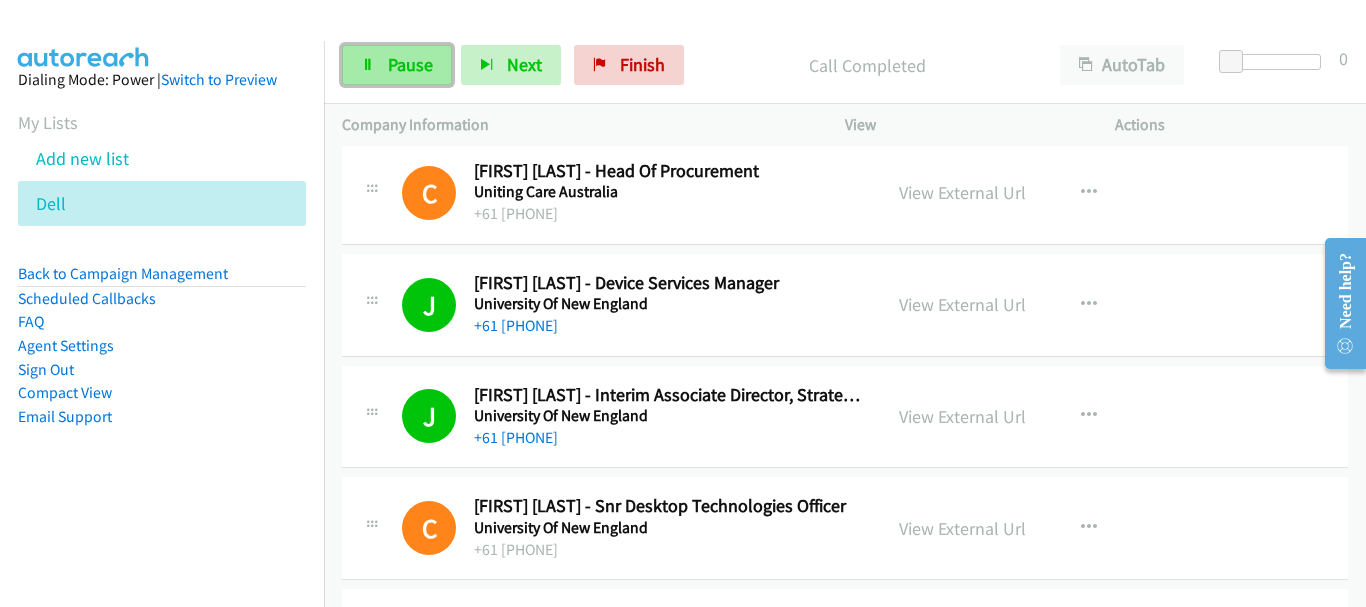 click on "Pause" at bounding box center [397, 65] 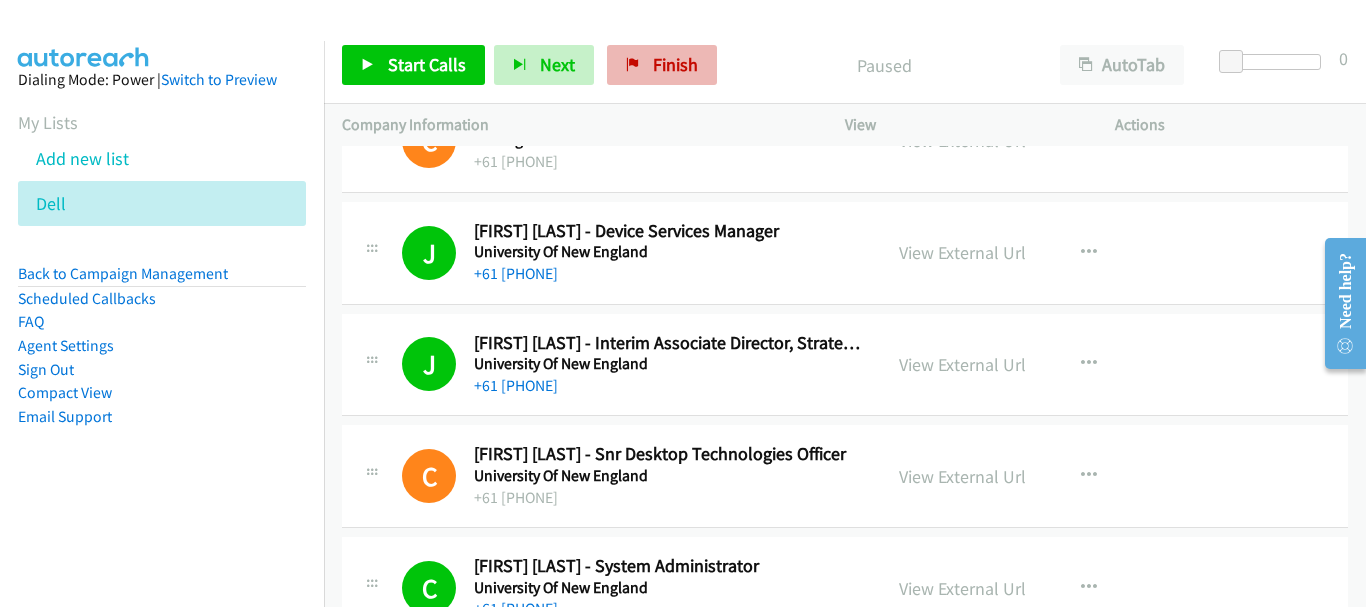 scroll, scrollTop: 7600, scrollLeft: 0, axis: vertical 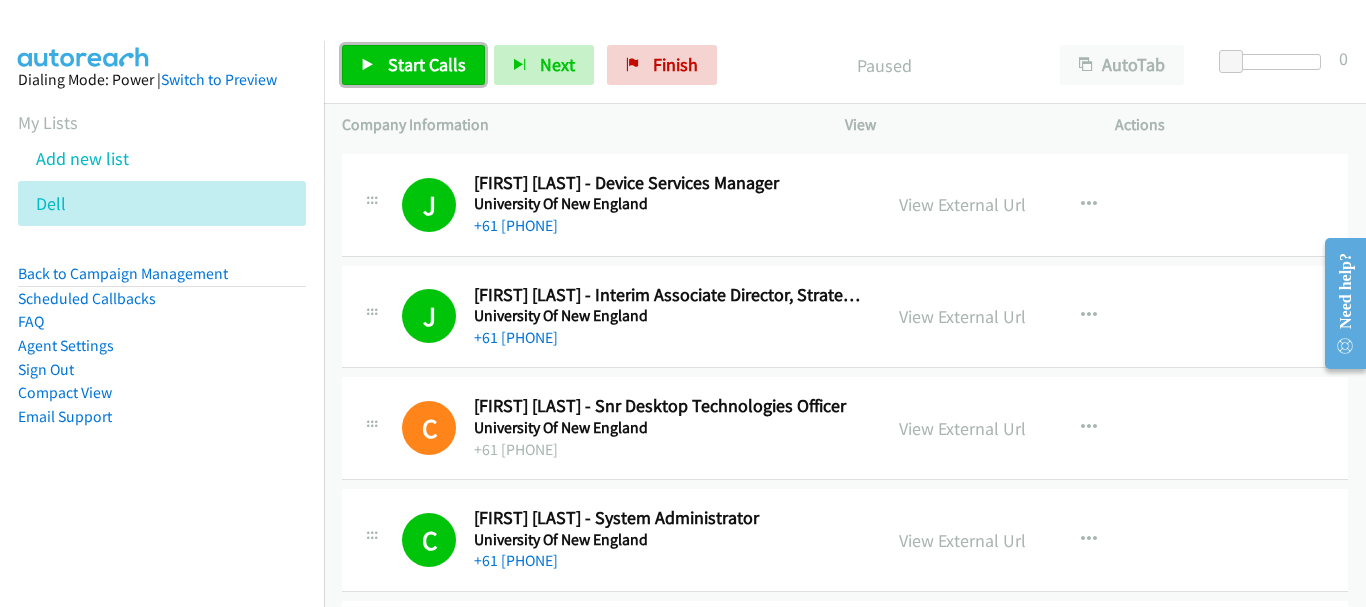 click on "Start Calls" at bounding box center [427, 64] 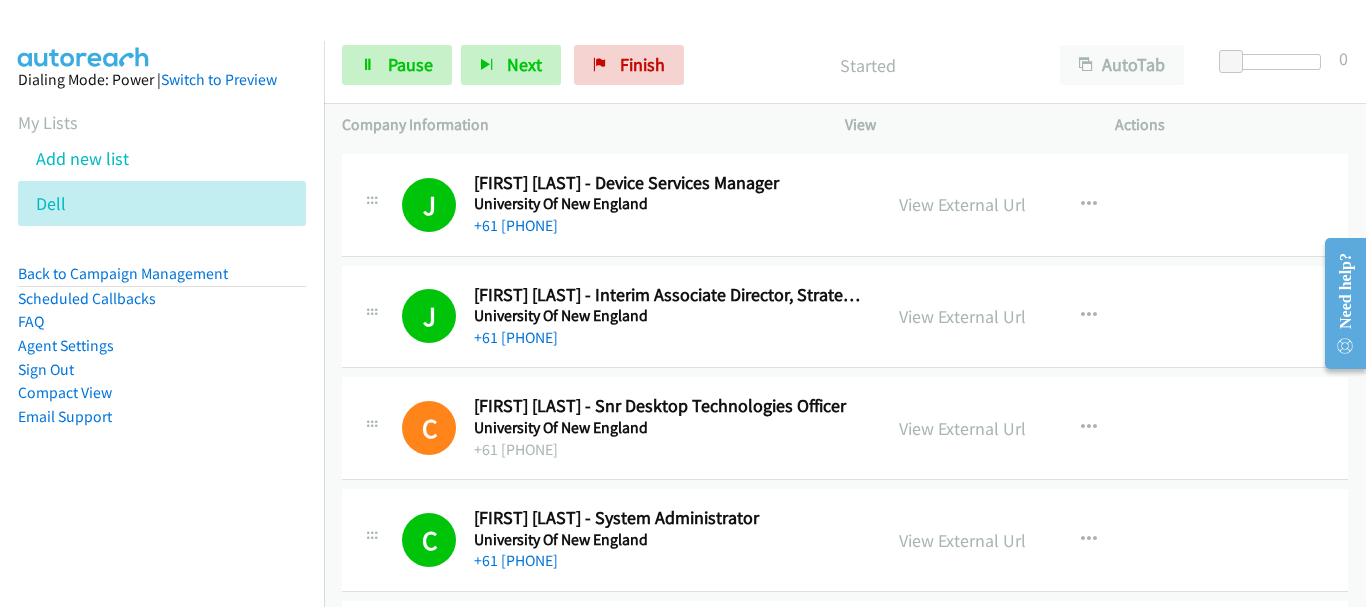 click on "Start Calls
Pause
Next
Finish" at bounding box center [517, 65] 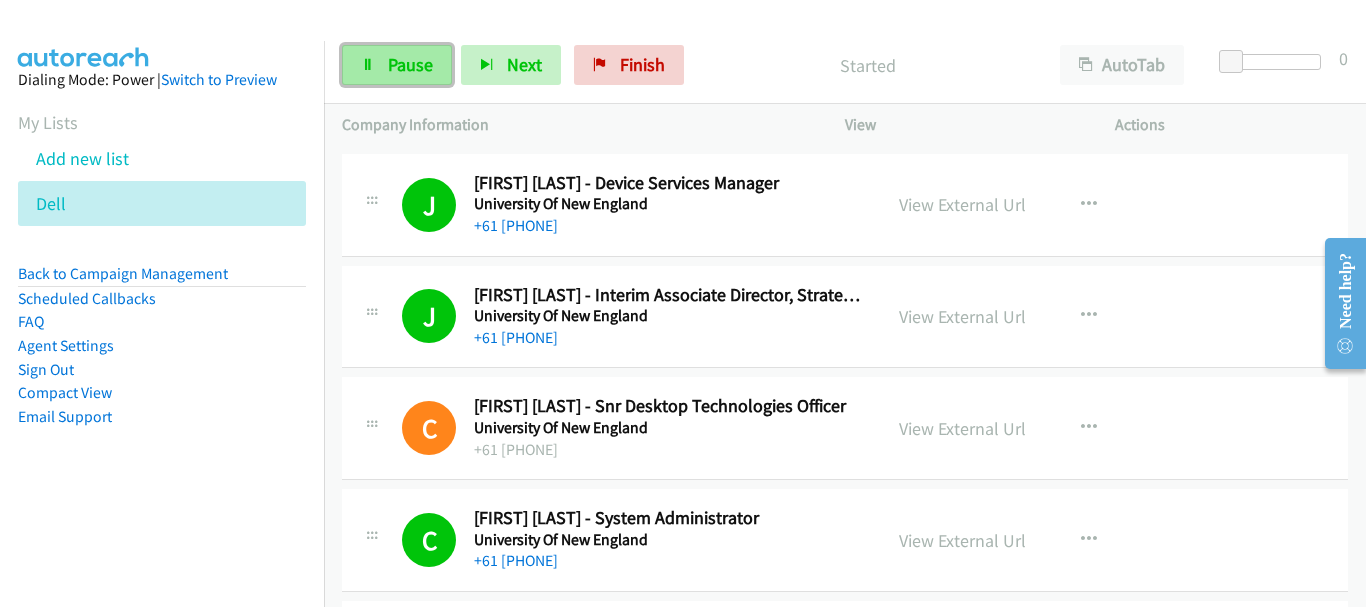 click on "Pause" at bounding box center (397, 65) 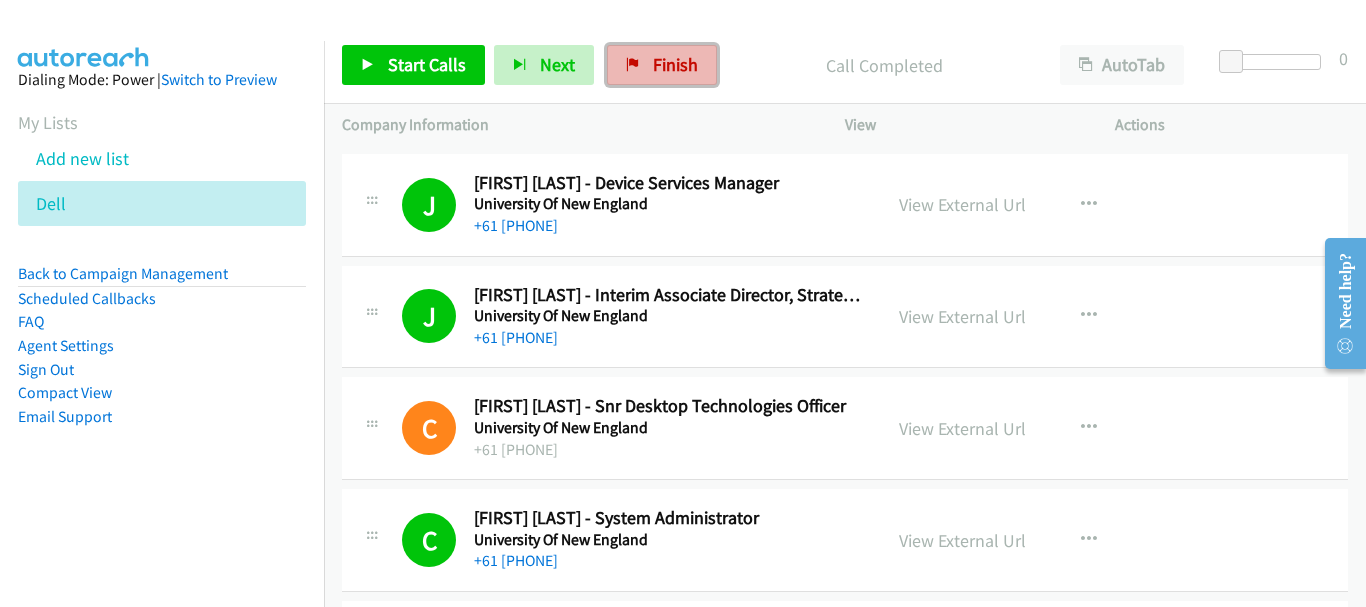 click on "Finish" at bounding box center [662, 65] 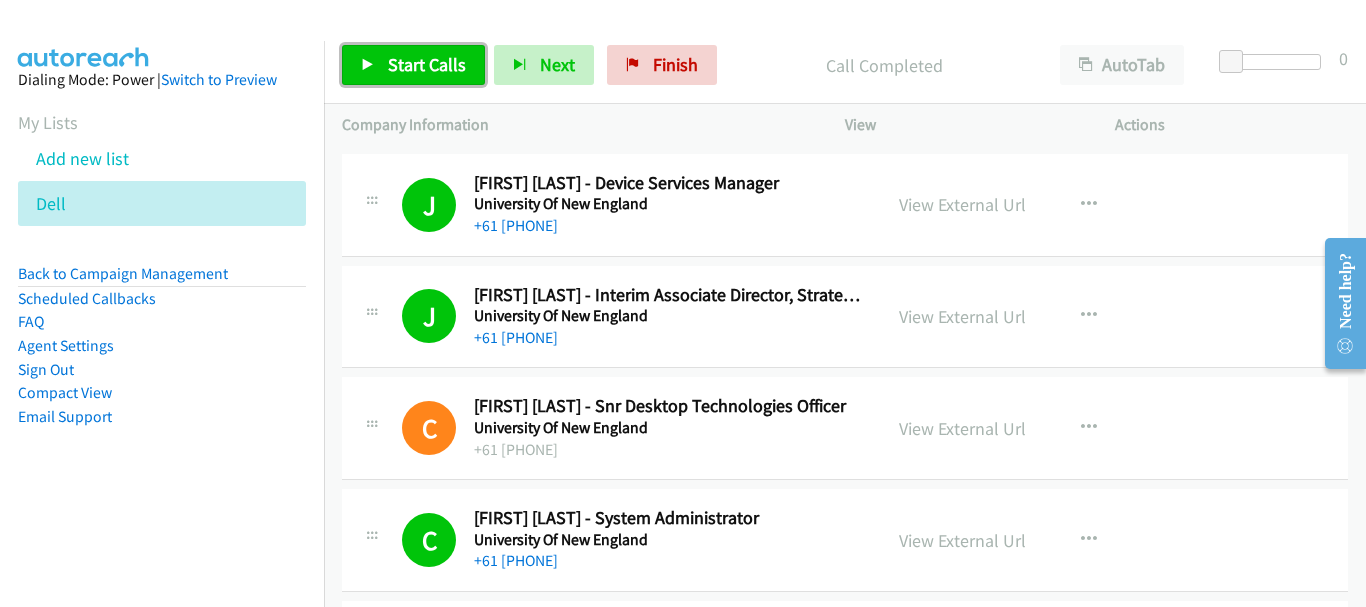 click on "Start Calls" at bounding box center (427, 64) 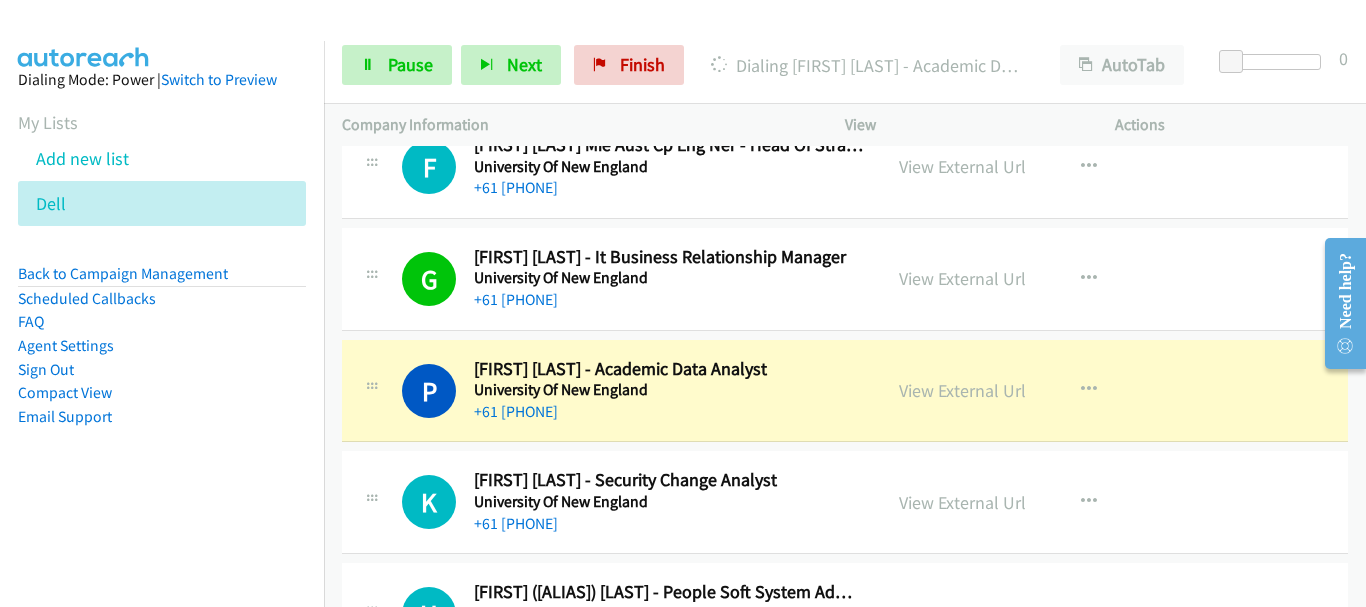 scroll, scrollTop: 8200, scrollLeft: 0, axis: vertical 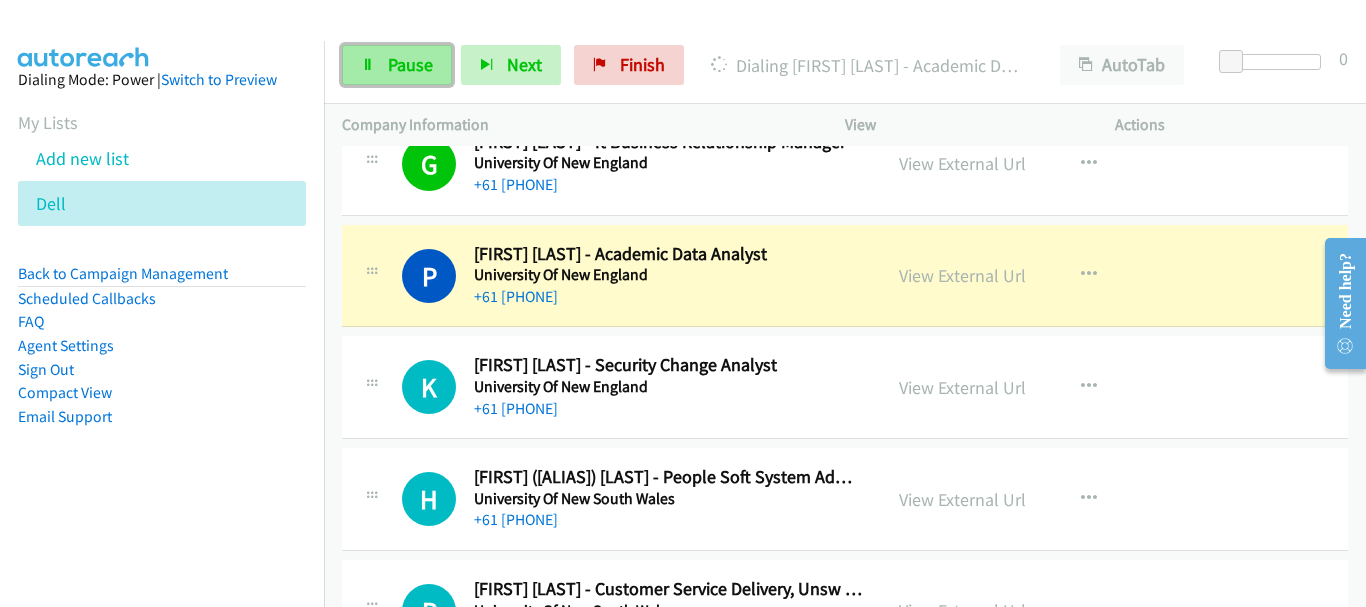 click on "Pause" at bounding box center [410, 64] 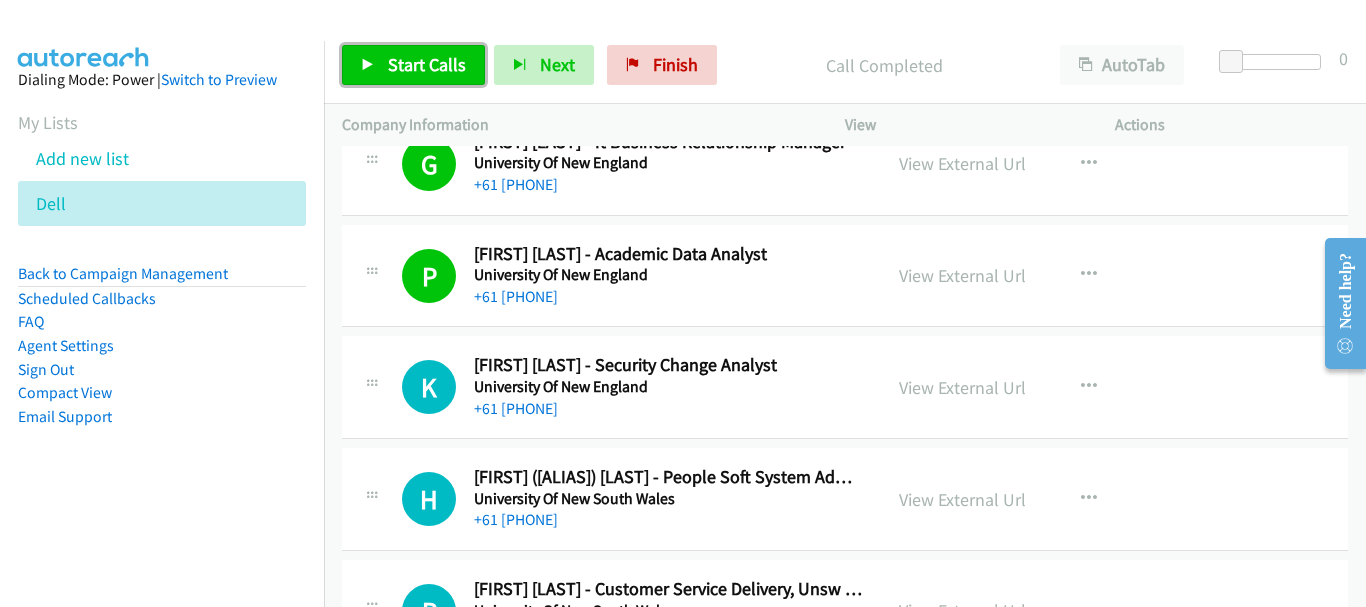click on "Start Calls" at bounding box center [427, 64] 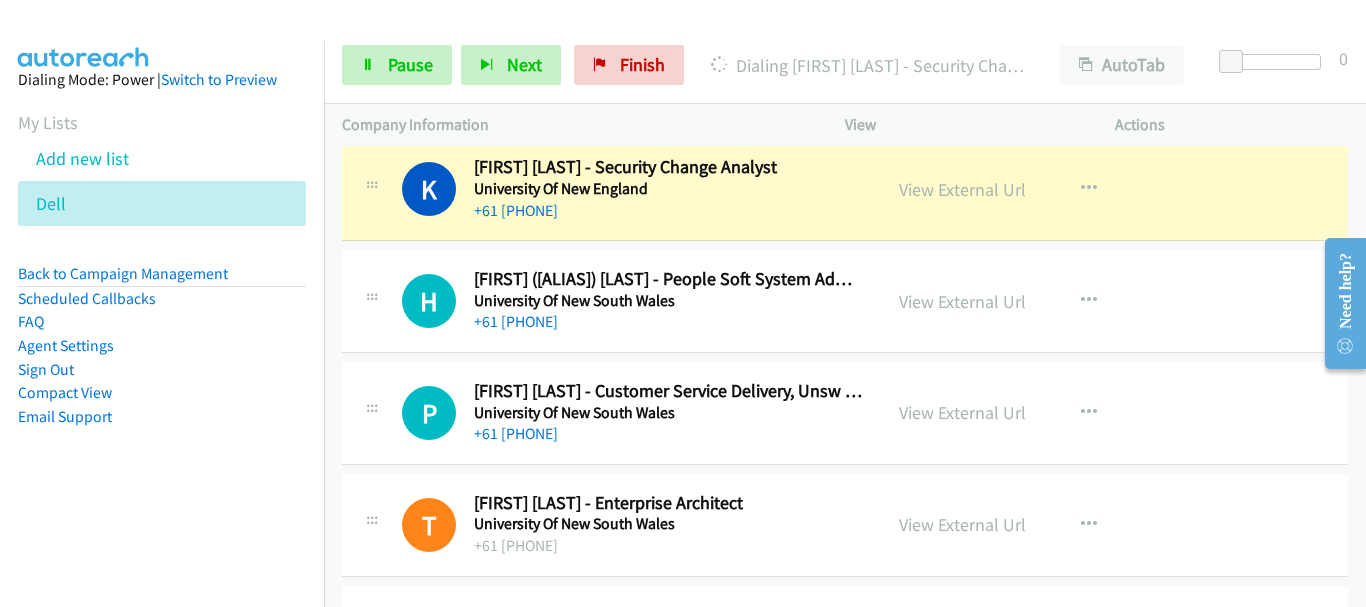 scroll, scrollTop: 8400, scrollLeft: 0, axis: vertical 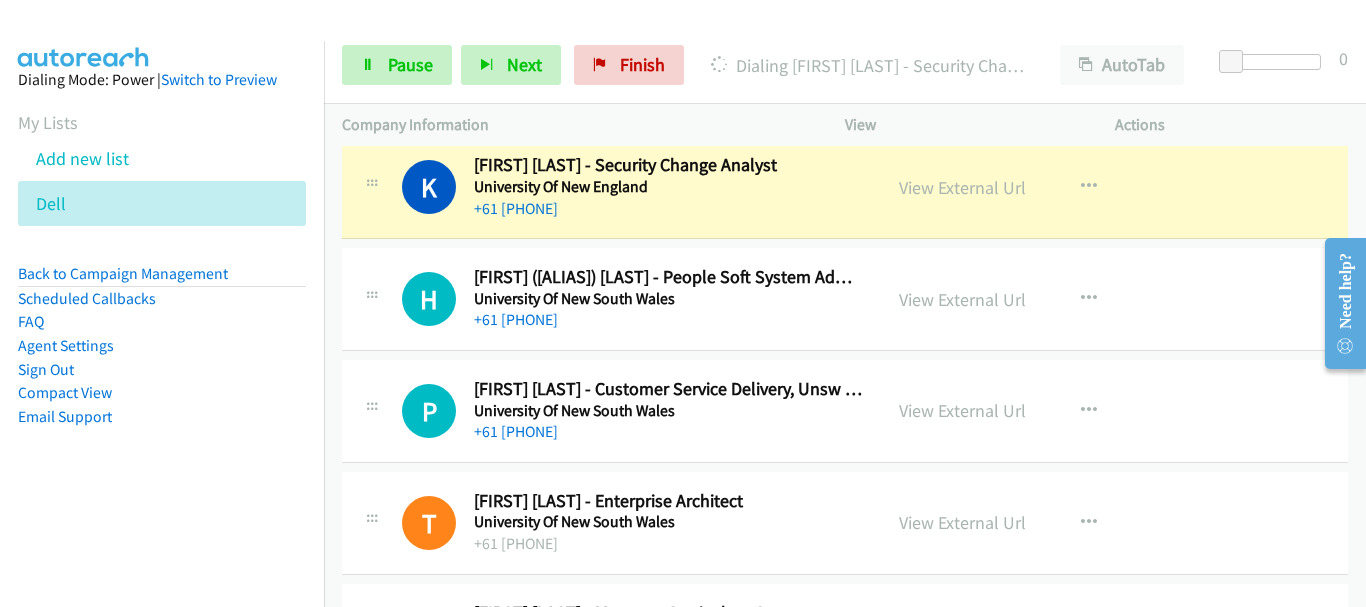 click on "+61 2 8740 7321" at bounding box center [668, 320] 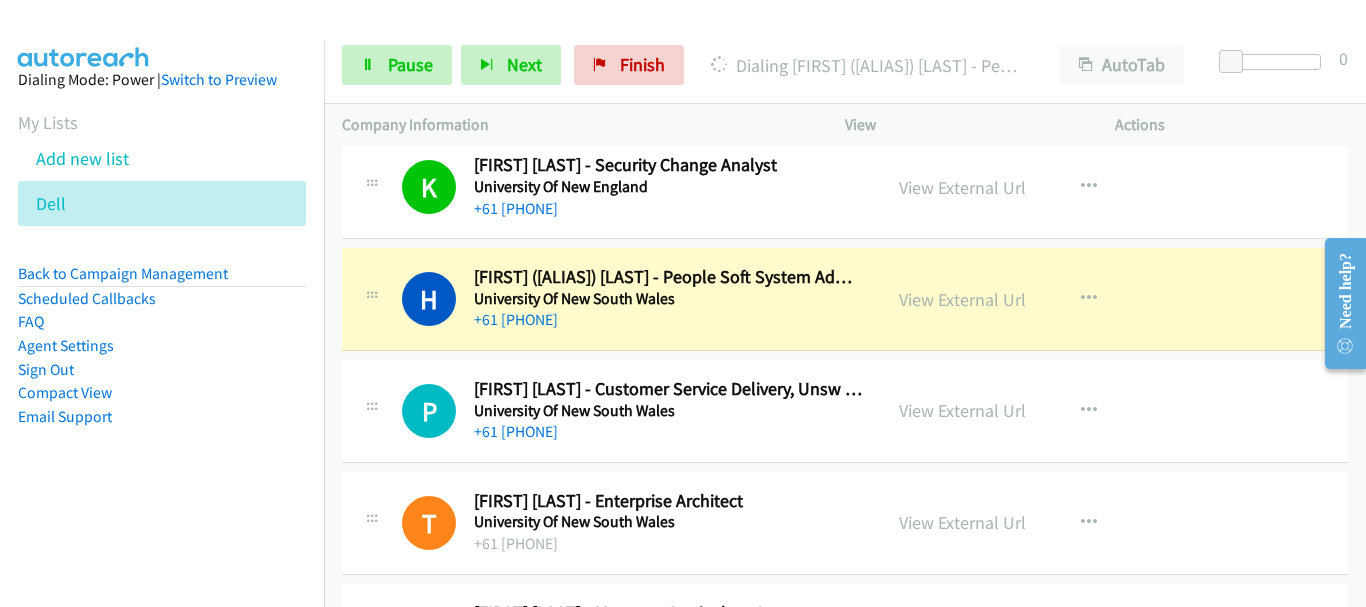 click on "T
Callback Scheduled
Todd Fiona - Enterprise Architect
University Of New South Wales
Australia/Sydney
+61 28234 578 9675
View External Url
View External Url
Schedule/Manage Callback
Start Calls Here
Remove from list
Add to do not call list
Reset Call Status" at bounding box center [845, 523] 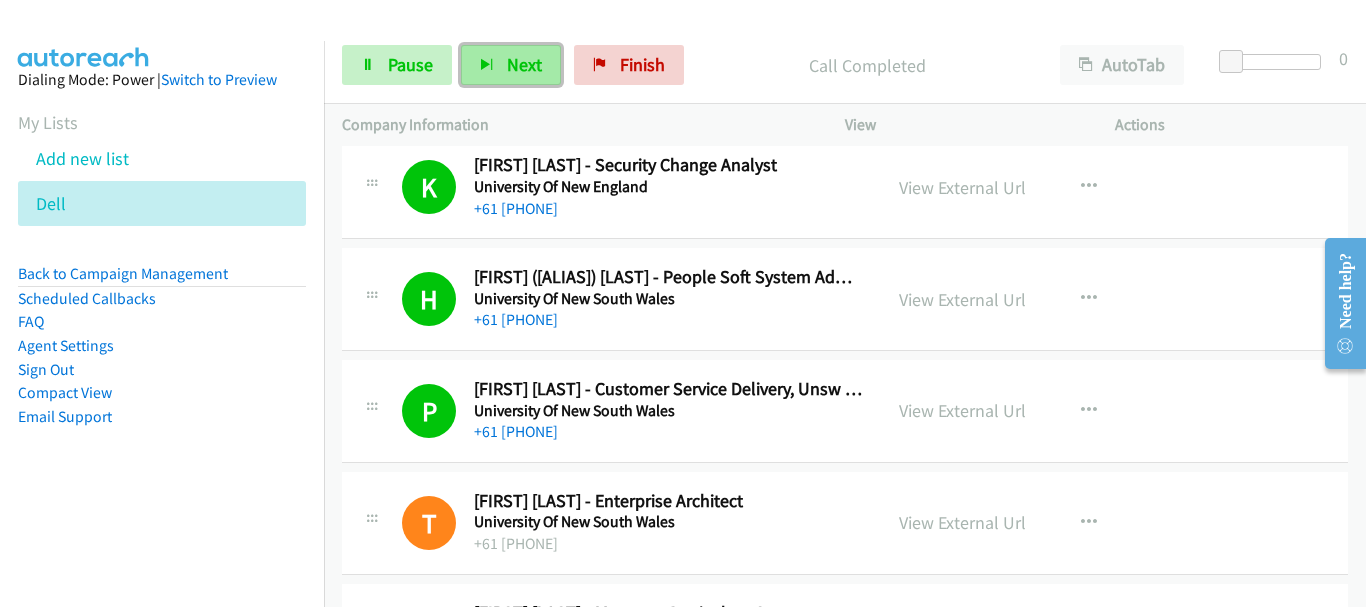 click on "Next" at bounding box center [511, 65] 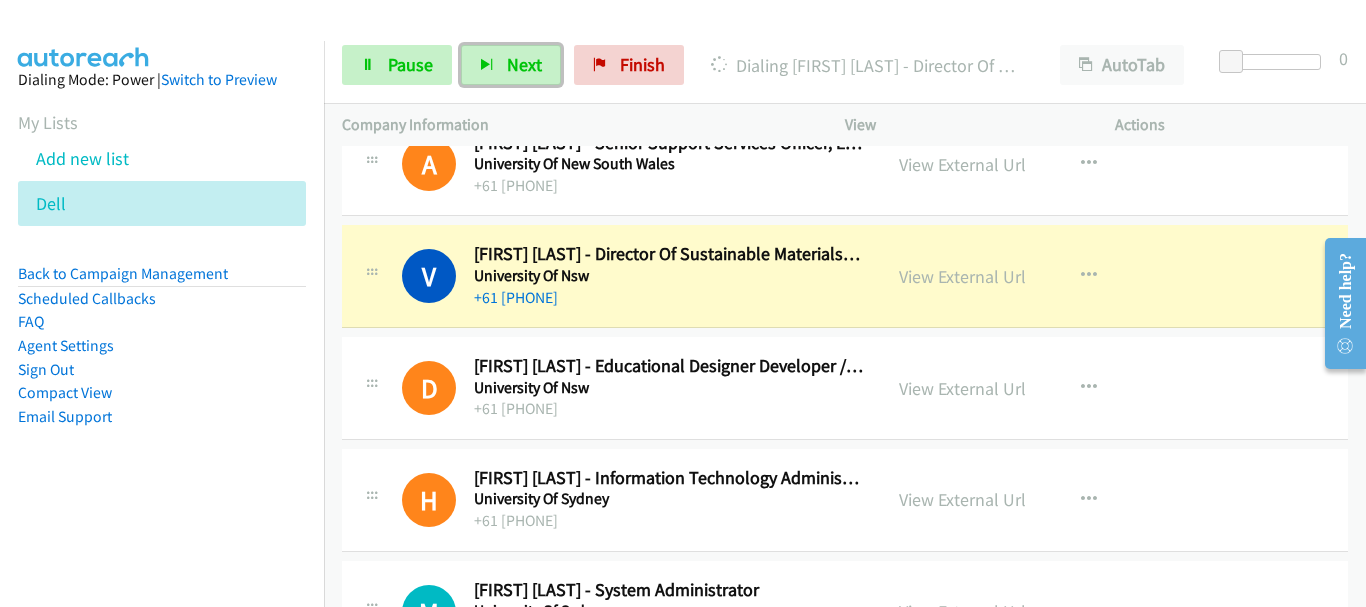 scroll, scrollTop: 9000, scrollLeft: 0, axis: vertical 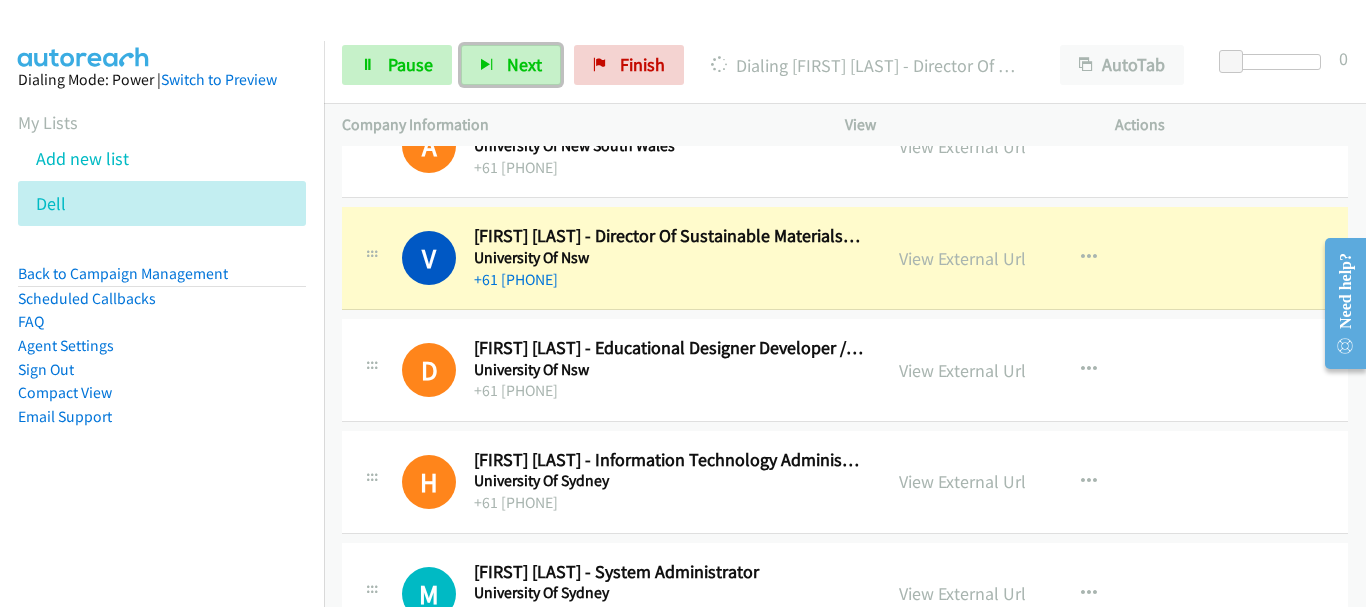 click on "+61 2416 25 01 33" at bounding box center (668, 391) 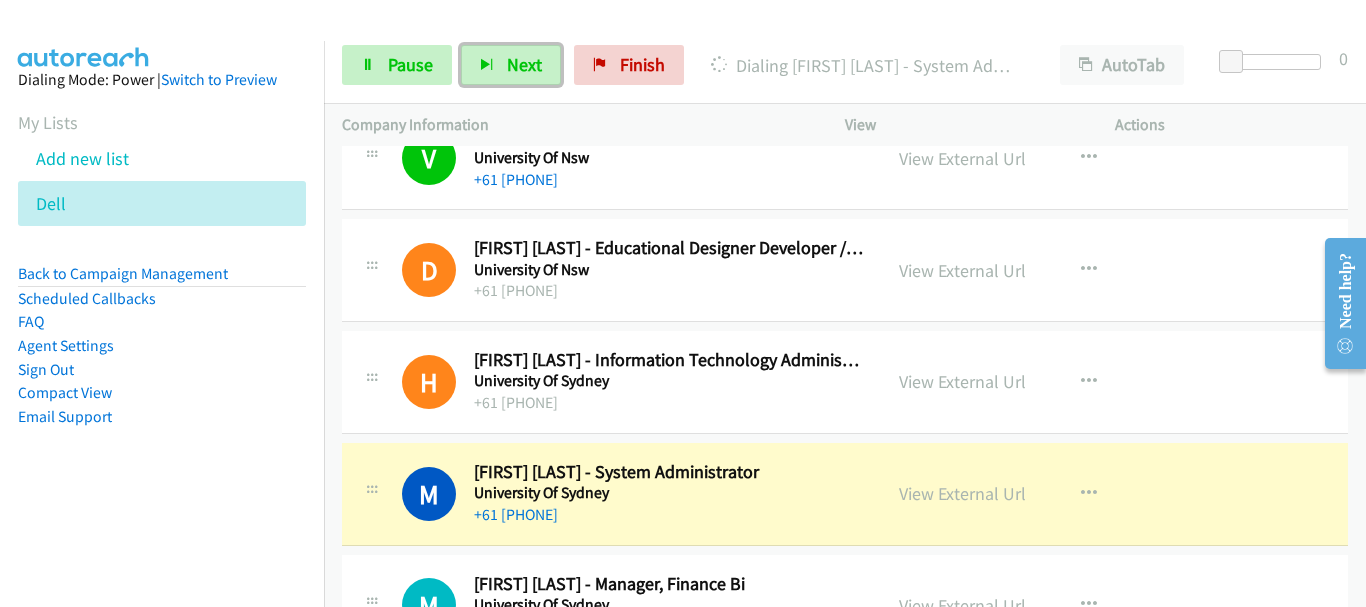 scroll, scrollTop: 9200, scrollLeft: 0, axis: vertical 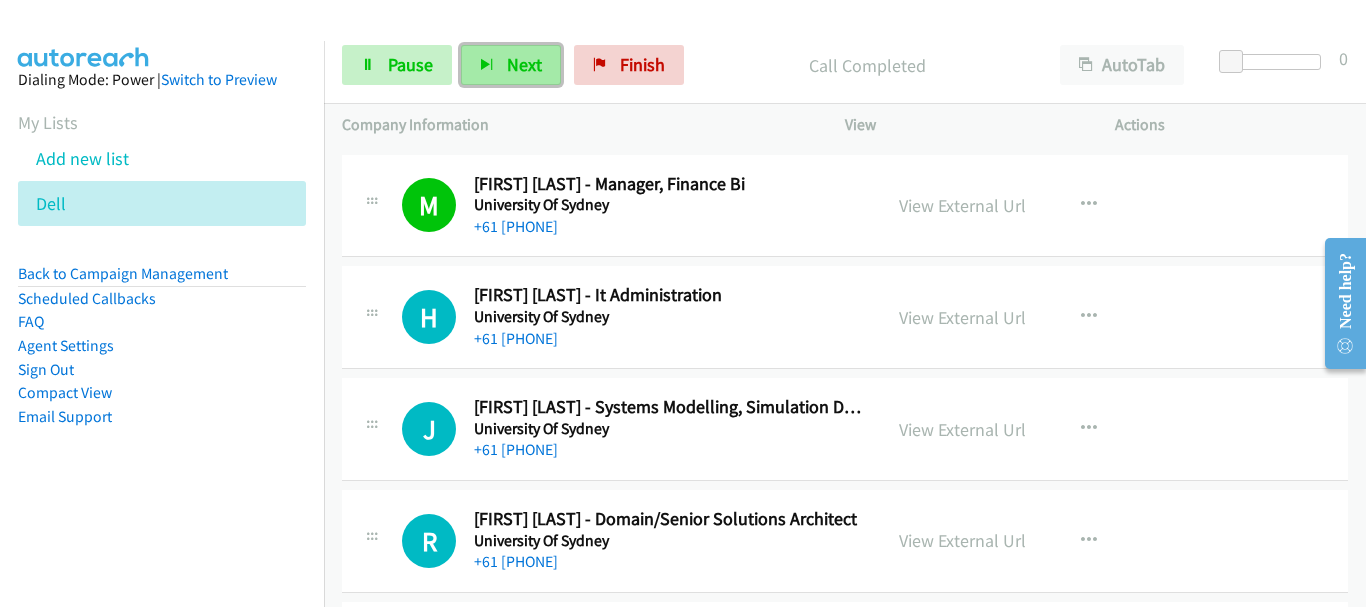 click on "Next" at bounding box center (524, 64) 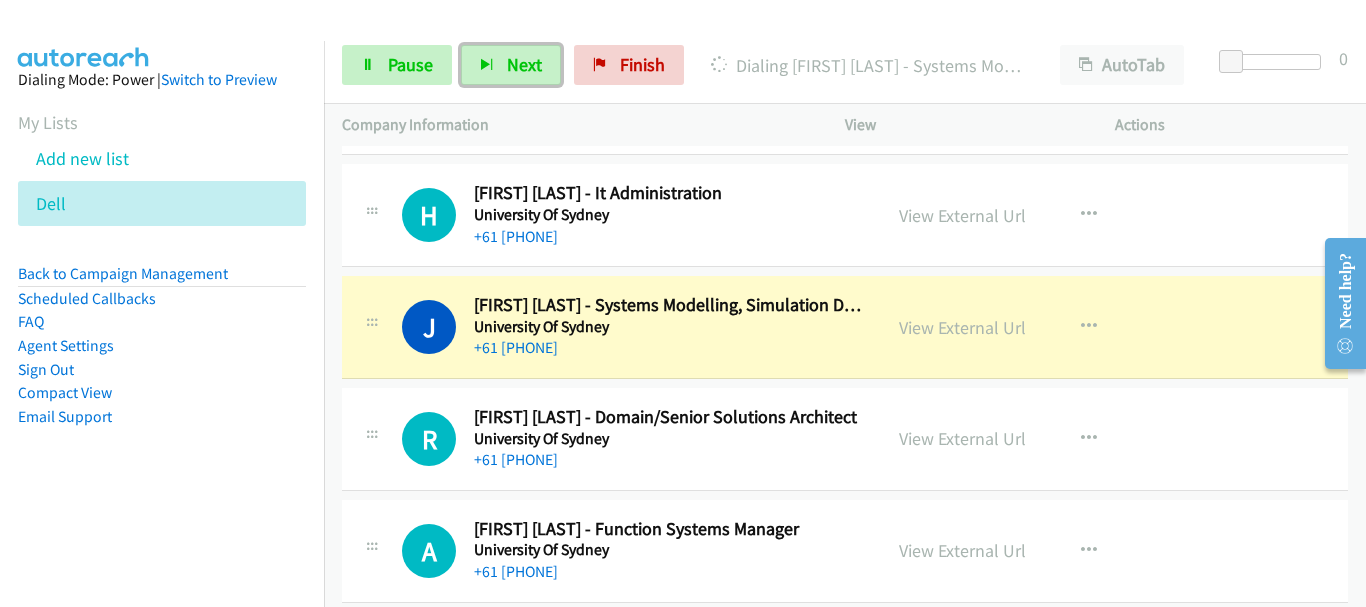 scroll, scrollTop: 9627, scrollLeft: 0, axis: vertical 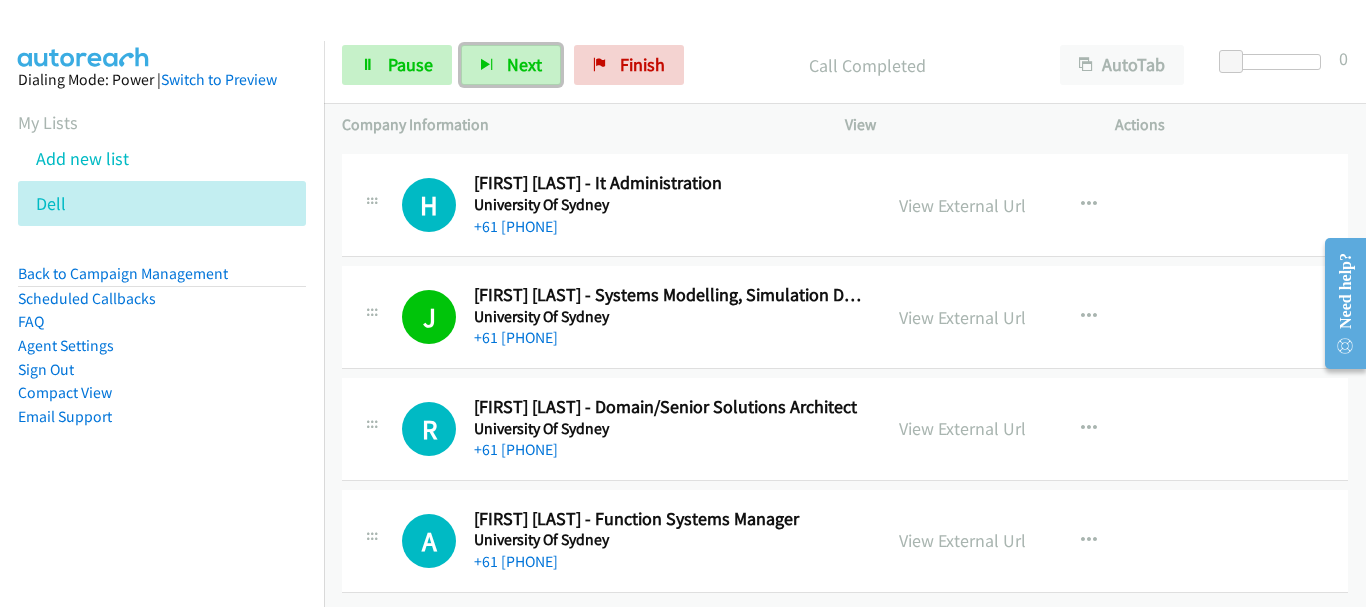 drag, startPoint x: 1296, startPoint y: 204, endPoint x: 1275, endPoint y: 176, distance: 35 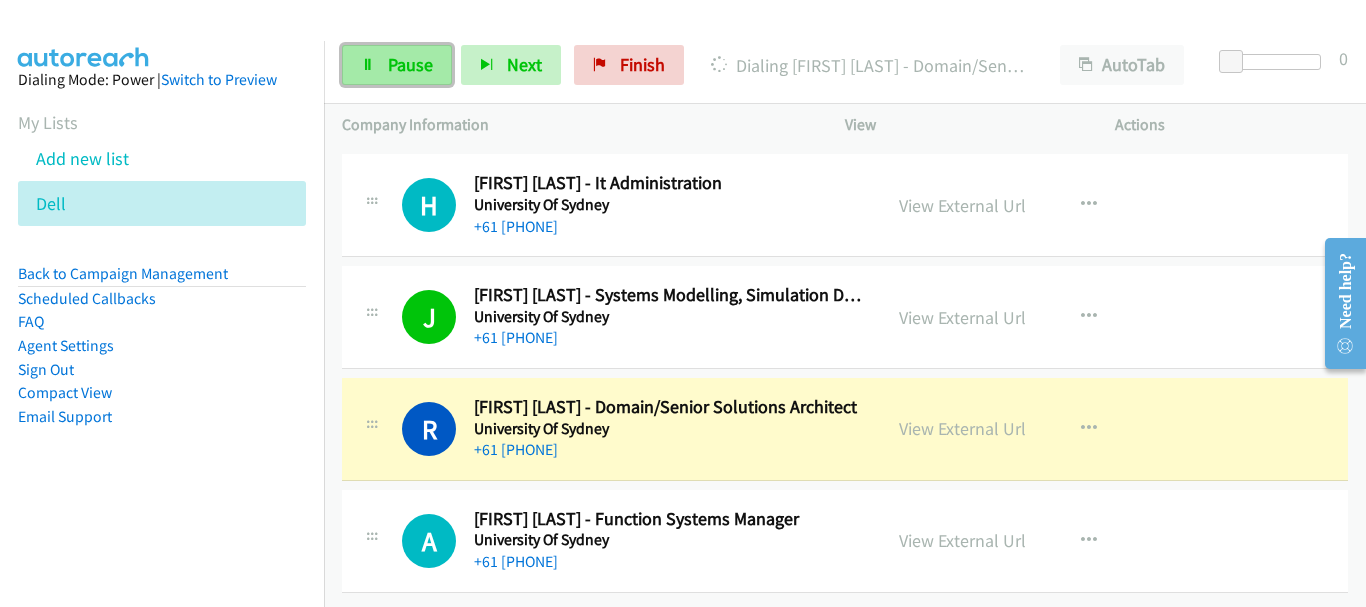 click on "Pause" at bounding box center (410, 64) 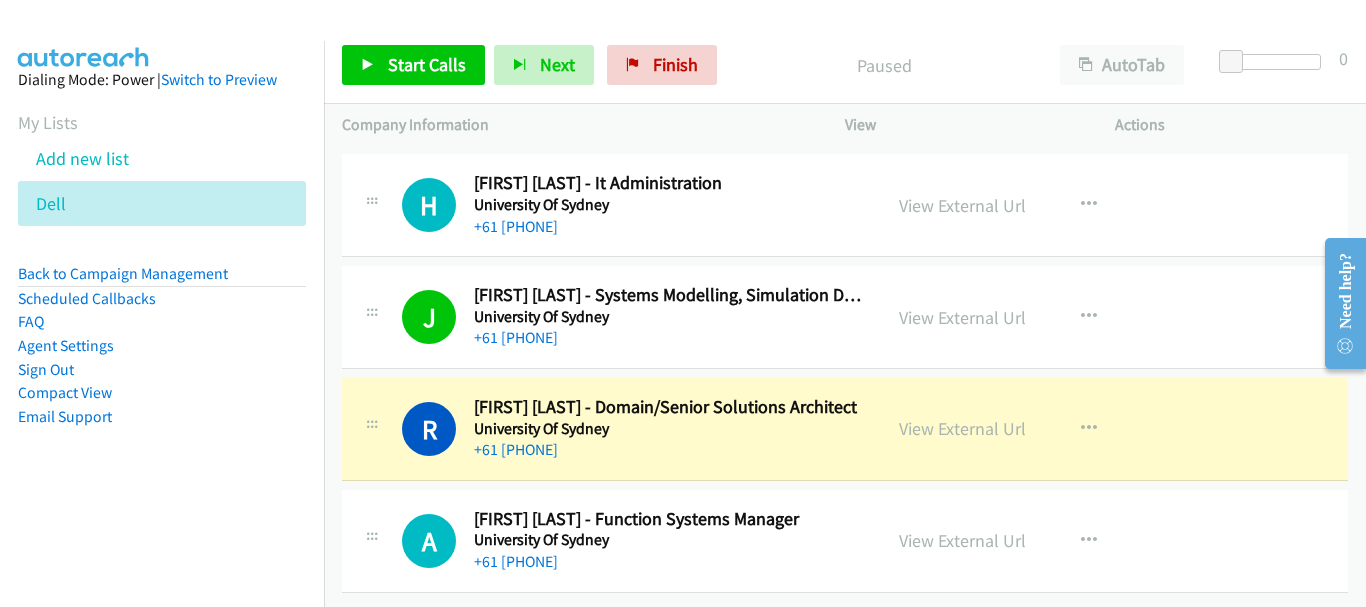 drag, startPoint x: 734, startPoint y: 452, endPoint x: 760, endPoint y: 412, distance: 47.707443 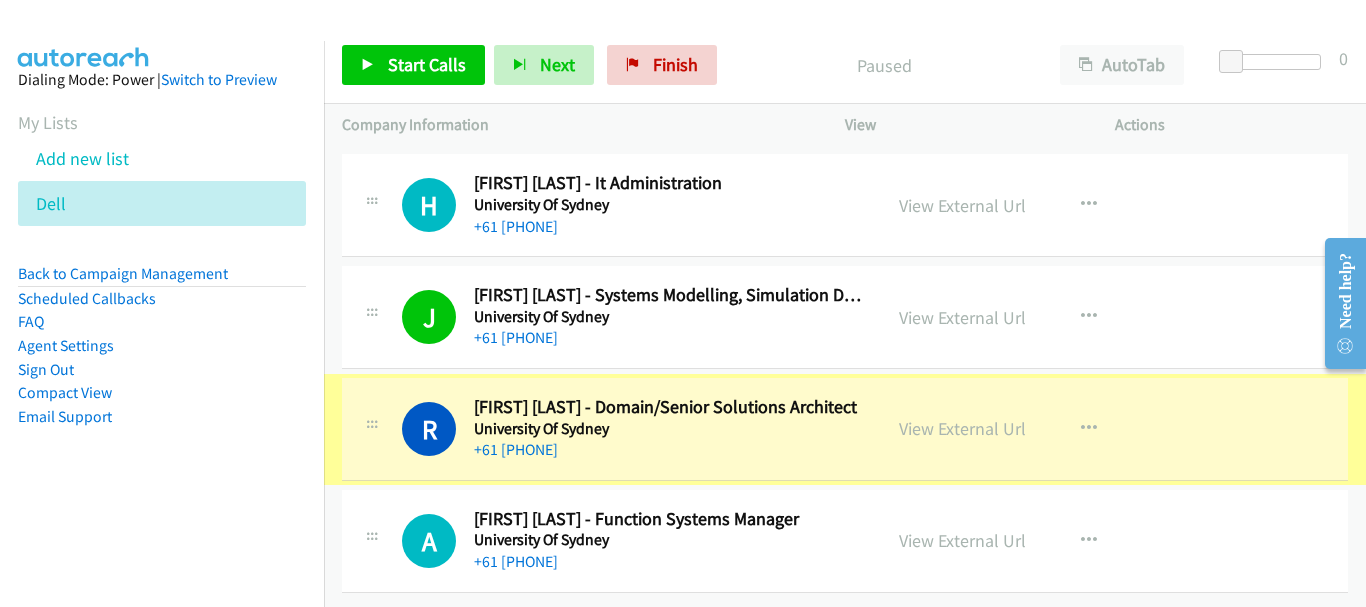 scroll, scrollTop: 9627, scrollLeft: 0, axis: vertical 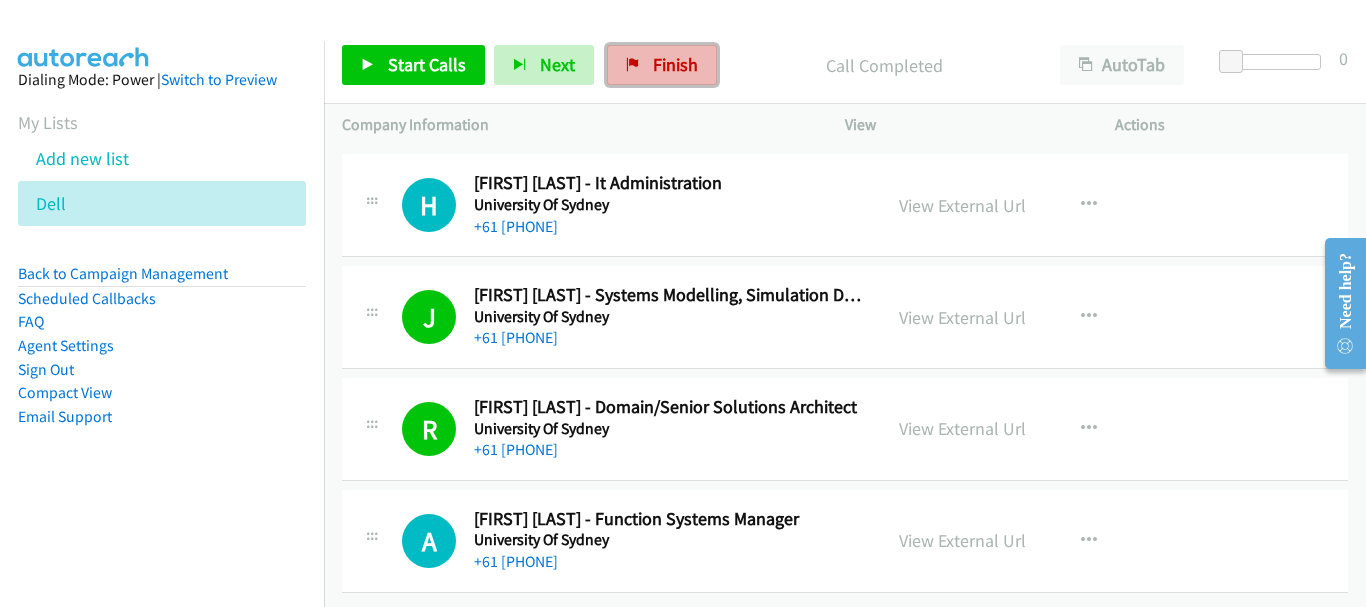 click on "Finish" at bounding box center (675, 64) 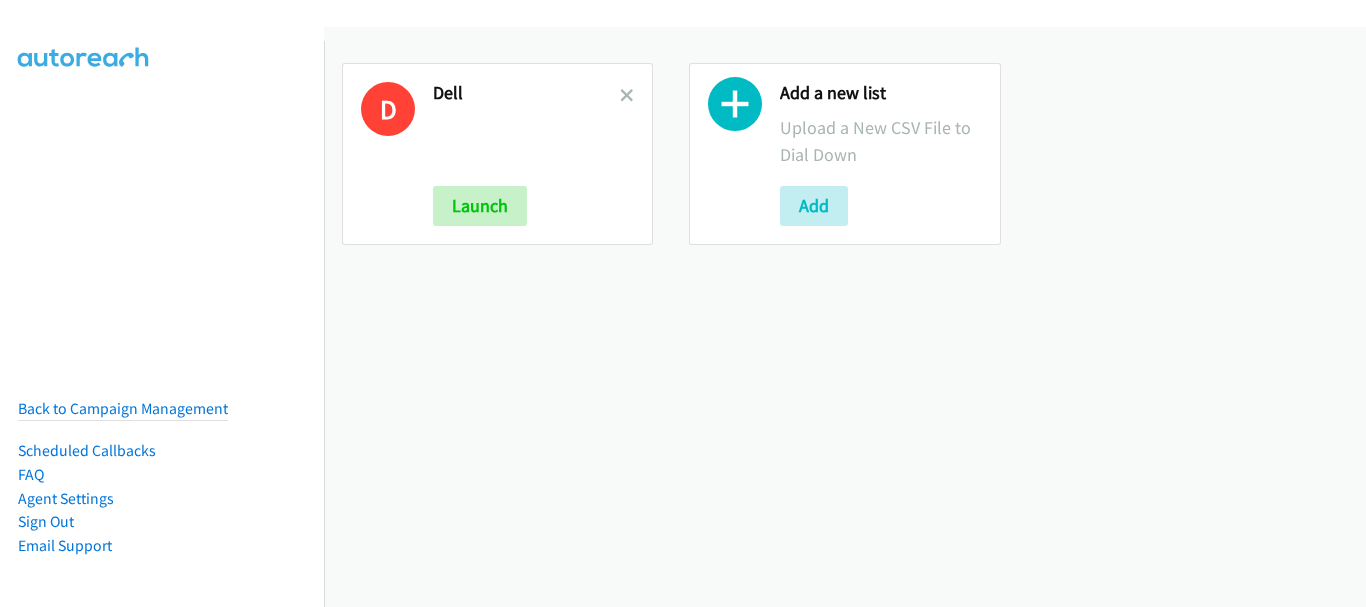 scroll, scrollTop: 0, scrollLeft: 0, axis: both 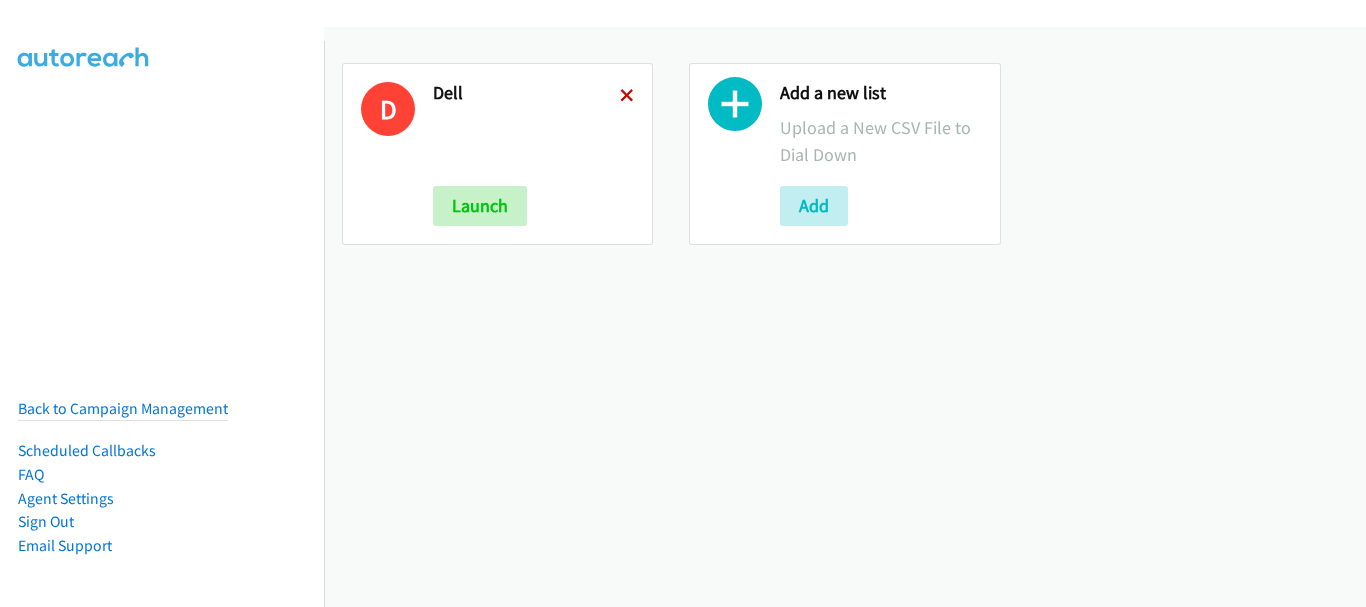 click at bounding box center [627, 97] 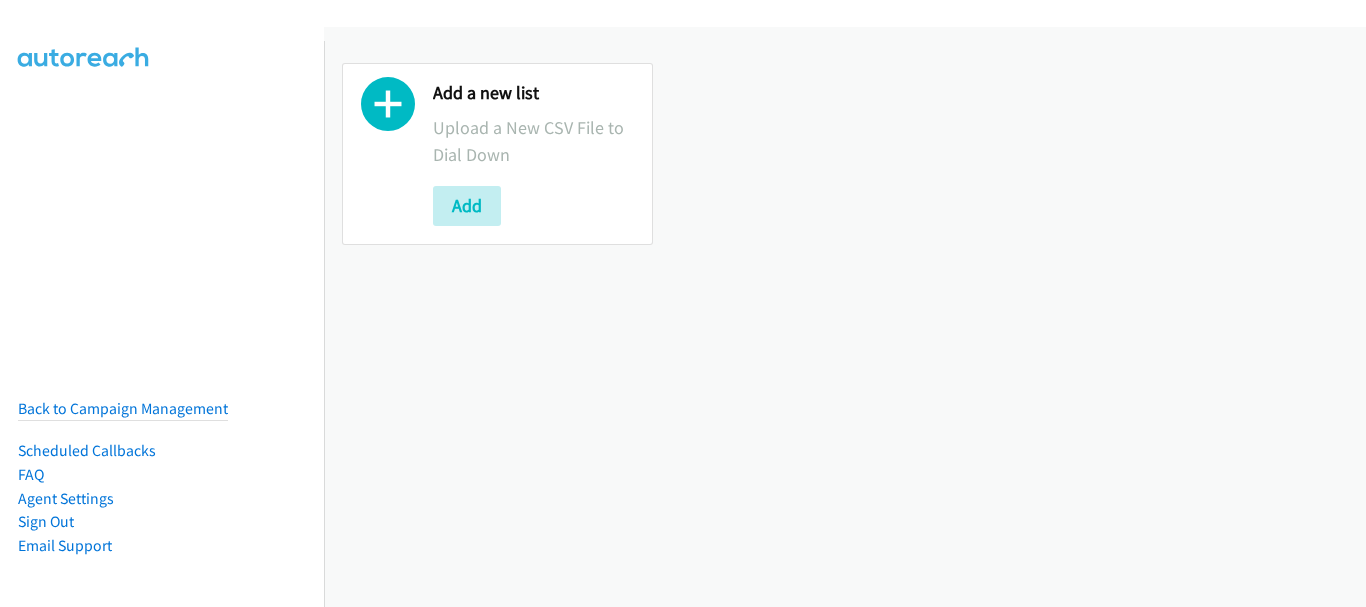 scroll, scrollTop: 0, scrollLeft: 0, axis: both 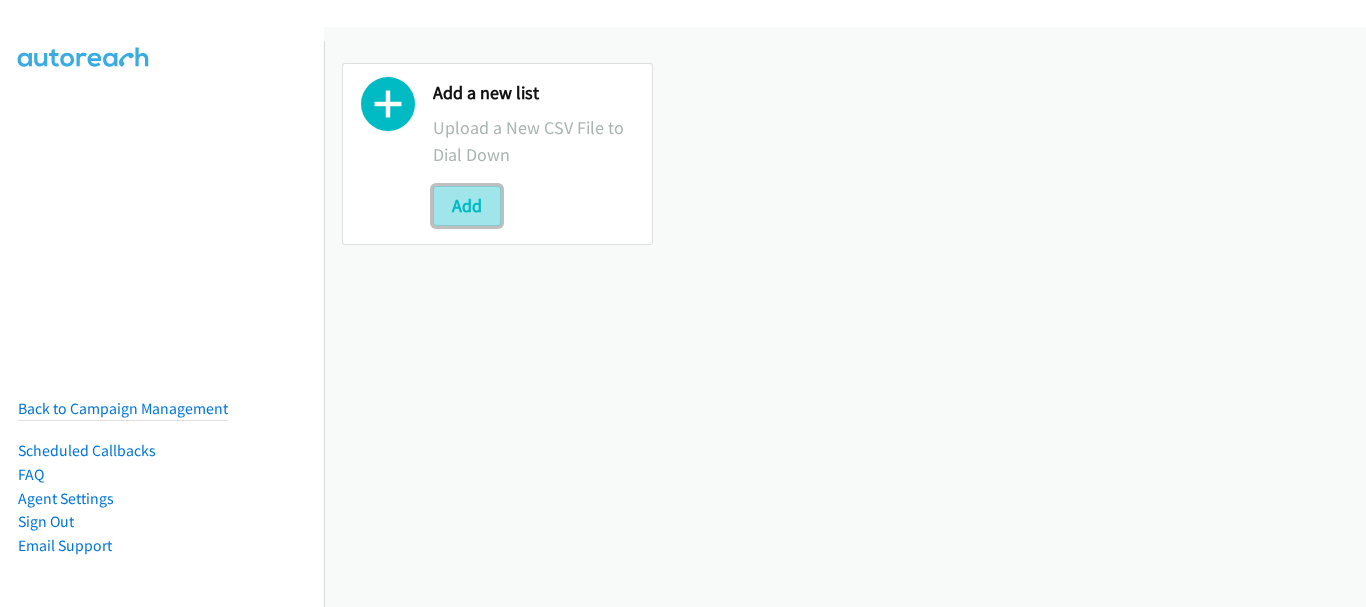 click on "Add" at bounding box center [467, 206] 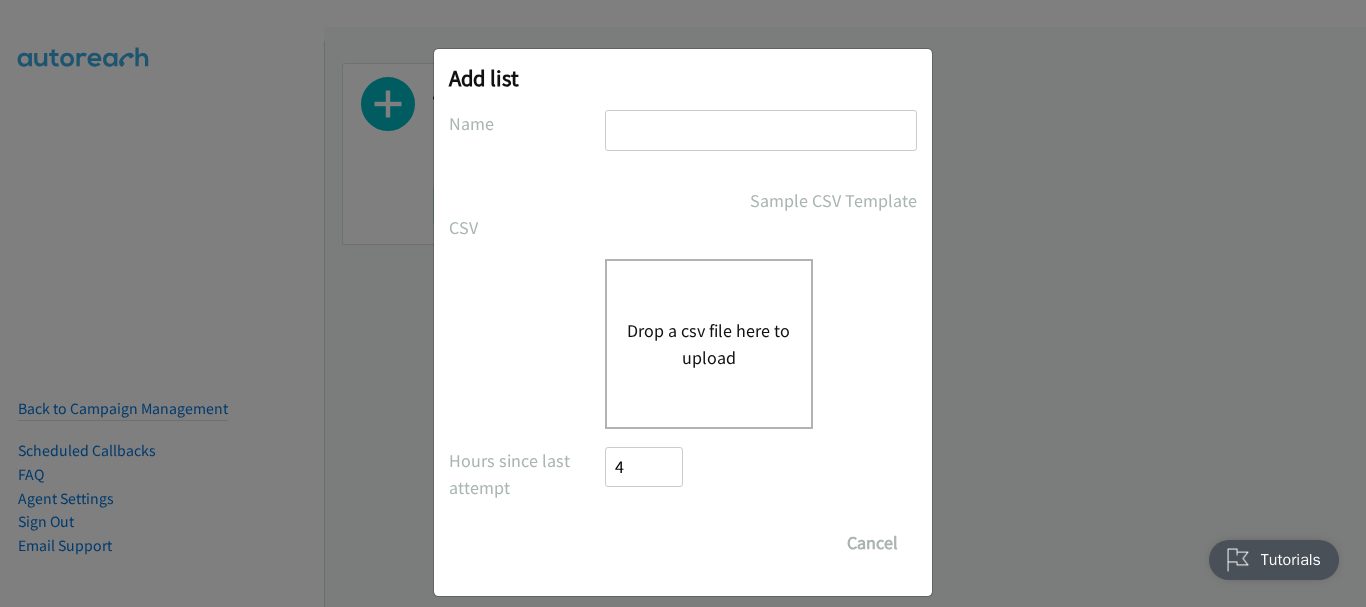 scroll, scrollTop: 0, scrollLeft: 0, axis: both 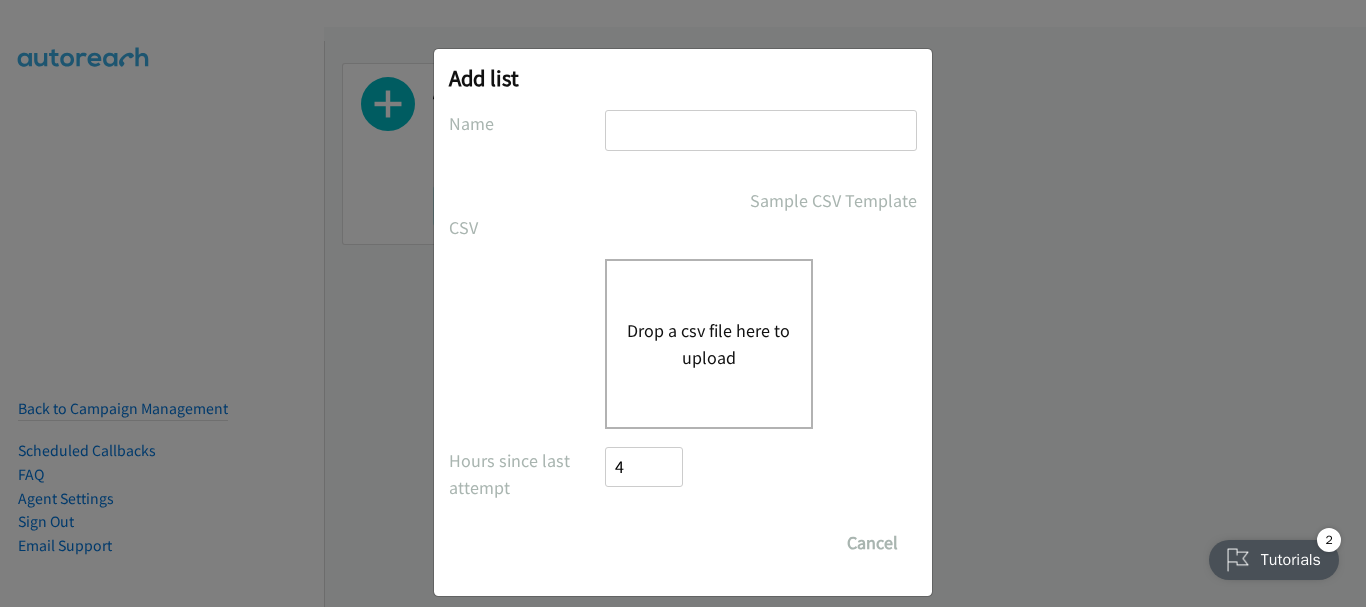 click at bounding box center (761, 130) 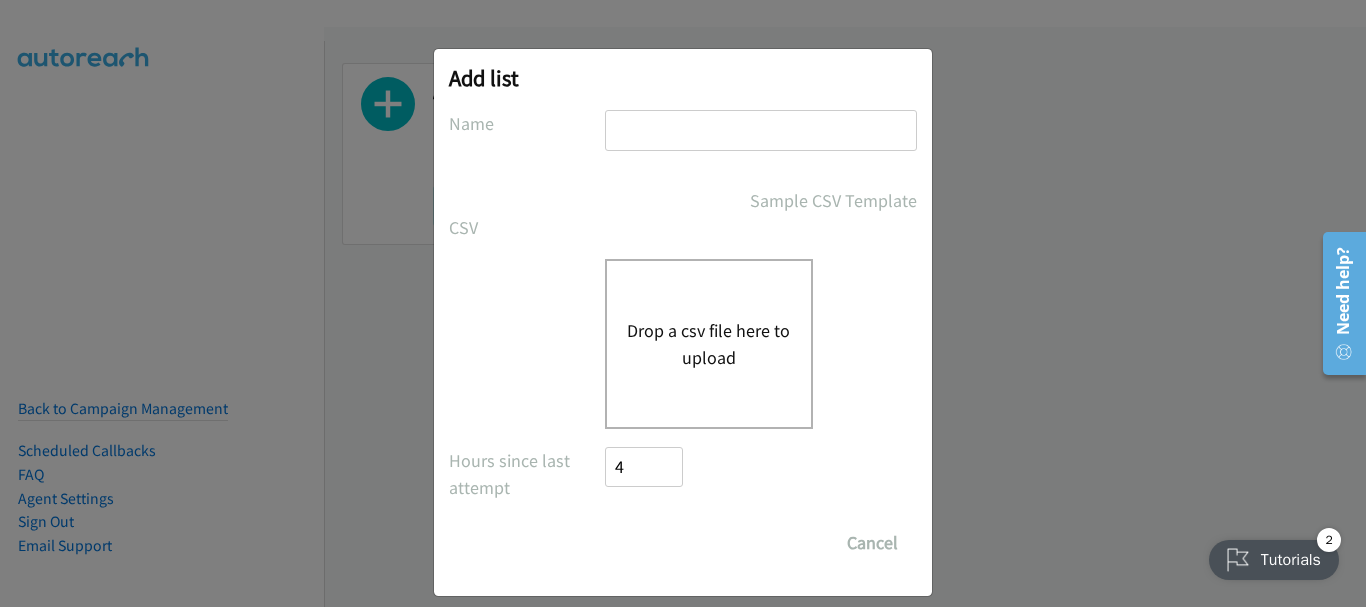 type on "dell" 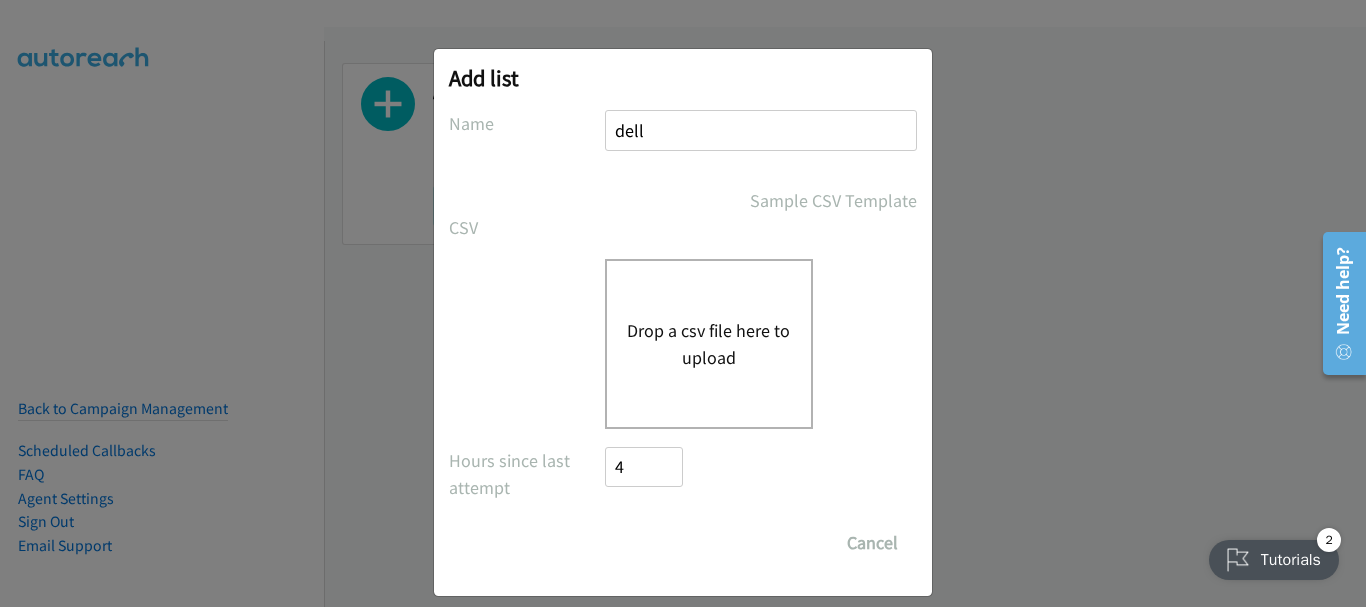 click on "Drop a csv file here to upload" at bounding box center (709, 344) 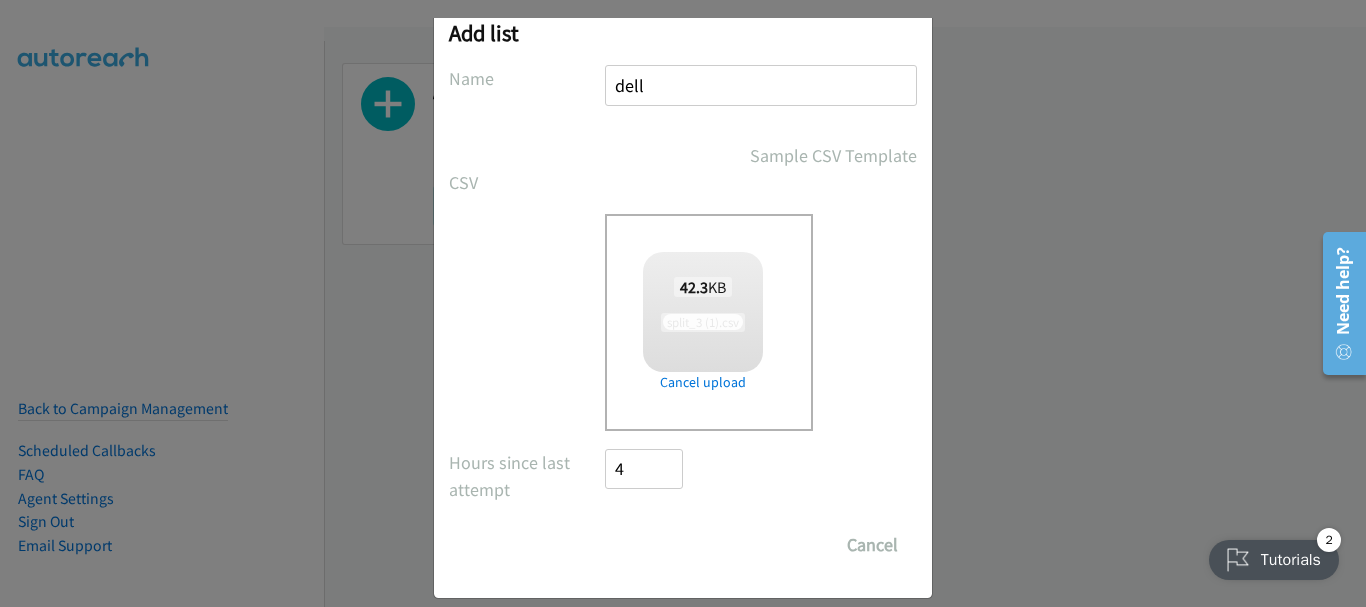scroll, scrollTop: 67, scrollLeft: 0, axis: vertical 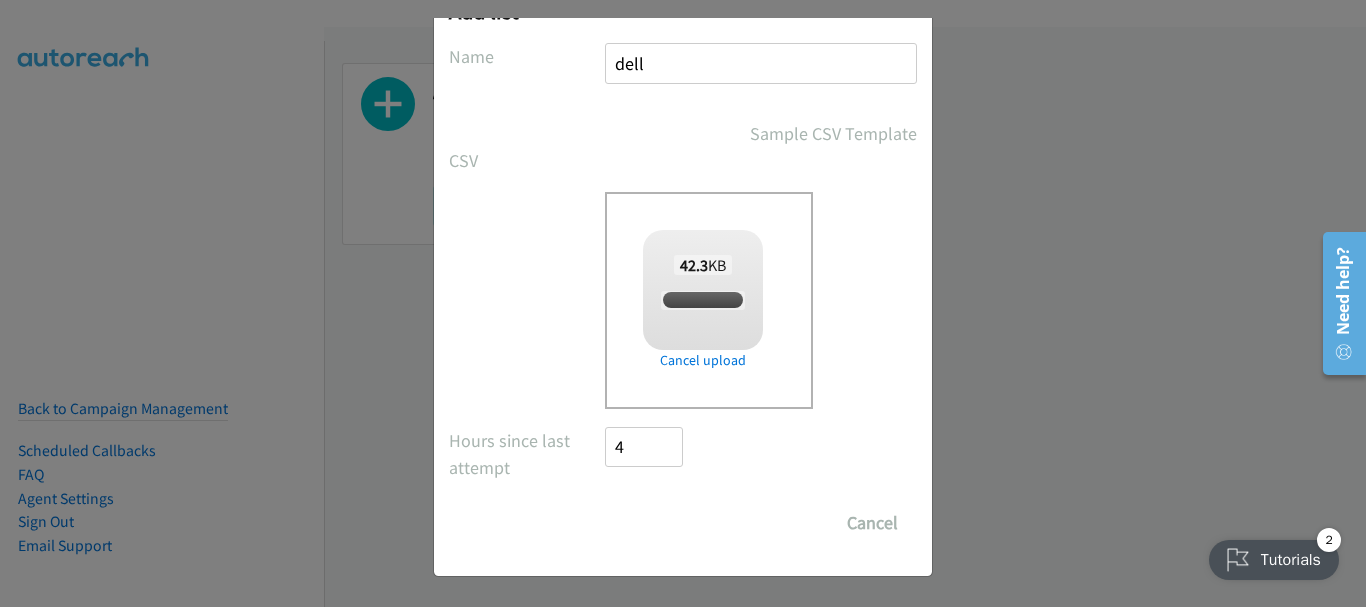 checkbox on "true" 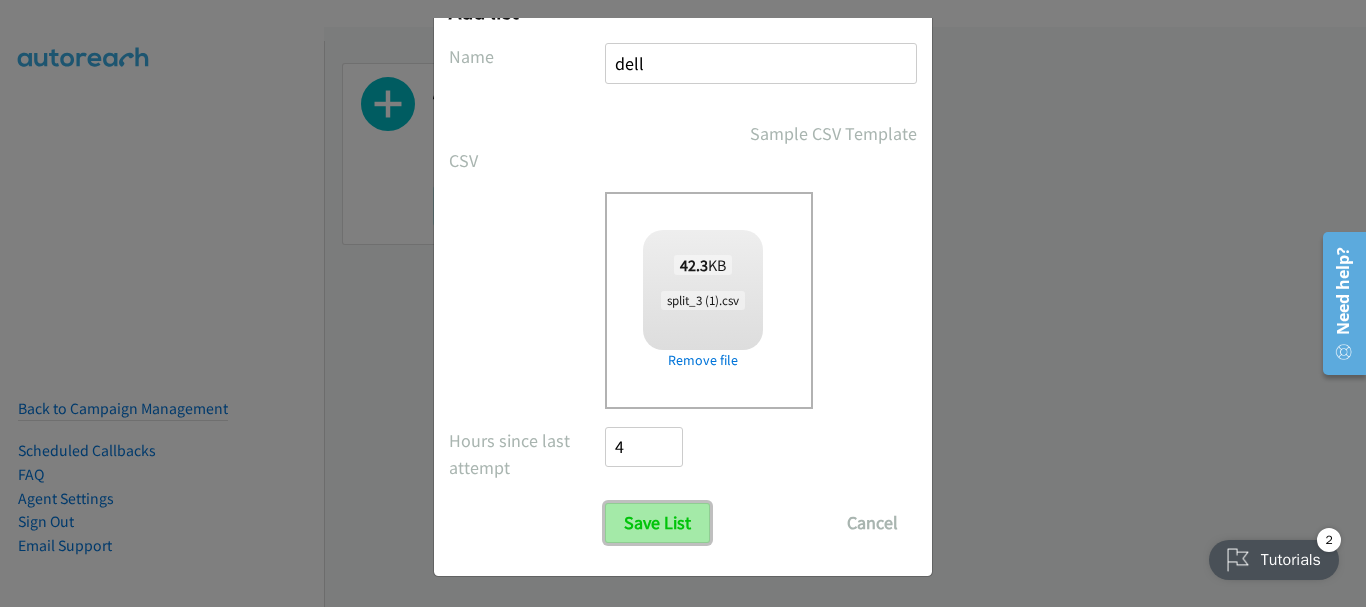 click on "Save List" at bounding box center [657, 523] 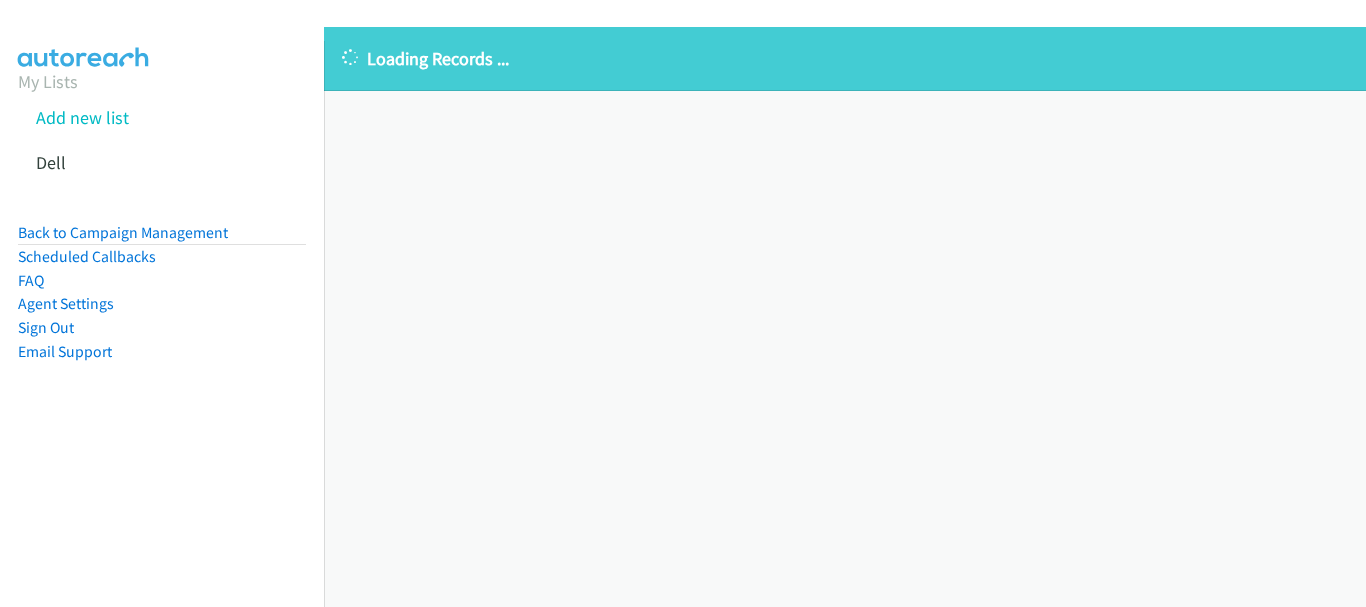 scroll, scrollTop: 0, scrollLeft: 0, axis: both 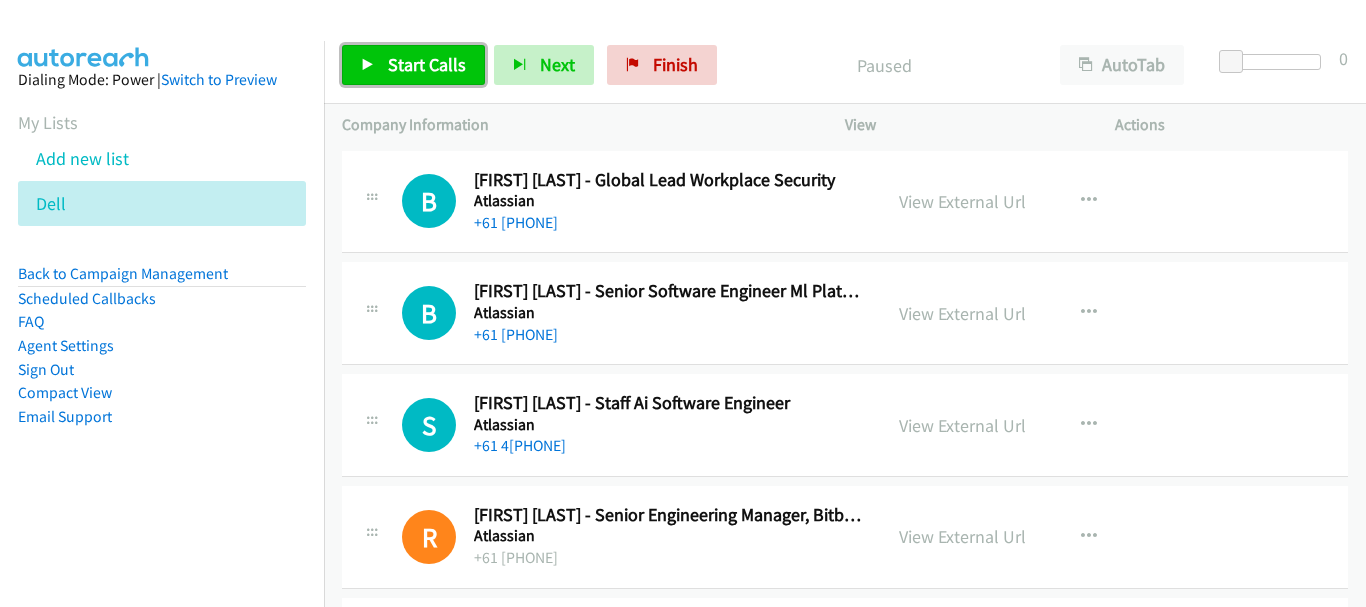 click on "Start Calls" at bounding box center [427, 64] 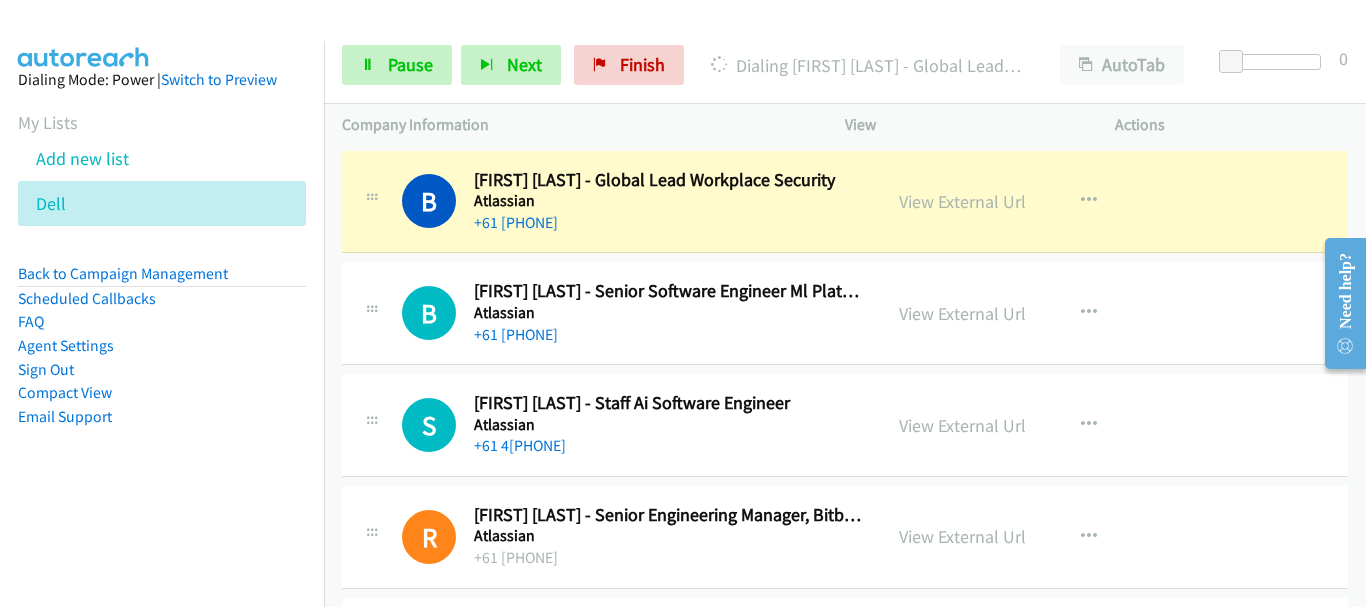 click on "B
Callback Scheduled
[FIRST] [LAST] - Senior Software Engineer   Ml Platform
Atlassian
Australia/Sydney
+61 4[PHONE]
View External Url
View External Url
Schedule/Manage Callback
Start Calls Here
Remove from list
Add to do not call list
Reset Call Status" at bounding box center (845, 313) 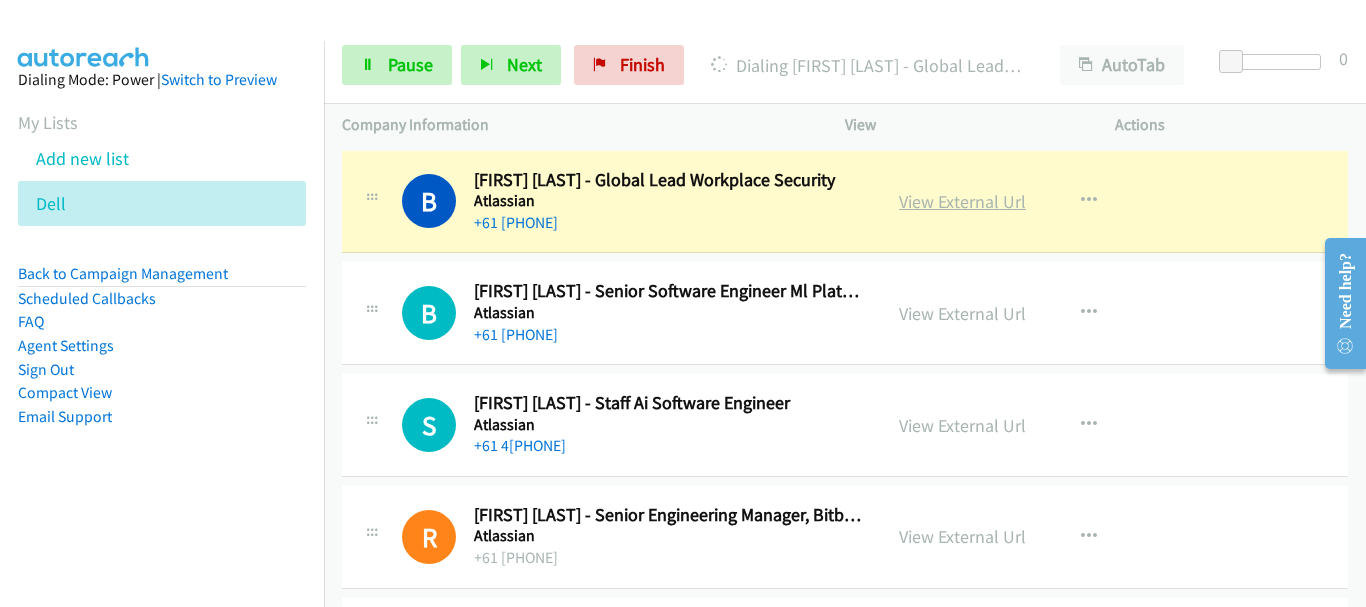 click on "View External Url" at bounding box center [962, 201] 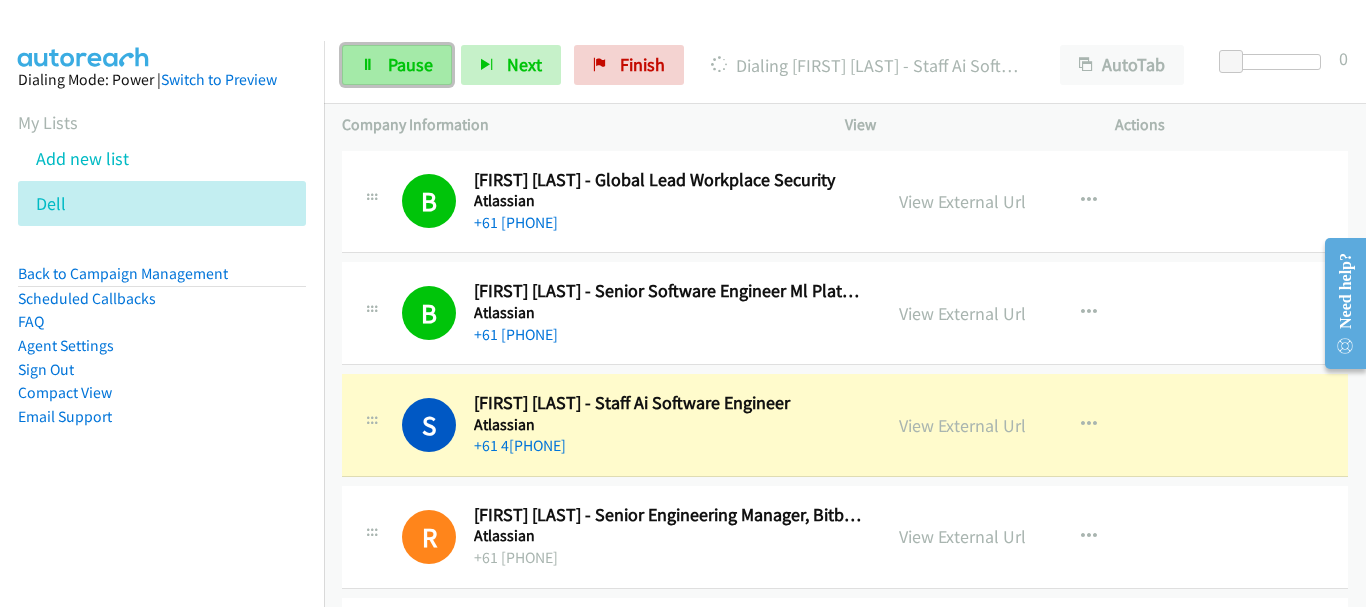 click on "Pause" at bounding box center [397, 65] 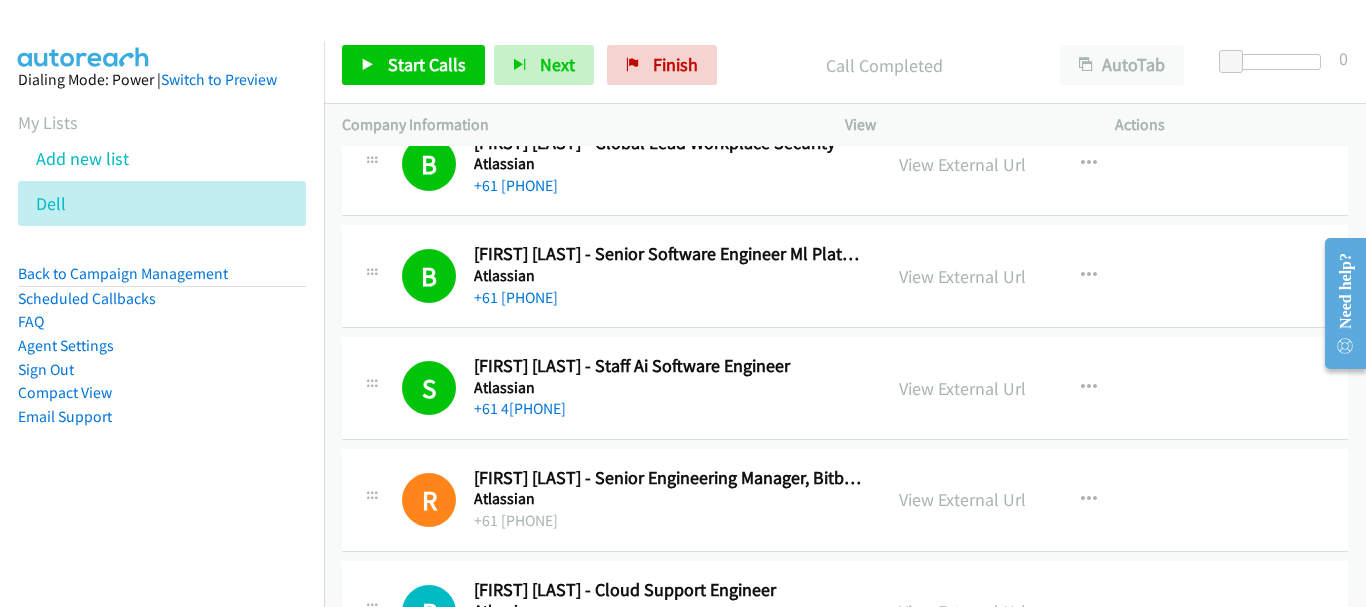 scroll, scrollTop: 100, scrollLeft: 0, axis: vertical 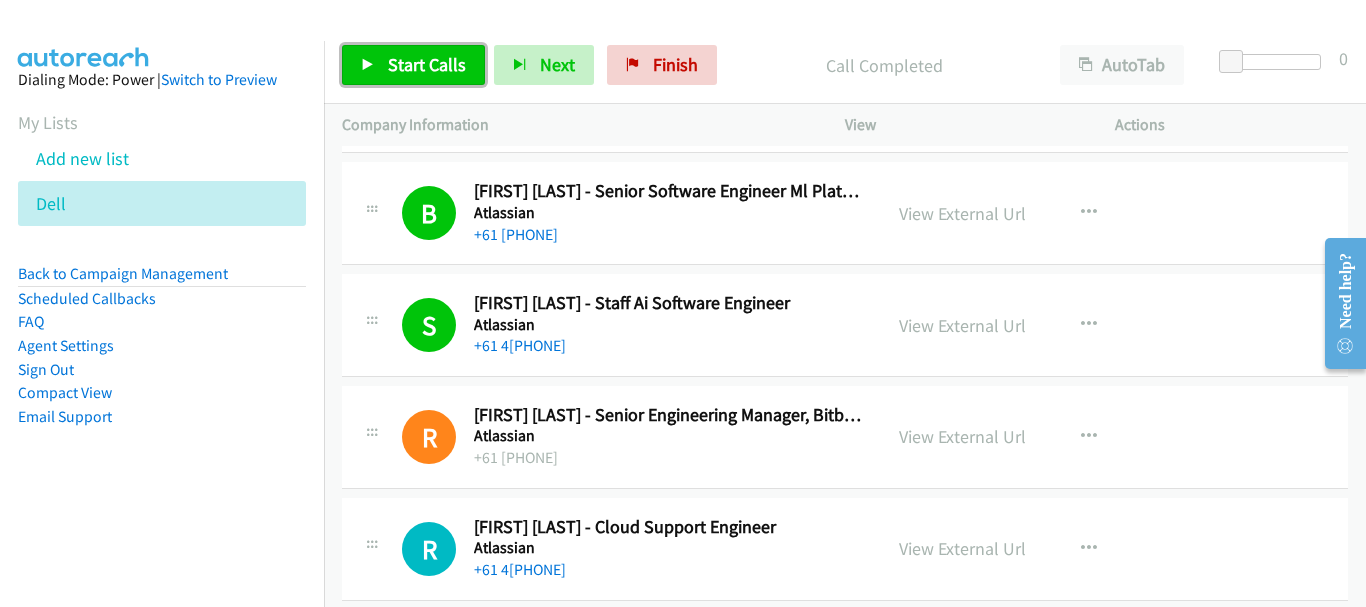 click on "Start Calls" at bounding box center (427, 64) 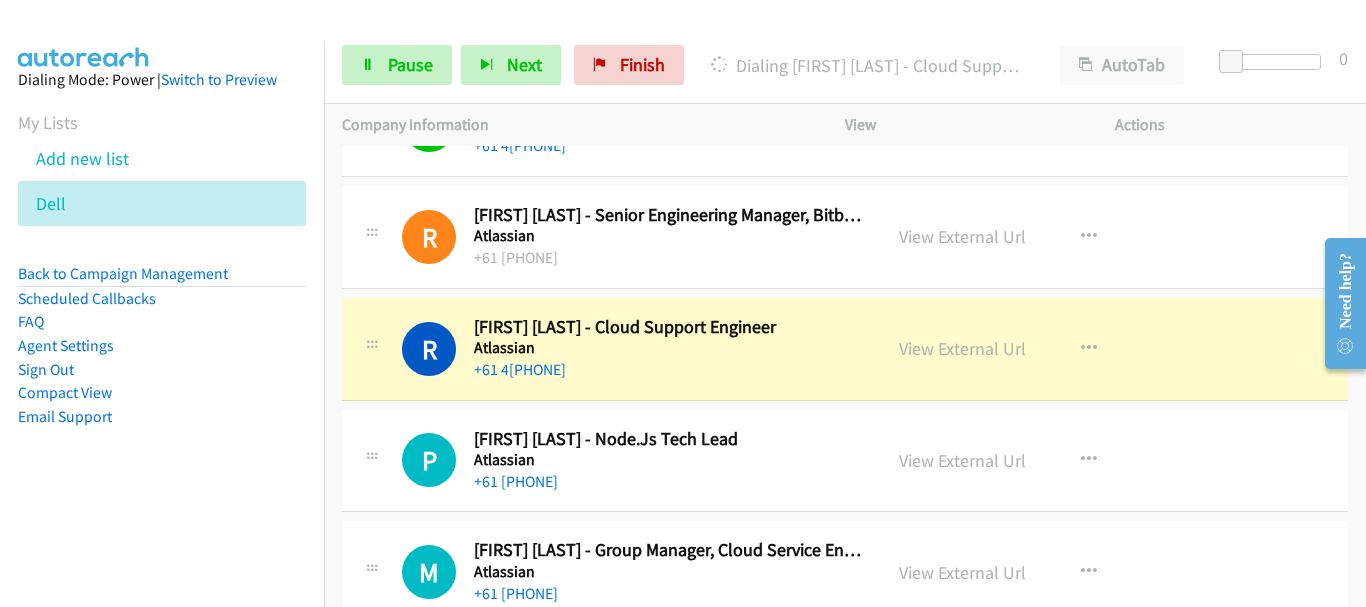 scroll, scrollTop: 400, scrollLeft: 0, axis: vertical 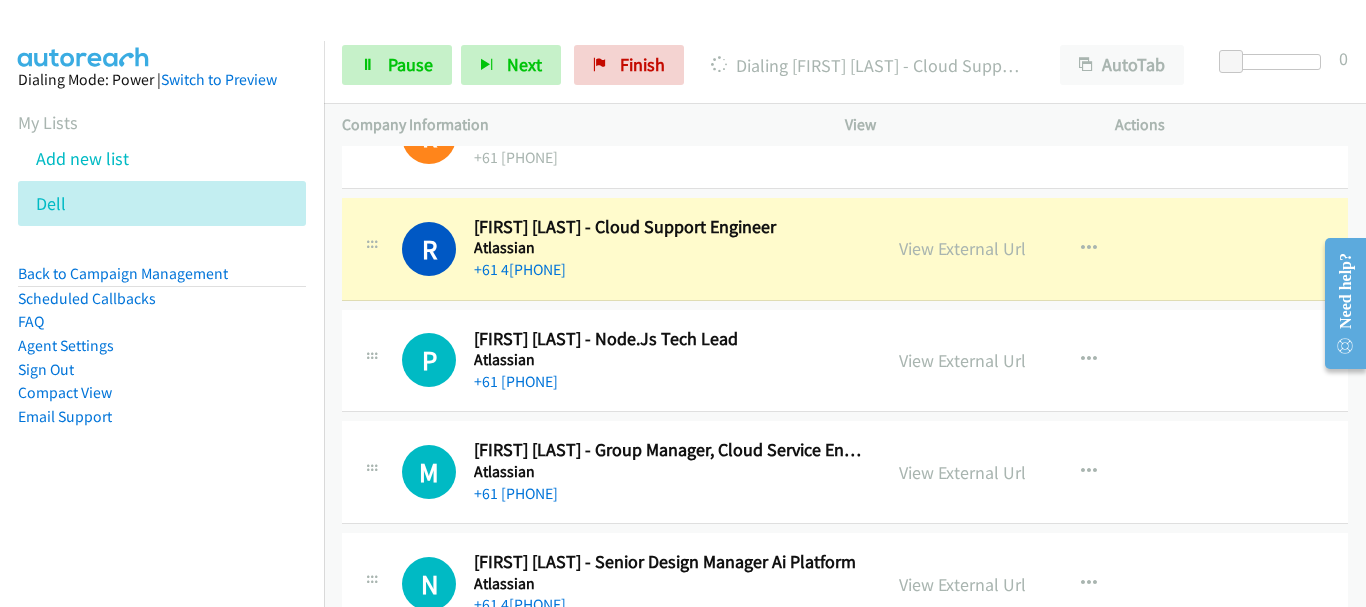 click on "+61 416 011 777" at bounding box center (668, 382) 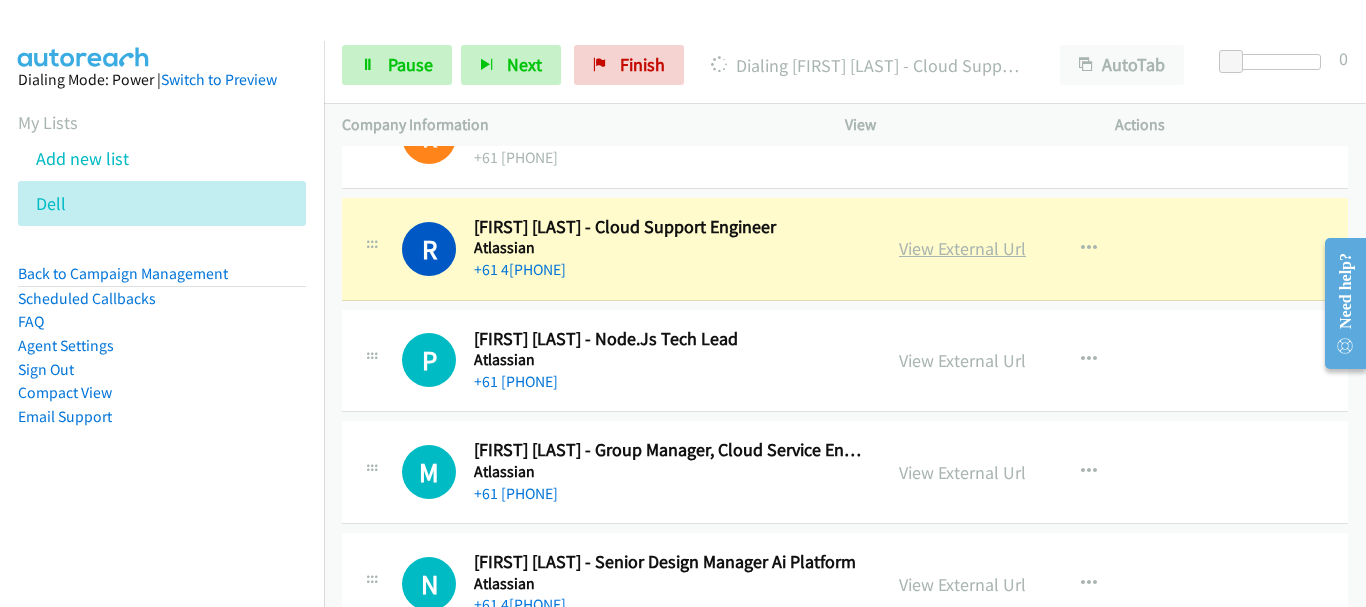 click on "View External Url" at bounding box center [962, 248] 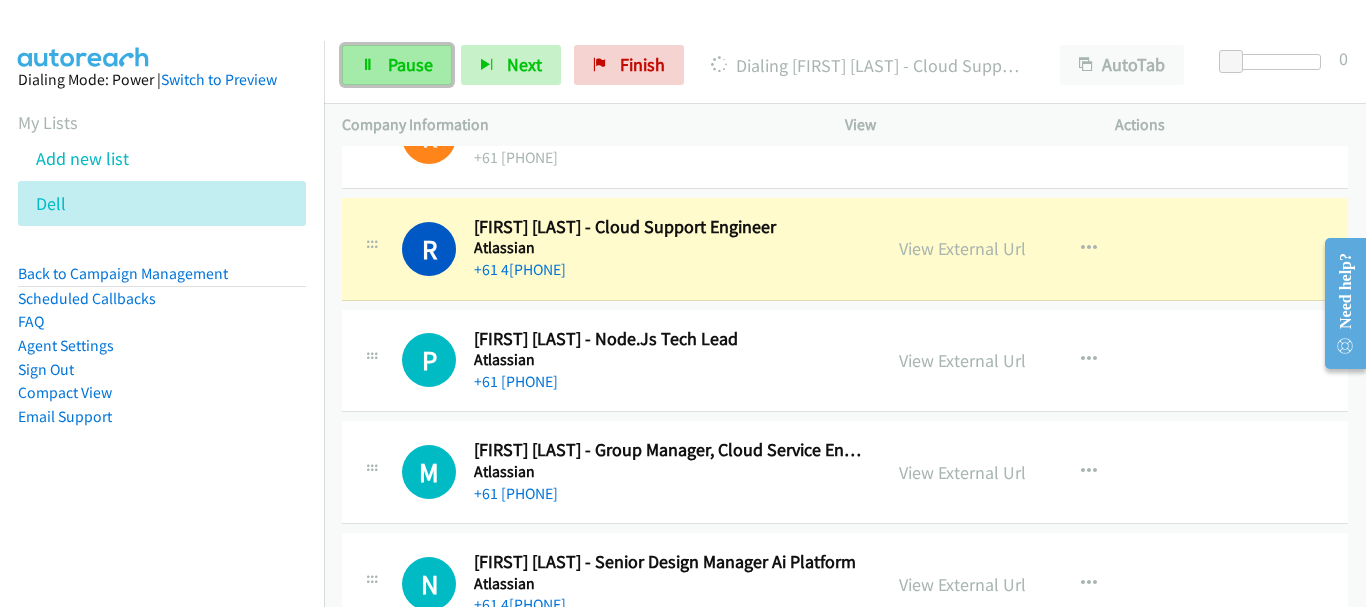 click on "Pause" at bounding box center (410, 64) 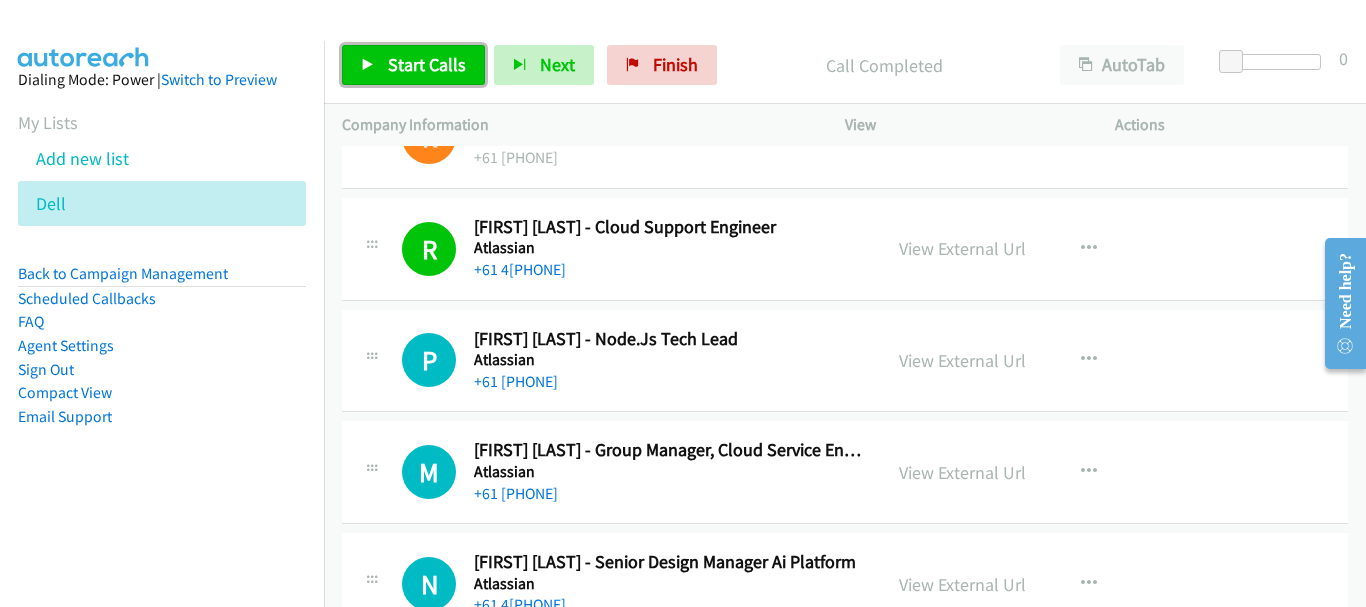 click on "Start Calls" at bounding box center (427, 64) 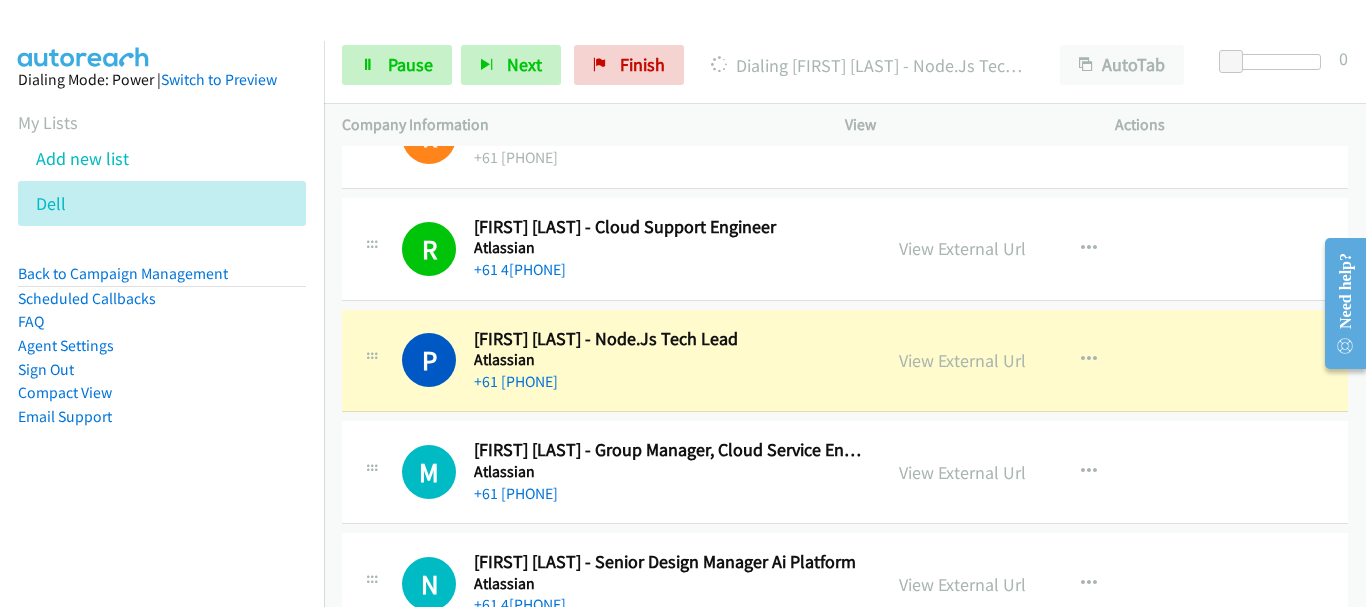 click on "M
Callback Scheduled
Matthew Hunter - Group Manager, Cloud Service Enablement
Atlassian
Australia/Sydney
+61 405 160 905
View External Url
View External Url
Schedule/Manage Callback
Start Calls Here
Remove from list
Add to do not call list
Reset Call Status" at bounding box center [845, 472] 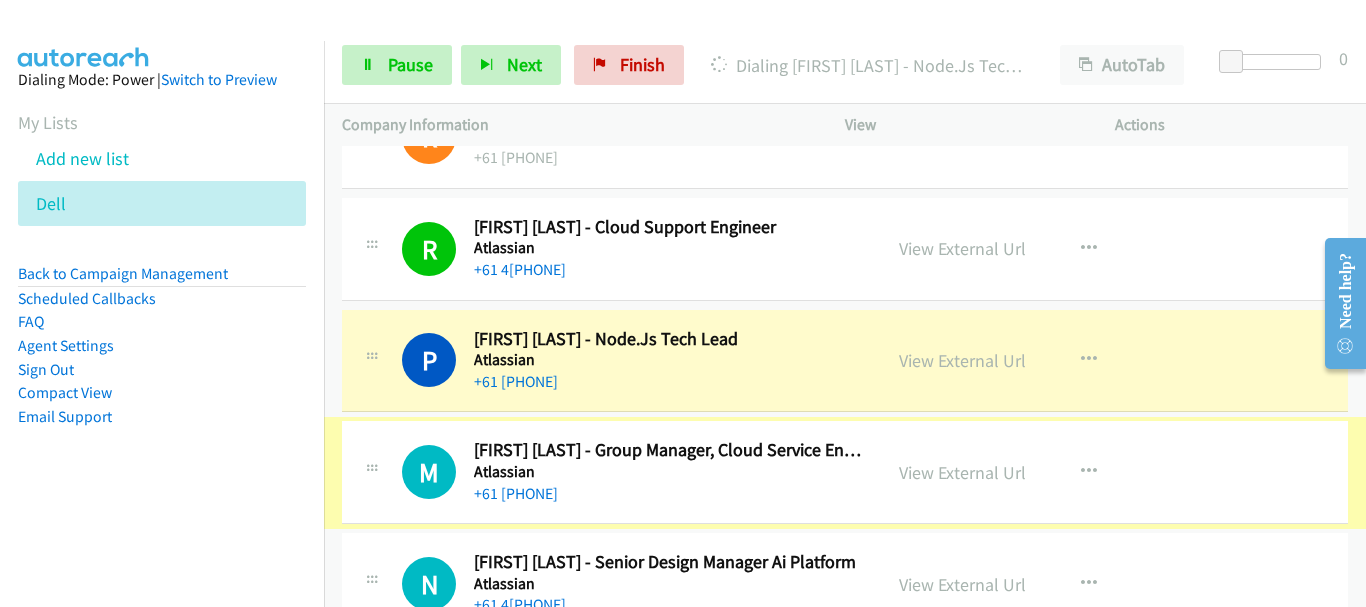 drag, startPoint x: 768, startPoint y: 383, endPoint x: 676, endPoint y: 435, distance: 105.67876 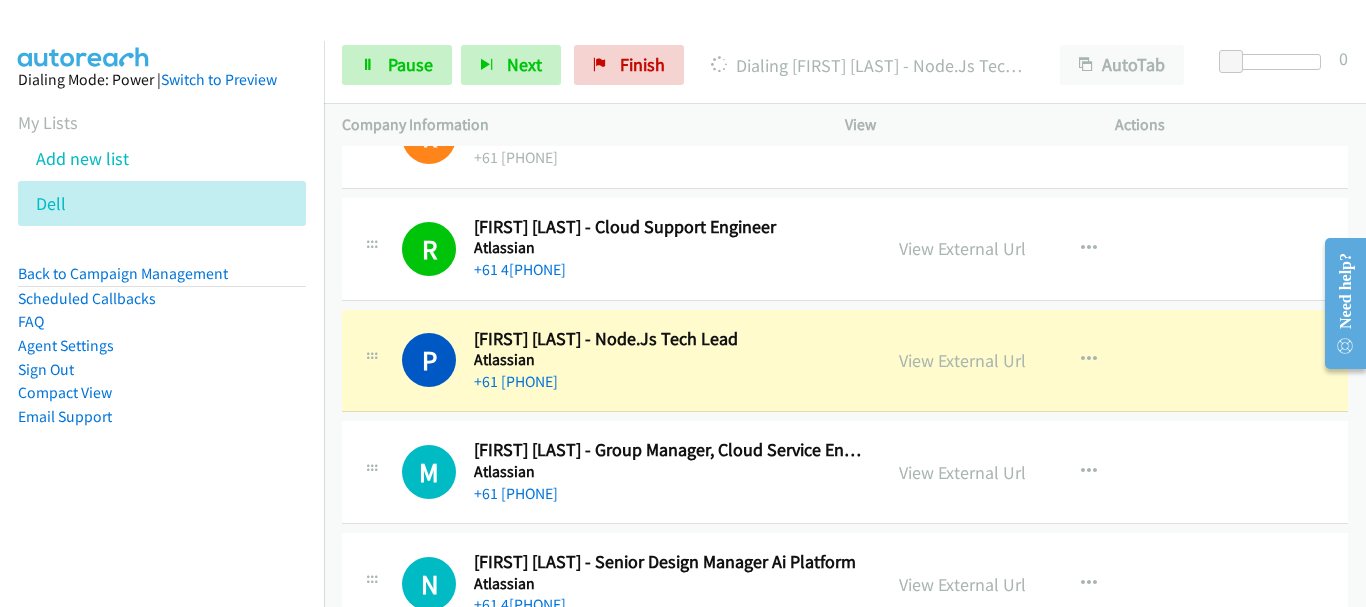 click on "Atlassian" at bounding box center (668, 472) 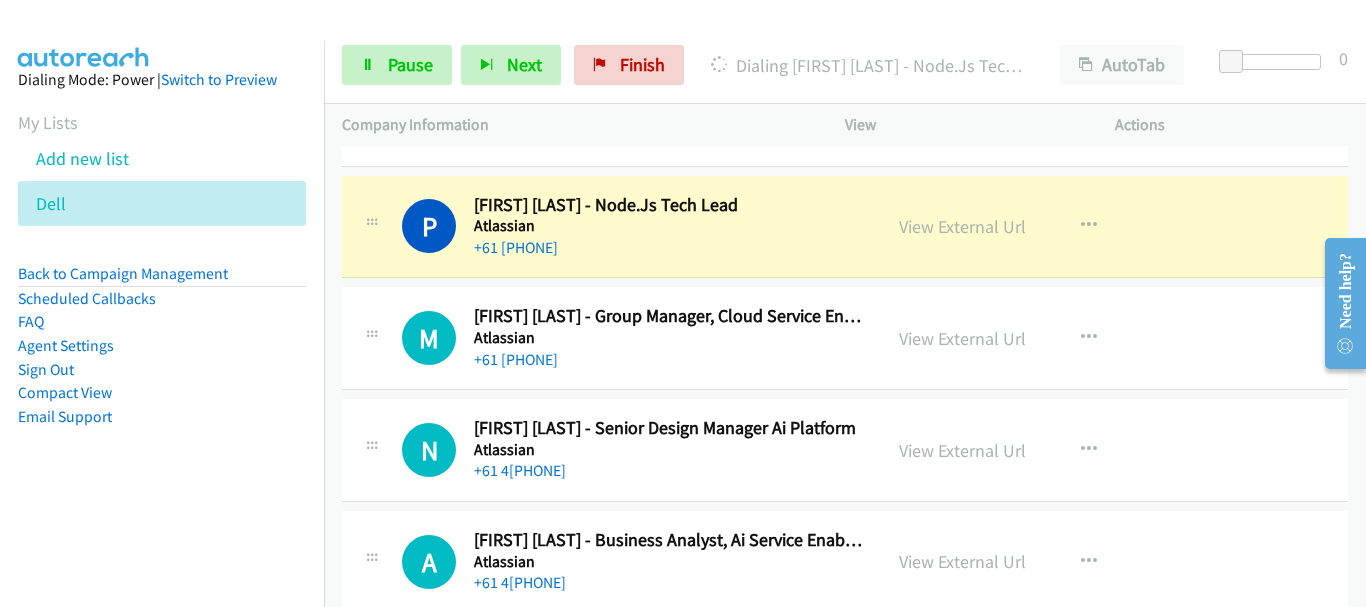 scroll, scrollTop: 500, scrollLeft: 0, axis: vertical 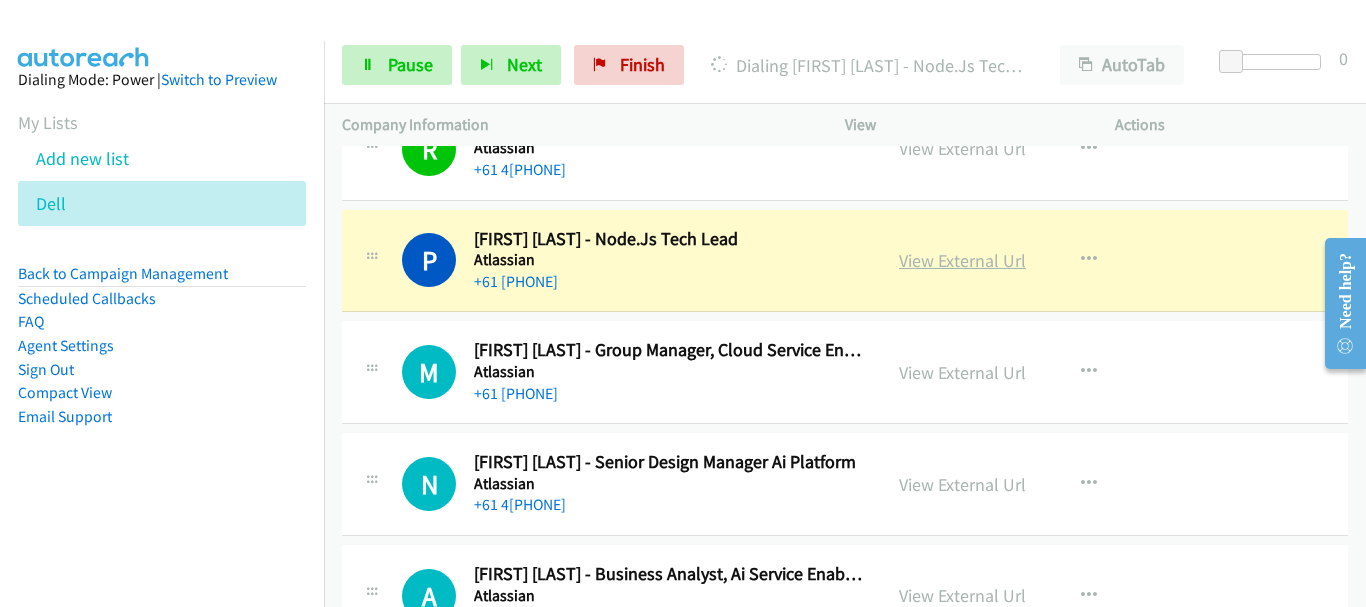 click on "View External Url" at bounding box center [962, 260] 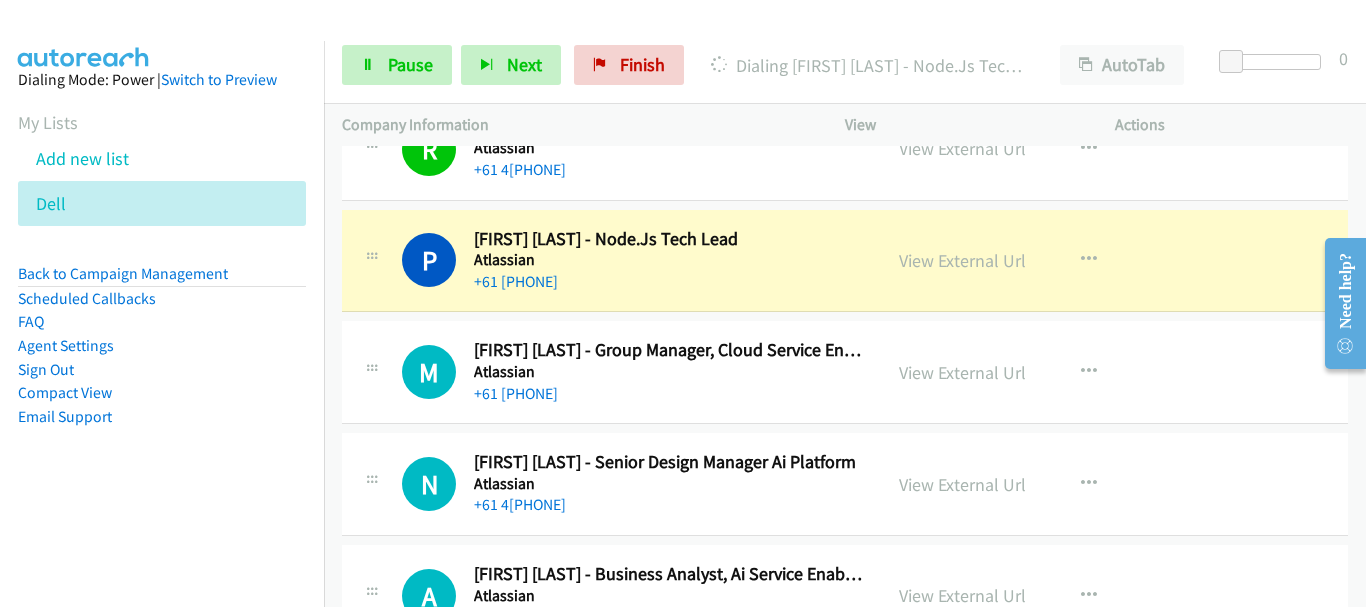 scroll, scrollTop: 600, scrollLeft: 0, axis: vertical 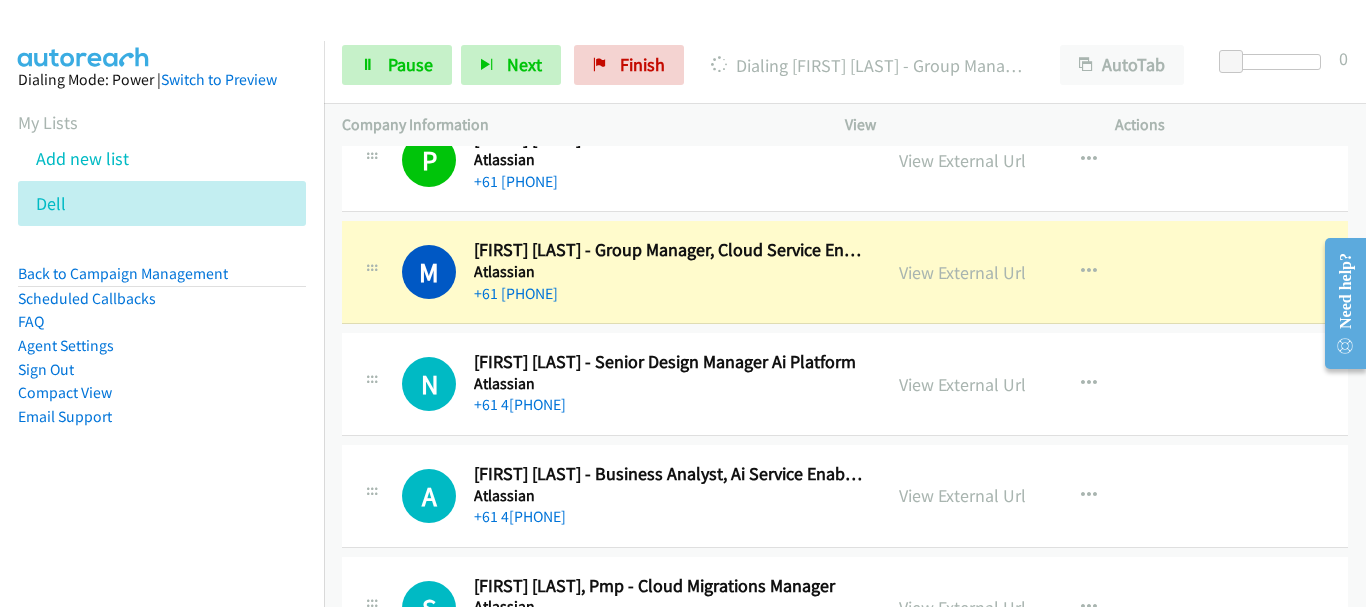 click on "N
Callback Scheduled
Nathaniel Jones - Senior Design Manager   Ai Platform
Atlassian
Australia/Sydney
+61 411 535 105
View External Url
View External Url
Schedule/Manage Callback
Start Calls Here
Remove from list
Add to do not call list
Reset Call Status" at bounding box center (845, 384) 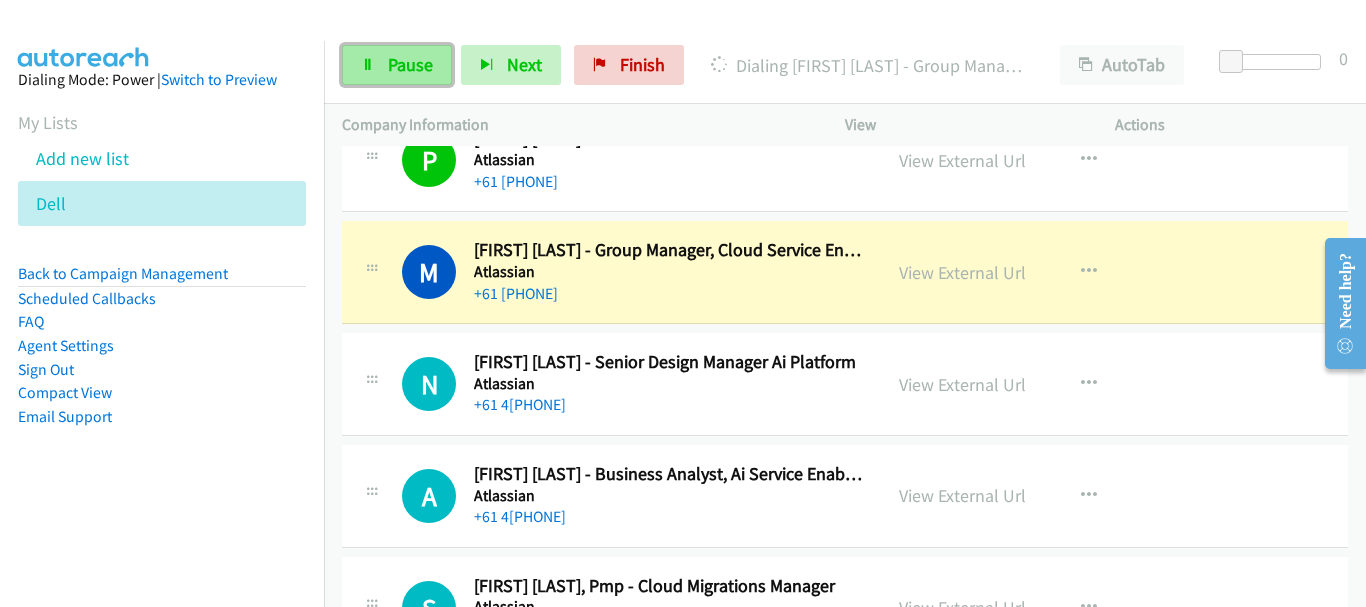 click on "Pause" at bounding box center (410, 64) 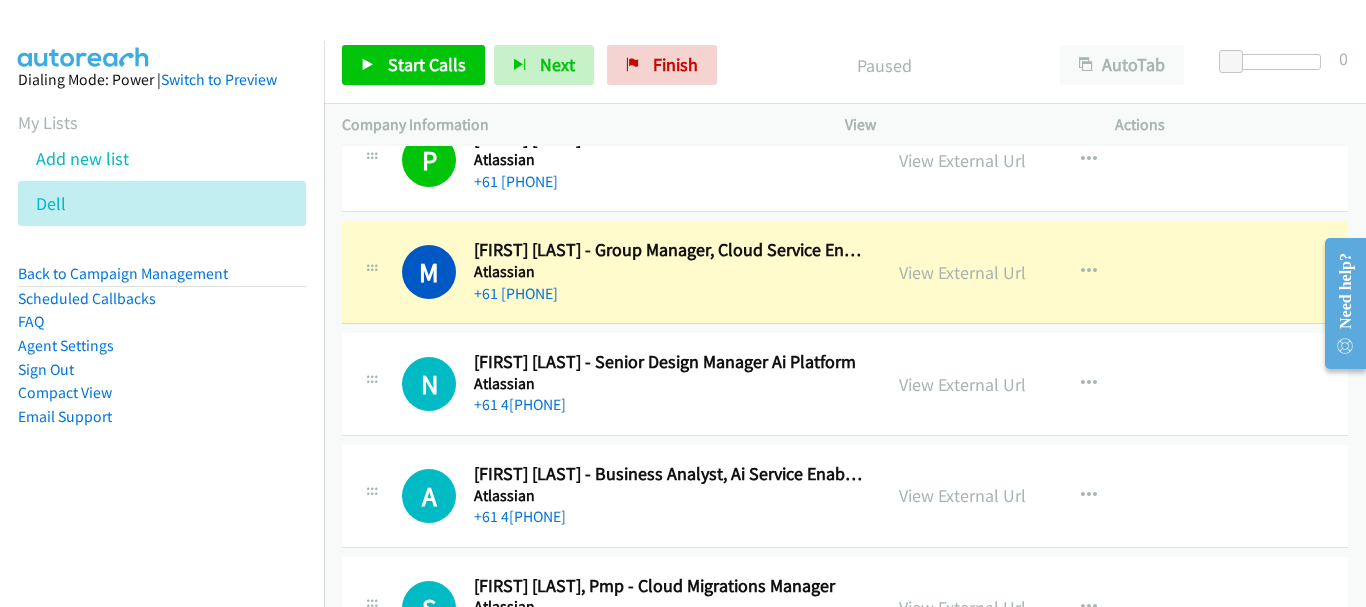 click on "+61 411 535 105" at bounding box center (668, 405) 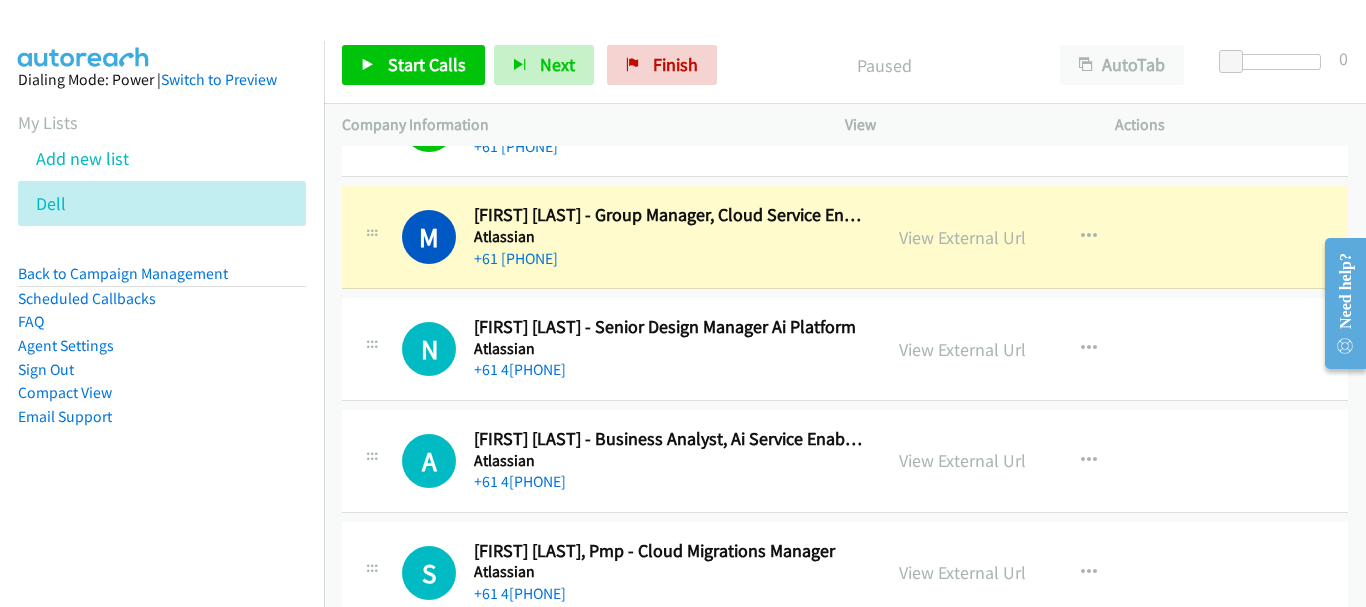 scroll, scrollTop: 600, scrollLeft: 0, axis: vertical 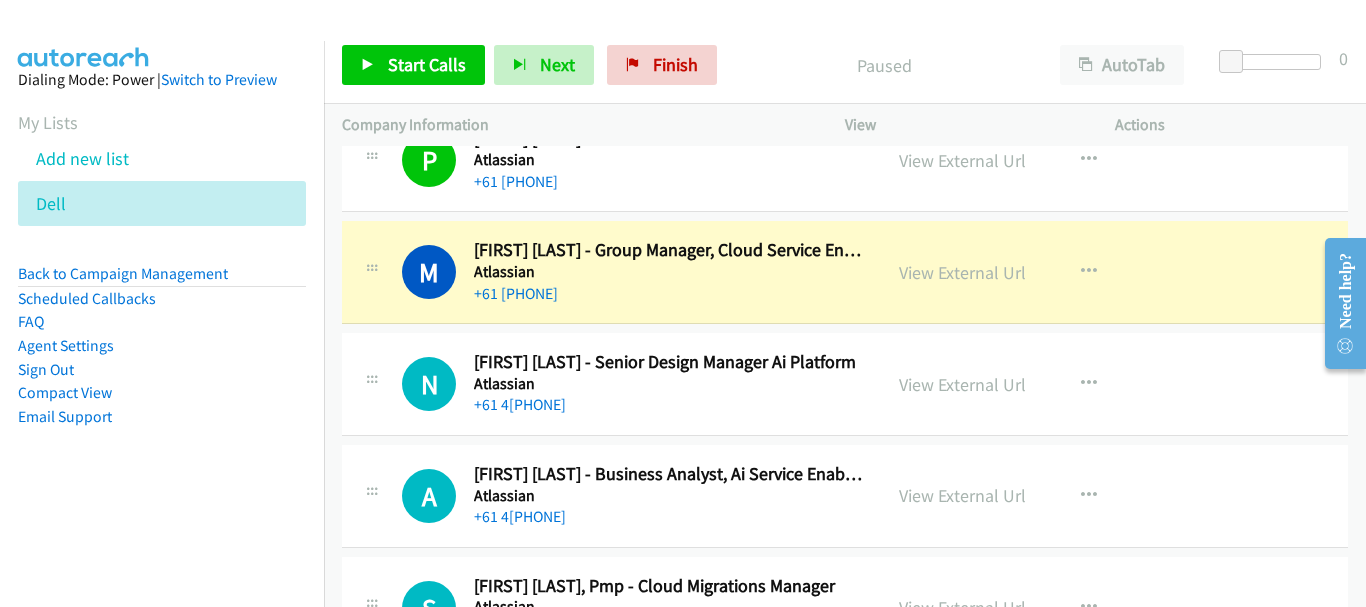 click on "N
Callback Scheduled
Nathaniel Jones - Senior Design Manager   Ai Platform
Atlassian
Australia/Sydney
+61 411 535 105
View External Url
View External Url
Schedule/Manage Callback
Start Calls Here
Remove from list
Add to do not call list
Reset Call Status" at bounding box center (845, 384) 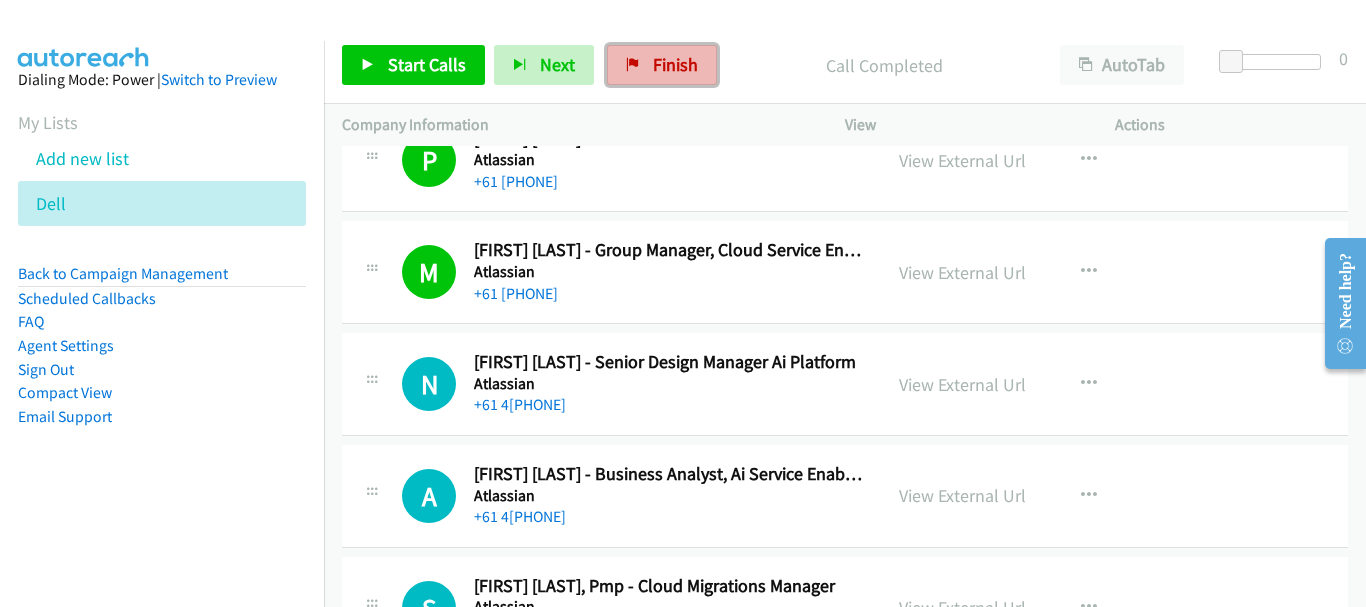 click on "Finish" at bounding box center (662, 65) 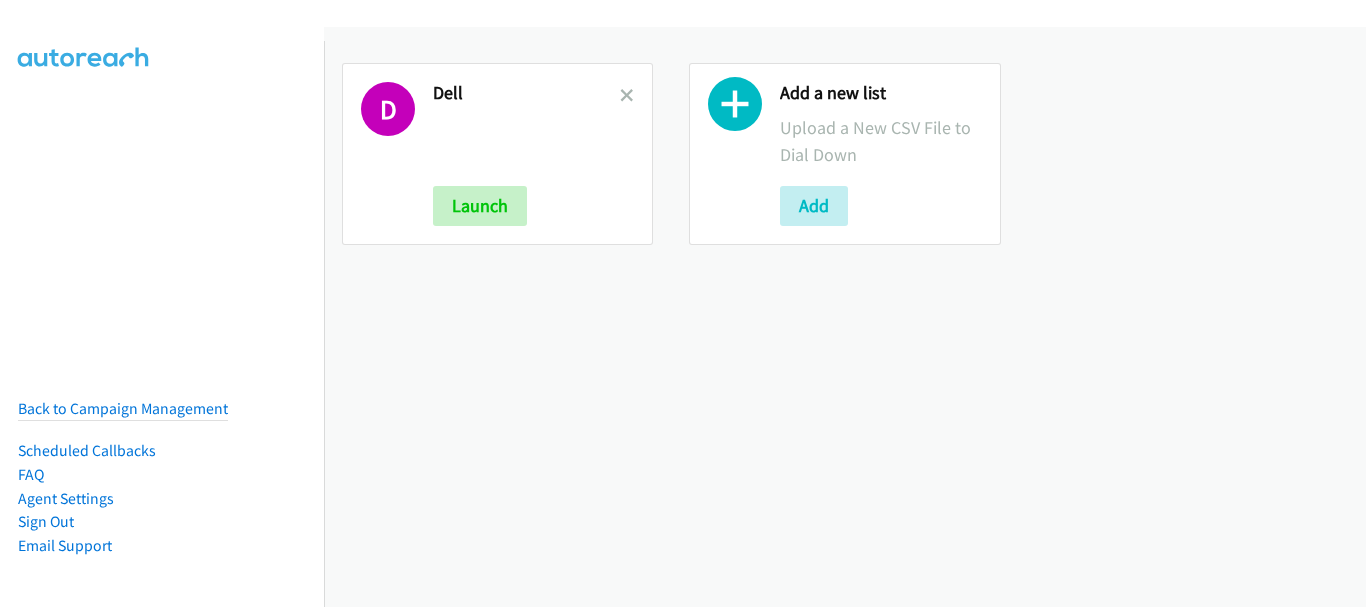 scroll, scrollTop: 0, scrollLeft: 0, axis: both 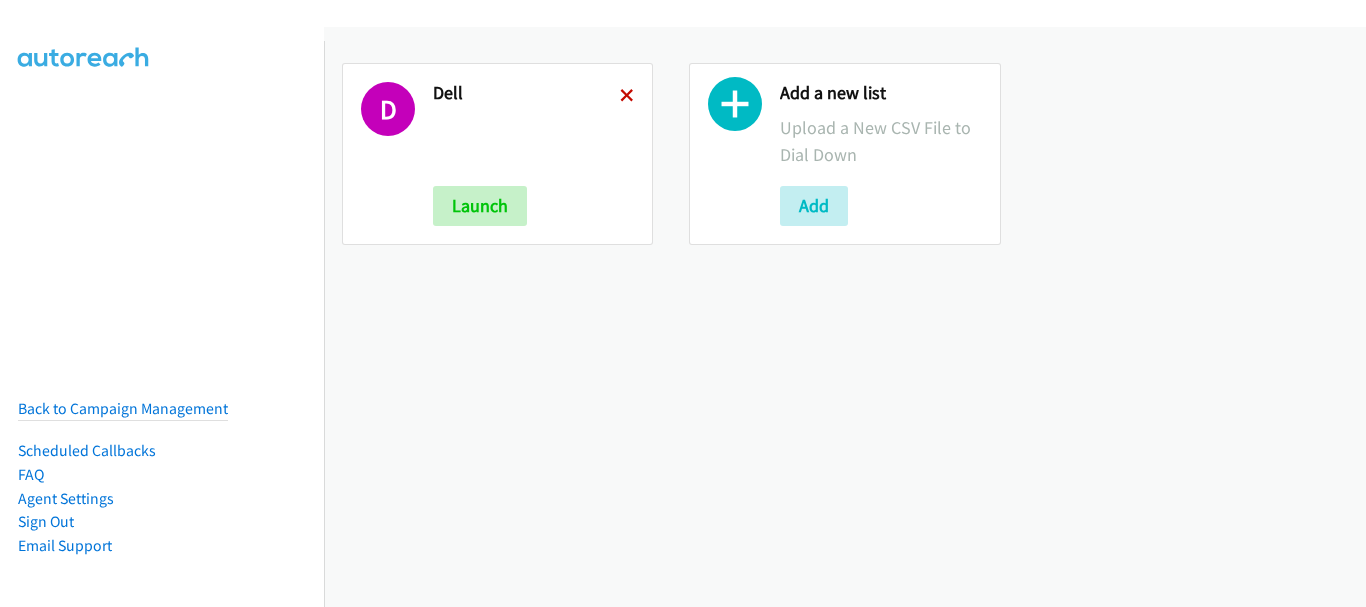 click at bounding box center [627, 97] 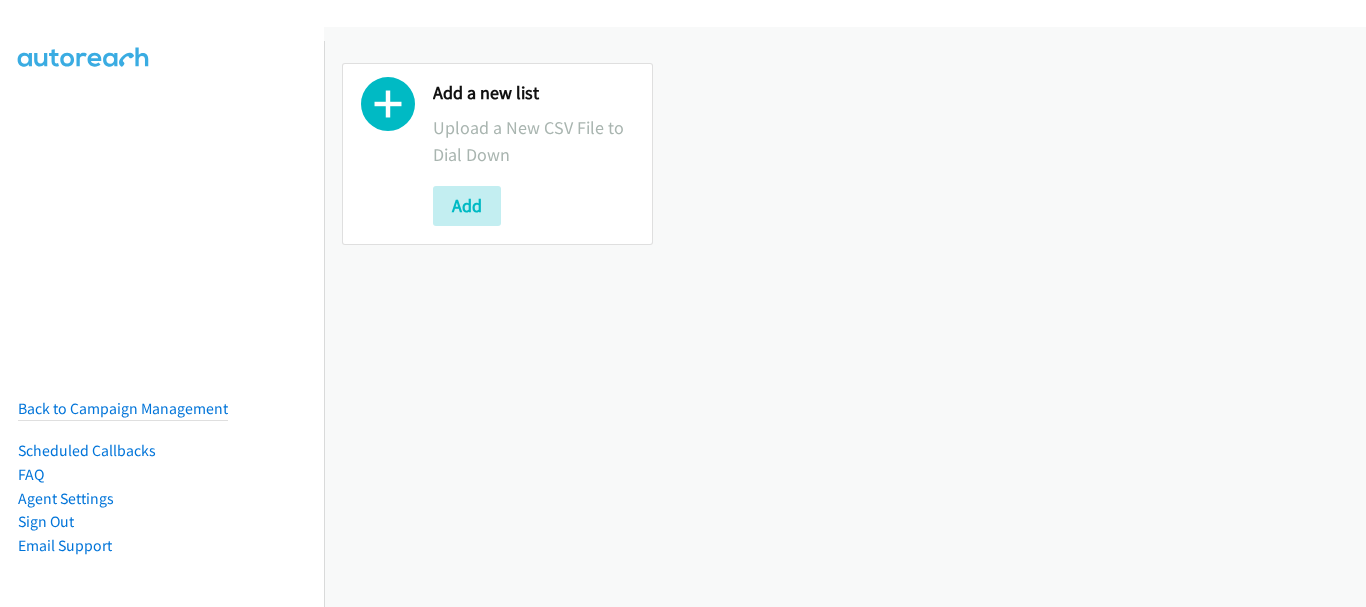 scroll, scrollTop: 0, scrollLeft: 0, axis: both 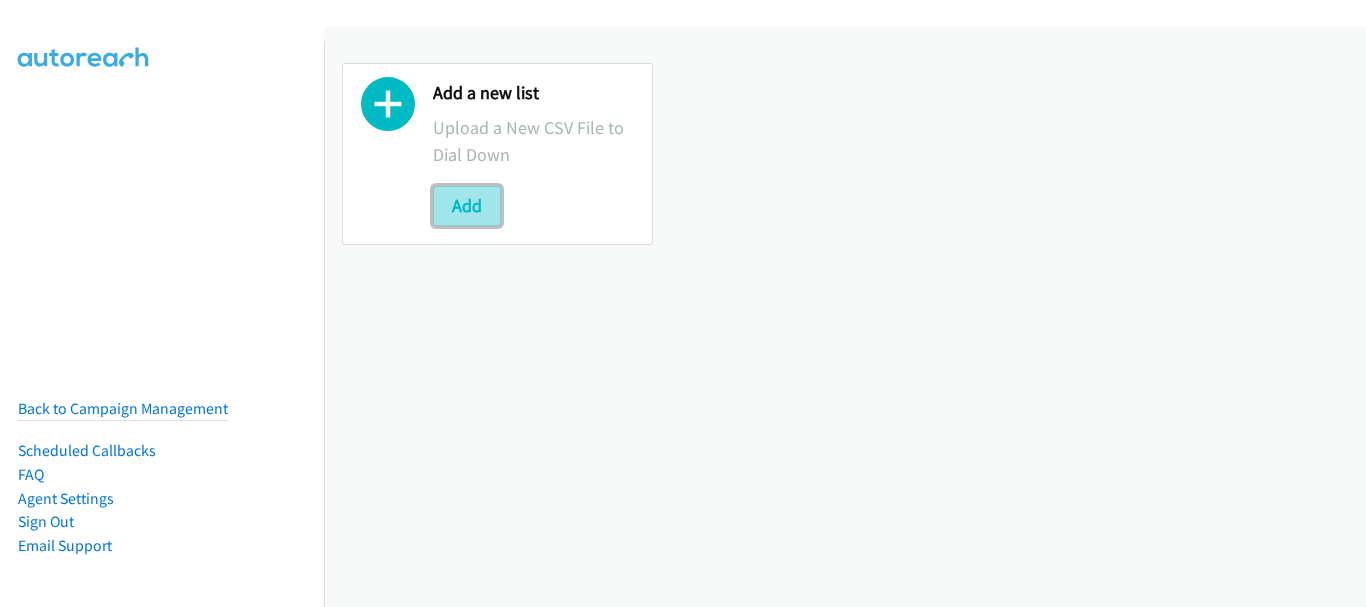 click on "Add" at bounding box center [467, 206] 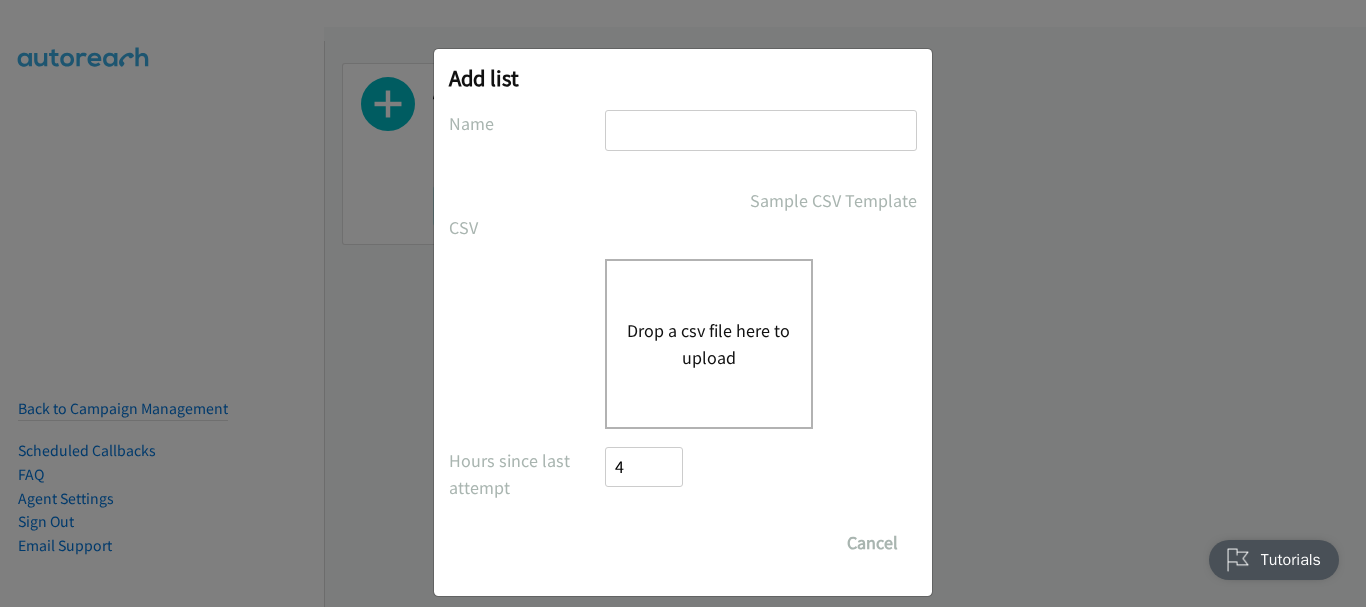 scroll, scrollTop: 0, scrollLeft: 0, axis: both 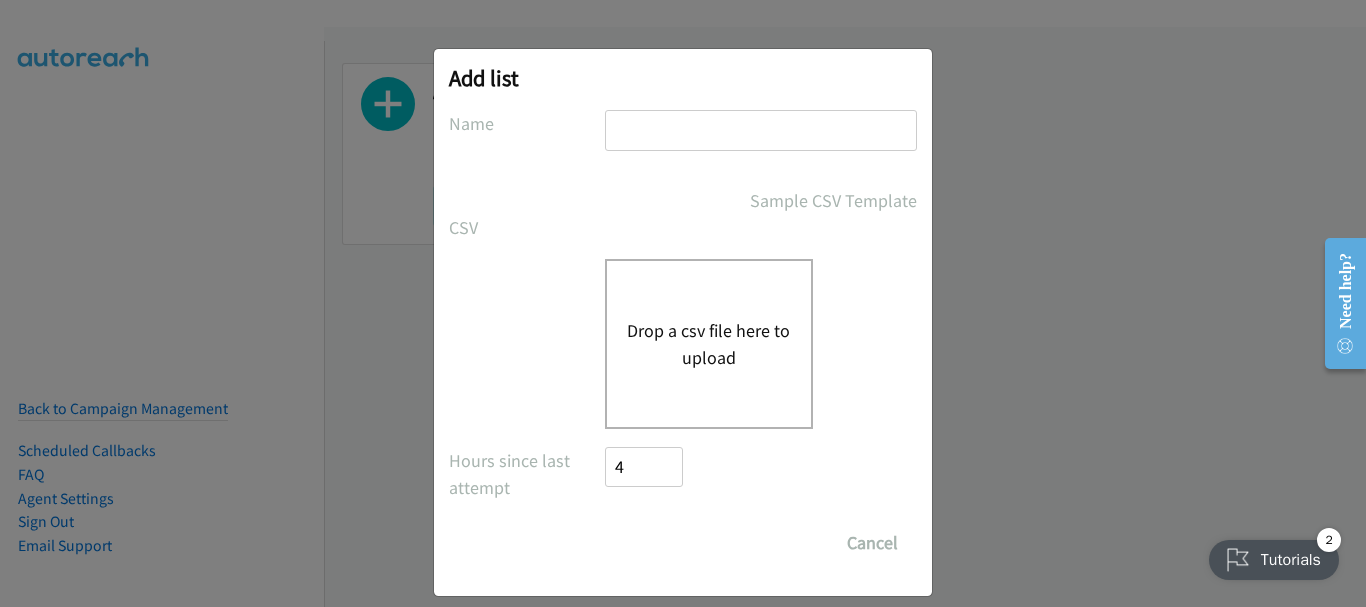 type on "DELL VODCAST" 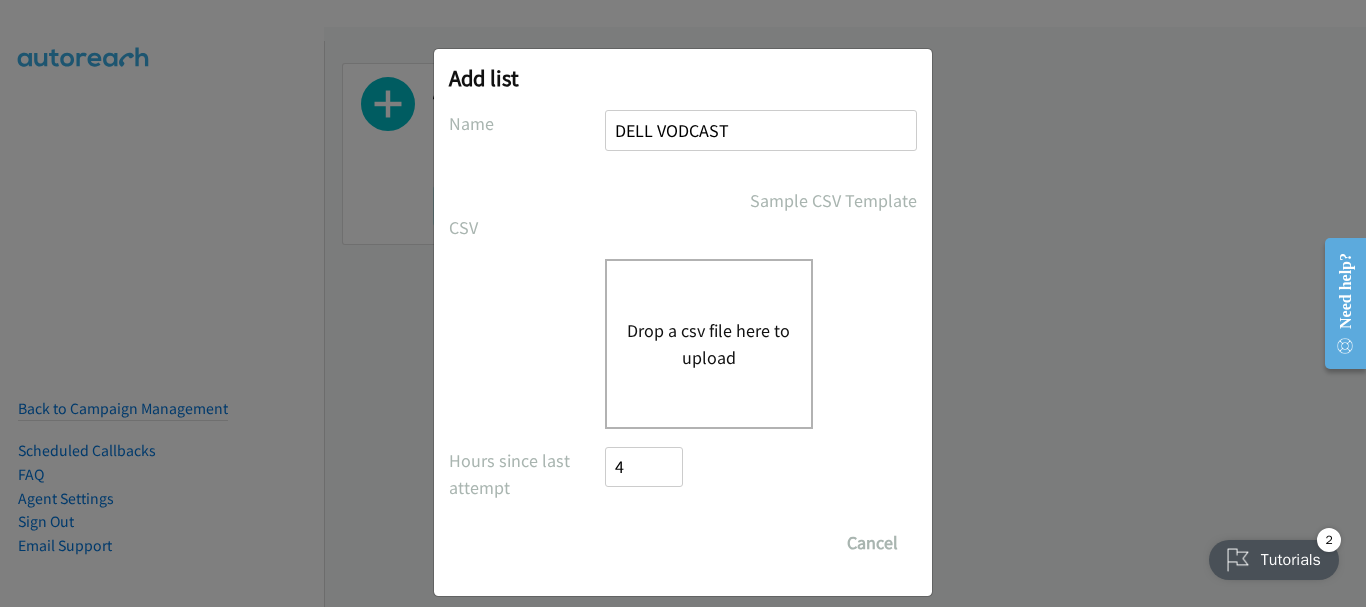 click on "DELL VODCAST" at bounding box center [761, 130] 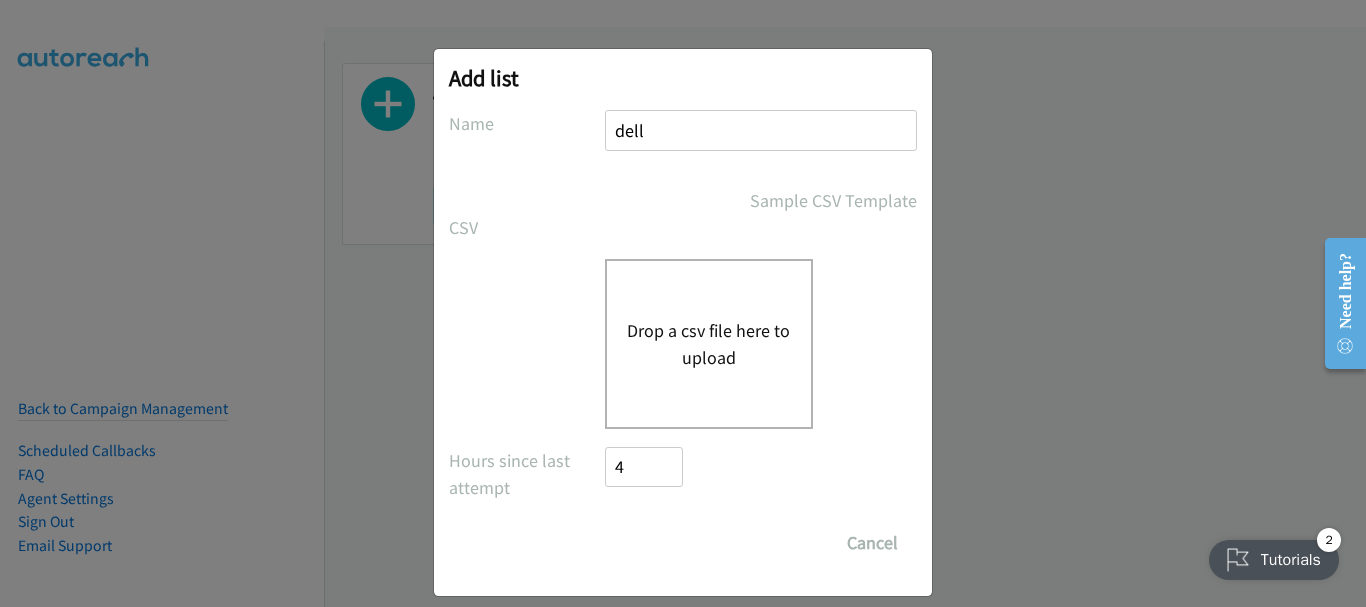 type on "dell" 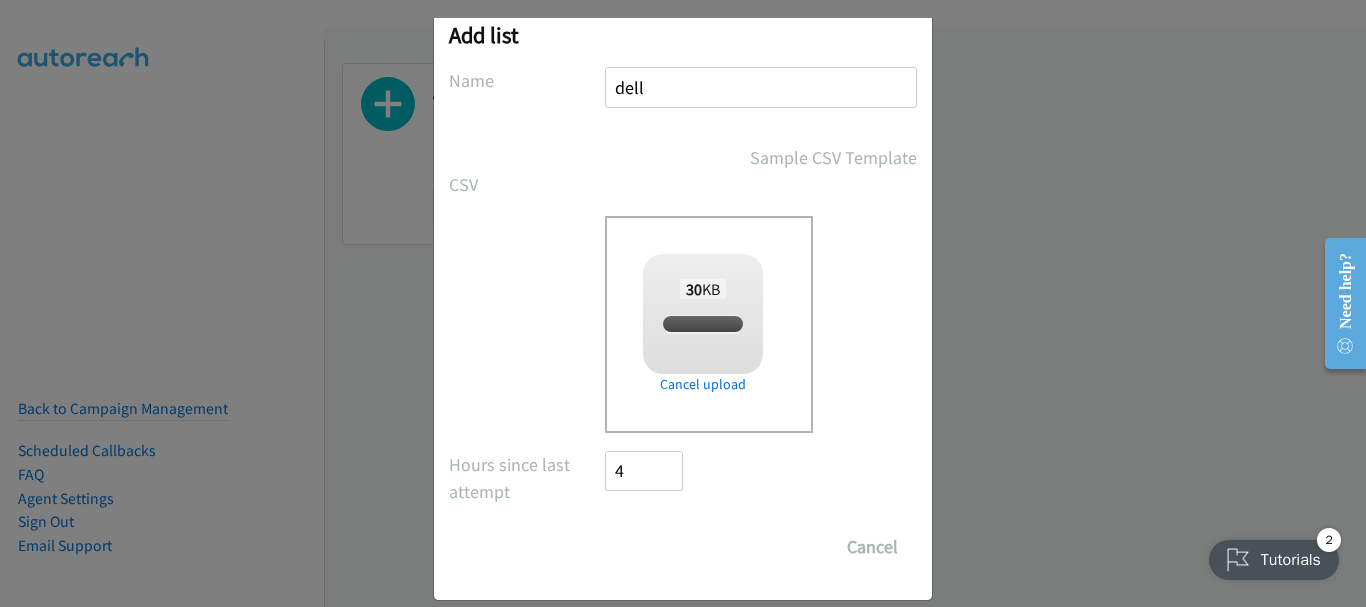 scroll, scrollTop: 67, scrollLeft: 0, axis: vertical 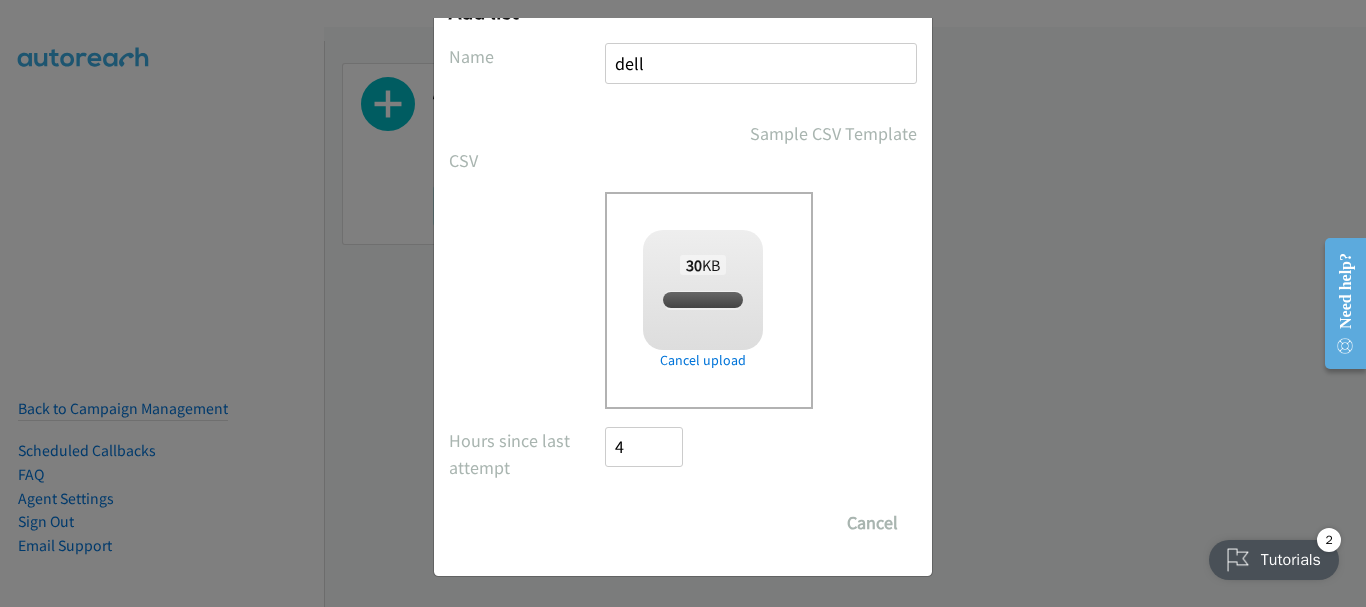 checkbox on "true" 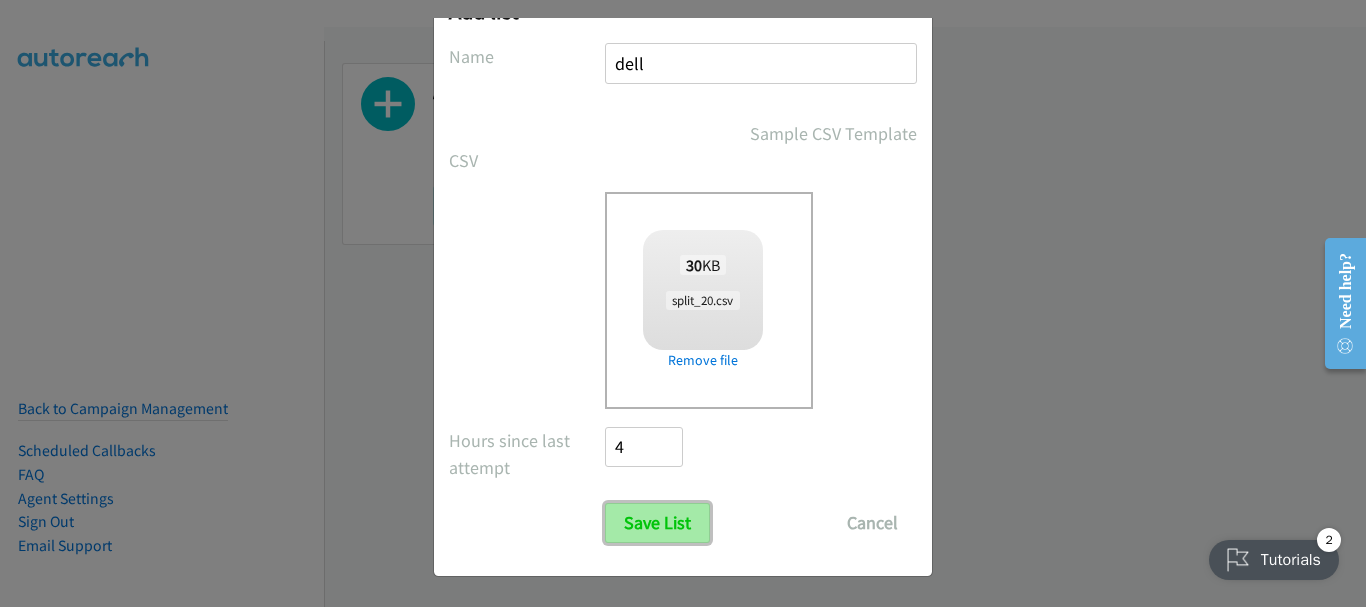 click on "Save List" at bounding box center [657, 523] 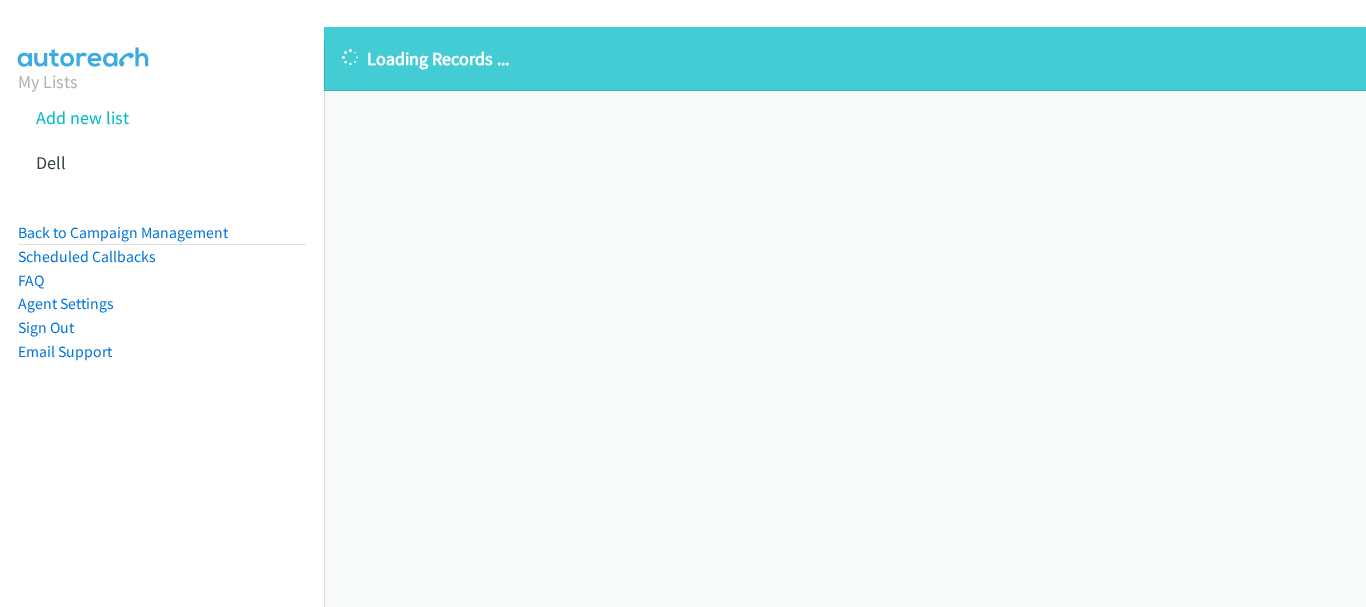 scroll, scrollTop: 0, scrollLeft: 0, axis: both 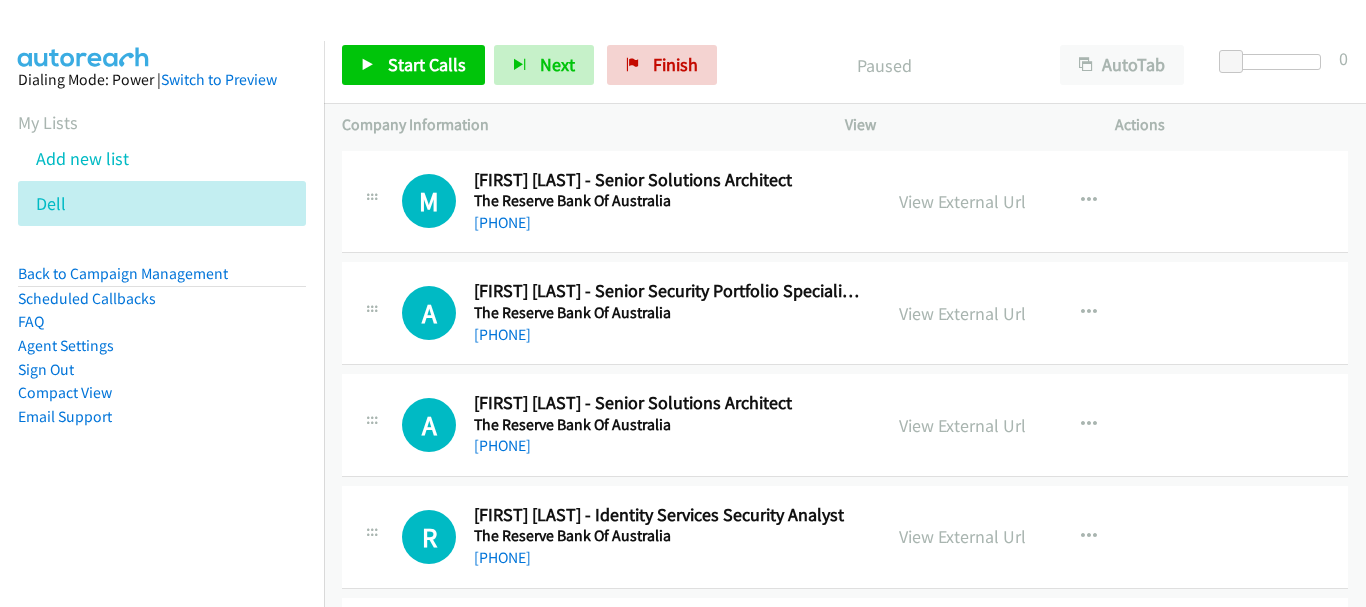 click on "Start Calls
Pause
Next
Finish
Paused
AutoTab
AutoTab
0" at bounding box center [845, 65] 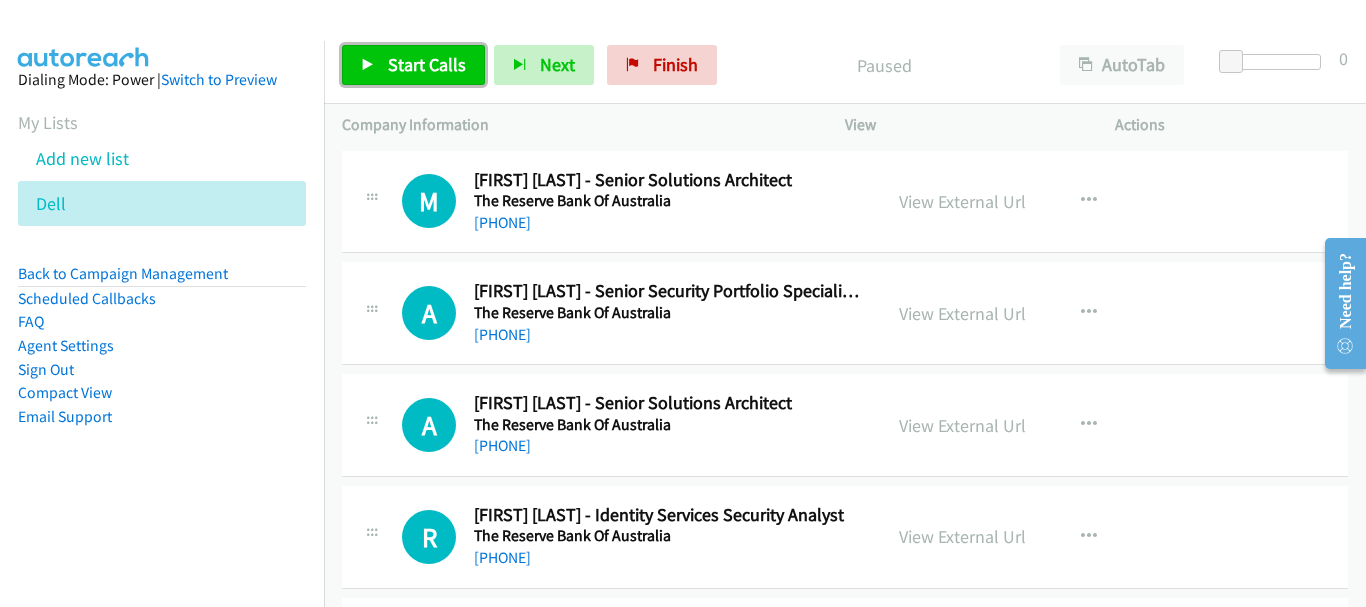 click on "Start Calls" at bounding box center [427, 64] 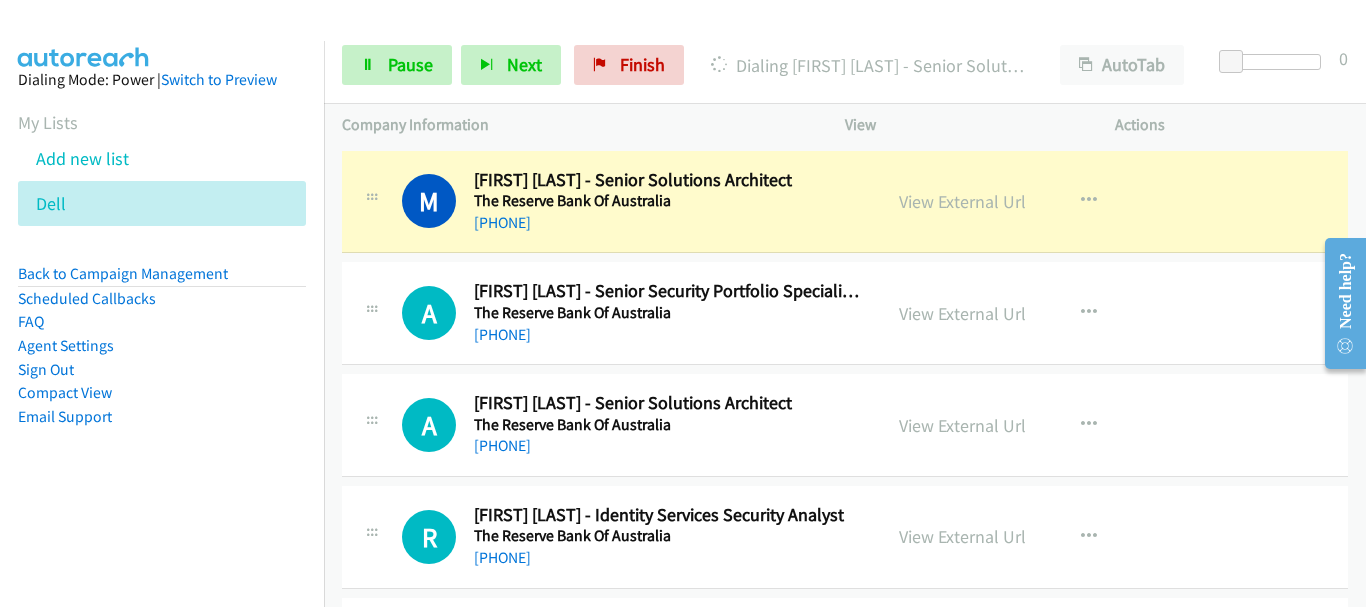 click on "A
Callback Scheduled
Ann Pan - Senior Security Portfolio Specialist: Corie
The Reserve Bank Of Australia
Australia/Sydney
+61 423 433 667
View External Url
View External Url
Schedule/Manage Callback
Start Calls Here
Remove from list
Add to do not call list
Reset Call Status" at bounding box center (845, 313) 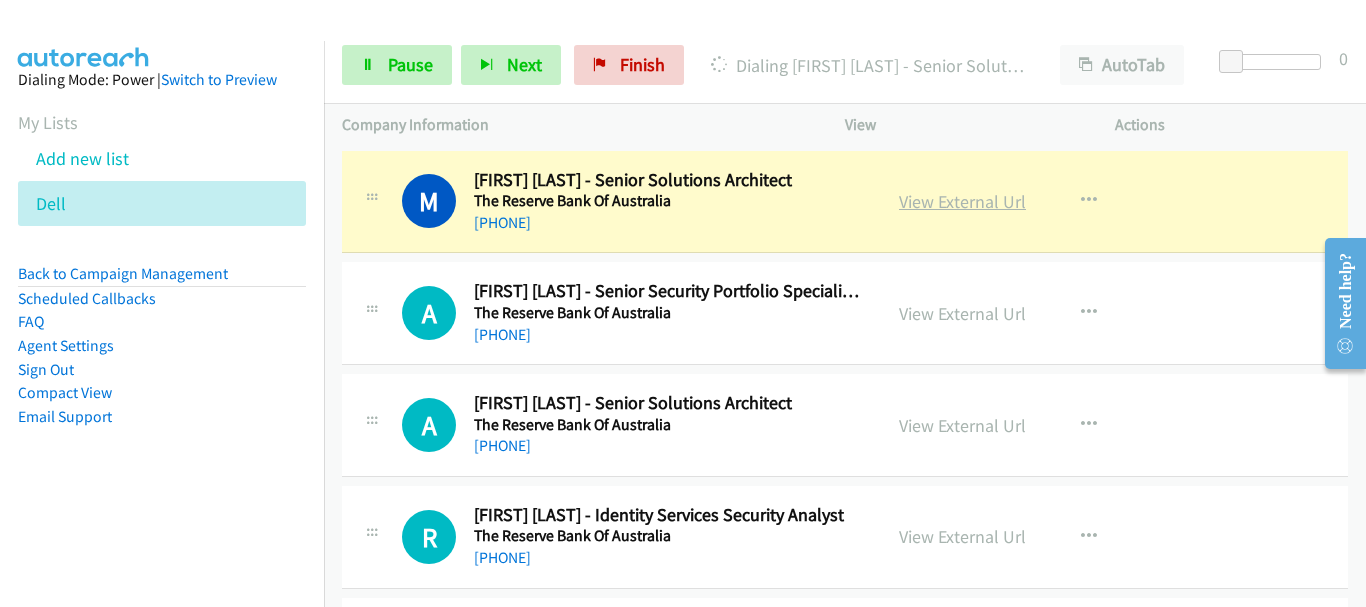 click on "View External Url" at bounding box center (962, 201) 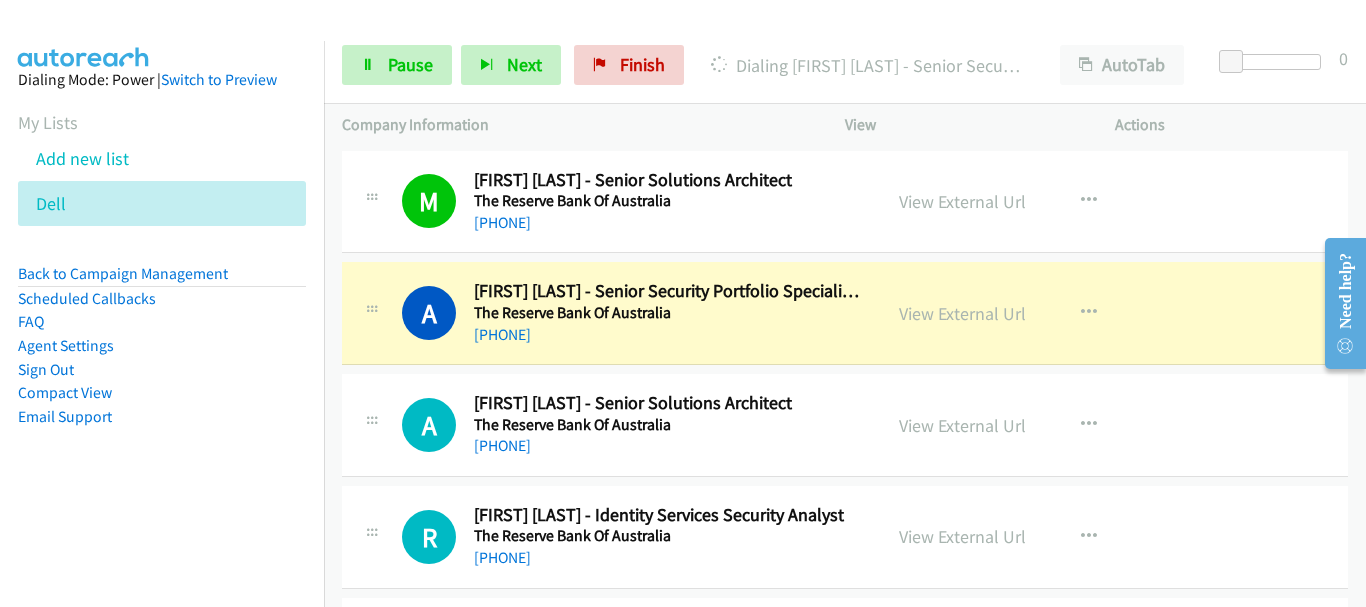click on "A
Callback Scheduled
Aditya Devaguptapu - Senior Solutions Architect
The Reserve Bank Of Australia
Australia/Sydney
+61 449 215 289
View External Url
View External Url
Schedule/Manage Callback
Start Calls Here
Remove from list
Add to do not call list
Reset Call Status" at bounding box center [845, 426] 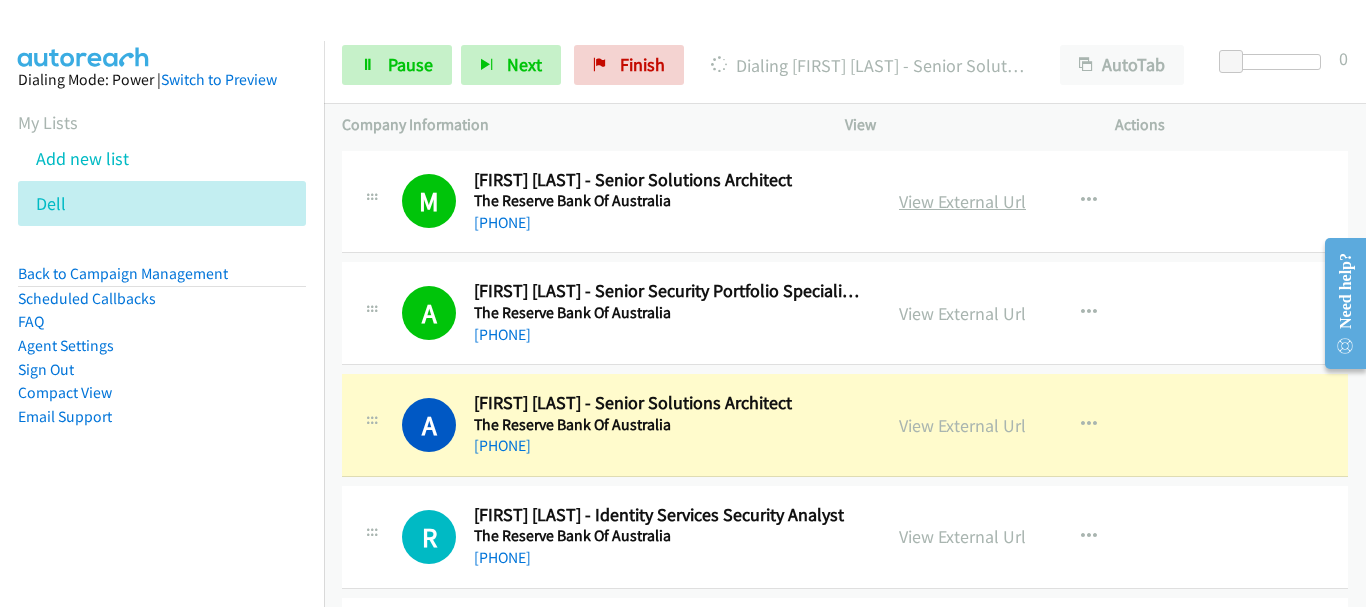 click on "View External Url" at bounding box center [962, 201] 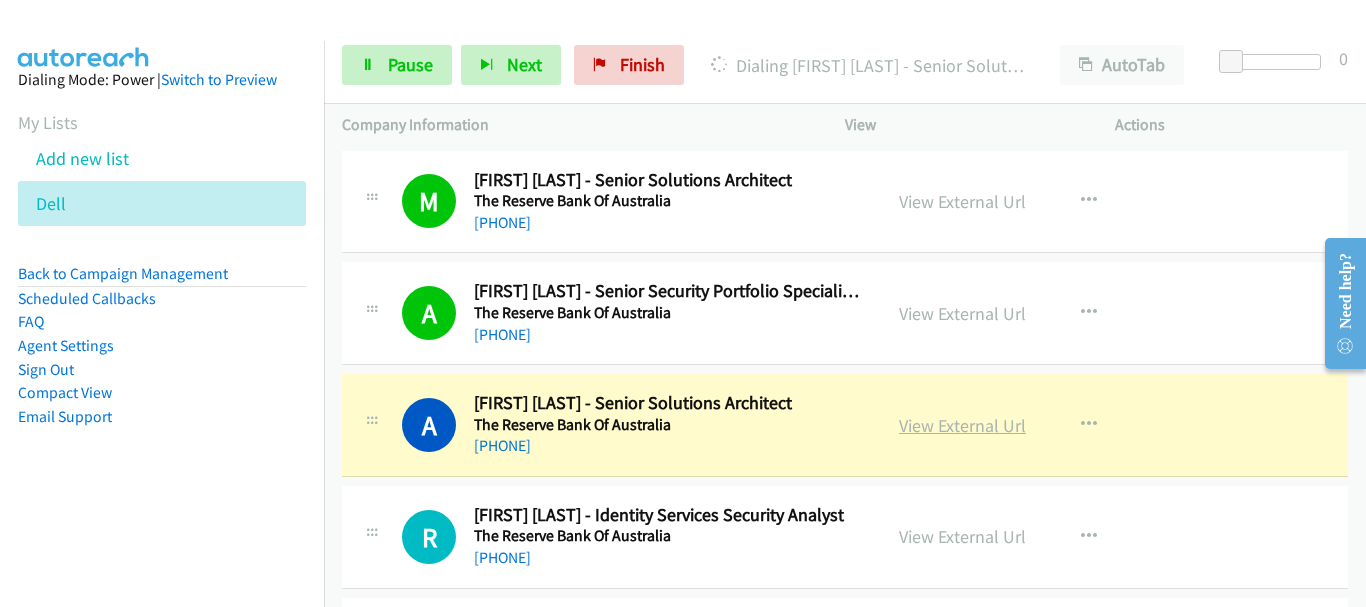 click on "View External Url" at bounding box center [962, 425] 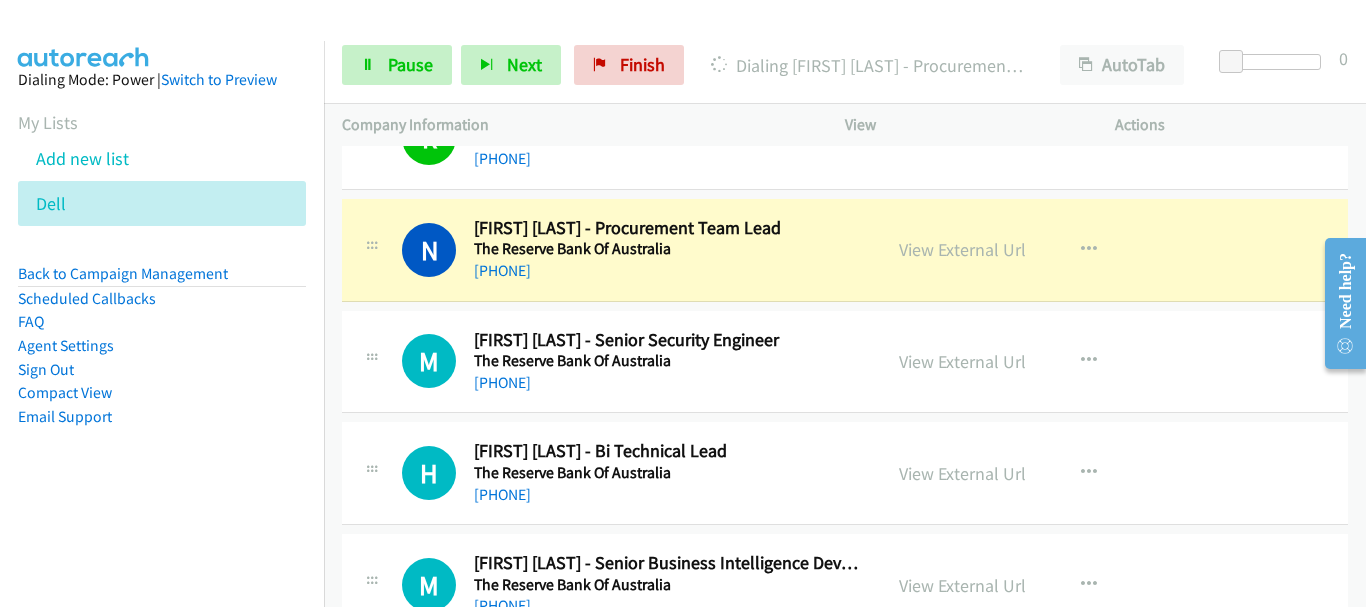 scroll, scrollTop: 400, scrollLeft: 0, axis: vertical 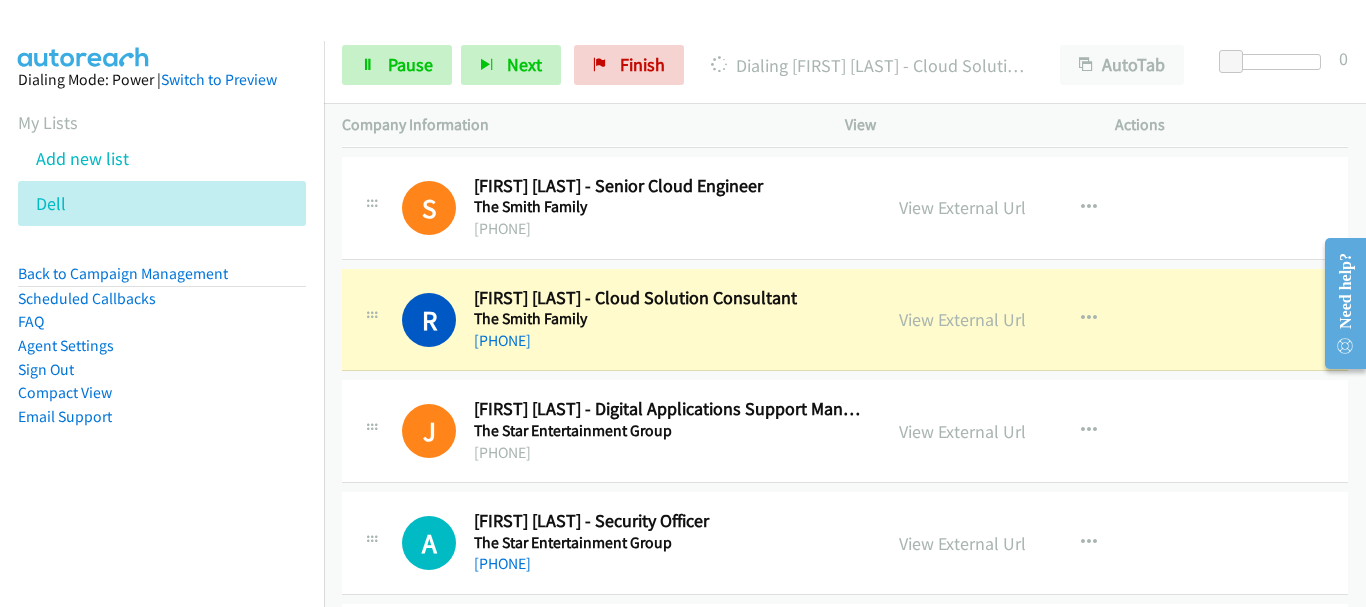click on "R
Callback Scheduled
Rajib Das - Cloud Solution Consultant
The Smith Family
Australia/Sydney
+61 421 726 553
View External Url
View External Url
Schedule/Manage Callback
Start Calls Here
Remove from list
Add to do not call list
Reset Call Status" at bounding box center (845, 320) 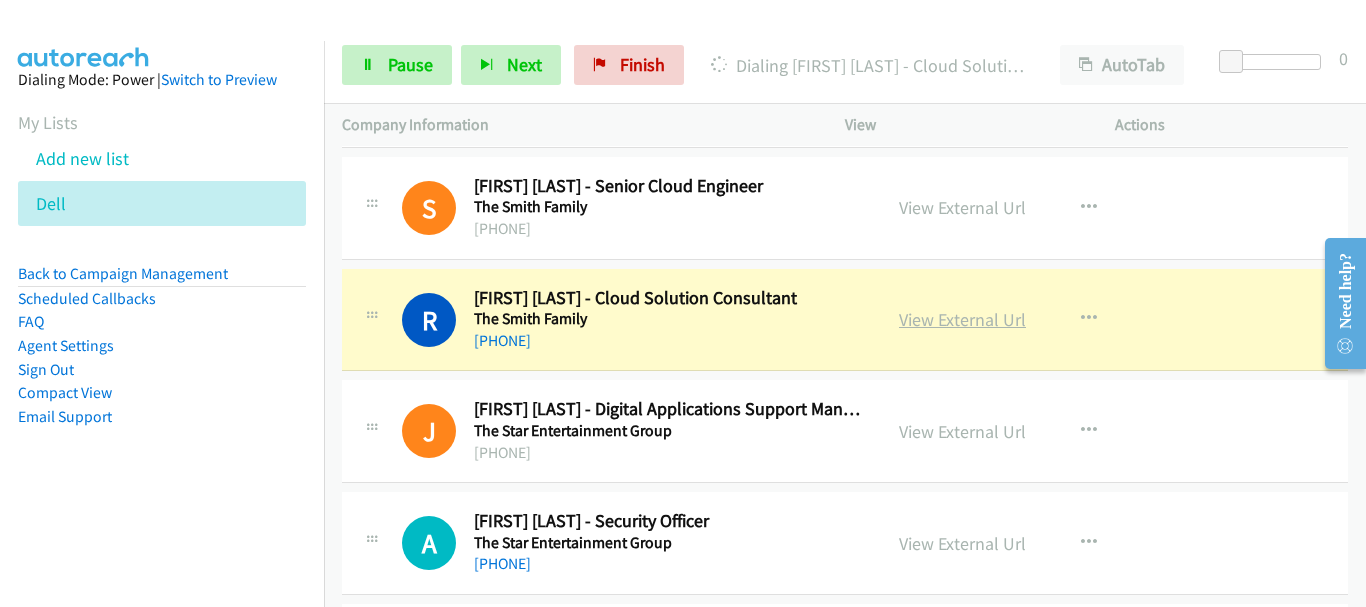 click on "View External Url" at bounding box center [962, 319] 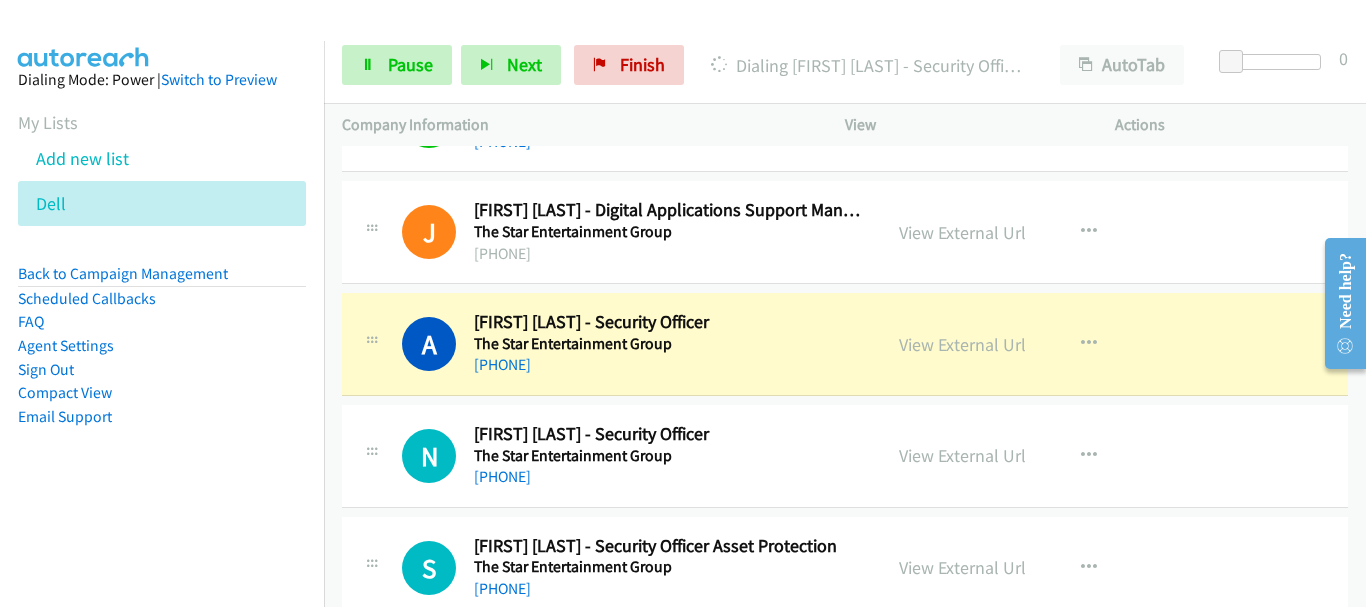 scroll, scrollTop: 1200, scrollLeft: 0, axis: vertical 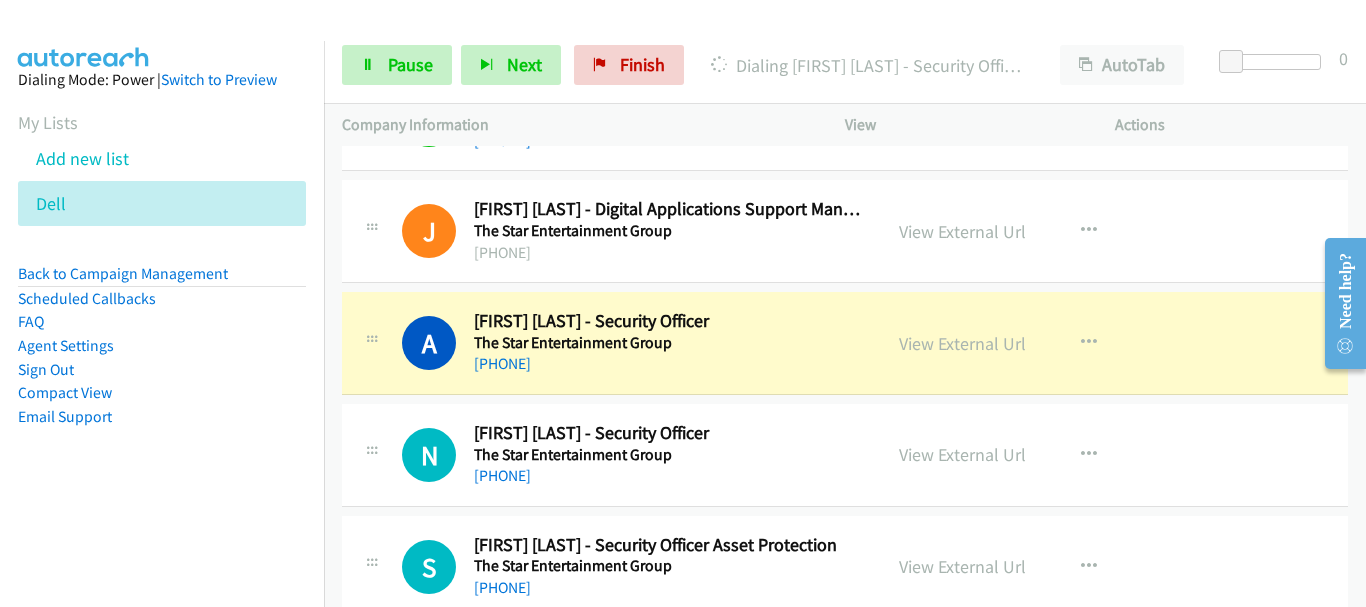 click on "The Star Entertainment Group" at bounding box center (668, 455) 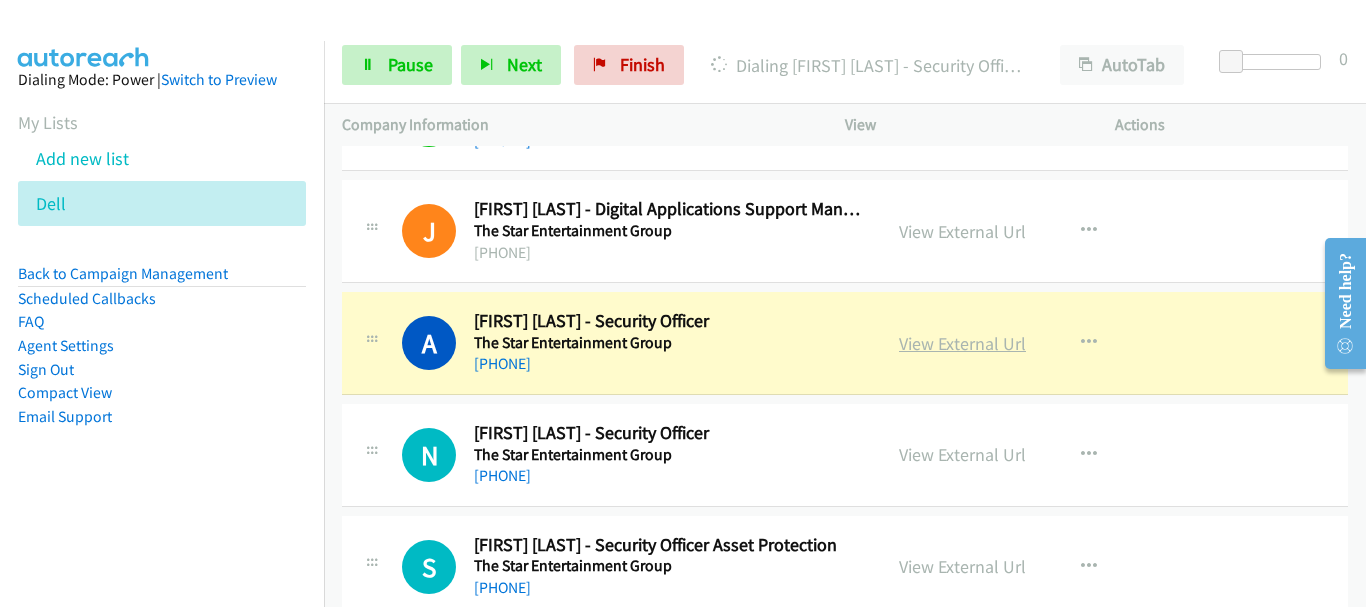 click on "View External Url" at bounding box center (962, 343) 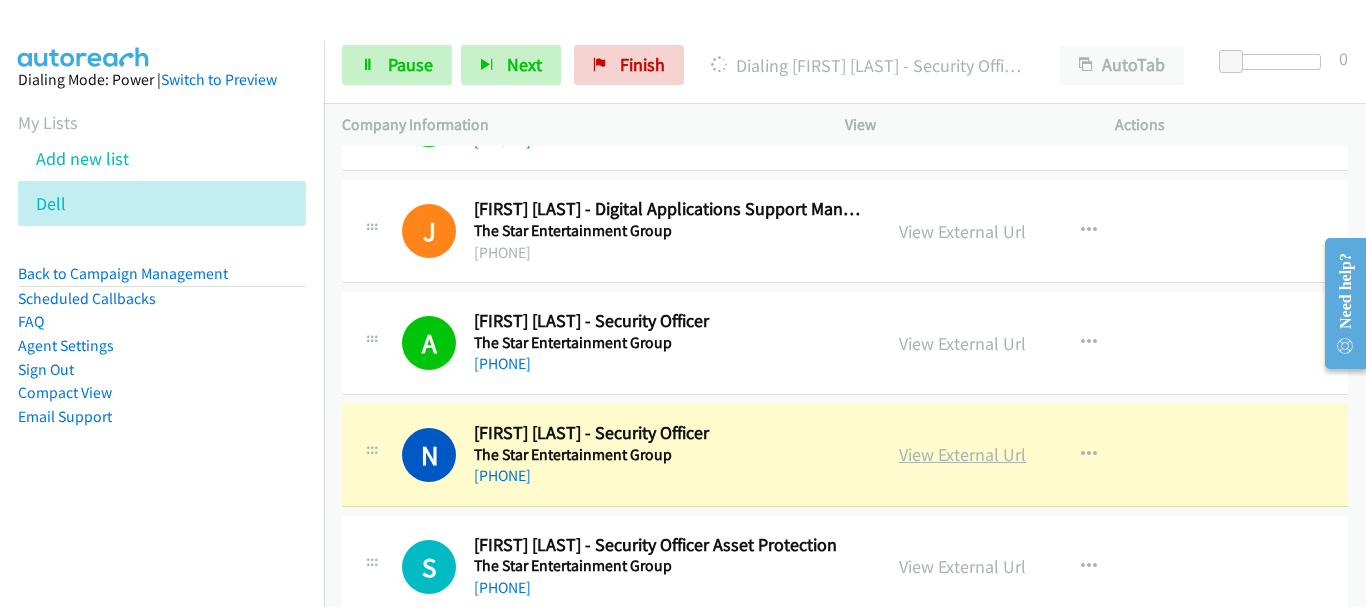 click on "View External Url" at bounding box center [962, 454] 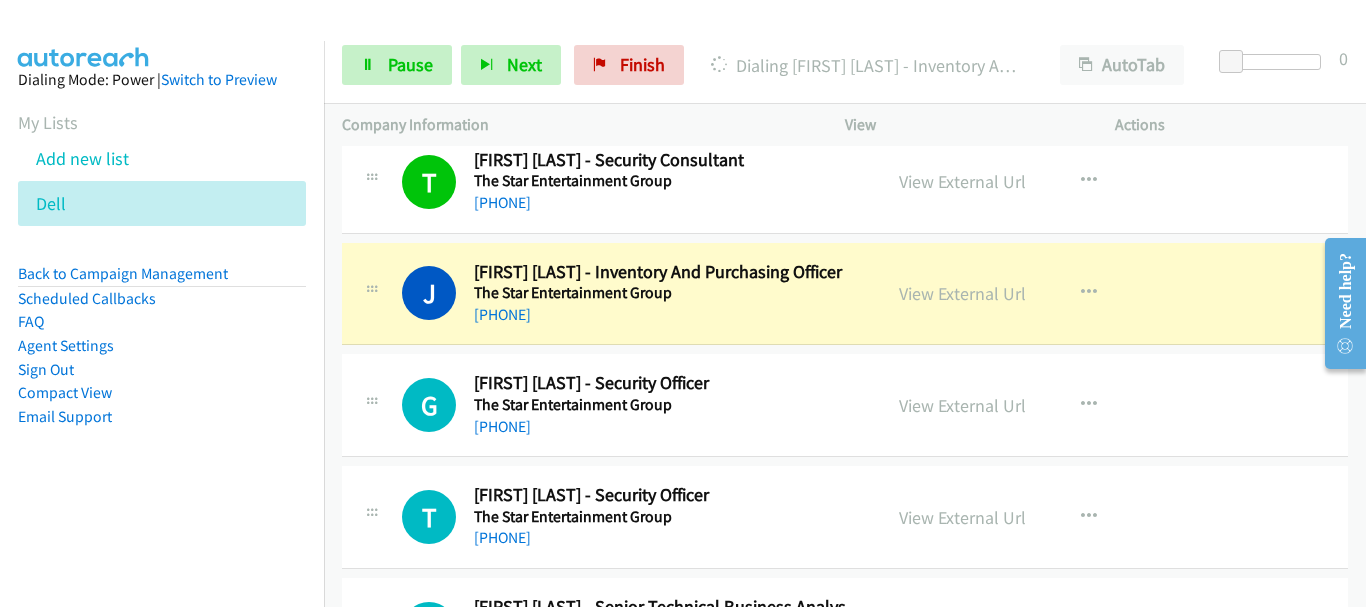 scroll, scrollTop: 1700, scrollLeft: 0, axis: vertical 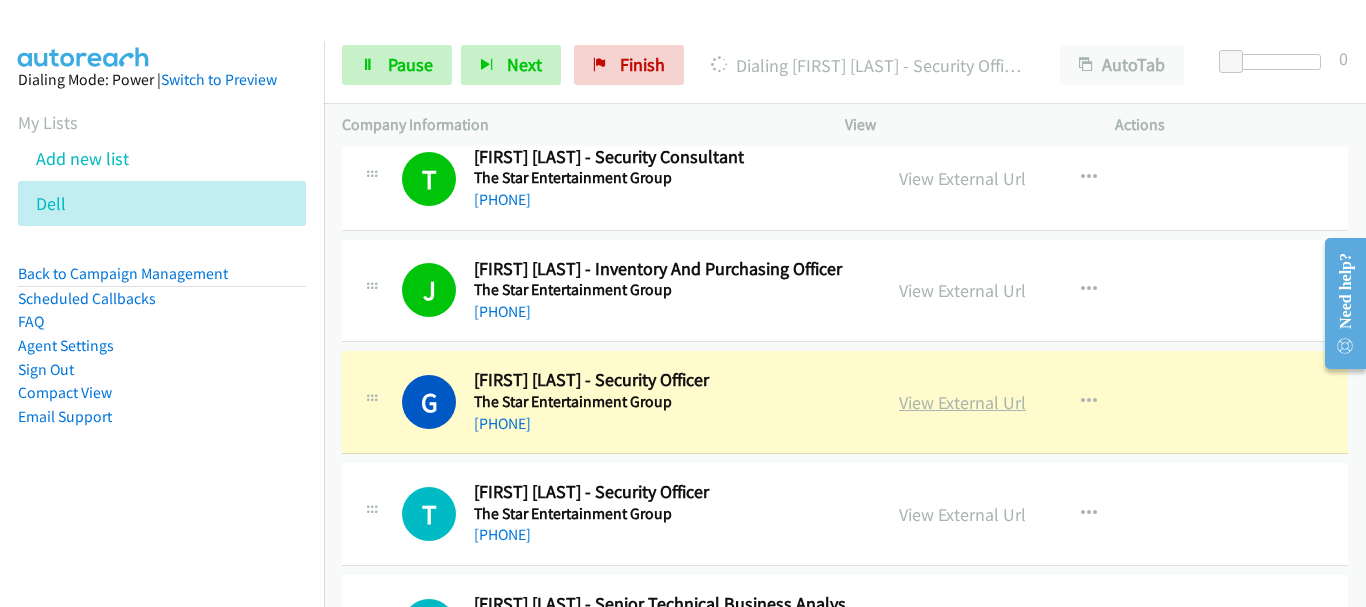 click on "View External Url" at bounding box center (962, 402) 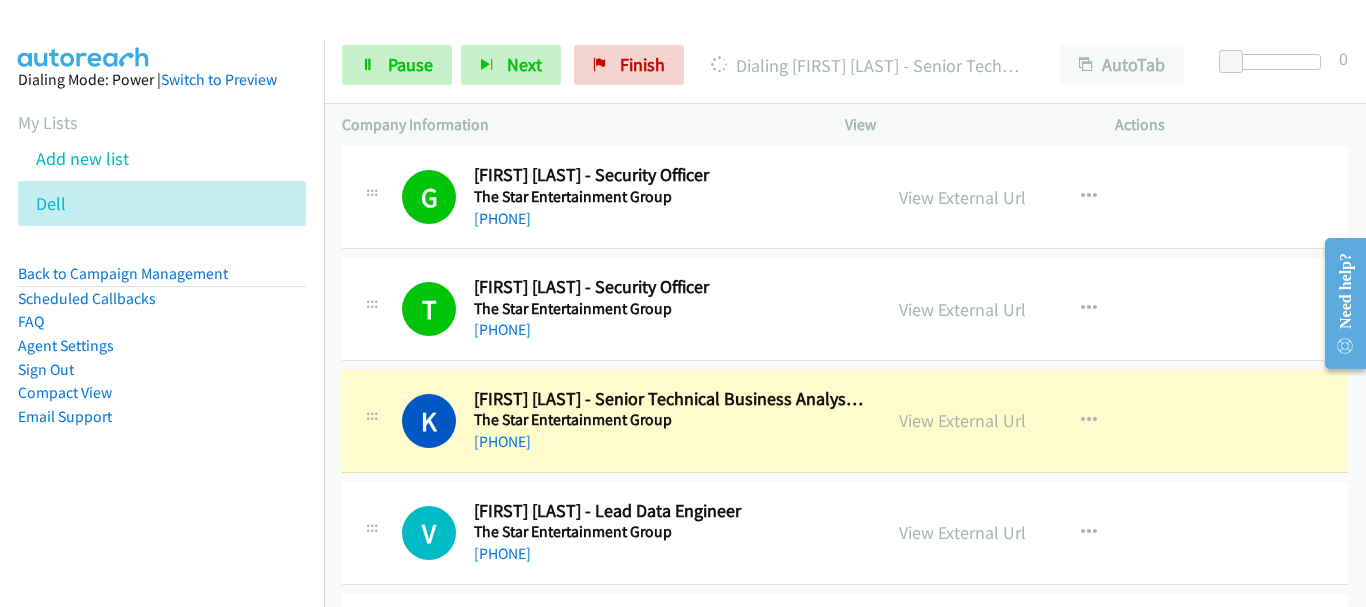 scroll, scrollTop: 2000, scrollLeft: 0, axis: vertical 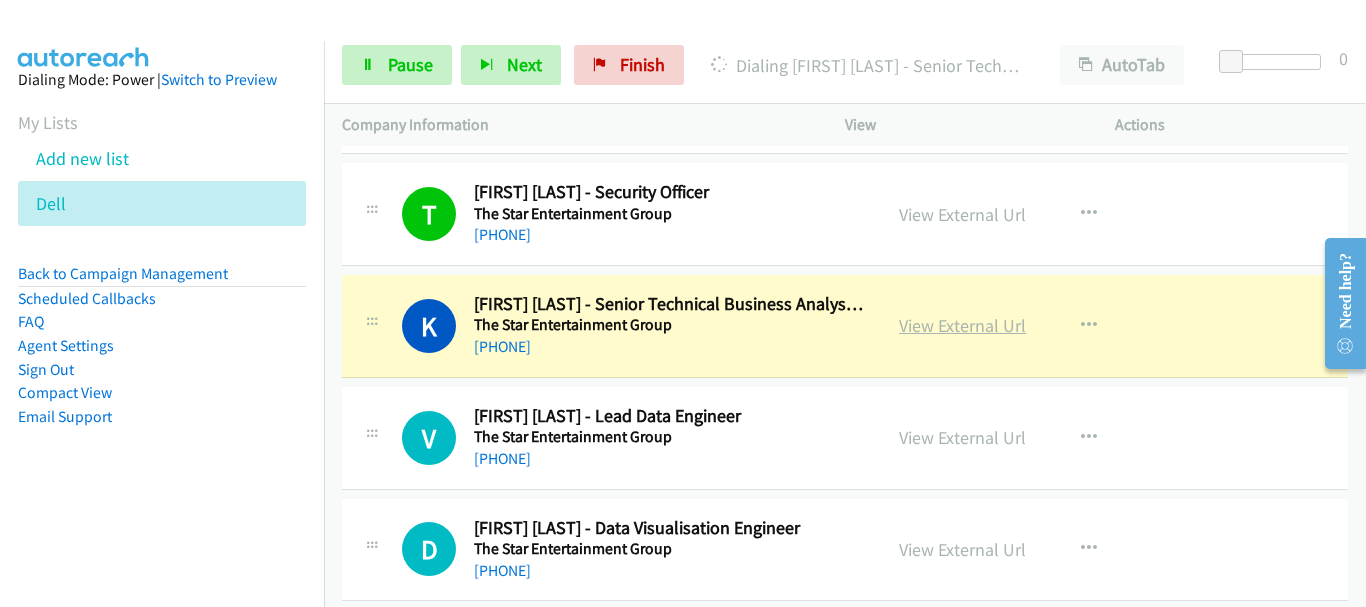 click on "View External Url" at bounding box center [962, 325] 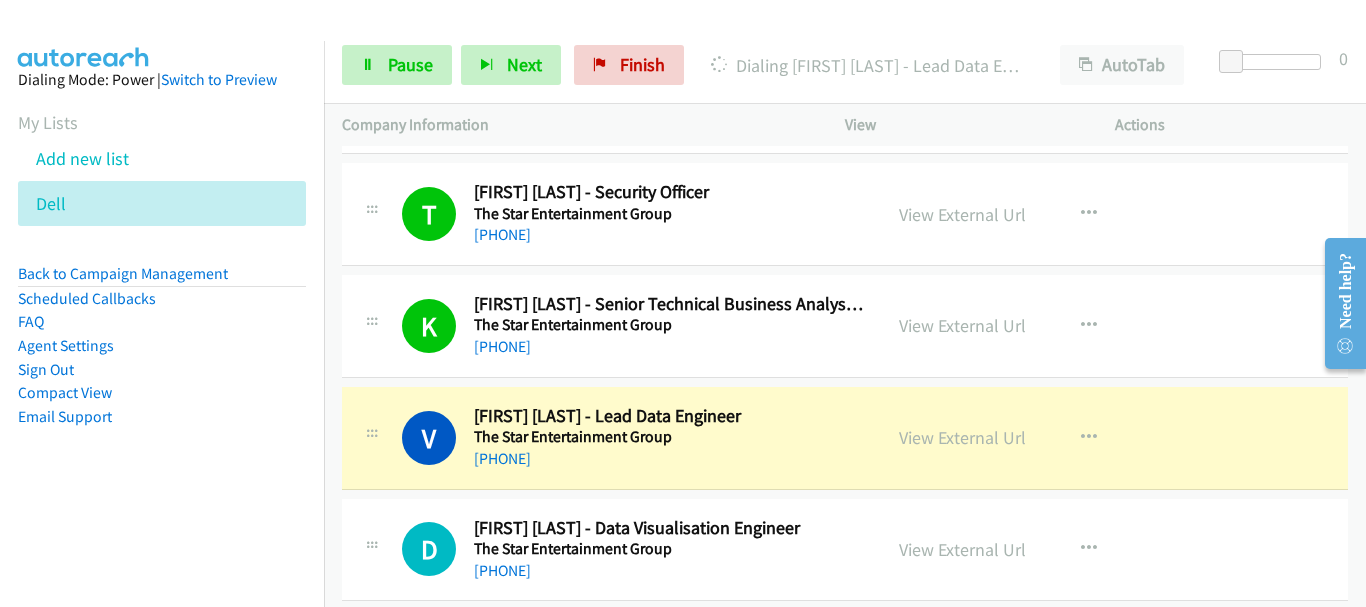 click on "+61 475 873 319" at bounding box center [668, 459] 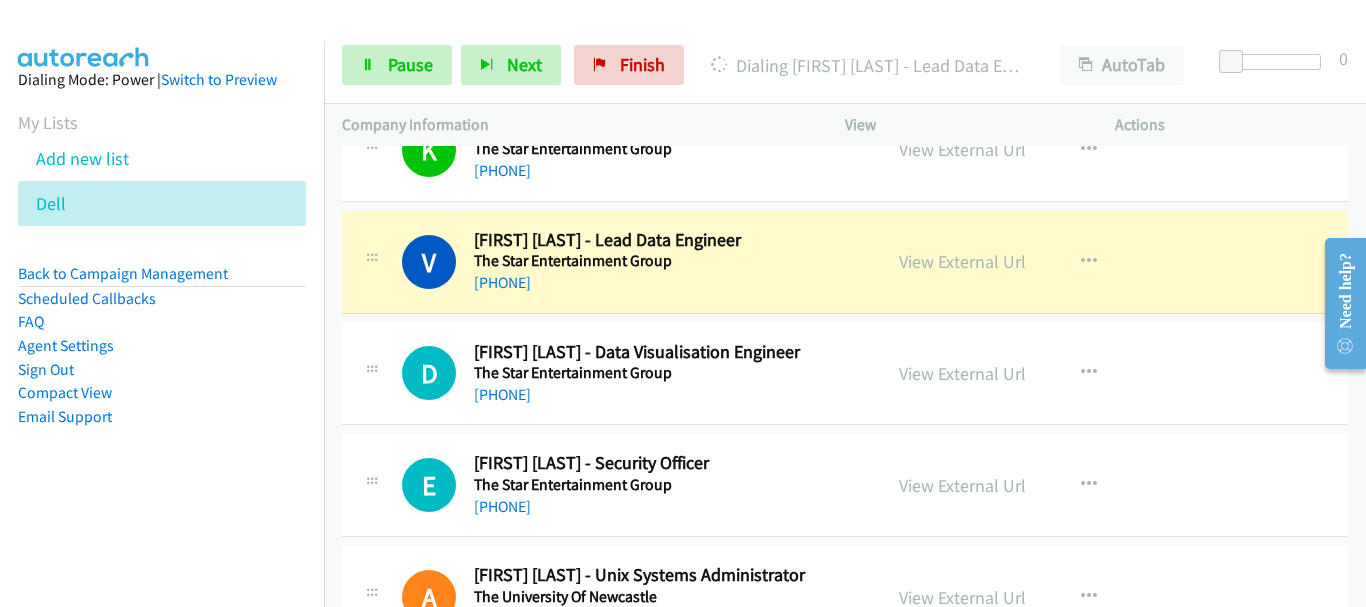 scroll, scrollTop: 2200, scrollLeft: 0, axis: vertical 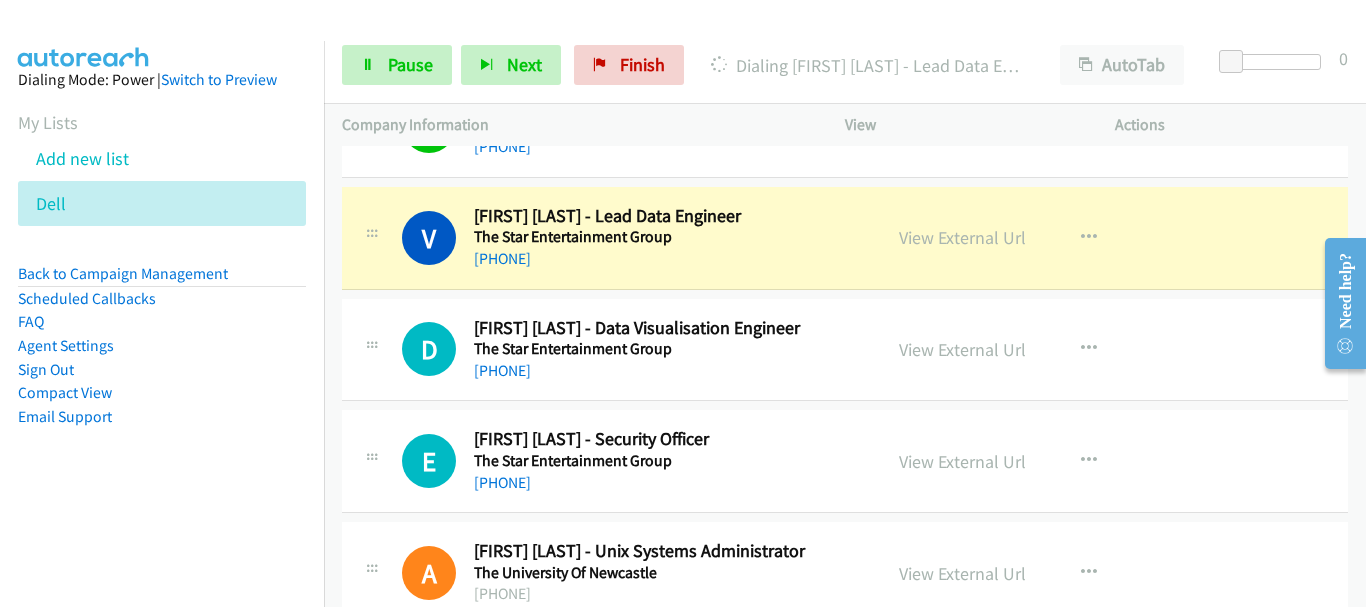 click on "+61 423 316 620" at bounding box center (668, 371) 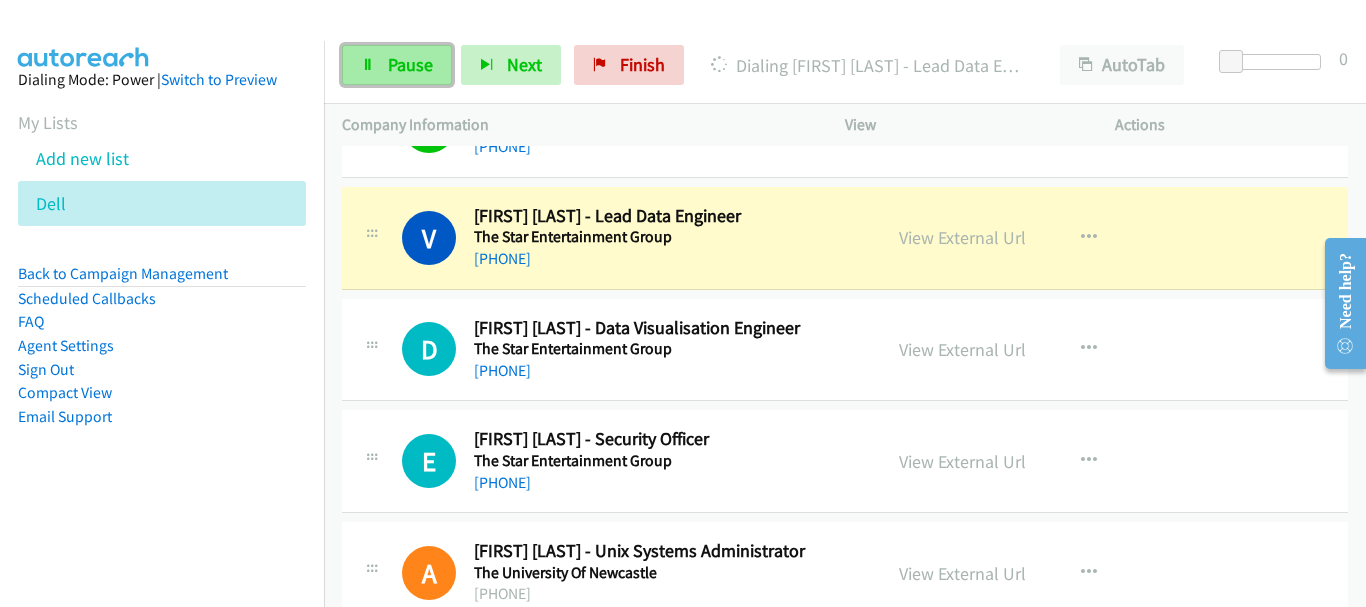 click on "Pause" at bounding box center [397, 65] 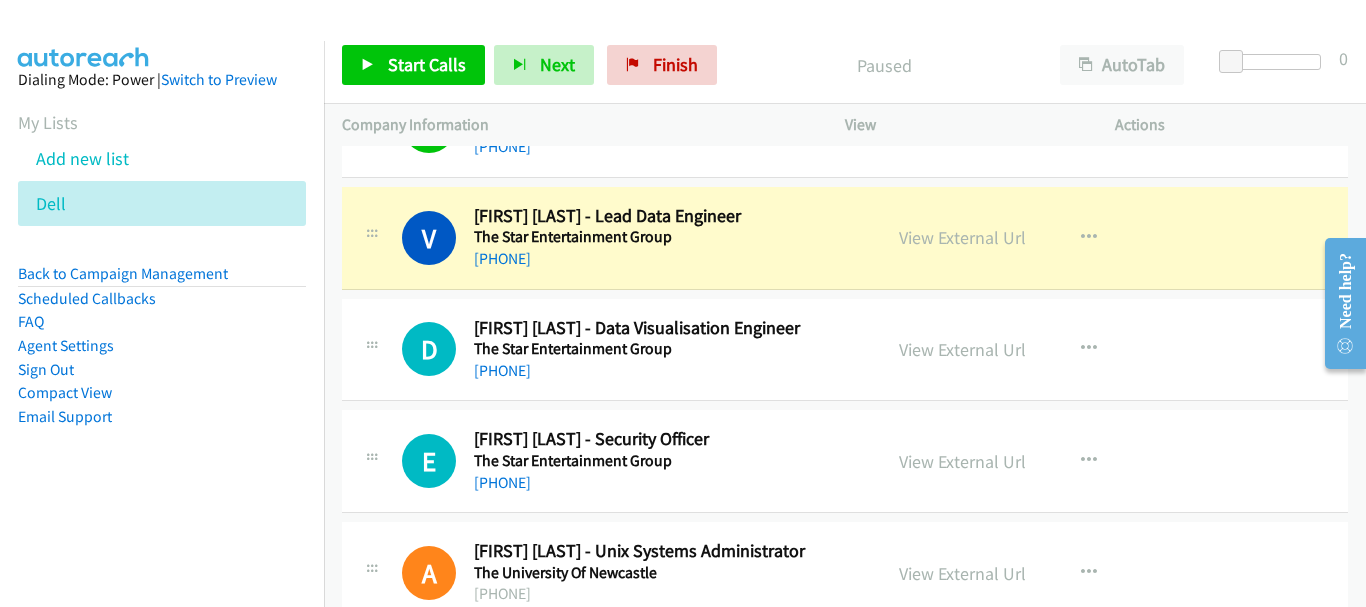 click on "D
Callback Scheduled
Darby Durack - Data Visualisation Engineer
The Star Entertainment Group
Australia/Sydney
+61 423 316 620
View External Url
View External Url
Schedule/Manage Callback
Start Calls Here
Remove from list
Add to do not call list
Reset Call Status" at bounding box center [845, 350] 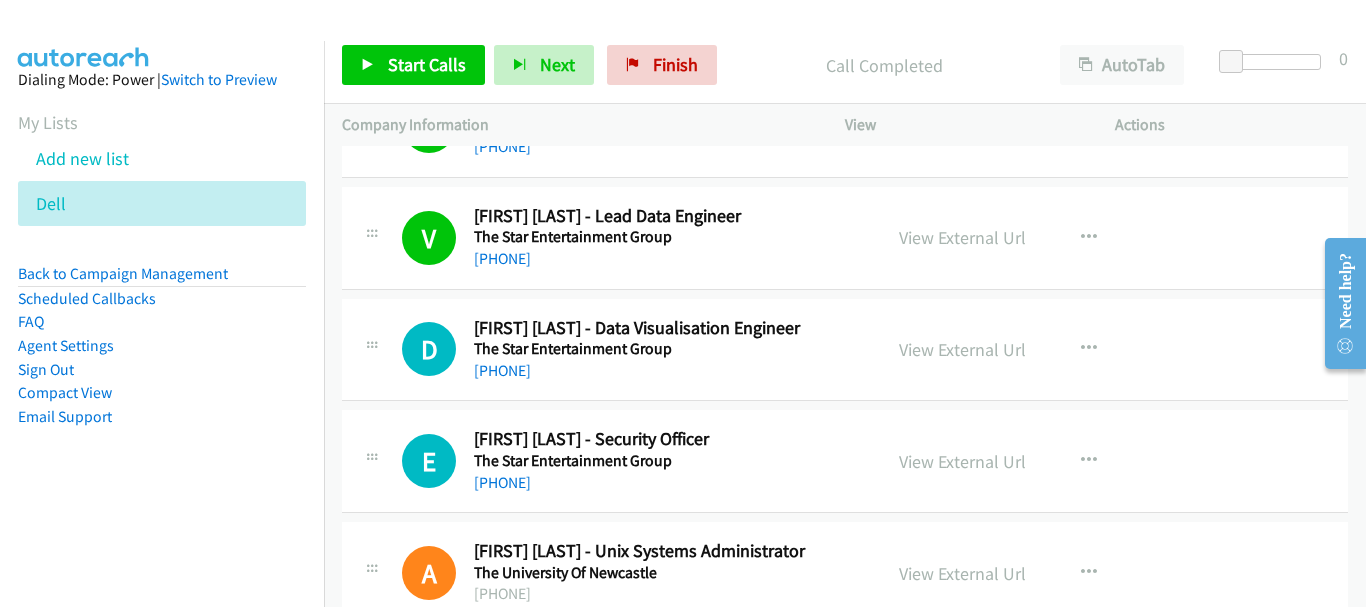 click on "Start Calls
Pause
Next
Finish
Call Completed
AutoTab
AutoTab
0" at bounding box center (845, 65) 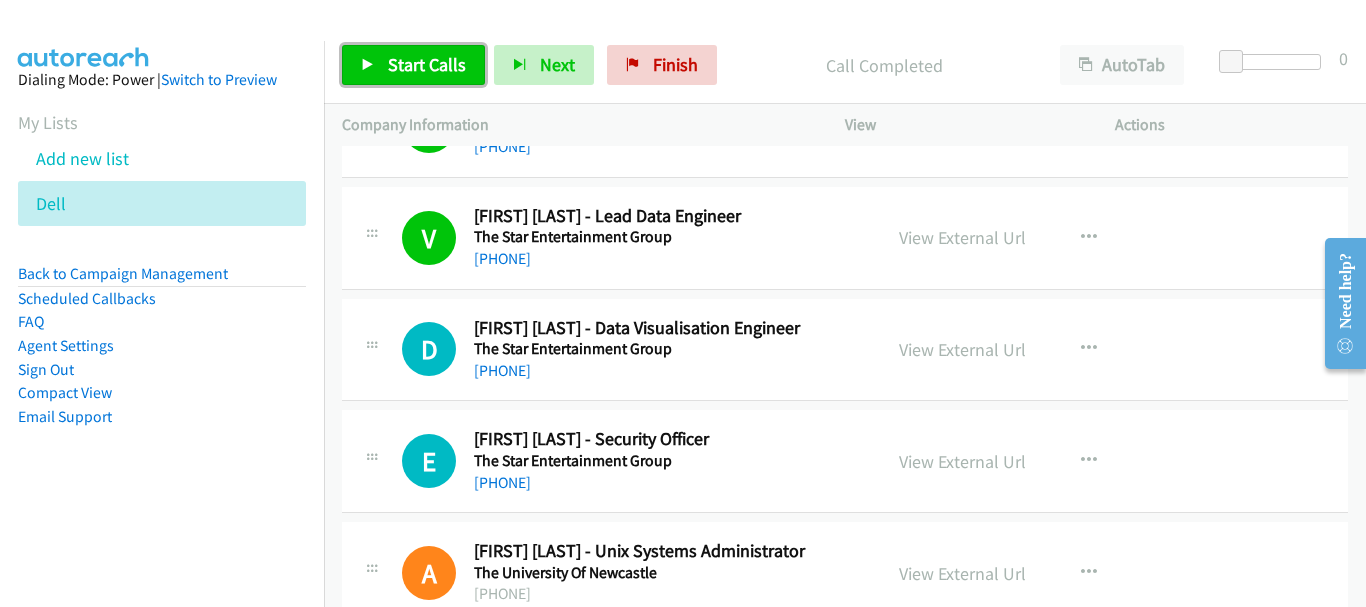 click on "Start Calls" at bounding box center (427, 64) 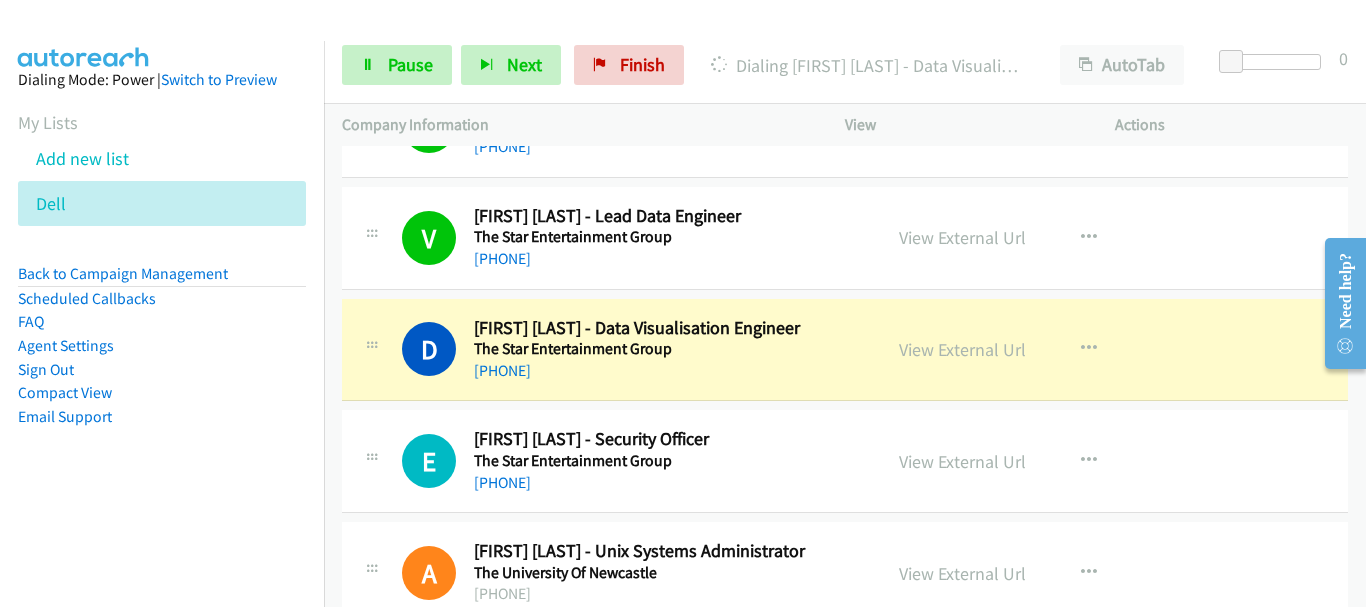 scroll, scrollTop: 2300, scrollLeft: 0, axis: vertical 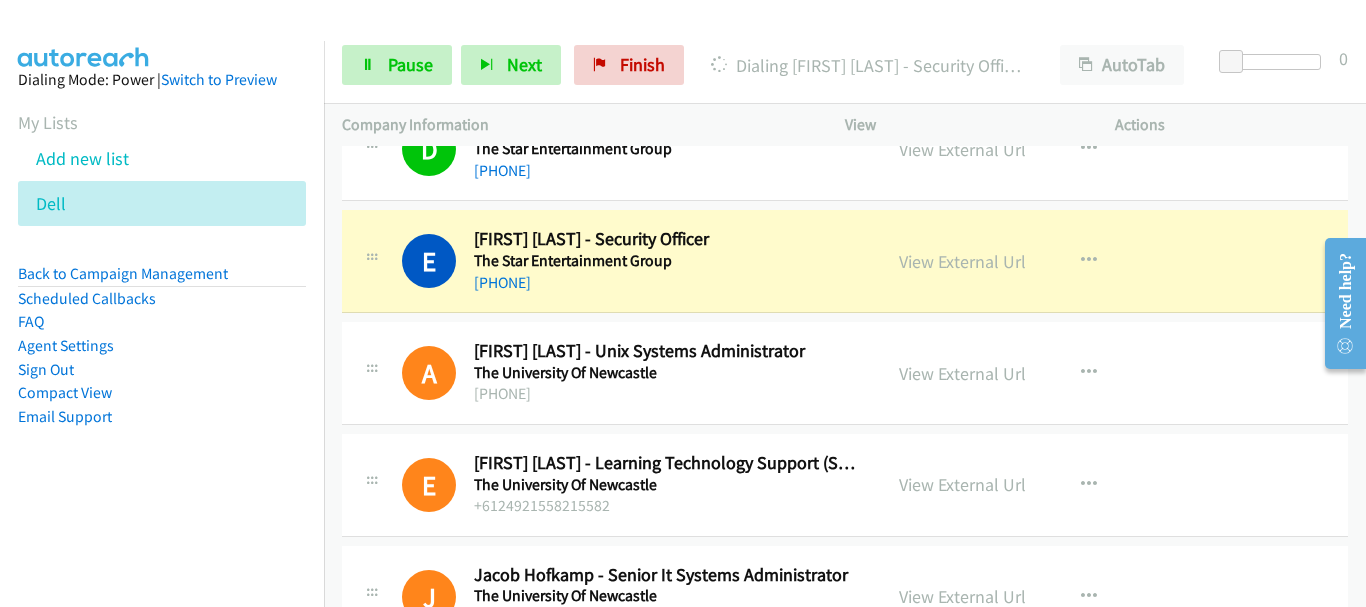 click on "A
Callback Scheduled
Anne Shanks - Unix Systems Administrator
The University Of Newcastle
Indian/Cocos
+61 9893 72 28 71
View External Url
View External Url
Schedule/Manage Callback
Start Calls Here
Remove from list
Add to do not call list
Reset Call Status" at bounding box center (845, 373) 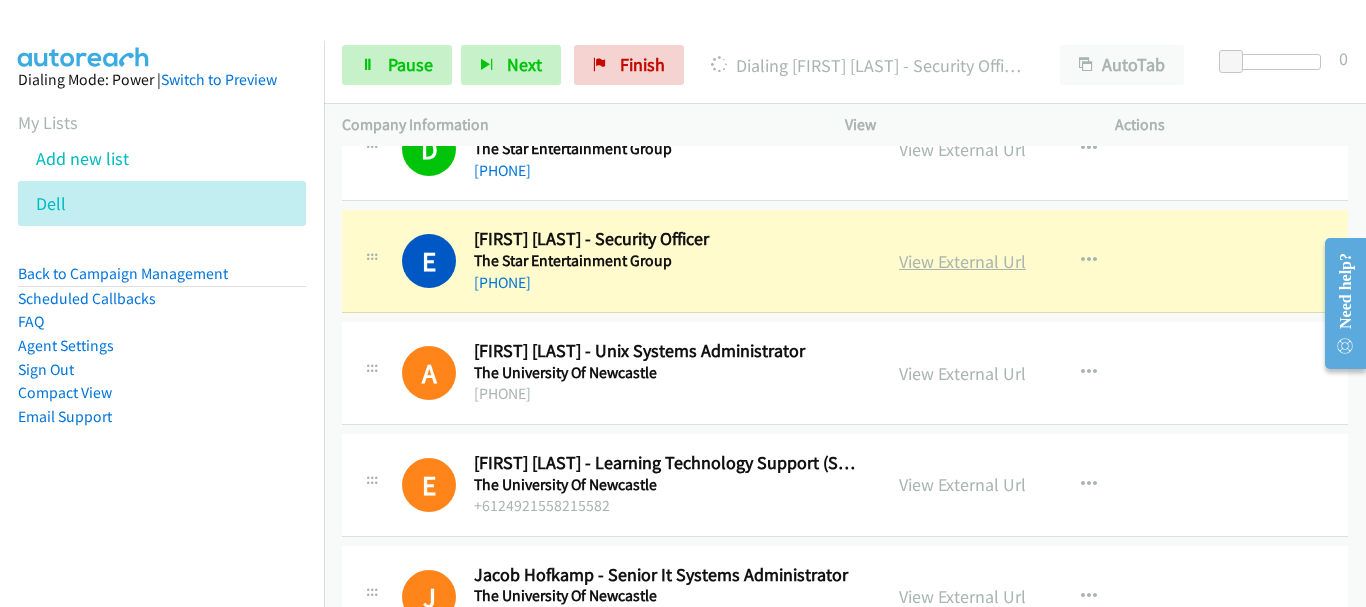 click on "View External Url" at bounding box center (962, 261) 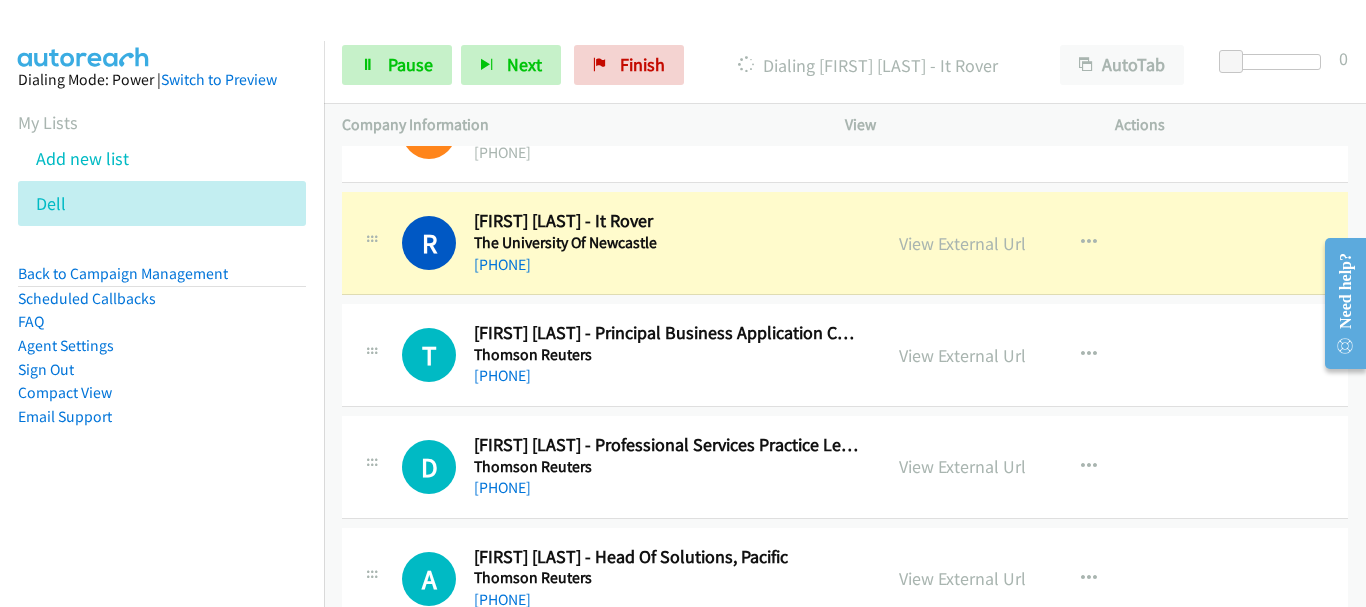 scroll, scrollTop: 3000, scrollLeft: 0, axis: vertical 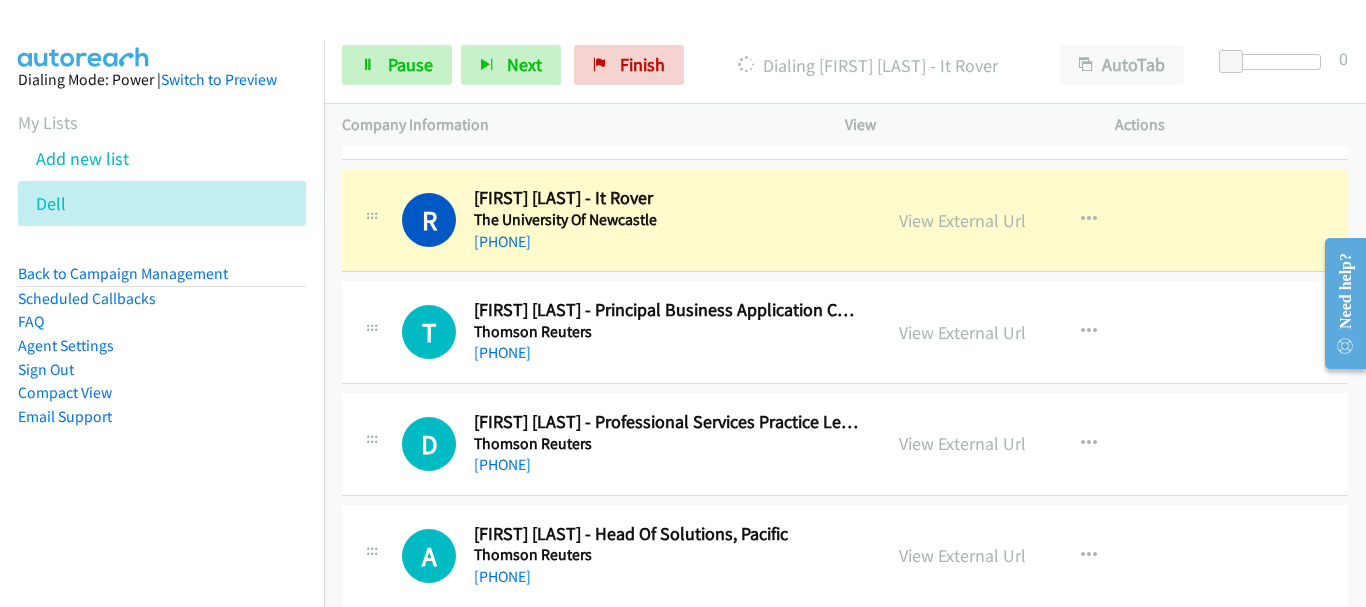 click on "T
Callback Scheduled
Tina P. - Principal Business Application Consultant
Thomson Reuters
Australia/Sydney
+61 3 5331 1165
View External Url
View External Url
Schedule/Manage Callback
Start Calls Here
Remove from list
Add to do not call list
Reset Call Status" at bounding box center (845, 332) 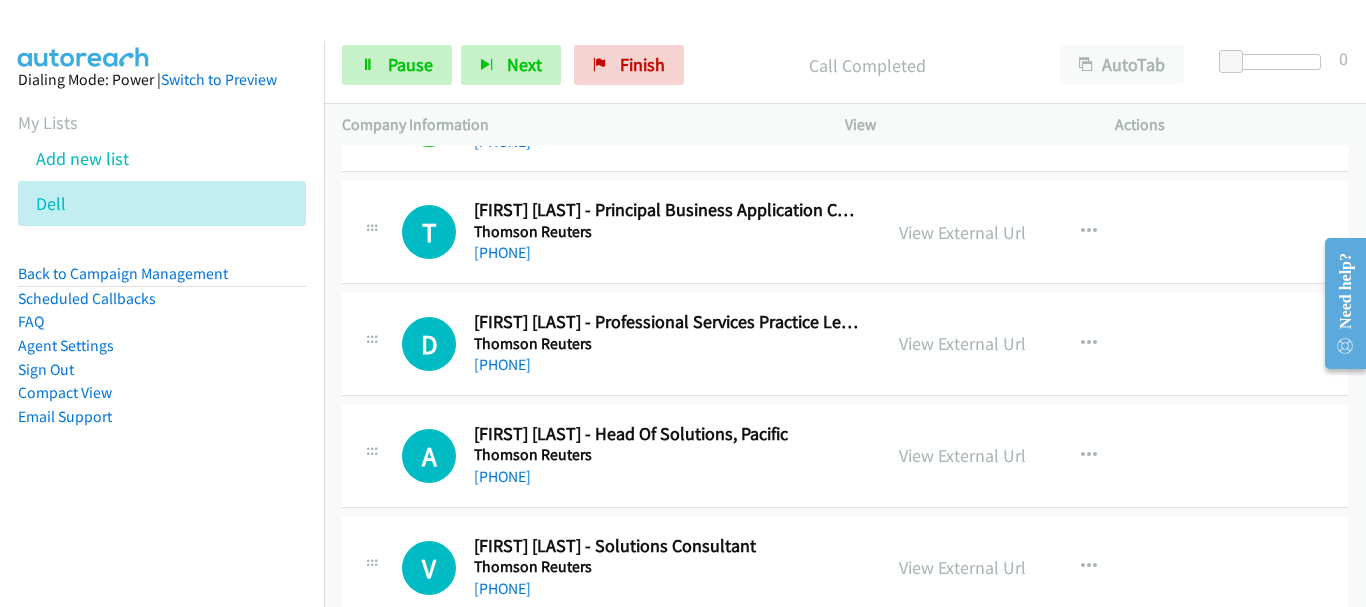 scroll, scrollTop: 3000, scrollLeft: 0, axis: vertical 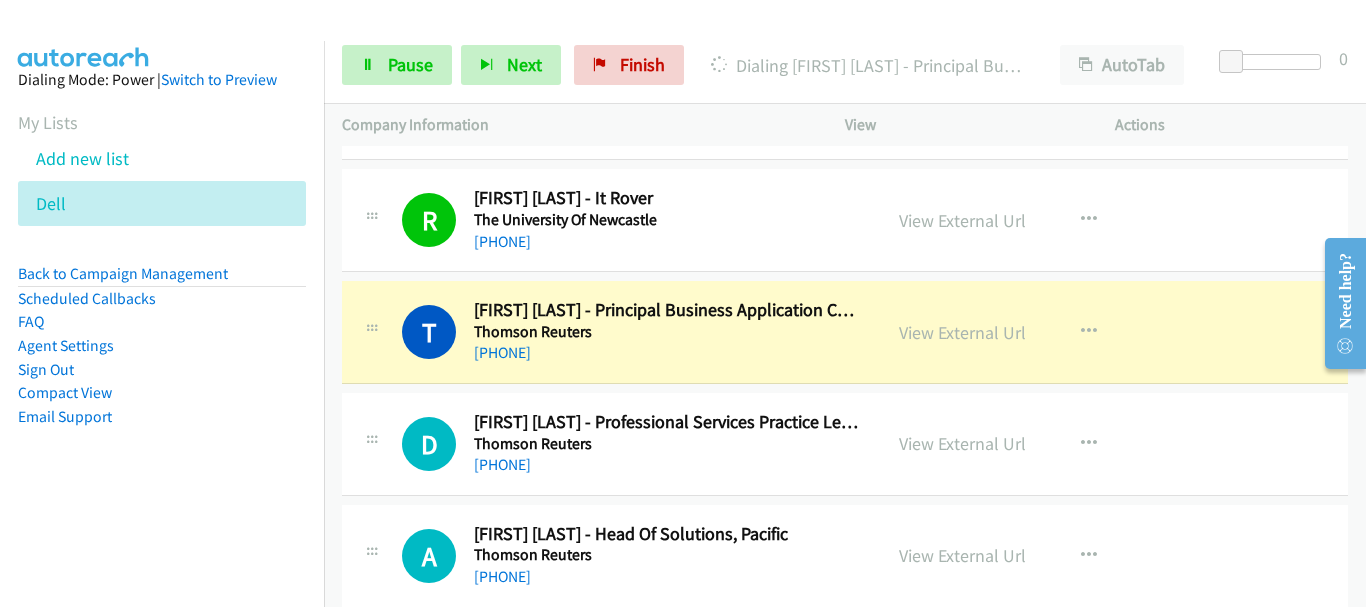 click on "D
Callback Scheduled
Dotti Gosper - Professional Services Practice Lead   Legal Solutions (High Q, Contract Express, Legal Tracker)
Thomson Reuters
Australia/Sydney
+61 400 634 369
View External Url
View External Url
Schedule/Manage Callback
Start Calls Here
Remove from list
Add to do not call list
Reset Call Status" at bounding box center (845, 444) 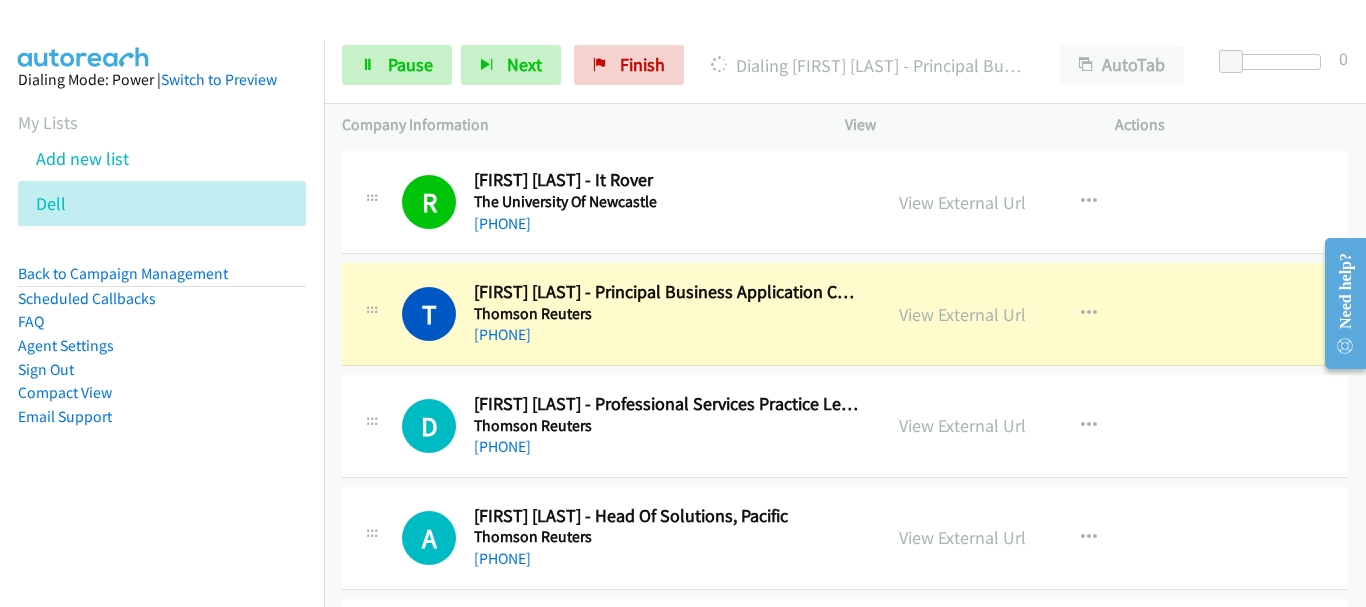 scroll, scrollTop: 3000, scrollLeft: 0, axis: vertical 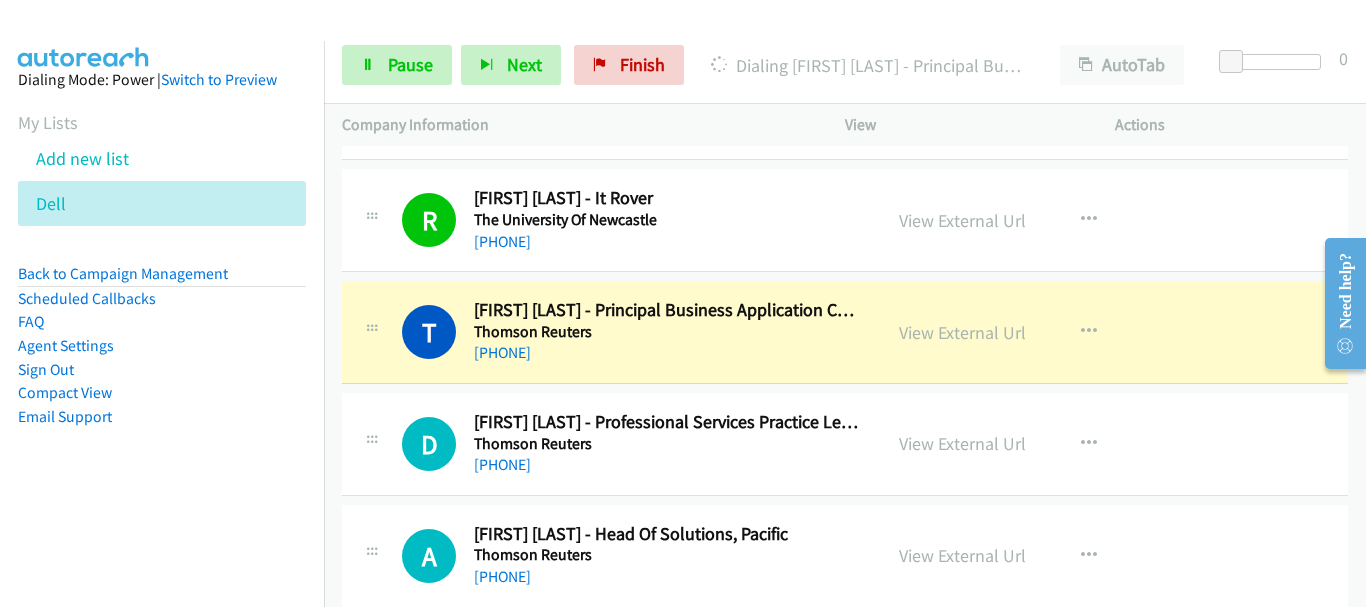 click on "+61 400 634 369" at bounding box center (668, 465) 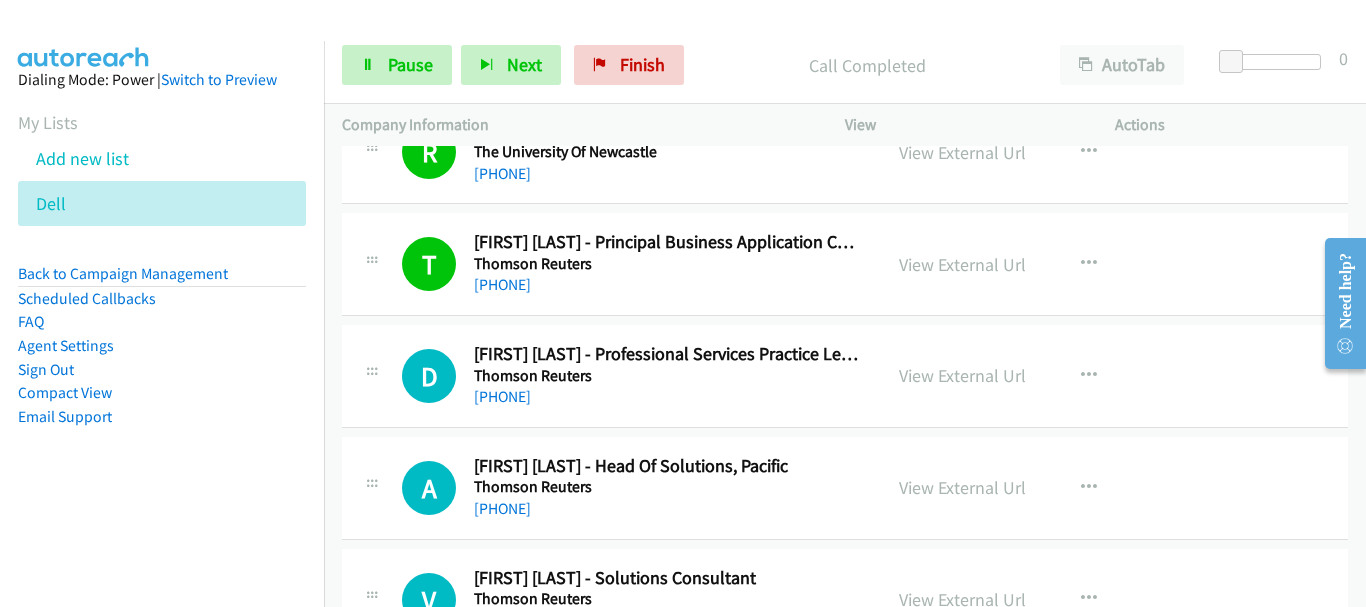 scroll, scrollTop: 3100, scrollLeft: 0, axis: vertical 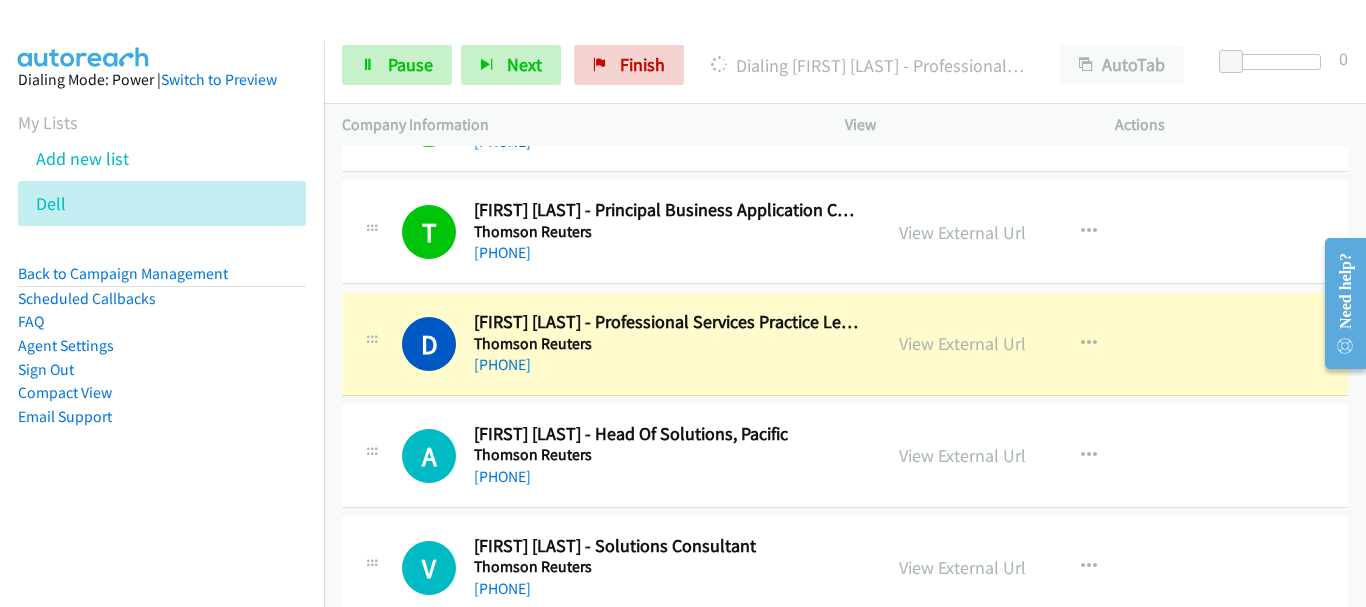click on "+61 2 9373 1704" at bounding box center [668, 477] 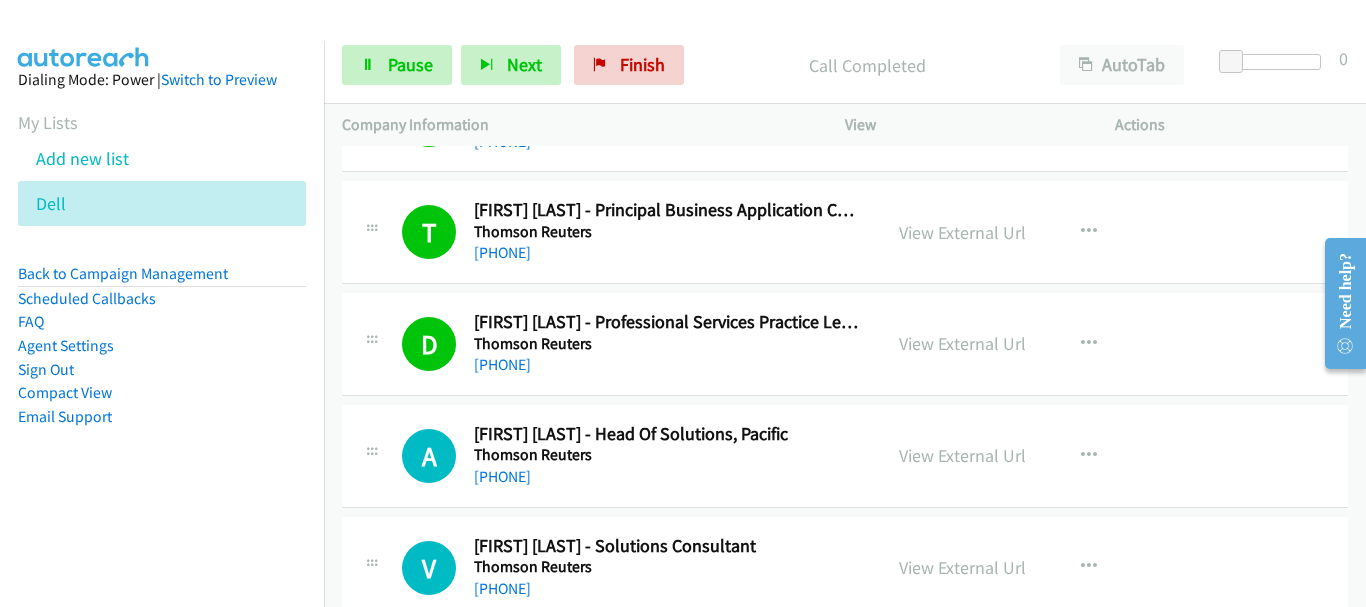 scroll, scrollTop: 3200, scrollLeft: 0, axis: vertical 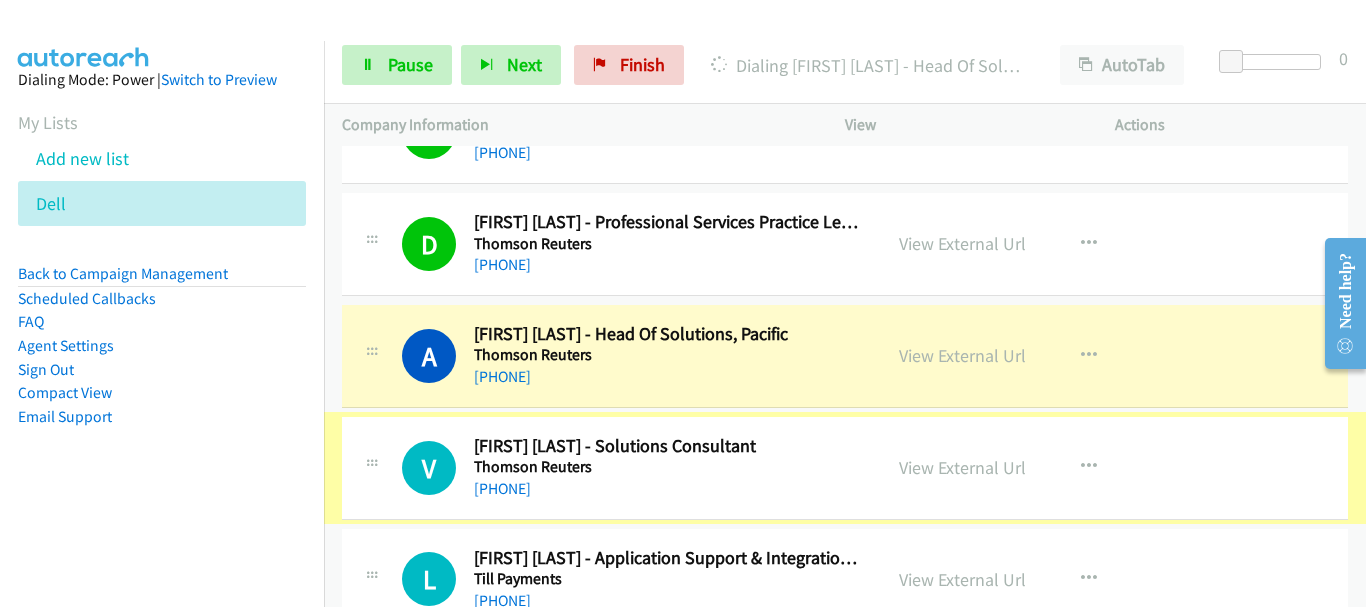 click on "Varun Jajoo - Solutions Consultant" at bounding box center [668, 446] 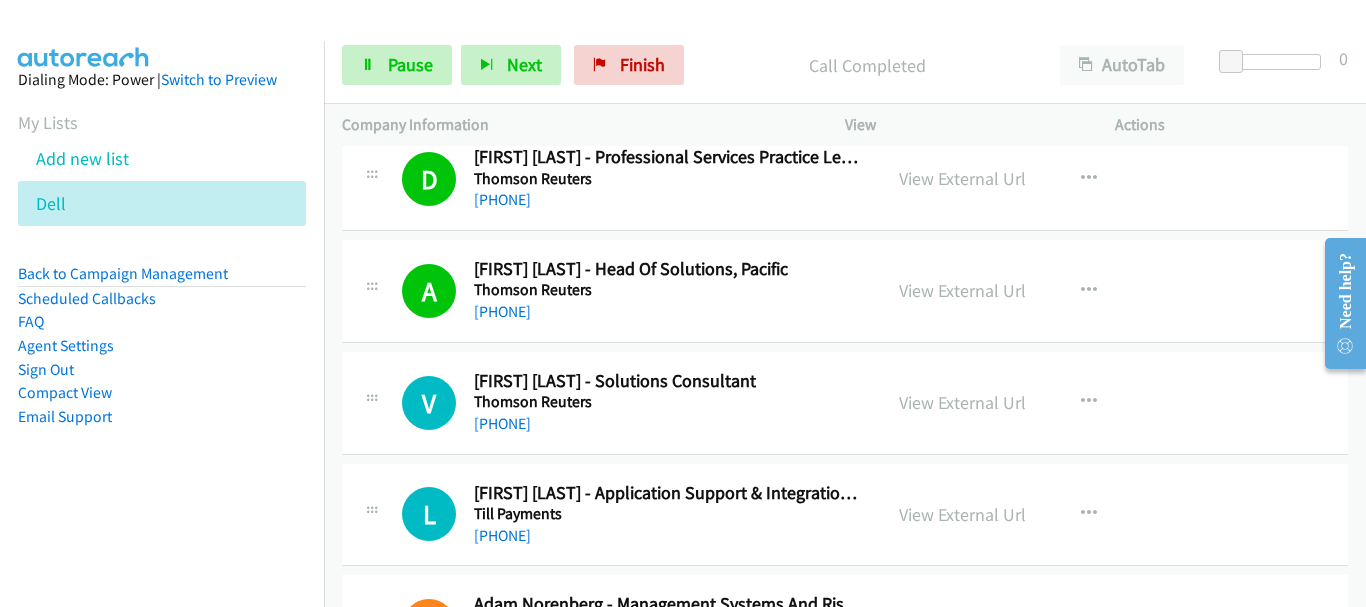 scroll, scrollTop: 3300, scrollLeft: 0, axis: vertical 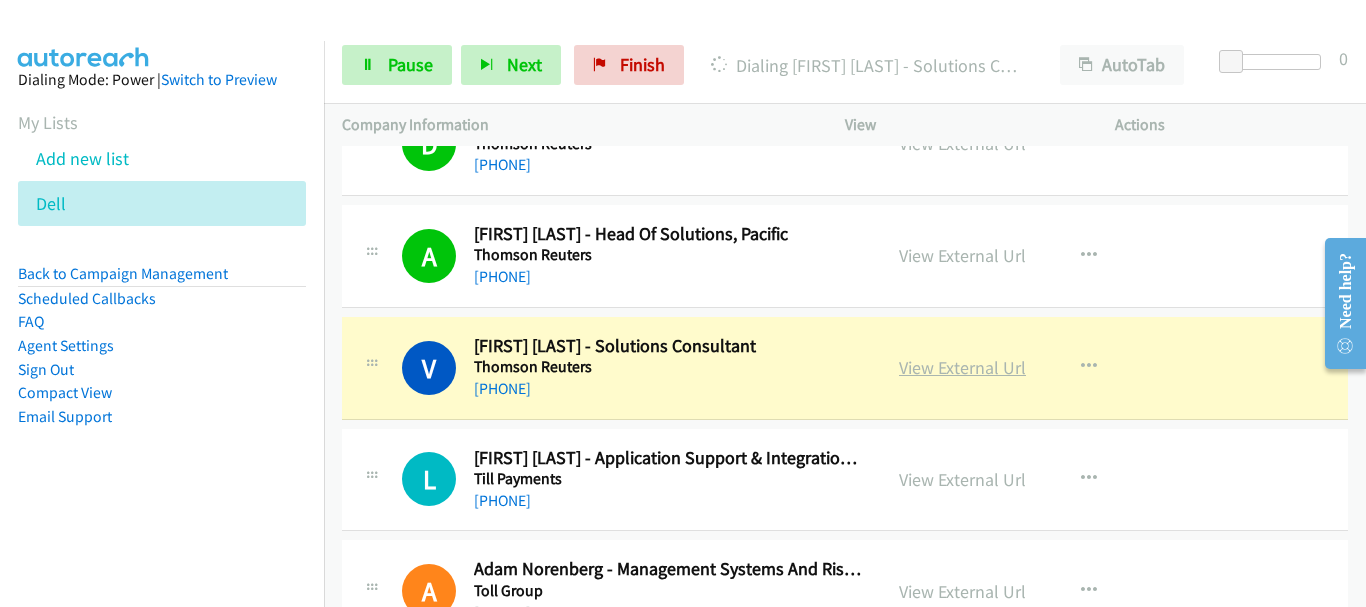 click on "View External Url" at bounding box center [962, 367] 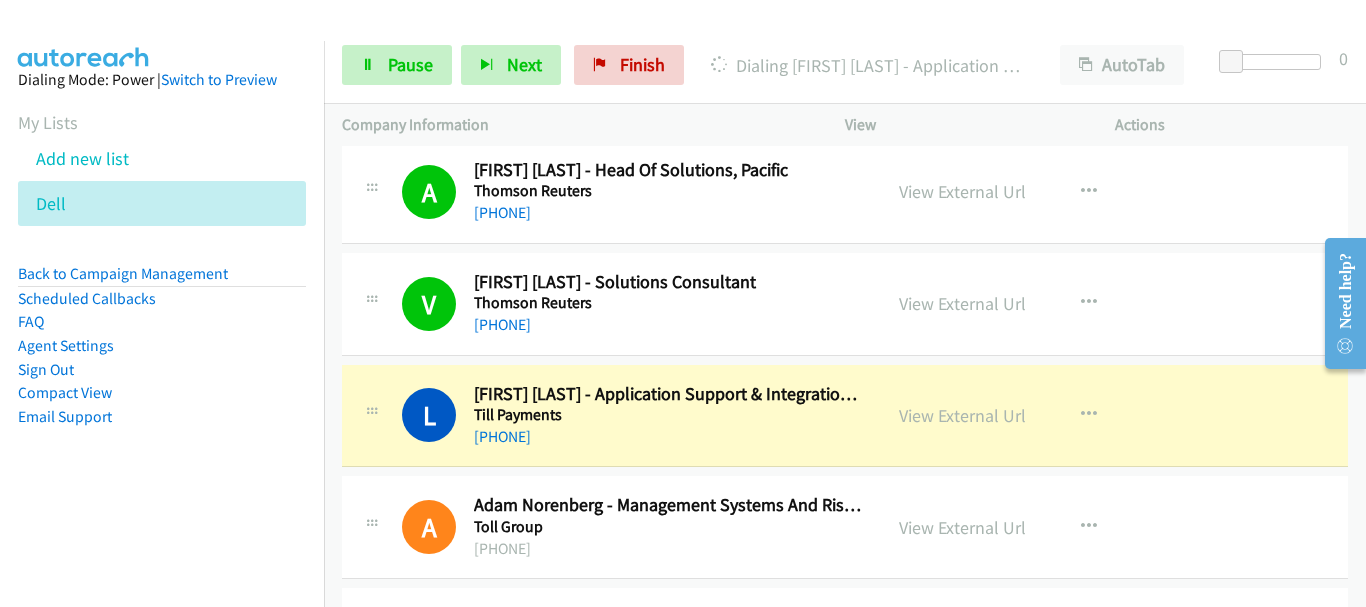 scroll, scrollTop: 3400, scrollLeft: 0, axis: vertical 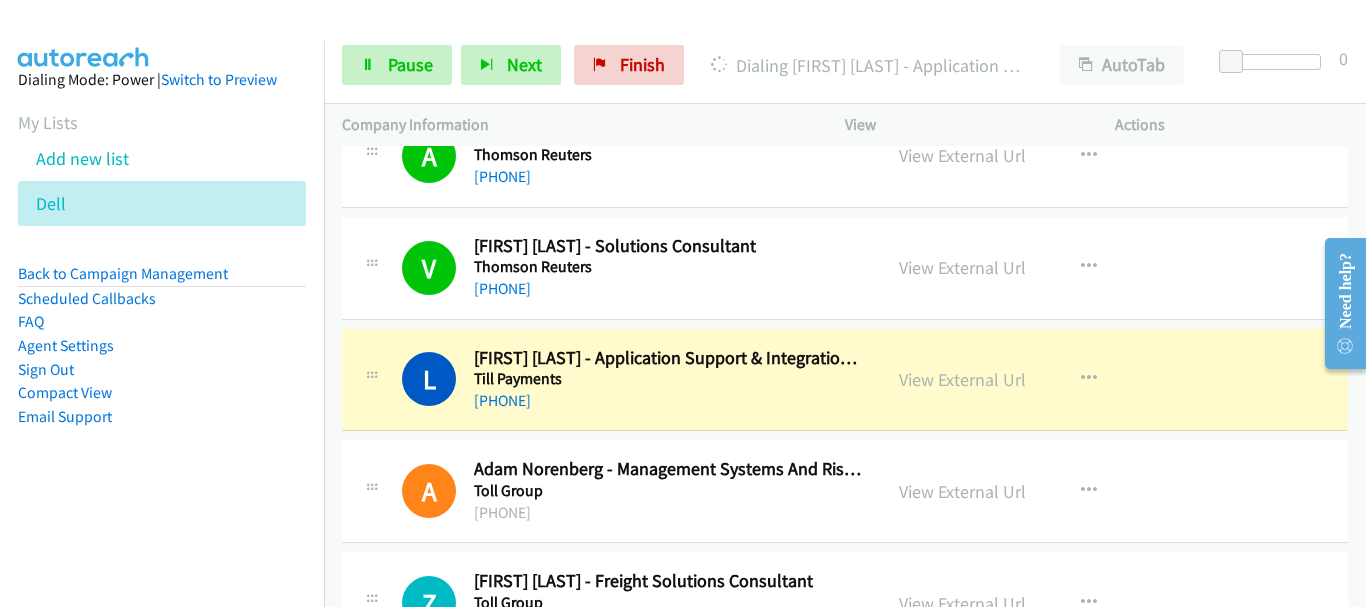 click on "+61 452 227 140" at bounding box center [668, 401] 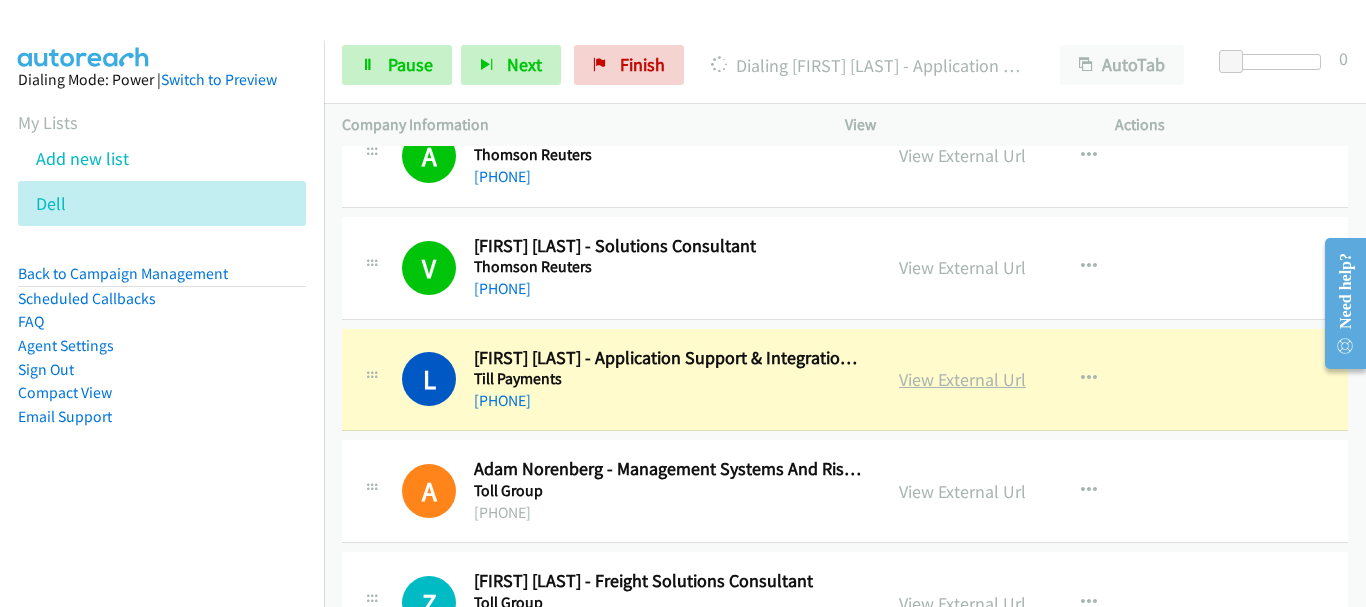 click on "View External Url" at bounding box center [962, 379] 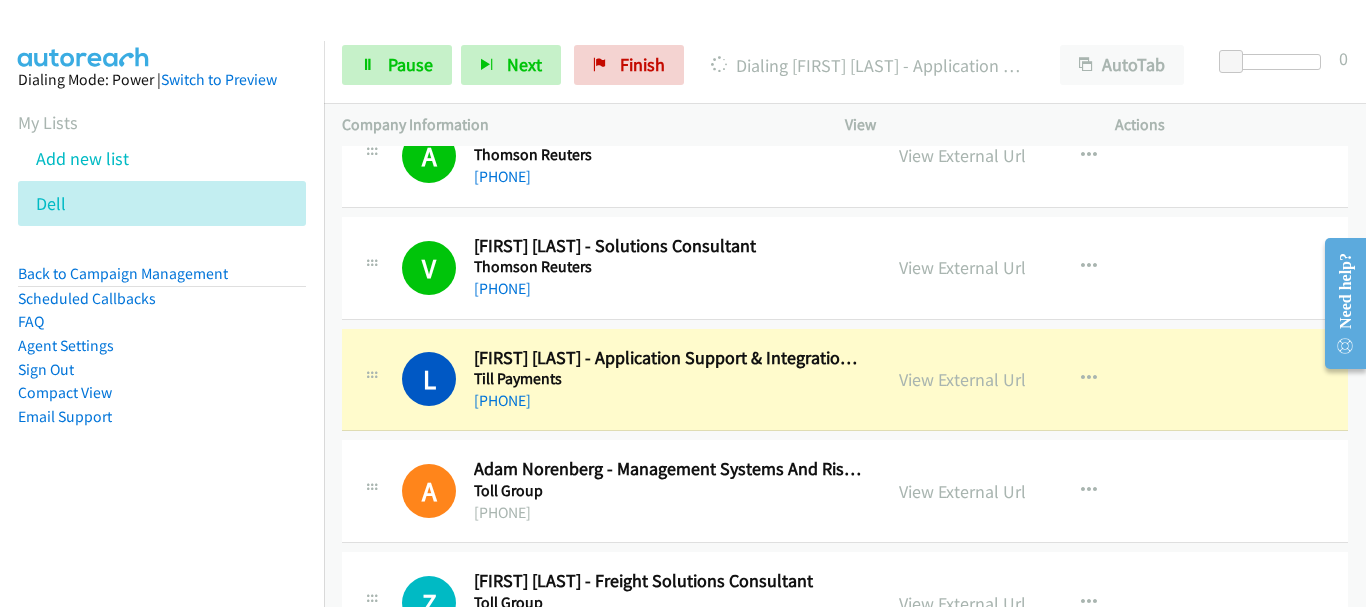 click on "+61 452 227 140" at bounding box center (668, 401) 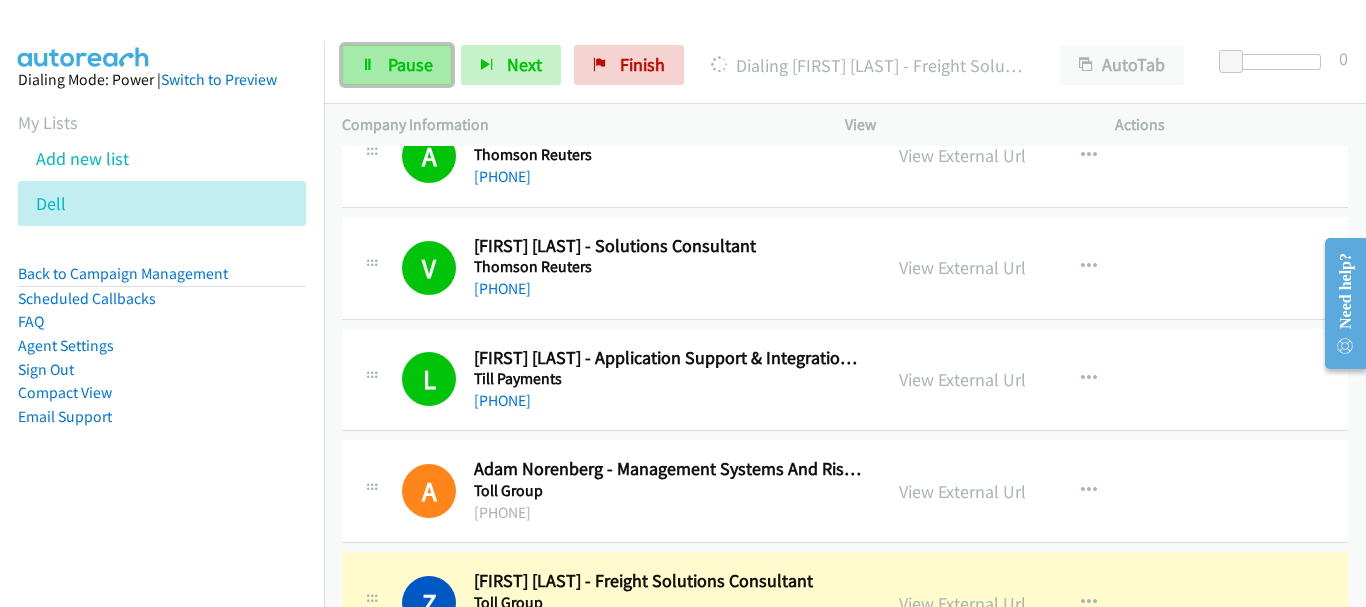 click on "Pause" at bounding box center [397, 65] 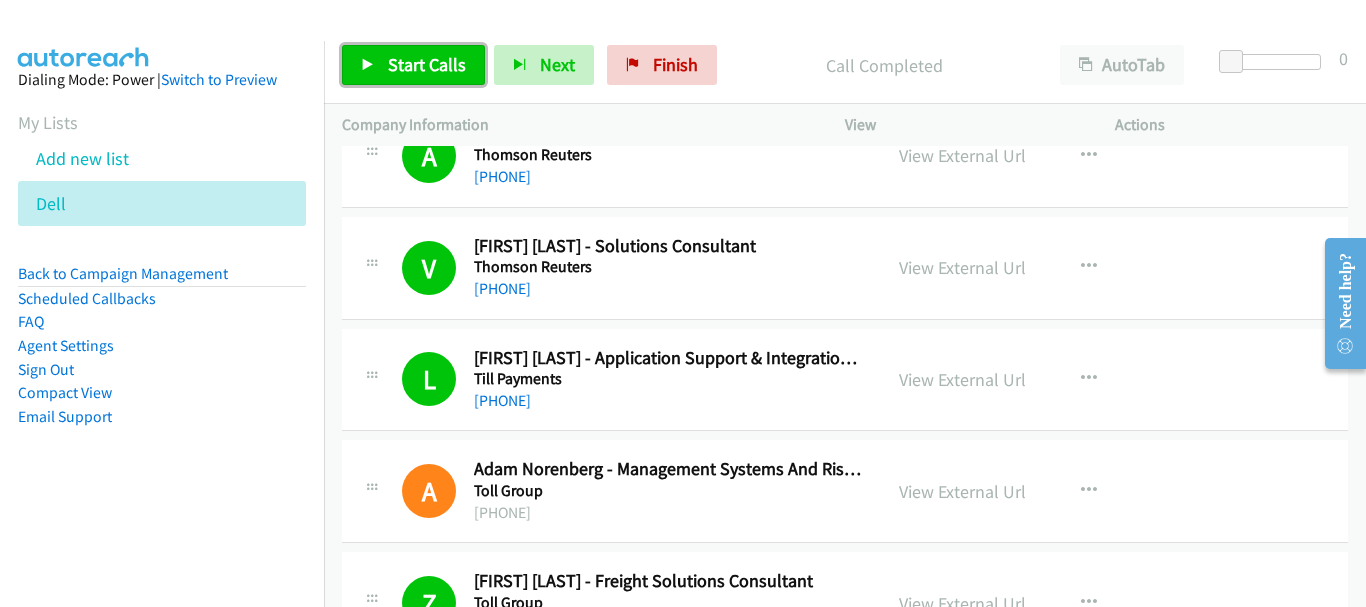 click on "Start Calls" at bounding box center (427, 64) 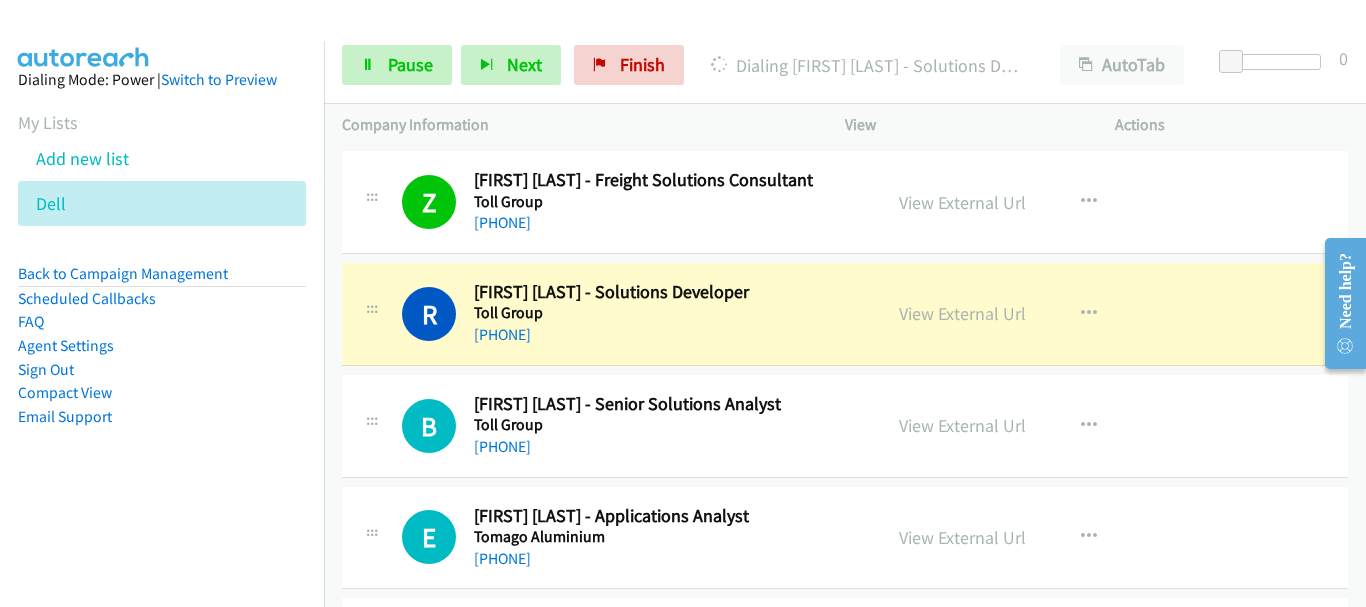 scroll, scrollTop: 3800, scrollLeft: 0, axis: vertical 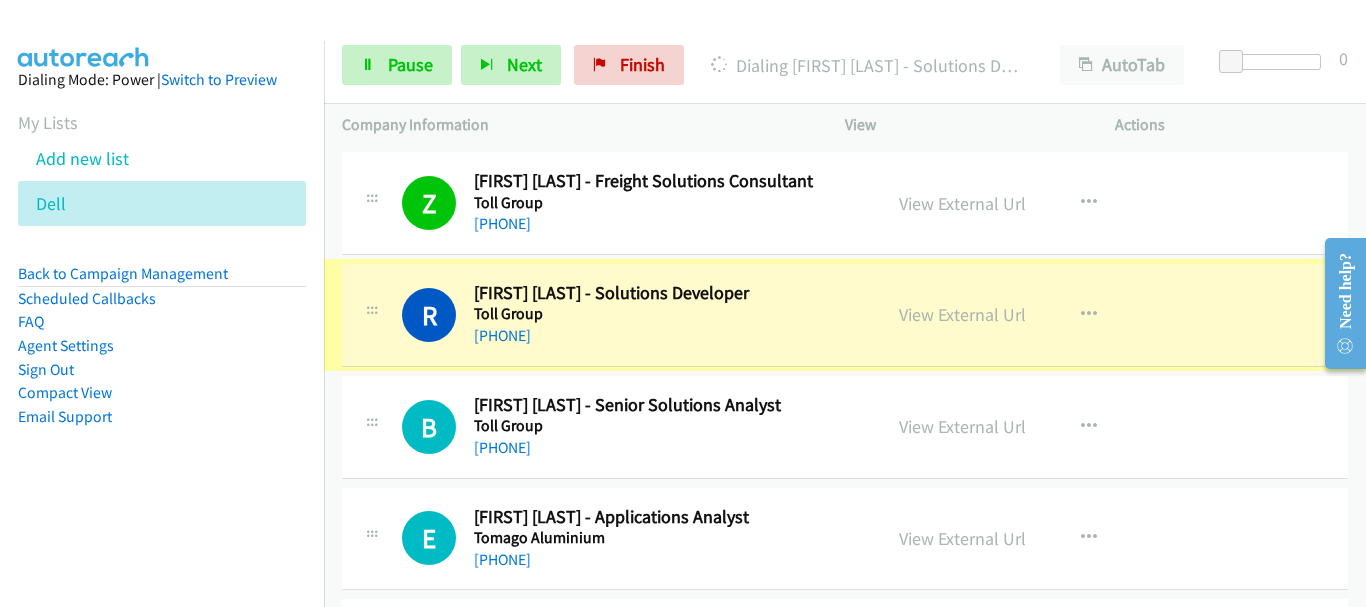 click on "R
Callback Scheduled
Rajesh Maharjan - Solutions Developer
Toll Group
Australia/Sydney
+61 426 535 227
View External Url
View External Url
Schedule/Manage Callback
Start Calls Here
Remove from list
Add to do not call list
Reset Call Status" at bounding box center (845, 315) 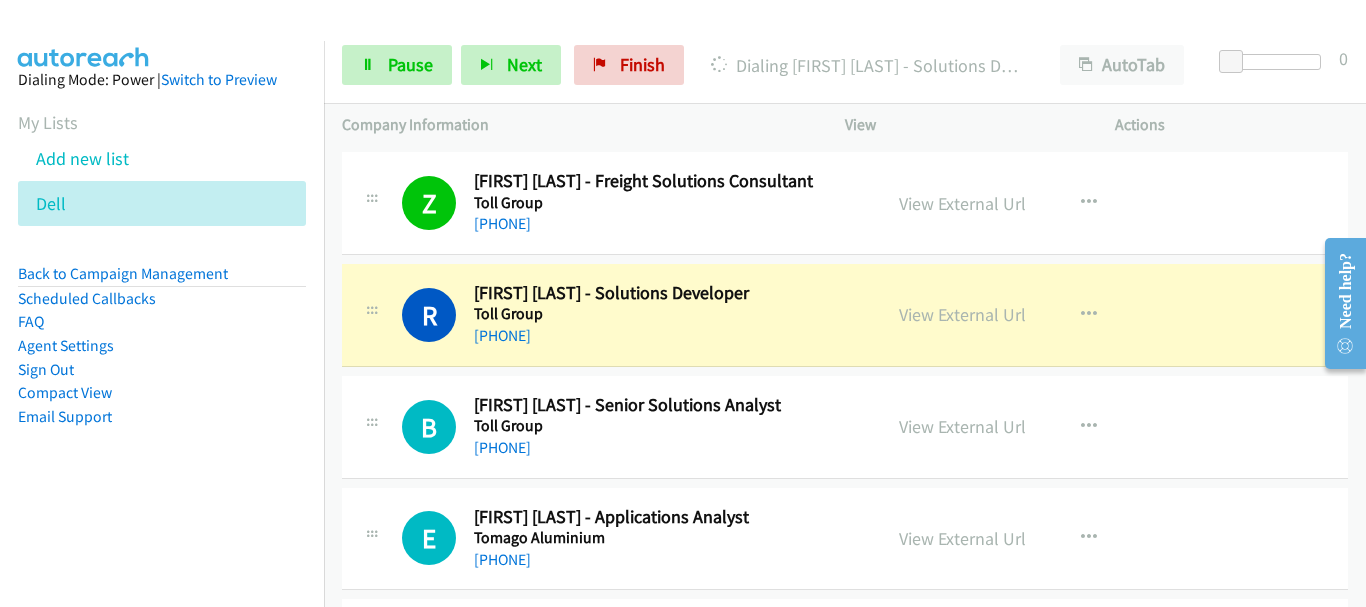 click on "B
Callback Scheduled
Bittu Sebastian - Senior Solutions Analyst
Toll Group
Australia/Sydney
+61 405 126 933
View External Url
View External Url
Schedule/Manage Callback
Start Calls Here
Remove from list
Add to do not call list
Reset Call Status" at bounding box center (845, 427) 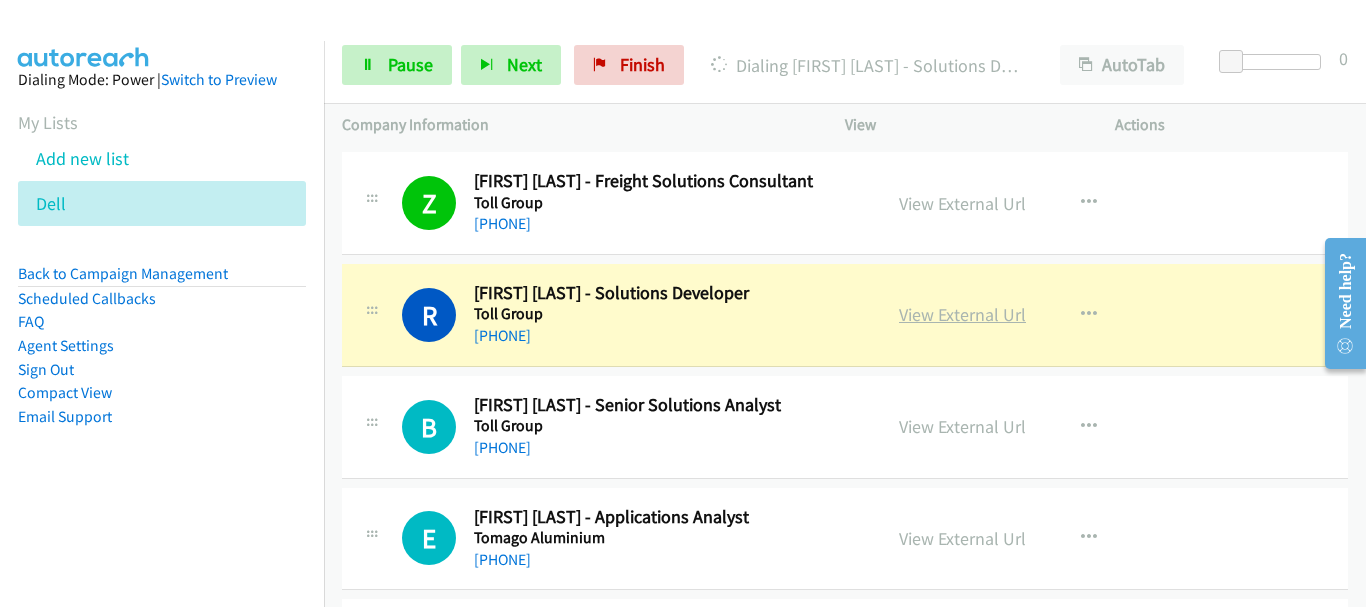click on "View External Url" at bounding box center (962, 314) 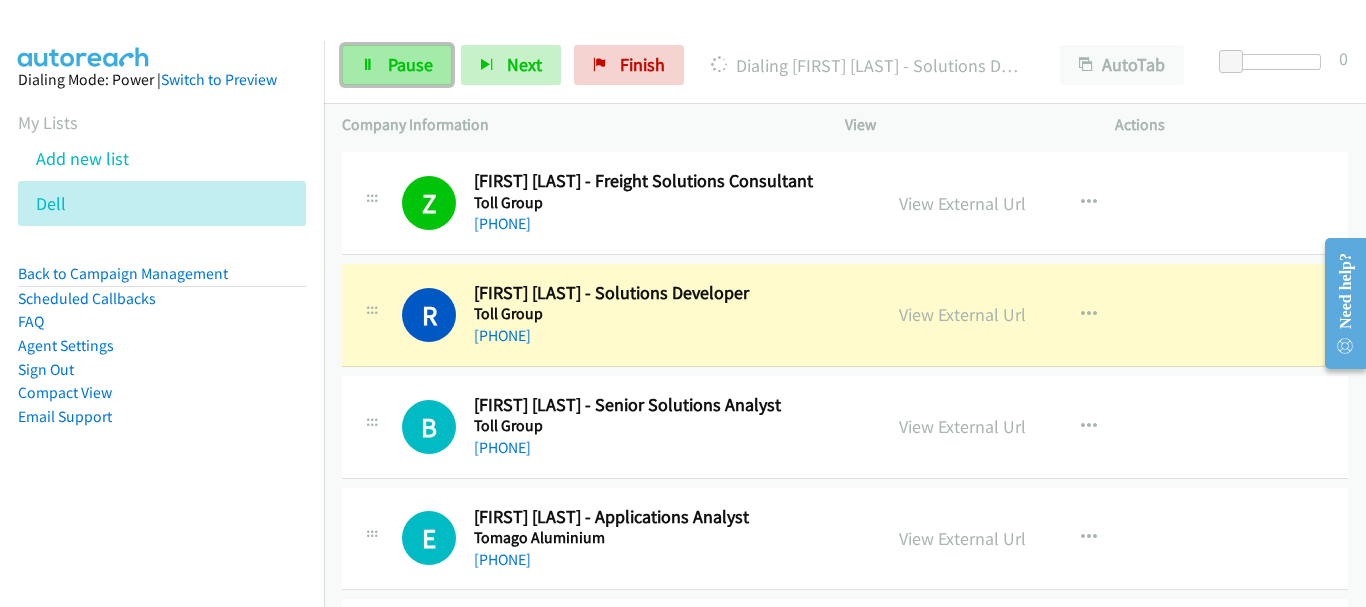 click on "Pause" at bounding box center [410, 64] 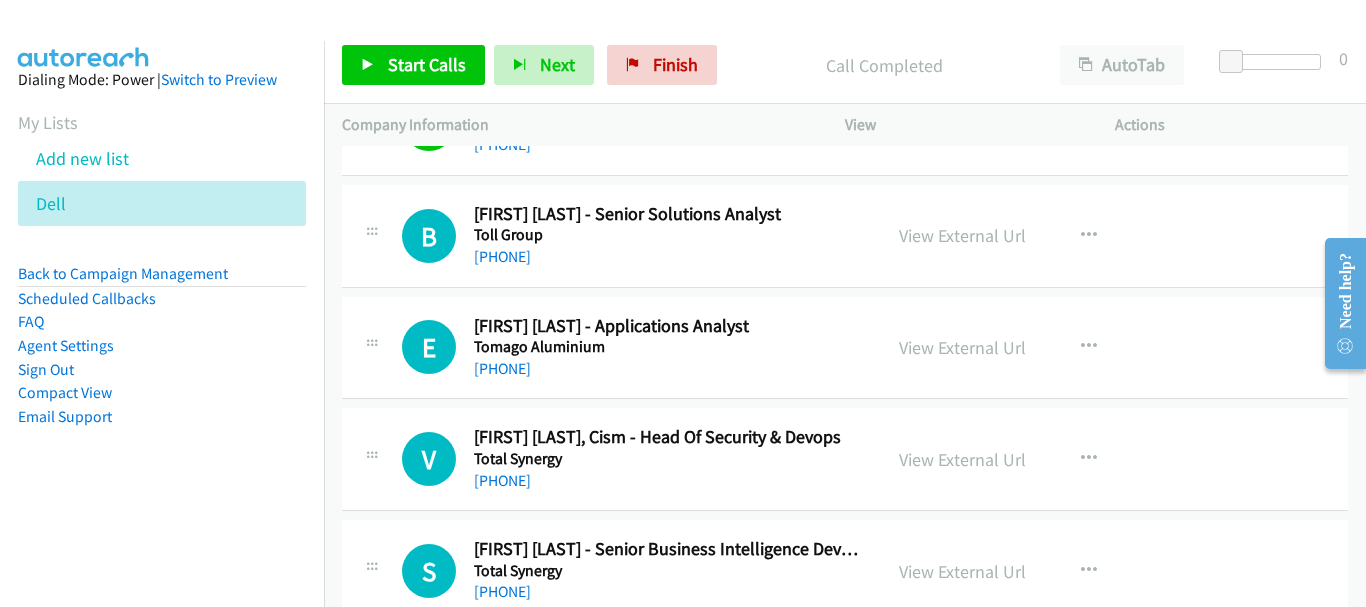 scroll, scrollTop: 4000, scrollLeft: 0, axis: vertical 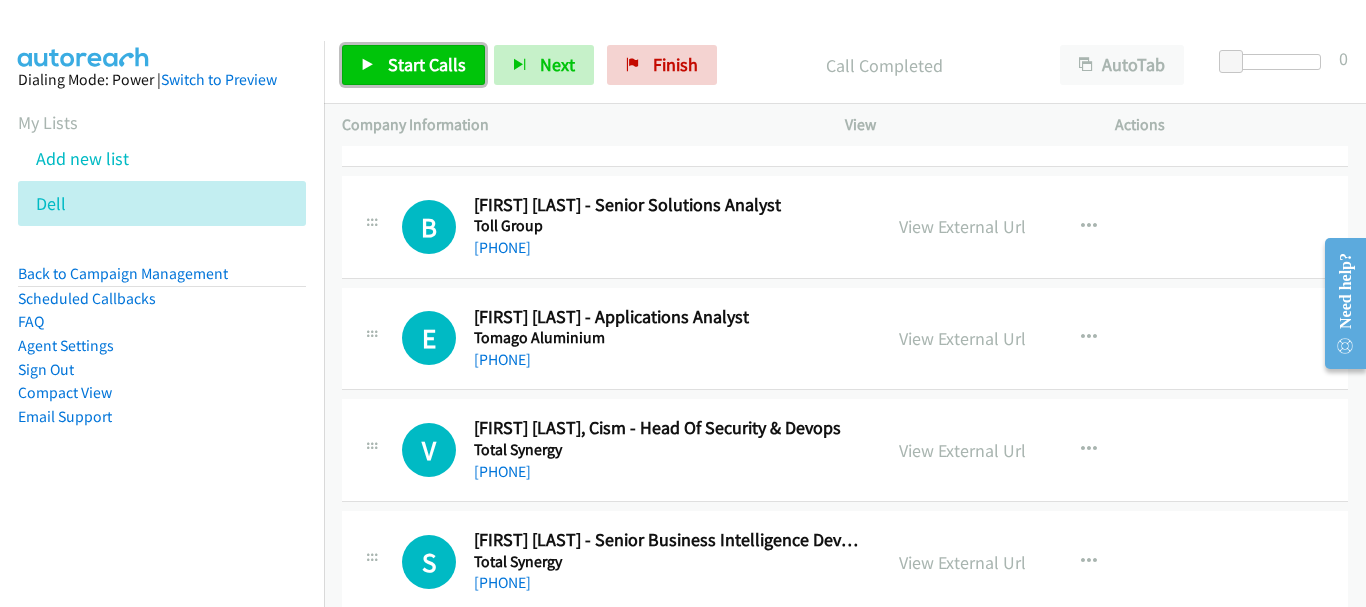 click on "Start Calls" at bounding box center [413, 65] 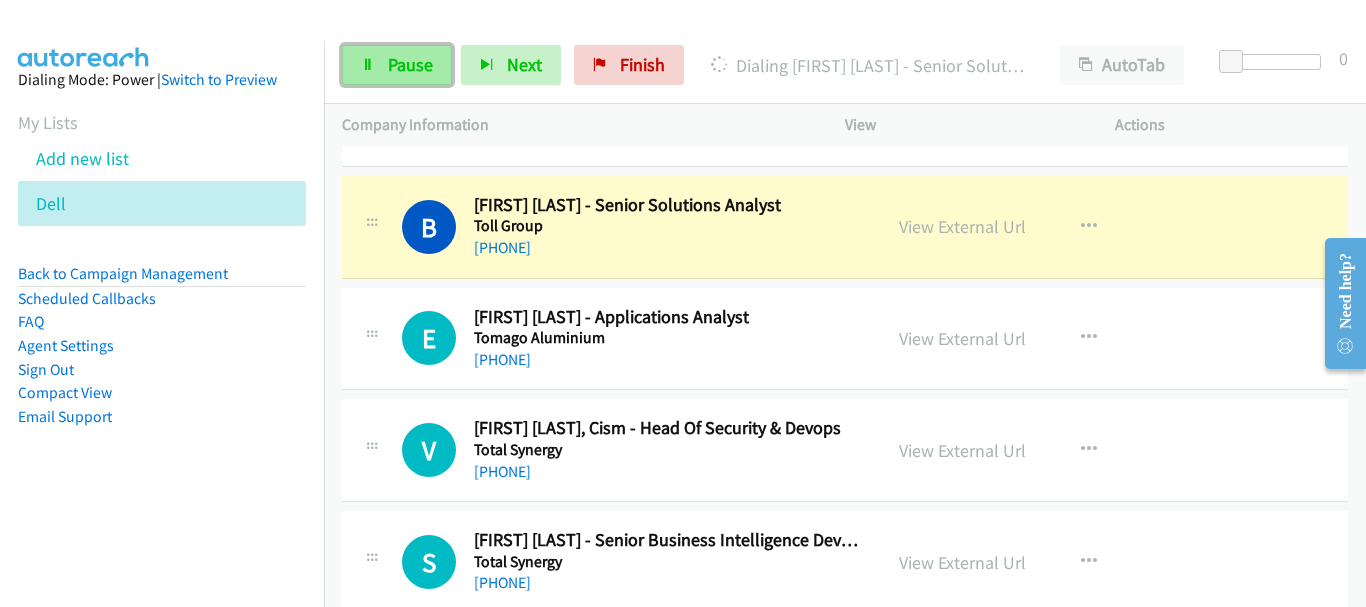 click on "Pause" at bounding box center [397, 65] 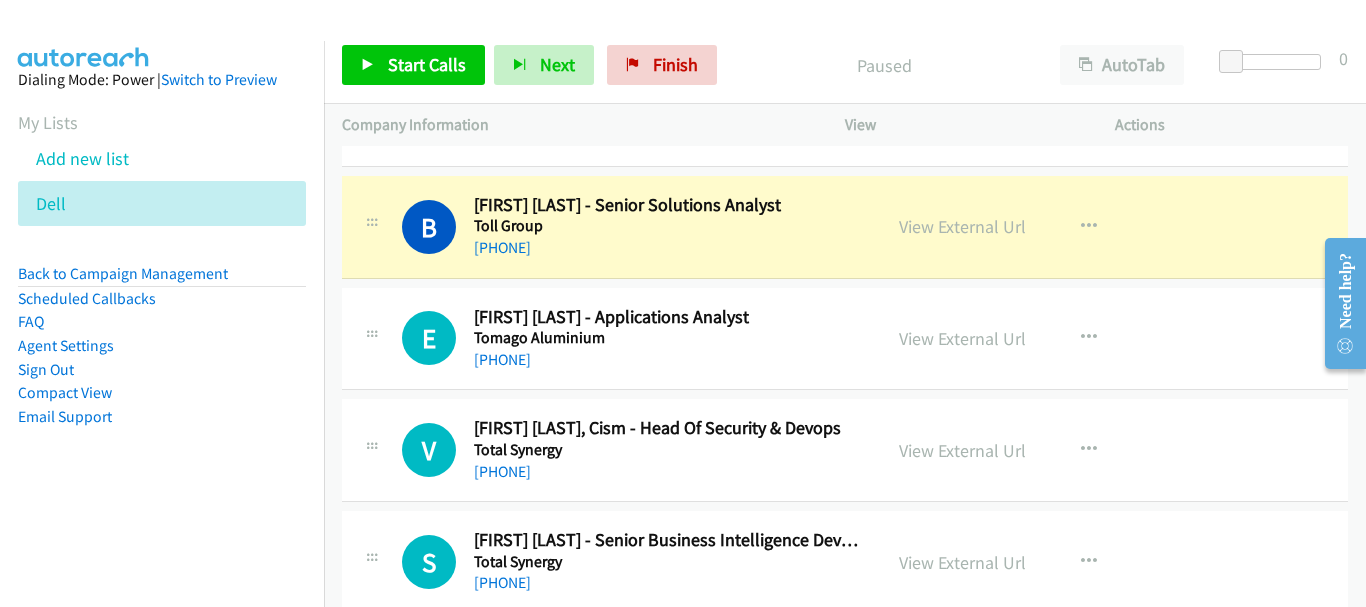 click on "E
Callback Scheduled
Edward Bohatko - Applications Analyst
Tomago Aluminium
Australia/Sydney
+61 2 4966 9331
View External Url
View External Url
Schedule/Manage Callback
Start Calls Here
Remove from list
Add to do not call list
Reset Call Status" at bounding box center (845, 339) 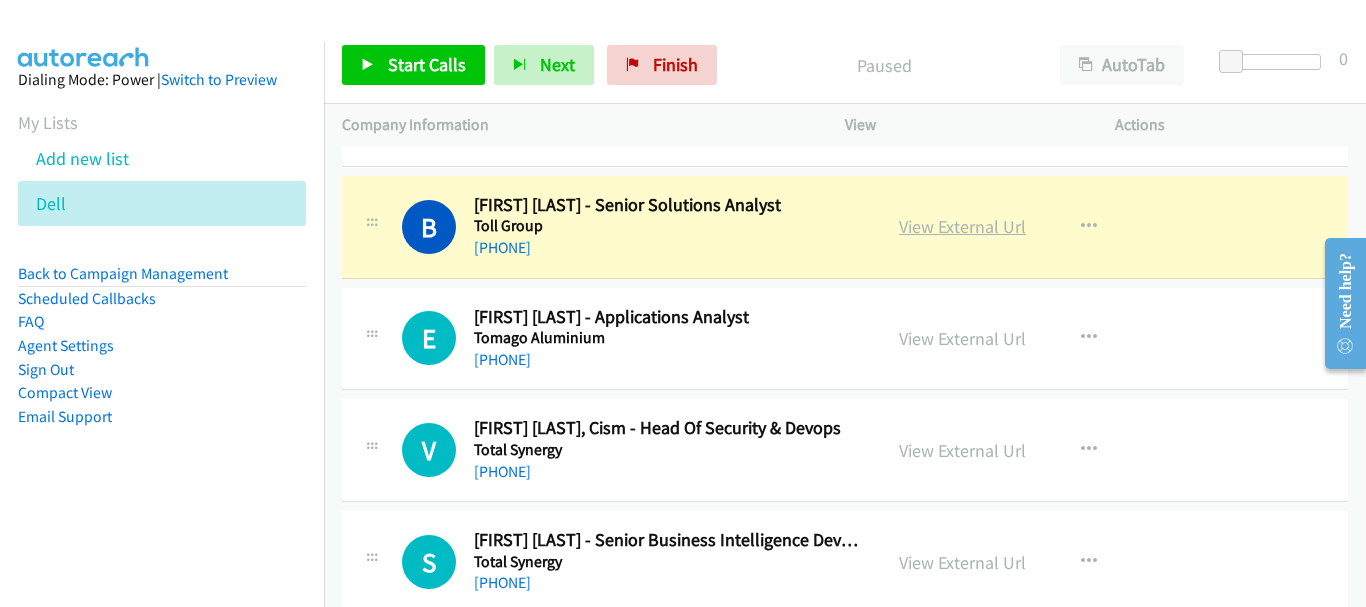 click on "View External Url" at bounding box center (962, 226) 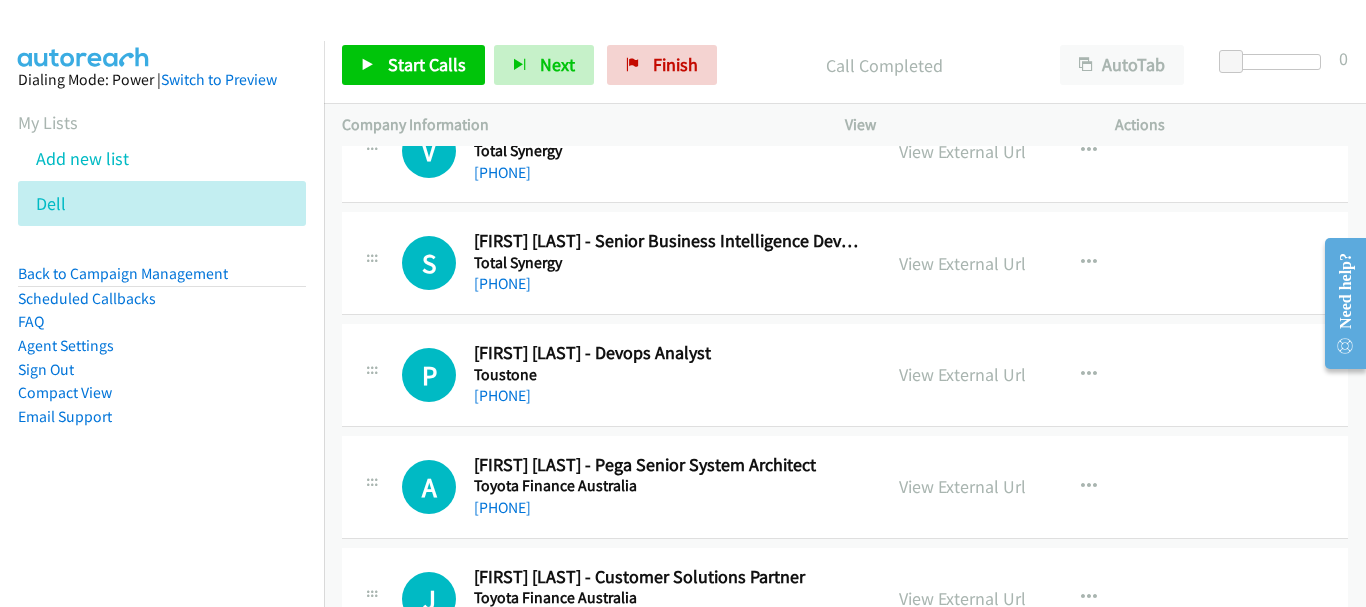 scroll, scrollTop: 4300, scrollLeft: 0, axis: vertical 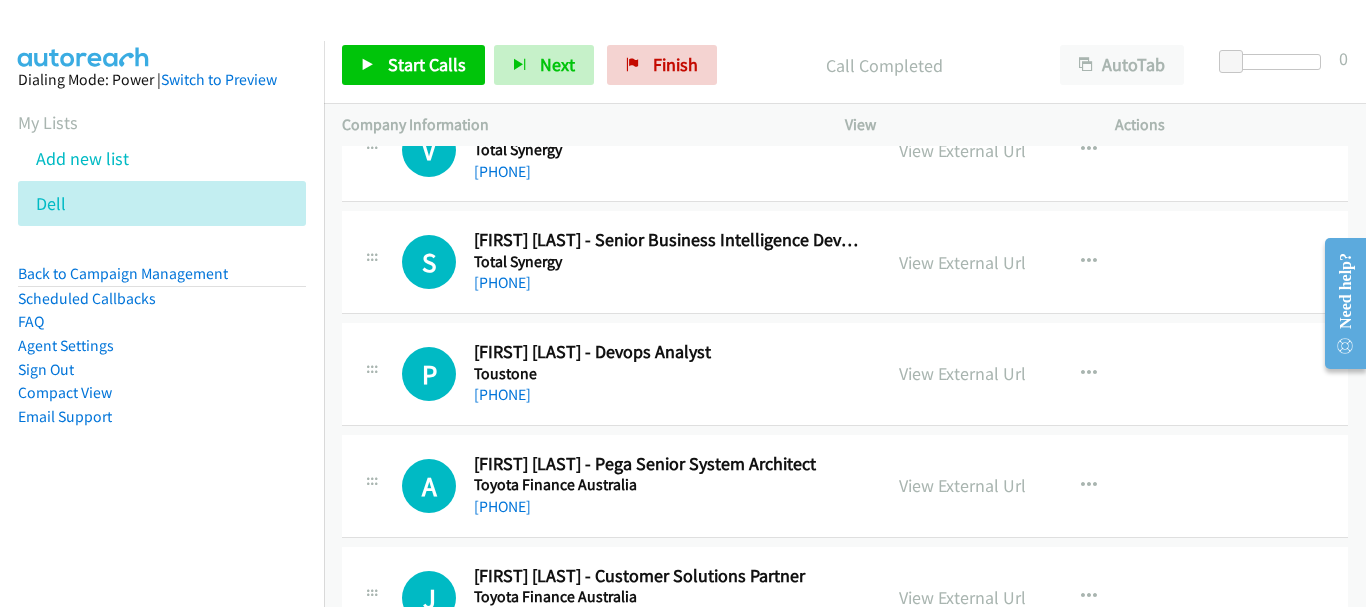 click on "S
Callback Scheduled
Saran Uprety - Senior Business Intelligence Developer
Total Synergy
Australia/Sydney
+61 451 243 502
View External Url
View External Url
Schedule/Manage Callback
Start Calls Here
Remove from list
Add to do not call list
Reset Call Status" at bounding box center [845, 262] 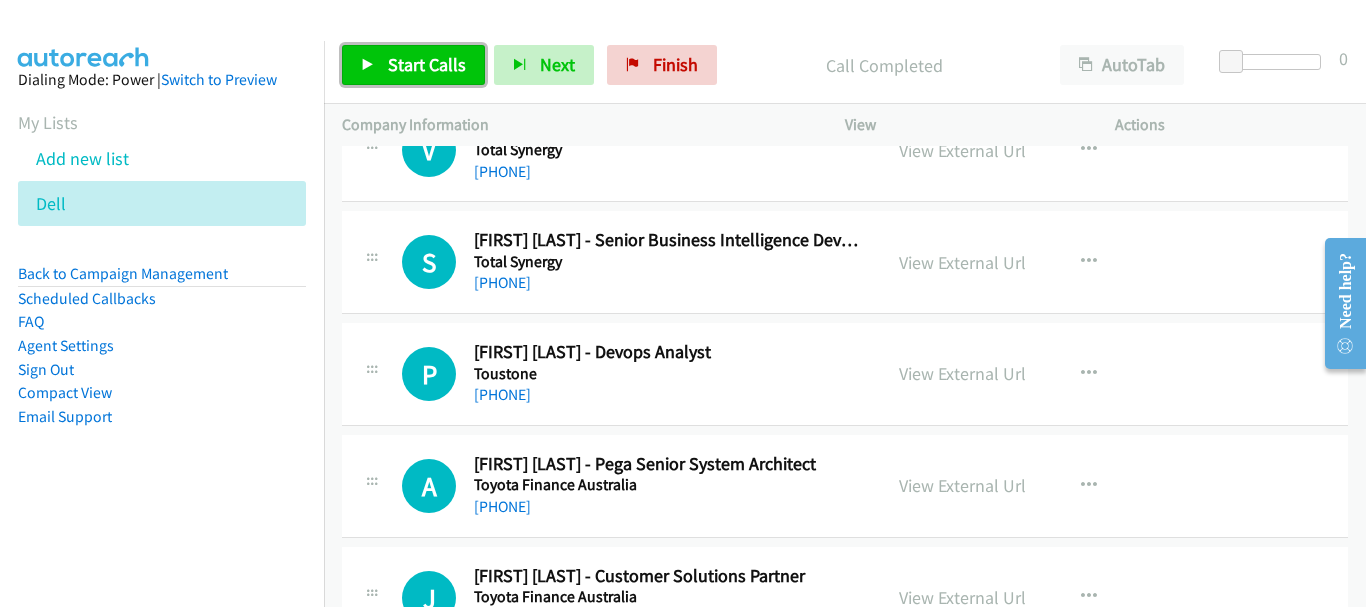 click on "Start Calls" at bounding box center [427, 64] 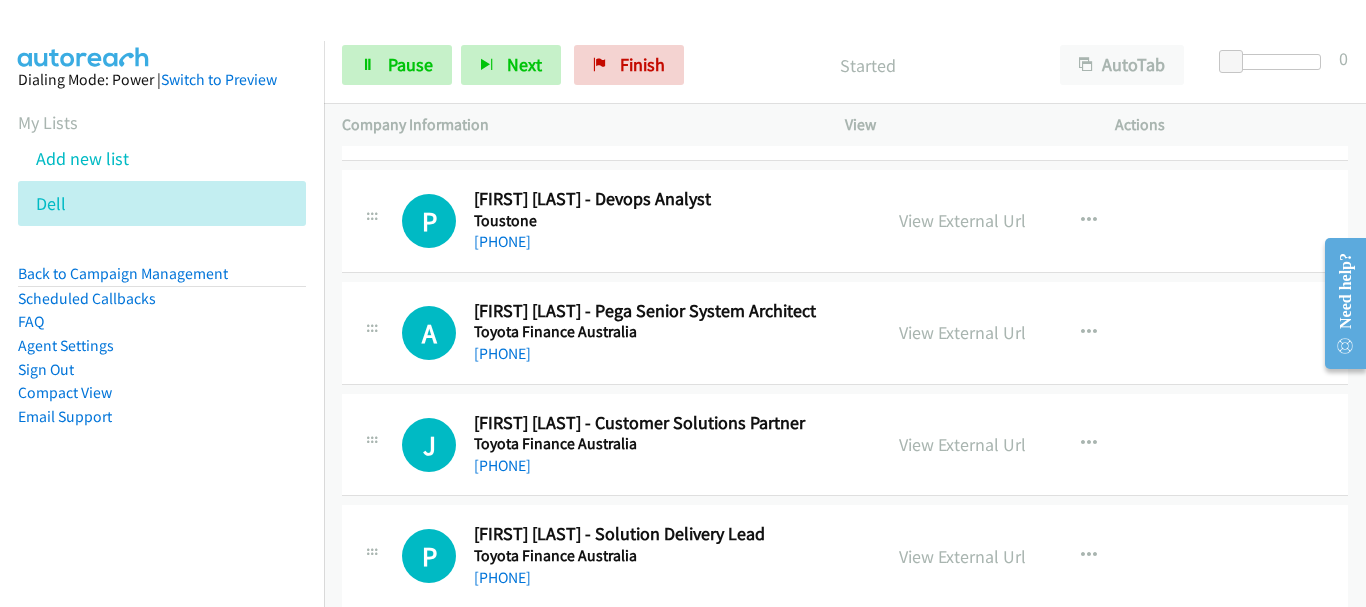 scroll, scrollTop: 4500, scrollLeft: 0, axis: vertical 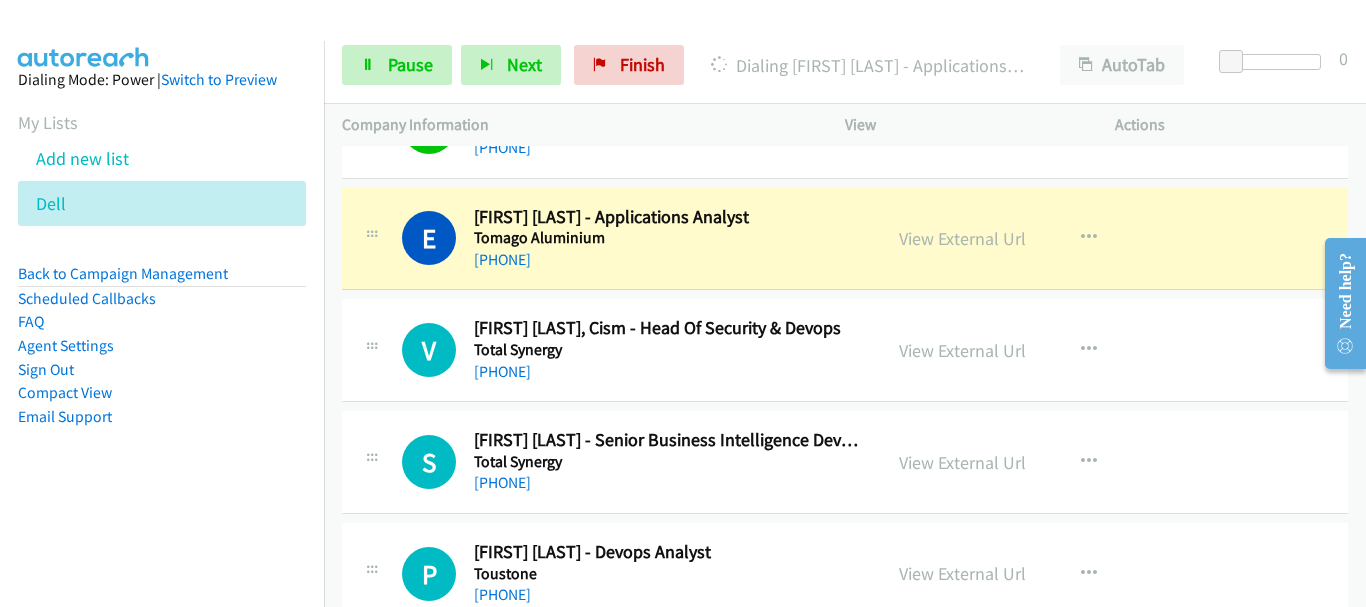 click on "Total Synergy" at bounding box center [668, 350] 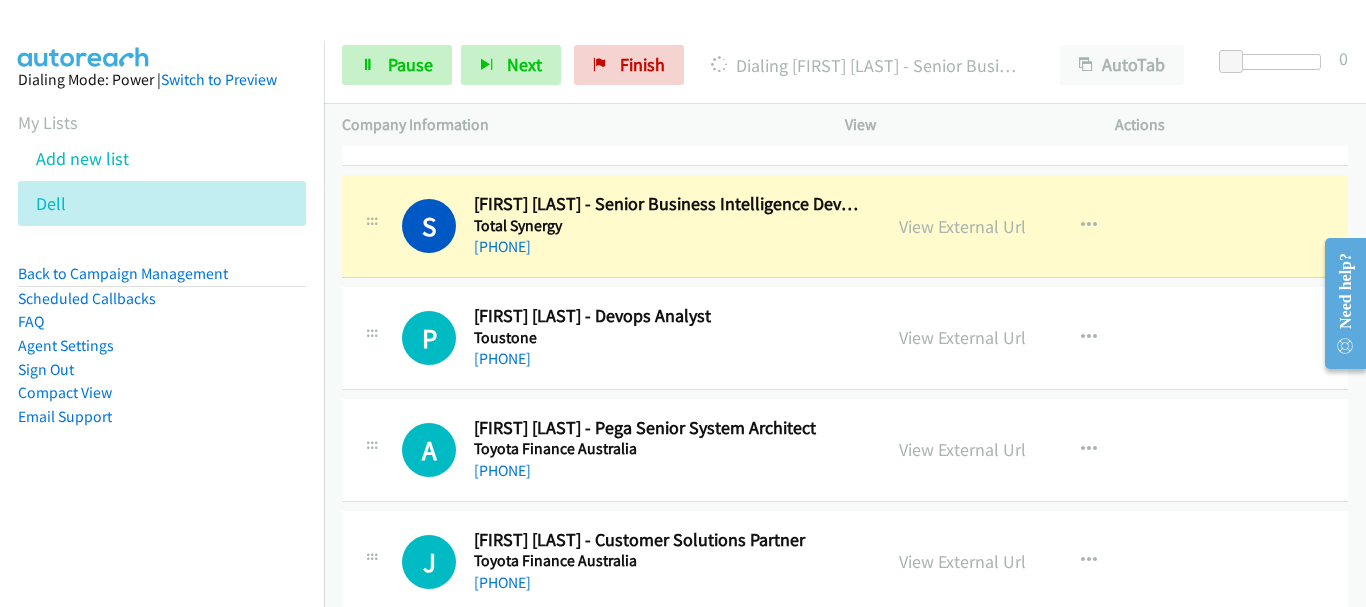 scroll, scrollTop: 4300, scrollLeft: 0, axis: vertical 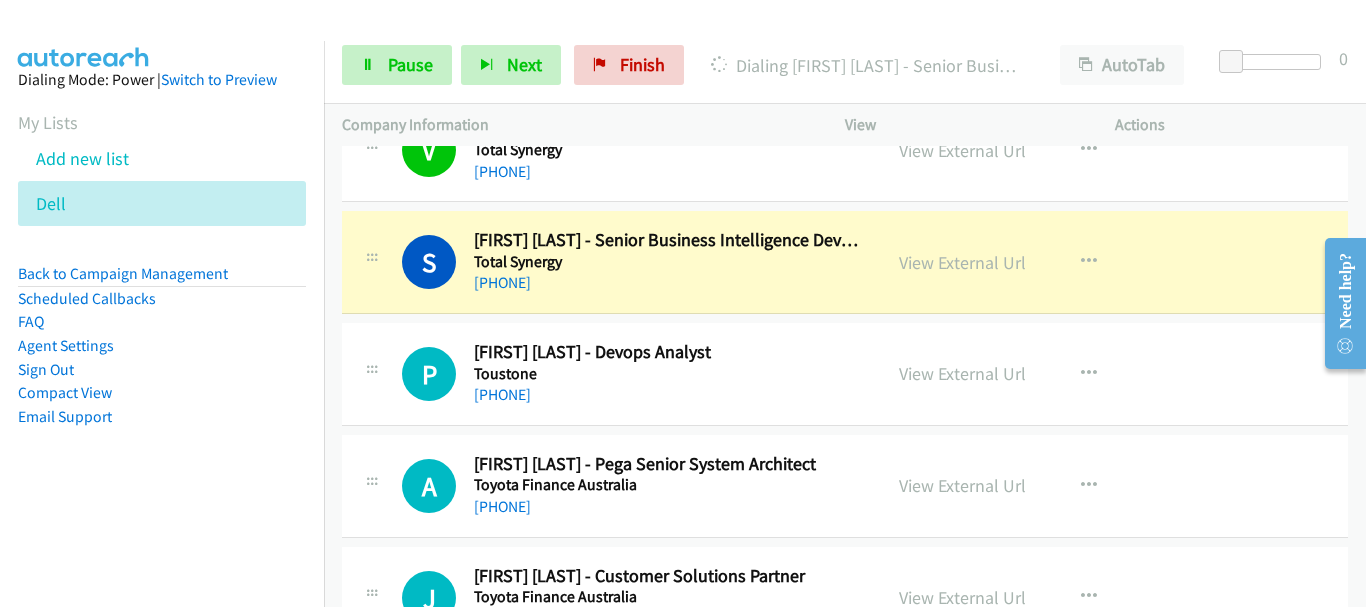drag, startPoint x: 1284, startPoint y: 267, endPoint x: 1060, endPoint y: 316, distance: 229.29675 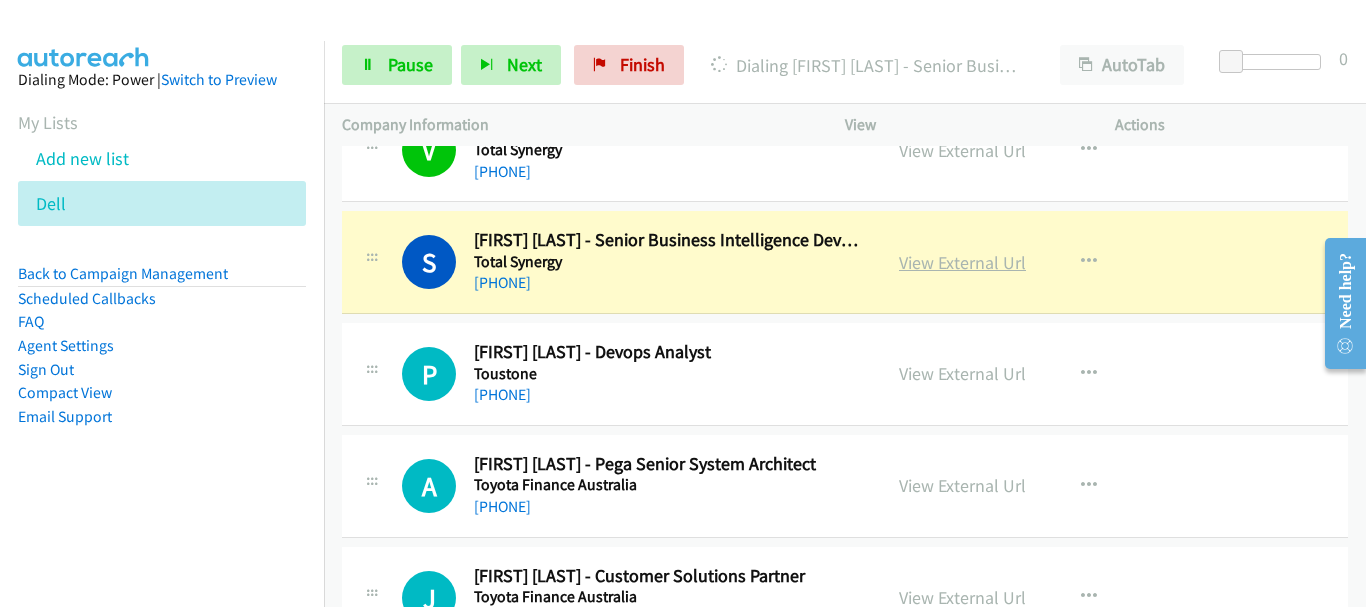 click on "View External Url" at bounding box center (962, 262) 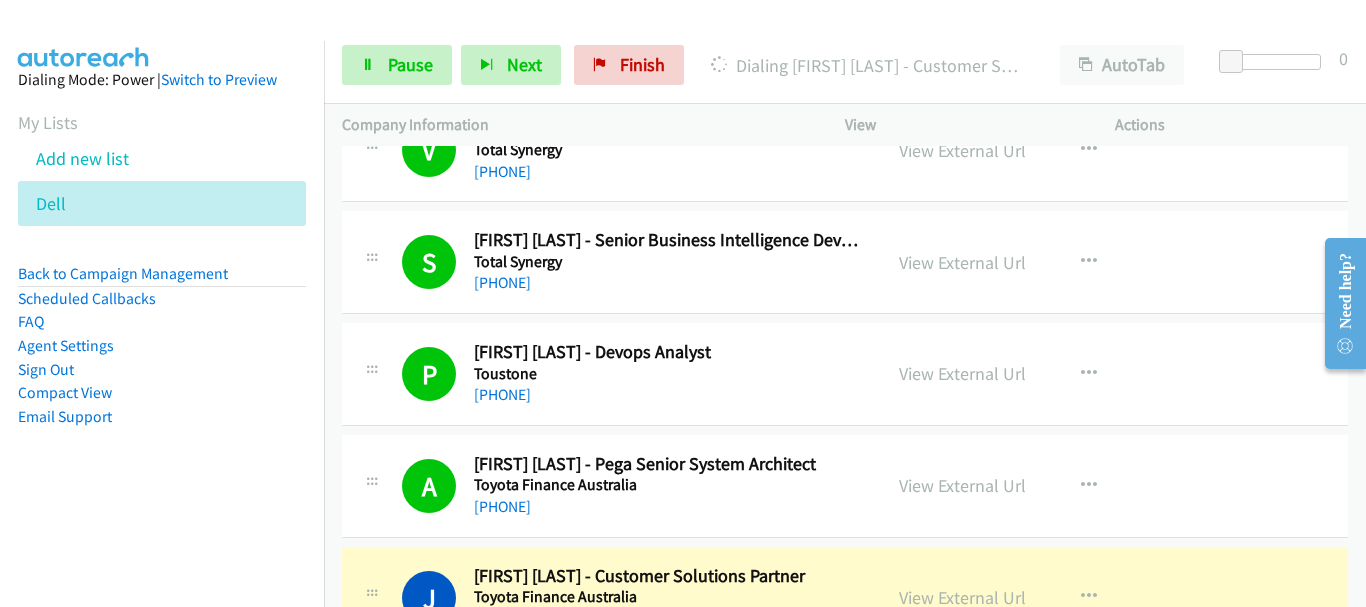 scroll, scrollTop: 4400, scrollLeft: 0, axis: vertical 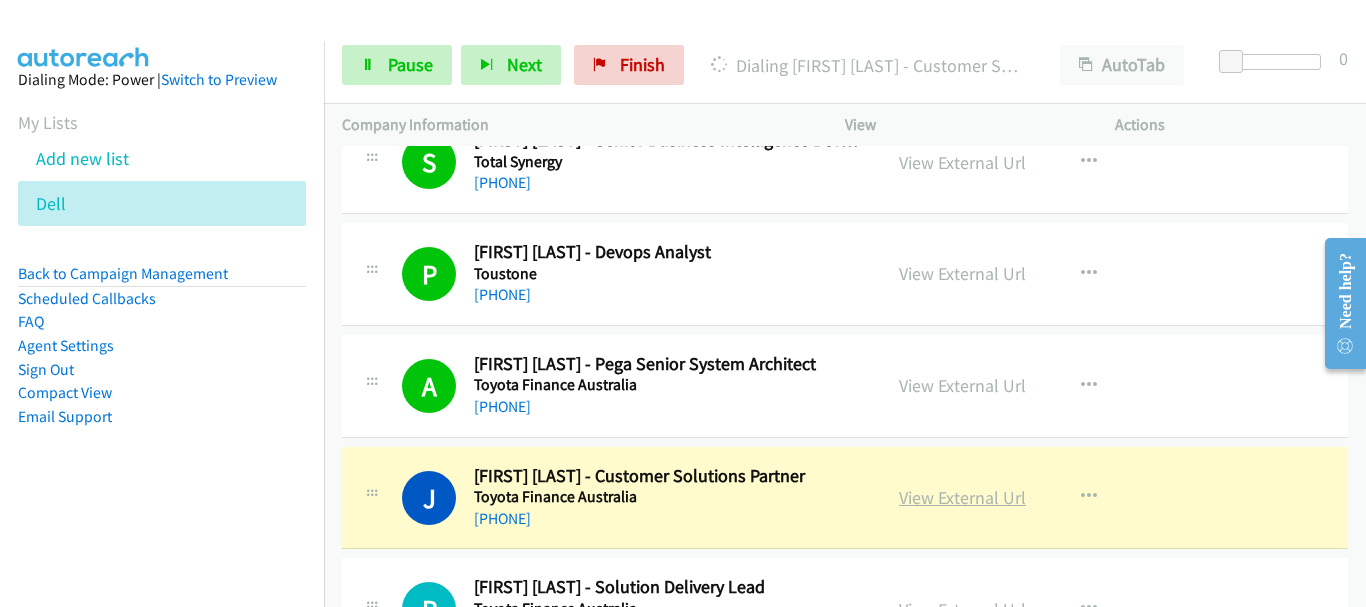 click on "View External Url" at bounding box center (962, 497) 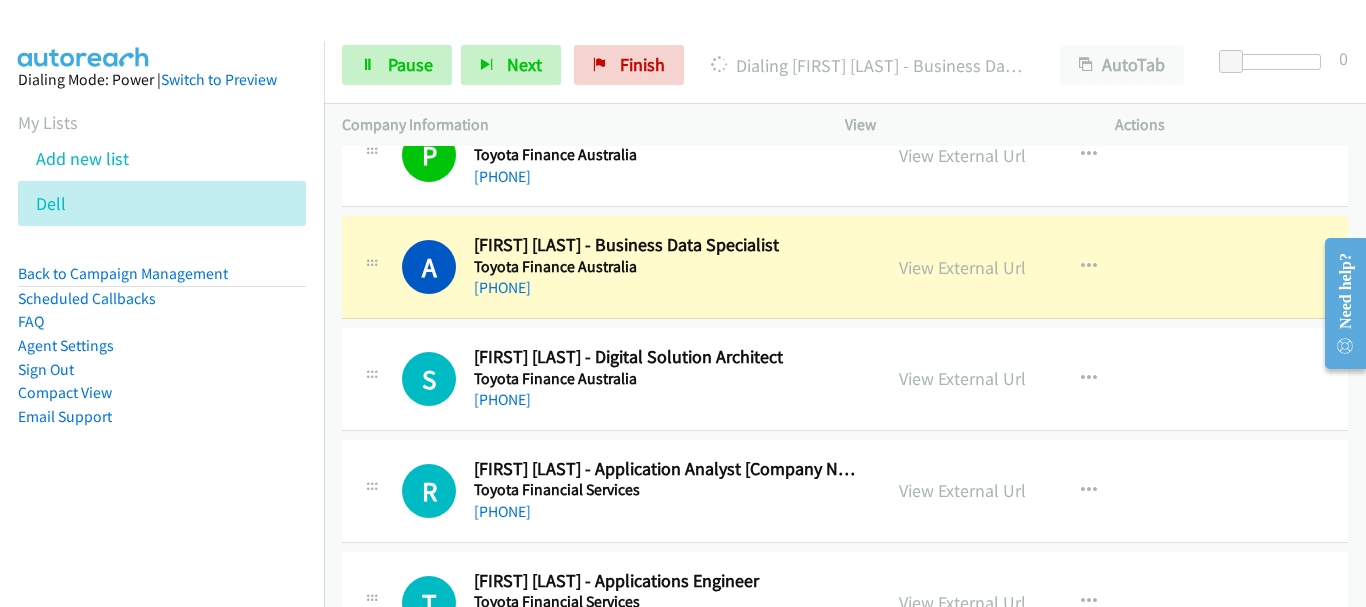 scroll, scrollTop: 4900, scrollLeft: 0, axis: vertical 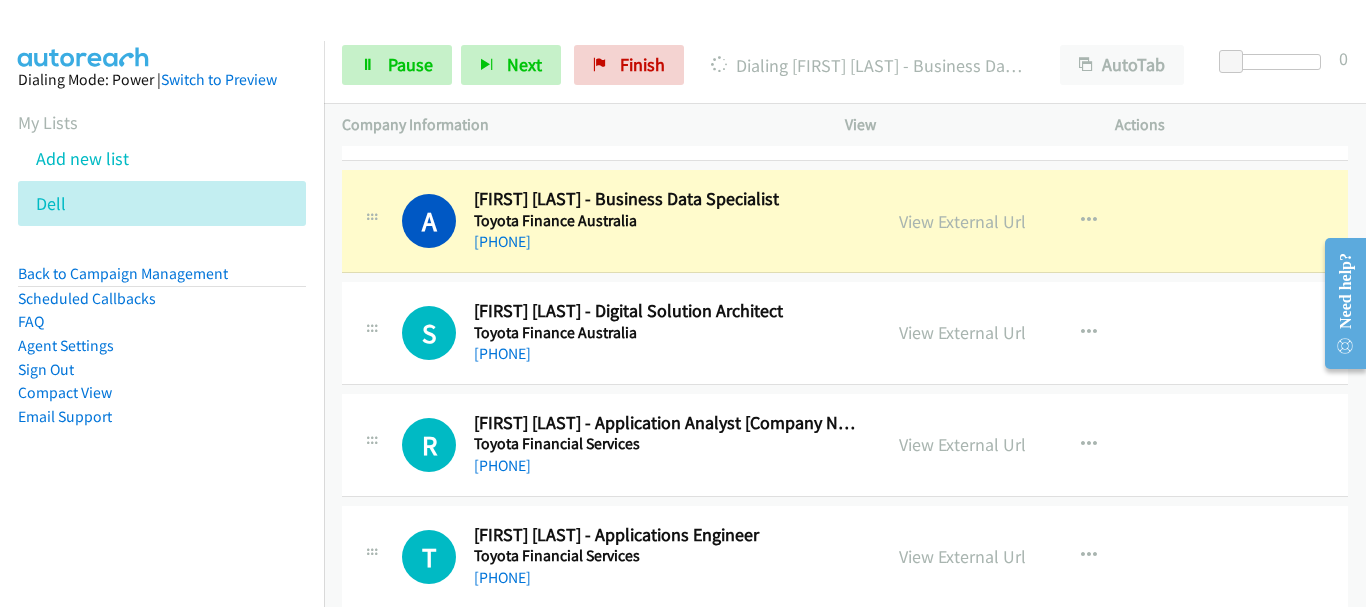 click on "S
Callback Scheduled
Shreya Bhatnagar - Digital Solution Architect
Toyota Finance Australia
Australia/Sydney
+61 474 147 985
View External Url
View External Url
Schedule/Manage Callback
Start Calls Here
Remove from list
Add to do not call list
Reset Call Status" at bounding box center [845, 333] 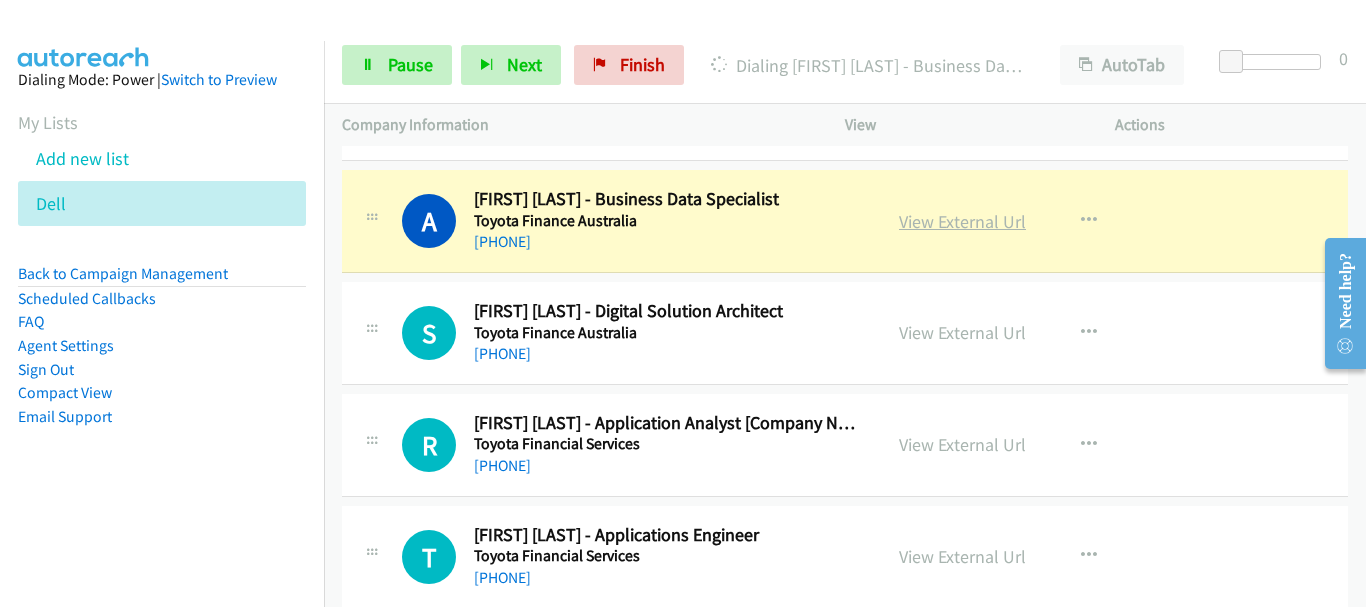 click on "View External Url" at bounding box center (962, 221) 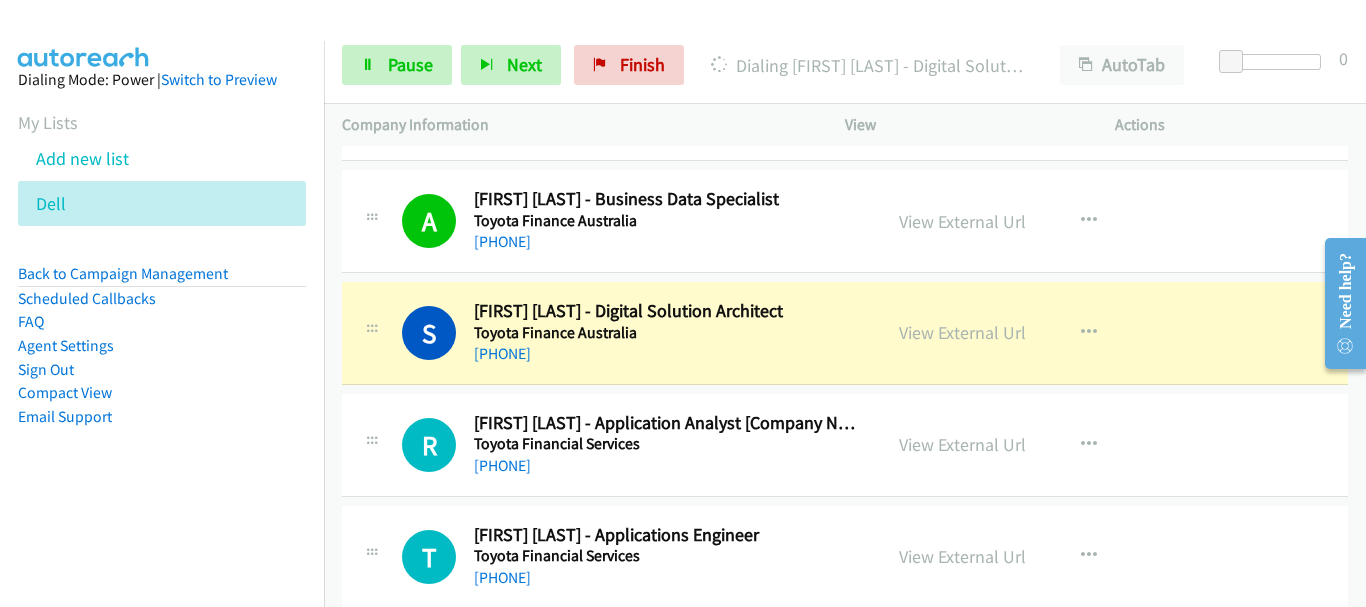 click on "+61 474 147 985" at bounding box center (668, 354) 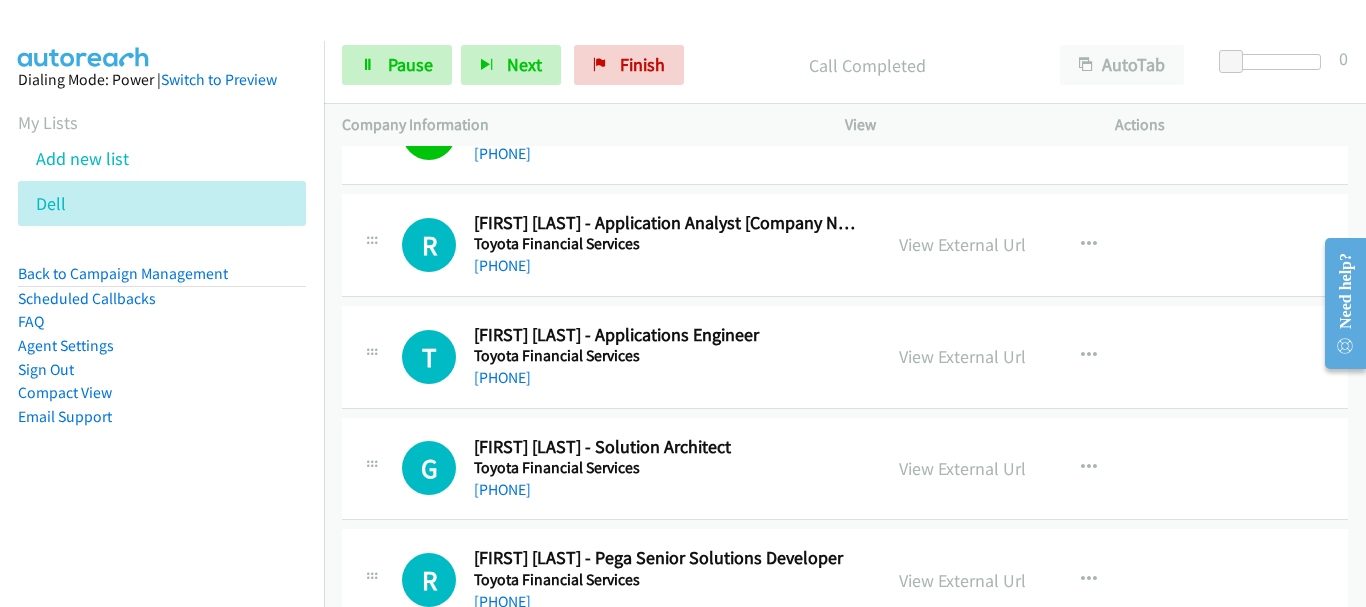 scroll, scrollTop: 5000, scrollLeft: 0, axis: vertical 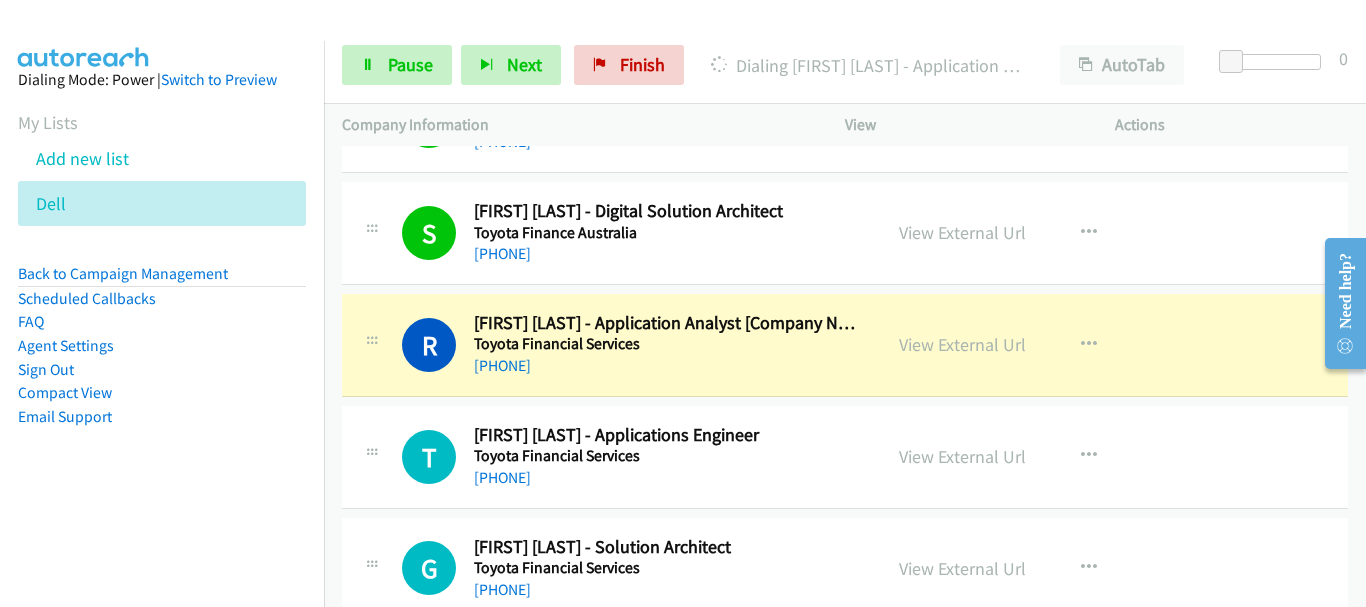 click on "Toyota Financial Services" at bounding box center (668, 456) 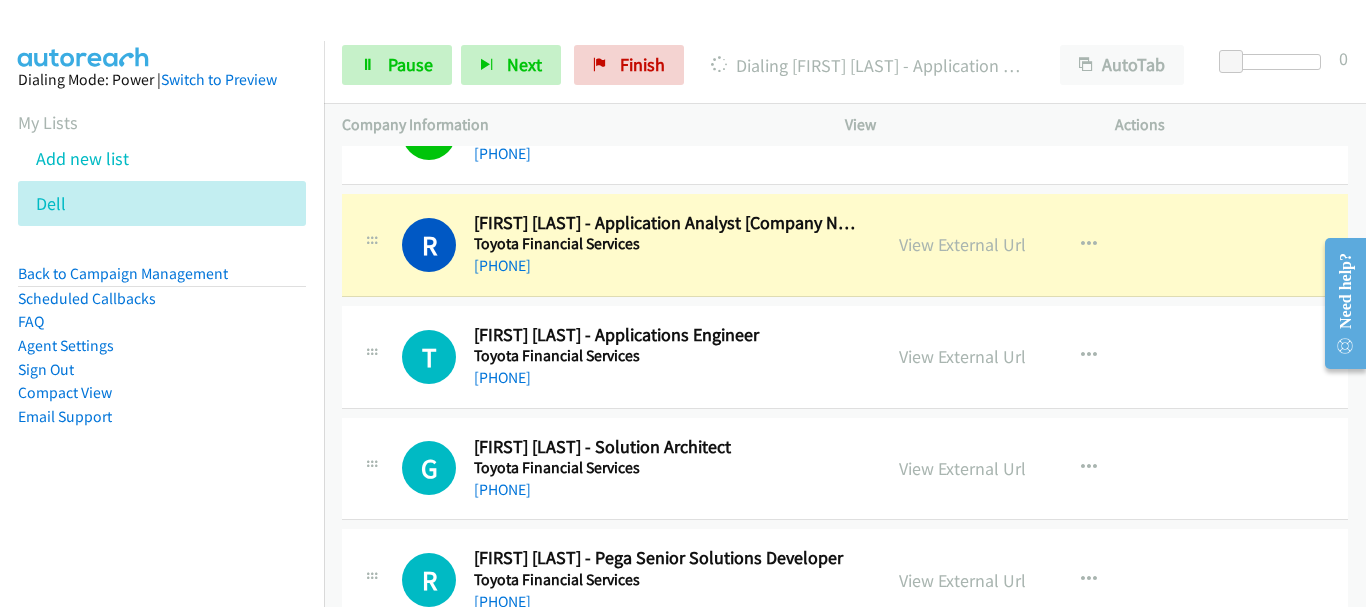 scroll, scrollTop: 5000, scrollLeft: 0, axis: vertical 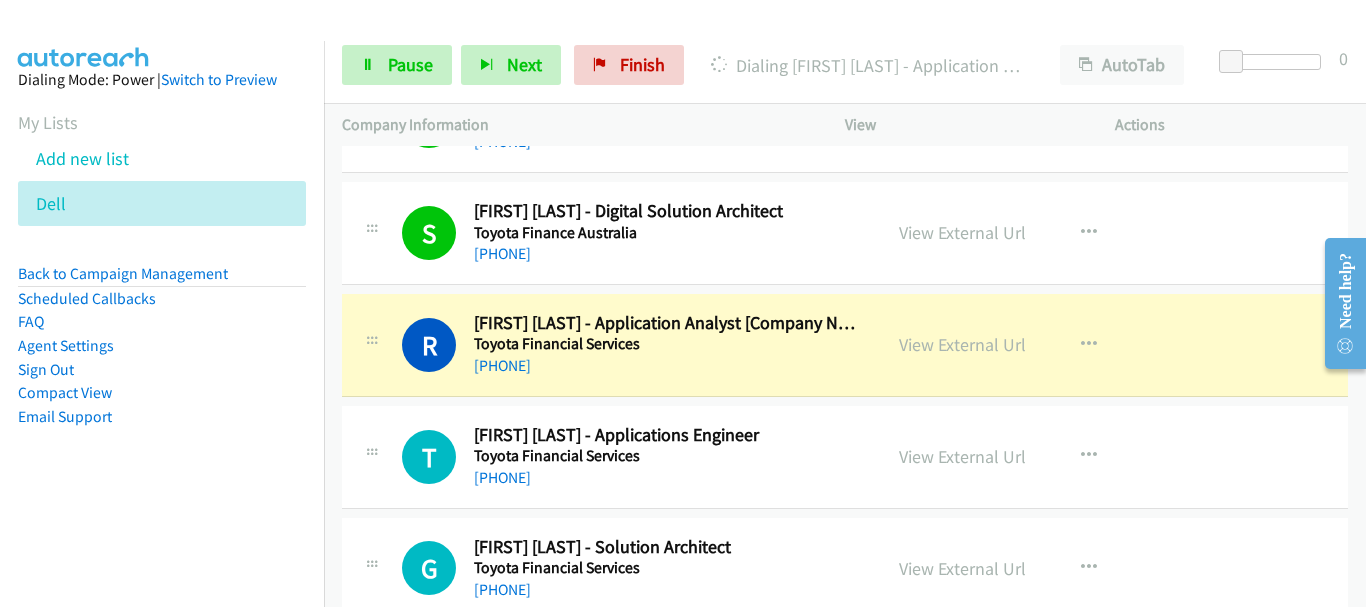 click on "Toyota Financial Services" at bounding box center (668, 456) 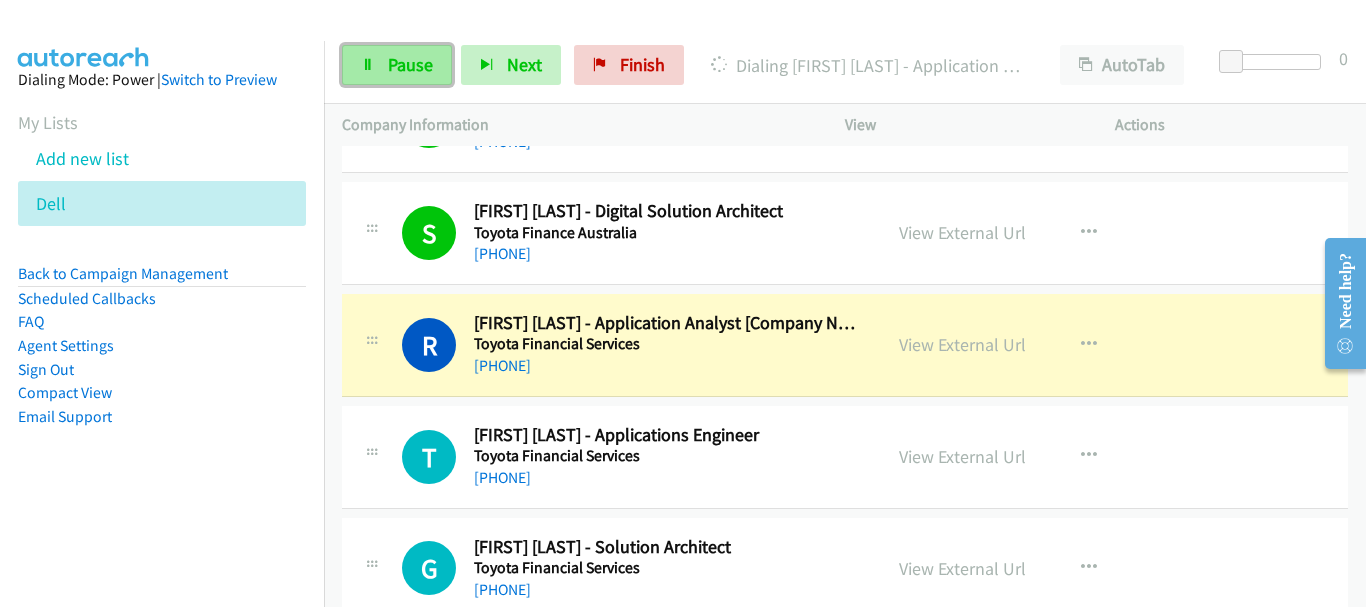 click on "Pause" at bounding box center (410, 64) 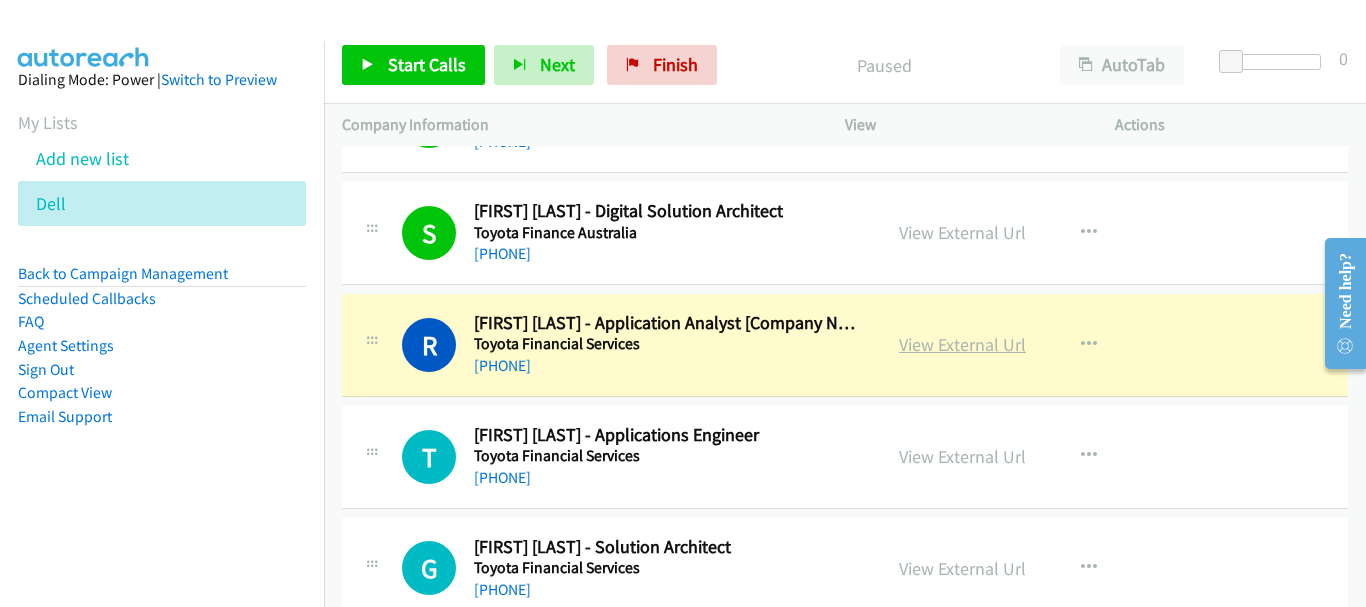 click on "View External Url" at bounding box center (962, 344) 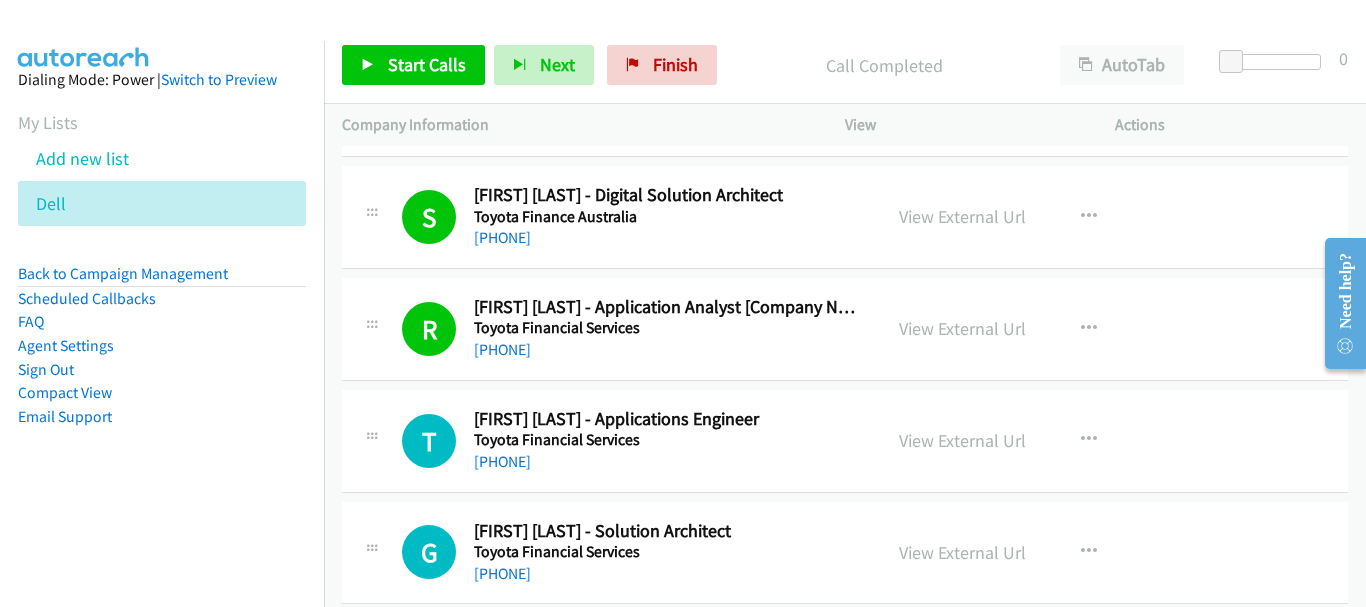 scroll, scrollTop: 5000, scrollLeft: 0, axis: vertical 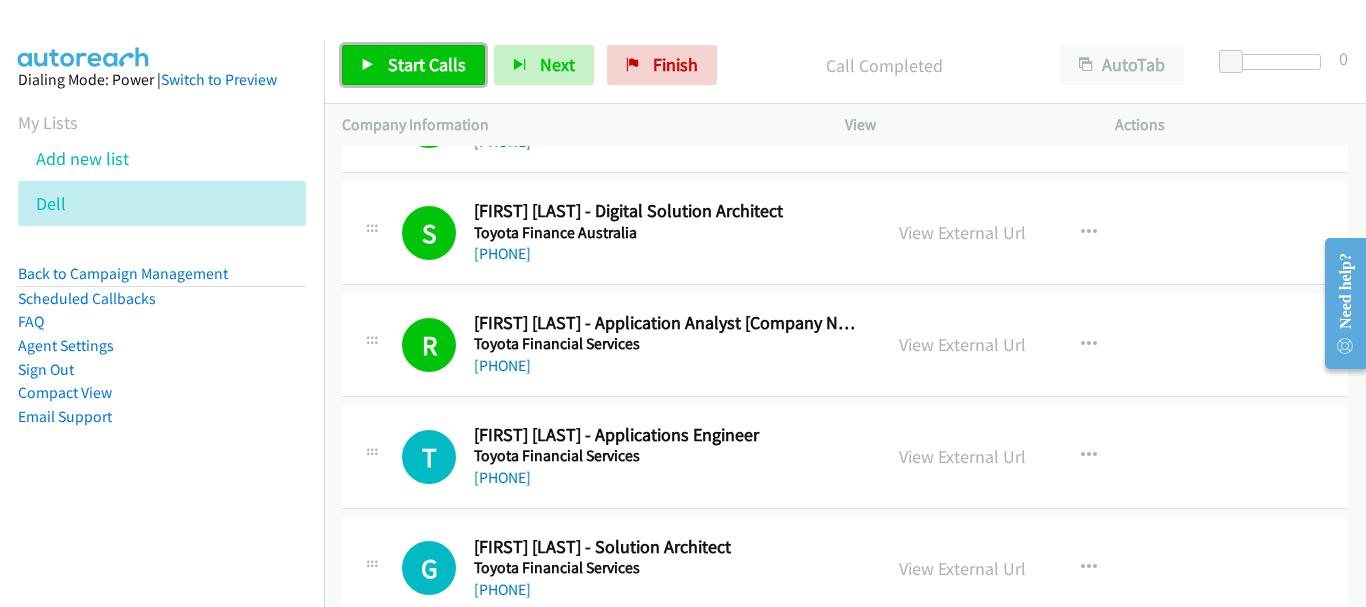 click on "Start Calls" at bounding box center (427, 64) 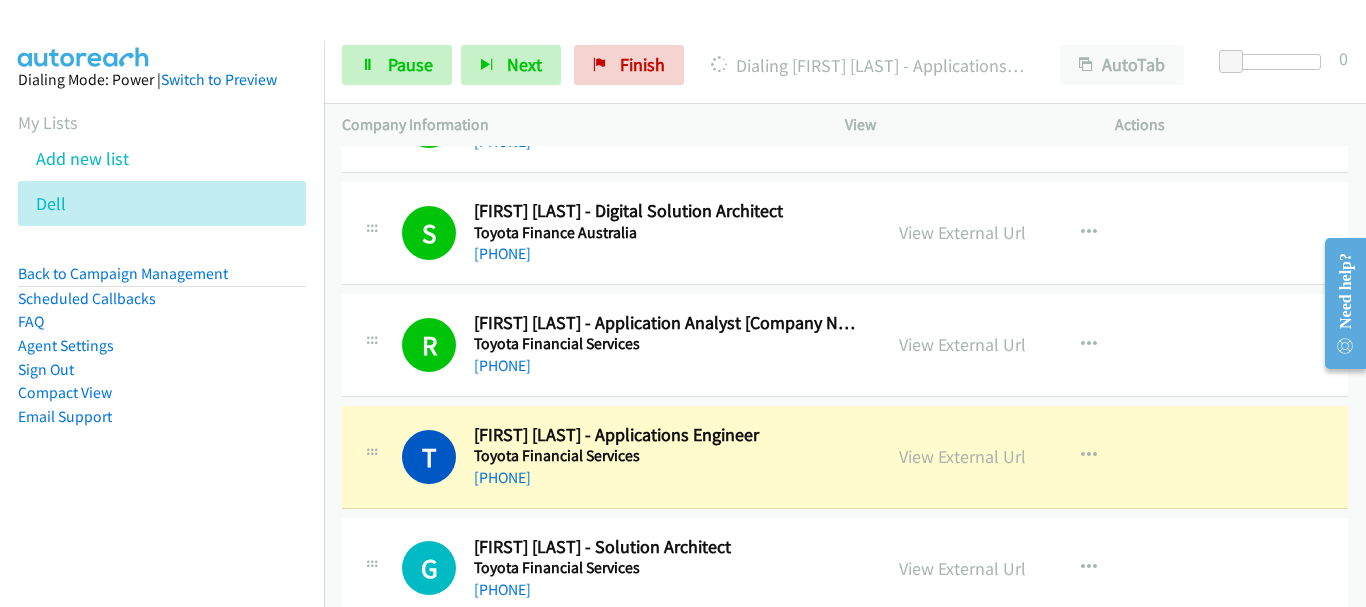 scroll, scrollTop: 5100, scrollLeft: 0, axis: vertical 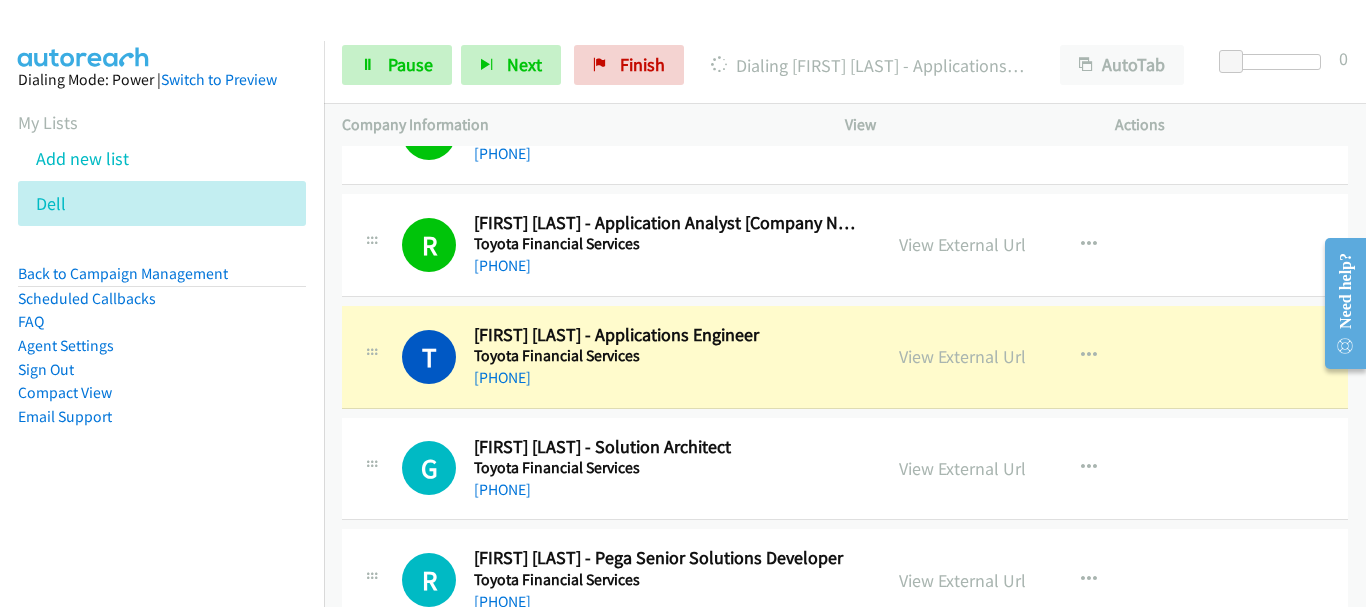 click on "Tanvi Jairath - Applications Engineer" at bounding box center (668, 335) 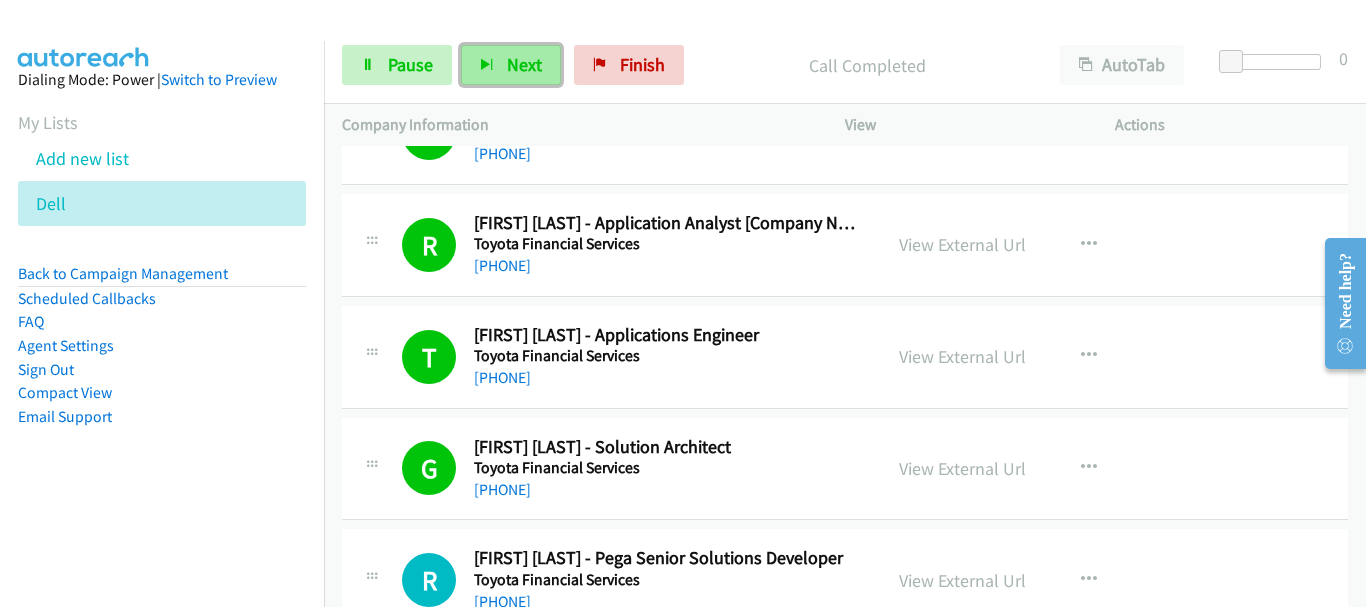 click on "Next" at bounding box center [524, 64] 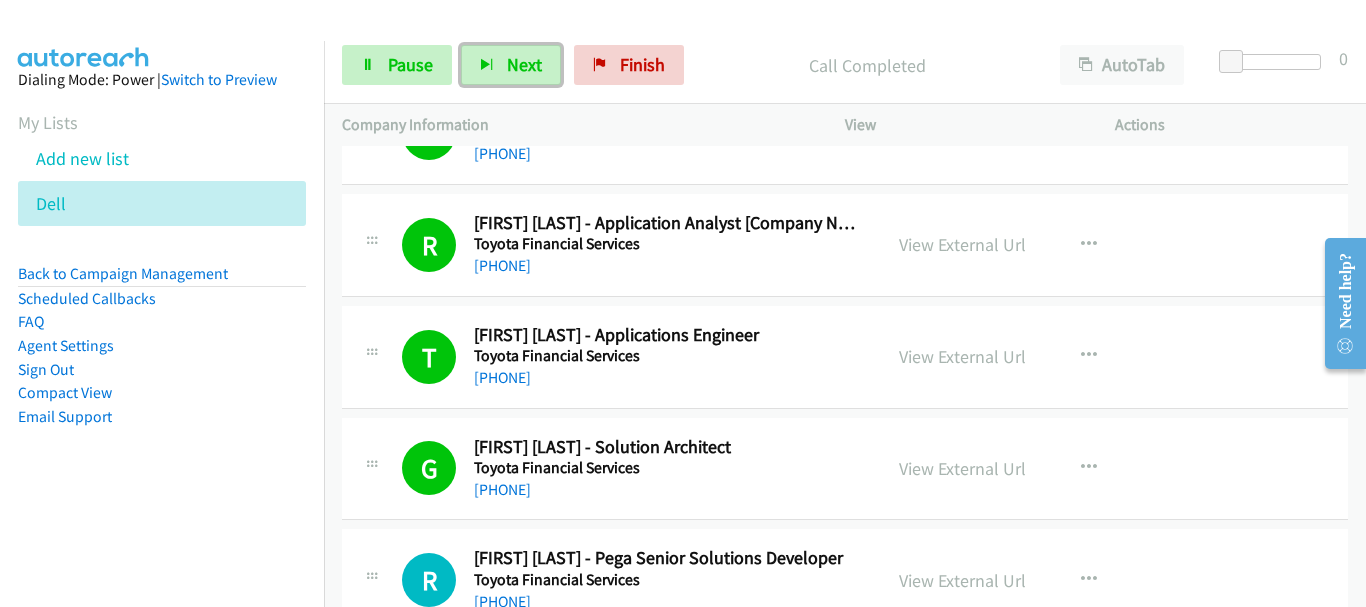 click on "G
Callback Scheduled
Guy Mc Intosh - Solution Architect
Toyota Financial Services
Australia/Sydney
+61 417 124 792
View External Url
View External Url
Schedule/Manage Callback
Start Calls Here
Remove from list
Add to do not call list
Reset Call Status" at bounding box center (845, 469) 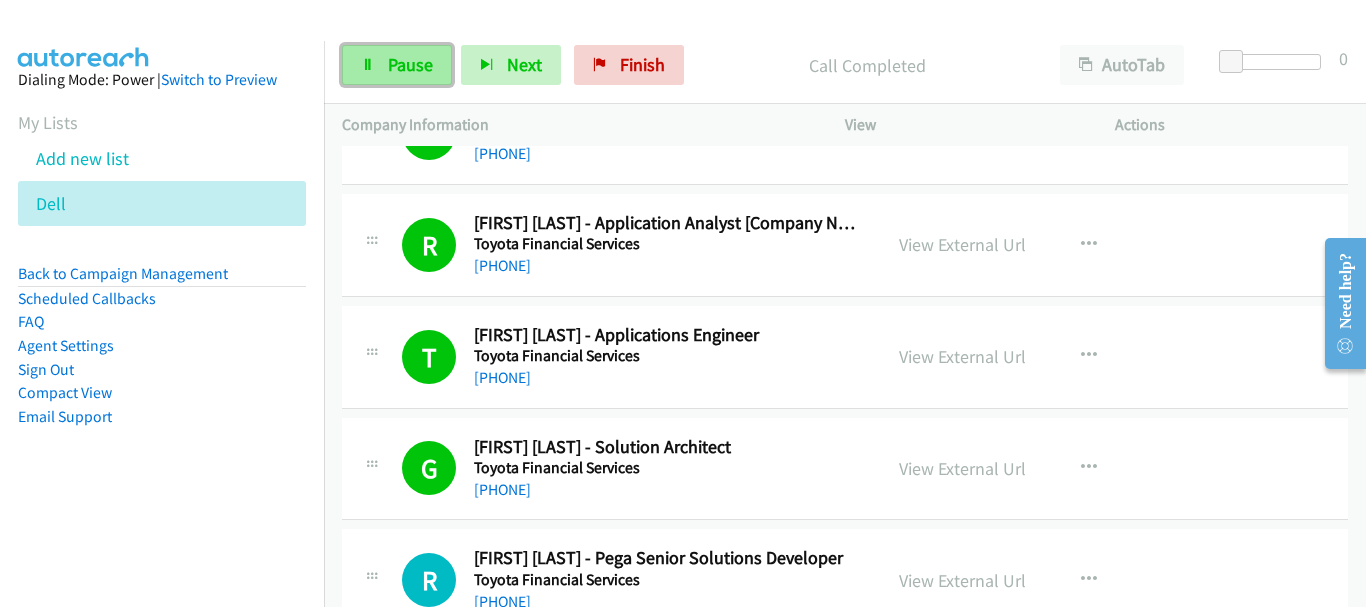 click on "Pause" at bounding box center (397, 65) 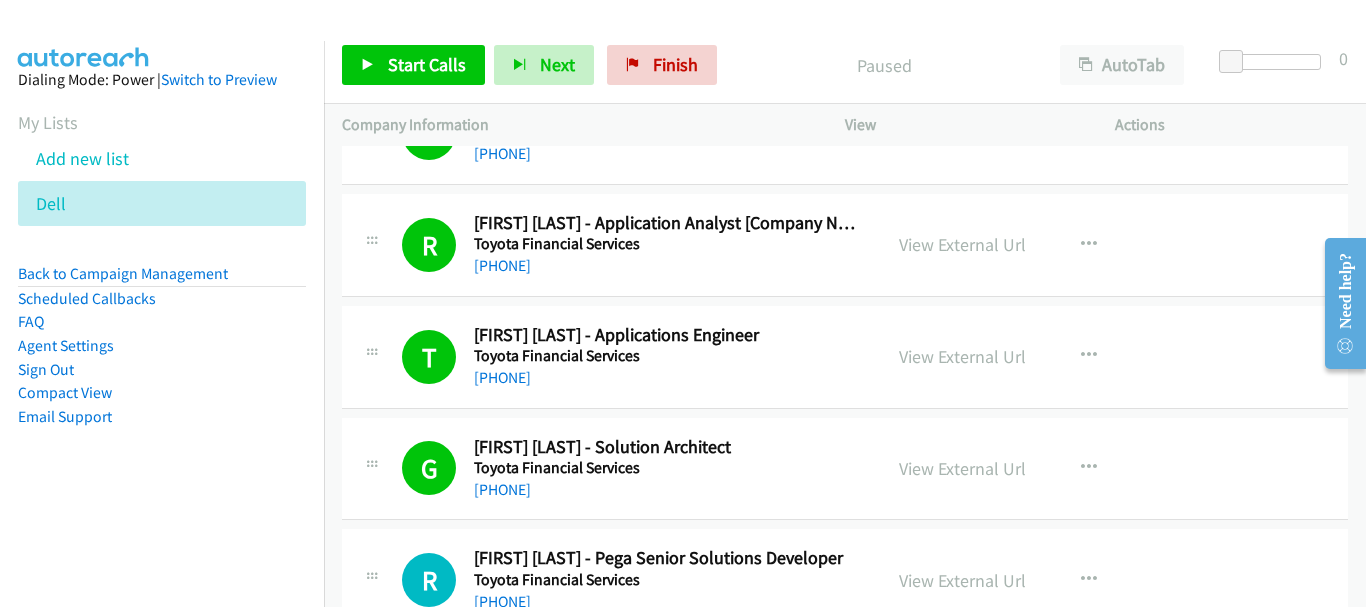 click on "+61 417 124 792" at bounding box center [668, 490] 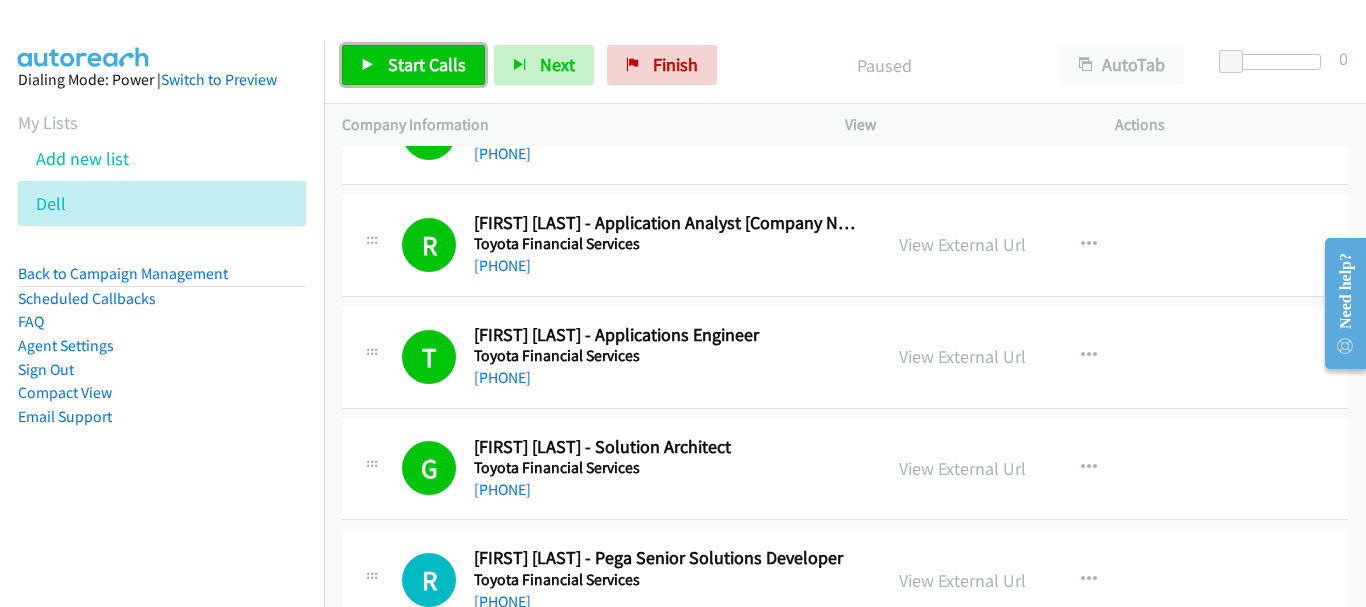 click on "Start Calls" at bounding box center [413, 65] 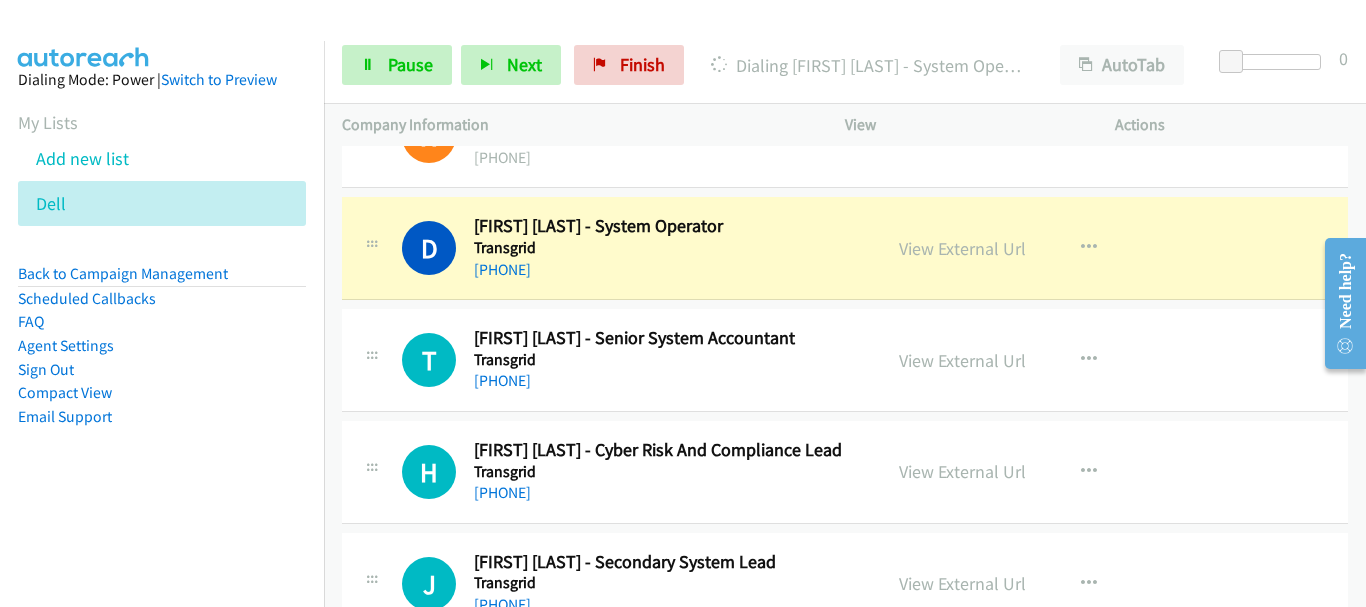 scroll, scrollTop: 6000, scrollLeft: 0, axis: vertical 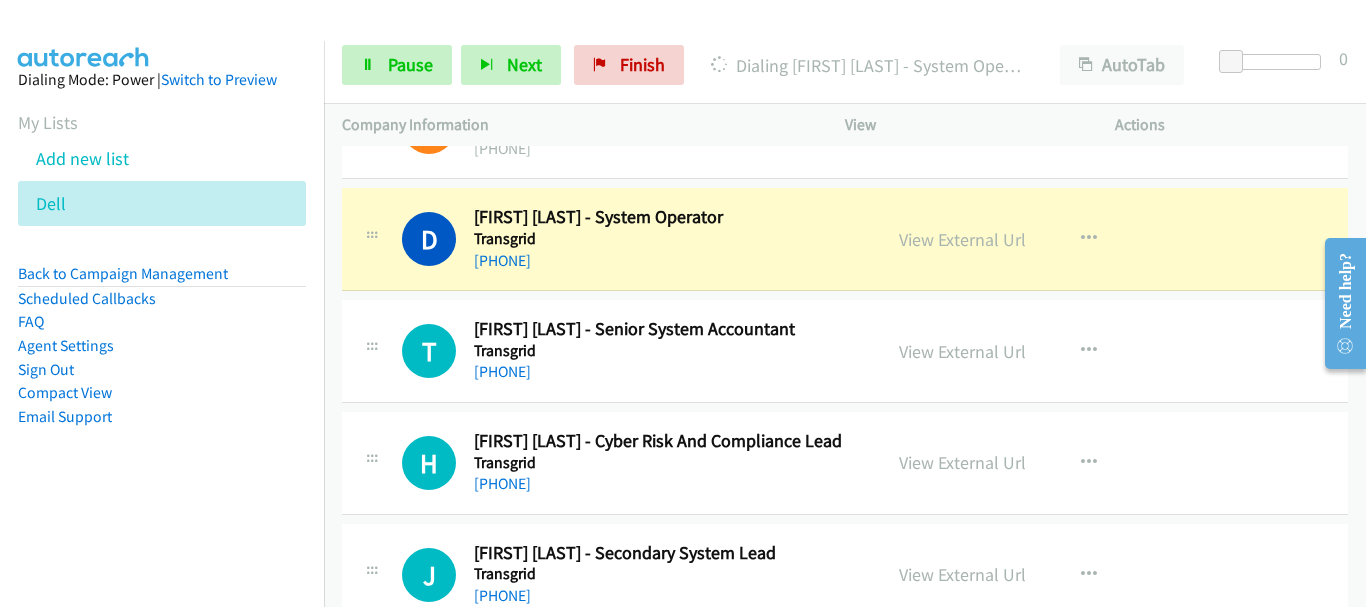 drag, startPoint x: 814, startPoint y: 406, endPoint x: 801, endPoint y: 394, distance: 17.691807 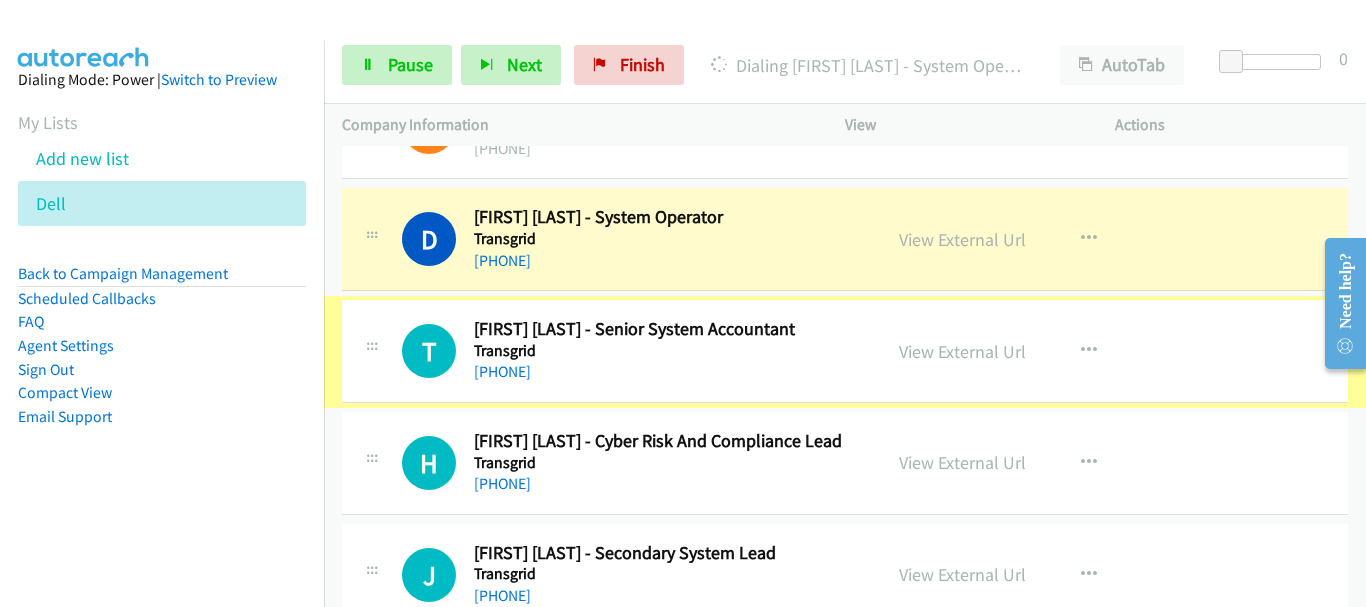 click on "T
Callback Scheduled
Tina S. - Senior System Accountant
Transgrid
Australia/Sydney
+61 425 650 713
View External Url
View External Url
Schedule/Manage Callback
Start Calls Here
Remove from list
Add to do not call list
Reset Call Status" at bounding box center (845, 351) 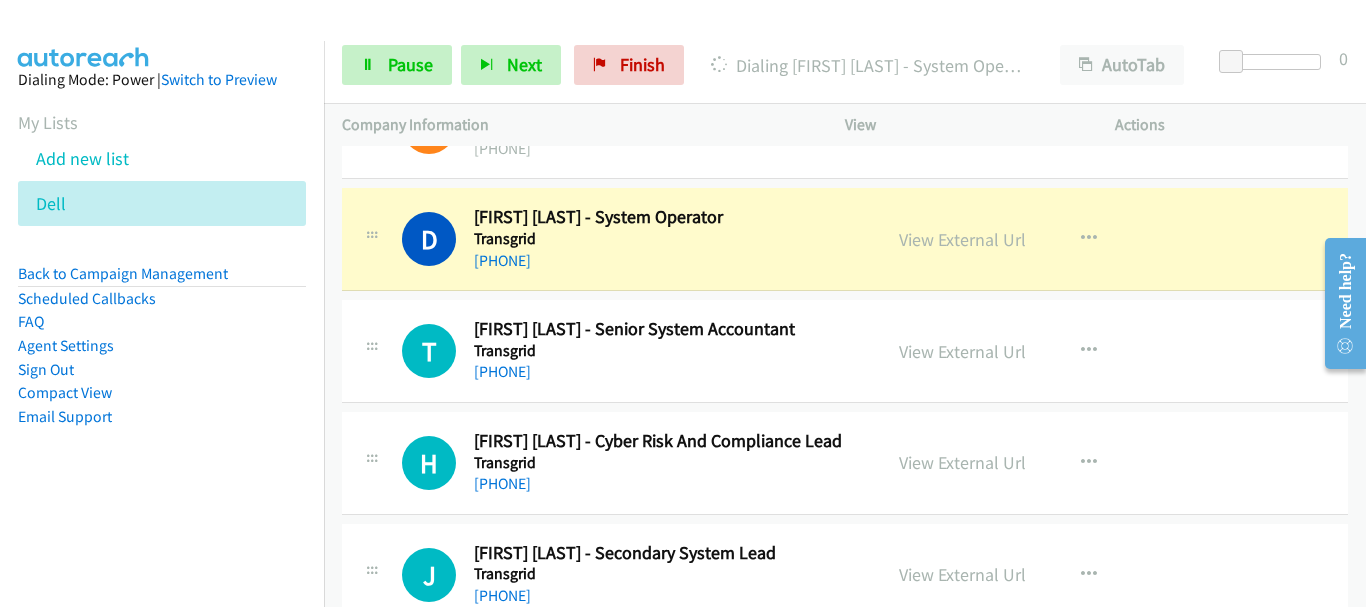 click on "+61 425 650 713" at bounding box center [668, 372] 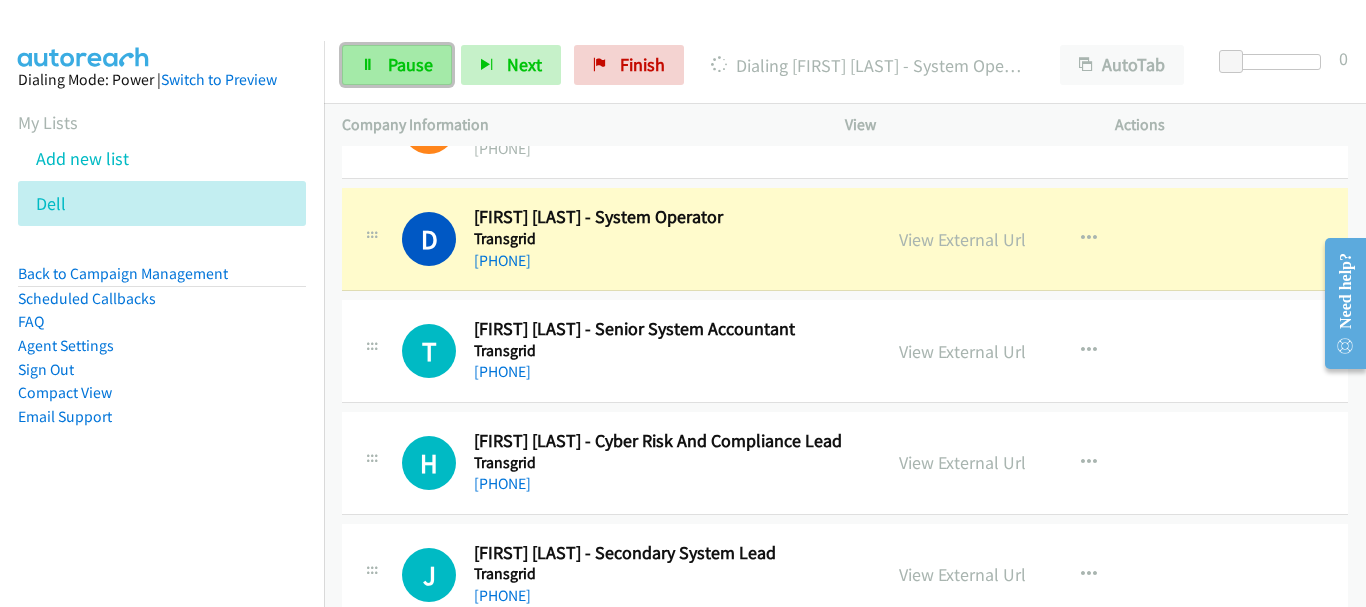 click on "Pause" at bounding box center [410, 64] 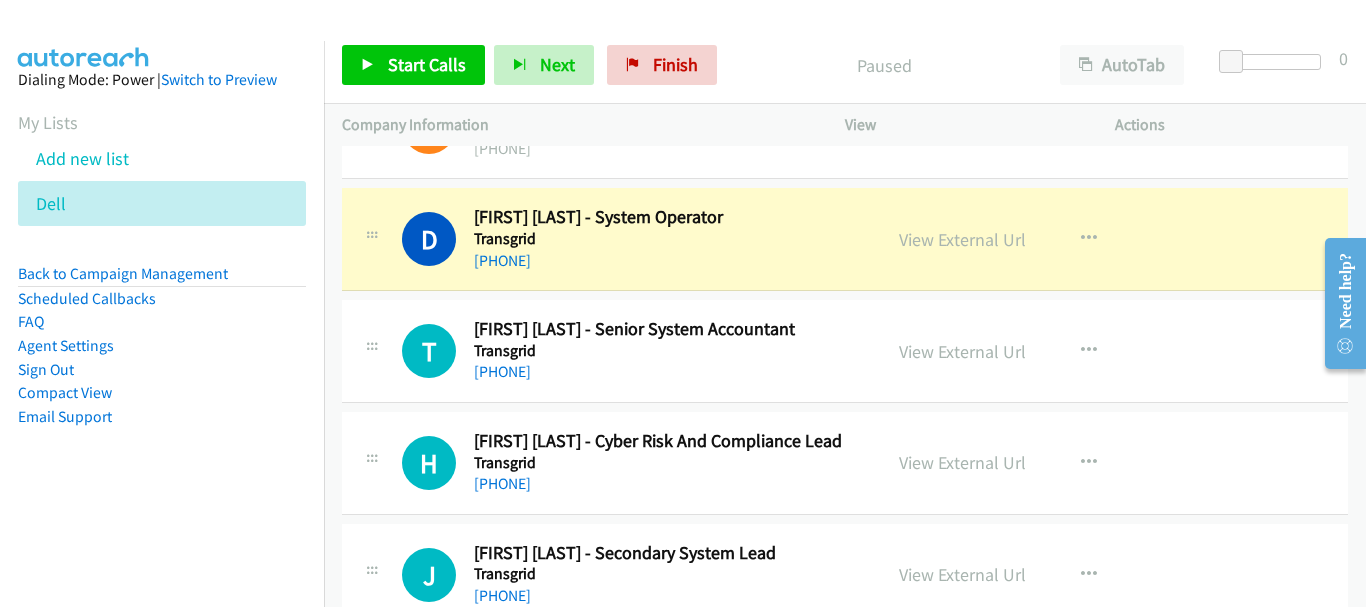 click on "+61 2 4967 8631" at bounding box center (668, 261) 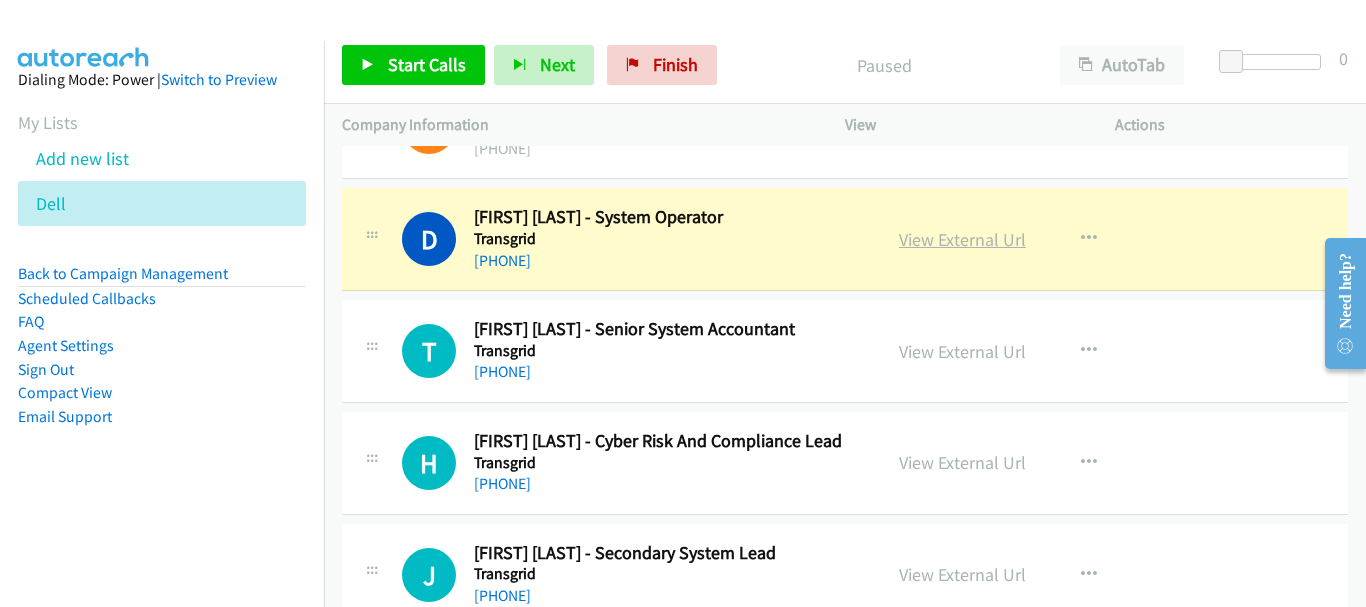 click on "View External Url" at bounding box center (962, 239) 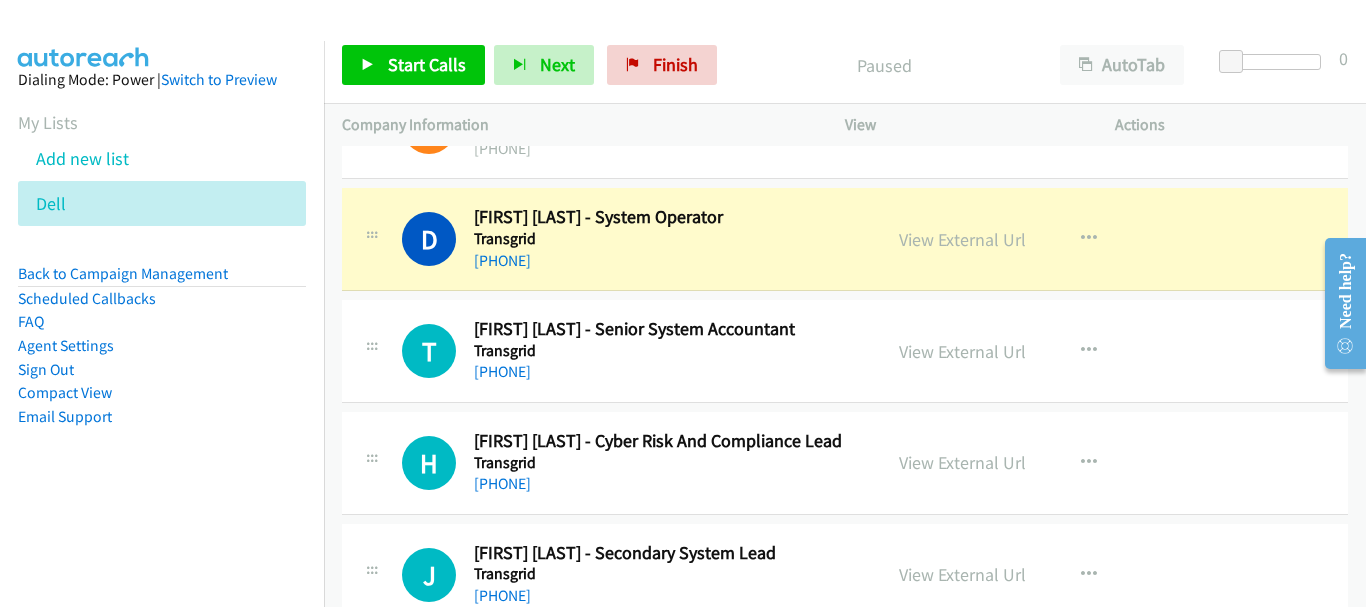 click on "+61 2 4967 8631" at bounding box center [668, 261] 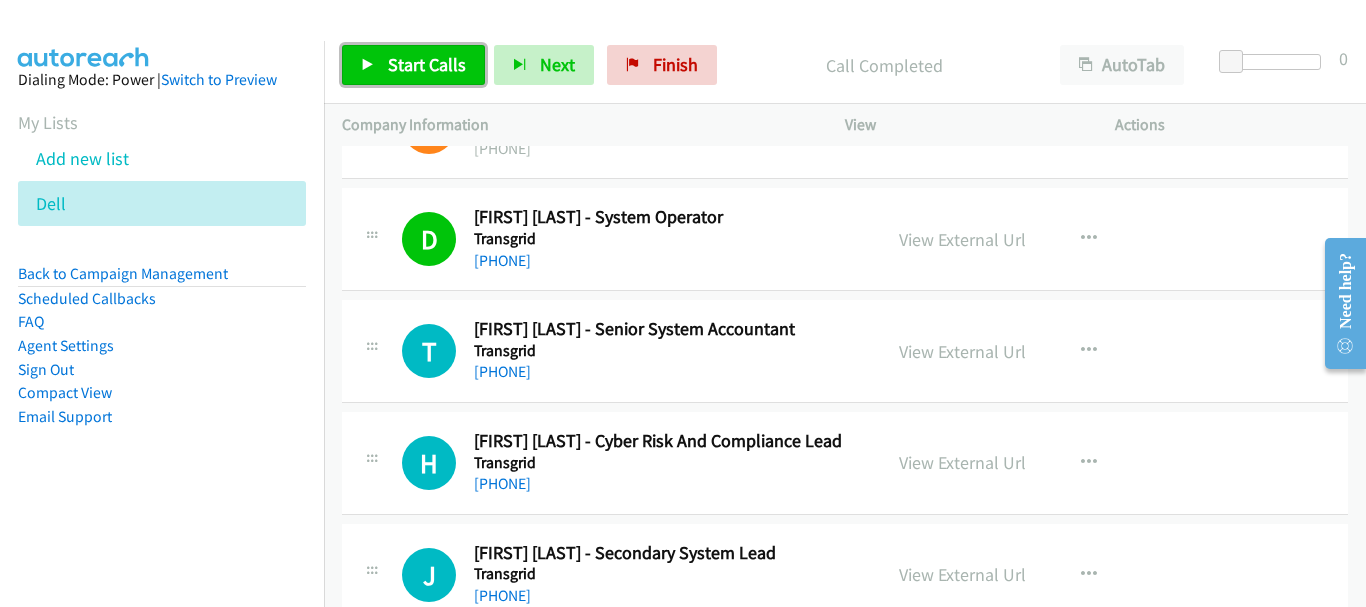 click on "Start Calls" at bounding box center [427, 64] 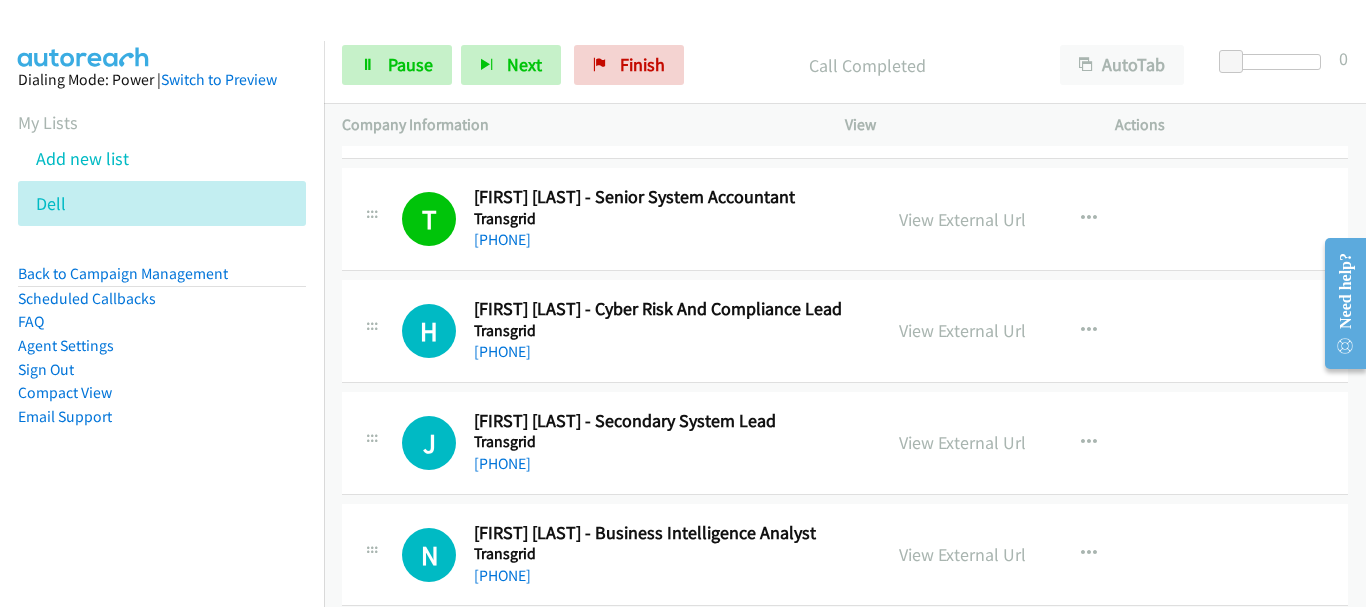 scroll, scrollTop: 6100, scrollLeft: 0, axis: vertical 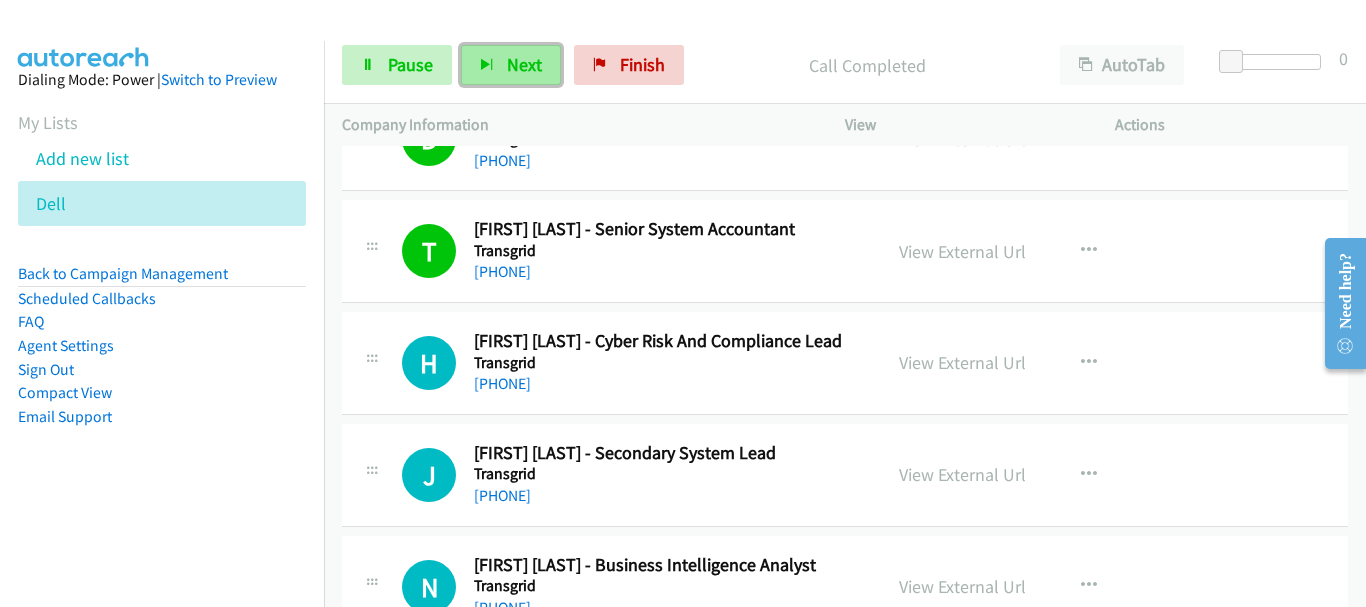 click on "Next" at bounding box center (511, 65) 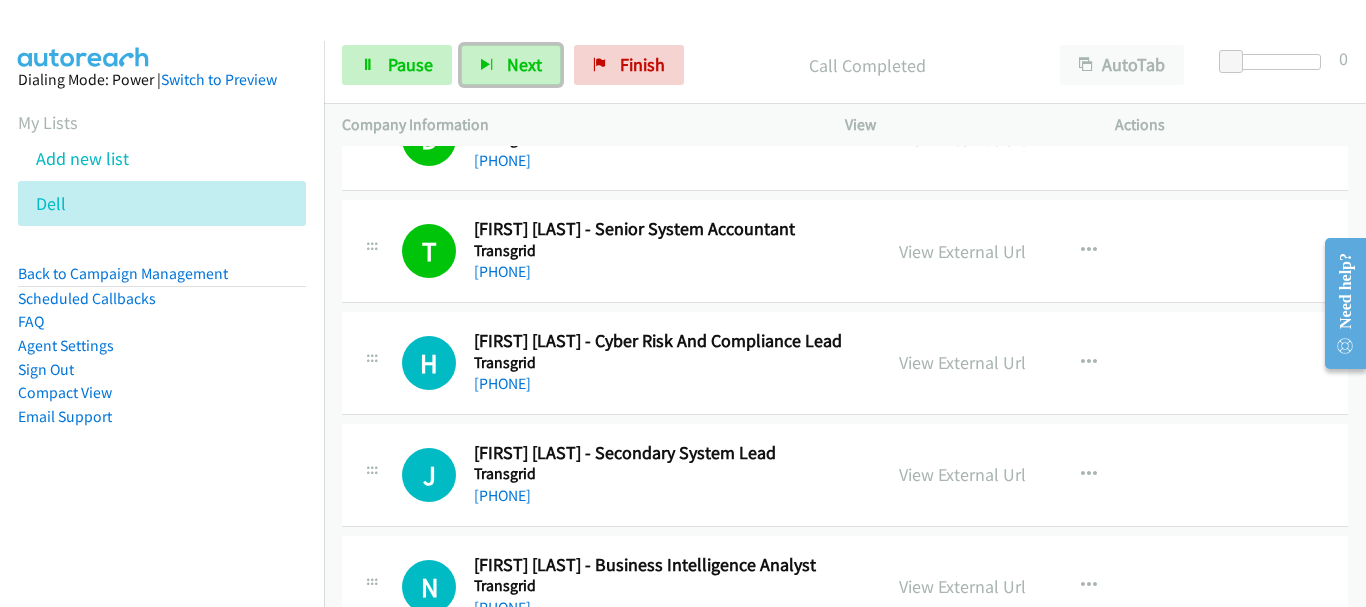scroll, scrollTop: 6200, scrollLeft: 0, axis: vertical 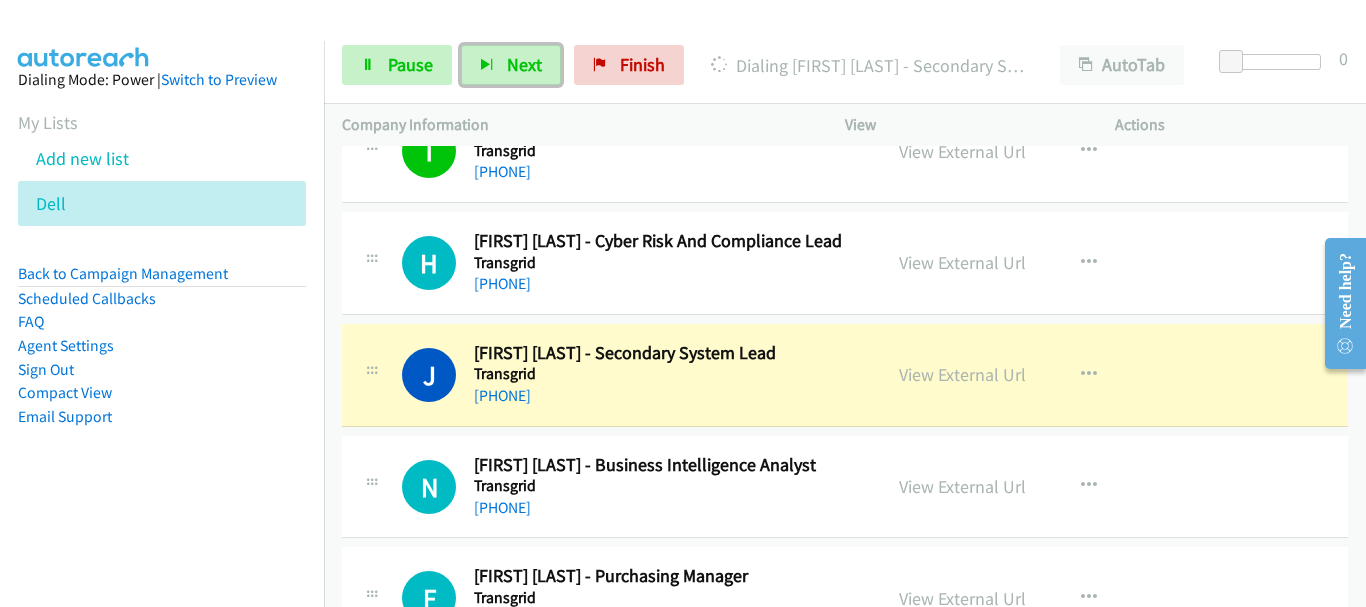 click on "+61 451 244 280" at bounding box center (668, 508) 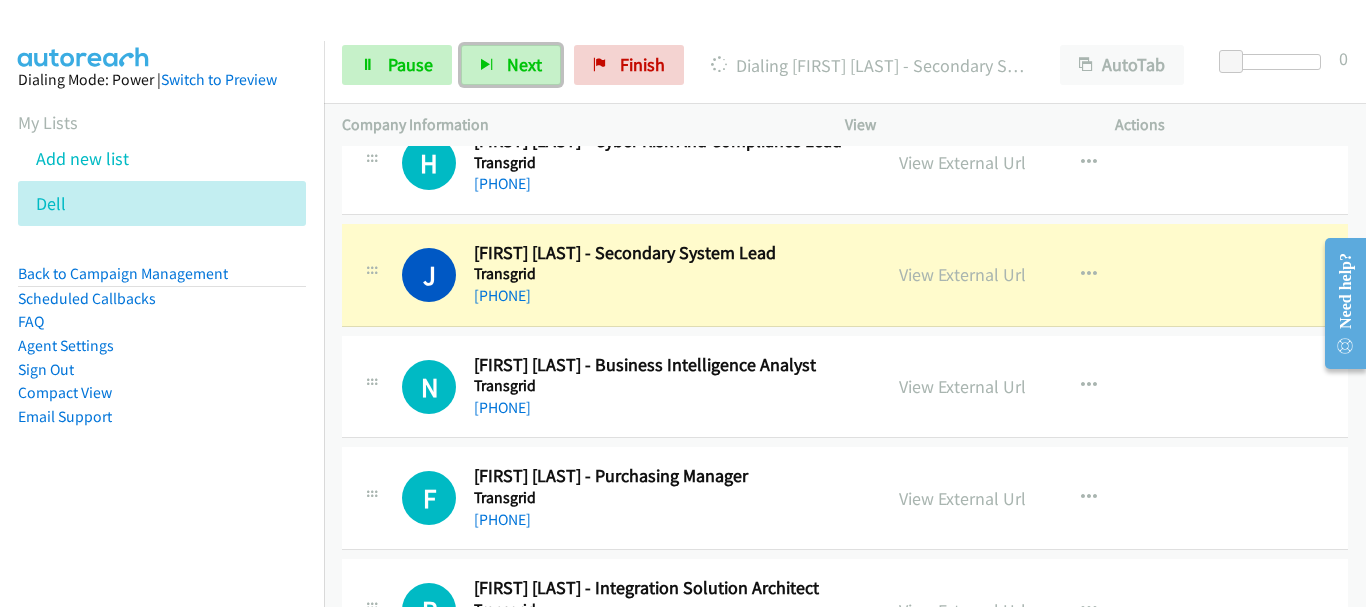 scroll, scrollTop: 6200, scrollLeft: 0, axis: vertical 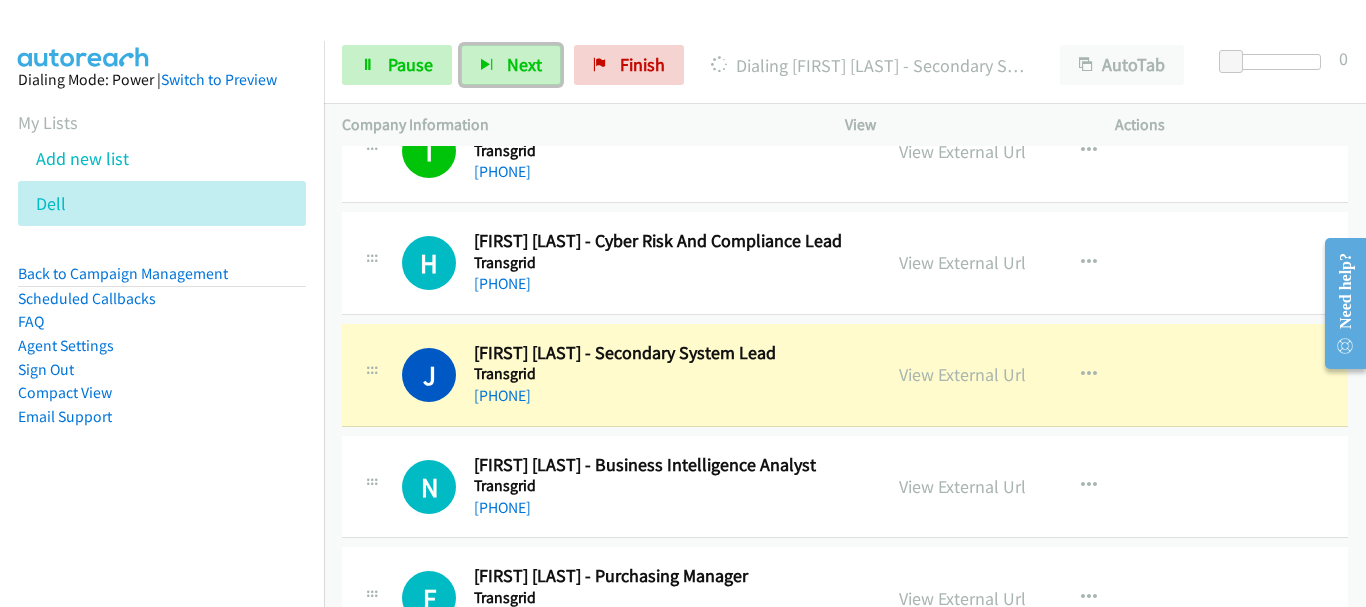 click on "+61 451 244 280" at bounding box center [668, 508] 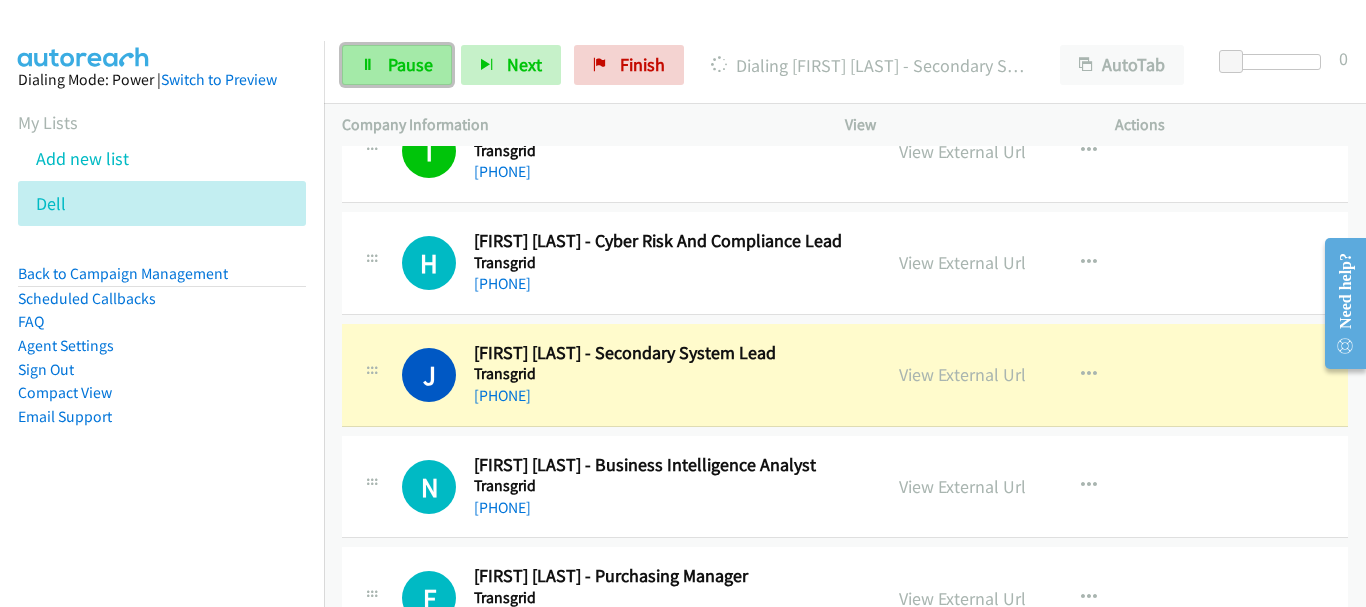 click on "Pause" at bounding box center (397, 65) 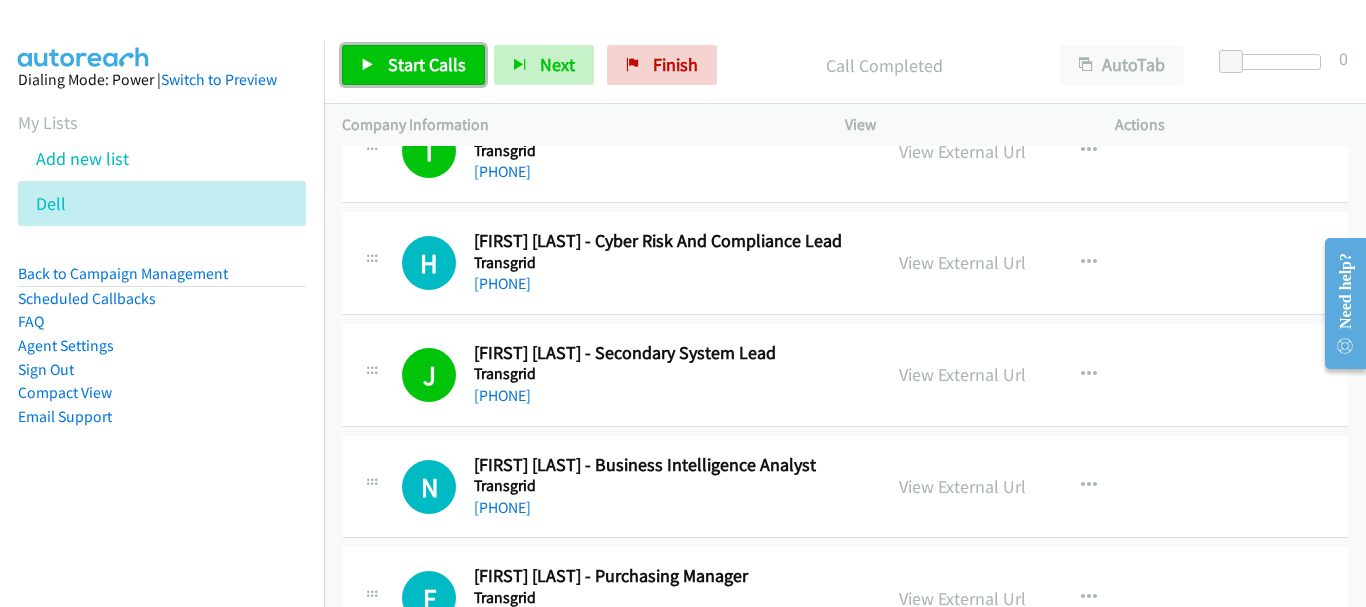 click on "Start Calls" at bounding box center (427, 64) 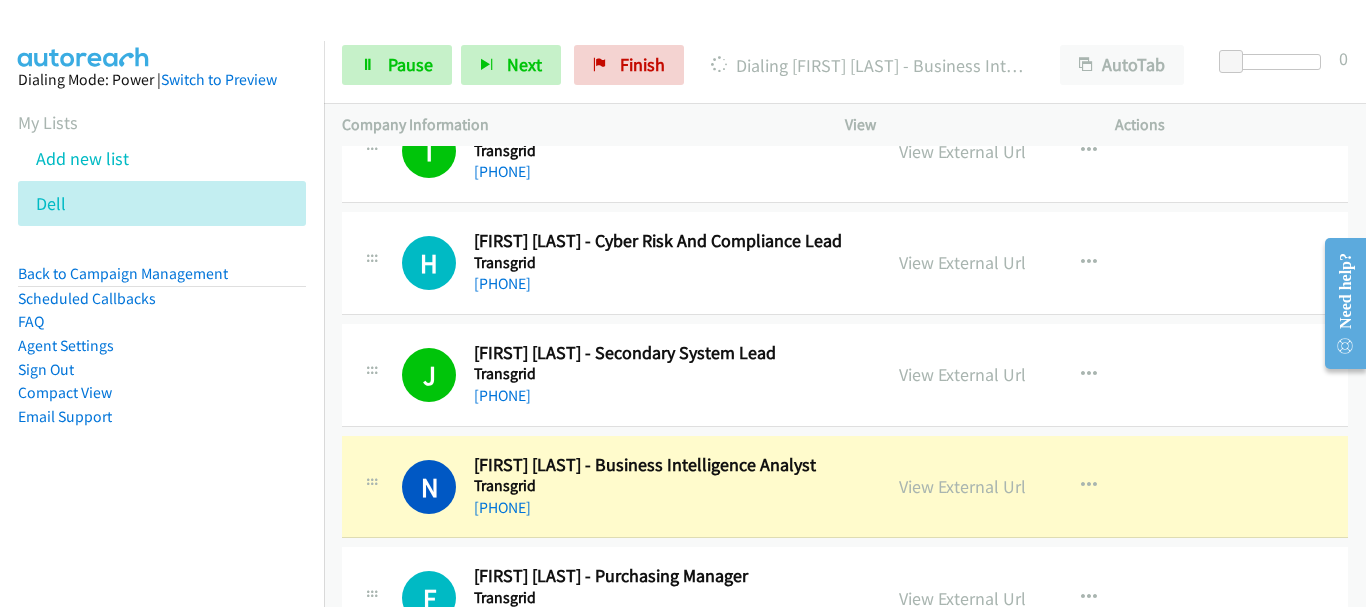 click on "+61 451 244 280" at bounding box center [668, 508] 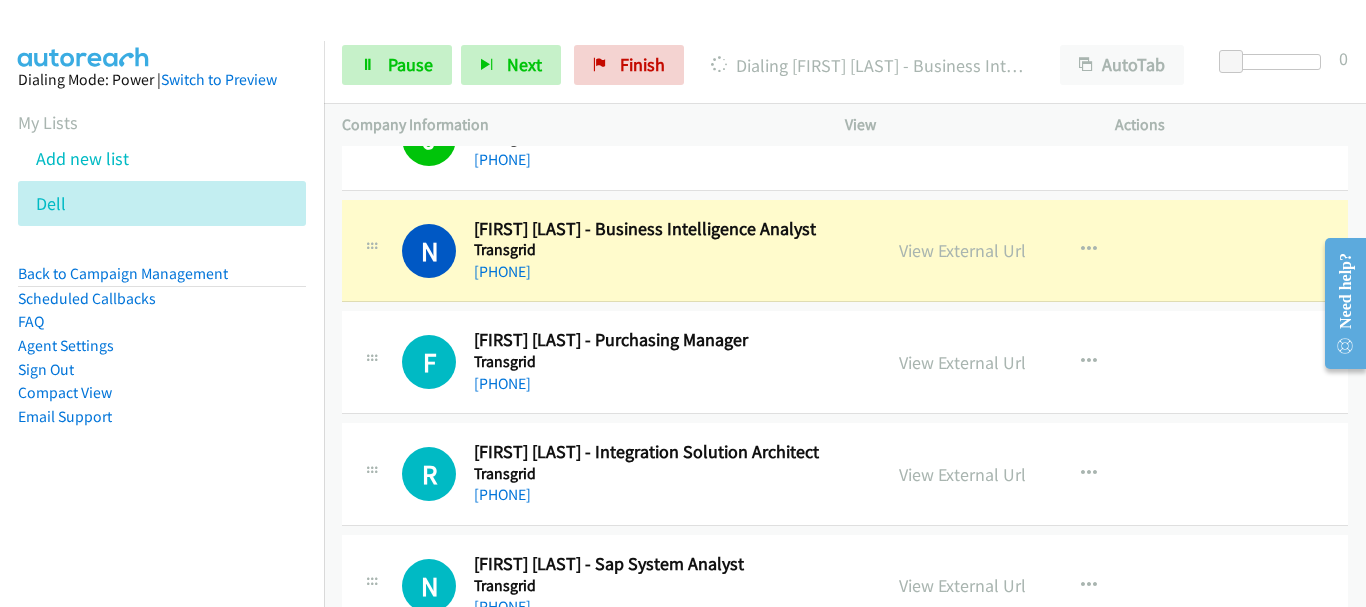 scroll, scrollTop: 6400, scrollLeft: 0, axis: vertical 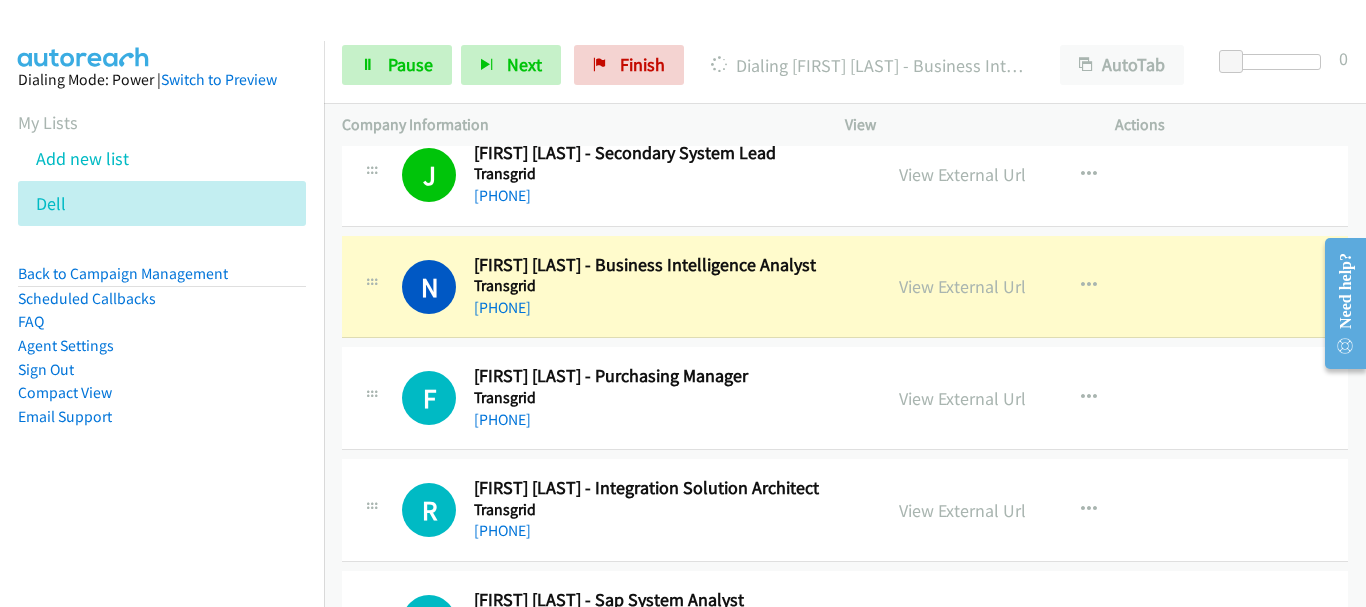 click on "Transgrid" at bounding box center [668, 398] 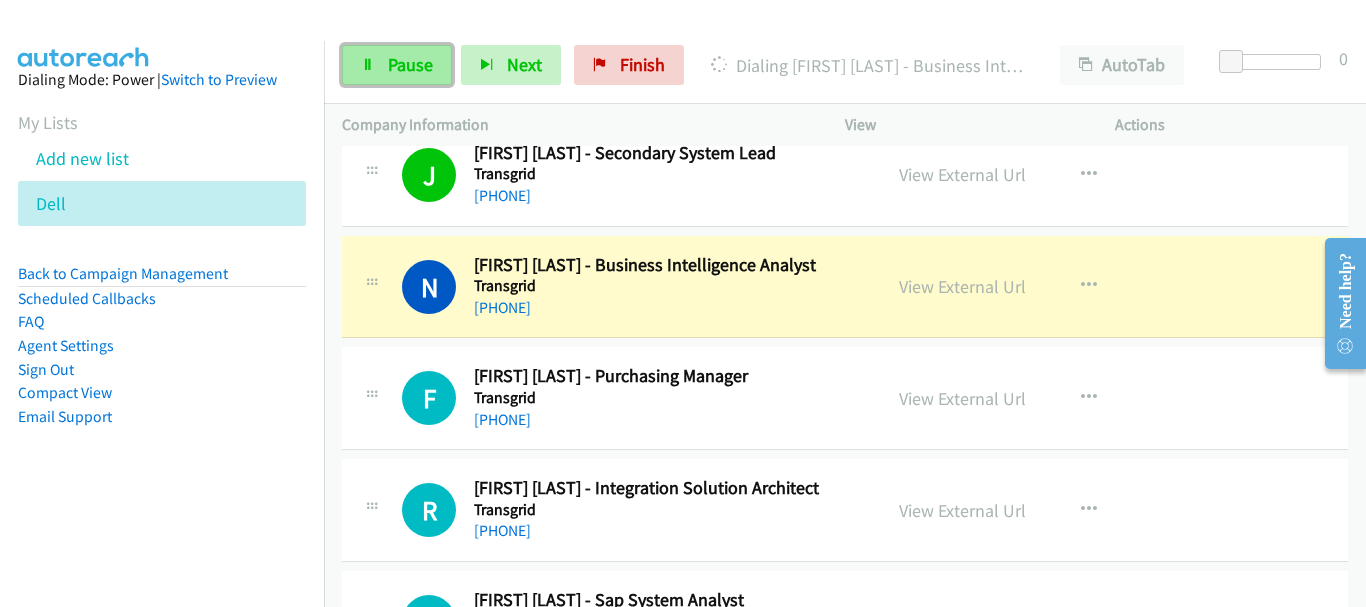click on "Pause" at bounding box center [410, 64] 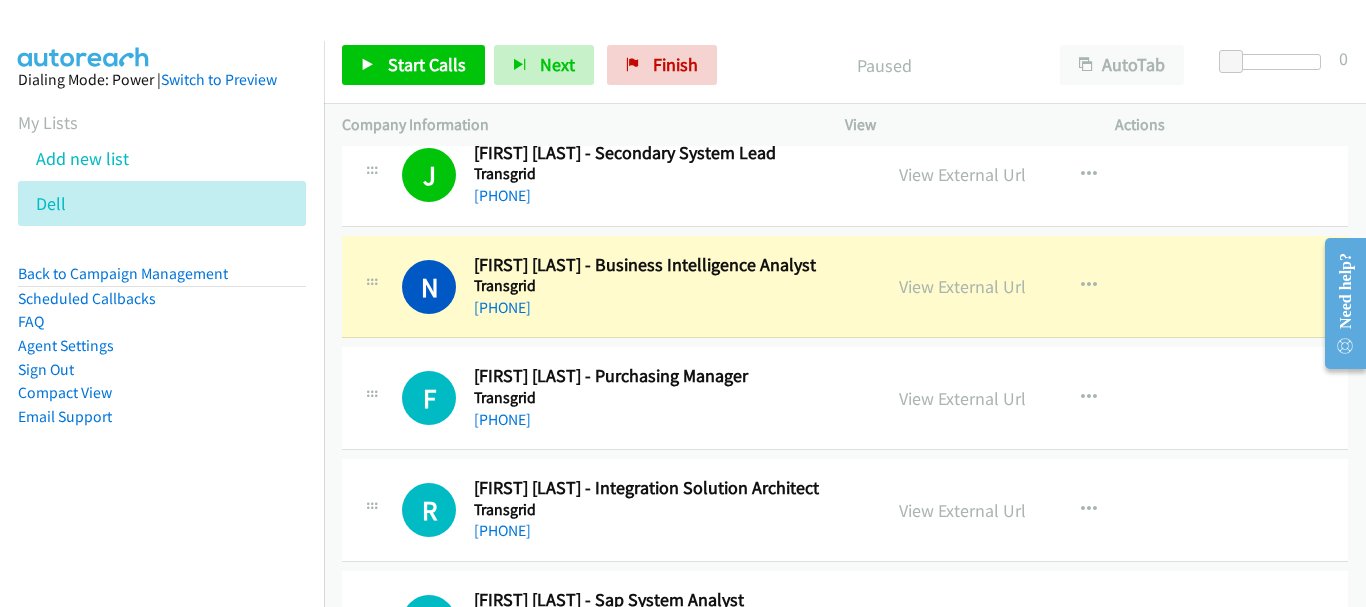 click on "+61 451 244 280" at bounding box center (668, 308) 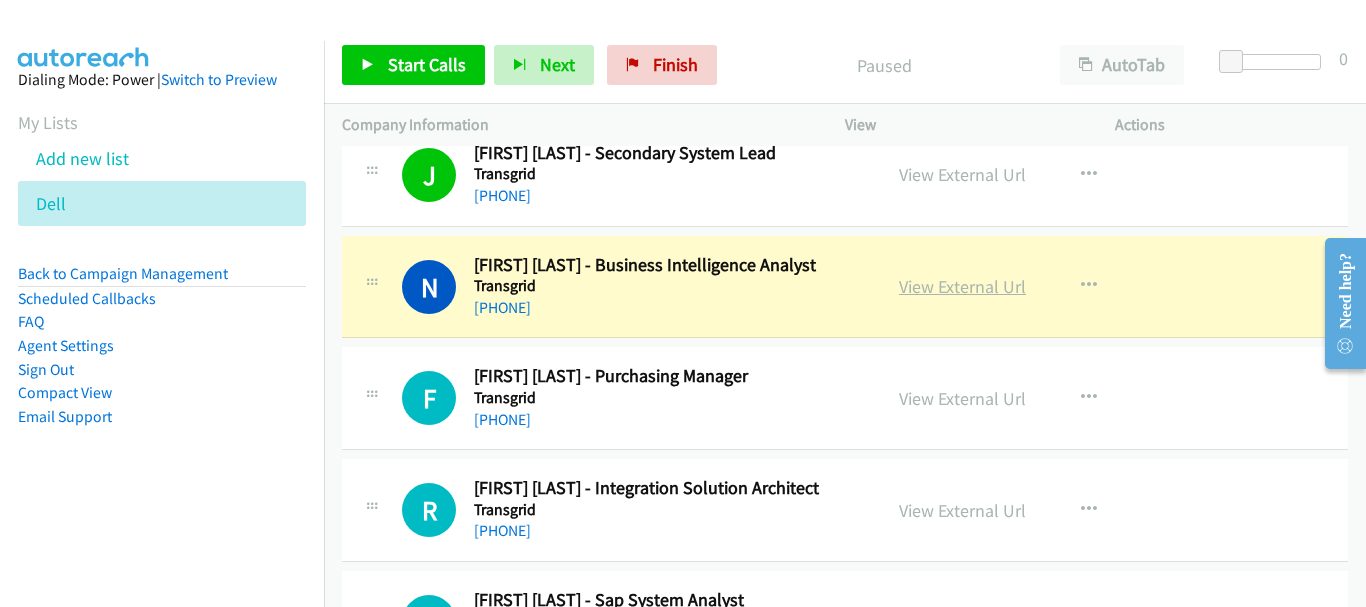 click on "View External Url" at bounding box center [962, 286] 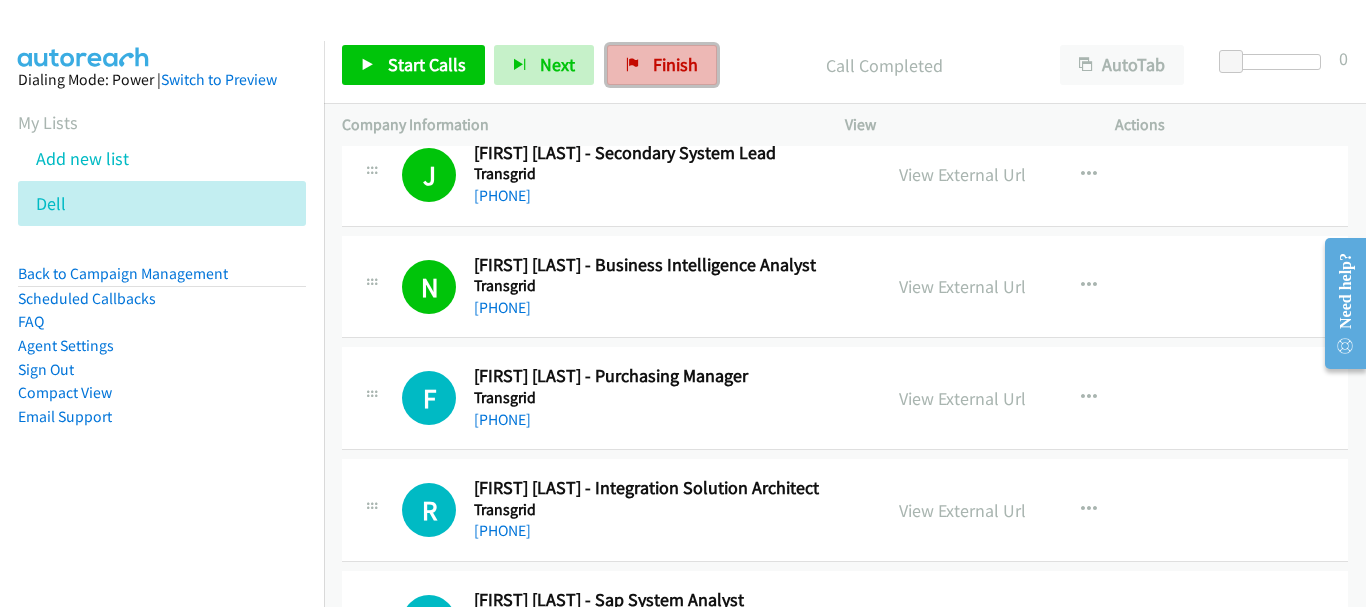 click at bounding box center [633, 66] 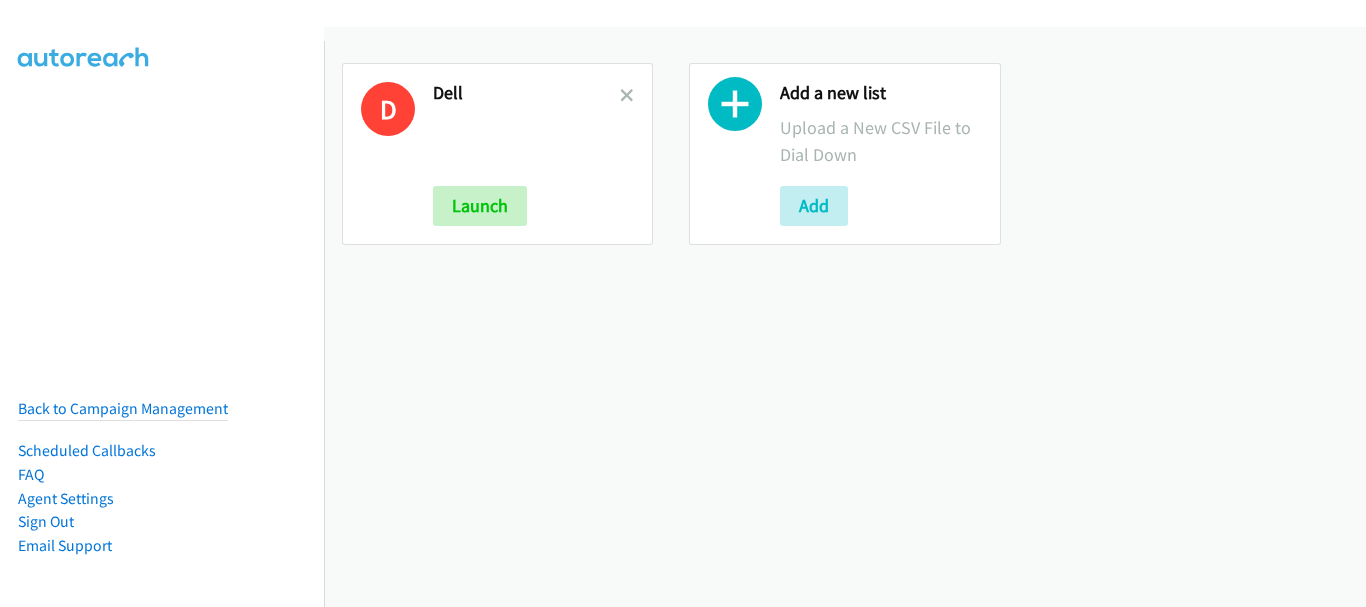 scroll, scrollTop: 0, scrollLeft: 0, axis: both 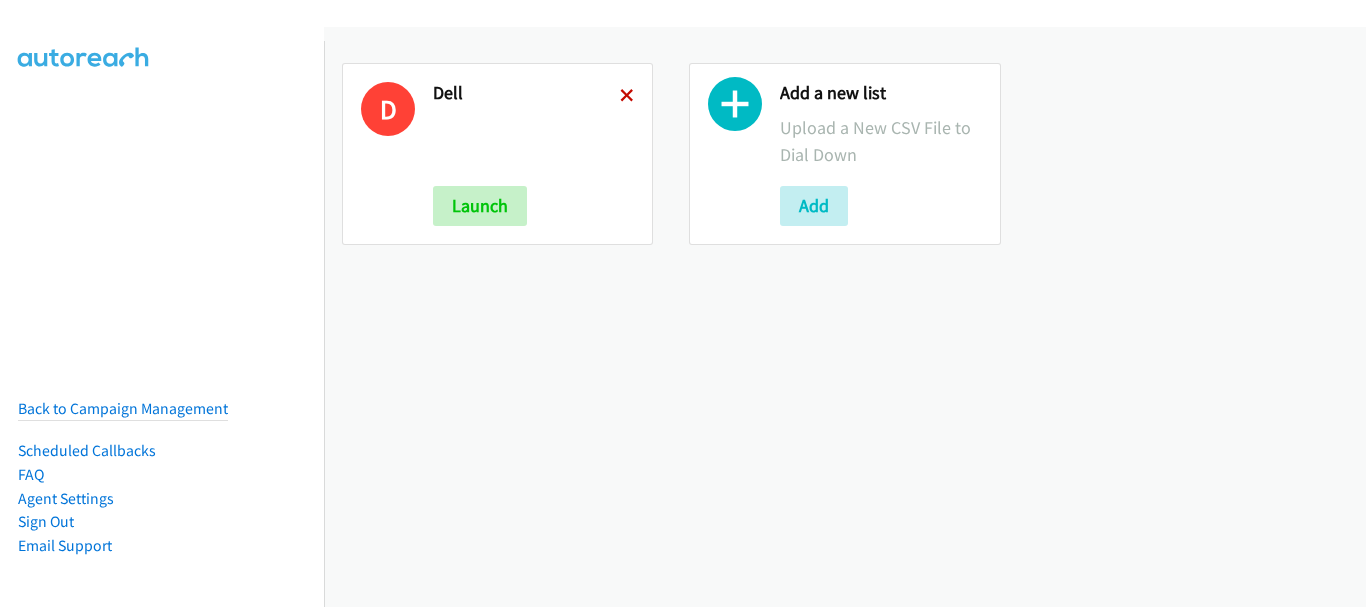 click at bounding box center (627, 97) 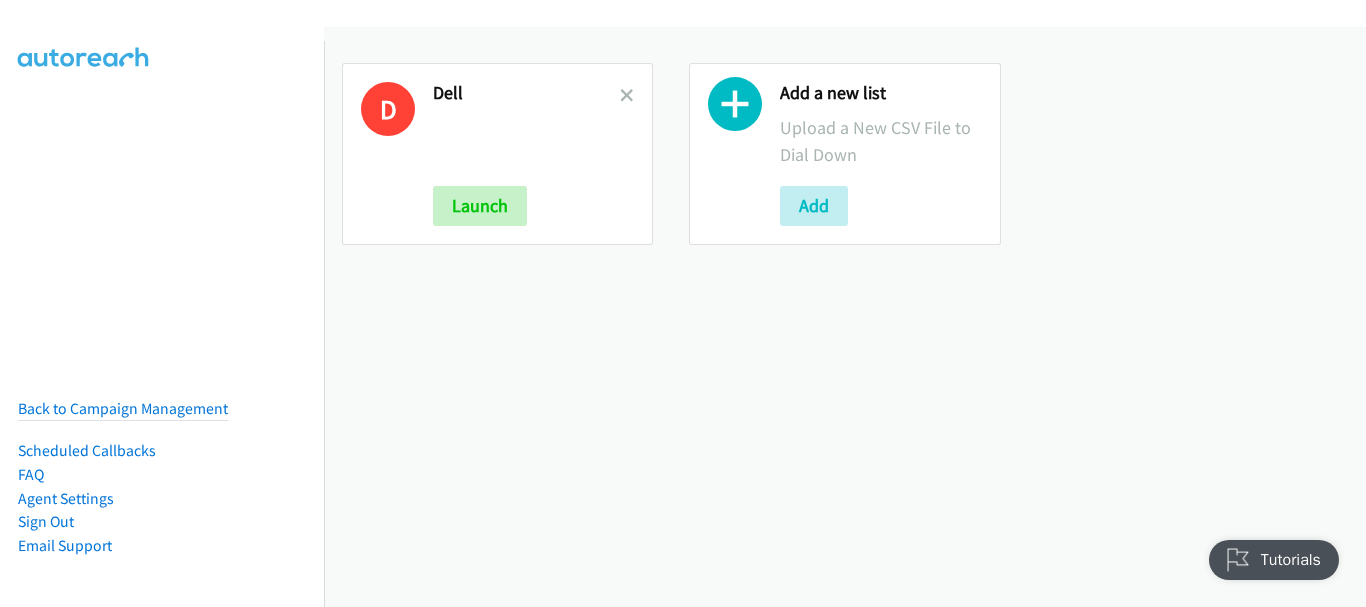 scroll, scrollTop: 0, scrollLeft: 0, axis: both 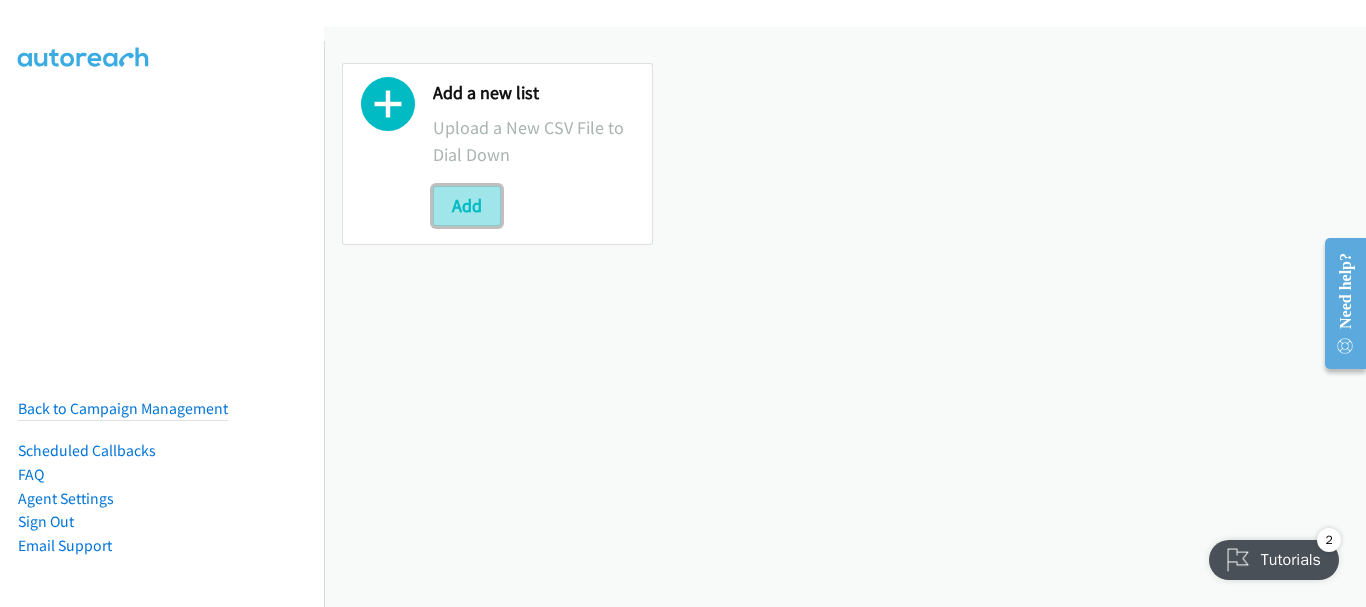 click on "Add" at bounding box center (467, 206) 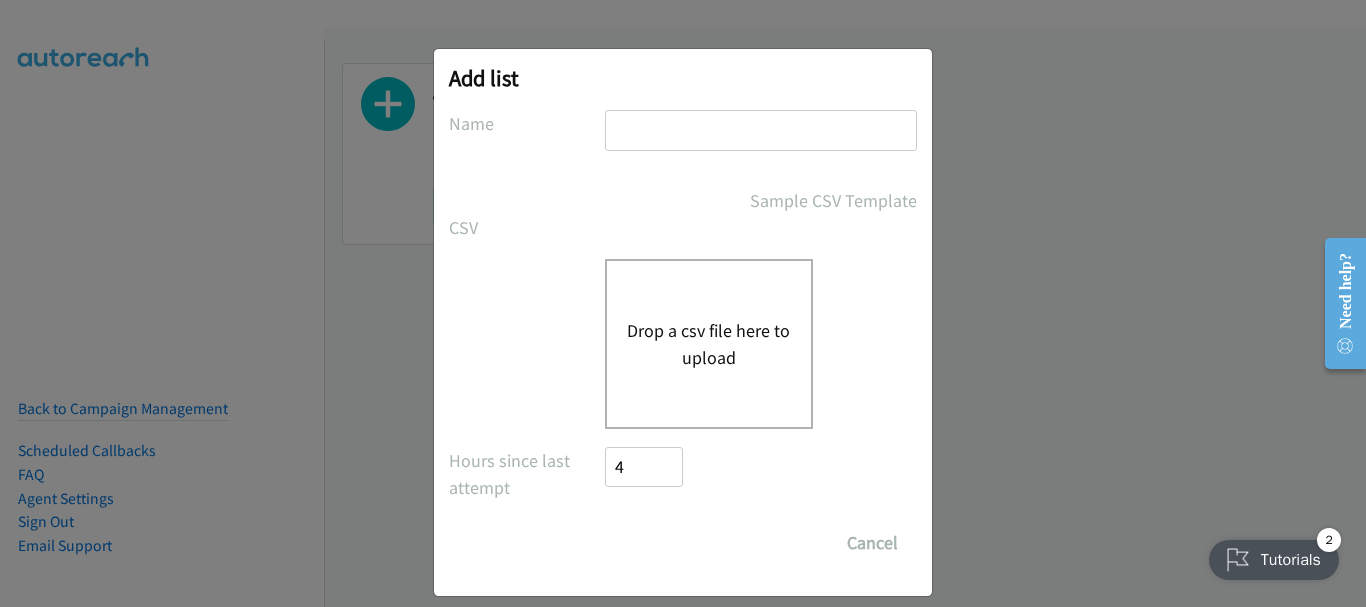 drag, startPoint x: 675, startPoint y: 128, endPoint x: 689, endPoint y: 179, distance: 52.886673 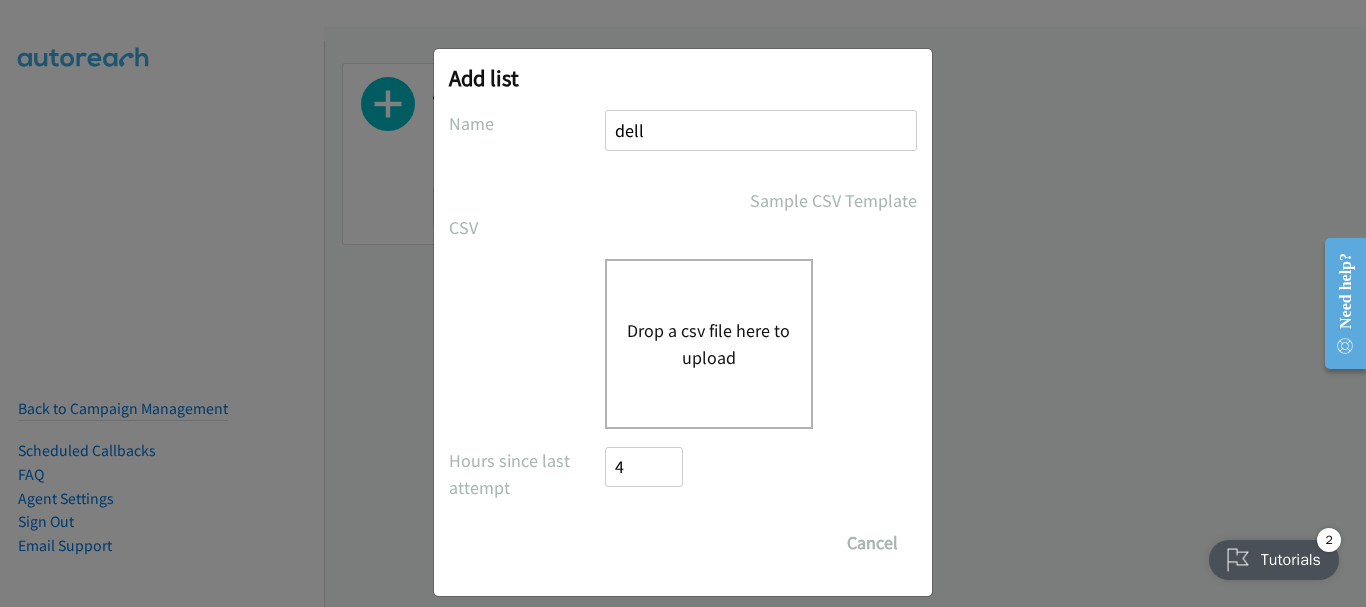 click on "Drop a csv file here to upload" at bounding box center [709, 344] 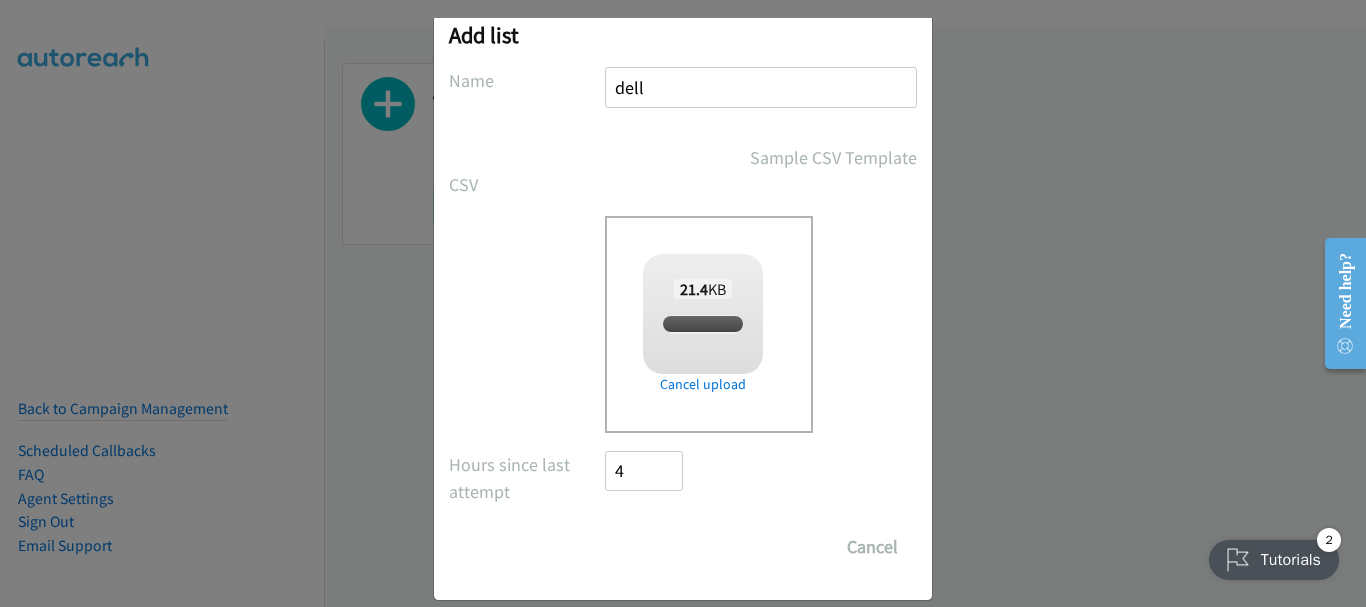 checkbox on "true" 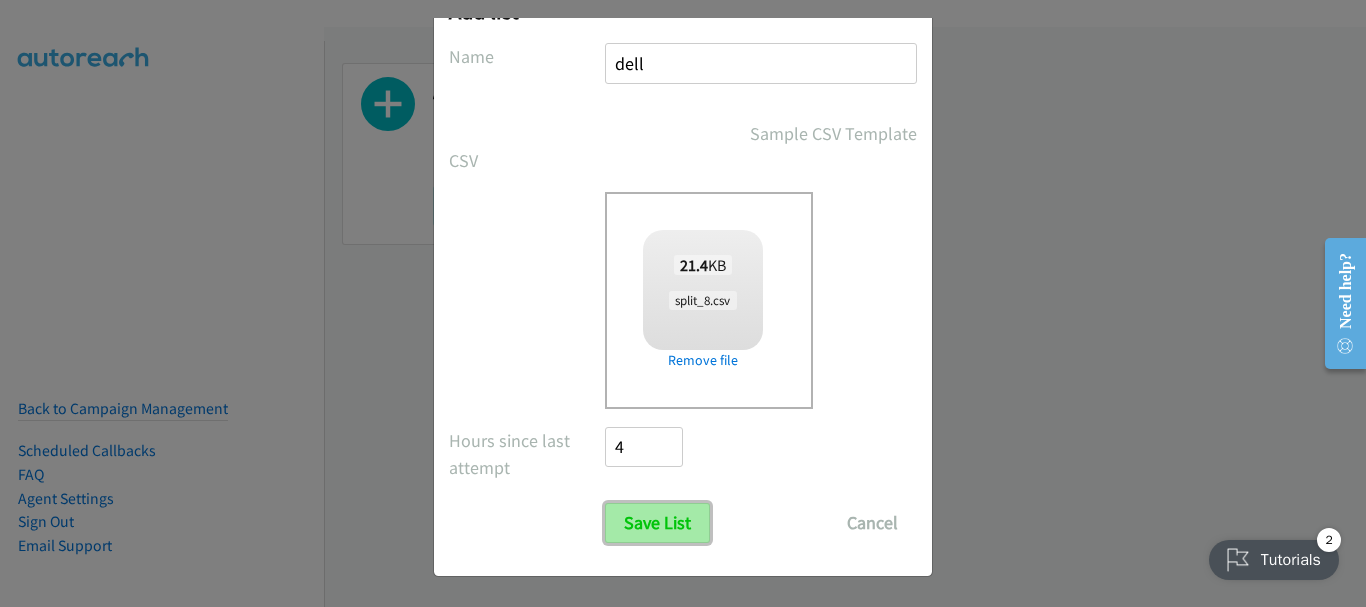 click on "Save List" at bounding box center (657, 523) 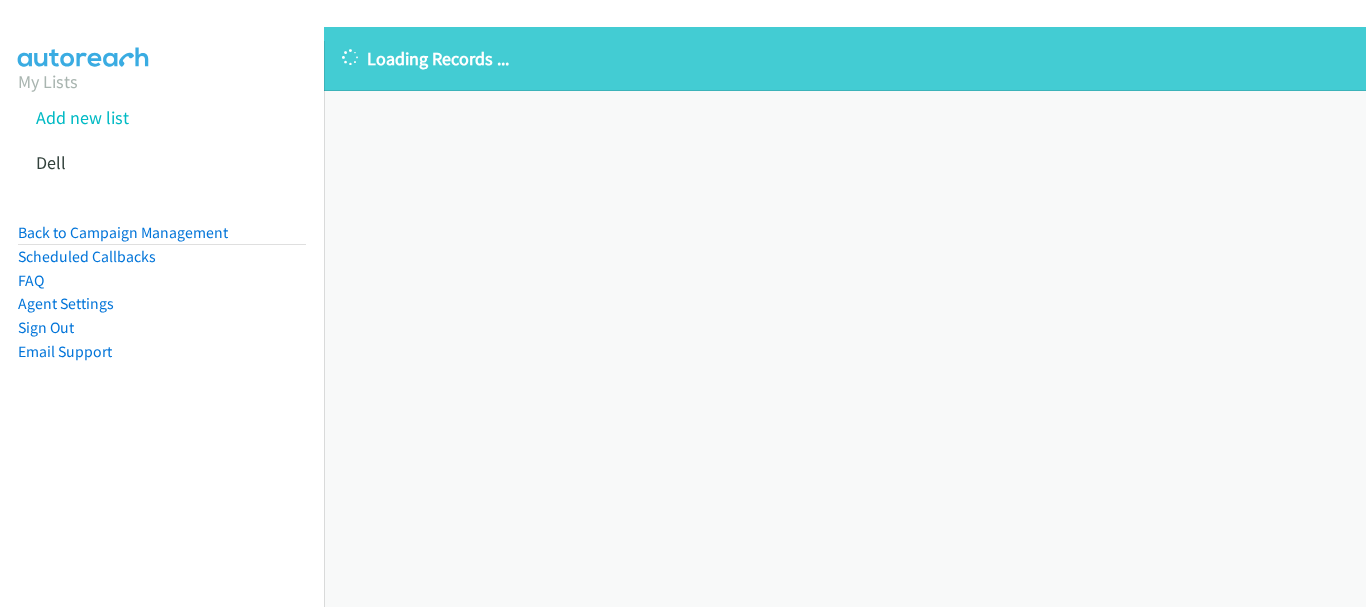 scroll, scrollTop: 0, scrollLeft: 0, axis: both 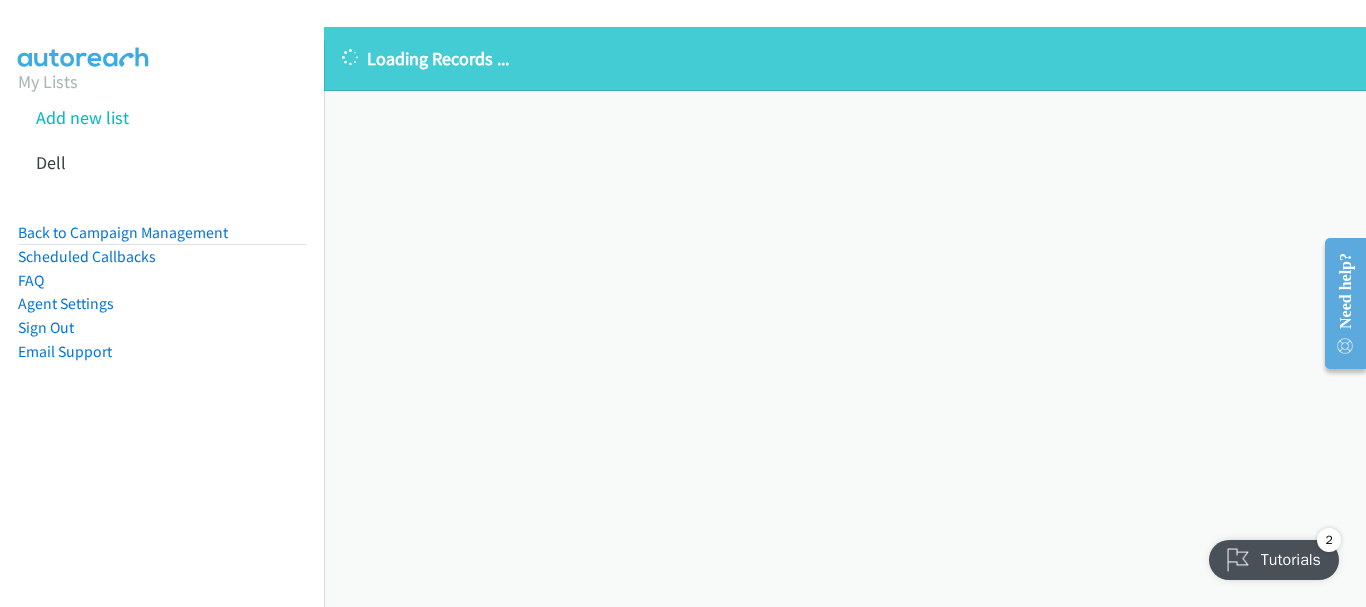 click on "Loading Records ...
Sorry, something went wrong please try again." at bounding box center [845, 317] 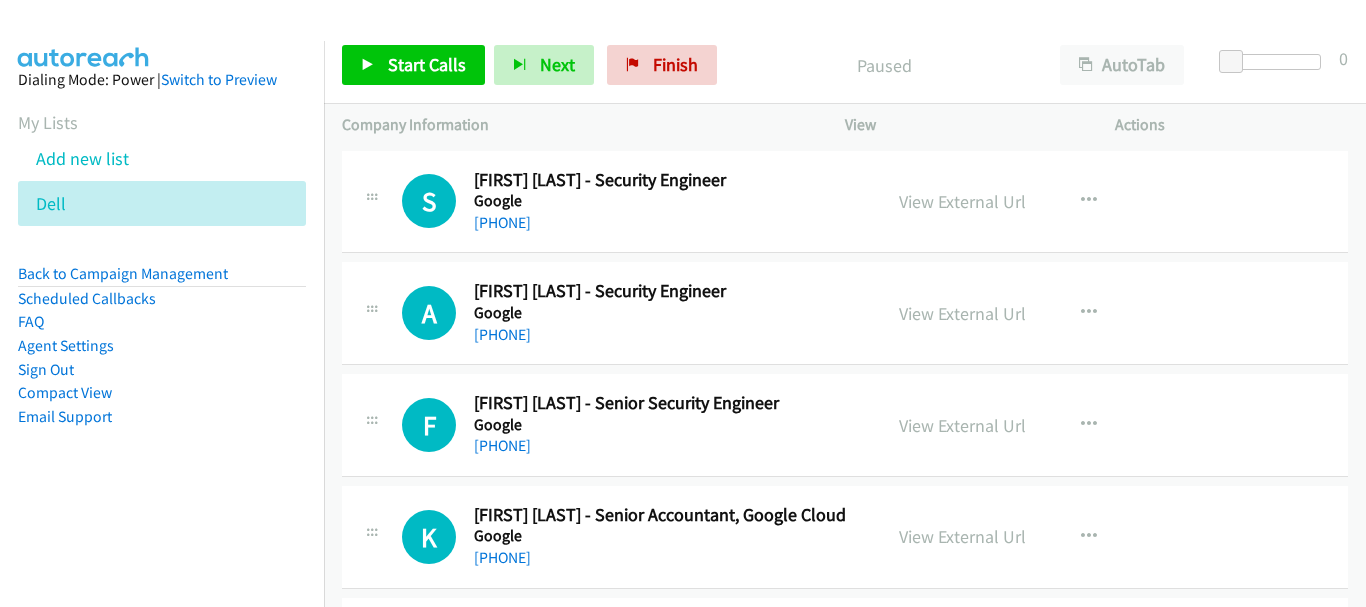 scroll, scrollTop: 0, scrollLeft: 0, axis: both 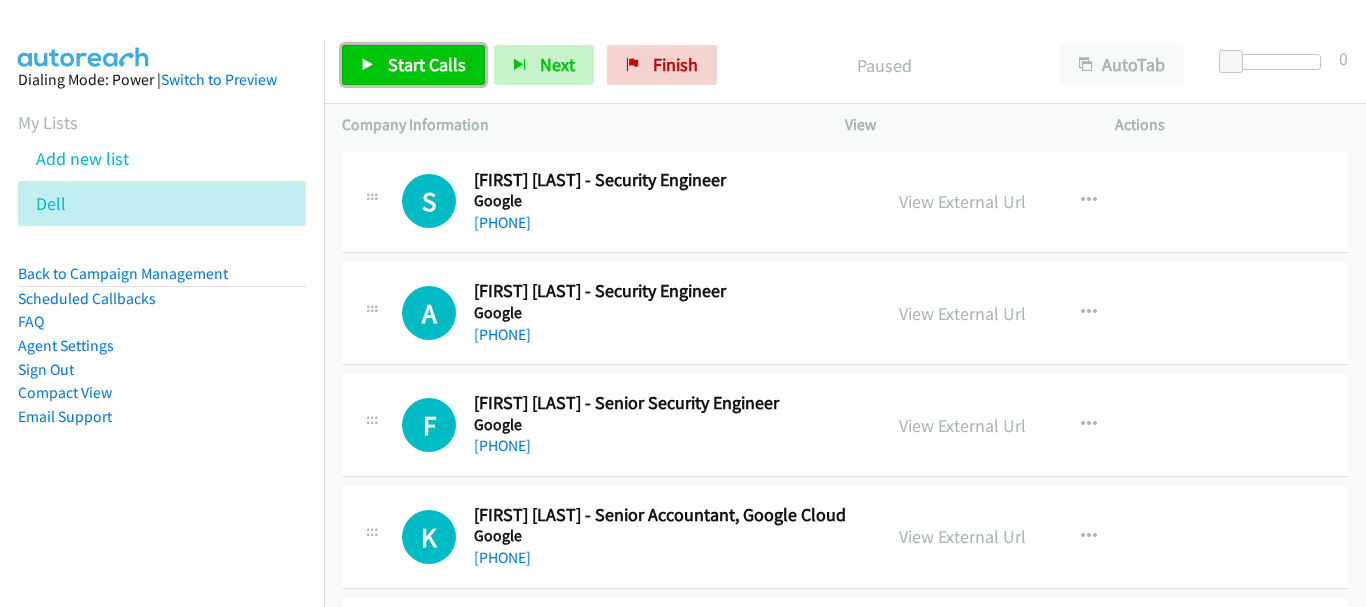 click on "Start Calls" at bounding box center (427, 64) 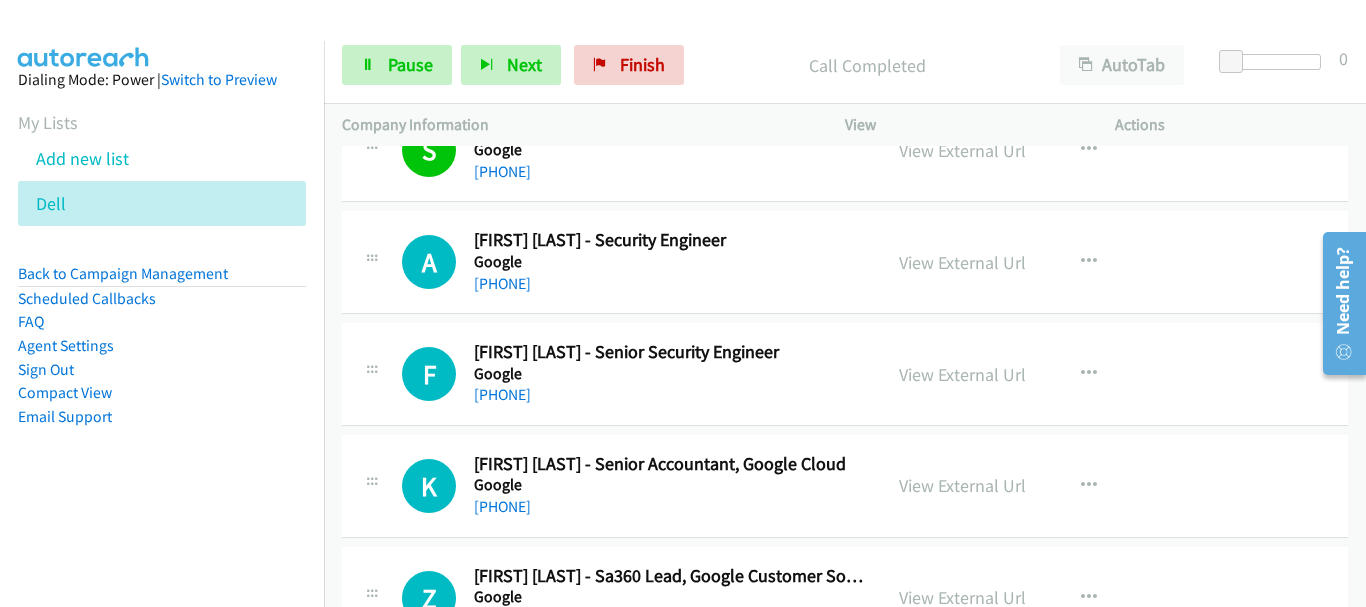 scroll, scrollTop: 100, scrollLeft: 0, axis: vertical 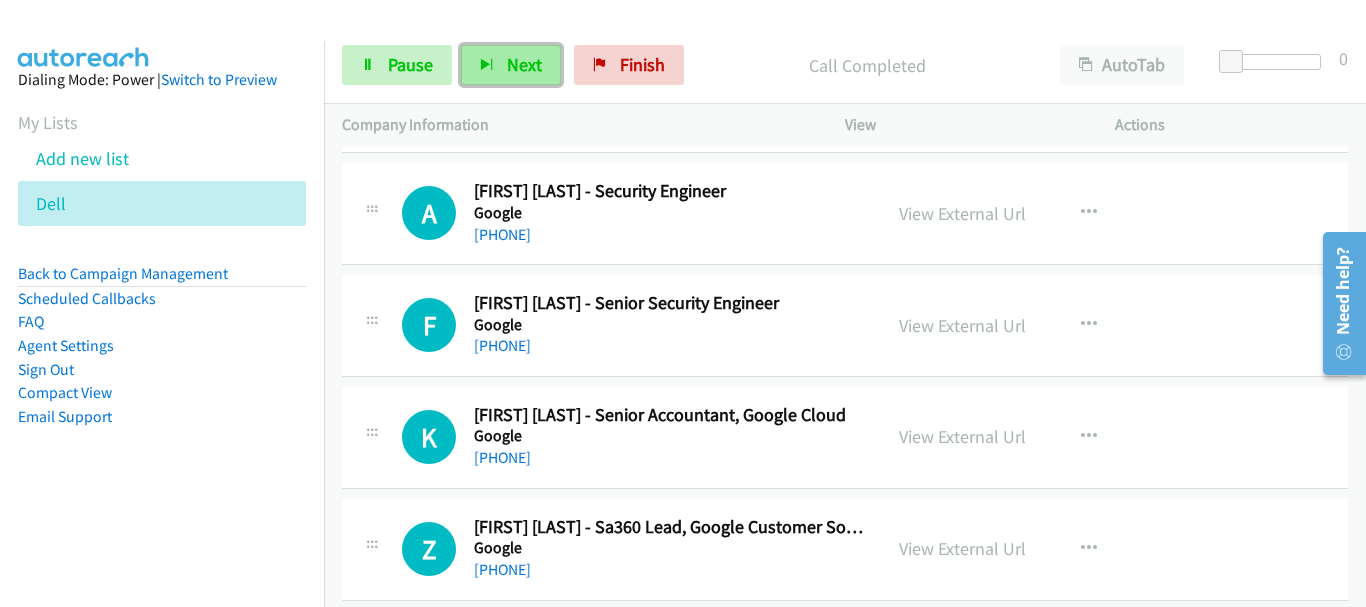 click on "Next" at bounding box center [524, 64] 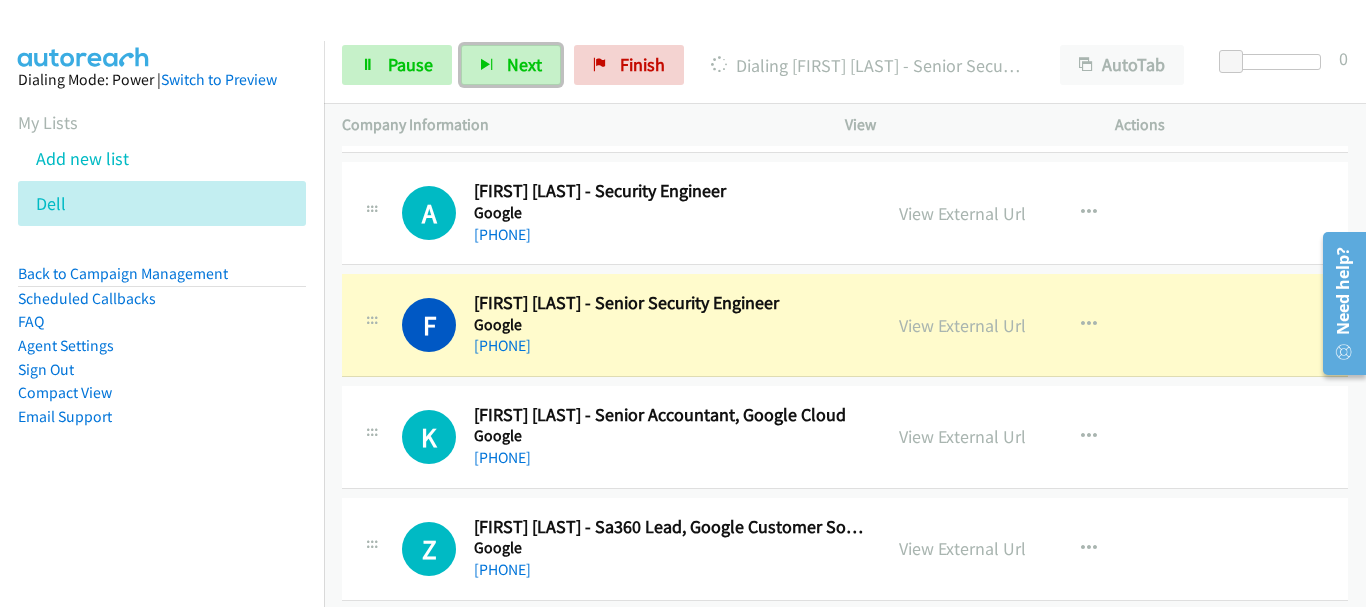 click on "[FIRST] [LAST] - Senior Accountant, Google Cloud" at bounding box center [668, 415] 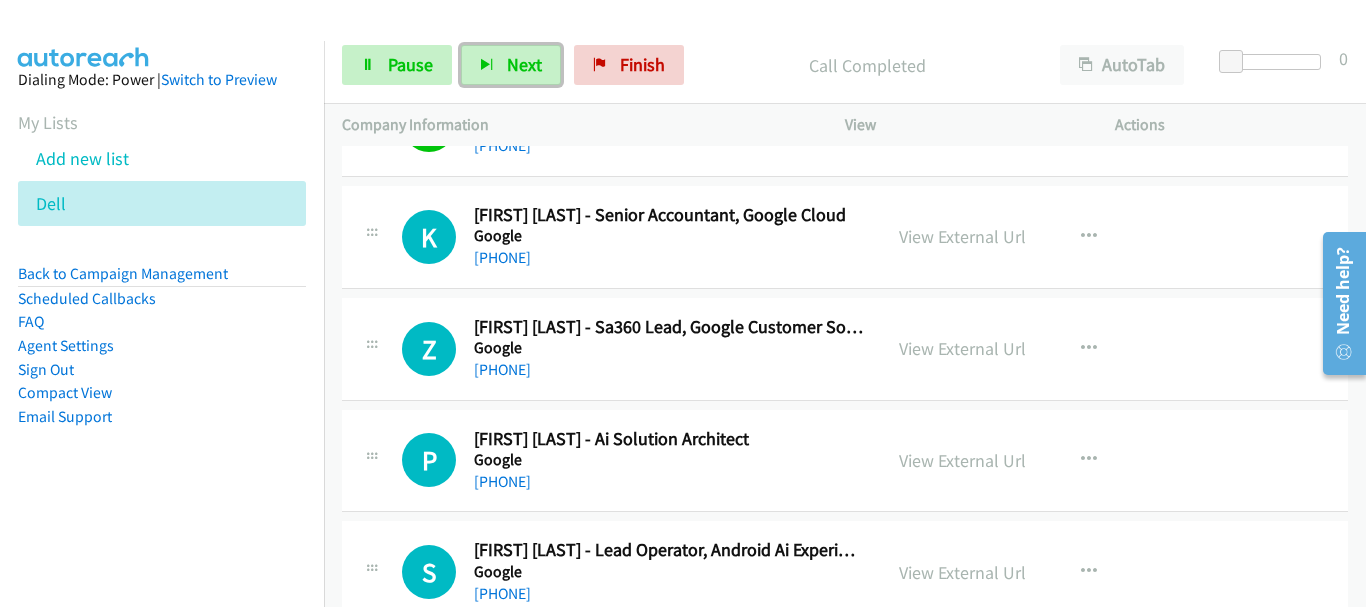 scroll, scrollTop: 200, scrollLeft: 0, axis: vertical 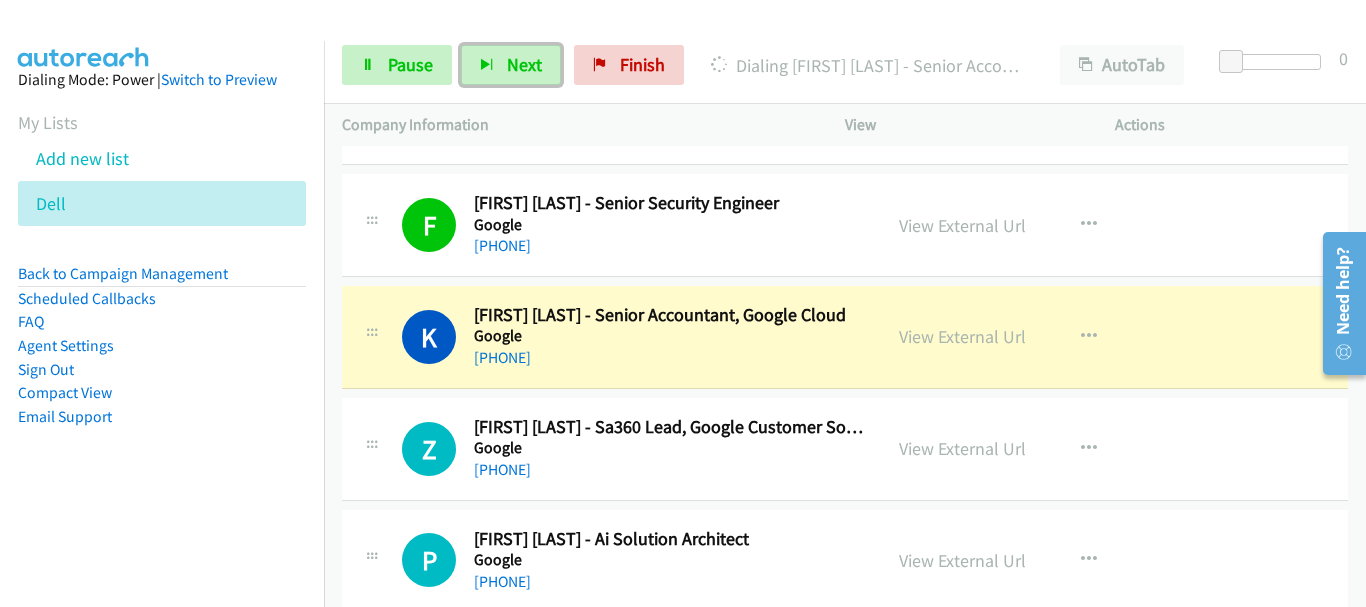 drag, startPoint x: 787, startPoint y: 471, endPoint x: 772, endPoint y: 465, distance: 16.155495 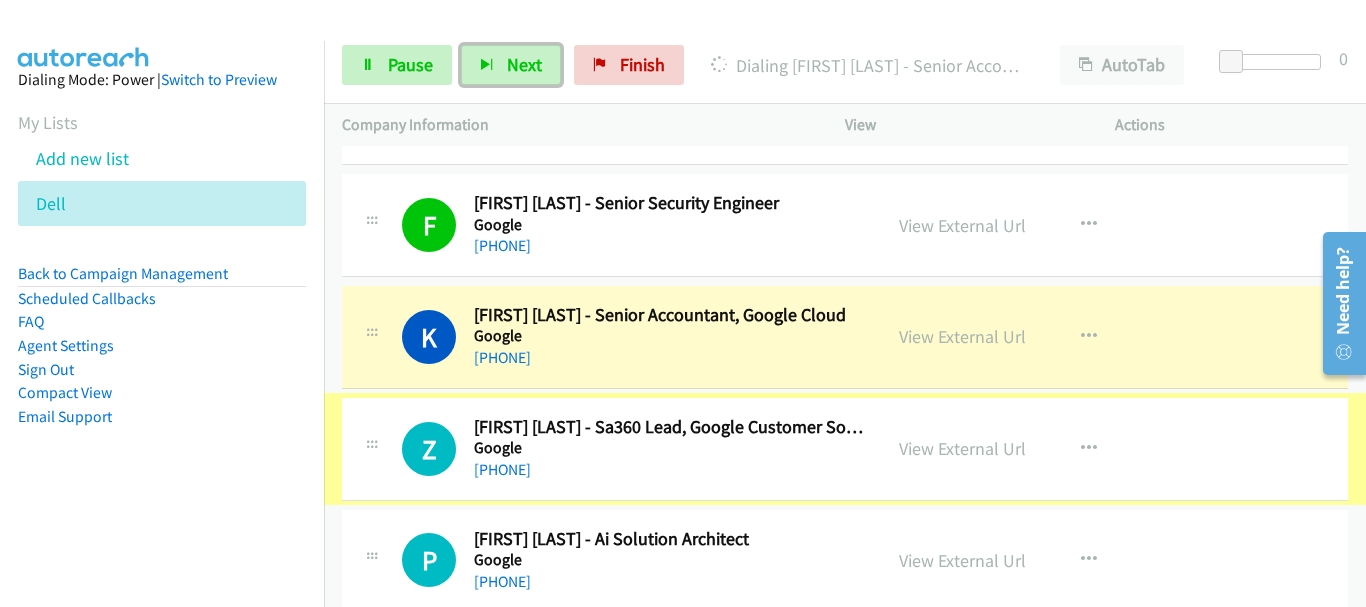 click on "[PHONE]" at bounding box center [668, 470] 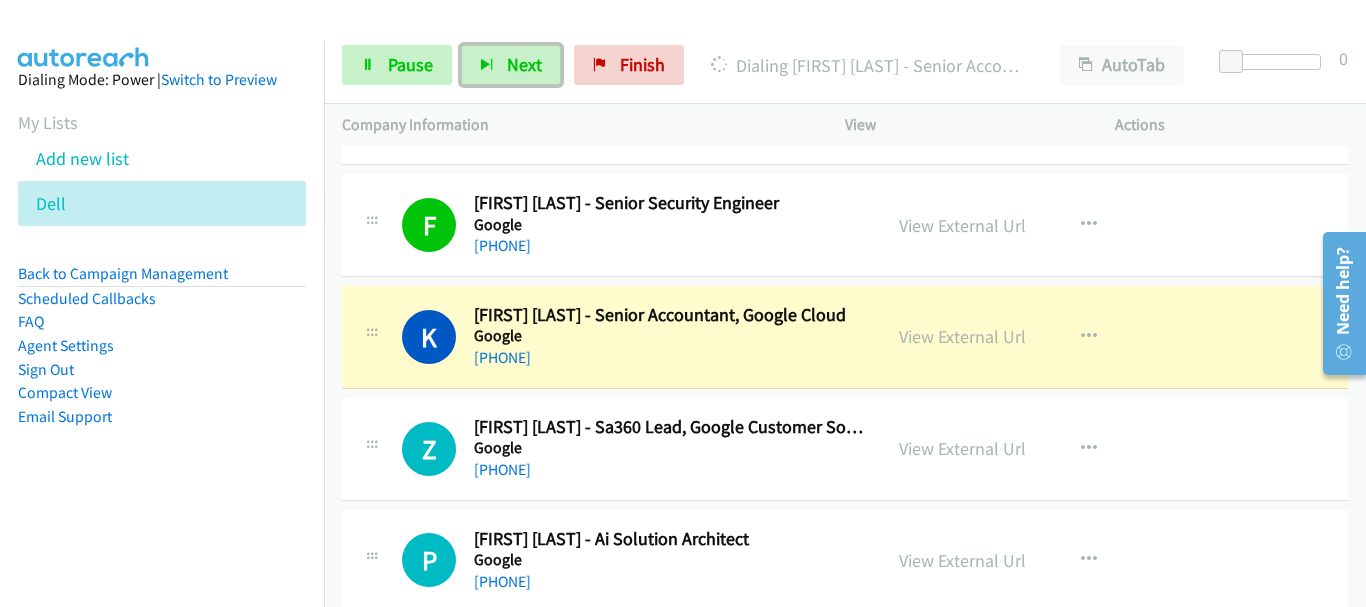 click on "[PHONE]" at bounding box center (668, 358) 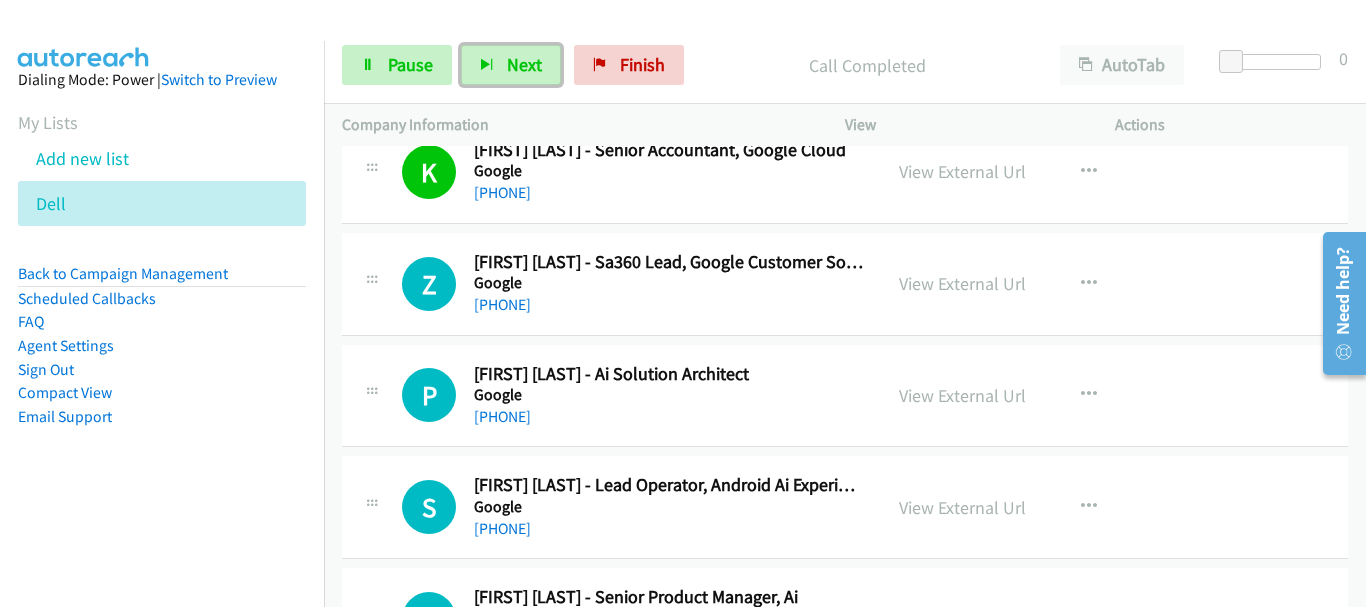 scroll, scrollTop: 400, scrollLeft: 0, axis: vertical 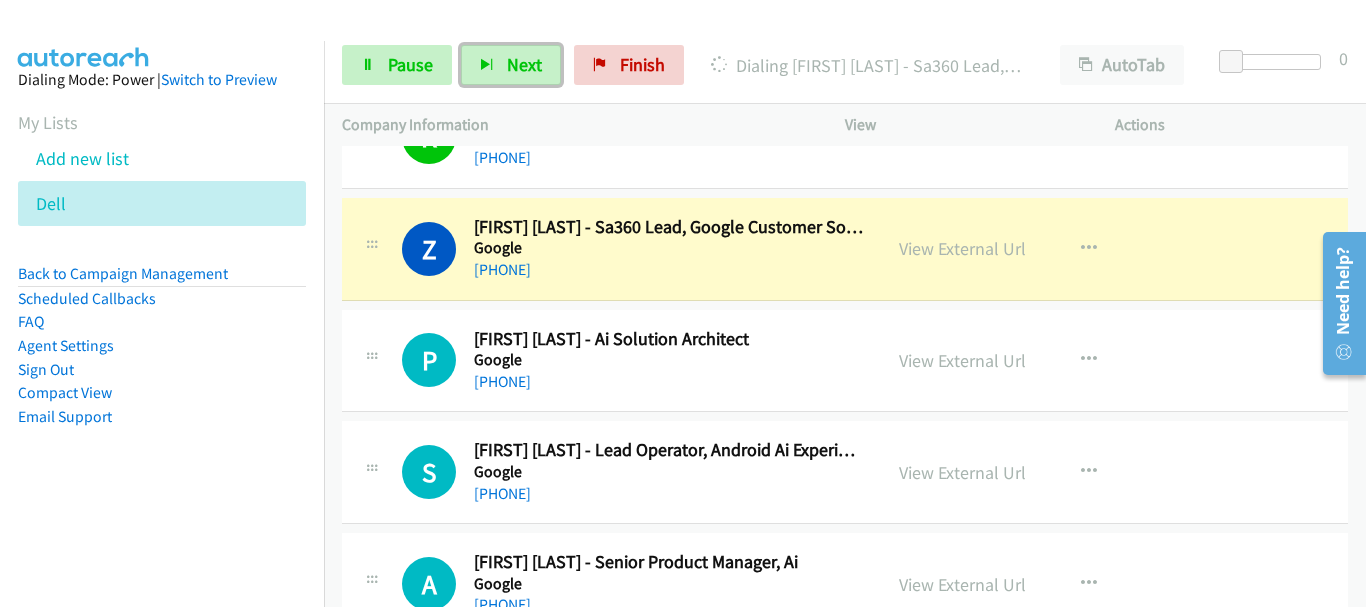 click on "[PHONE]" at bounding box center [668, 494] 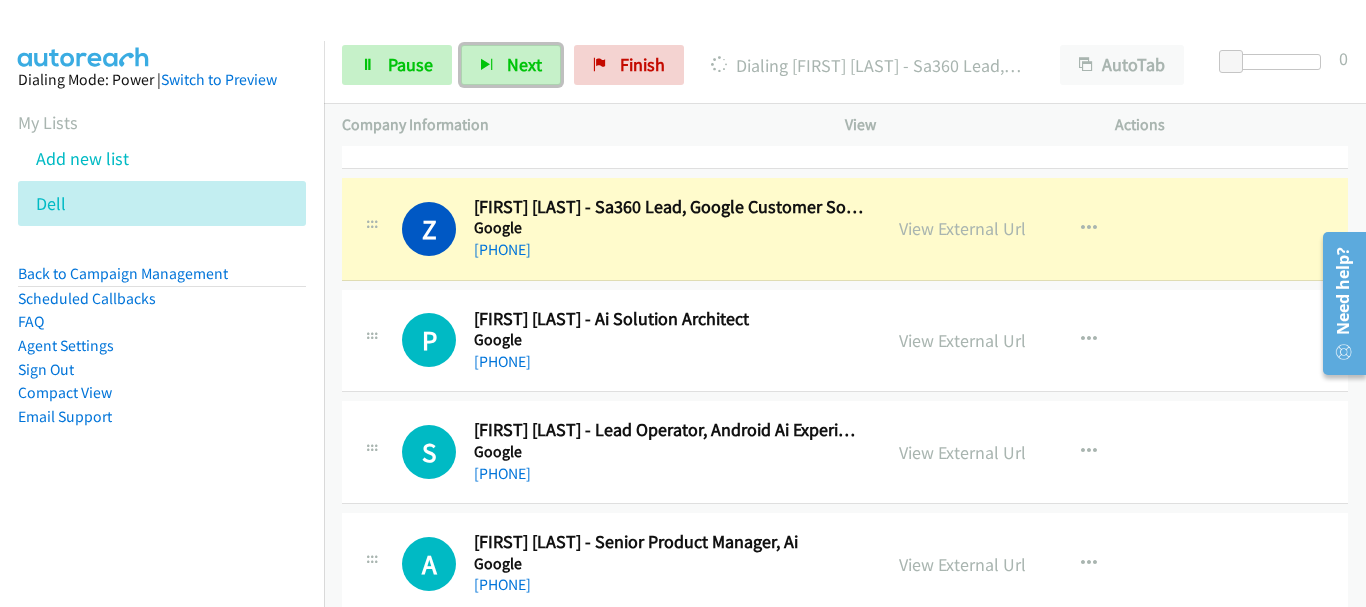 scroll, scrollTop: 100, scrollLeft: 0, axis: vertical 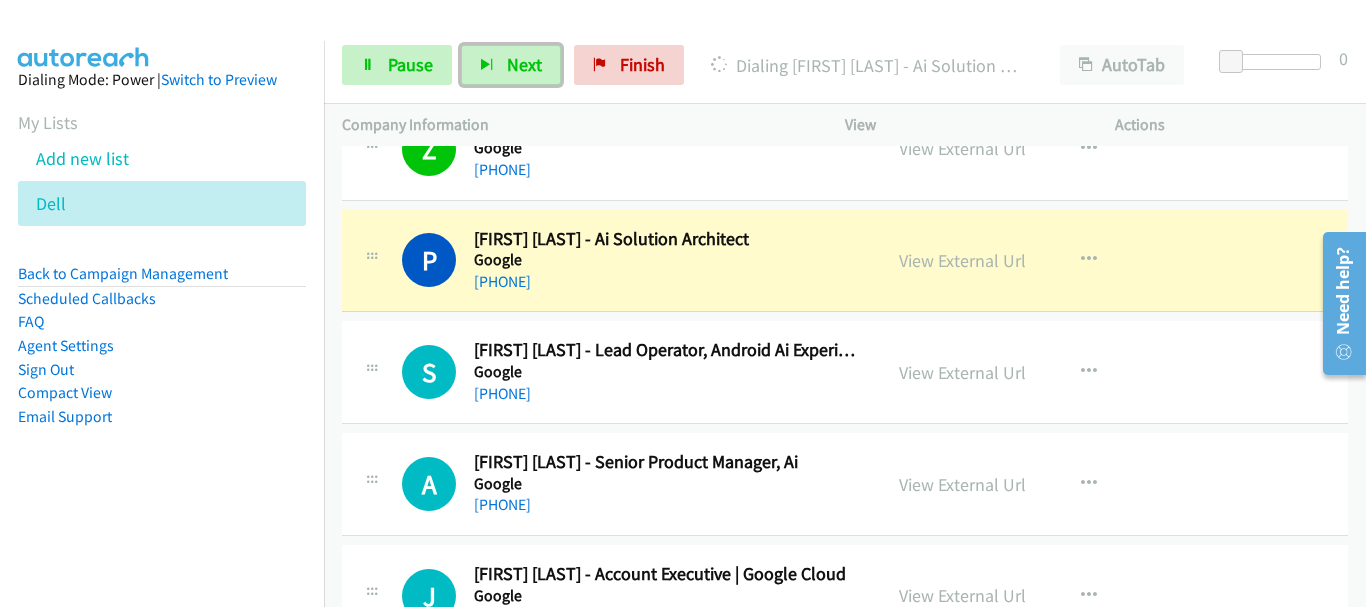click on "[PHONE]" at bounding box center (668, 505) 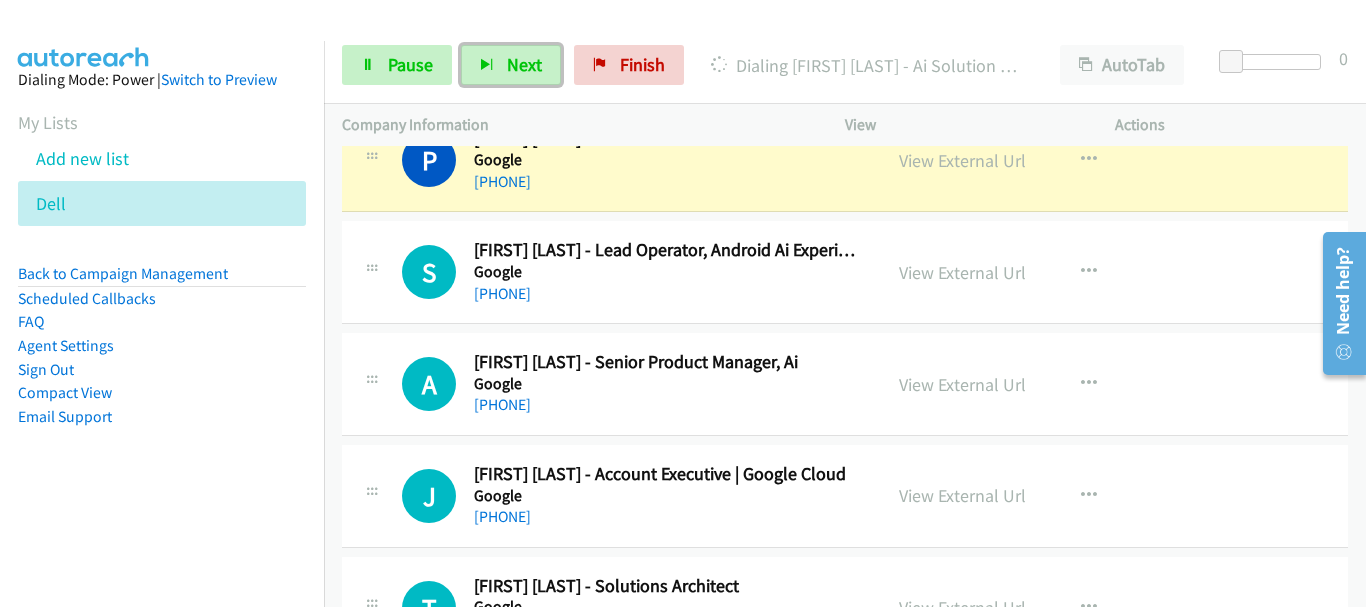 scroll, scrollTop: 500, scrollLeft: 0, axis: vertical 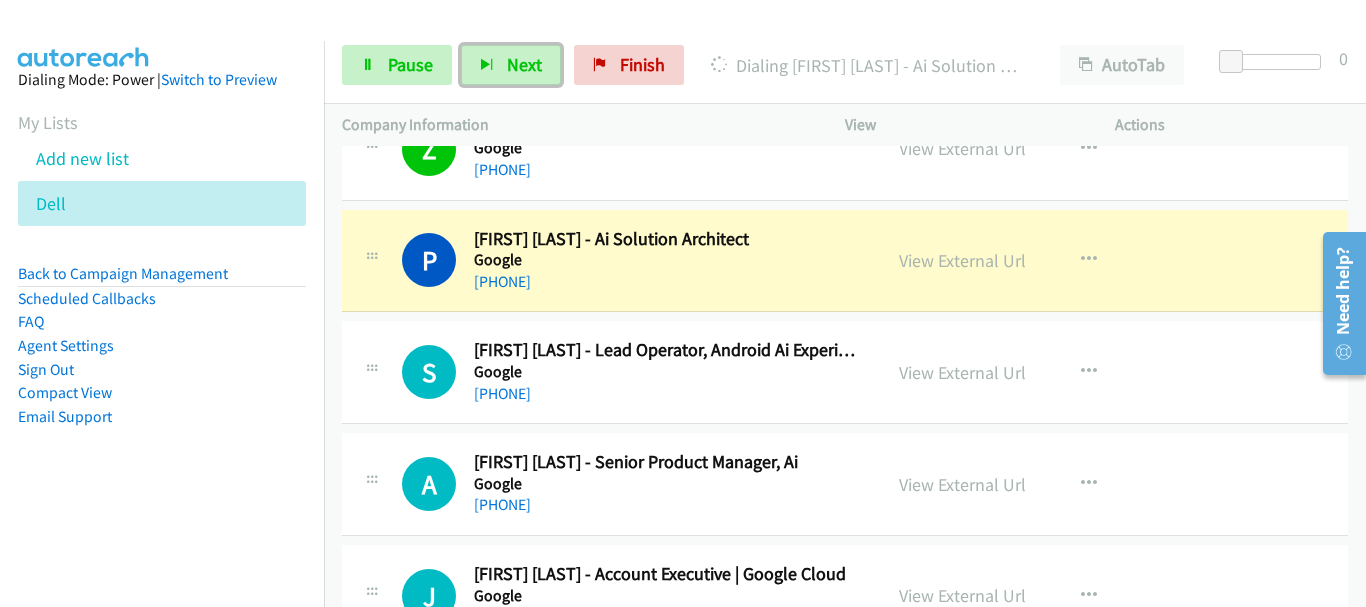 click on "Google" at bounding box center (668, 484) 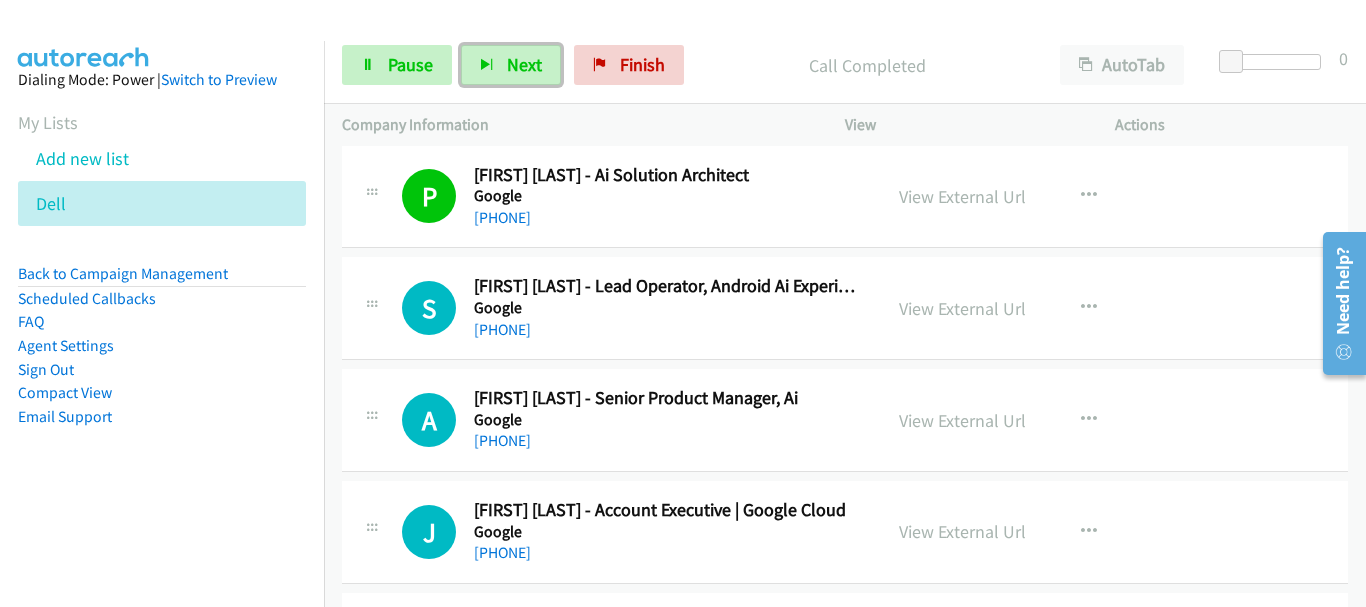 scroll, scrollTop: 600, scrollLeft: 0, axis: vertical 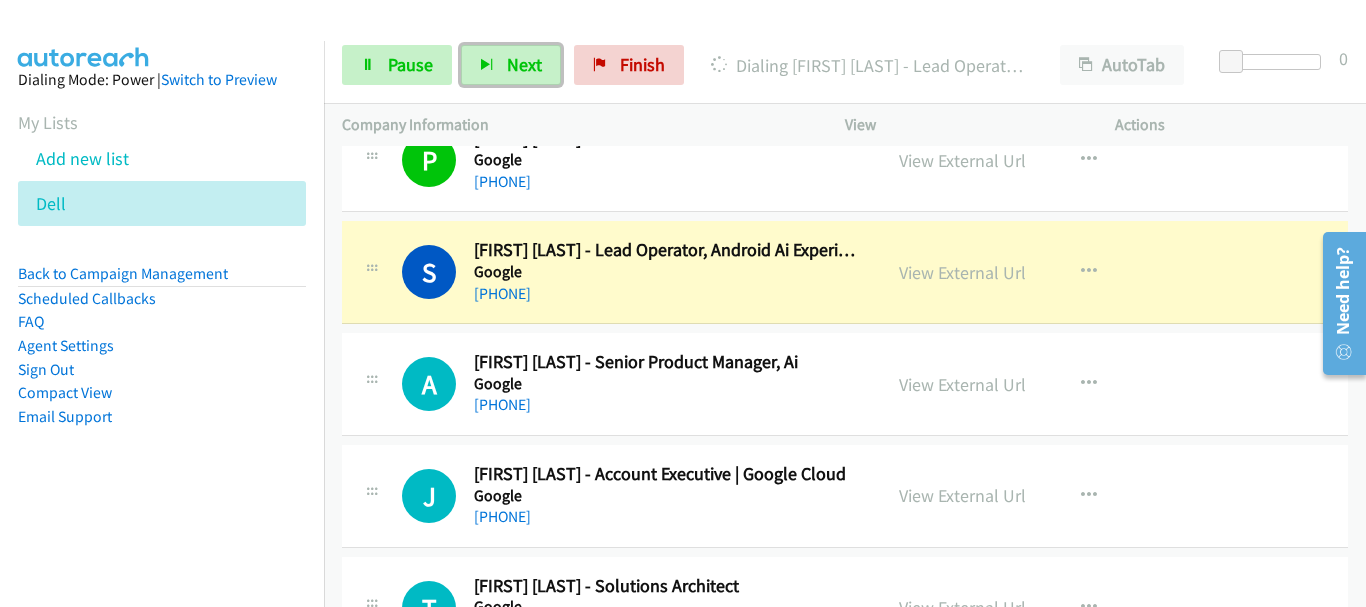 click on "[PHONE]" at bounding box center [668, 405] 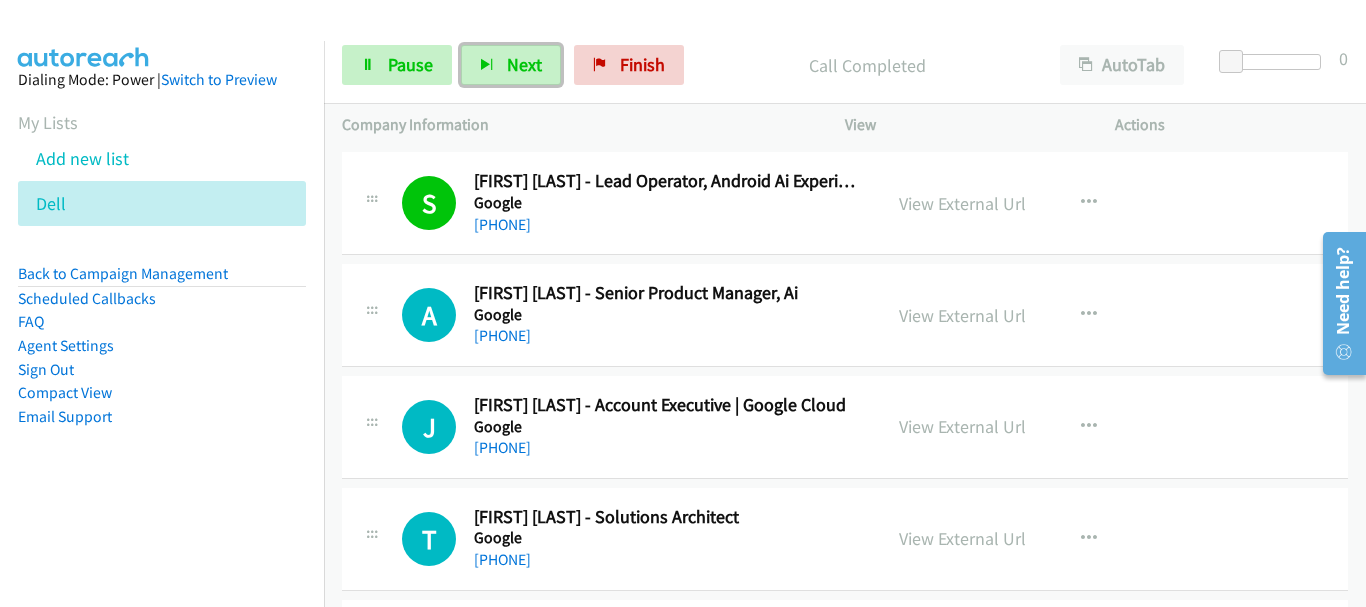 scroll, scrollTop: 800, scrollLeft: 0, axis: vertical 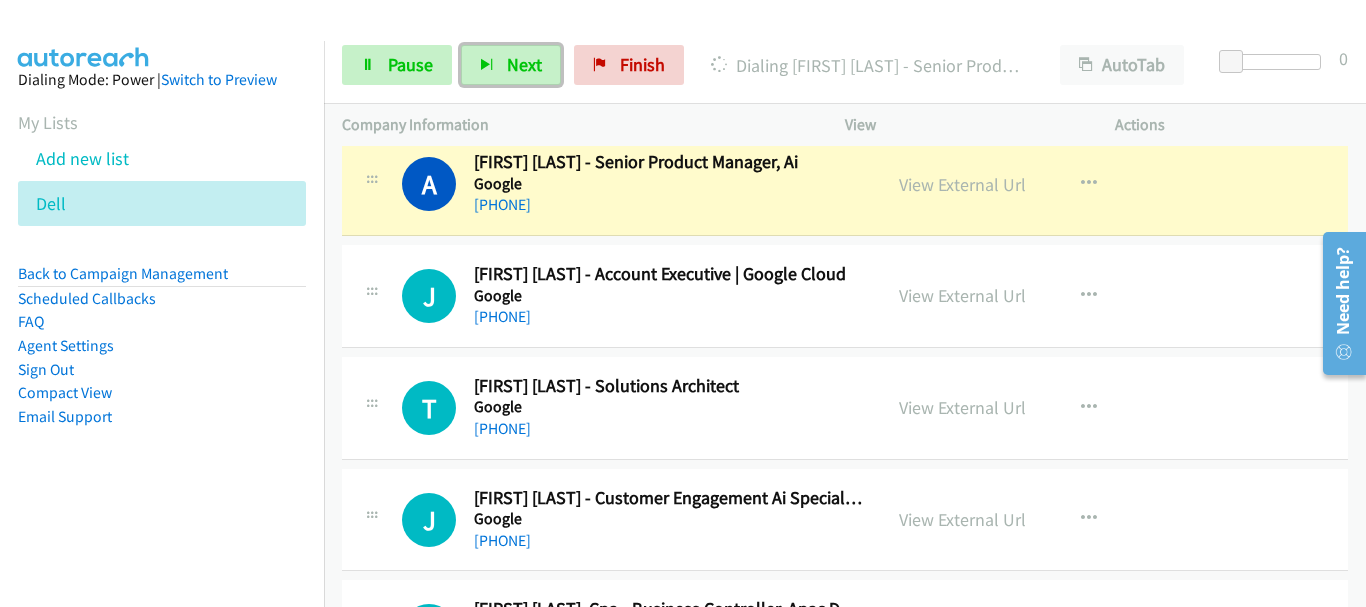 click on "[PHONE]" at bounding box center [668, 317] 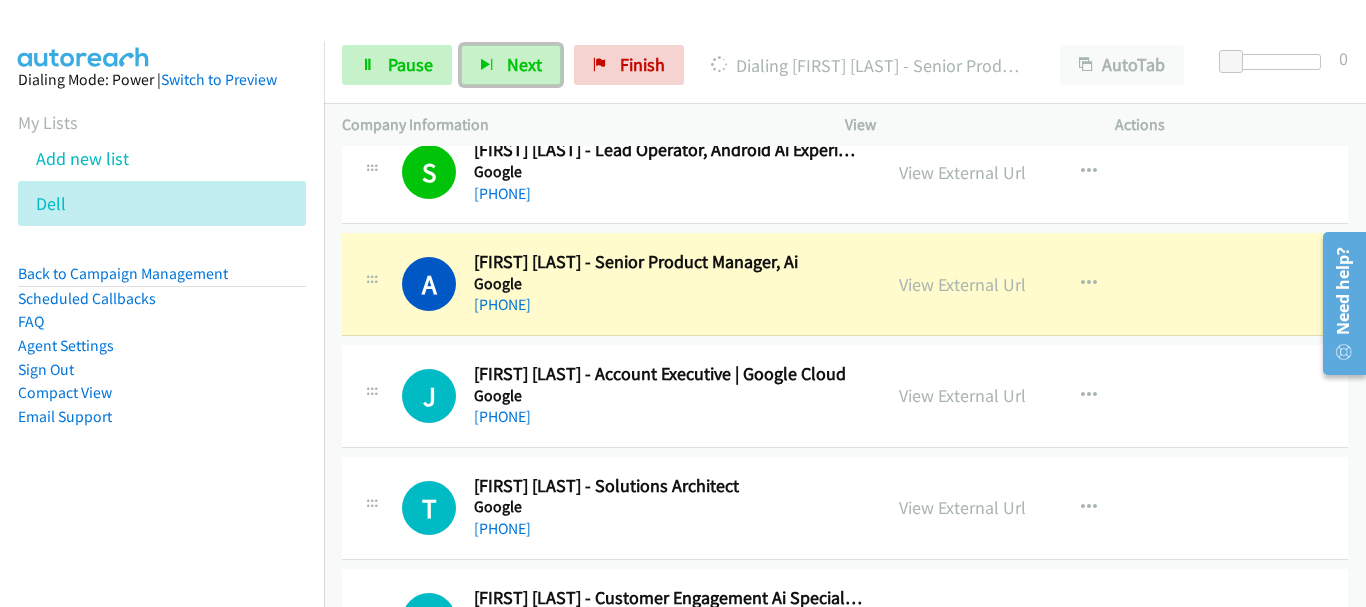 click on "[FIRST] [LAST] - Senior Product Manager, Ai
Google
[COUNTRY]/[CITY]
[PHONE]
View External Url
View External Url
Schedule/Manage Callback
Start Calls Here
Remove from list
Add to do not call list
Reset Call Status" at bounding box center (845, 284) 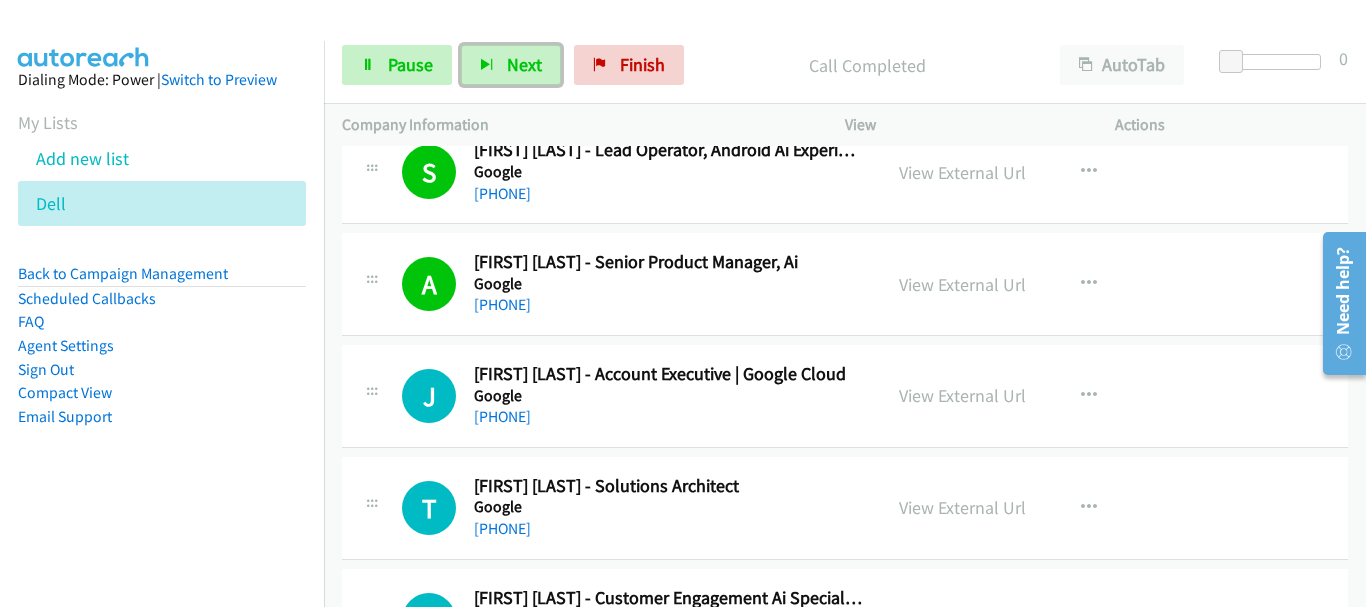 scroll, scrollTop: 800, scrollLeft: 0, axis: vertical 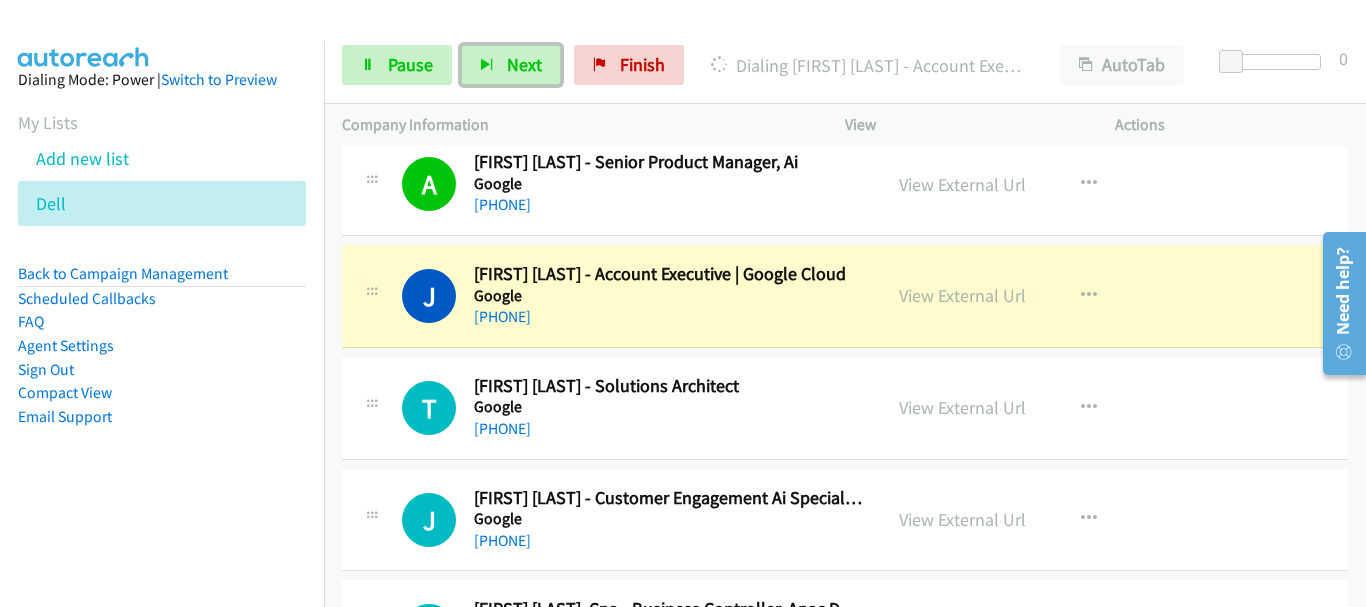 click on "[PHONE]" at bounding box center [668, 429] 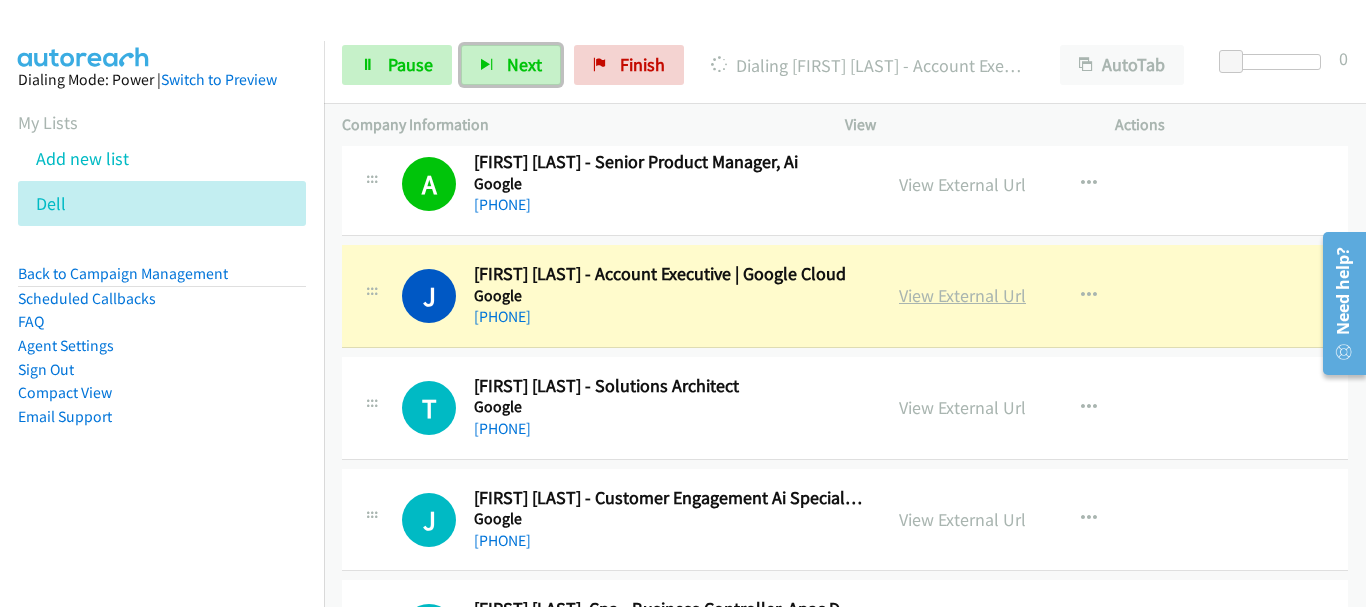click on "View External Url" at bounding box center (962, 295) 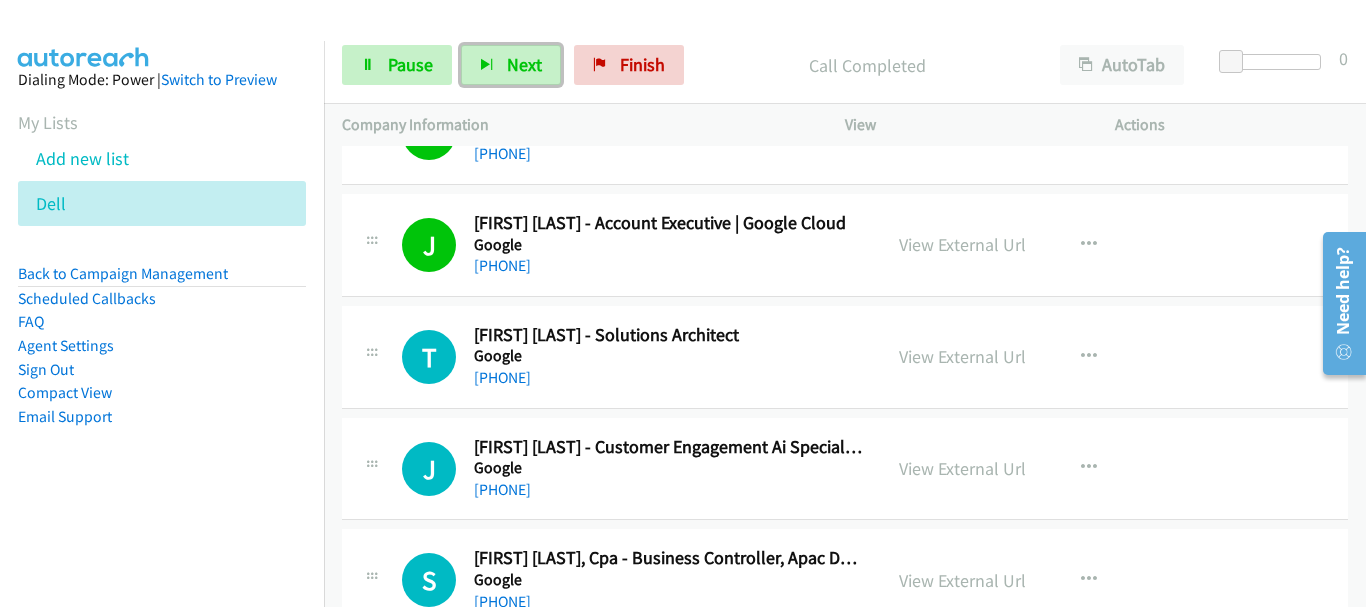 scroll, scrollTop: 900, scrollLeft: 0, axis: vertical 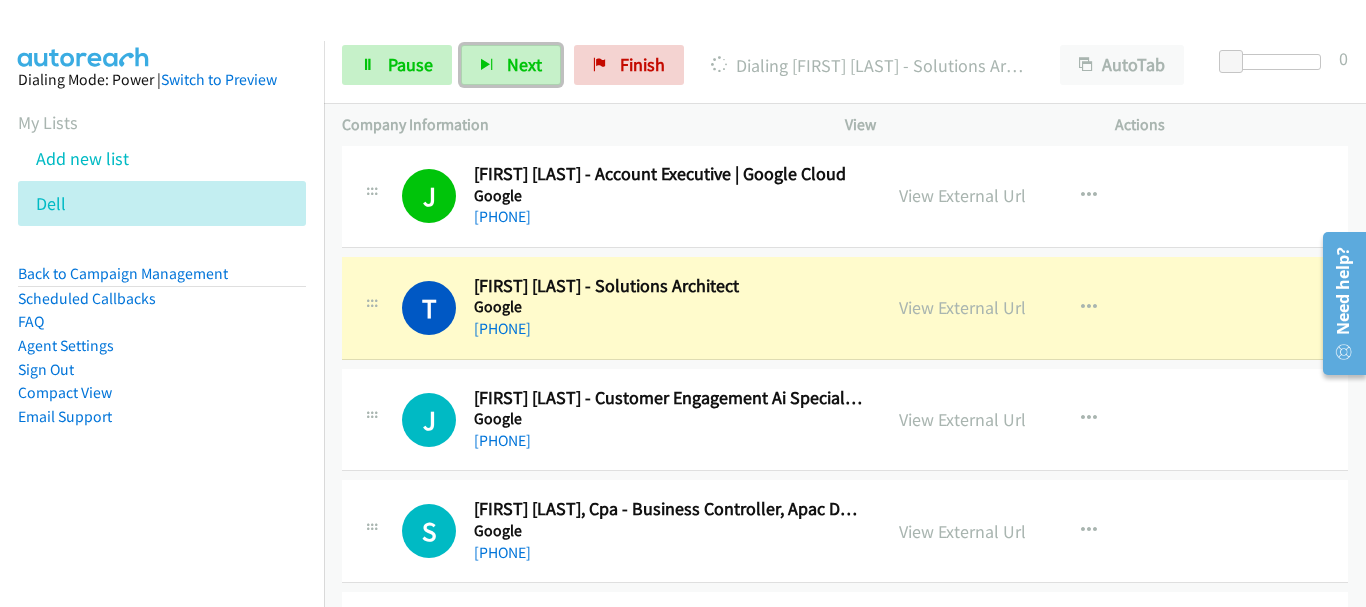 click on "+61 4[PHONE]" at bounding box center (668, 441) 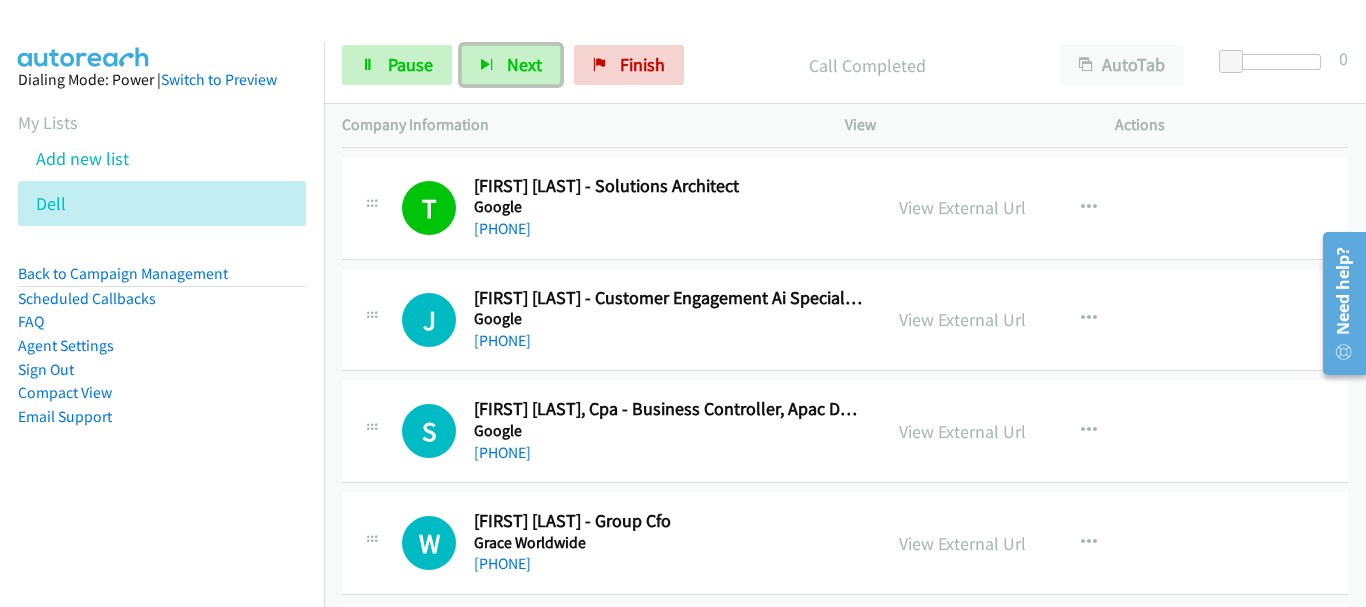 scroll, scrollTop: 1100, scrollLeft: 0, axis: vertical 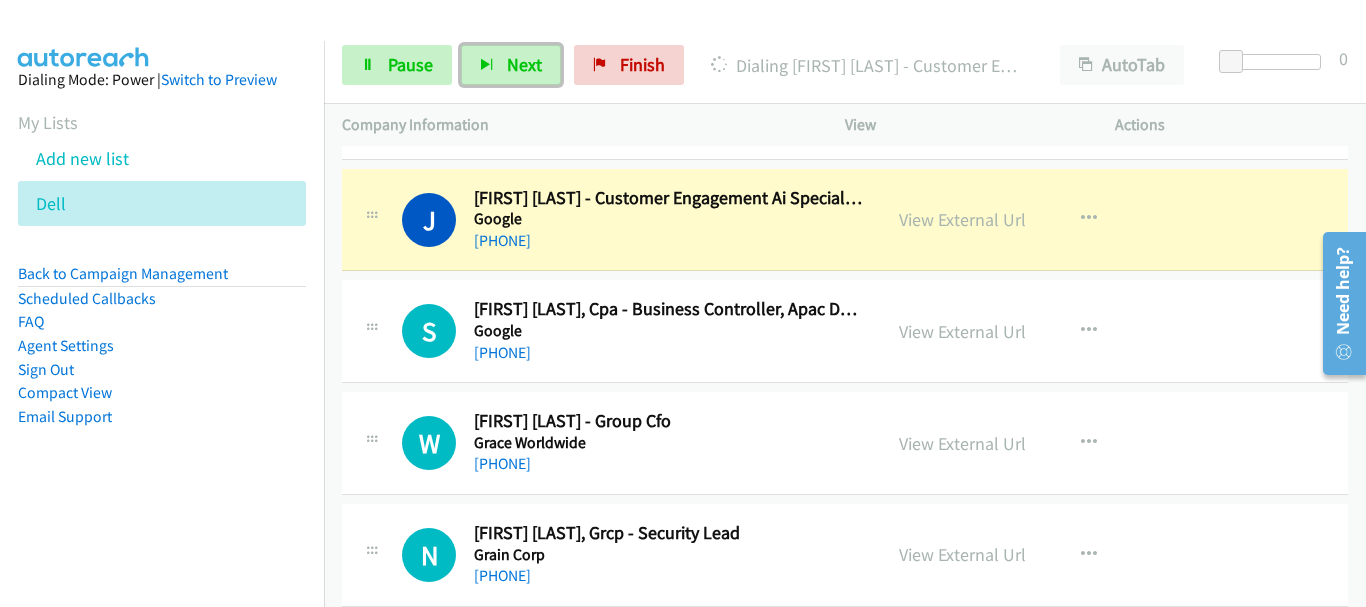 click on "S
Callback Scheduled
Shirley Hu, Cpa - Business Controller, Apac Devices & Services
Google
Australia/Sydney
+61 451 081 160
View External Url
View External Url
Schedule/Manage Callback
Start Calls Here
Remove from list
Add to do not call list
Reset Call Status" at bounding box center (845, 331) 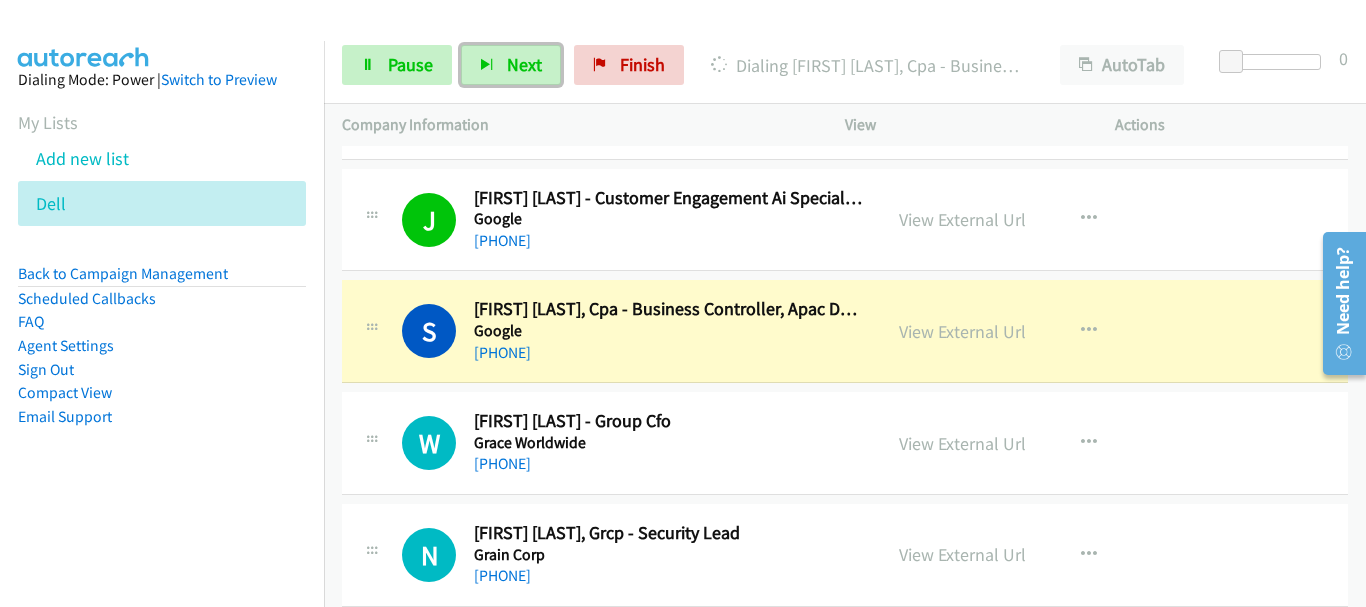 click on "+61 4[PHONE]" at bounding box center (668, 464) 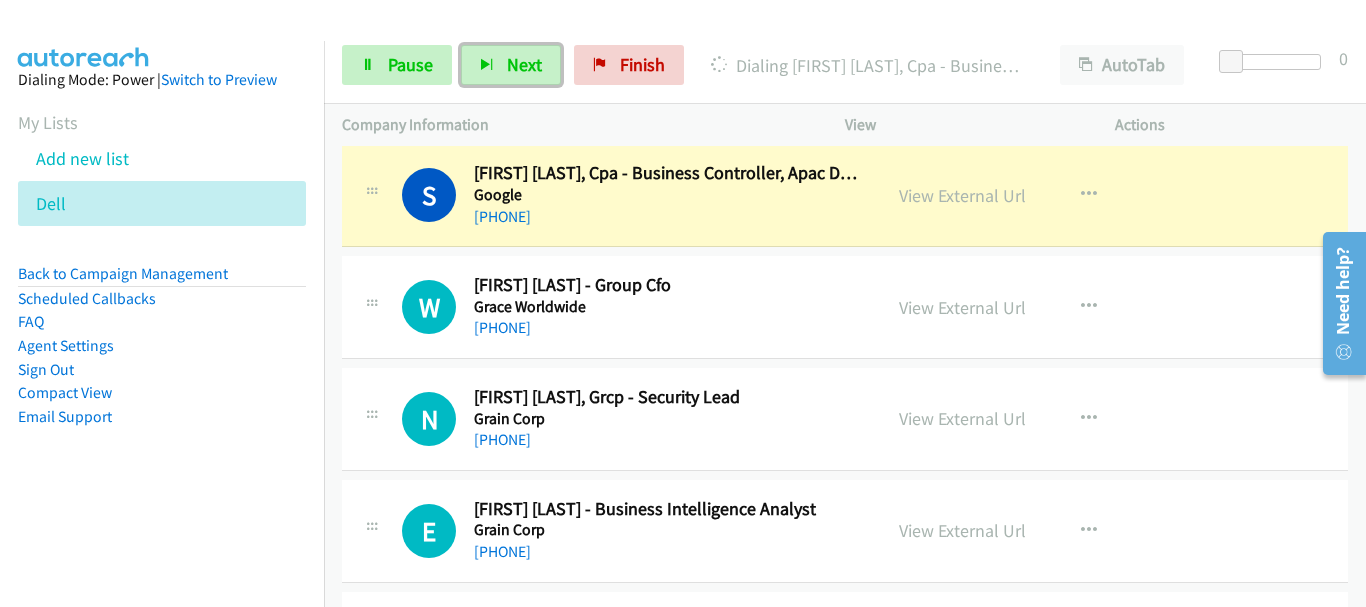 scroll, scrollTop: 1200, scrollLeft: 0, axis: vertical 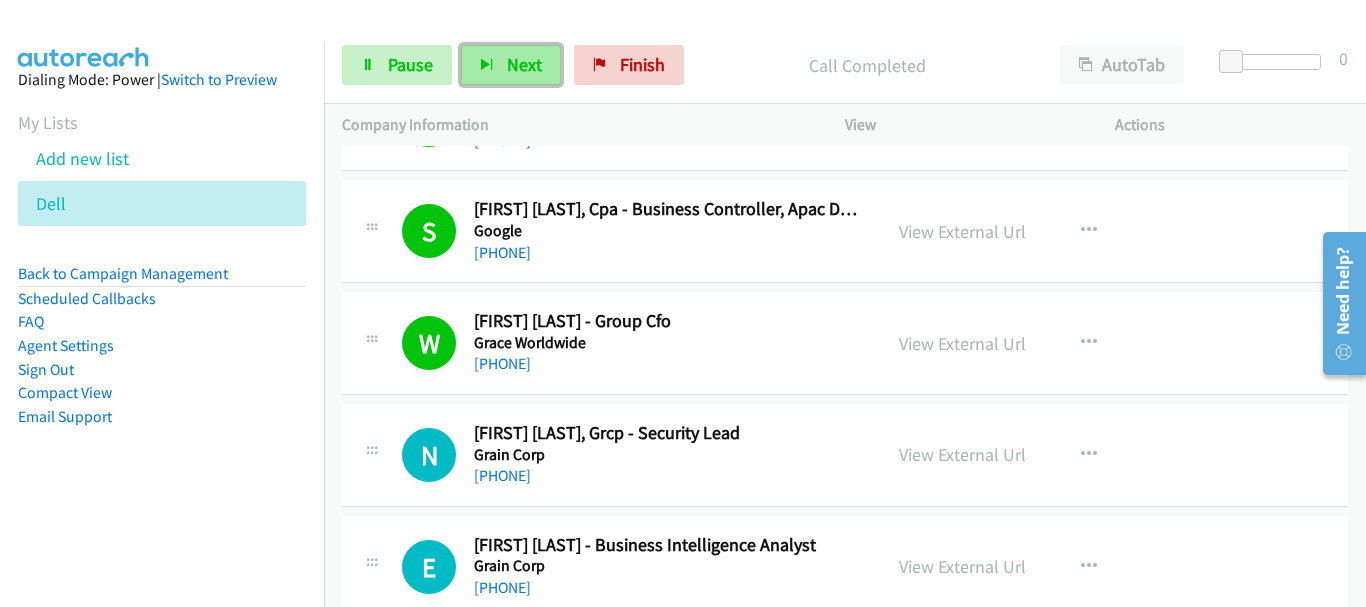click on "Next" at bounding box center [524, 64] 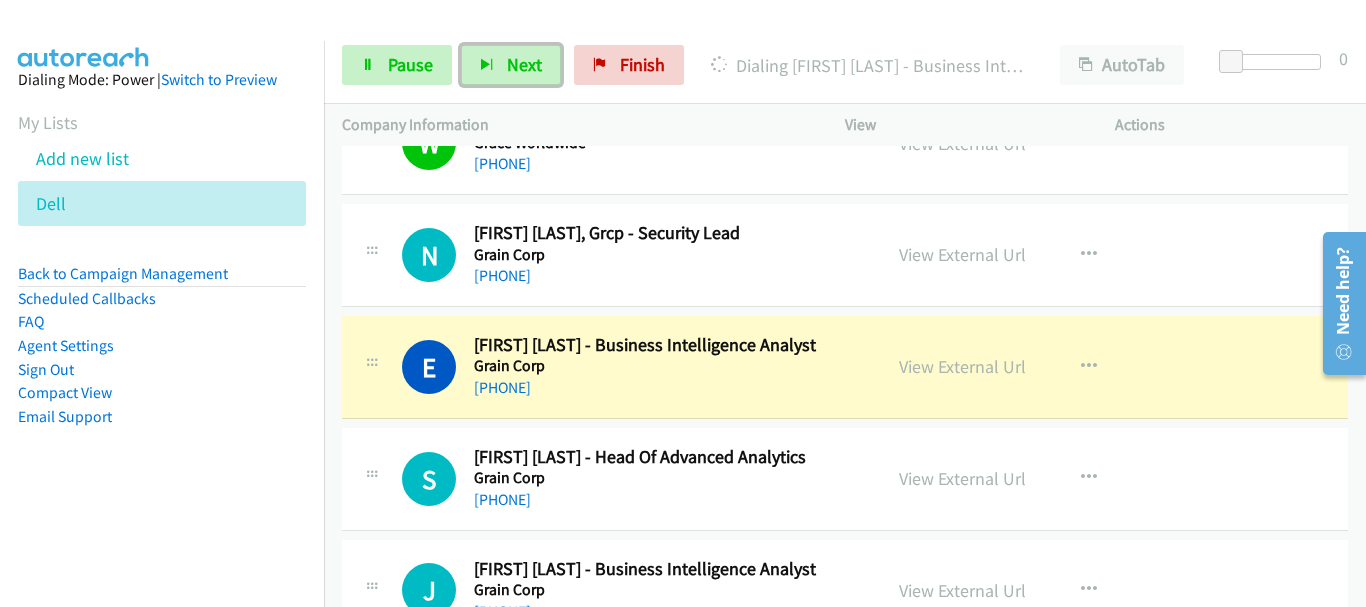 scroll, scrollTop: 1500, scrollLeft: 0, axis: vertical 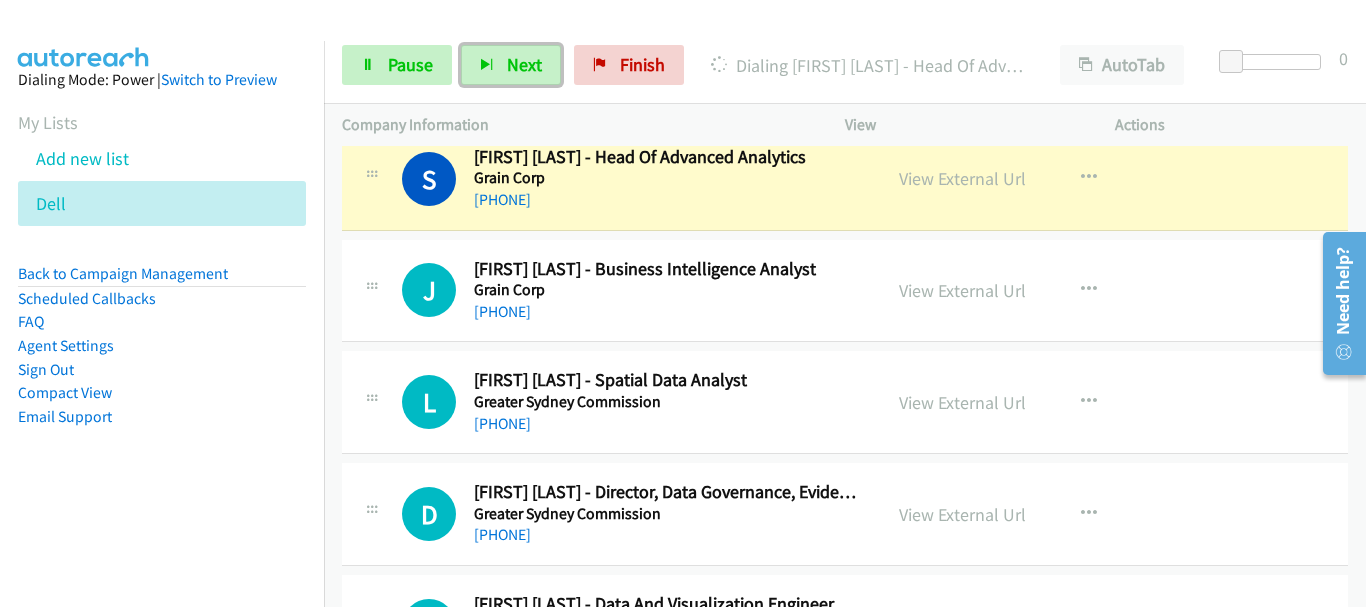 click on "View External Url
View External Url
Schedule/Manage Callback
Start Calls Here
Remove from list
Add to do not call list
Reset Call Status" at bounding box center [1025, 291] 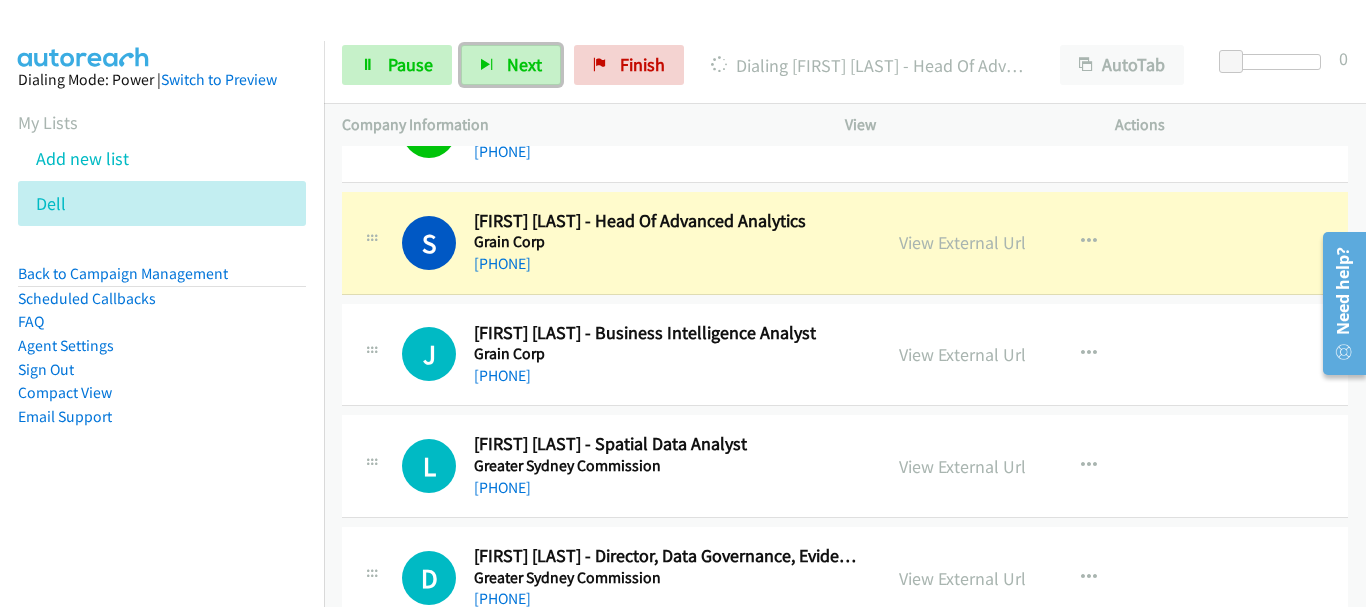 scroll, scrollTop: 1600, scrollLeft: 0, axis: vertical 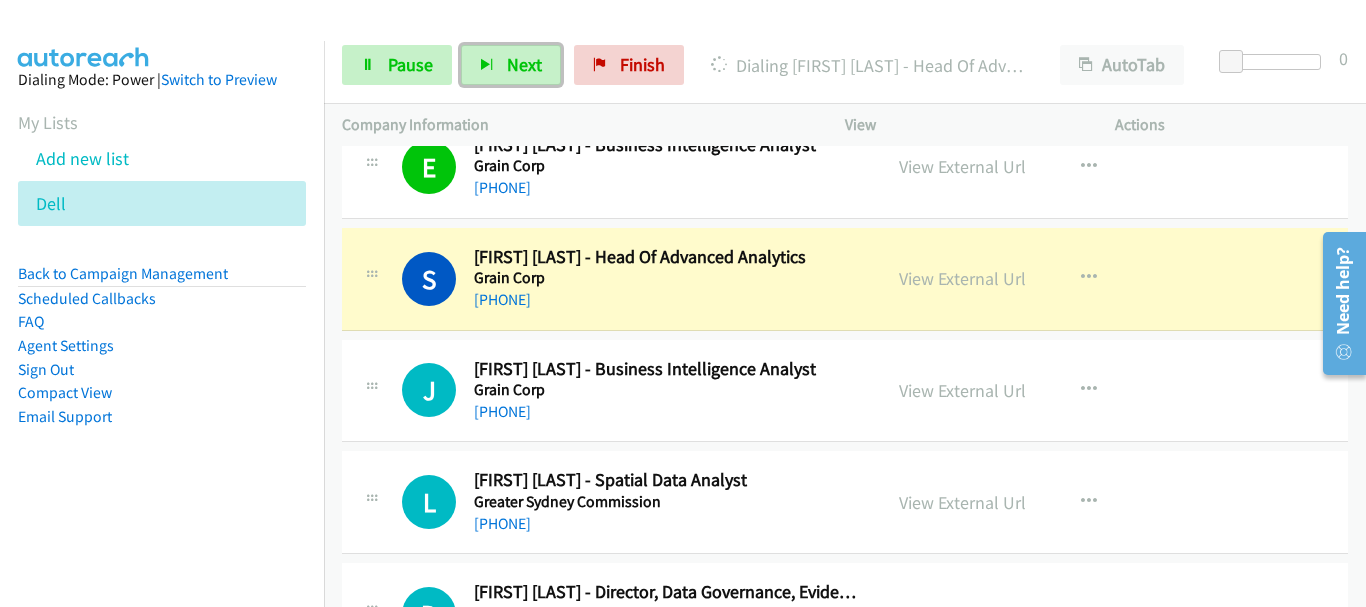 click on "+61 4[PHONE]" at bounding box center [668, 524] 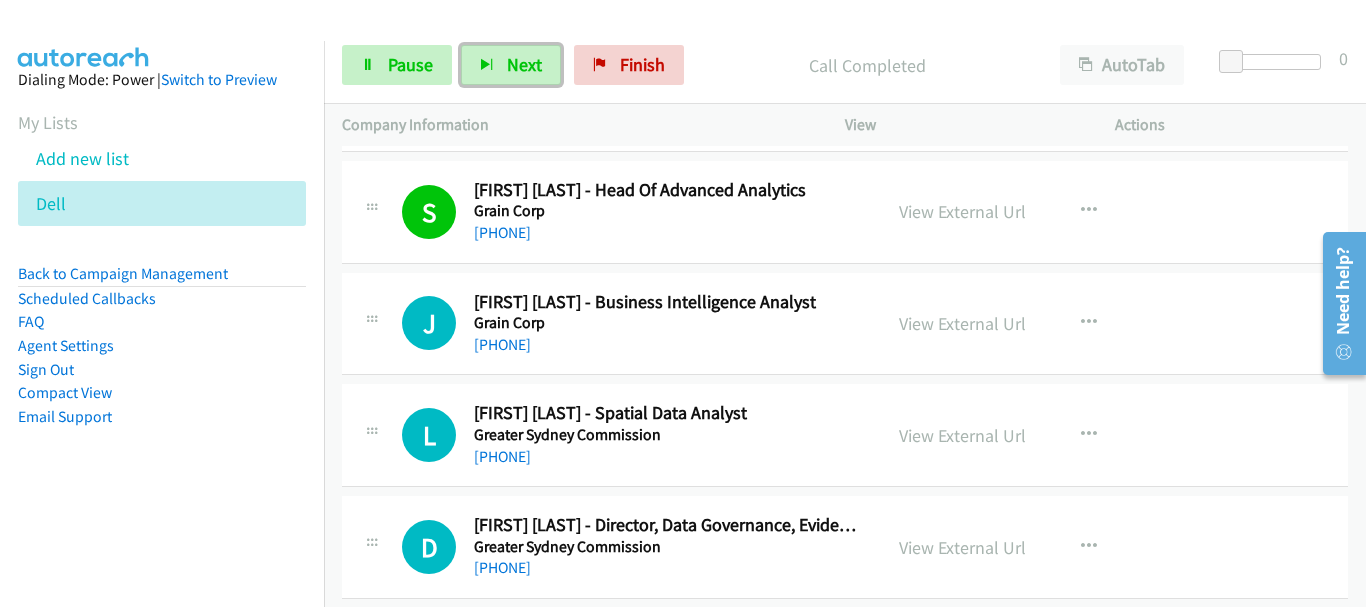 scroll, scrollTop: 1700, scrollLeft: 0, axis: vertical 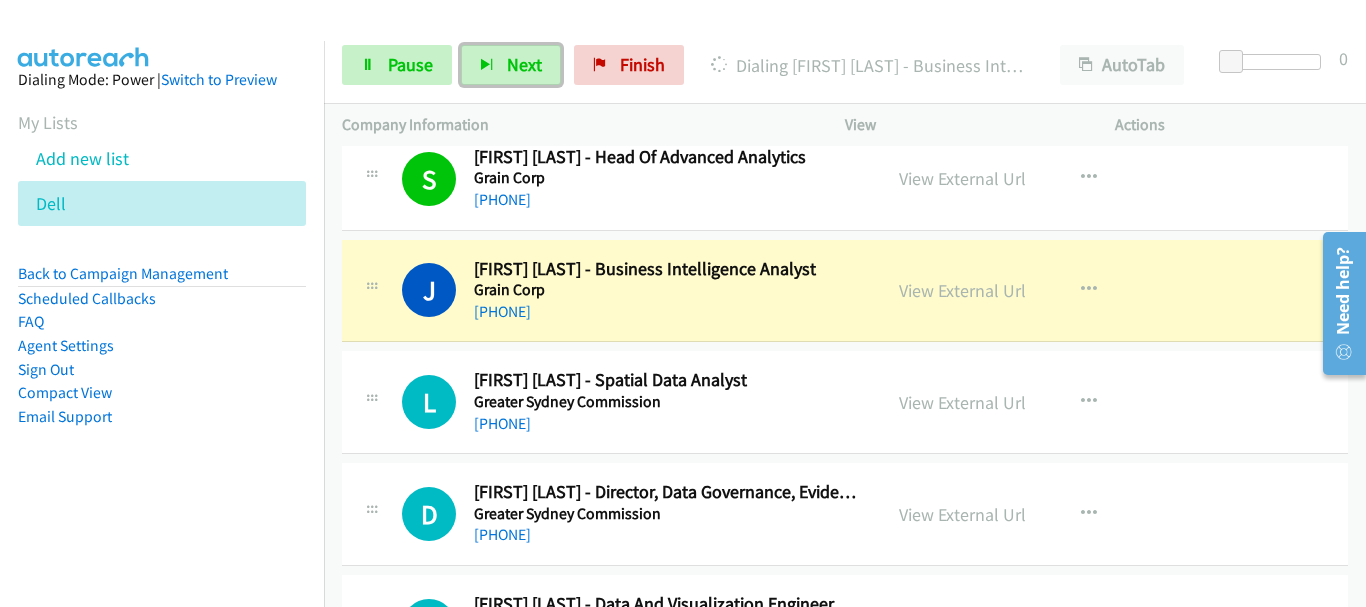 click on "Greater Sydney Commission" at bounding box center [668, 402] 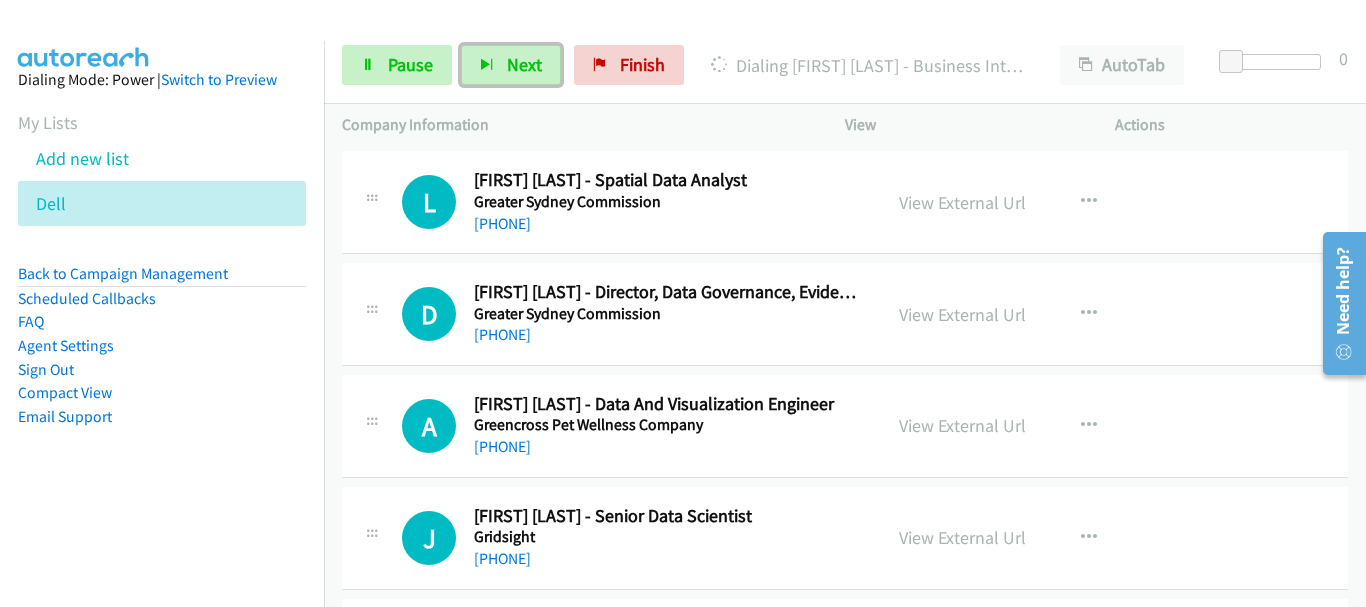 scroll, scrollTop: 1800, scrollLeft: 0, axis: vertical 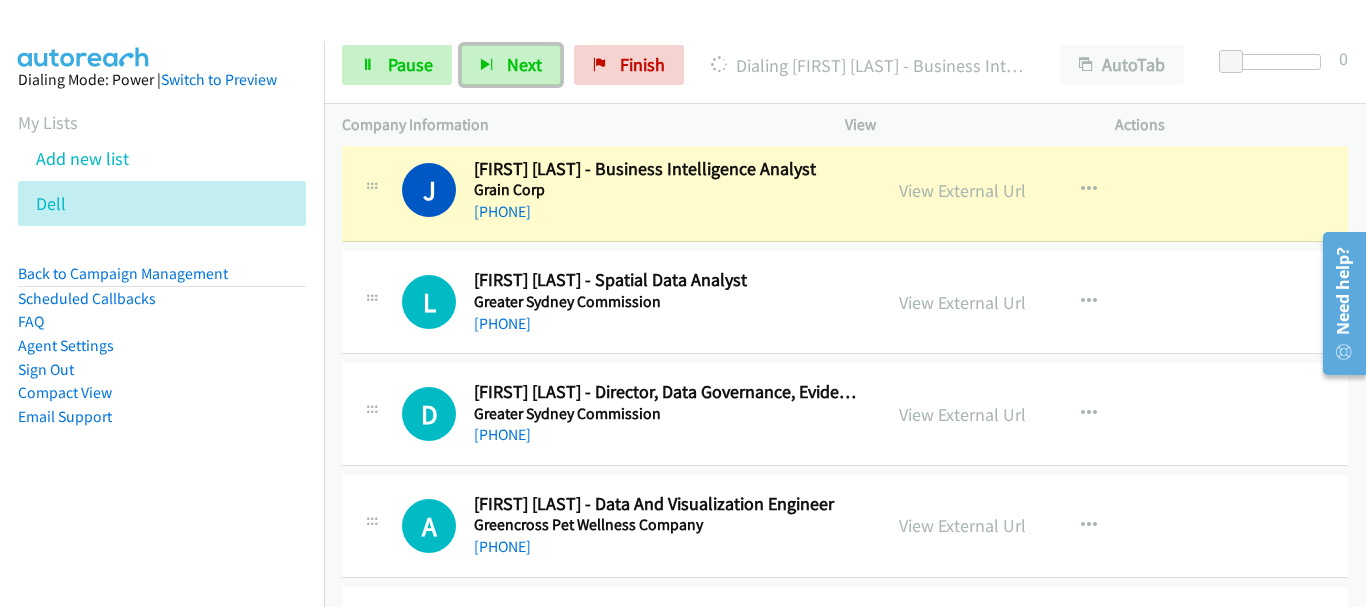 click on "Greater Sydney Commission" at bounding box center [668, 414] 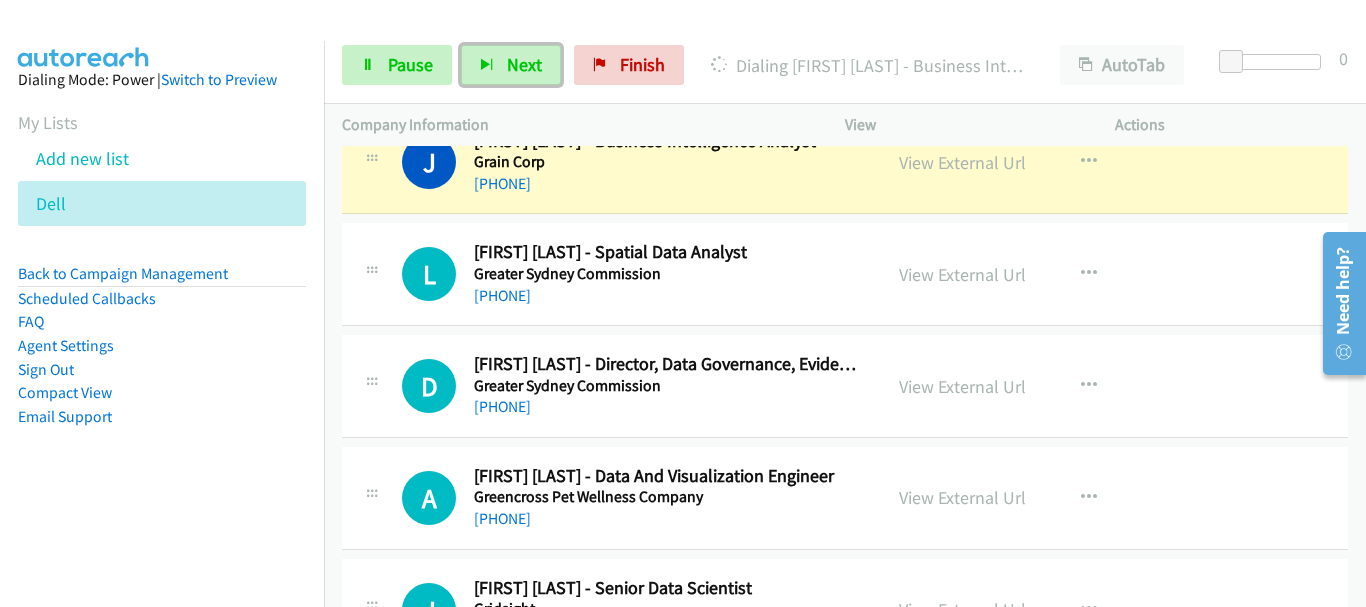 scroll, scrollTop: 1700, scrollLeft: 0, axis: vertical 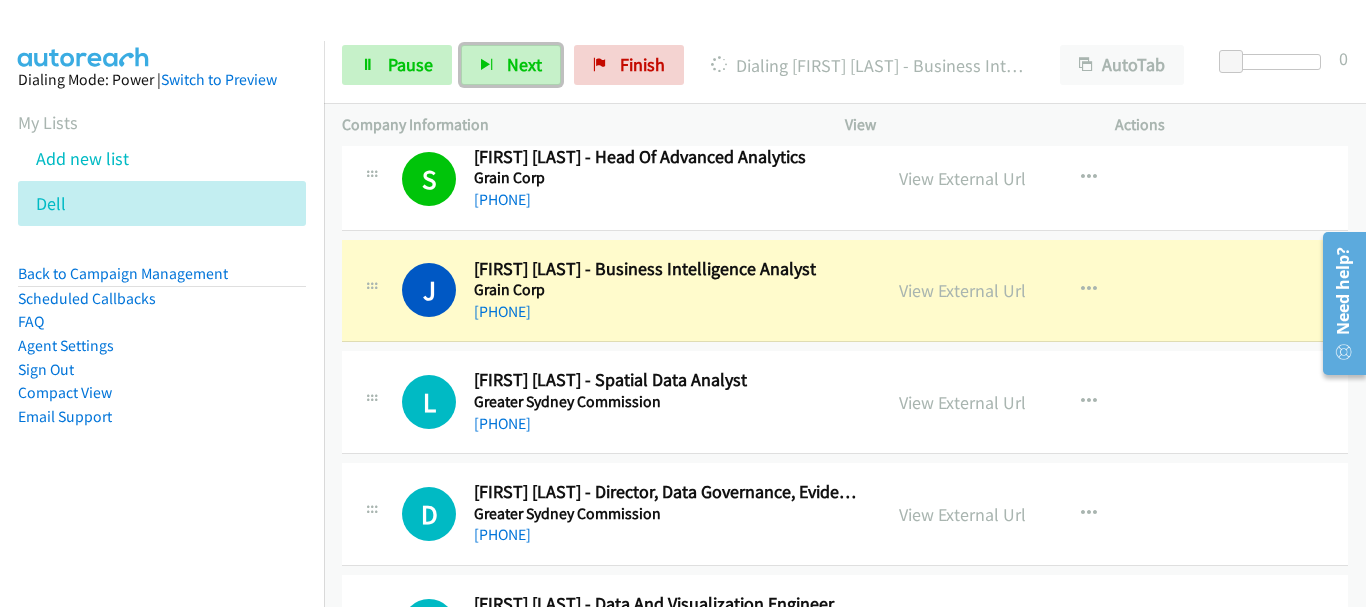 click on "+61 4[PHONE]" at bounding box center (668, 424) 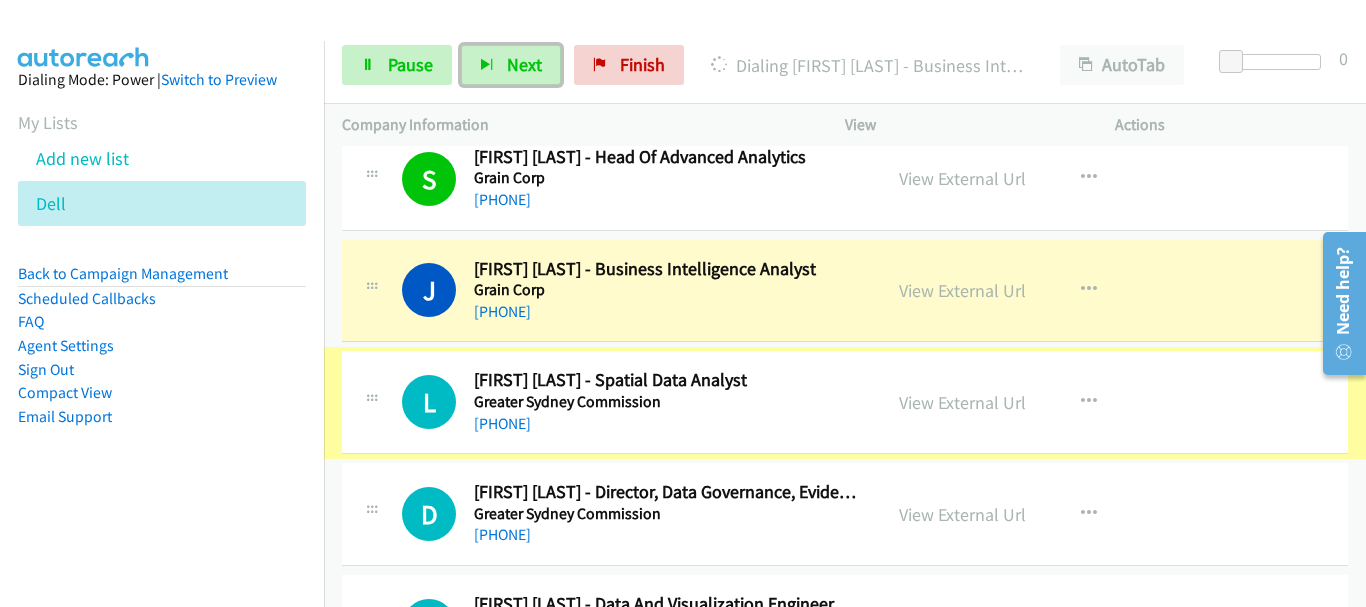 click on "L
Callback Scheduled
Lillian Luk - Spatial Data Analyst
Greater Sydney Commission
Australia/Sydney
+61 402 598 309
View External Url
View External Url
Schedule/Manage Callback
Start Calls Here
Remove from list
Add to do not call list
Reset Call Status" at bounding box center [845, 402] 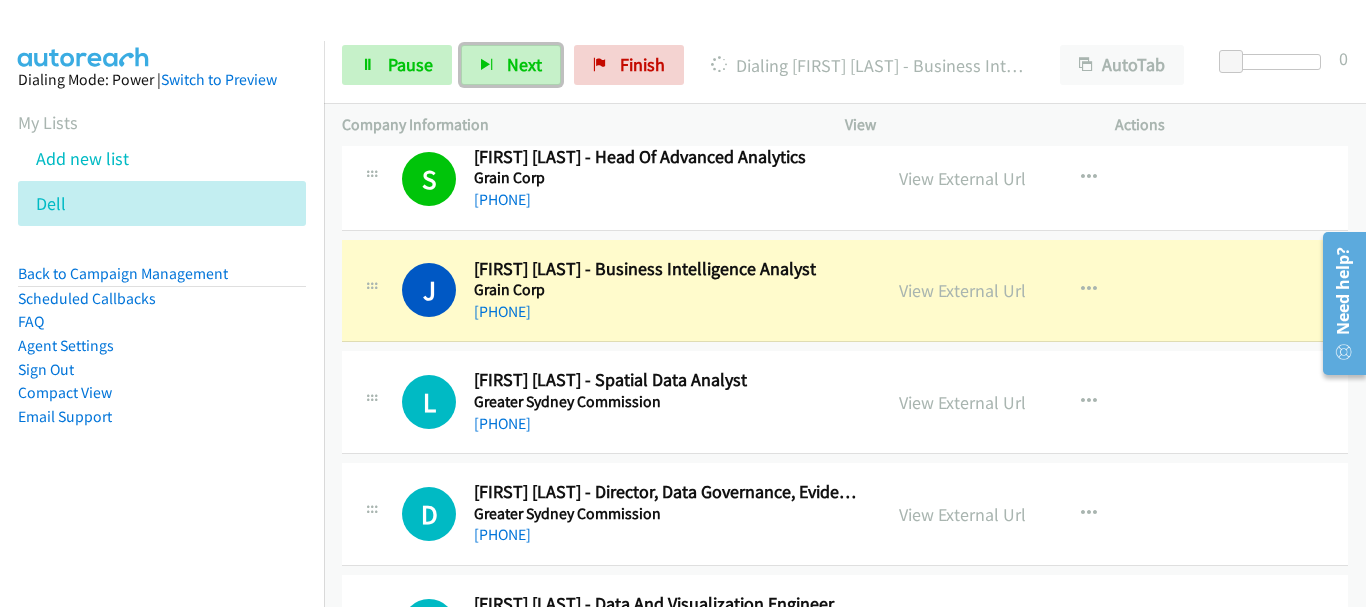click on "Greater Sydney Commission" at bounding box center [668, 402] 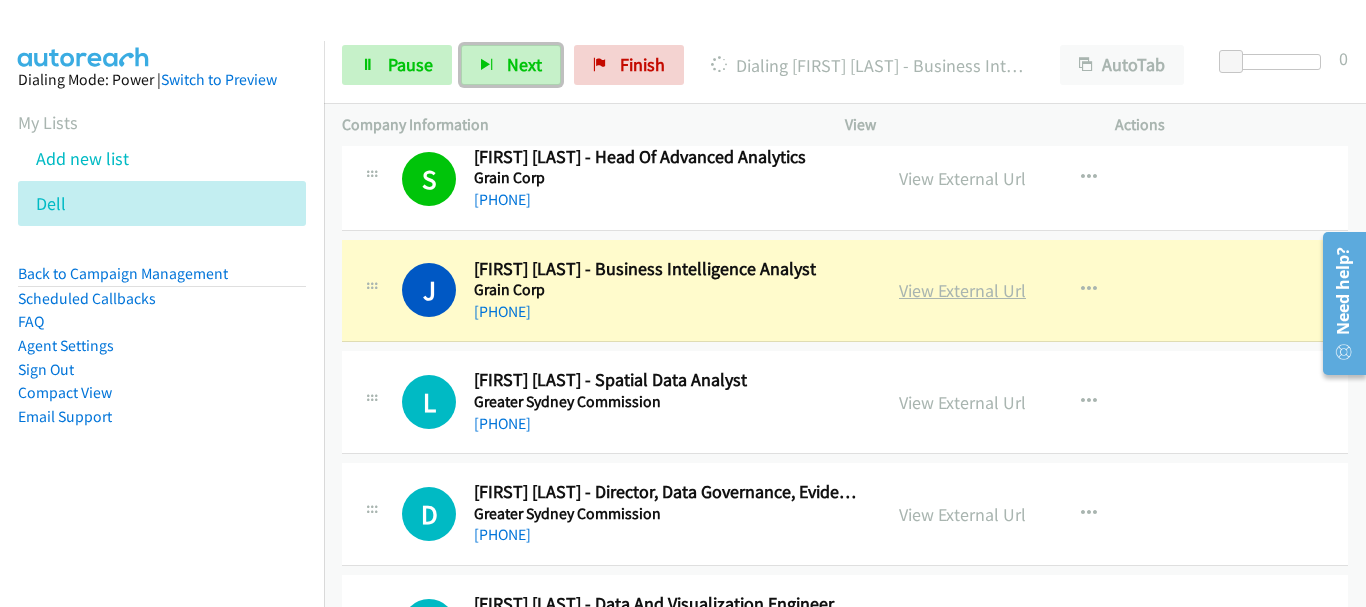 click on "View External Url" at bounding box center (962, 290) 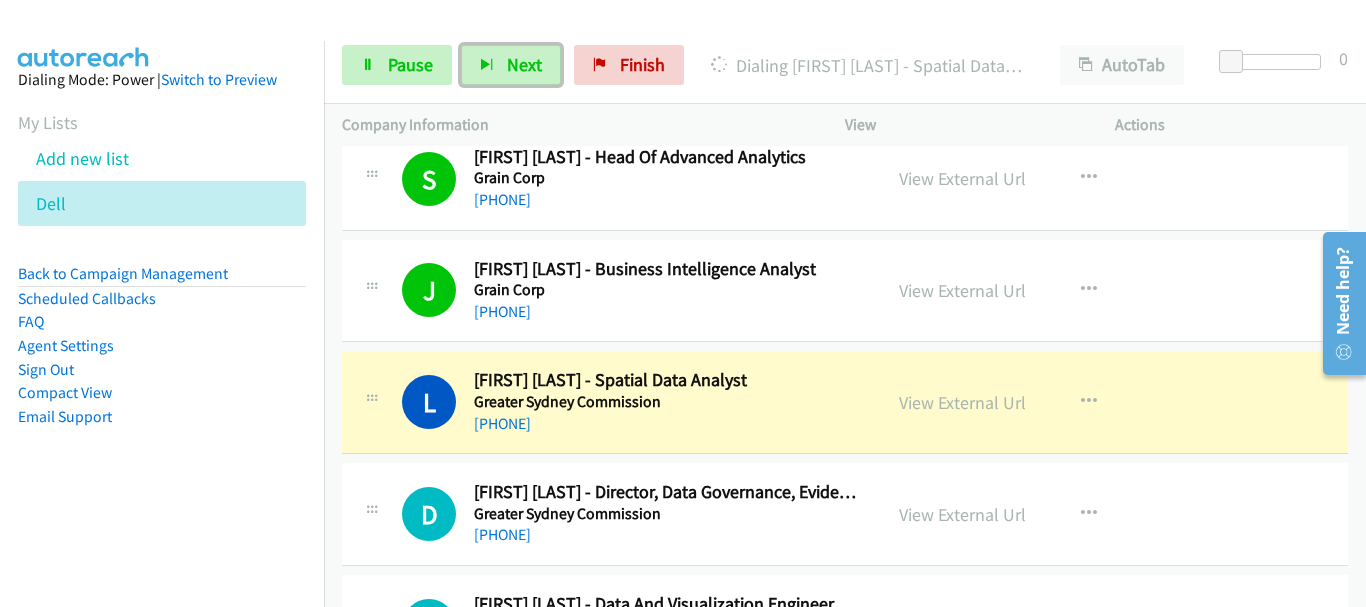 click on "+61 402 598 309" at bounding box center [668, 424] 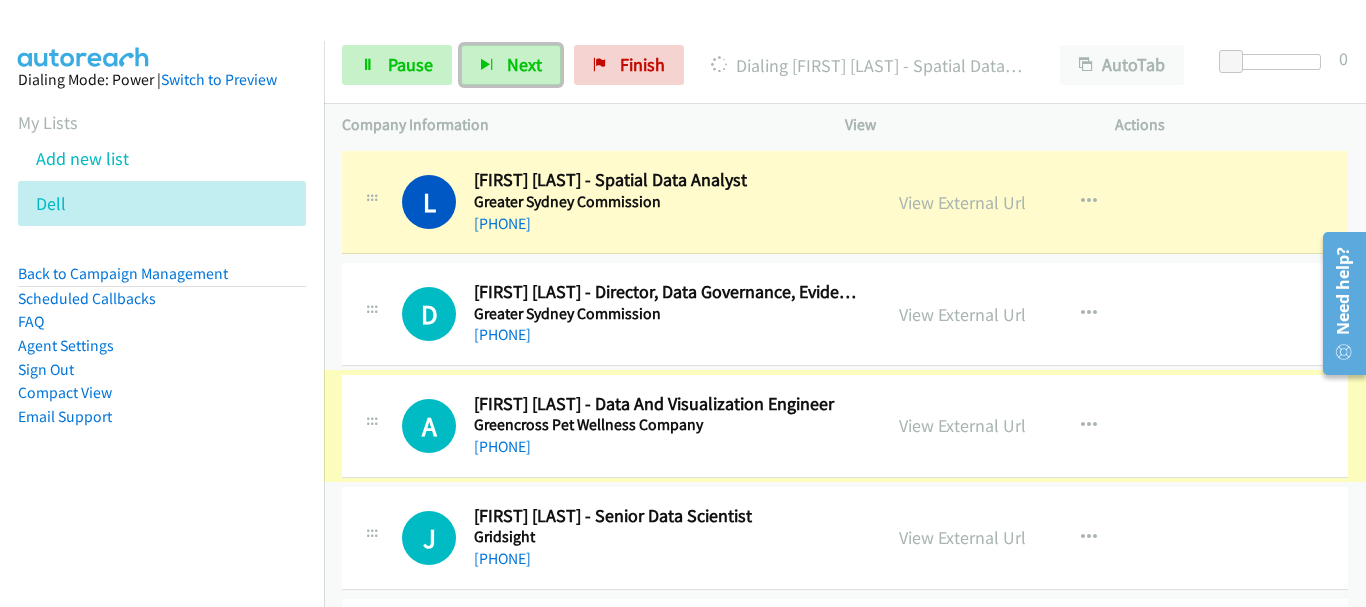 scroll, scrollTop: 1800, scrollLeft: 0, axis: vertical 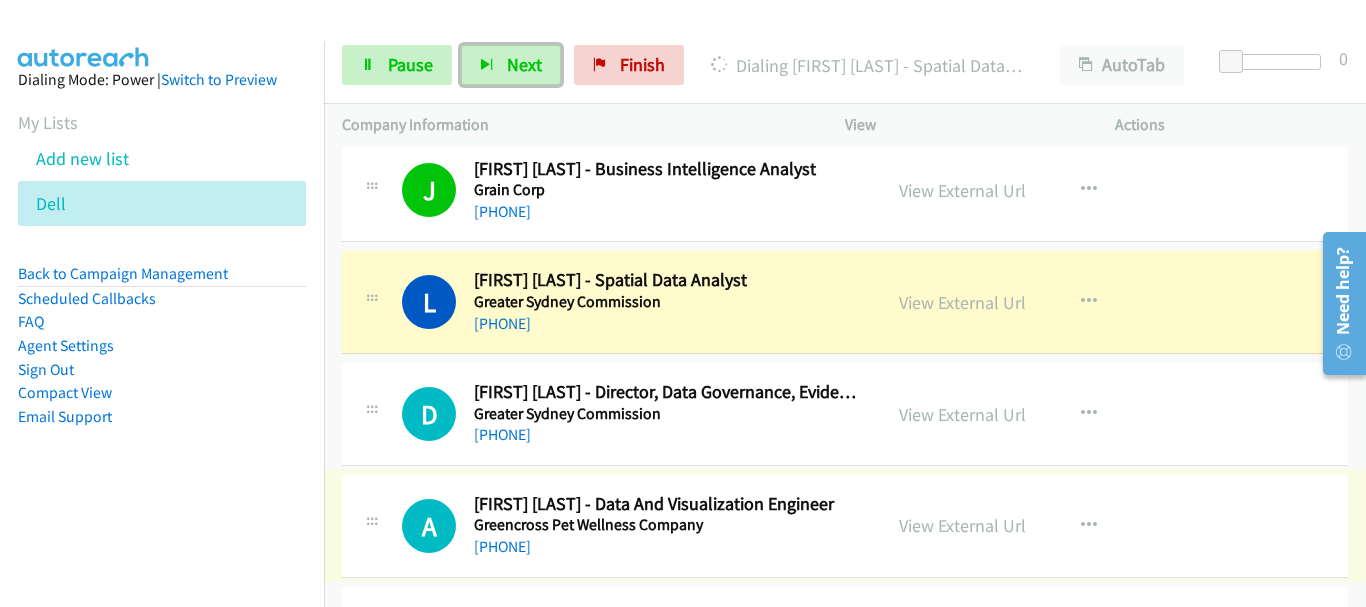 click on "D
Callback Scheduled
Dave Turner - Director, Data Governance, Evidence And Insights
Greater Sydney Commission
Australia/Sydney
+61 487 938 997
View External Url
View External Url
Schedule/Manage Callback
Start Calls Here
Remove from list
Add to do not call list
Reset Call Status" at bounding box center (845, 414) 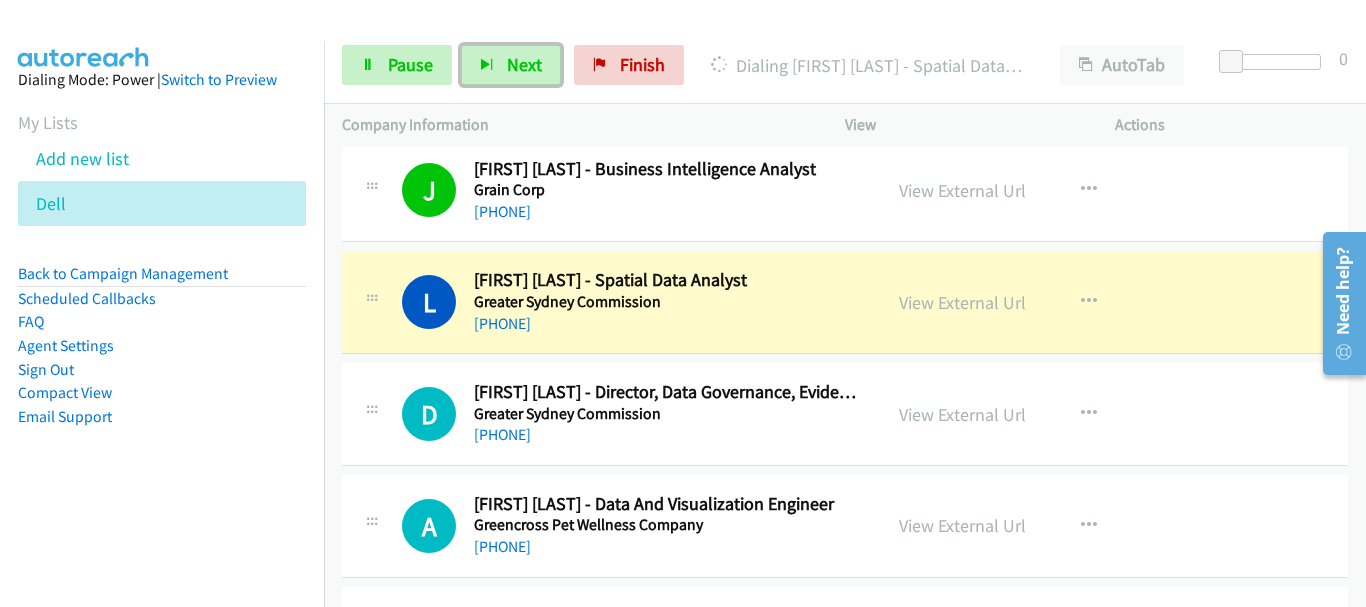 click on "L
Callback Scheduled
Lillian Luk - Spatial Data Analyst
Greater Sydney Commission
Australia/Sydney
+61 402 598 309
View External Url
View External Url
Schedule/Manage Callback
Start Calls Here
Remove from list
Add to do not call list
Reset Call Status" at bounding box center [845, 302] 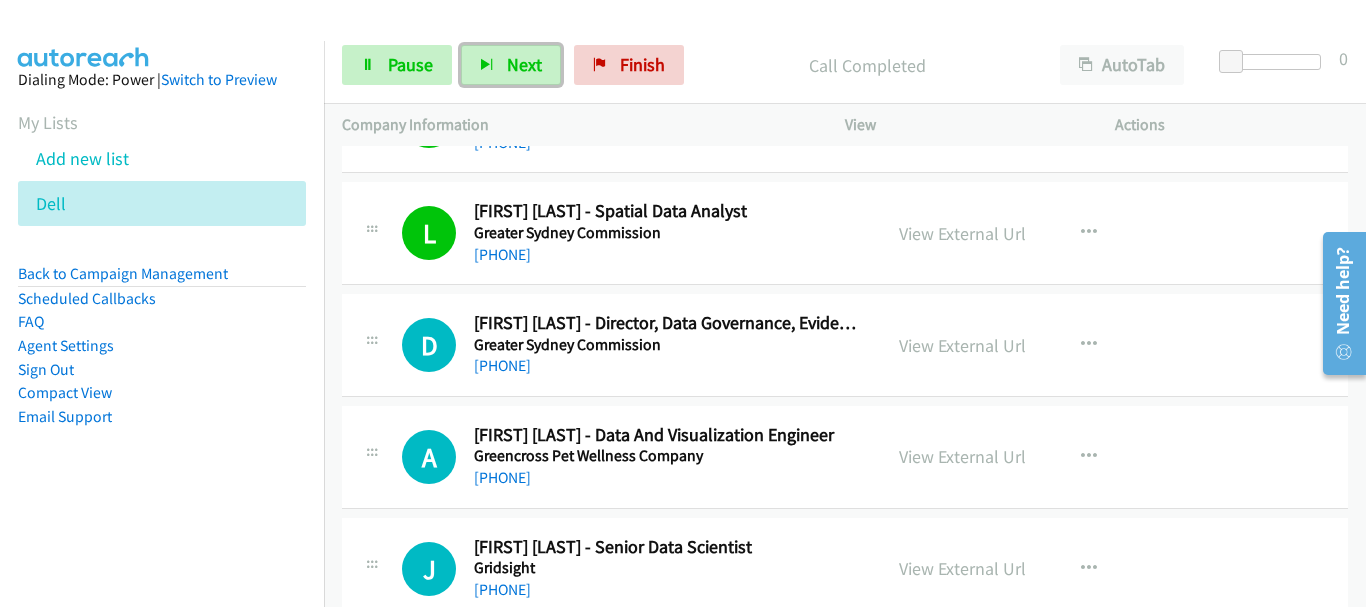 scroll, scrollTop: 1900, scrollLeft: 0, axis: vertical 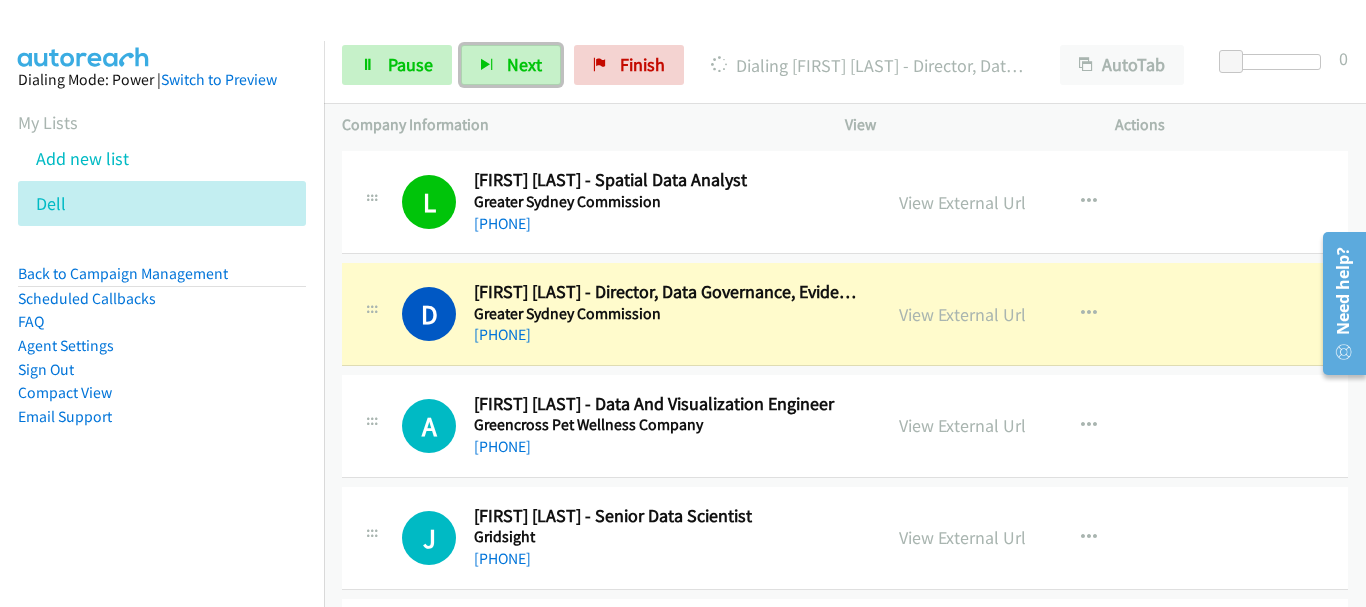click on "+61 404 865 462" at bounding box center (668, 447) 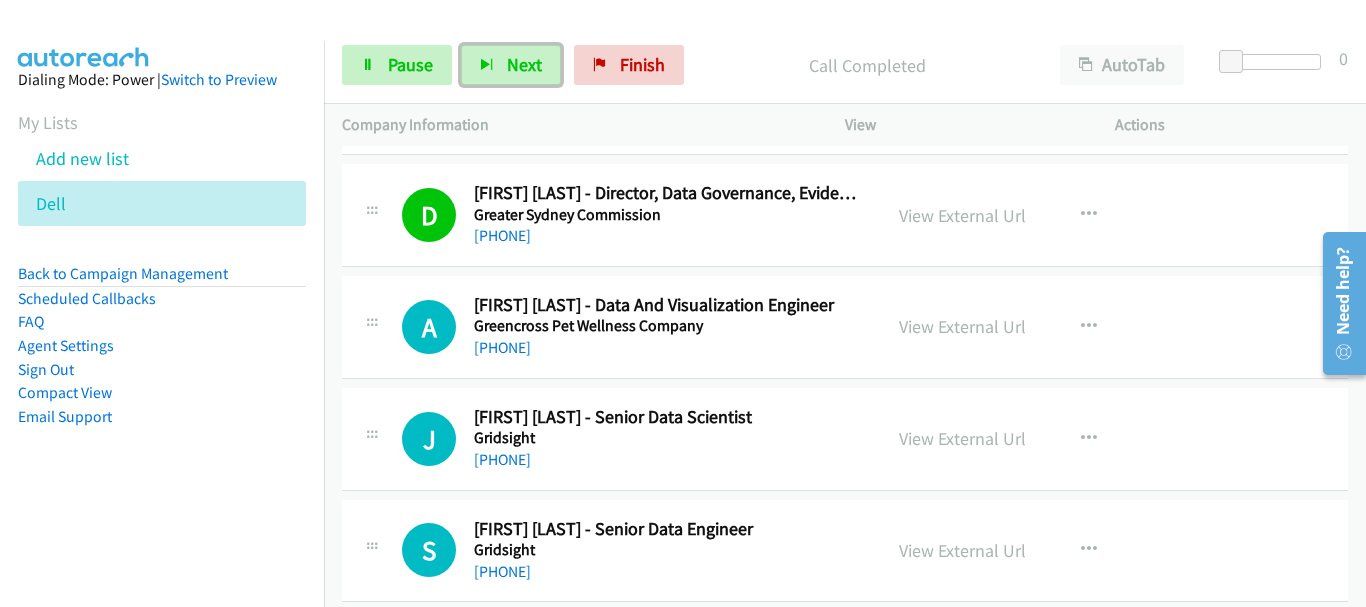 scroll, scrollTop: 2000, scrollLeft: 0, axis: vertical 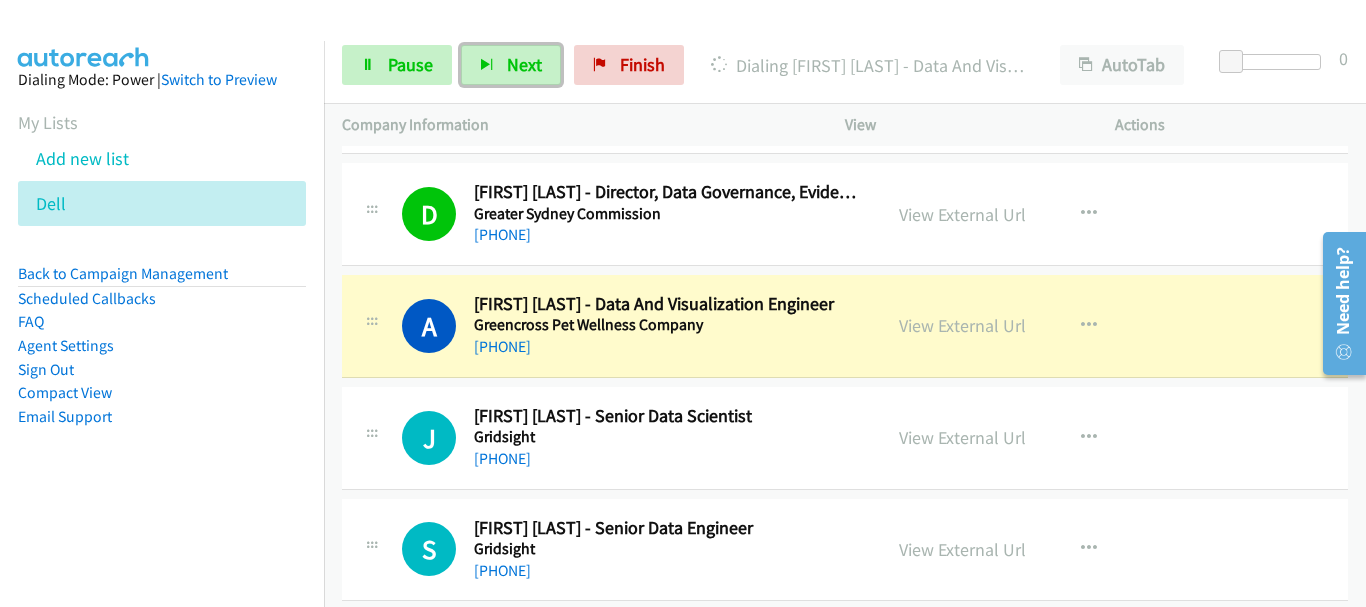 click on "J
Callback Scheduled
Johannes Hendriks - Senior Data Scientist
Gridsight
Australia/Sydney
+61 435 443 135" at bounding box center [611, 438] 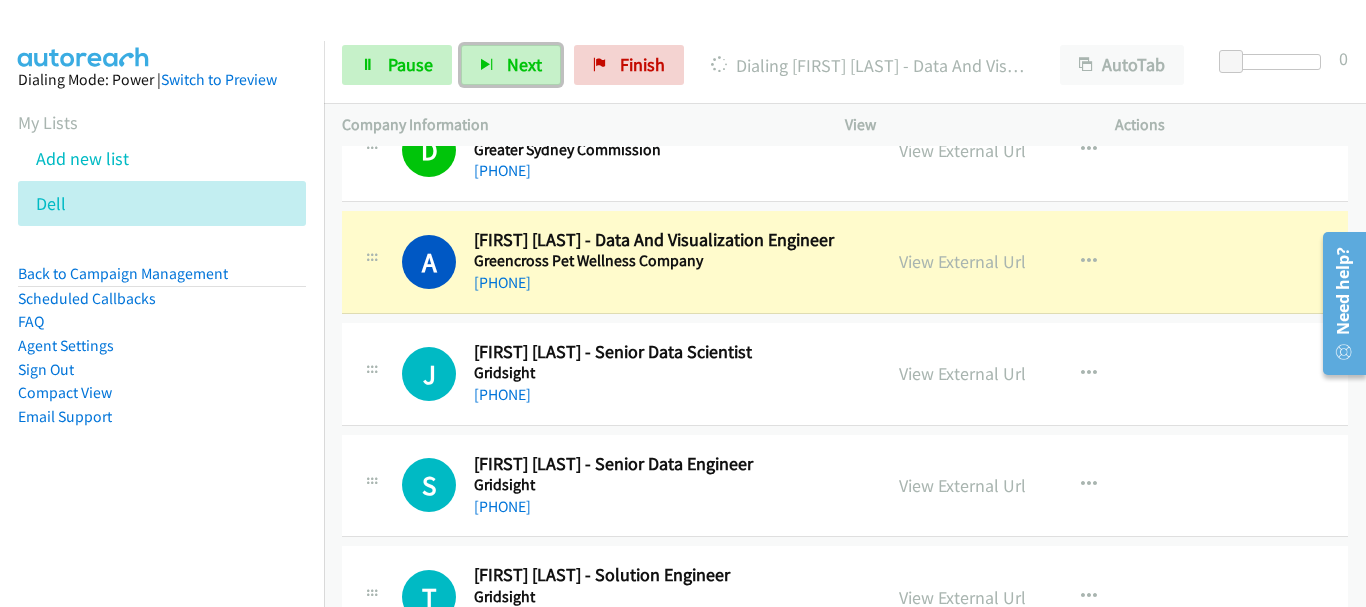 scroll, scrollTop: 2100, scrollLeft: 0, axis: vertical 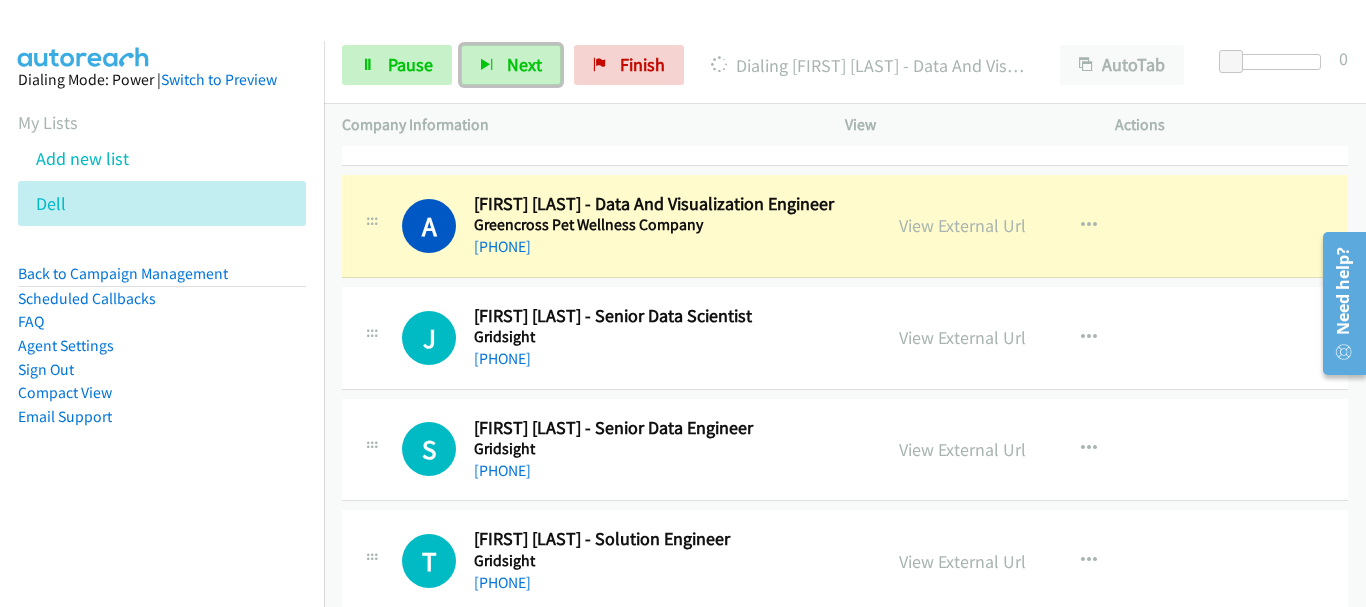 click on "S
Callback Scheduled
Sai Sravan Munukutla - Senior Data Engineer
Gridsight
Australia/Sydney
+61 420 786 037" at bounding box center [611, 450] 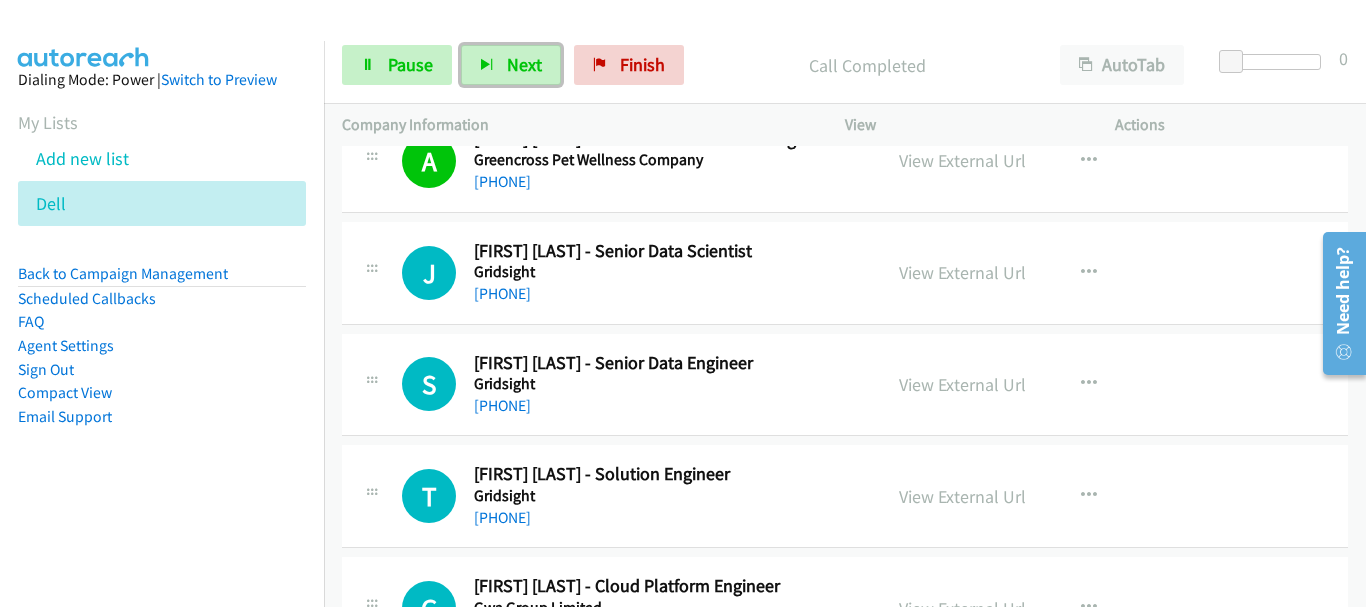 scroll, scrollTop: 2200, scrollLeft: 0, axis: vertical 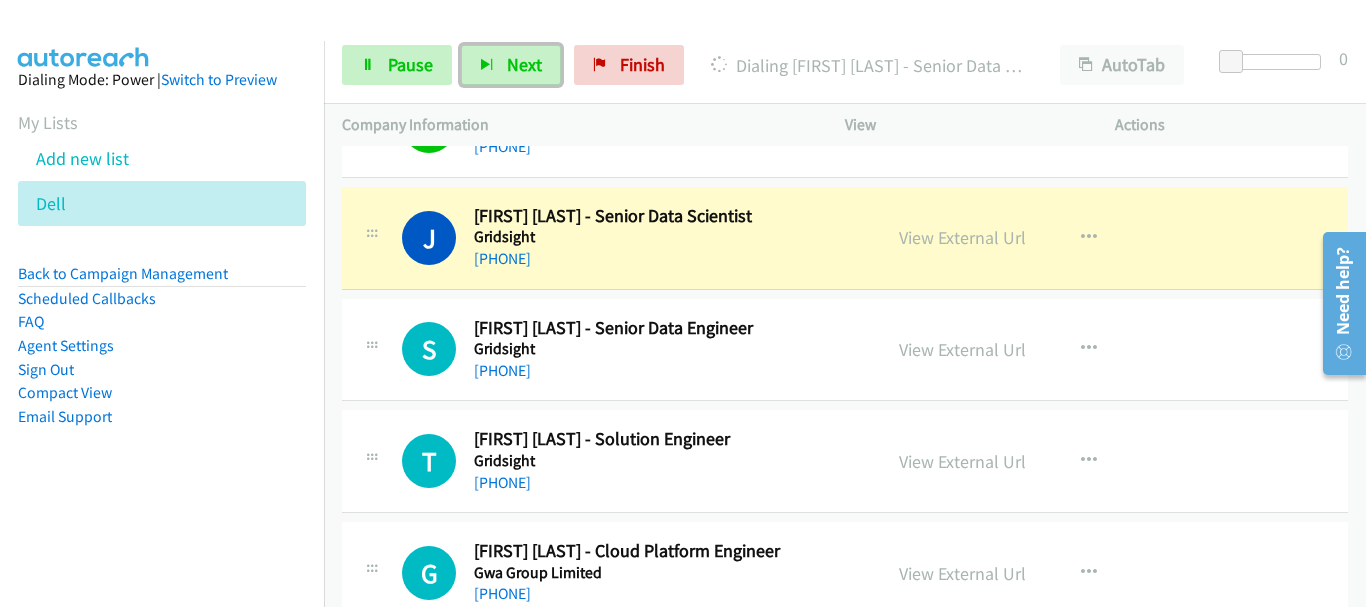drag, startPoint x: 752, startPoint y: 395, endPoint x: 740, endPoint y: 386, distance: 15 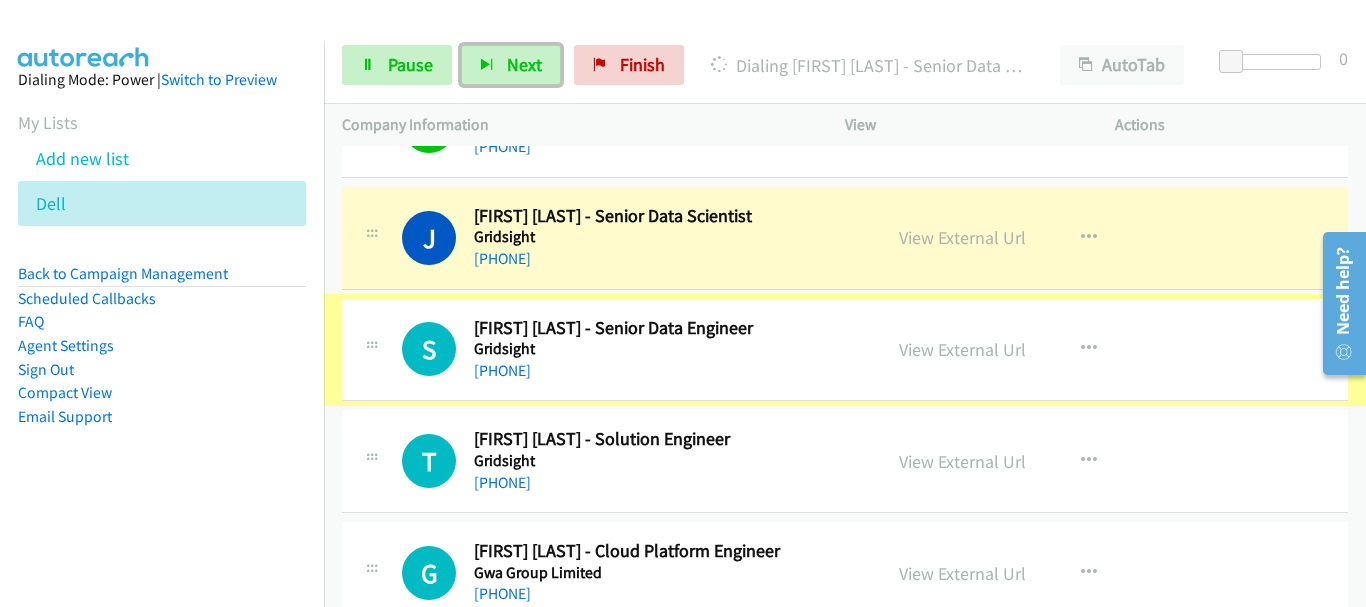 click on "S
Callback Scheduled
Sai Sravan Munukutla - Senior Data Engineer
Gridsight
Australia/Sydney
+61 420 786 037
View External Url
View External Url
Schedule/Manage Callback
Start Calls Here
Remove from list
Add to do not call list
Reset Call Status" at bounding box center (845, 350) 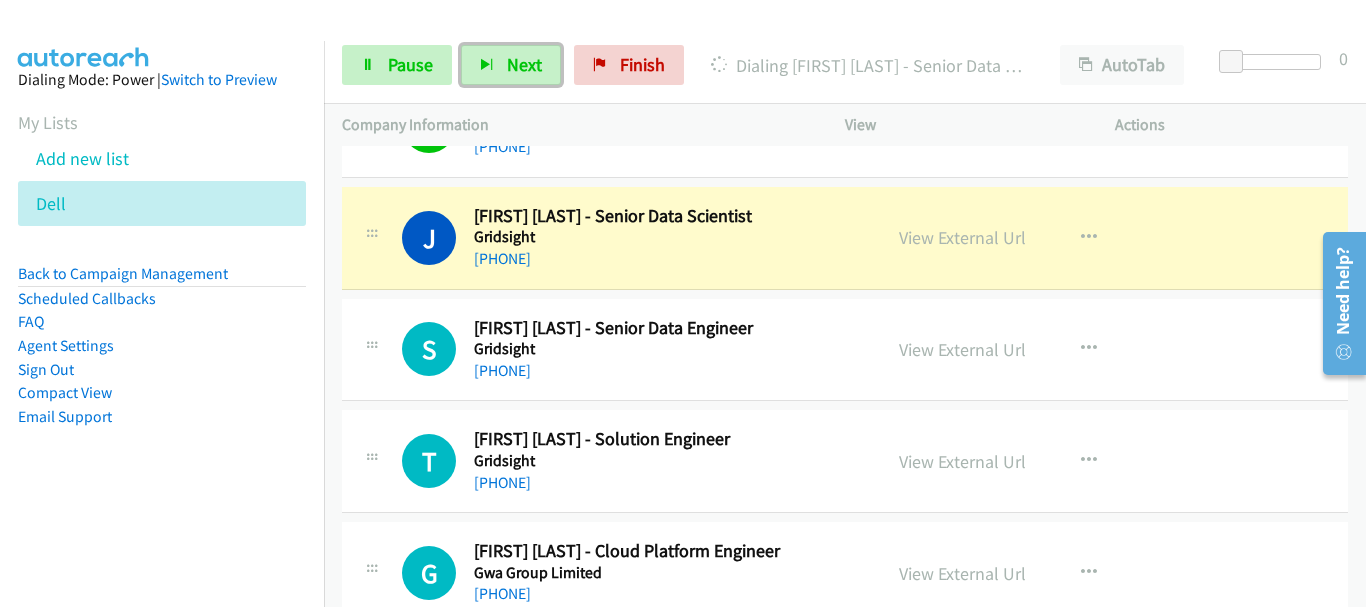 click on "Tim Davies - Solution Engineer" at bounding box center [668, 439] 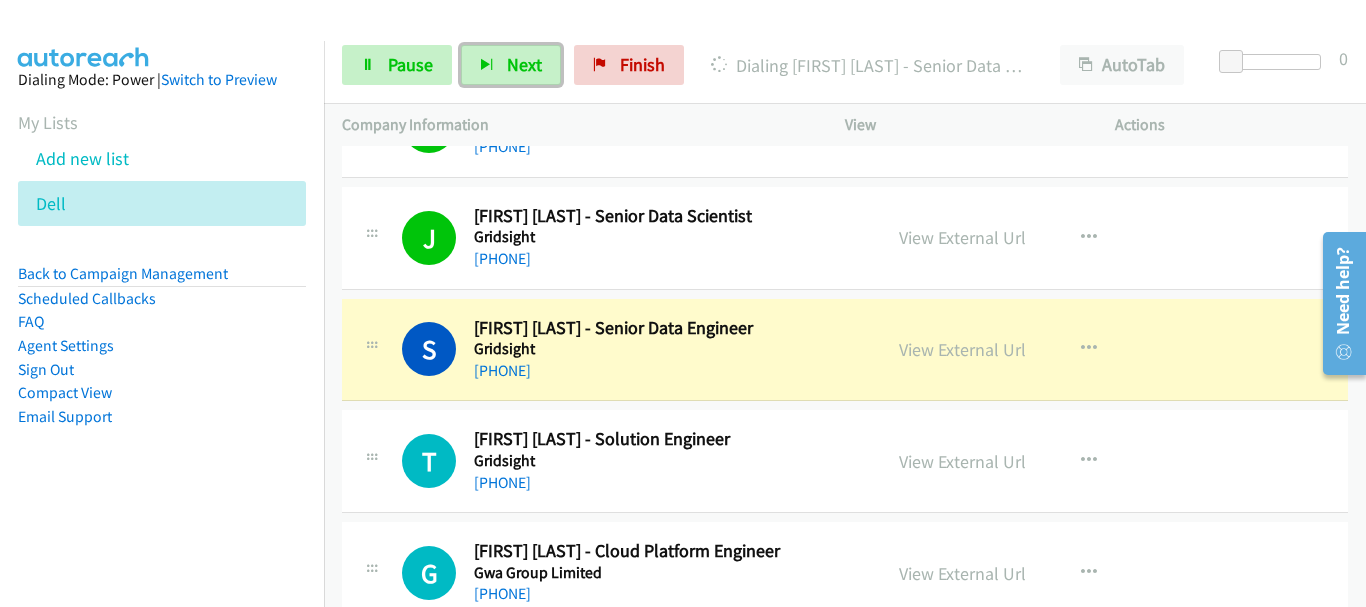 click on "+61 458 783 553" at bounding box center [668, 483] 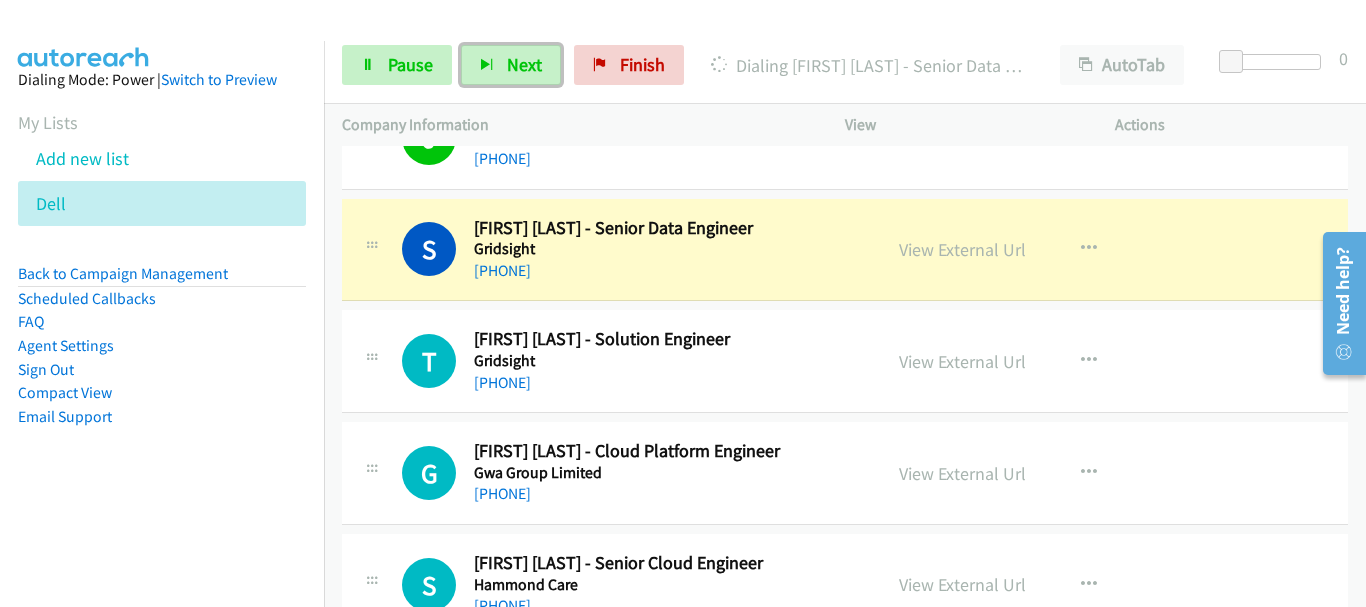 scroll, scrollTop: 2200, scrollLeft: 0, axis: vertical 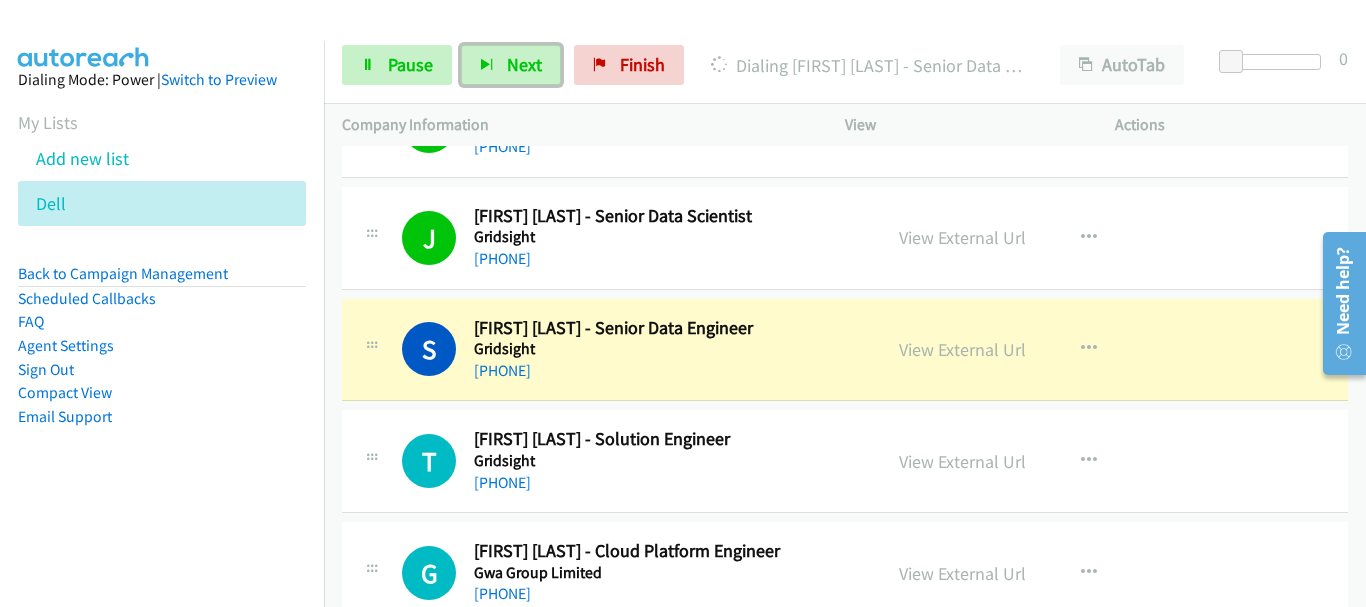 click on "+61 458 783 553" at bounding box center [668, 483] 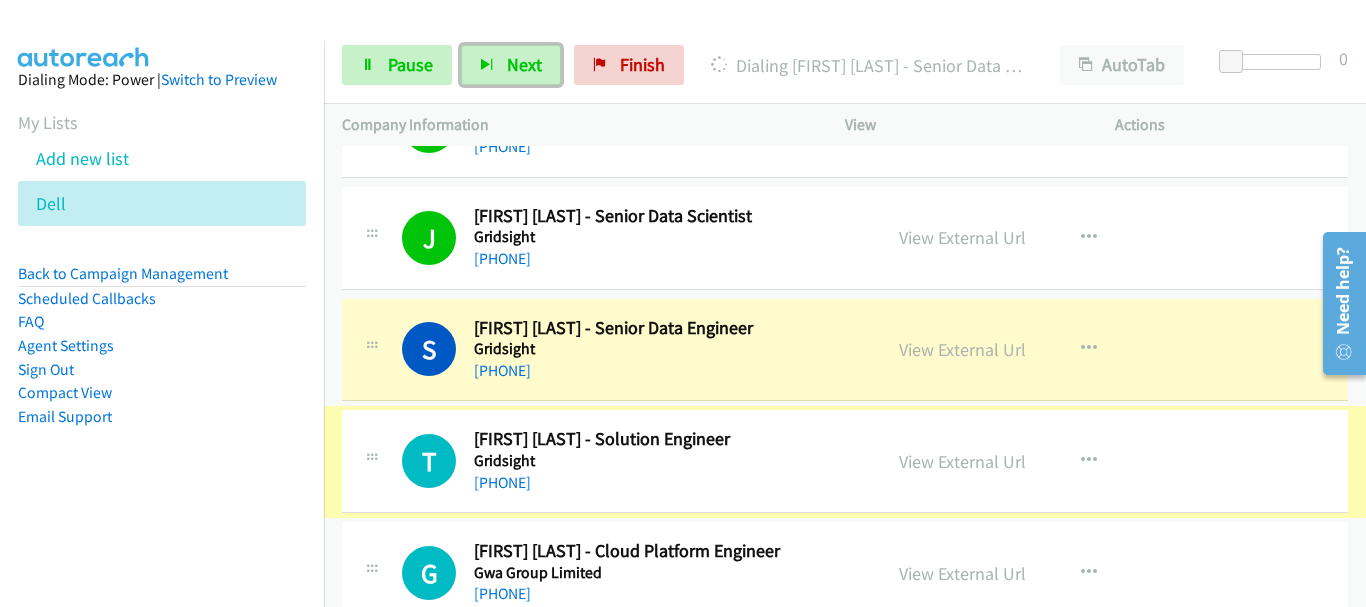 click on "+61 458 783 553" at bounding box center [668, 483] 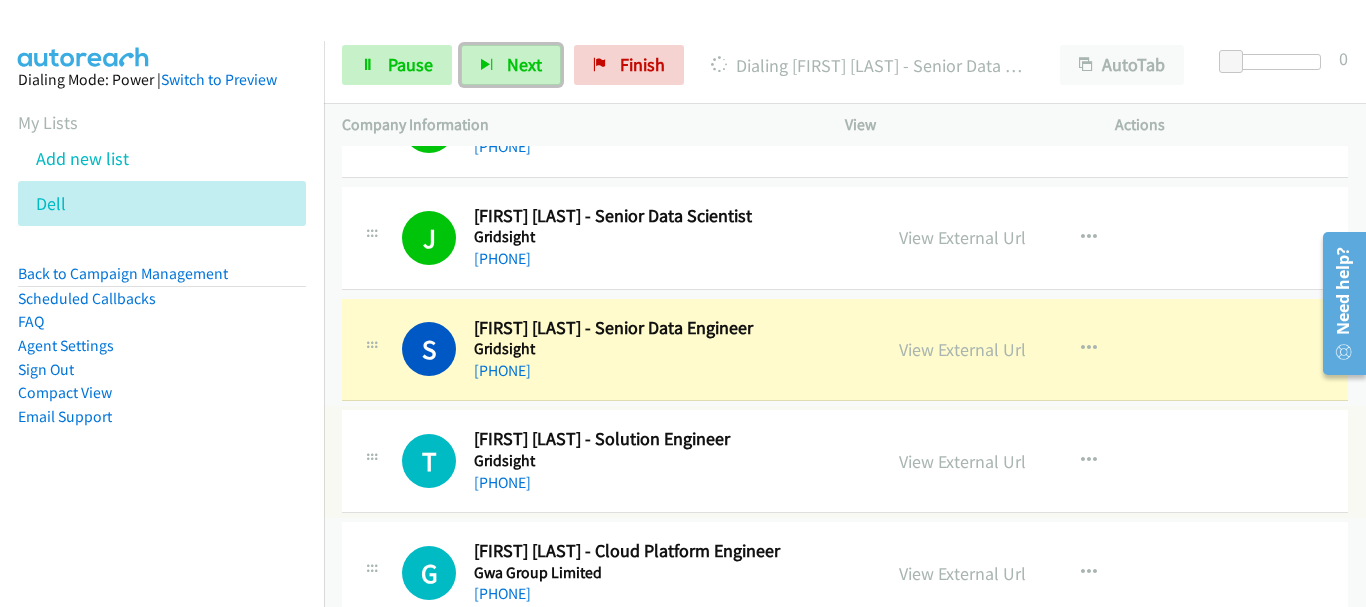 click on "+61 458 783 553" at bounding box center [668, 483] 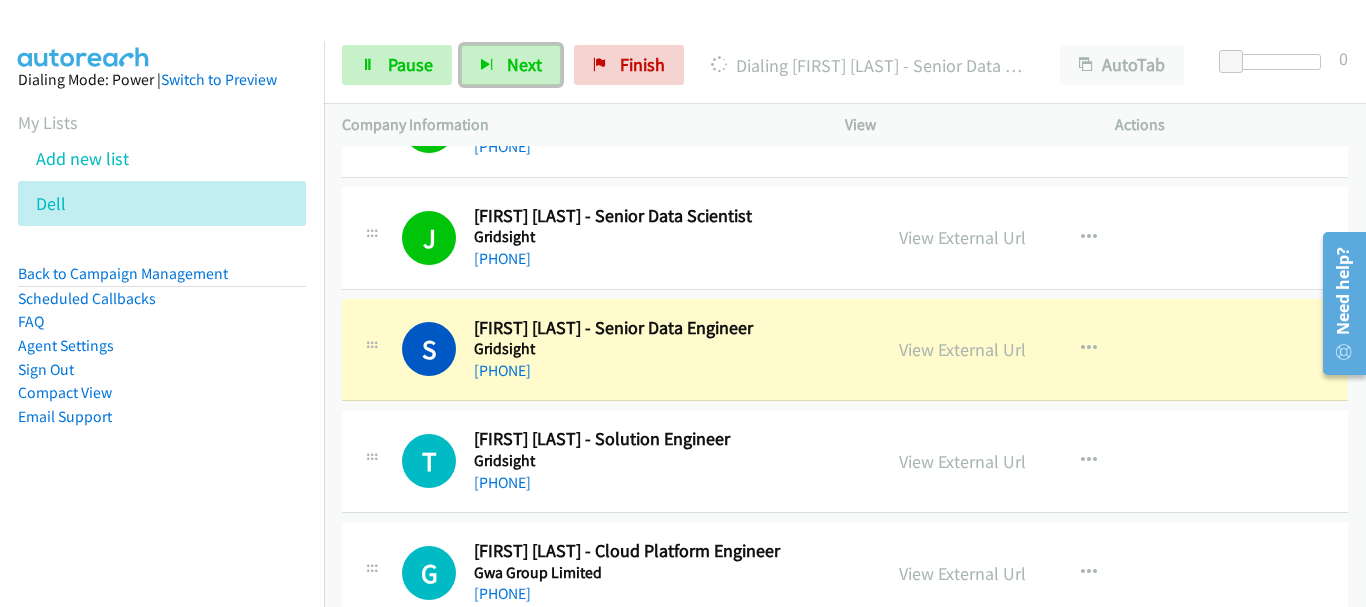 click on "+61 458 783 553" at bounding box center (668, 483) 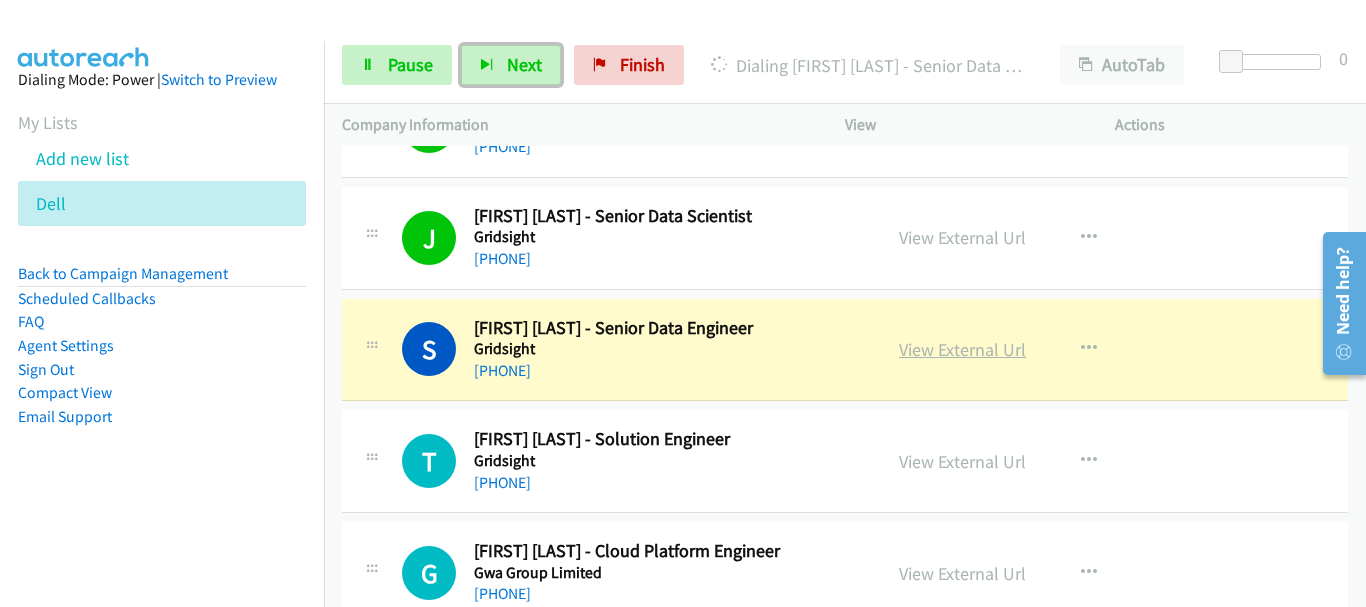 click on "View External Url" at bounding box center [962, 349] 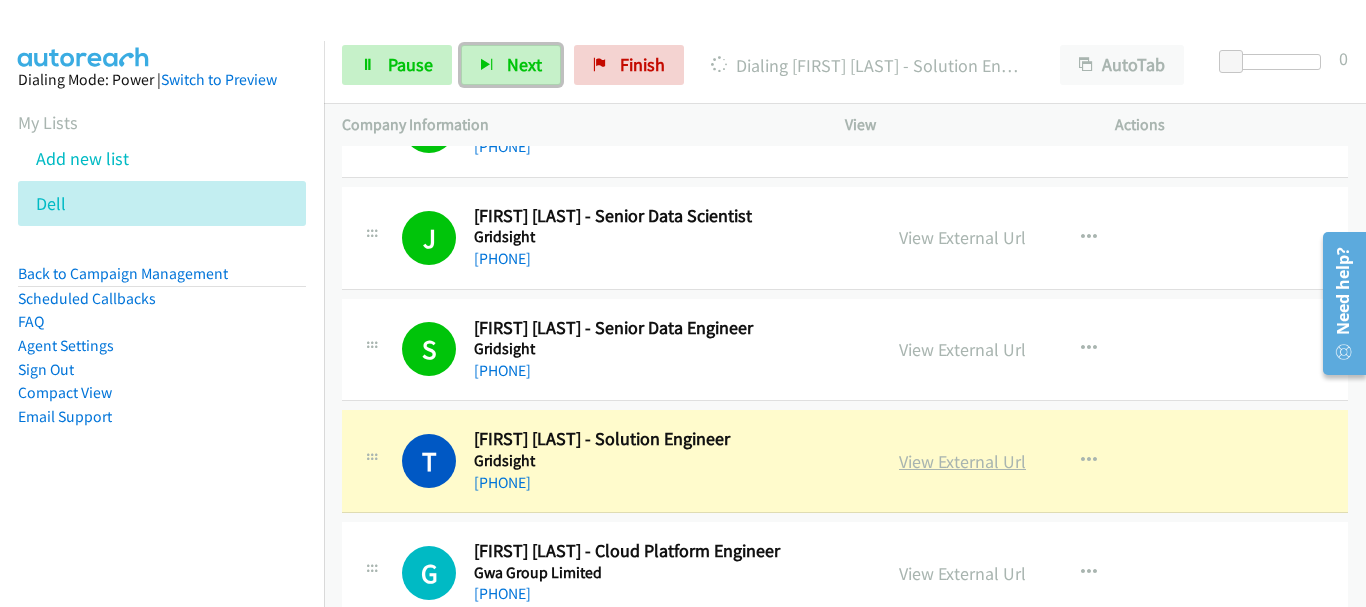 click on "View External Url" at bounding box center (962, 461) 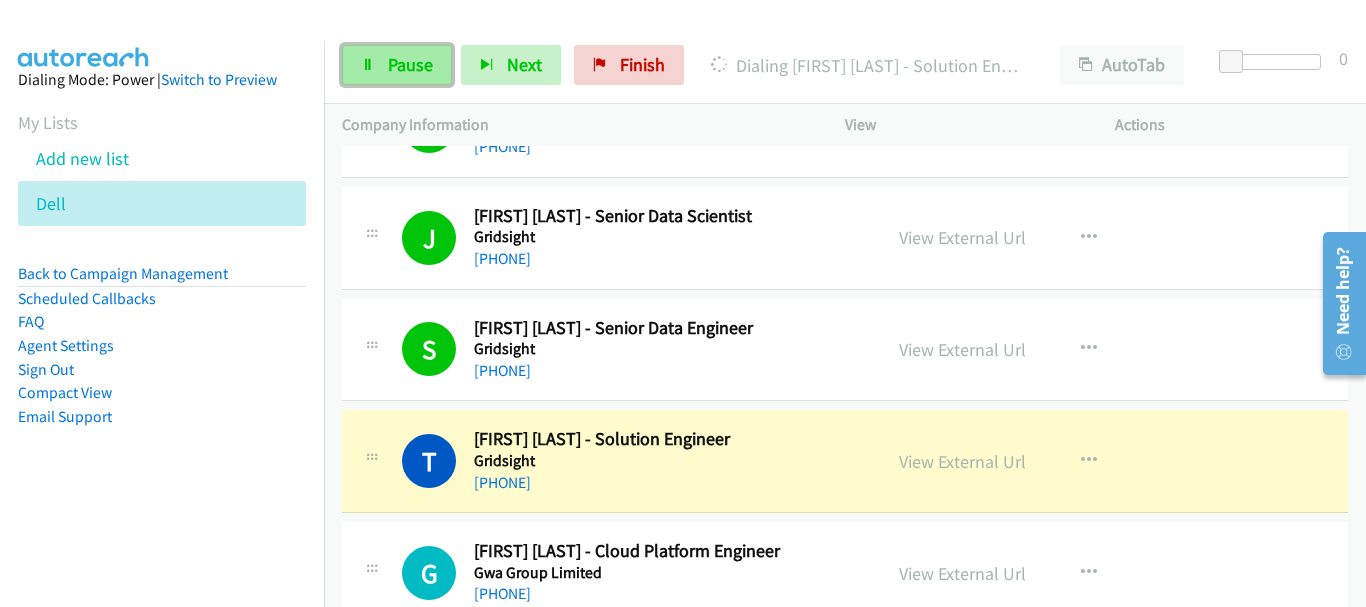 click on "Pause" at bounding box center [410, 64] 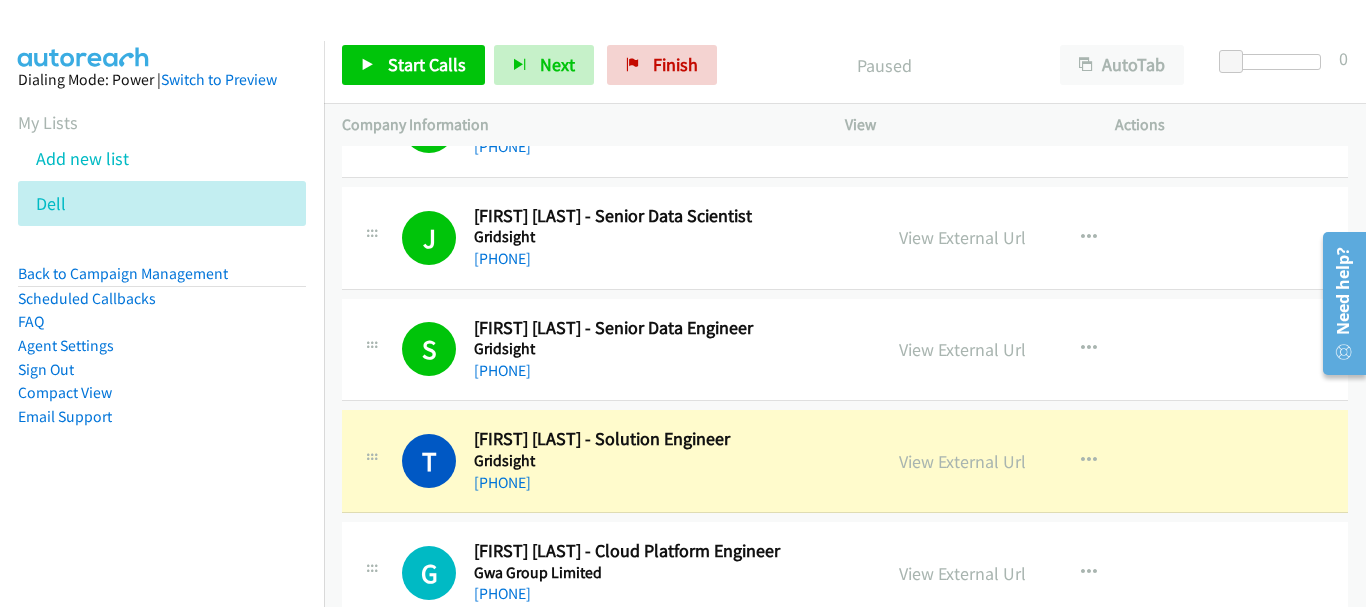 click on "+61 458 783 553" at bounding box center (668, 483) 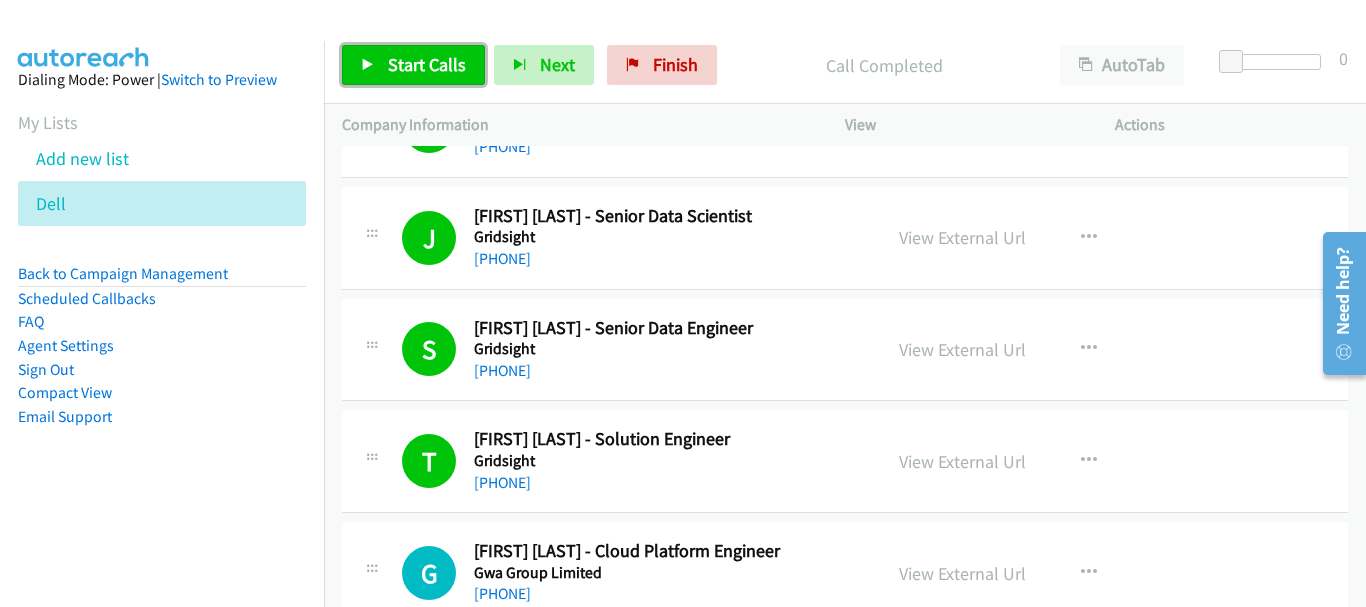 click on "Start Calls" at bounding box center (427, 64) 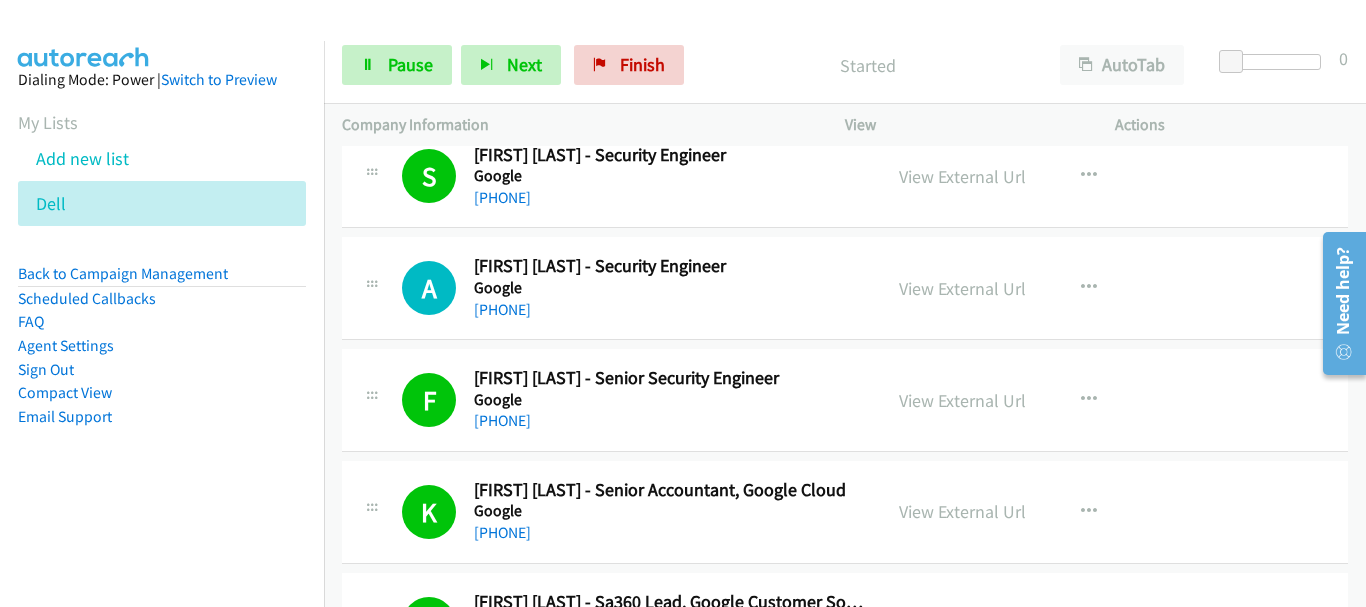 scroll, scrollTop: 0, scrollLeft: 0, axis: both 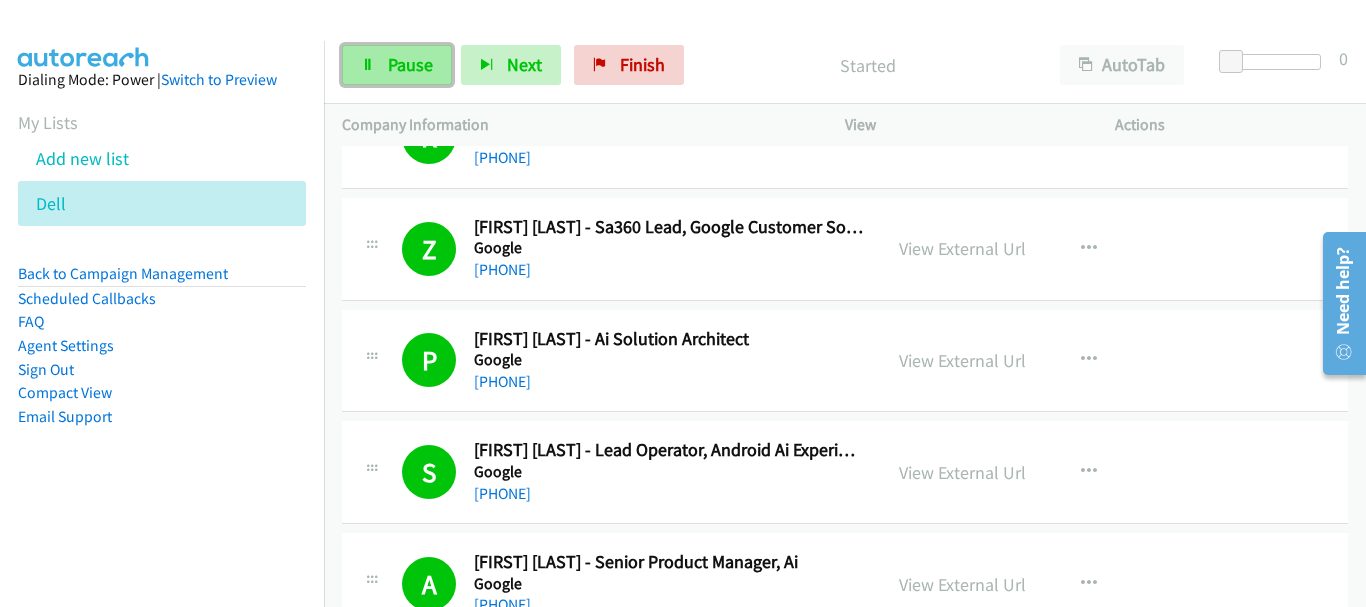 click on "Pause" at bounding box center [397, 65] 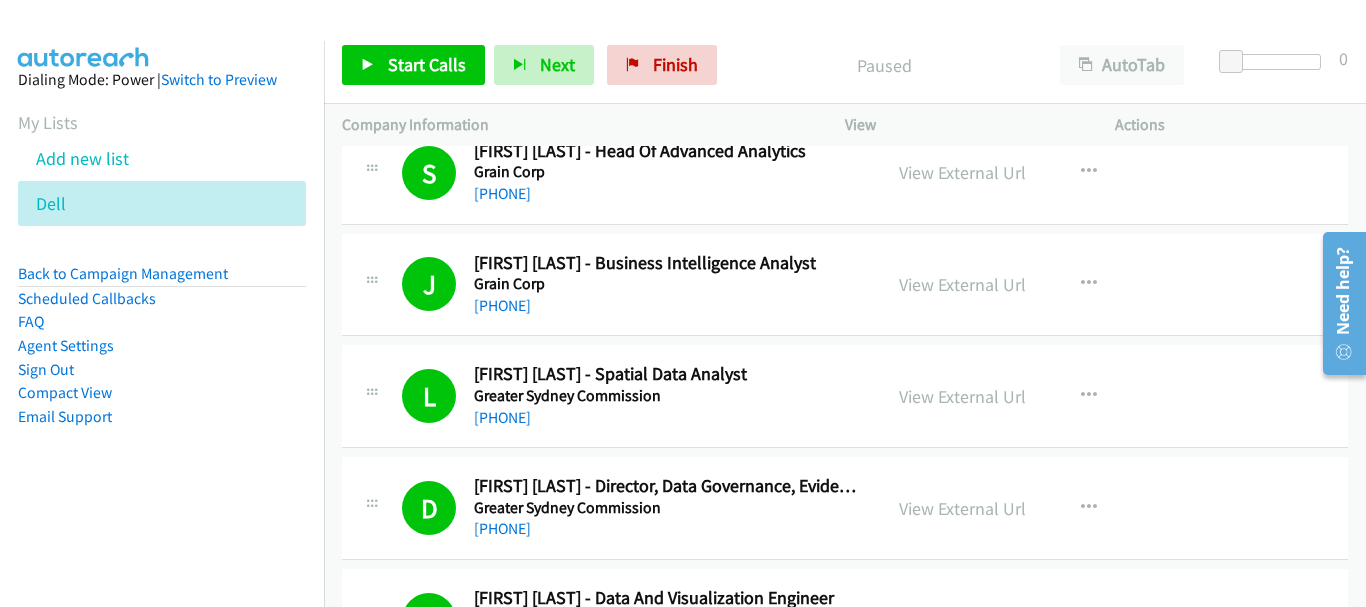 scroll, scrollTop: 1700, scrollLeft: 0, axis: vertical 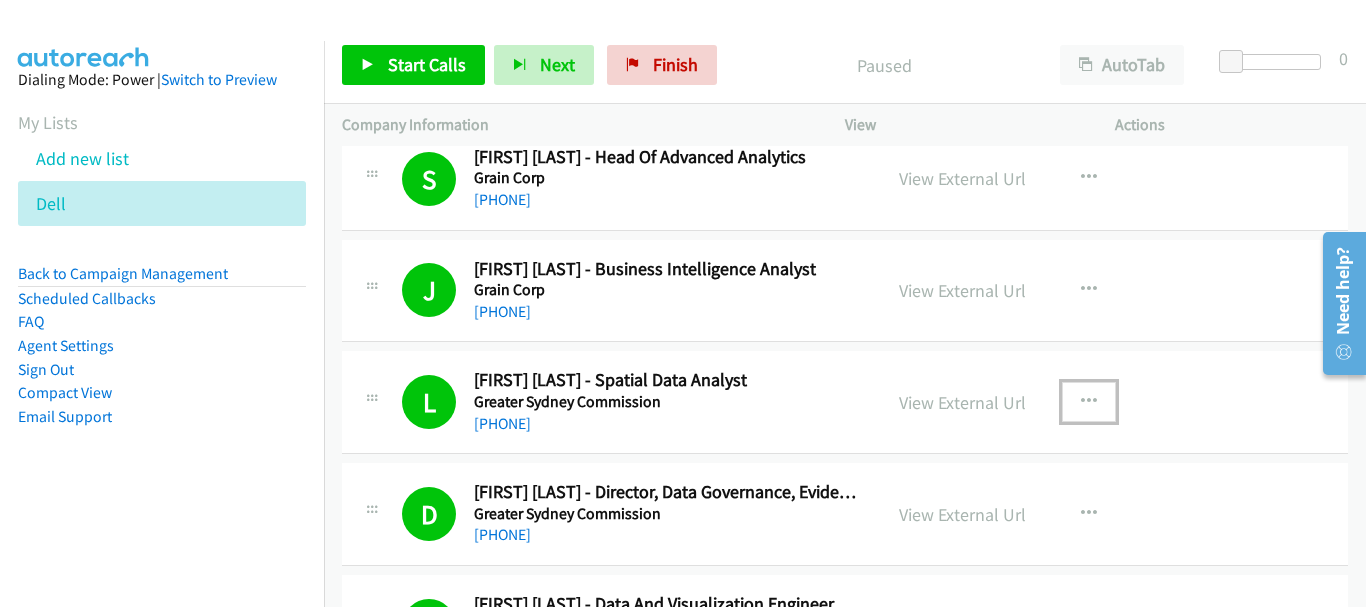 click at bounding box center (1089, 402) 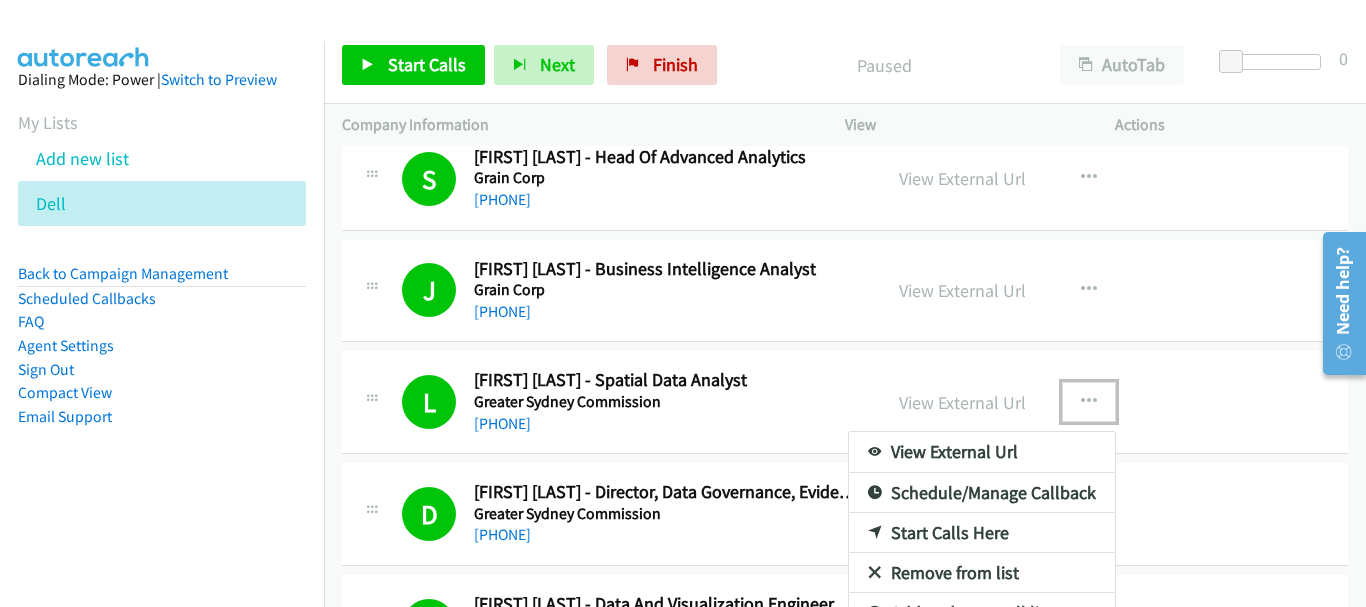 click on "Start Calls Here" at bounding box center (982, 533) 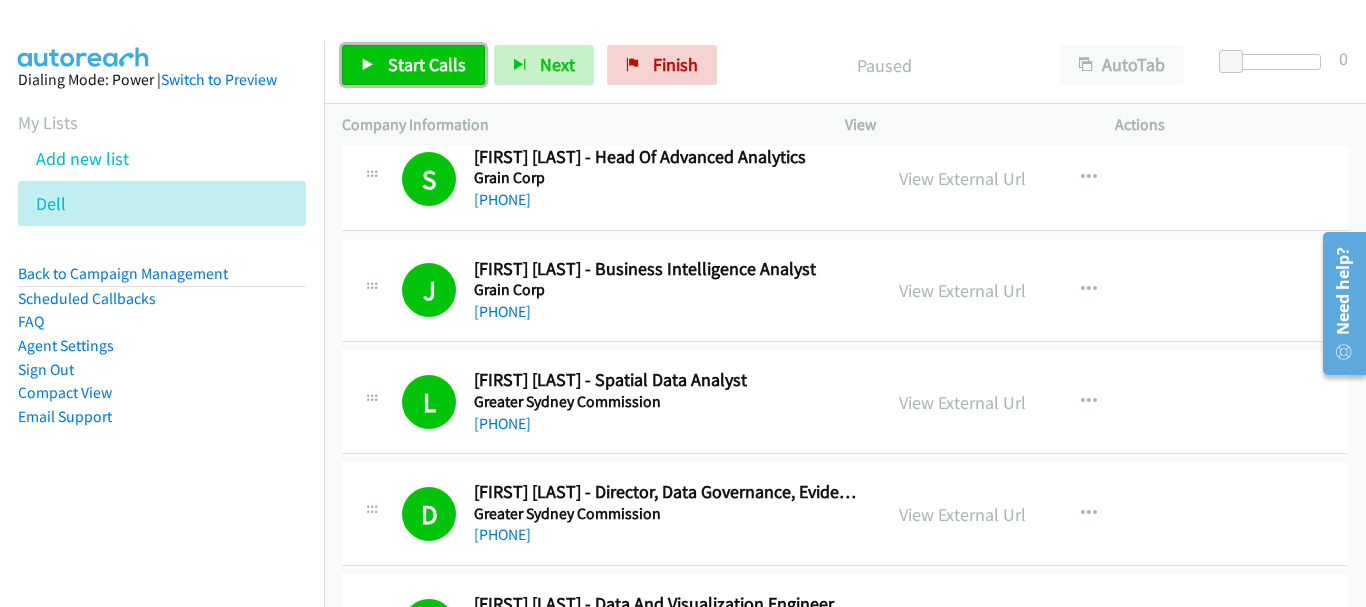 click on "Start Calls" at bounding box center [427, 64] 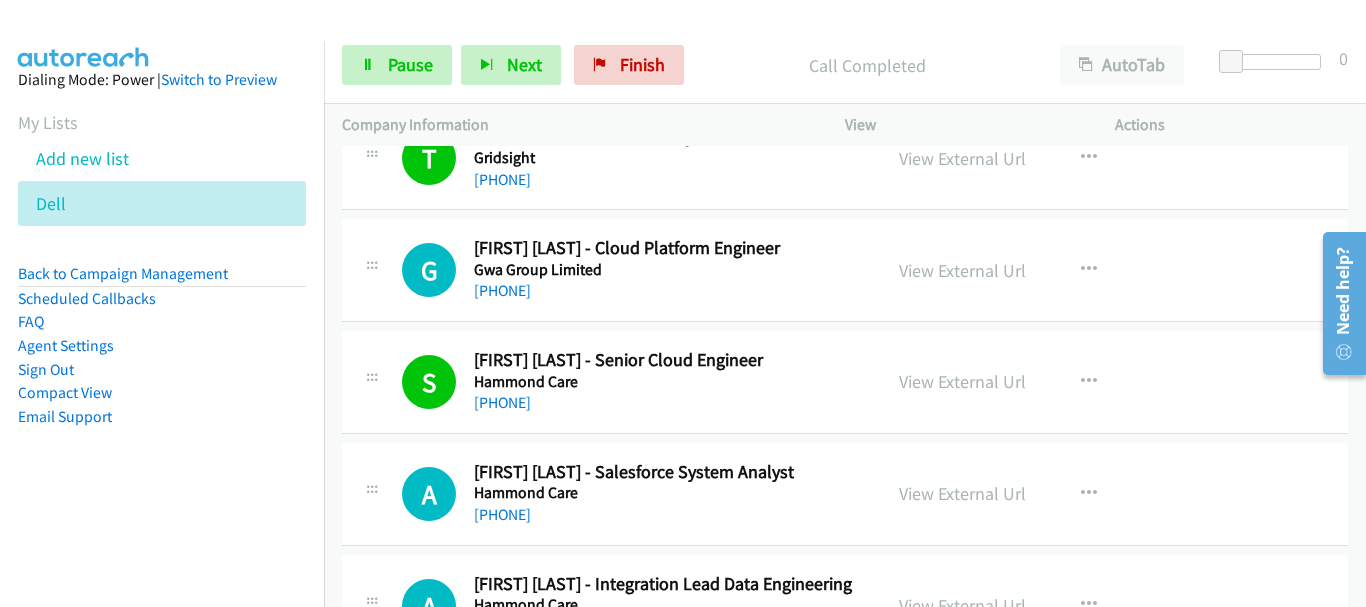 scroll, scrollTop: 2500, scrollLeft: 0, axis: vertical 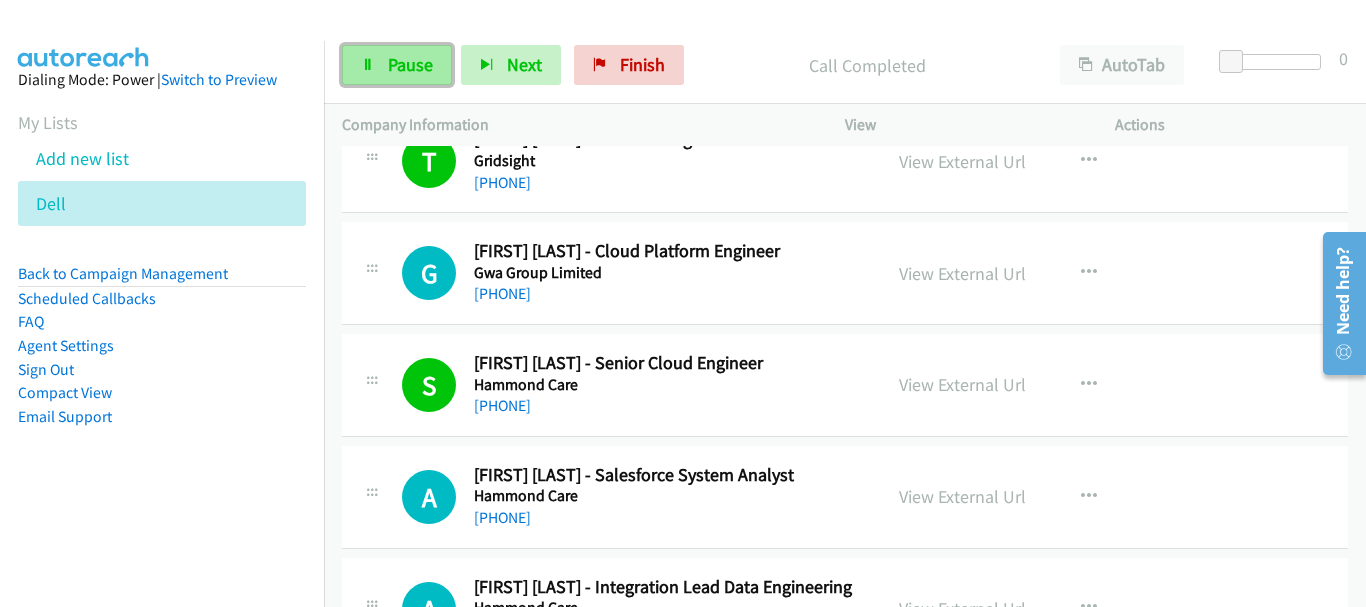 click on "Pause" at bounding box center [397, 65] 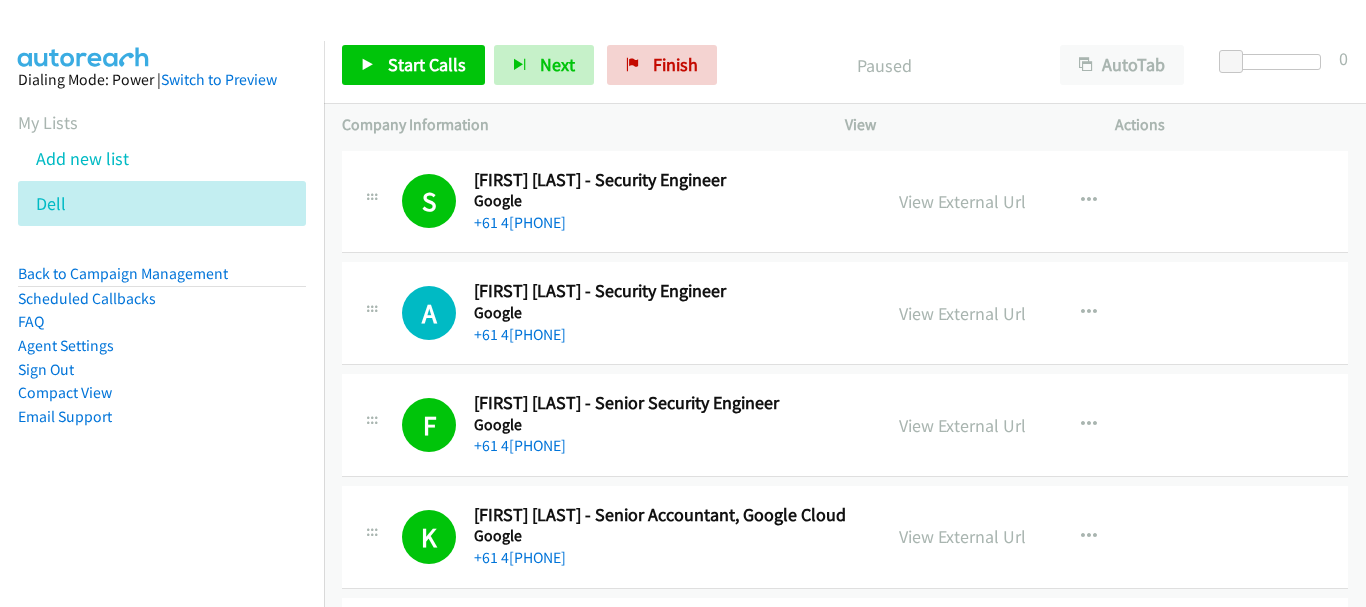 scroll, scrollTop: 0, scrollLeft: 0, axis: both 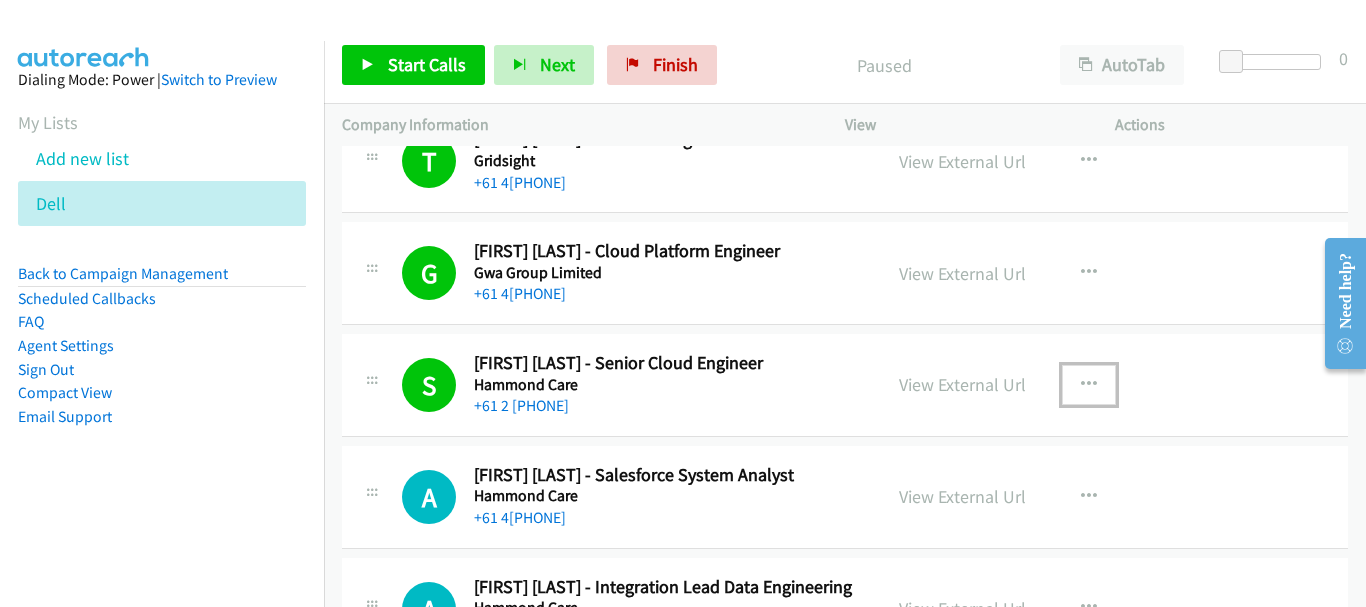 click at bounding box center (1089, 385) 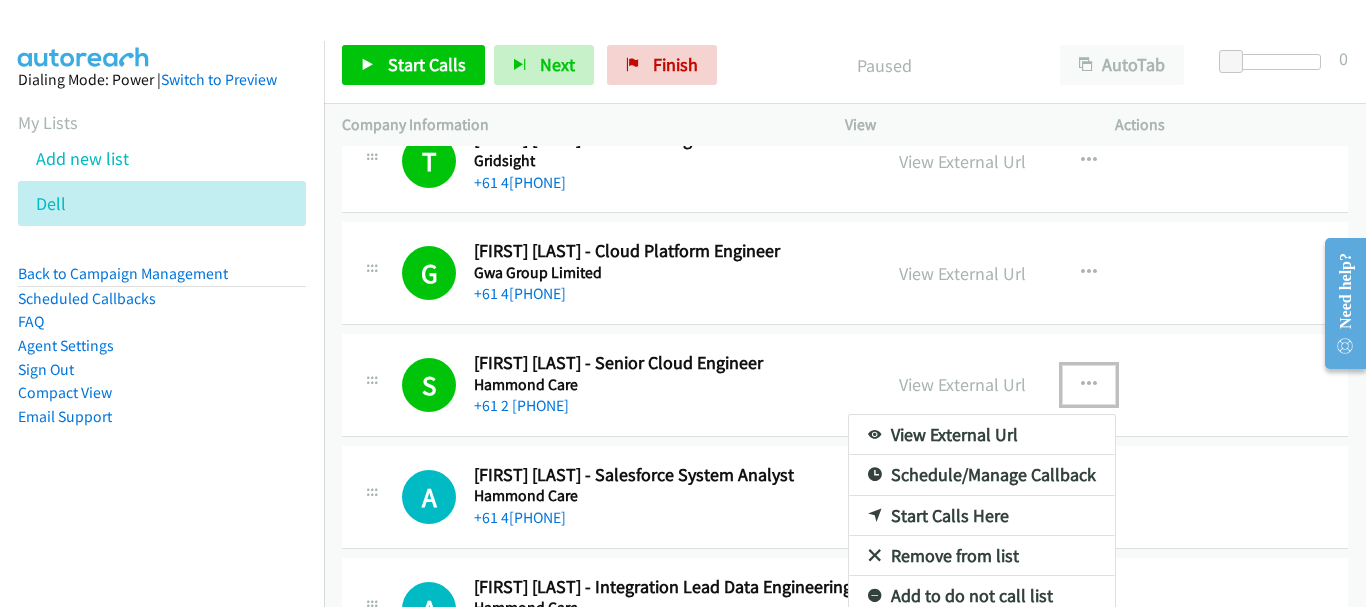 click on "Start Calls Here" at bounding box center (982, 516) 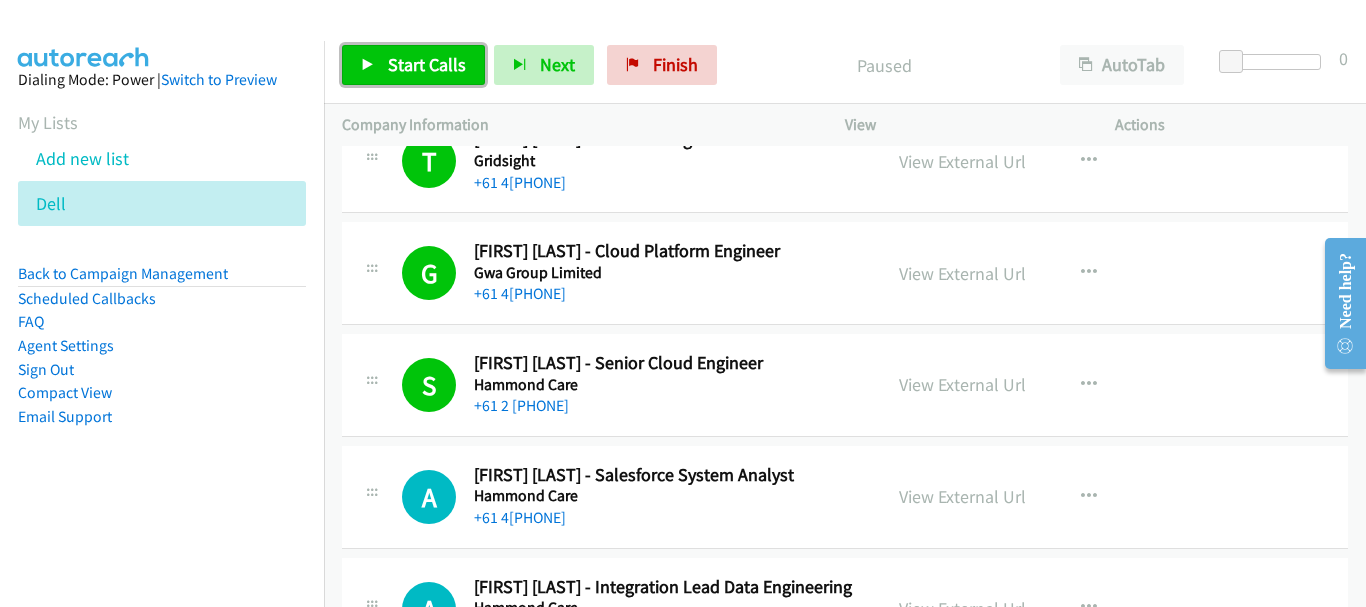 click on "Start Calls" at bounding box center (427, 64) 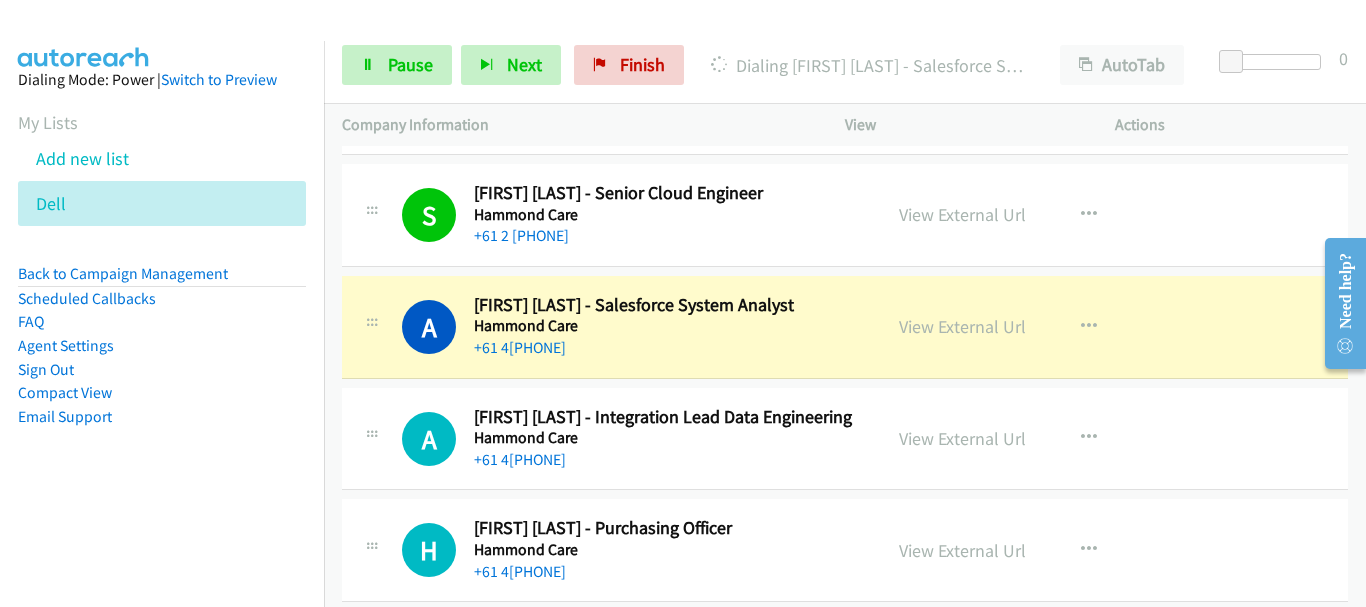 scroll, scrollTop: 2700, scrollLeft: 0, axis: vertical 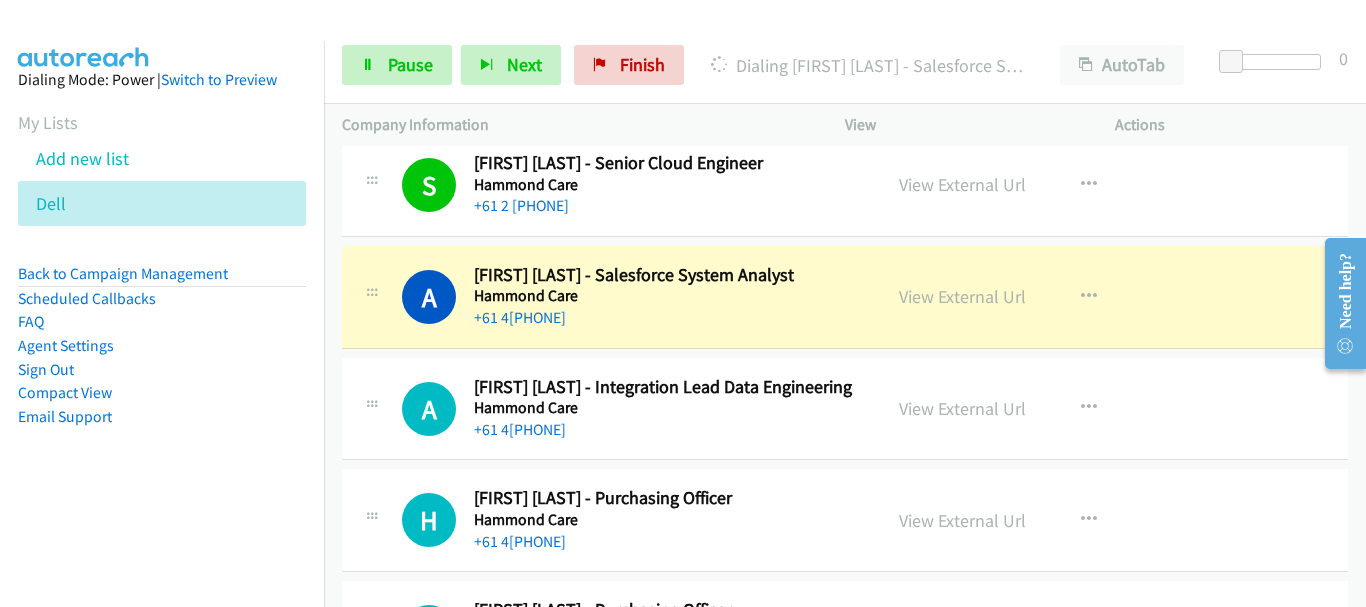 click on "+61 4[PHONE]" at bounding box center (668, 430) 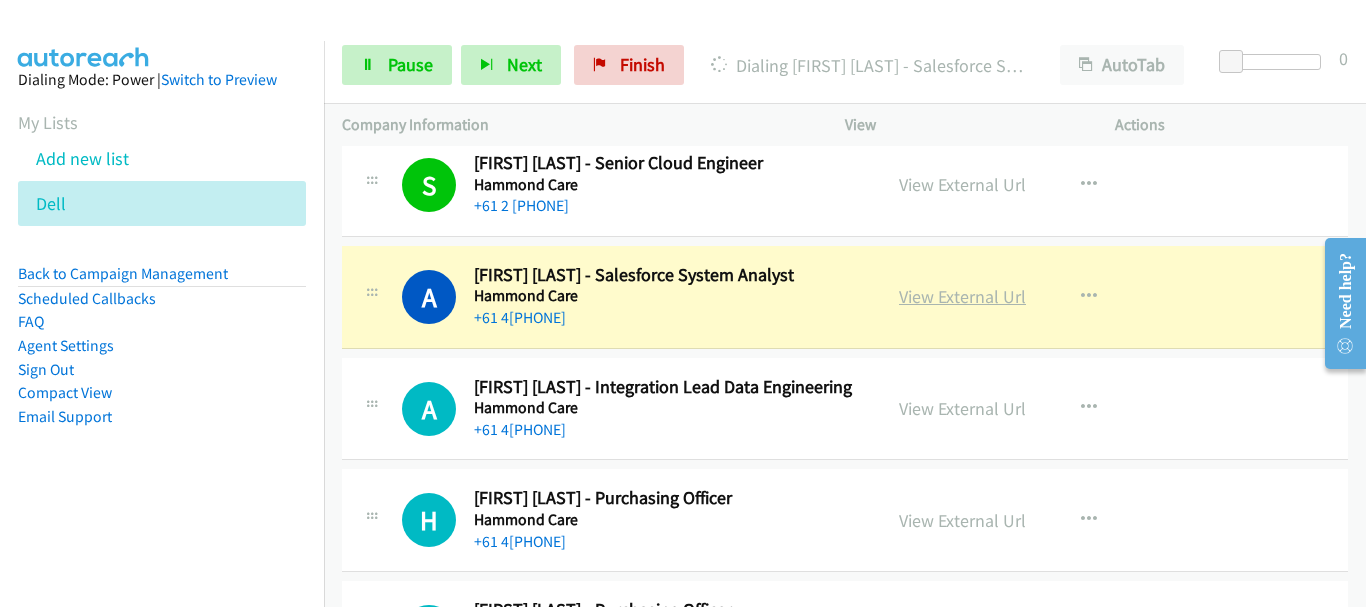 click on "View External Url" at bounding box center (962, 296) 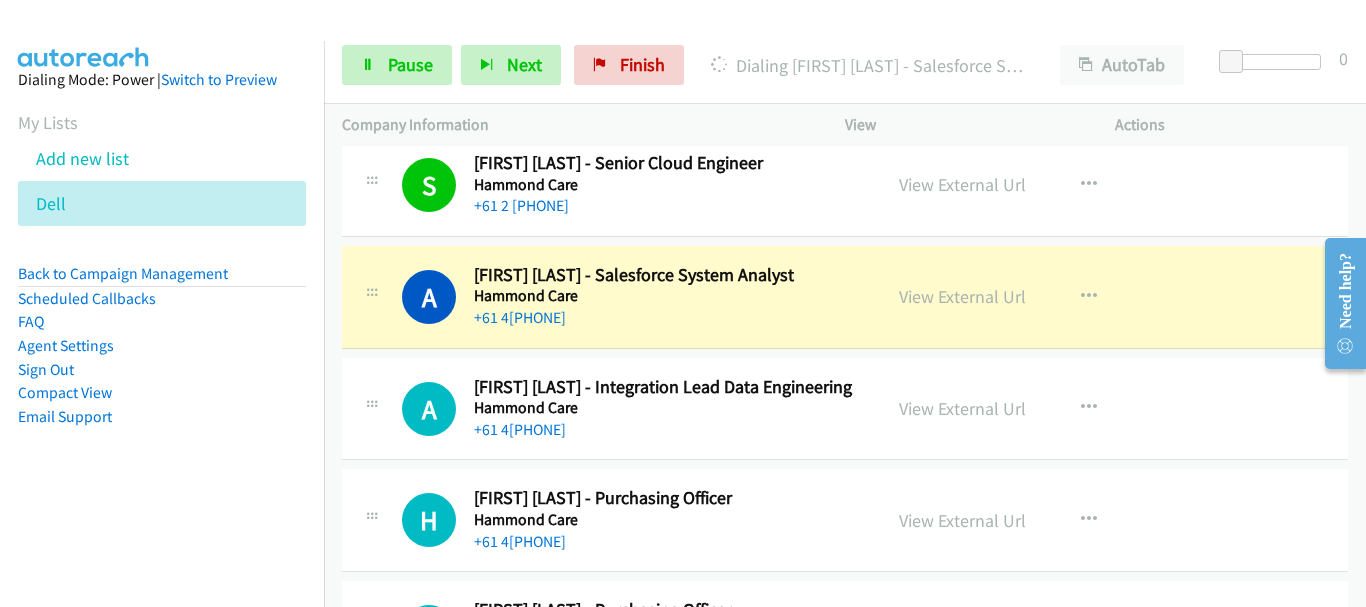 click on "+61 4[PHONE]" at bounding box center [668, 318] 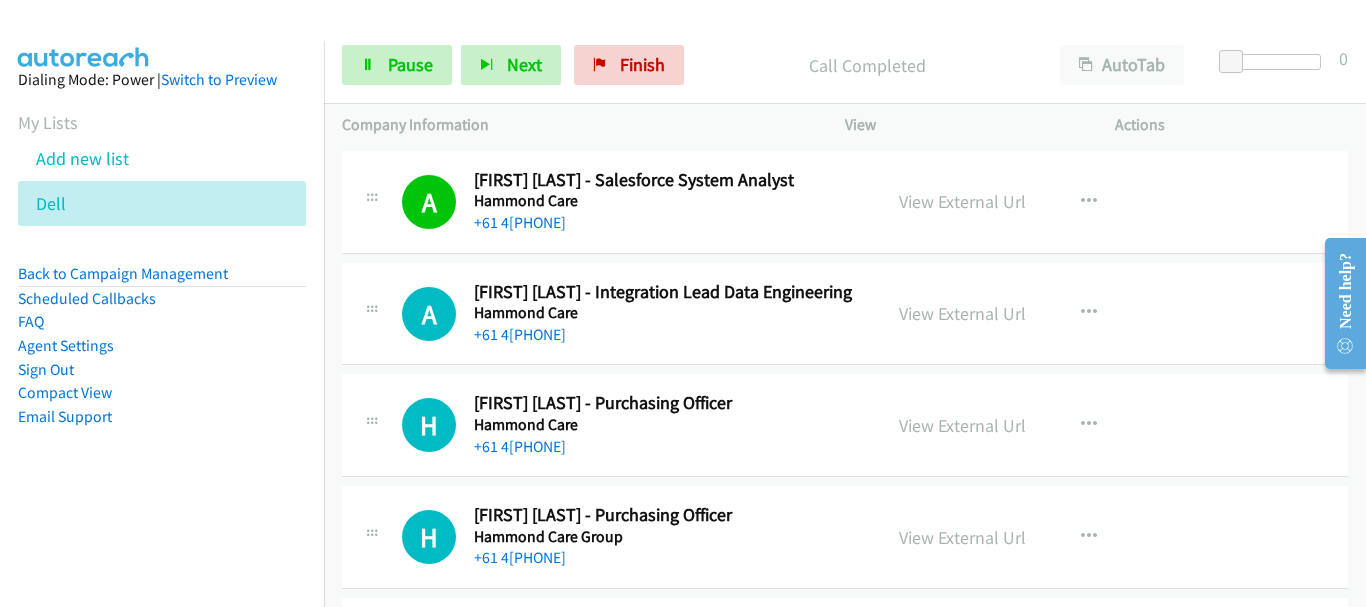 scroll, scrollTop: 2800, scrollLeft: 0, axis: vertical 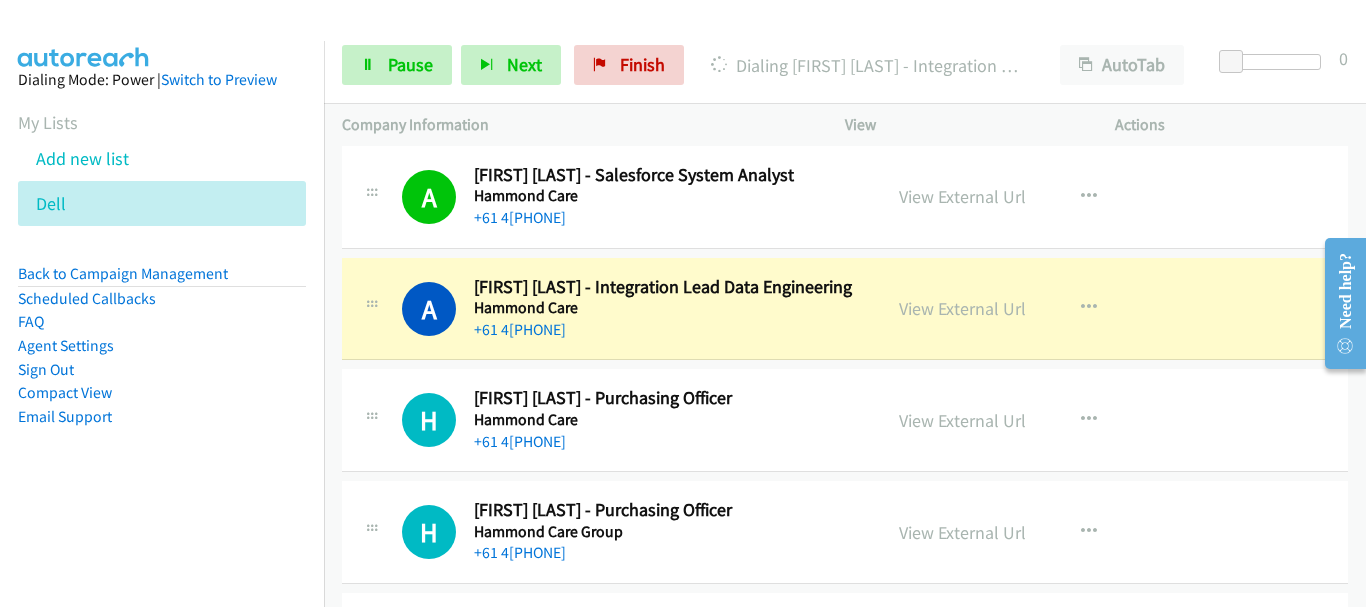 click on "H
Callback Scheduled
[FIRST] [LAST] - Purchasing Officer
Hammond Care
Australia/Sydney
+61 4[PHONE]
View External Url
View External Url
Schedule/Manage Callback
Start Calls Here
Remove from list
Add to do not call list
Reset Call Status" at bounding box center (845, 420) 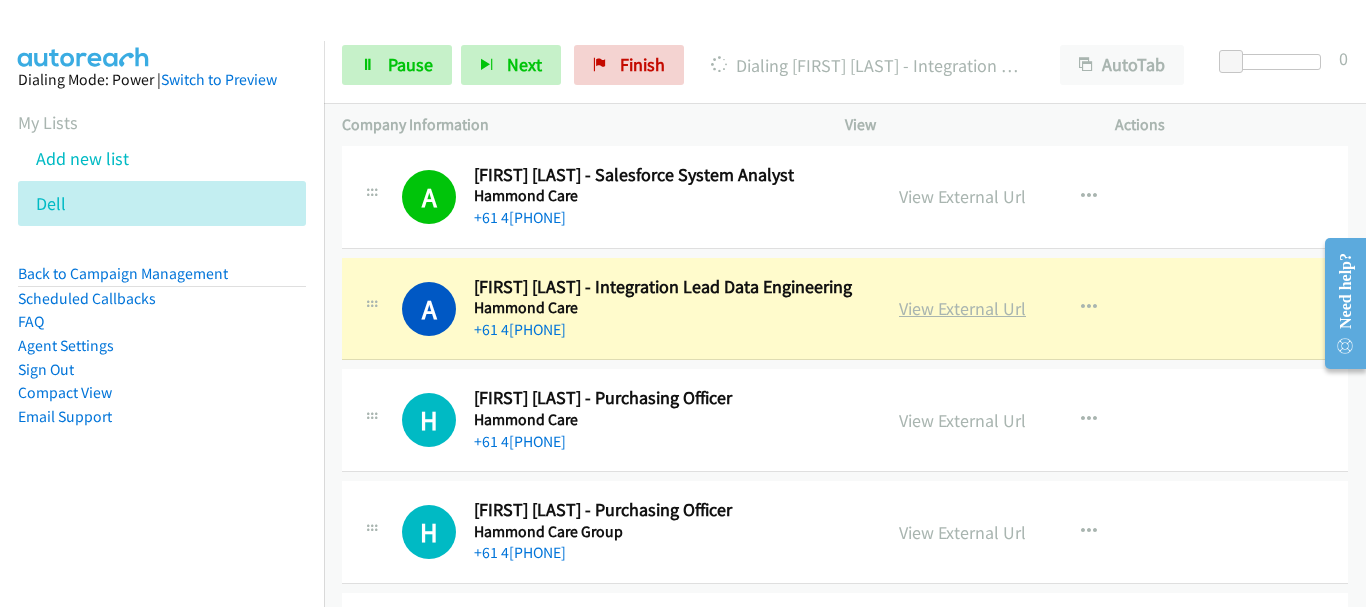 click on "View External Url" at bounding box center (962, 308) 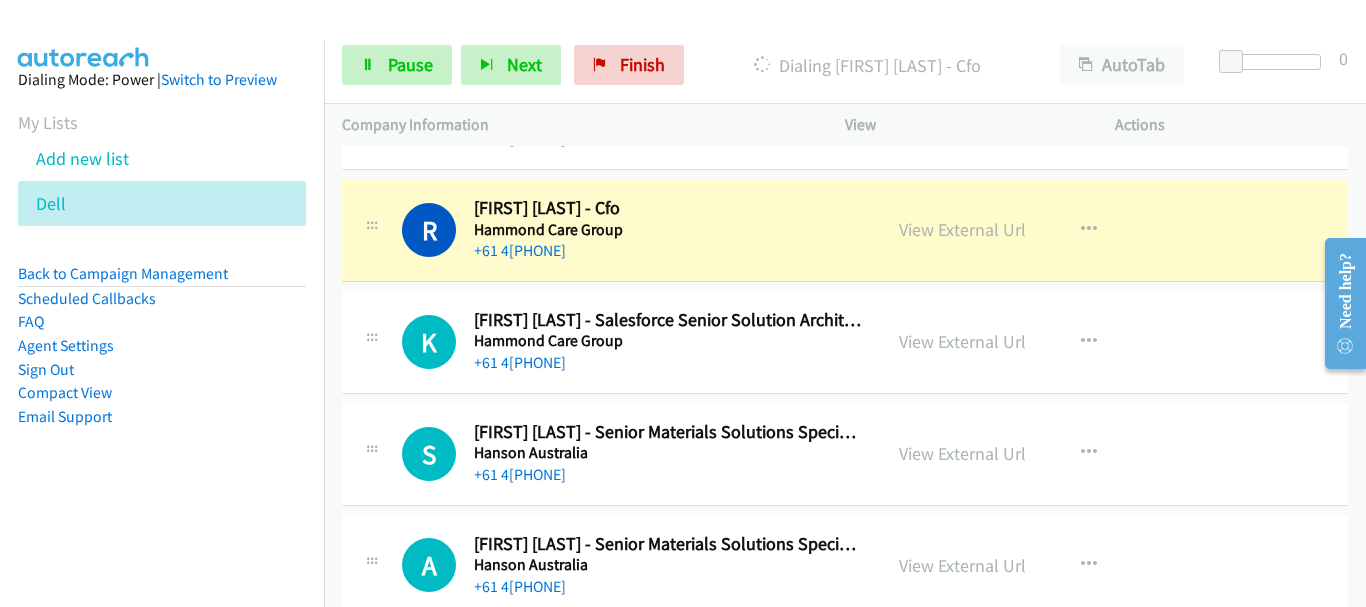 scroll, scrollTop: 3100, scrollLeft: 0, axis: vertical 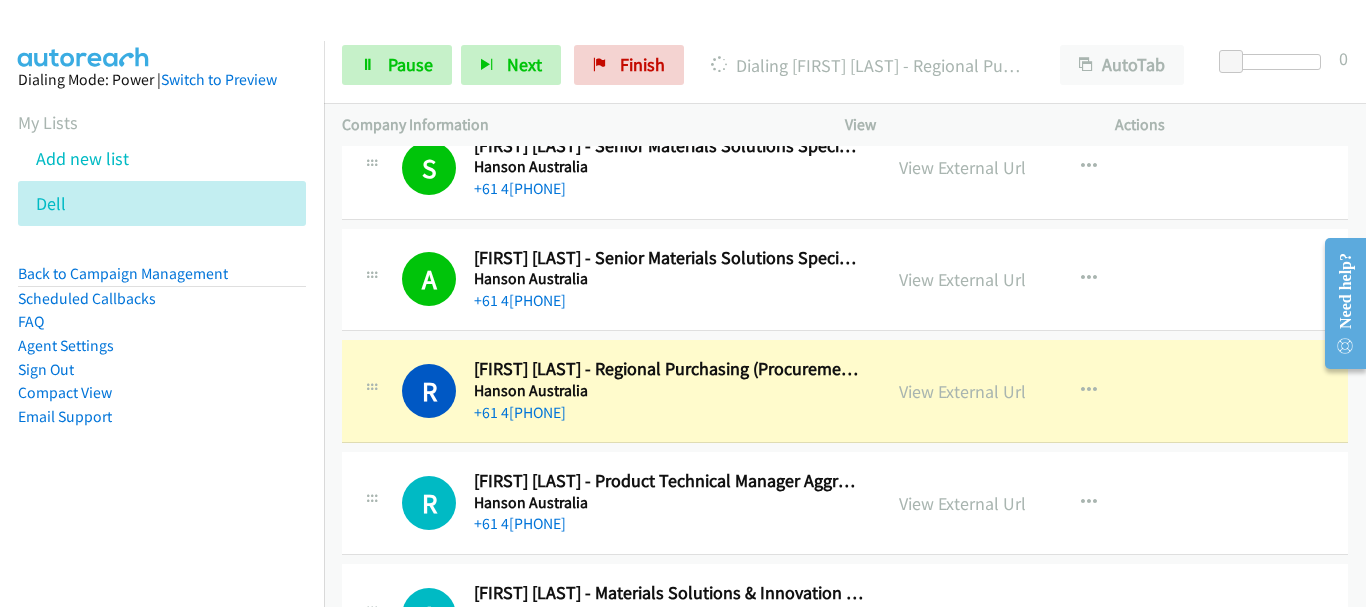 click on "[FIRST] [LAST] - Product Technical Manager Aggregates (Materials Solution Specialist)" at bounding box center [668, 481] 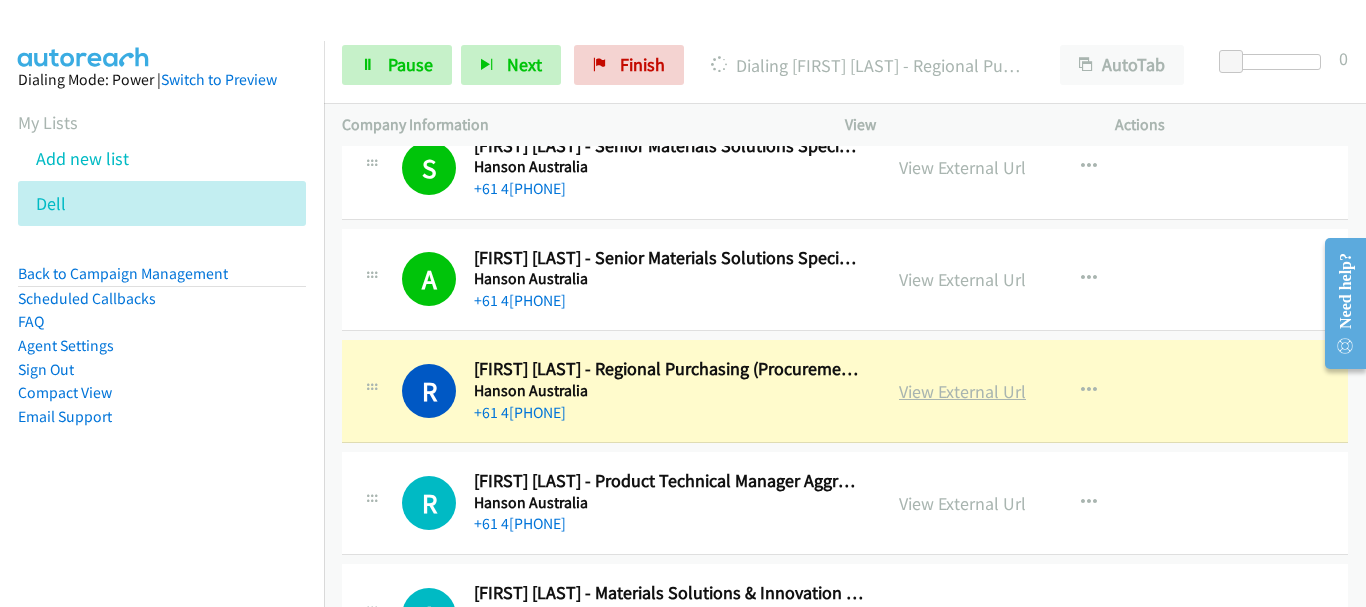 click on "View External Url" at bounding box center (962, 391) 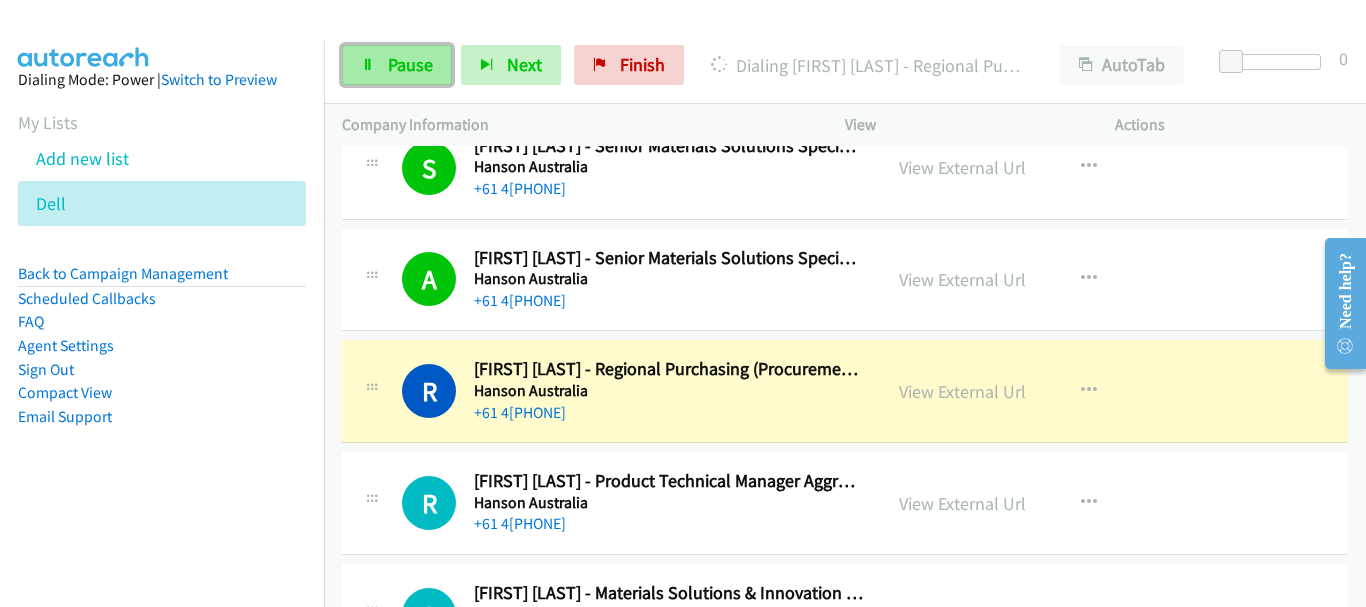 click on "Pause" at bounding box center (410, 64) 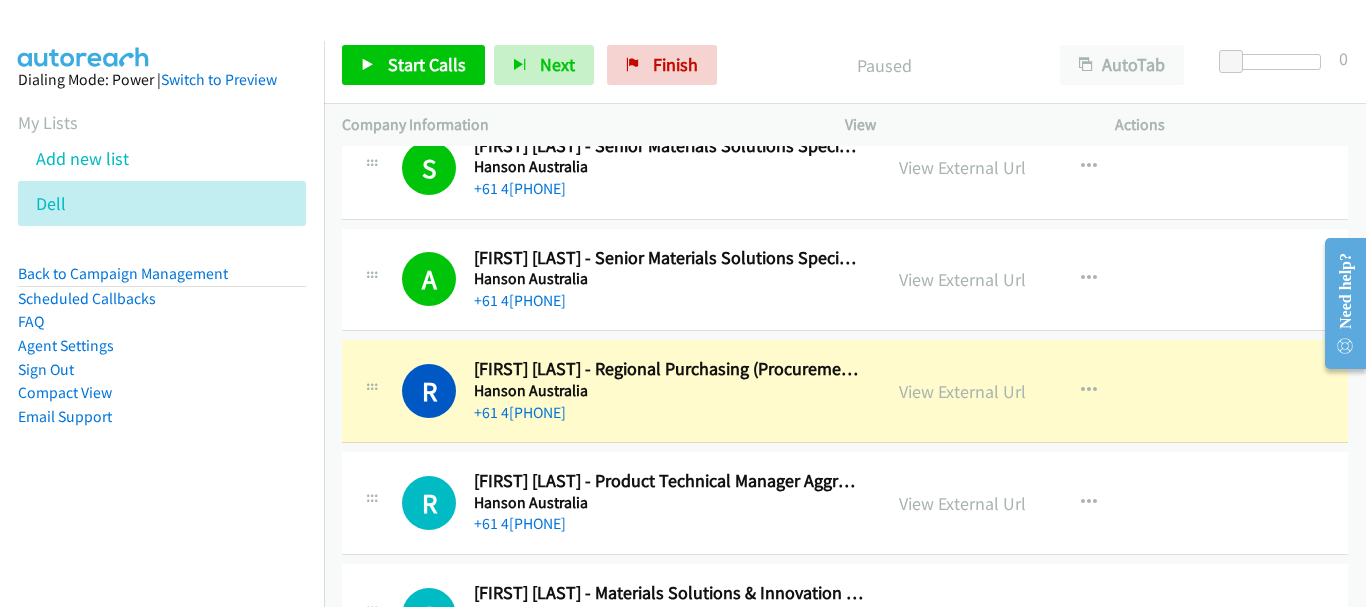 click on "+61 4[PHONE]" at bounding box center (668, 413) 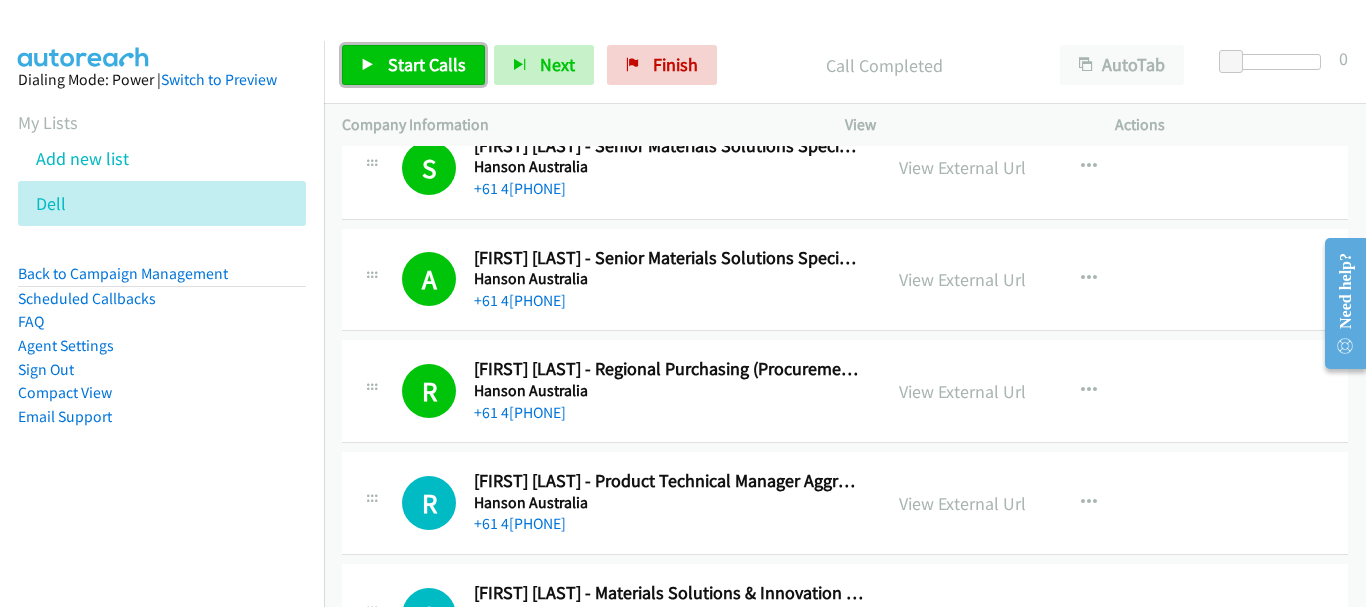 click on "Start Calls" at bounding box center [413, 65] 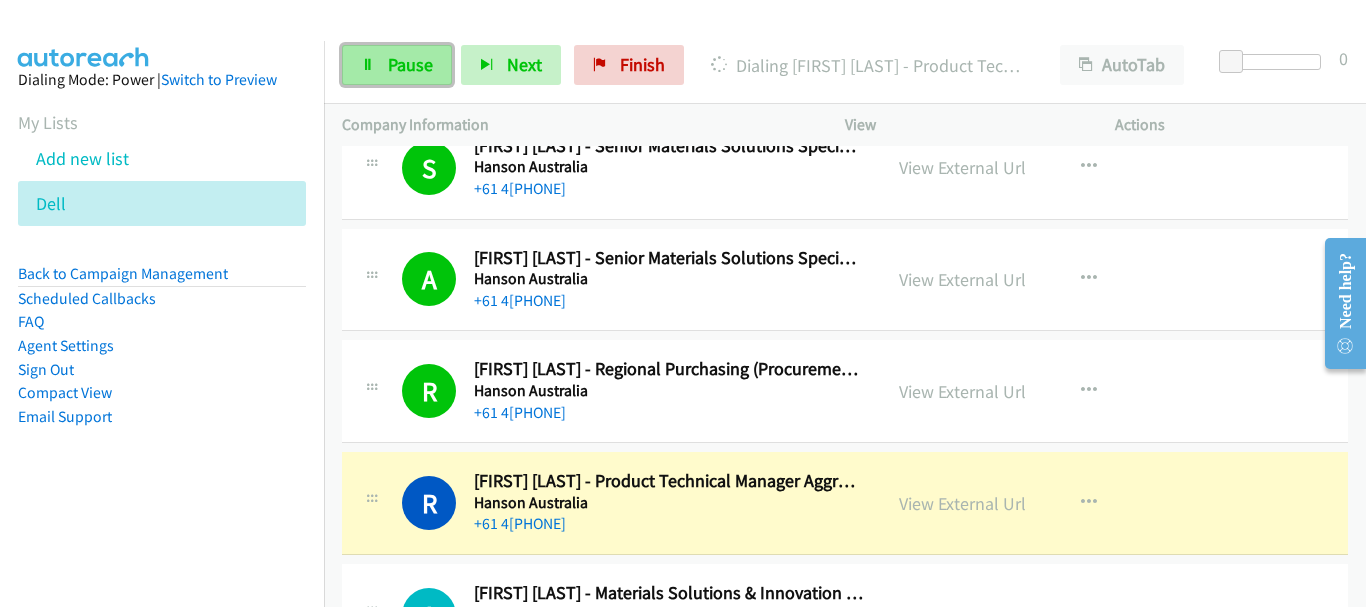click on "Pause" at bounding box center (410, 64) 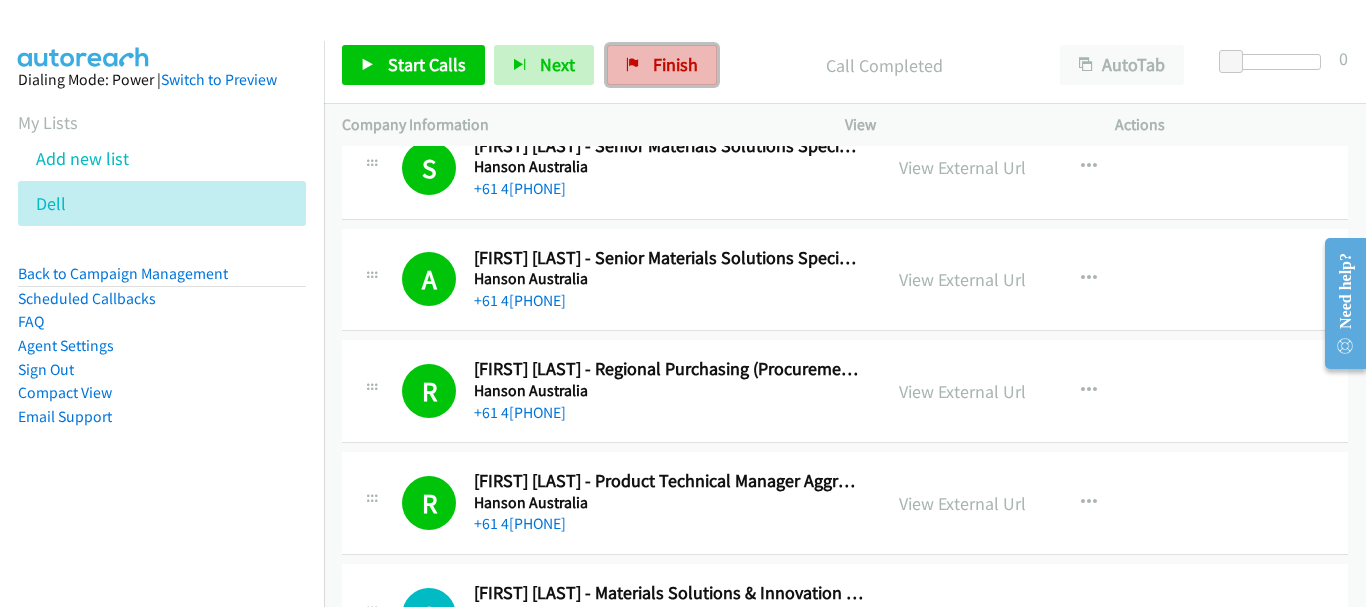 click on "Finish" at bounding box center [675, 64] 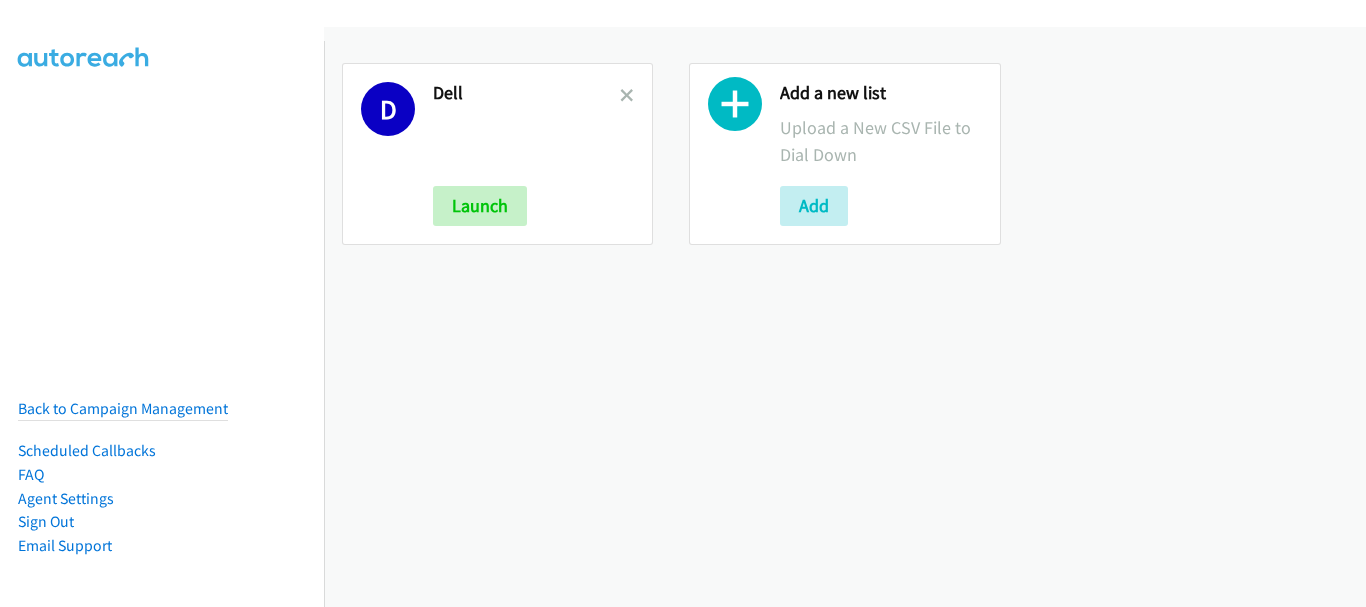 scroll, scrollTop: 0, scrollLeft: 0, axis: both 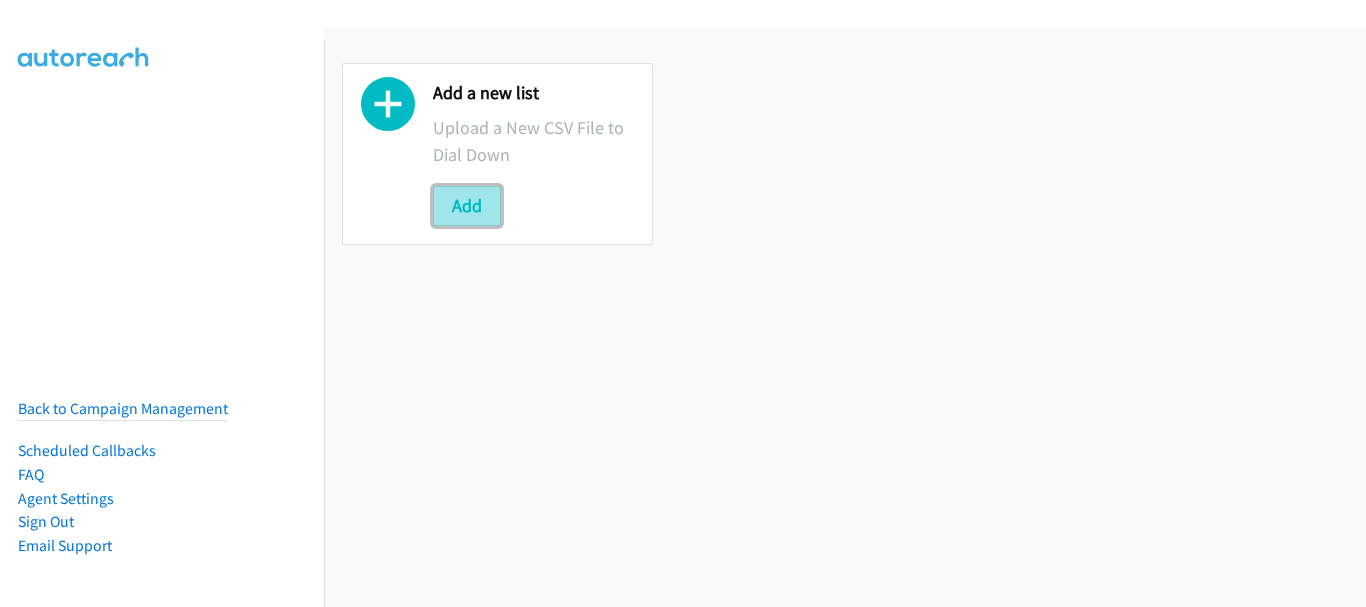 click on "Add" at bounding box center (467, 206) 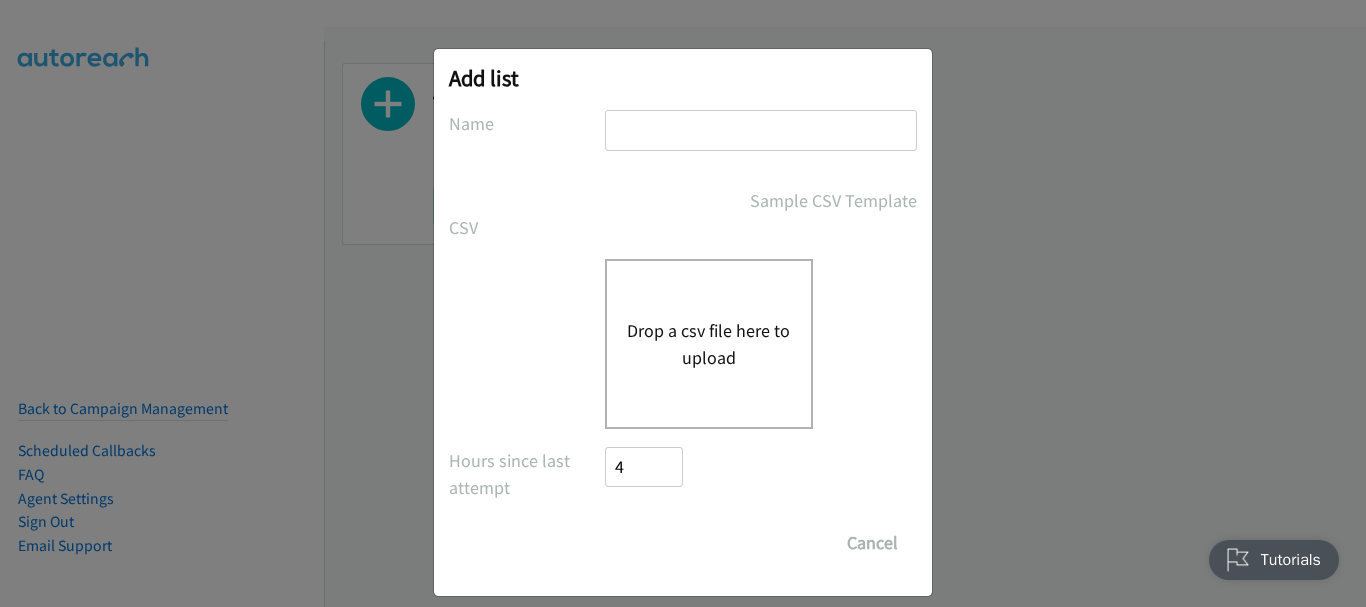 scroll, scrollTop: 0, scrollLeft: 0, axis: both 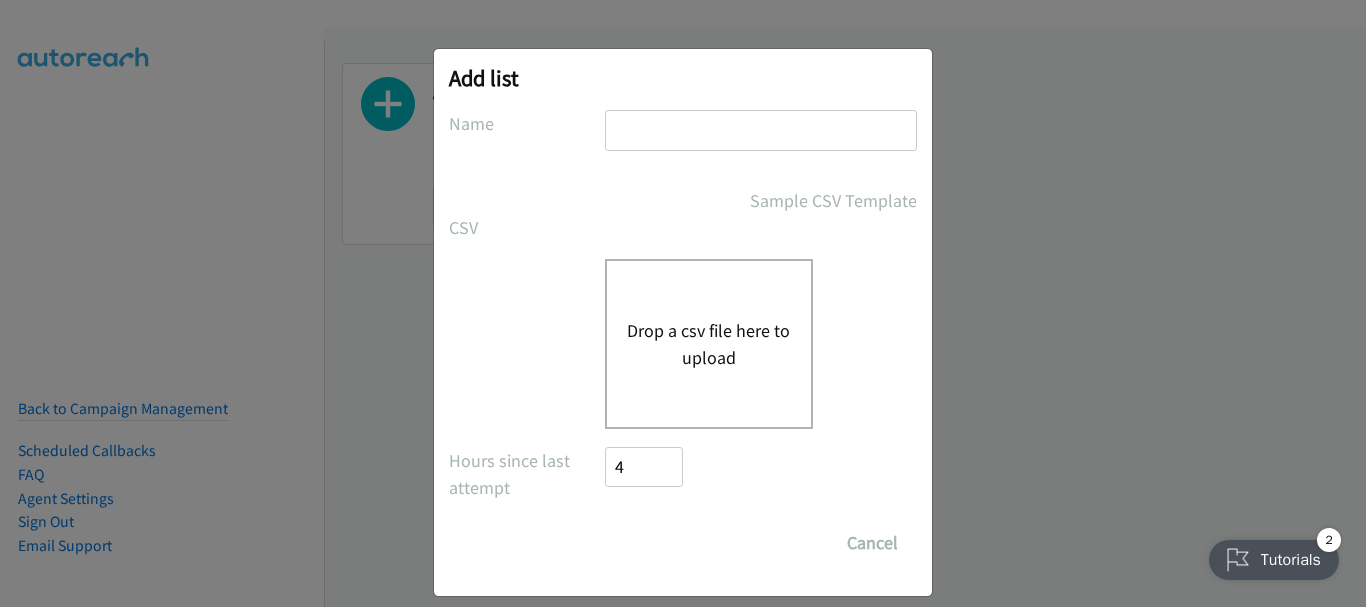 click at bounding box center [761, 130] 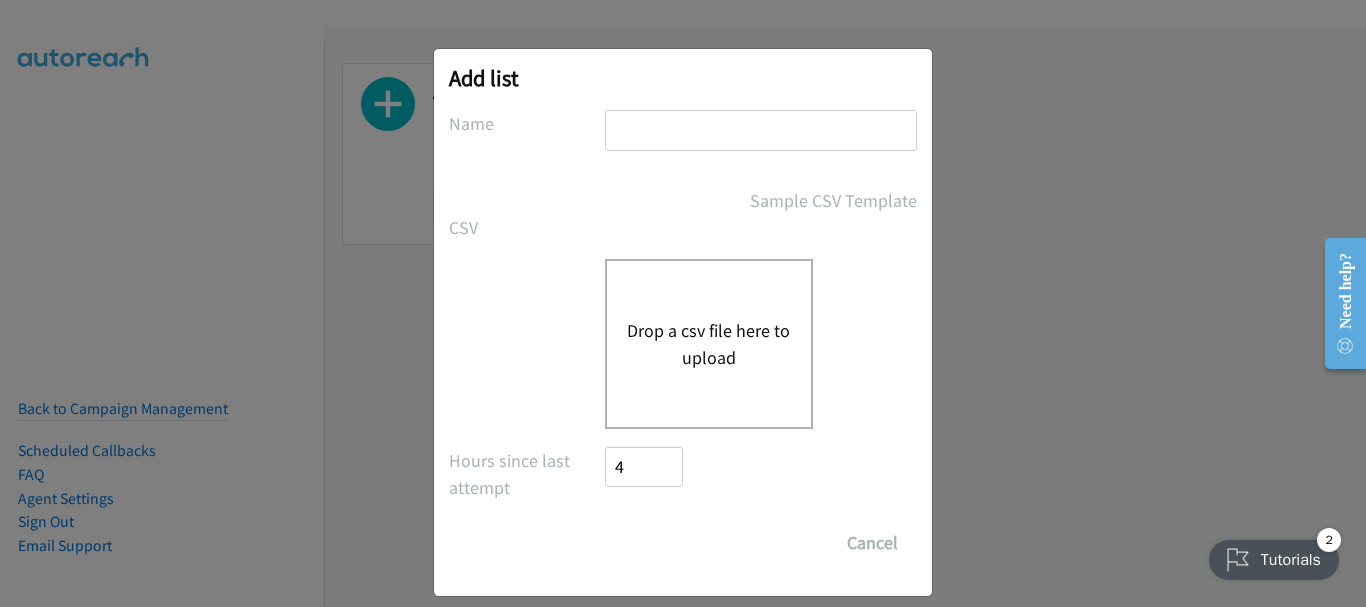type on "dell" 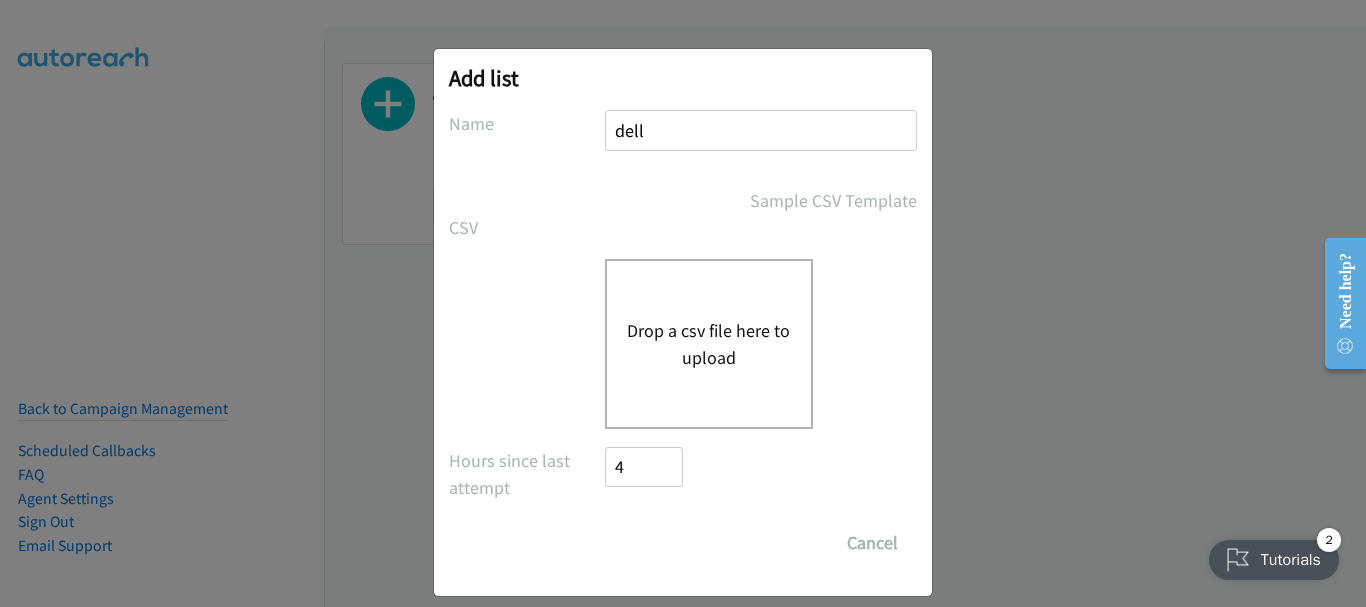 click on "Drop a csv file here to upload" at bounding box center (709, 344) 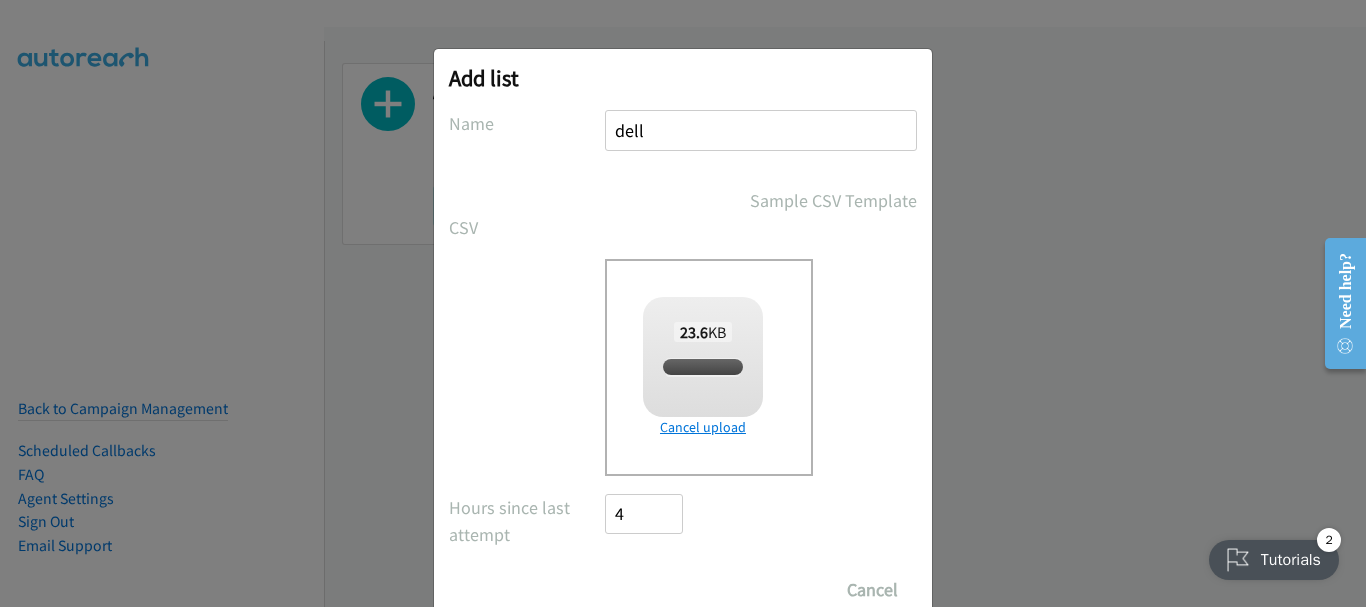checkbox on "true" 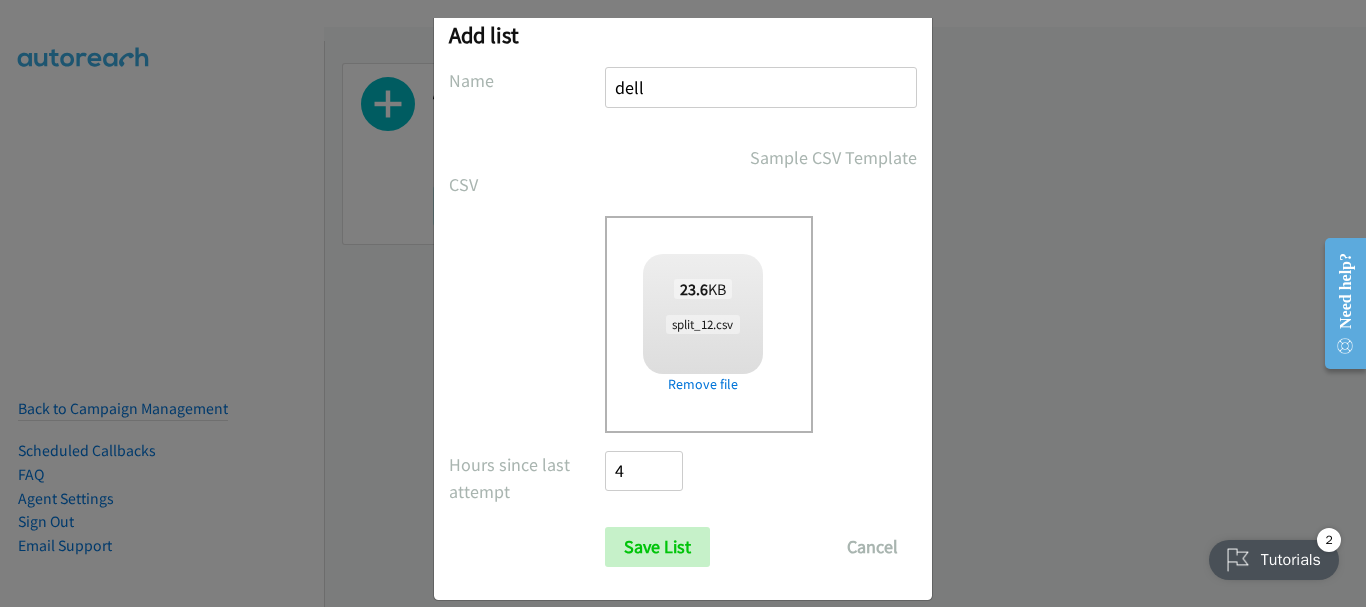 scroll, scrollTop: 67, scrollLeft: 0, axis: vertical 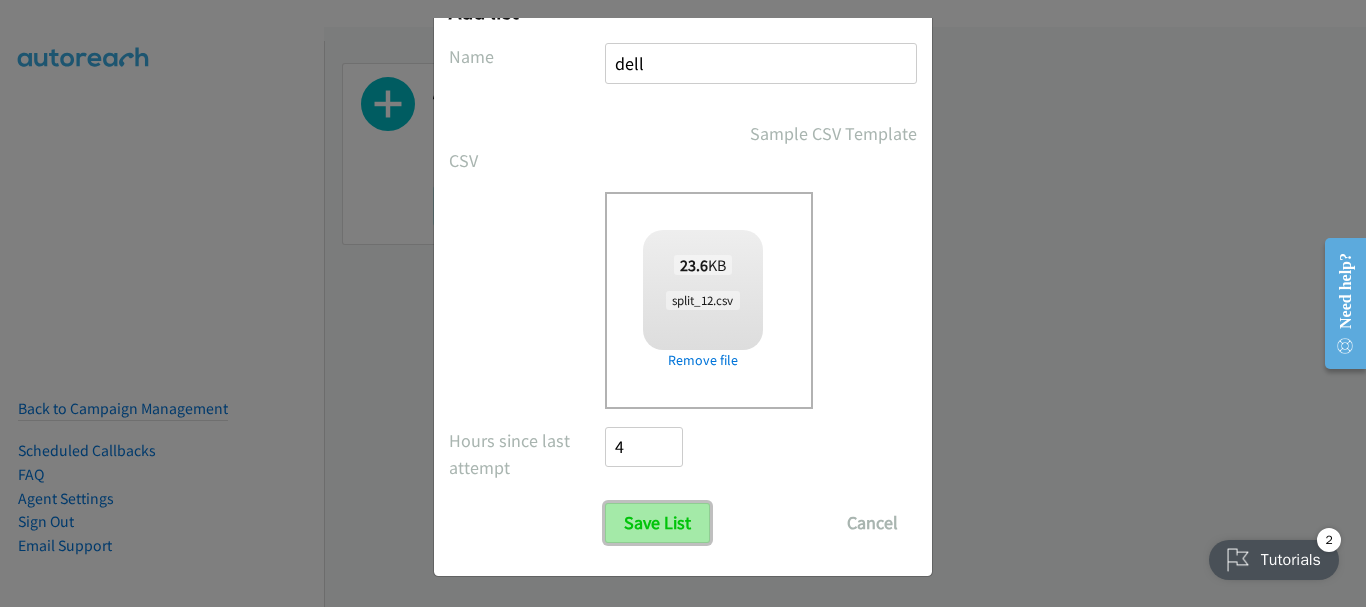 click on "Save List" at bounding box center [657, 523] 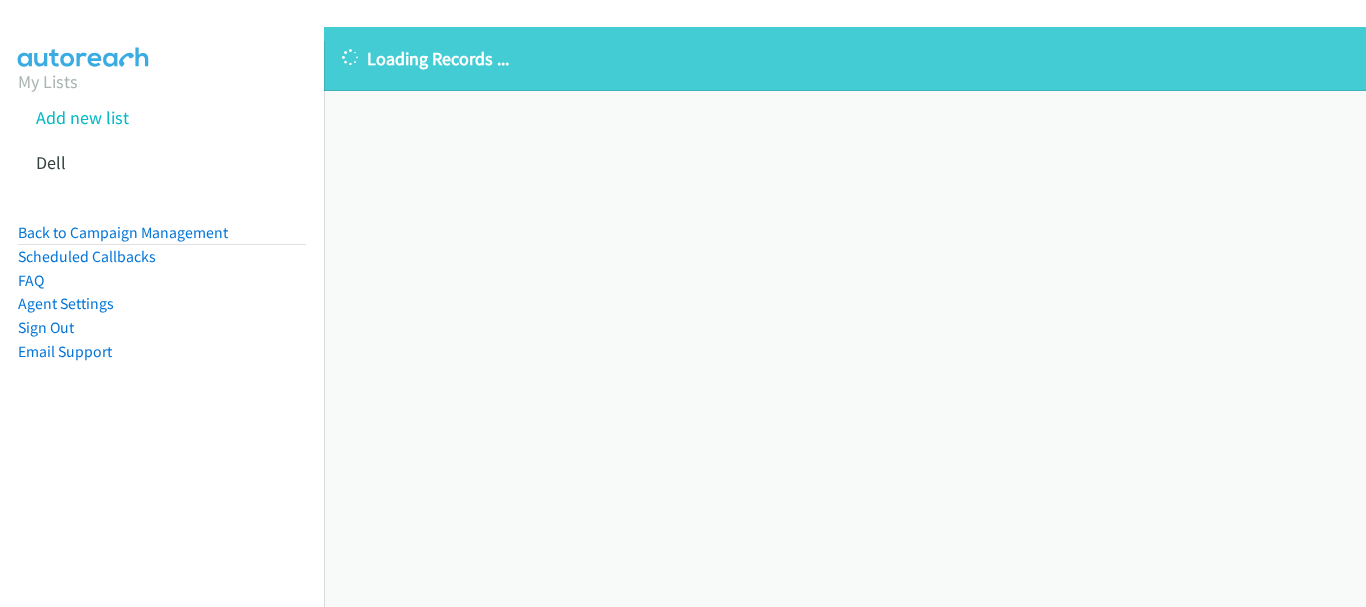 scroll, scrollTop: 0, scrollLeft: 0, axis: both 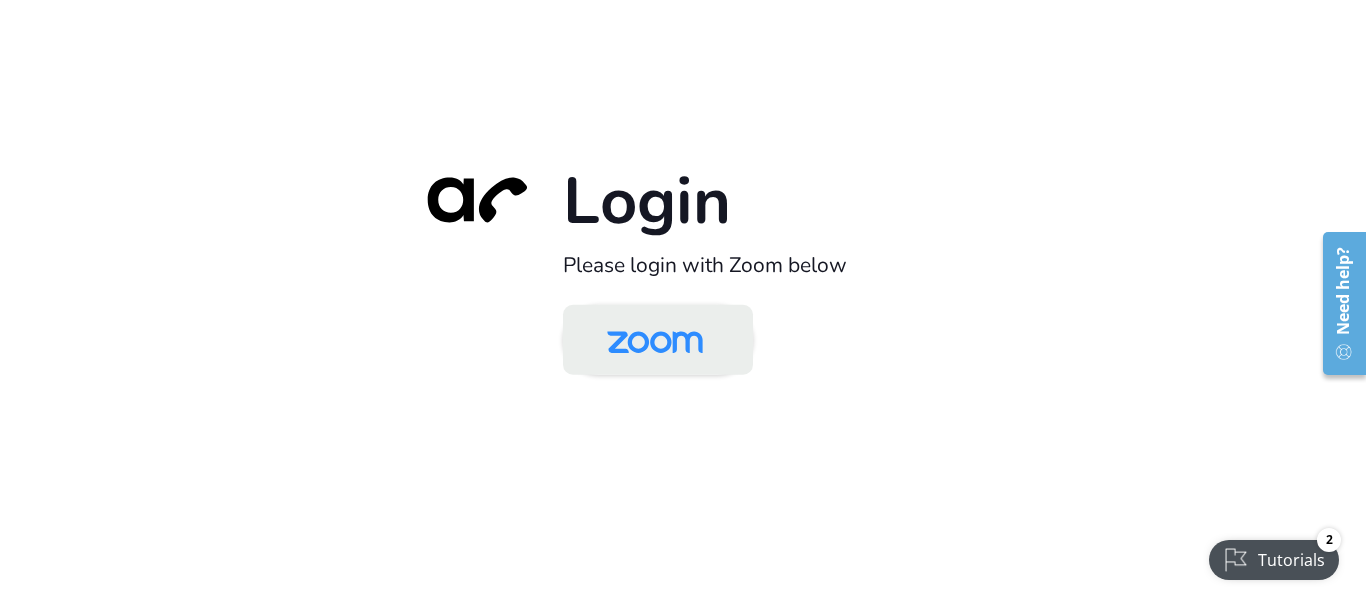 click at bounding box center [655, 341] 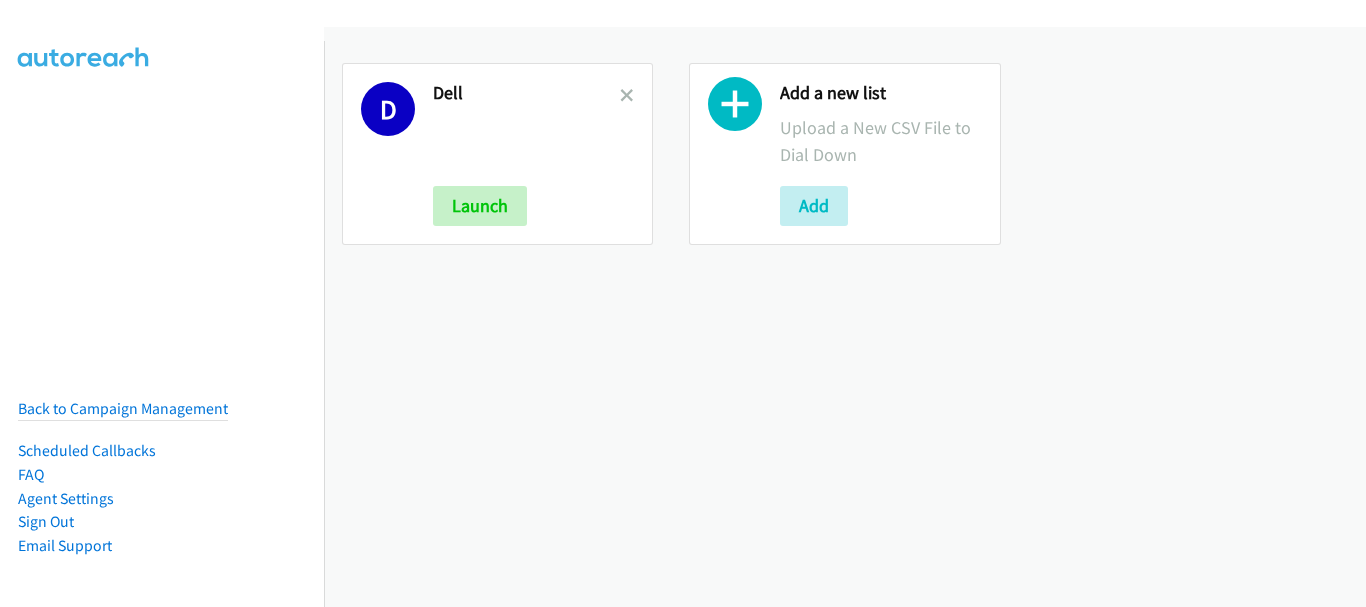 scroll, scrollTop: 0, scrollLeft: 0, axis: both 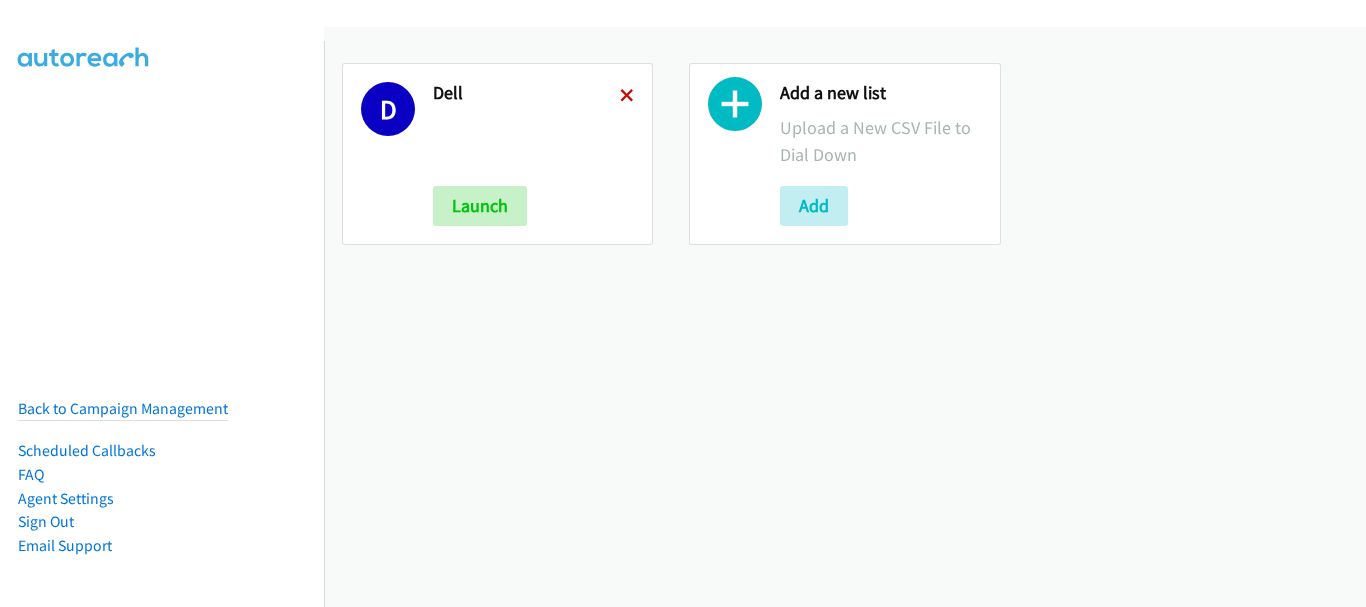 click at bounding box center [627, 97] 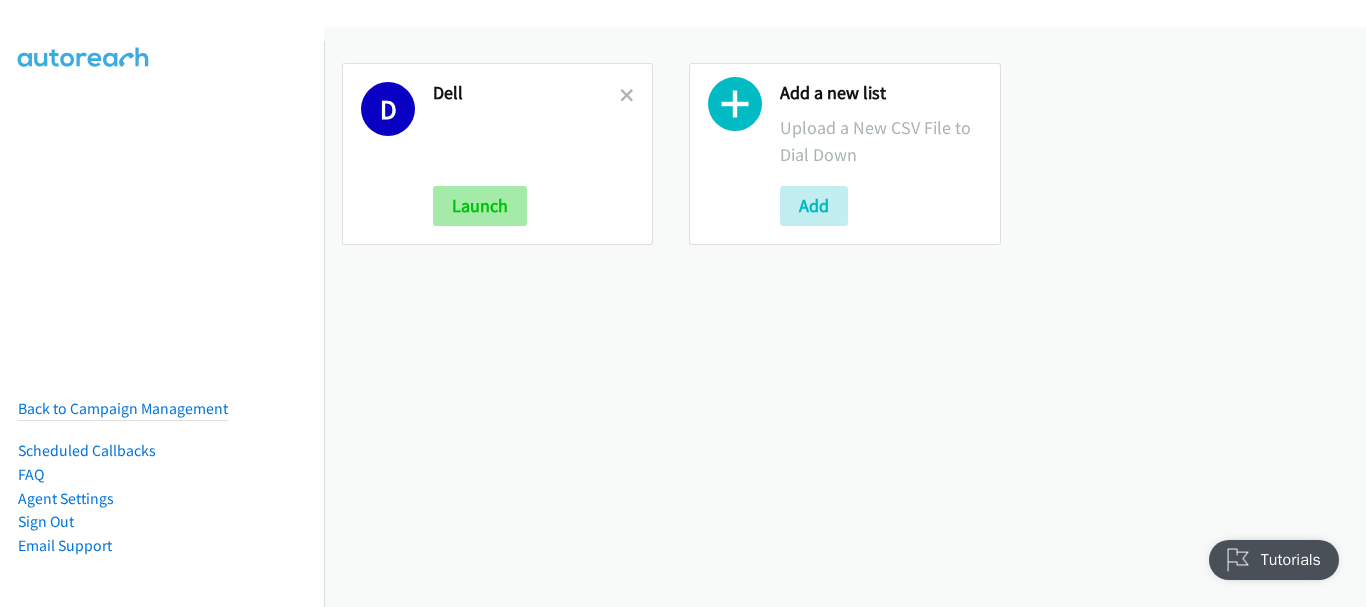 scroll, scrollTop: 0, scrollLeft: 0, axis: both 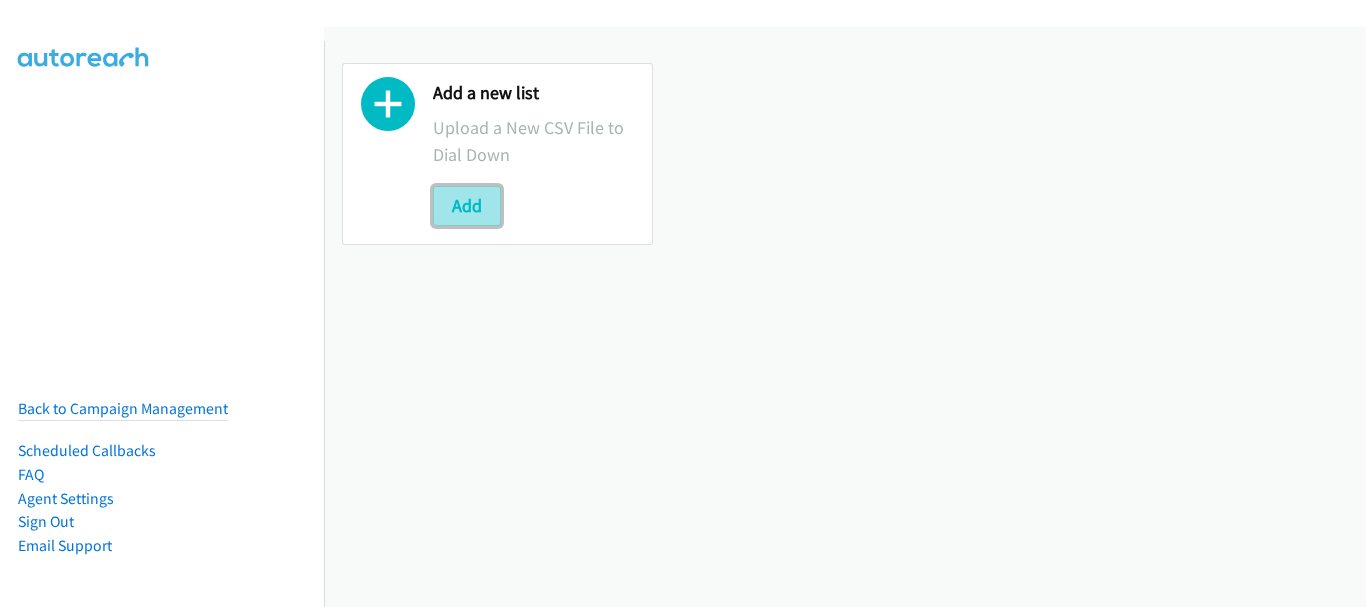 click on "Add" at bounding box center (467, 206) 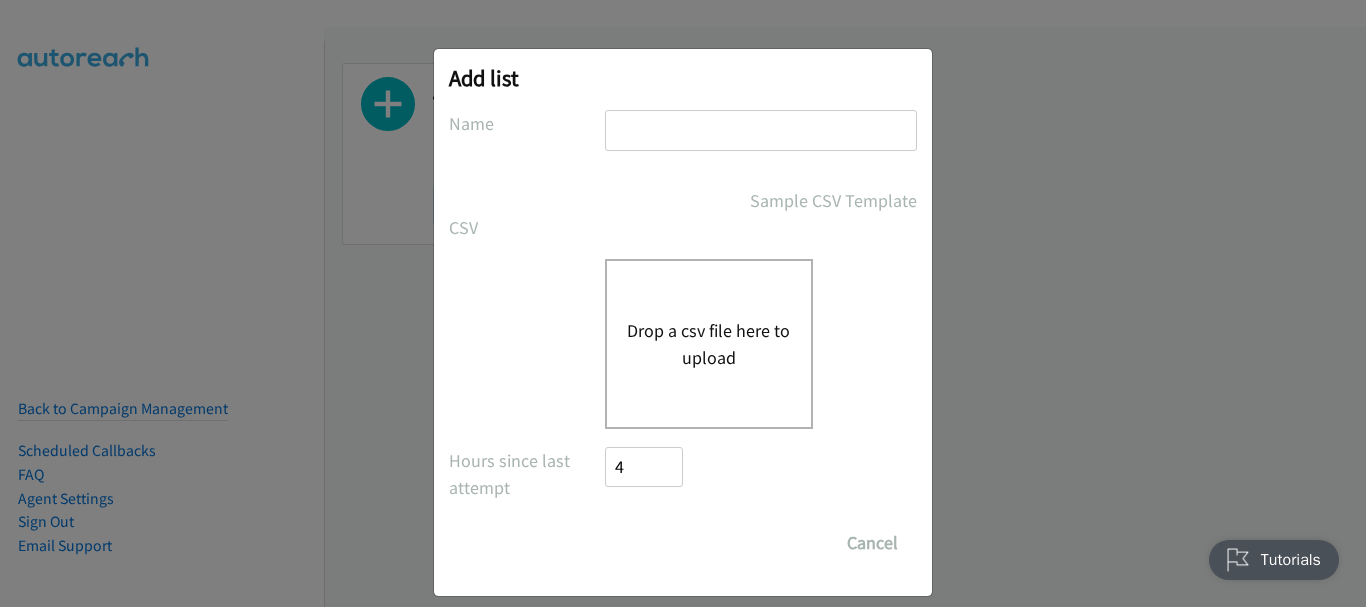 scroll, scrollTop: 0, scrollLeft: 0, axis: both 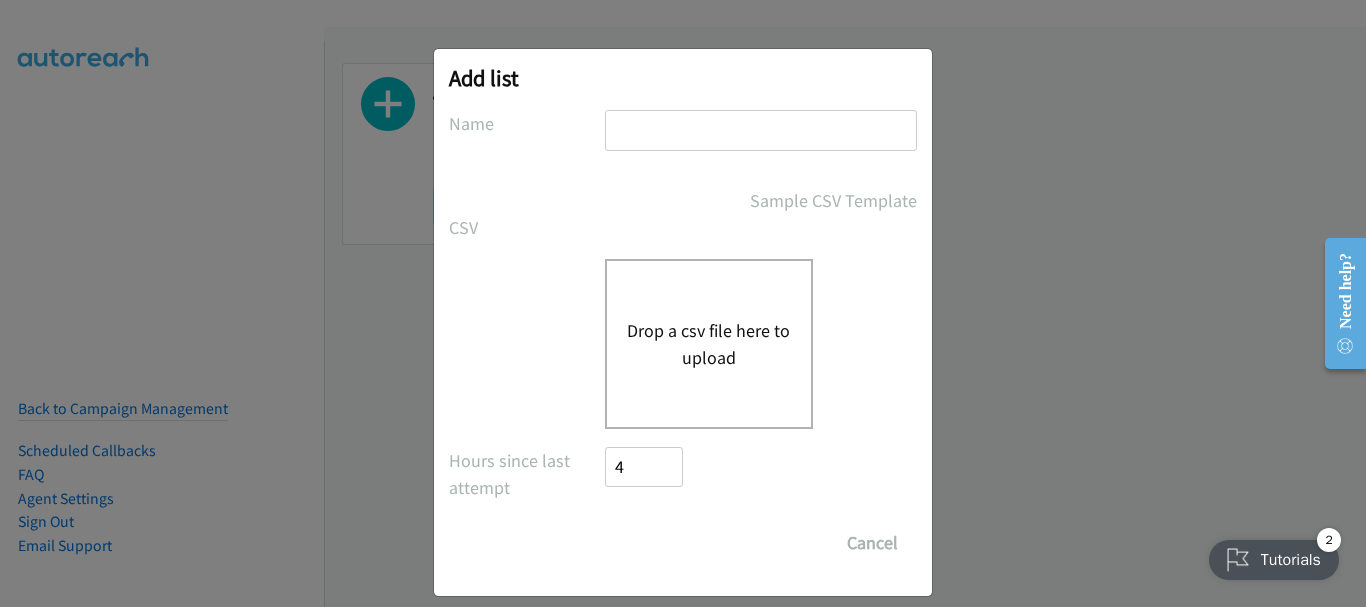 type on "dell" 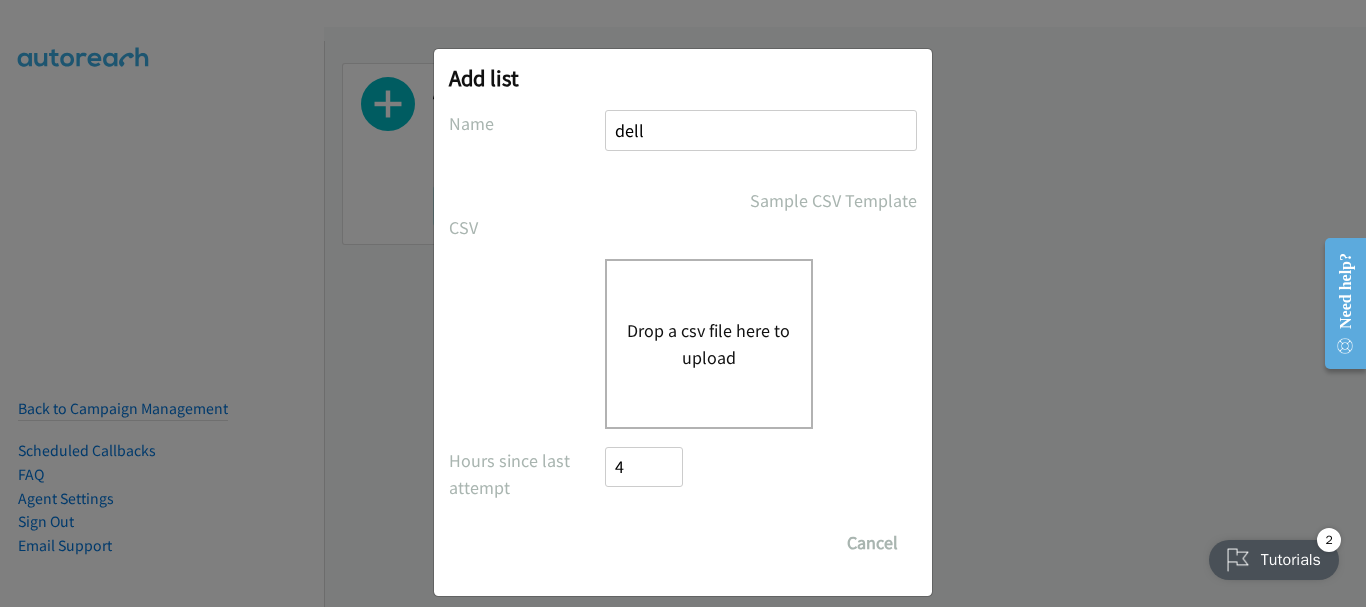 click on "Drop a csv file here to upload" at bounding box center (709, 344) 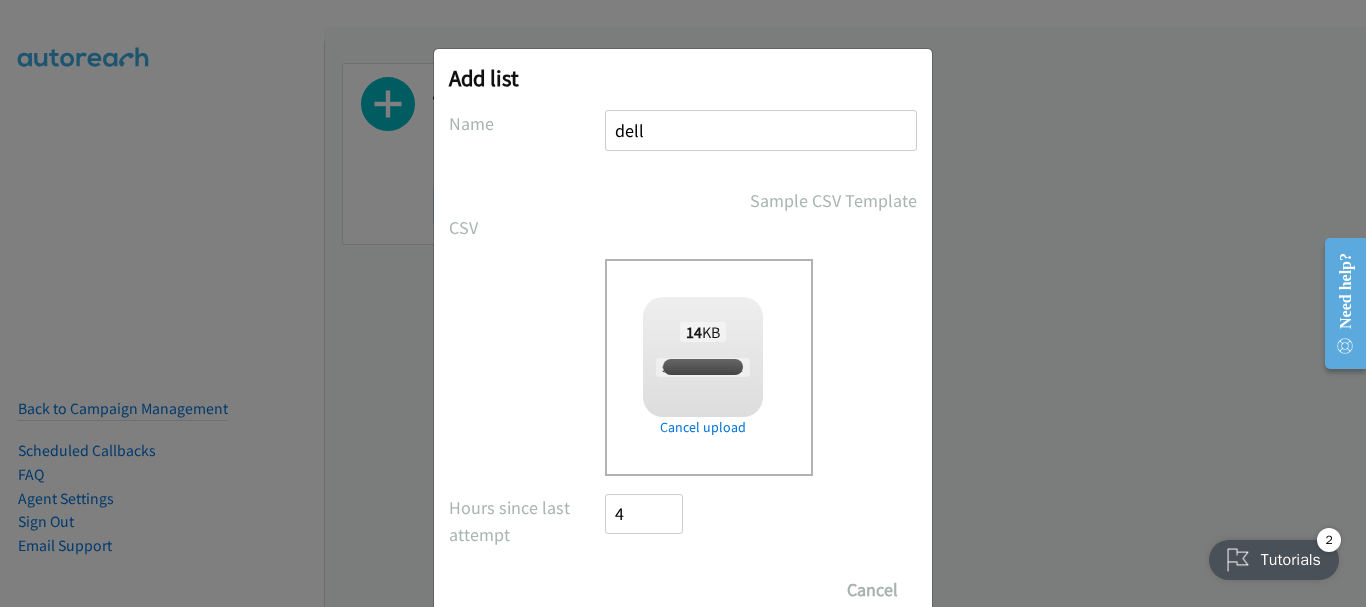 checkbox on "true" 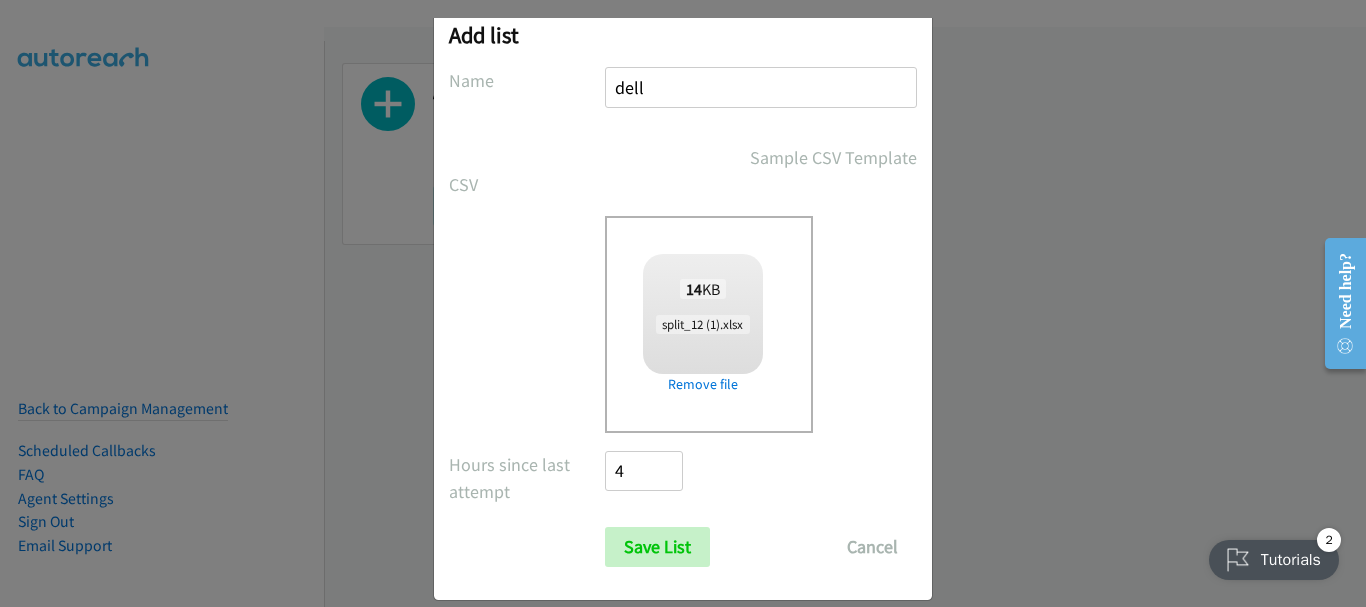 scroll, scrollTop: 67, scrollLeft: 0, axis: vertical 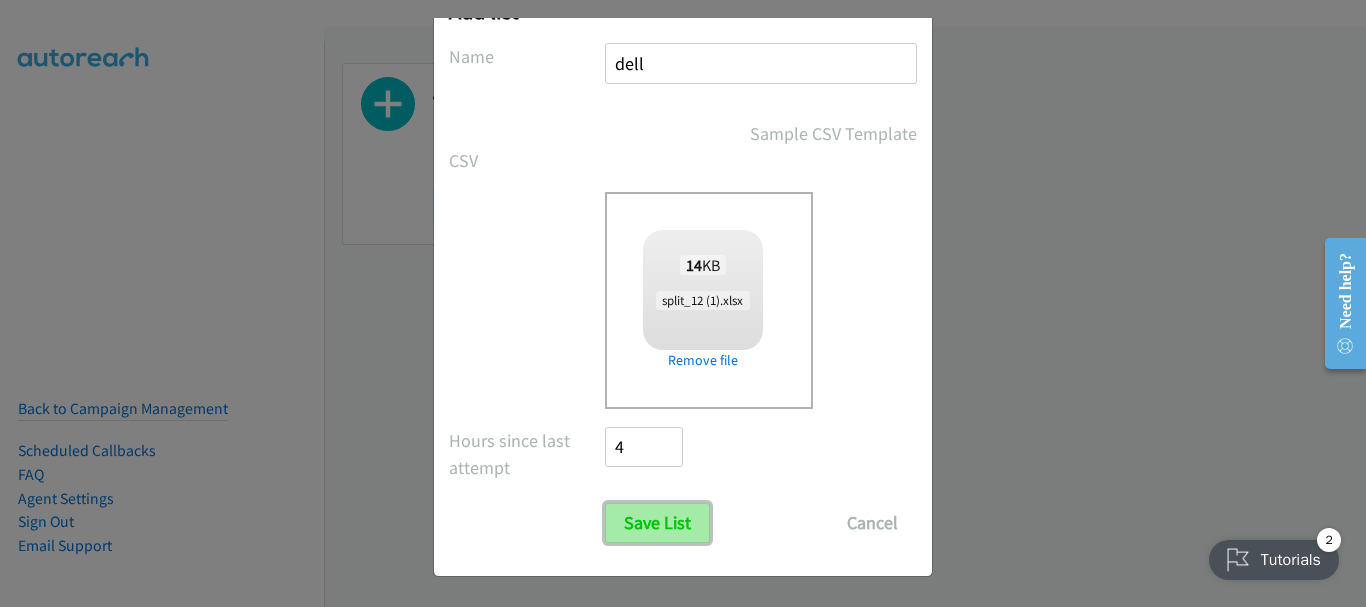 click on "Save List" at bounding box center (657, 523) 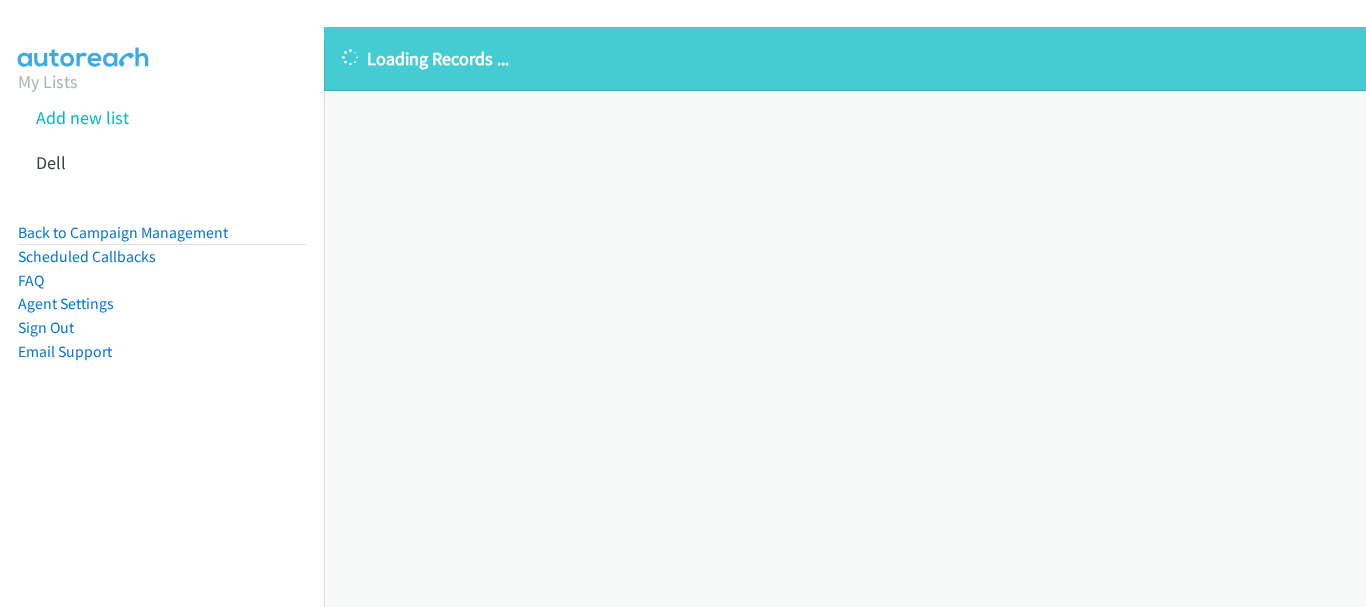 scroll, scrollTop: 0, scrollLeft: 0, axis: both 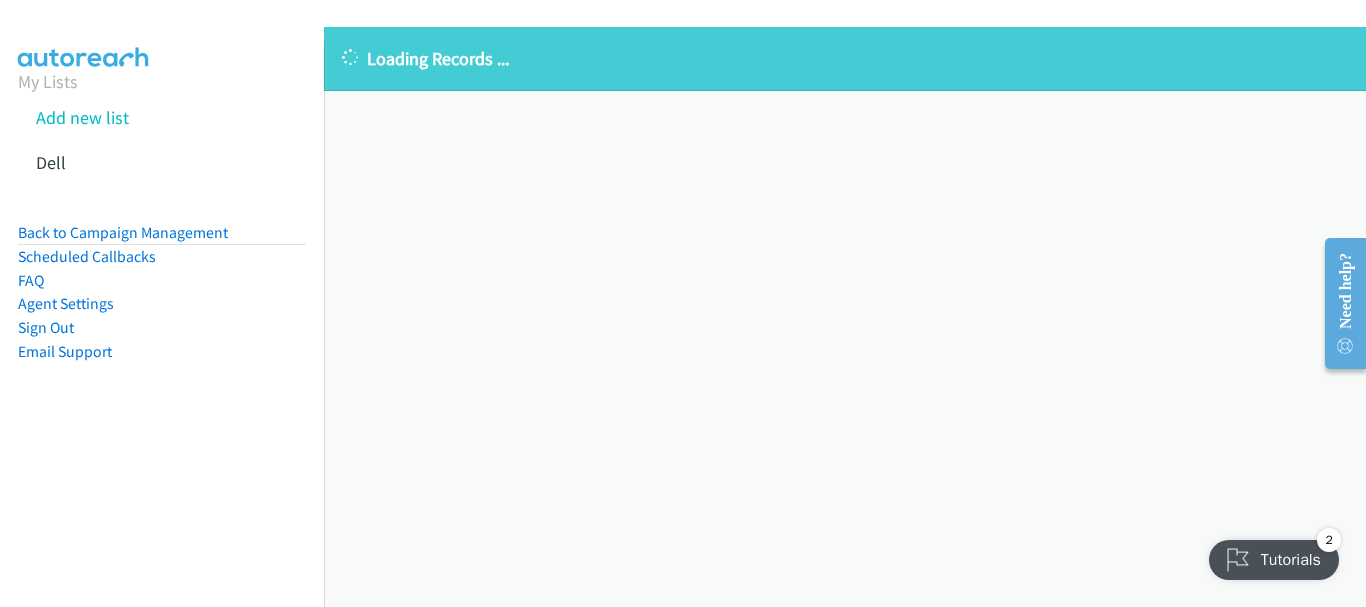 click on "Loading Records ...
Sorry, something went wrong please try again." at bounding box center [845, 317] 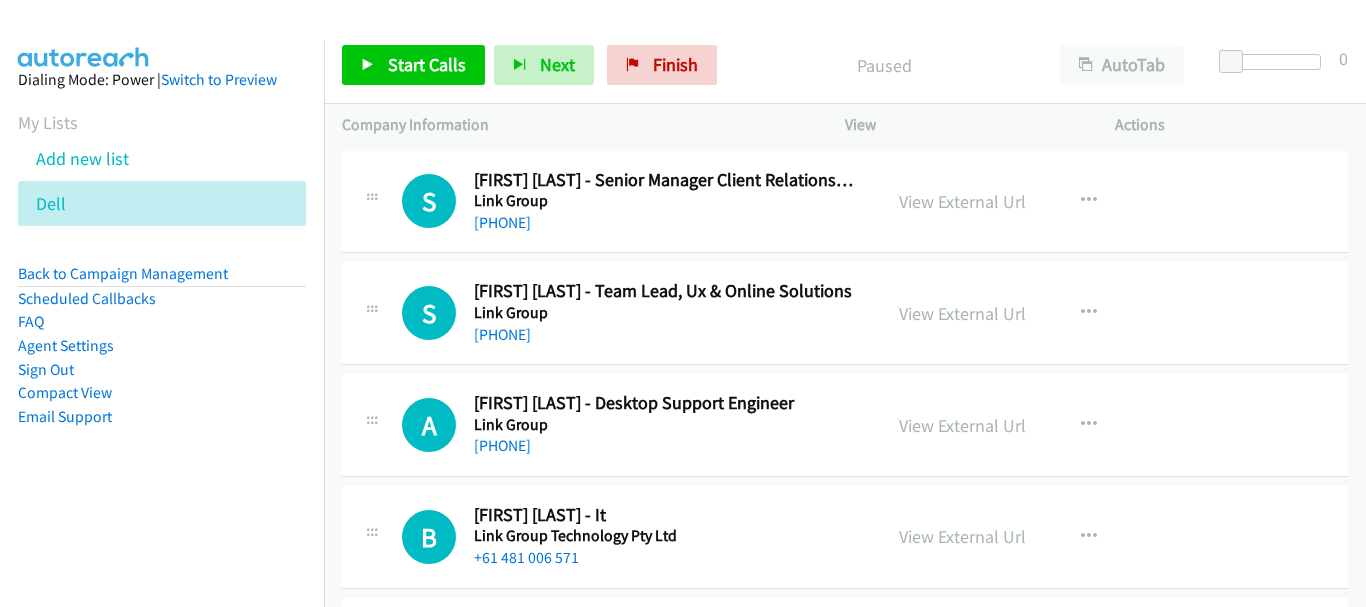 scroll, scrollTop: 0, scrollLeft: 0, axis: both 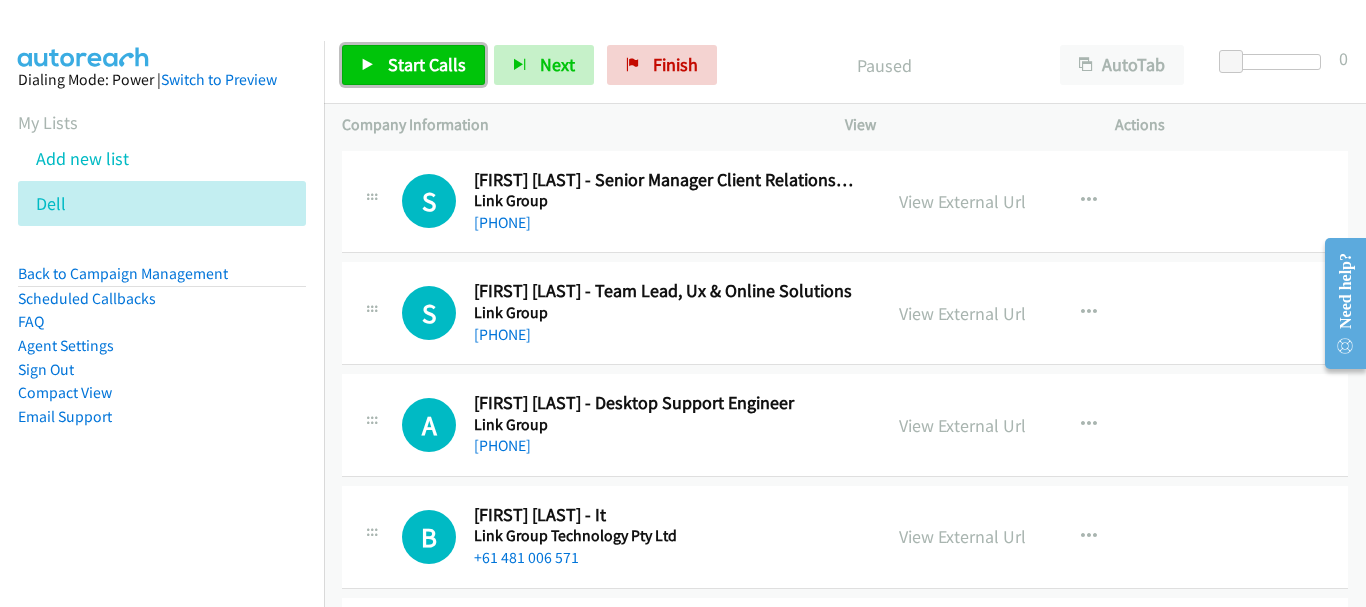 click on "Start Calls" at bounding box center (427, 64) 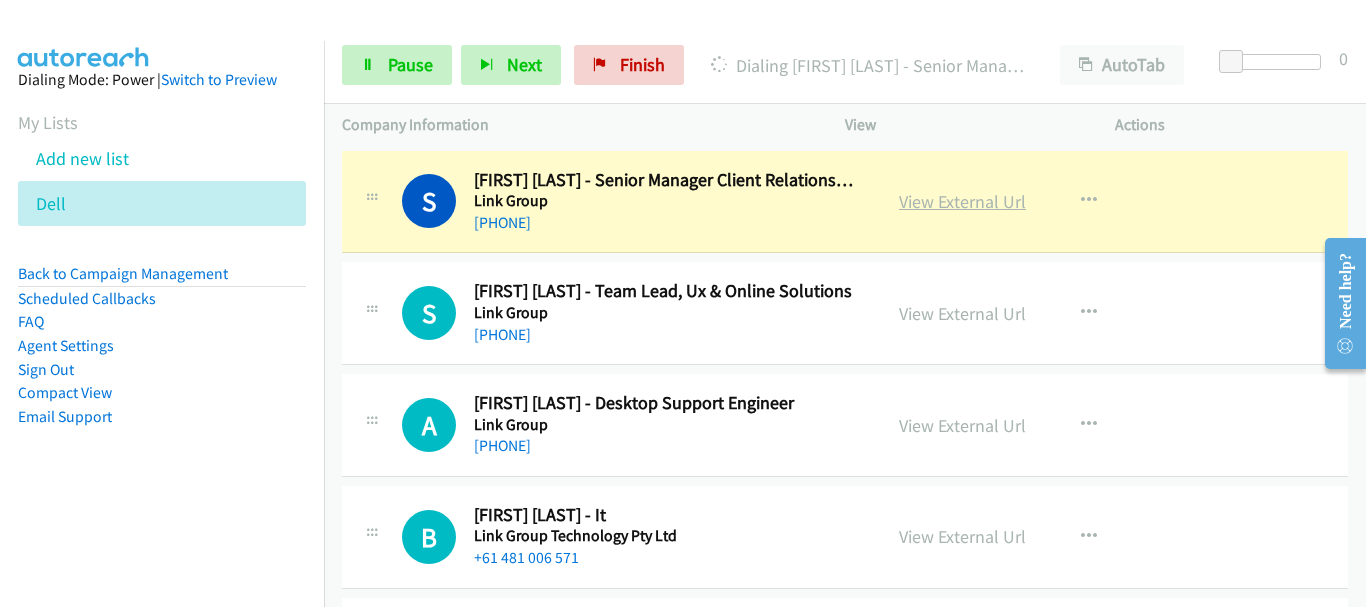 click on "View External Url" at bounding box center (962, 201) 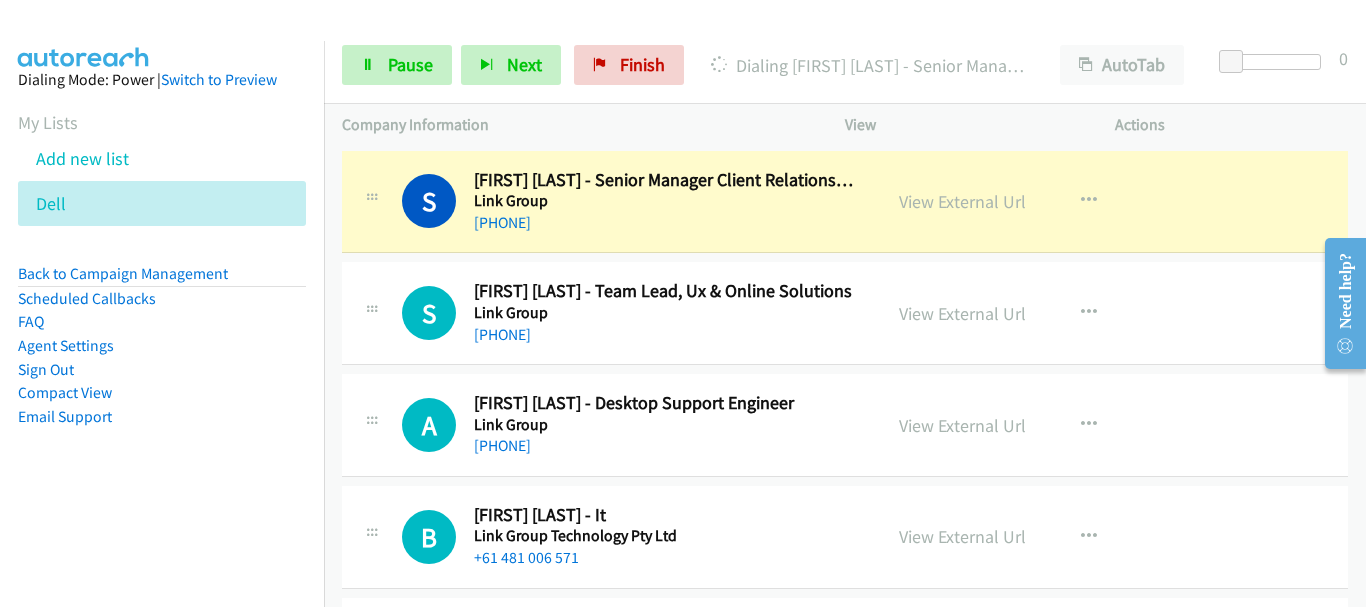 click on "[PHONE]" at bounding box center (666, 335) 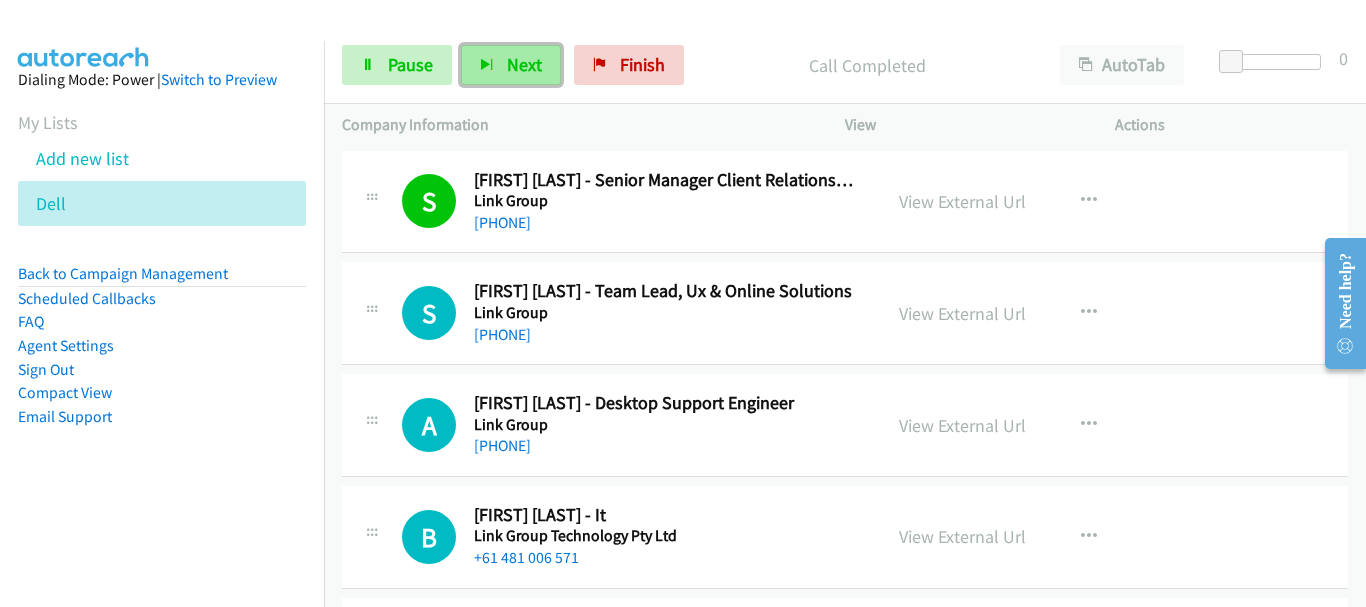 click on "Next" at bounding box center (524, 64) 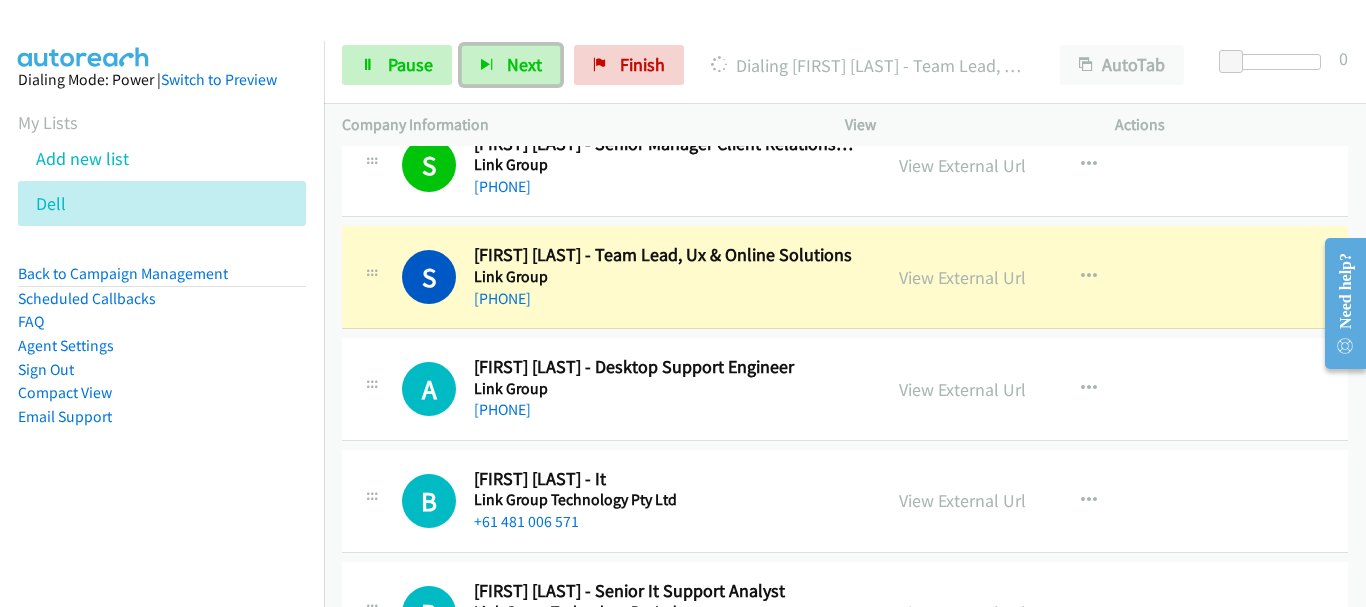 scroll, scrollTop: 100, scrollLeft: 0, axis: vertical 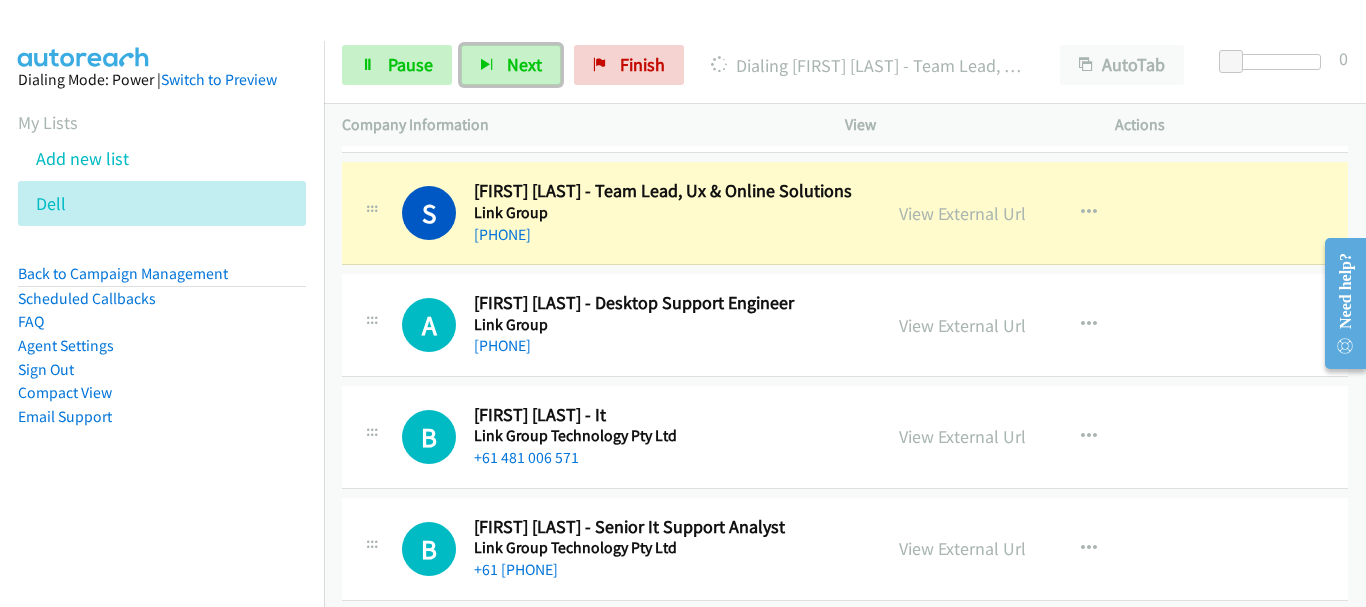click on "[PHONE]" at bounding box center [666, 346] 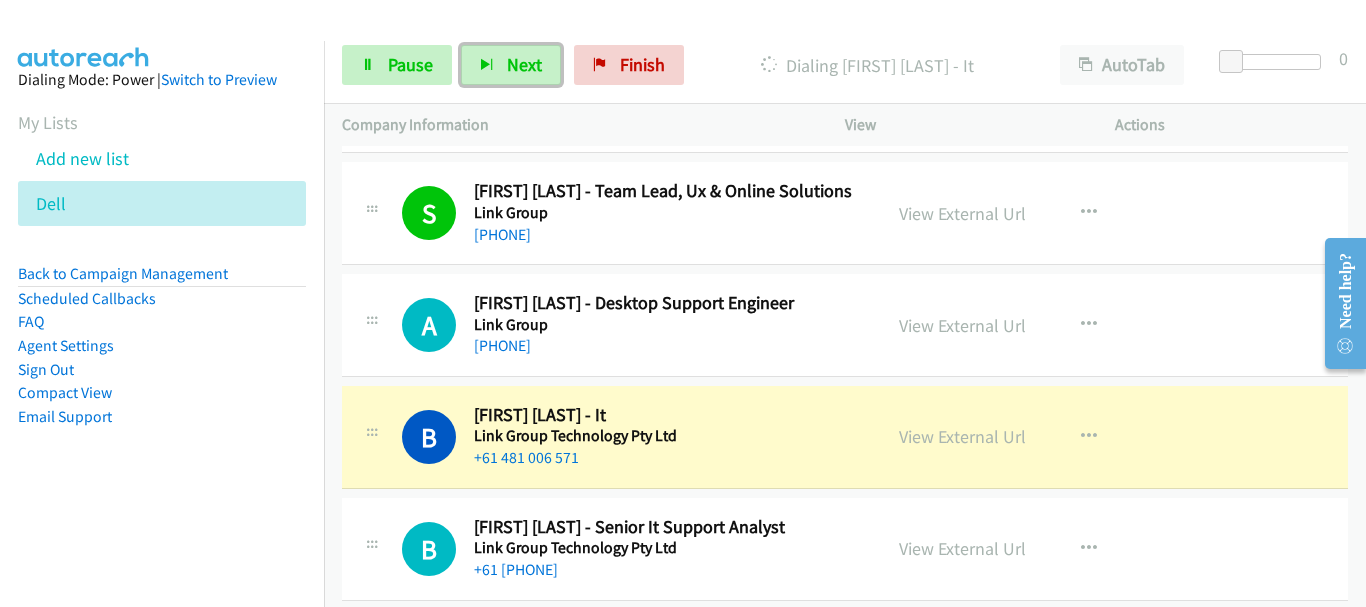 click on "+61 481 006 571" at bounding box center [666, 458] 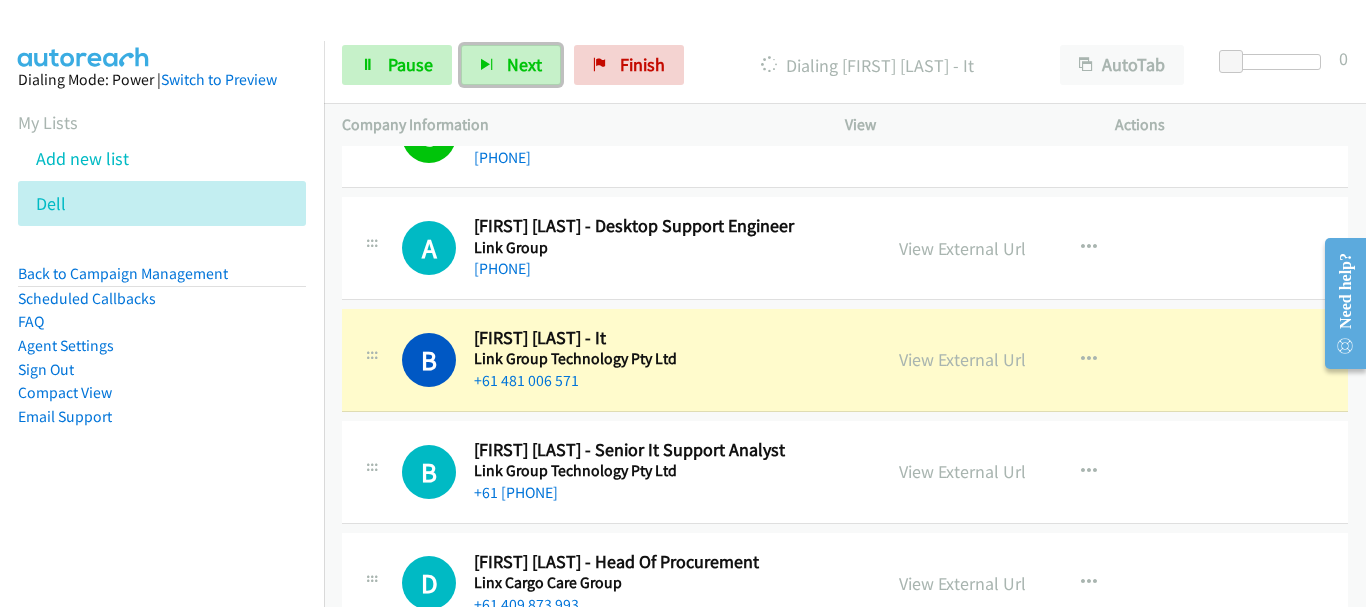 scroll, scrollTop: 200, scrollLeft: 0, axis: vertical 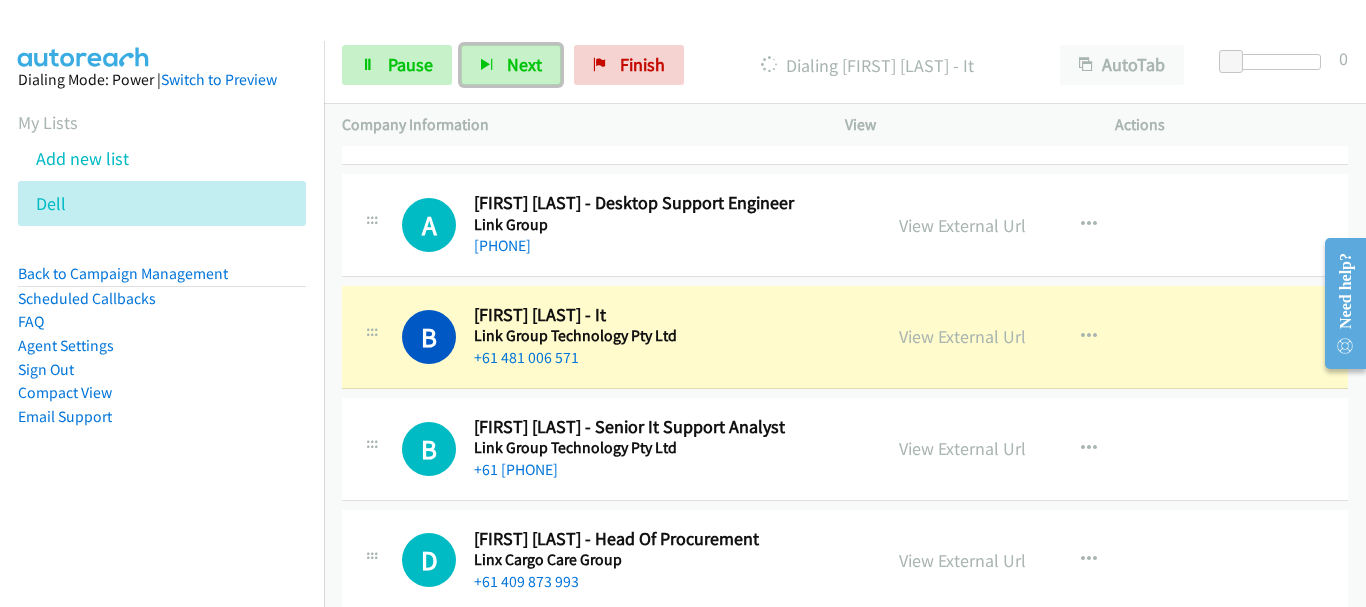 click on "+61 [PHONE]" at bounding box center [666, 470] 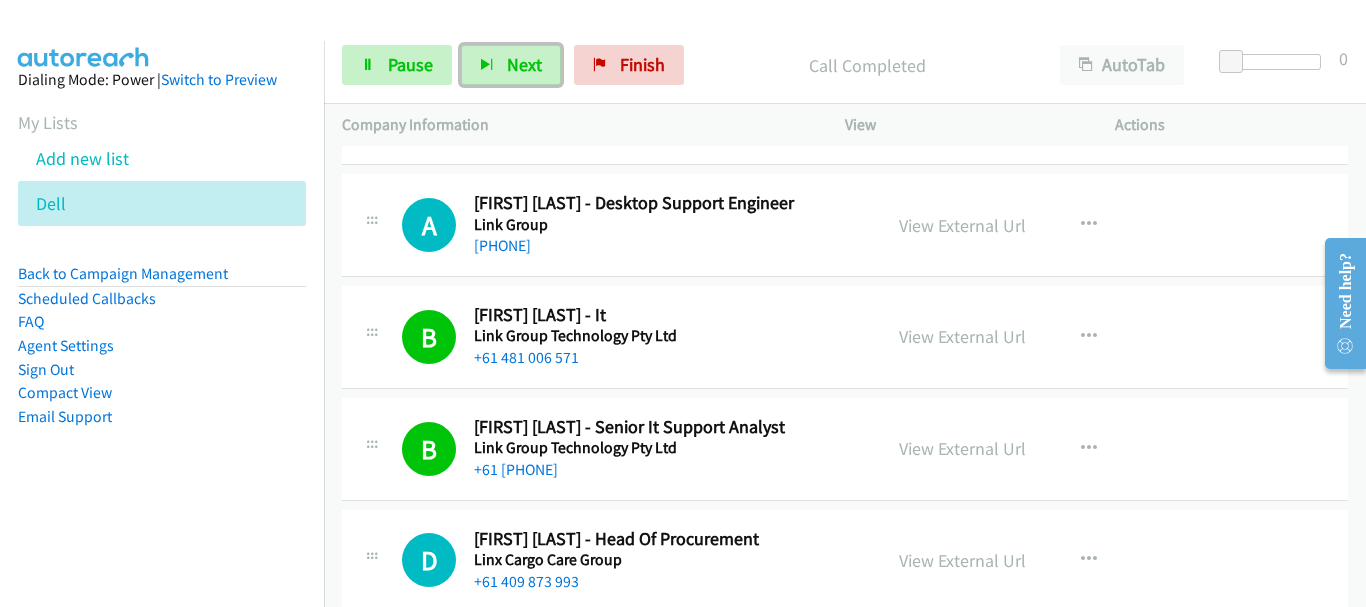 click on "+61 481 006 571" at bounding box center (666, 358) 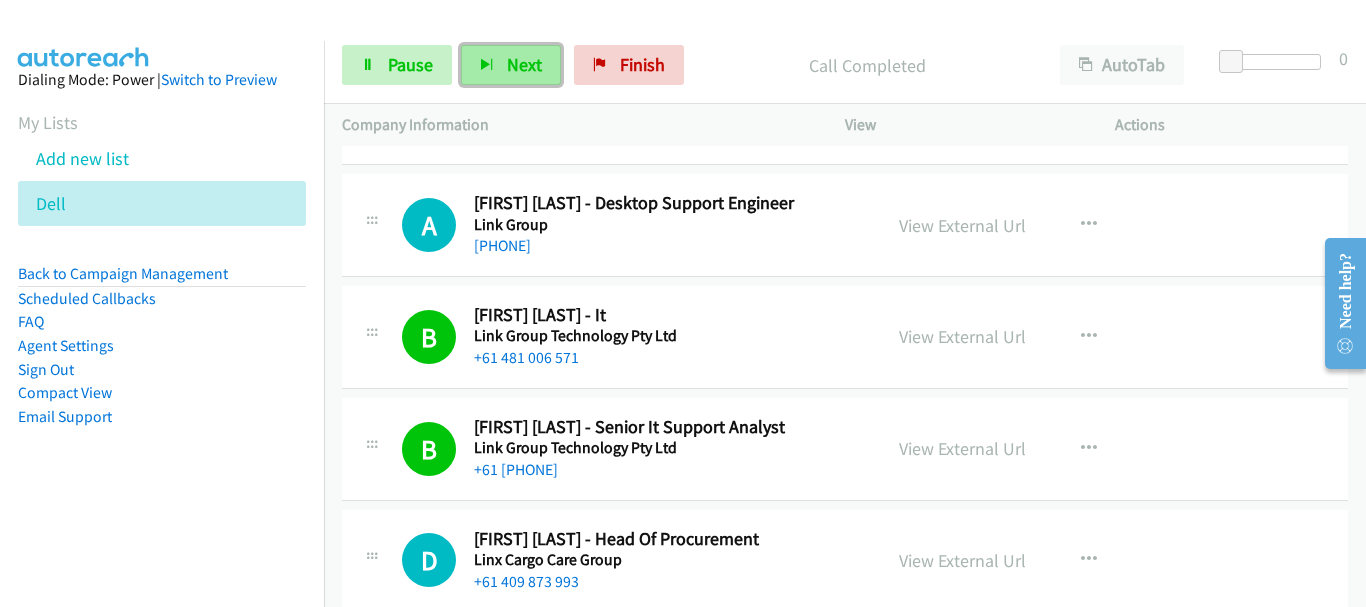 click on "Next" at bounding box center (524, 64) 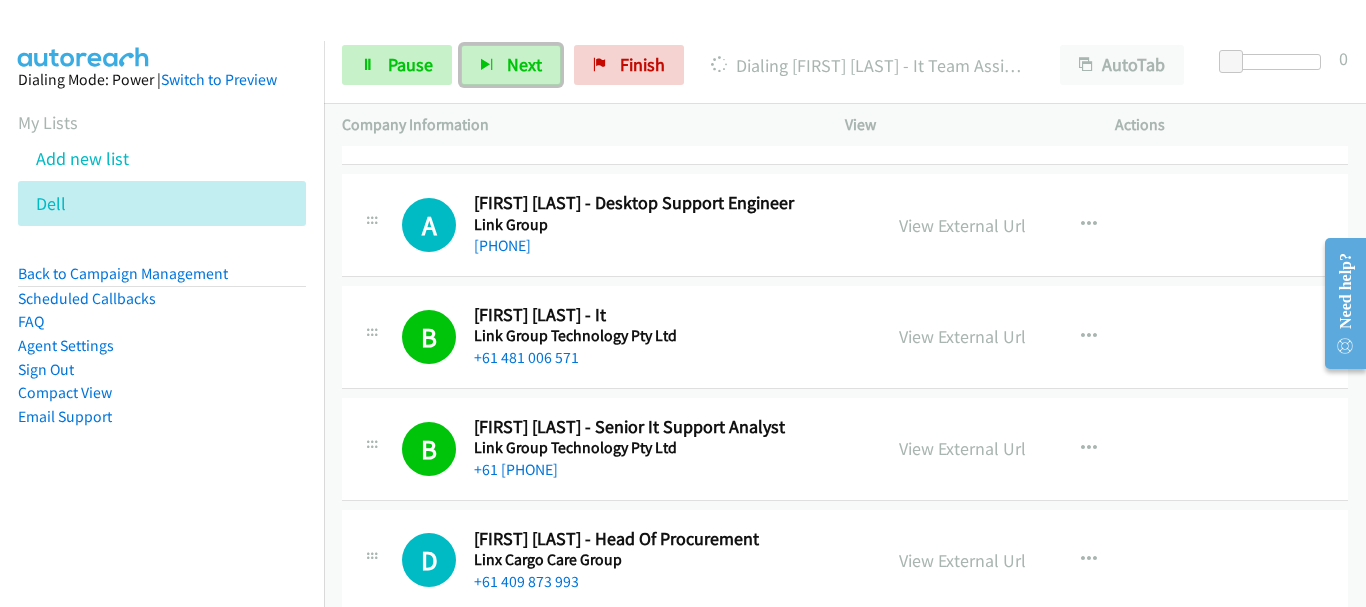 click on "+61 481 006 571" at bounding box center (666, 358) 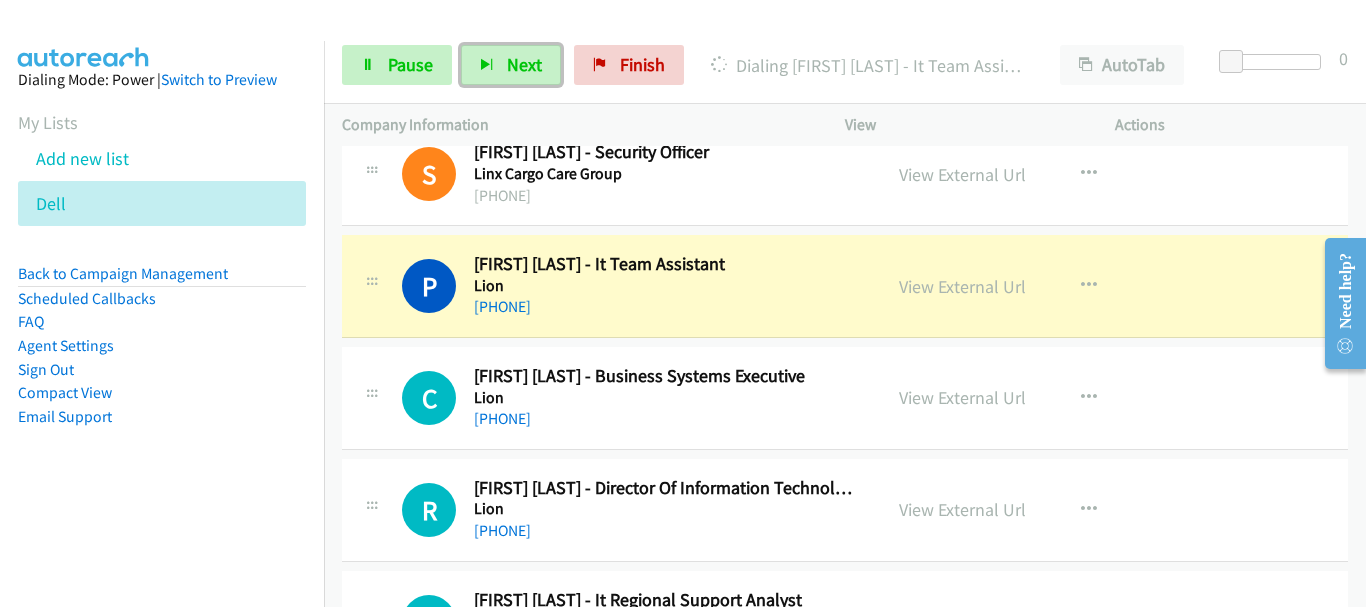 scroll, scrollTop: 700, scrollLeft: 0, axis: vertical 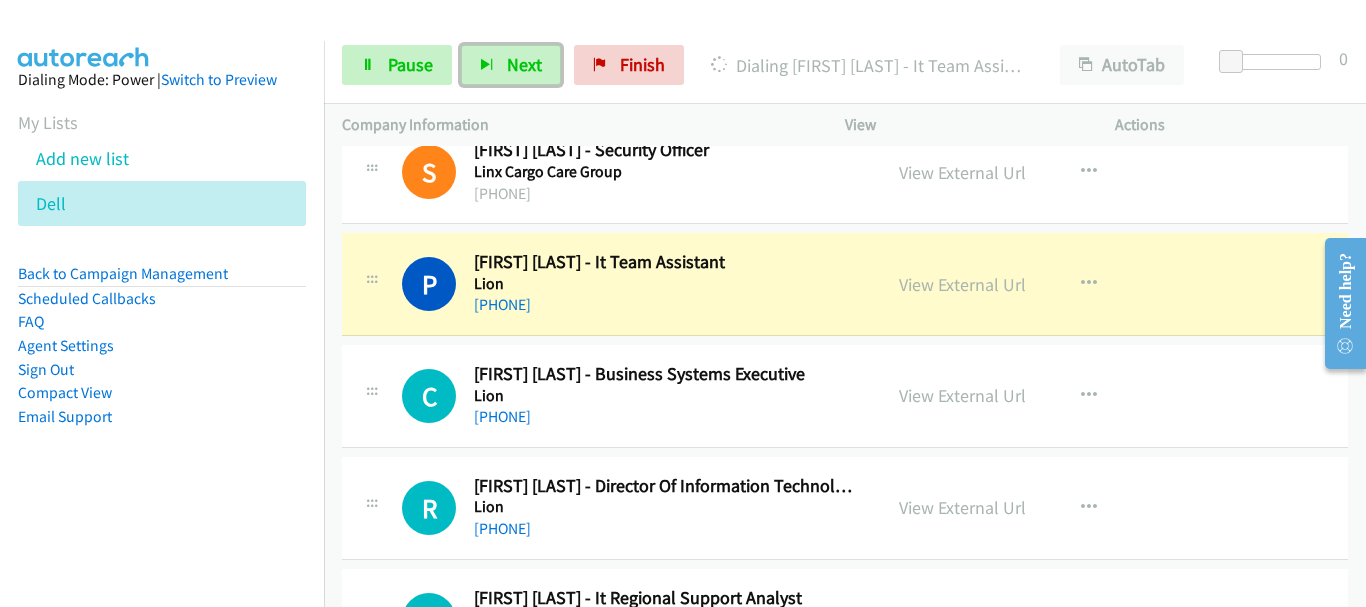 click on "[PHONE]" at bounding box center [666, 417] 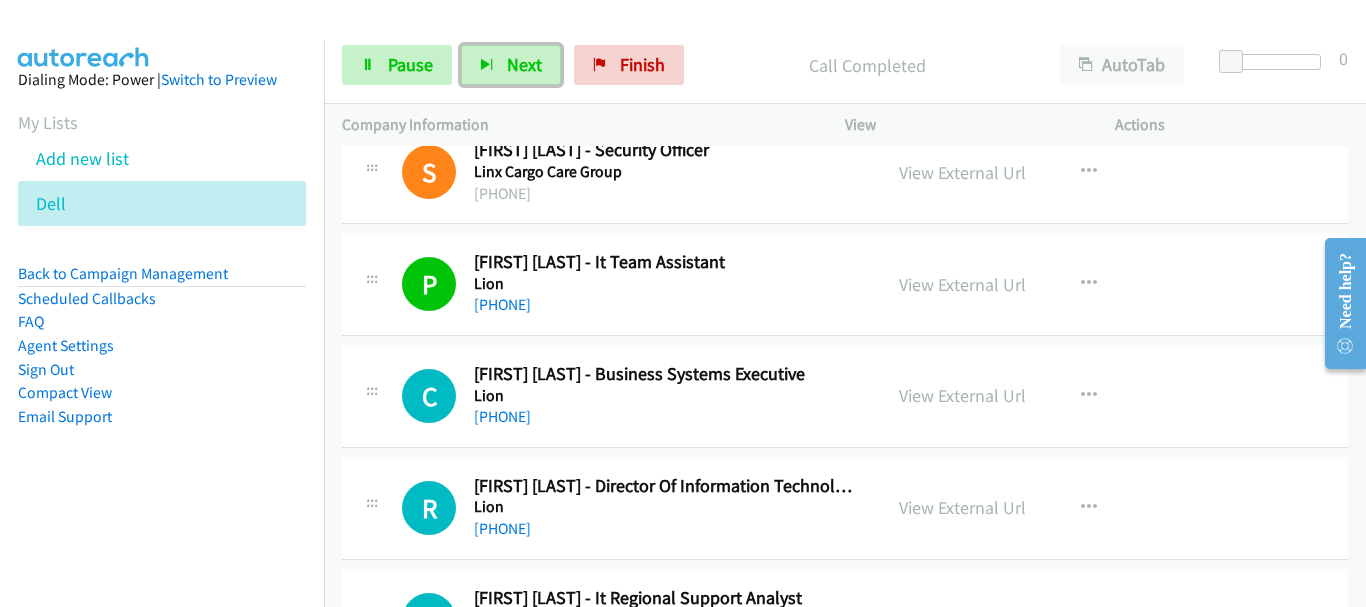 scroll, scrollTop: 800, scrollLeft: 0, axis: vertical 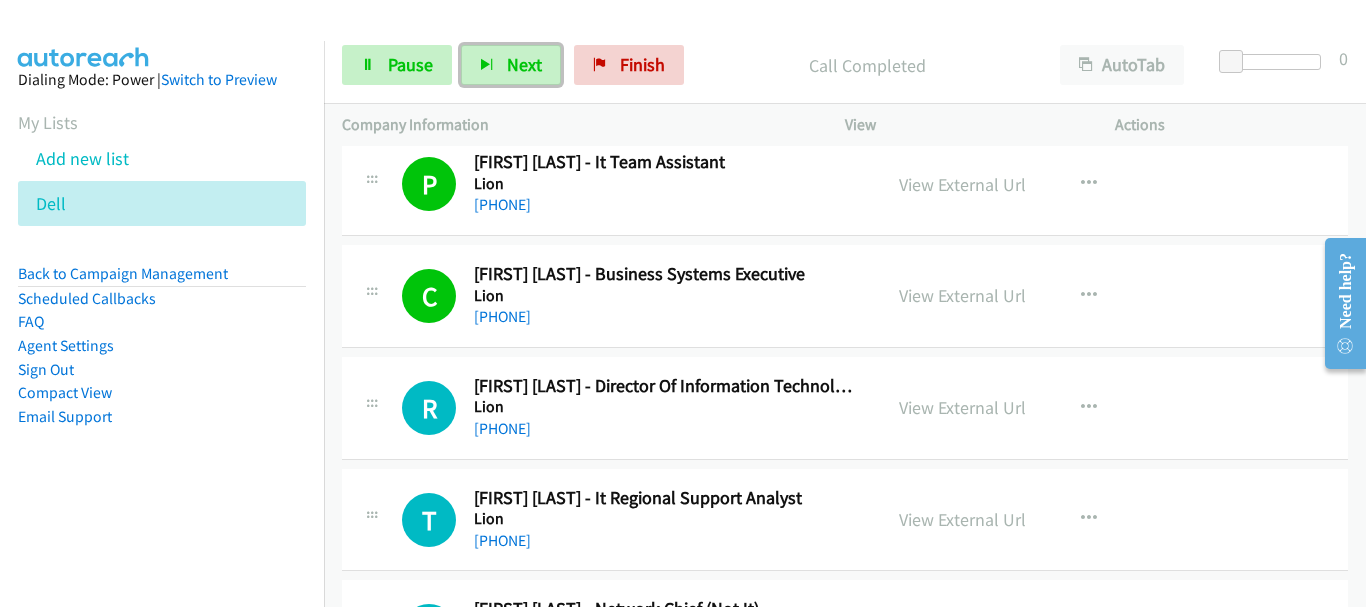 click on "+61 2 8120 4000" at bounding box center (666, 317) 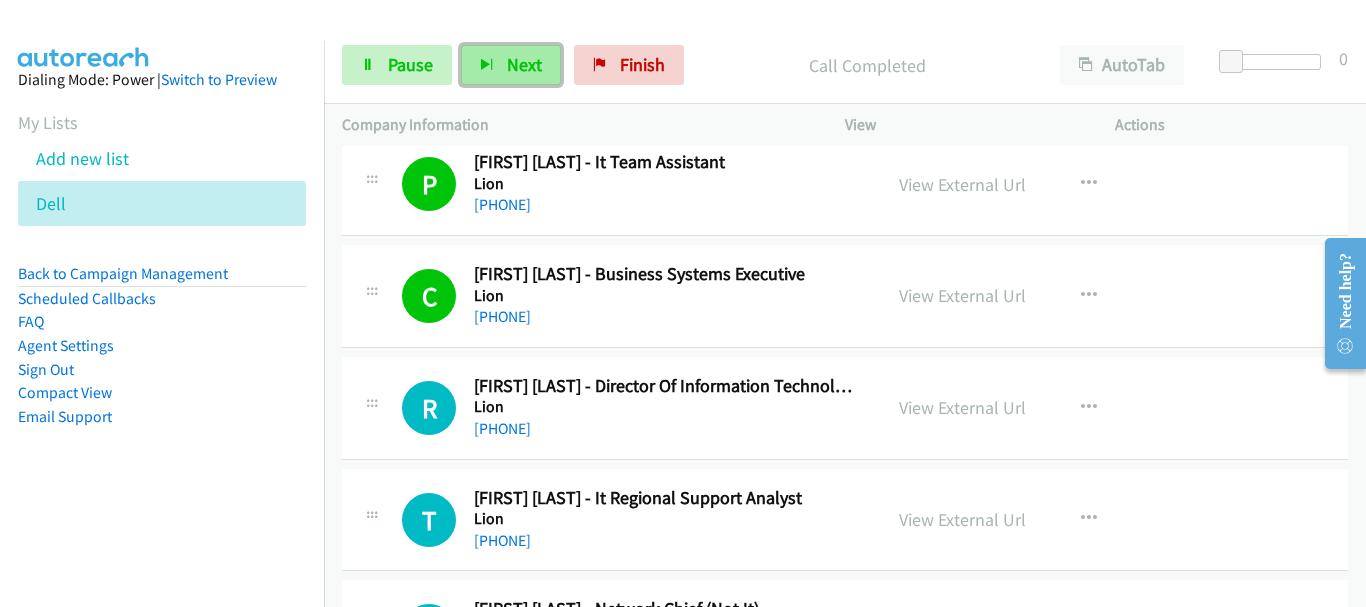 click at bounding box center [487, 66] 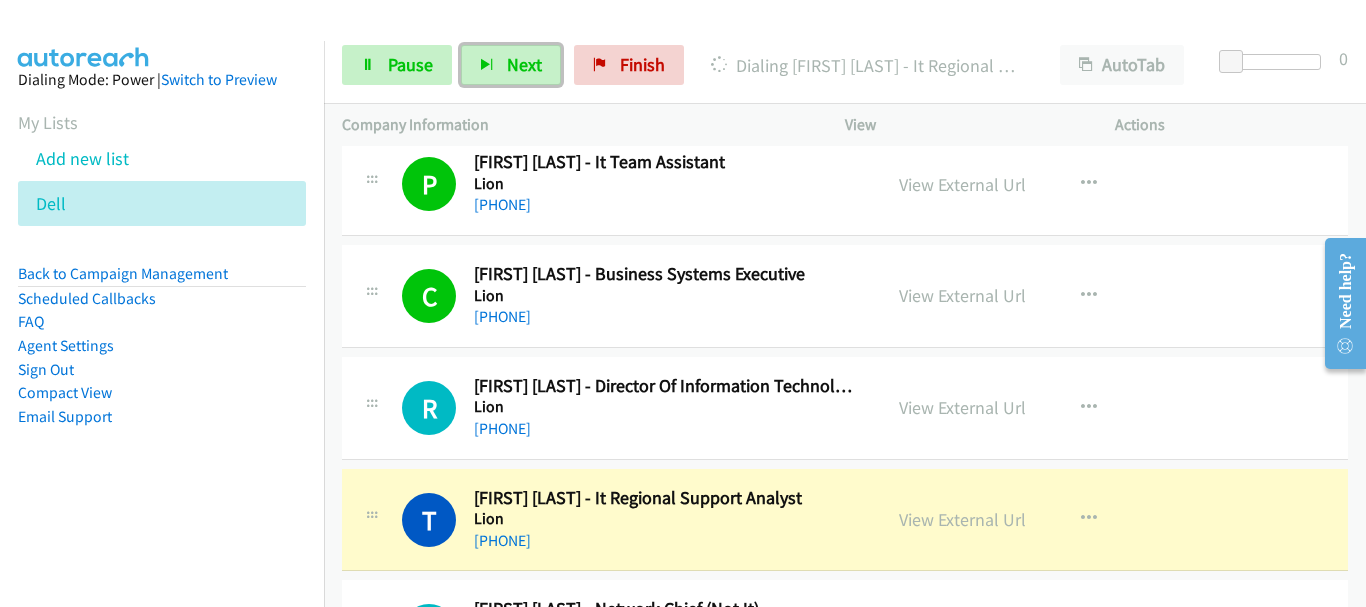 click on "R
Callback Scheduled
Ram Kalyanasundaram - Director Of Information Technology   Service Delivery
Lion
Australia/Sydney
+61 408 679 034
View External Url
View External Url
Schedule/Manage Callback
Start Calls Here
Remove from list
Add to do not call list
Reset Call Status" at bounding box center [845, 408] 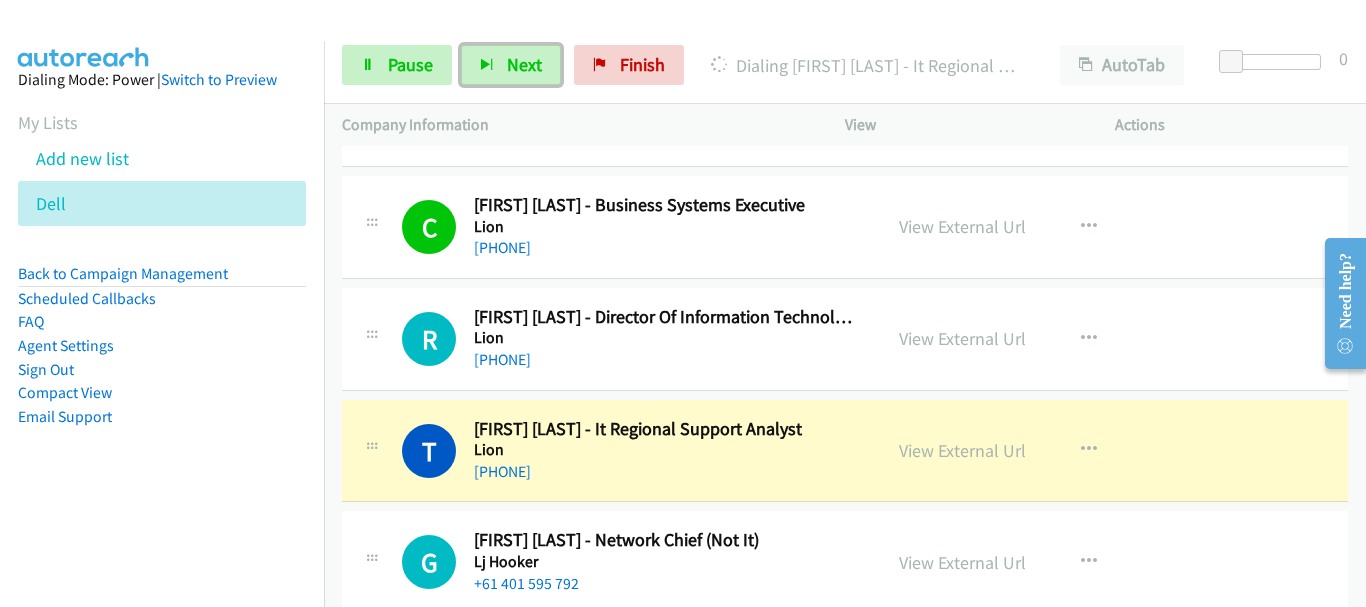 scroll, scrollTop: 900, scrollLeft: 0, axis: vertical 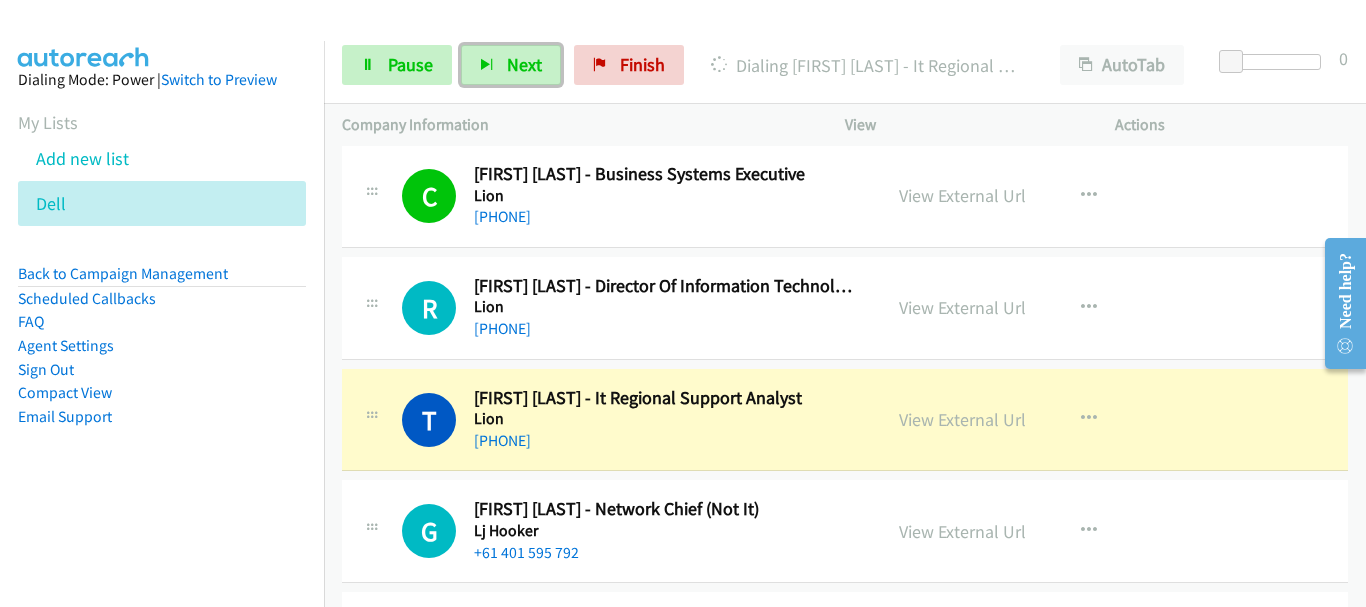 click on "Graeme Hyde - Network Chief (Not It)" at bounding box center (666, 509) 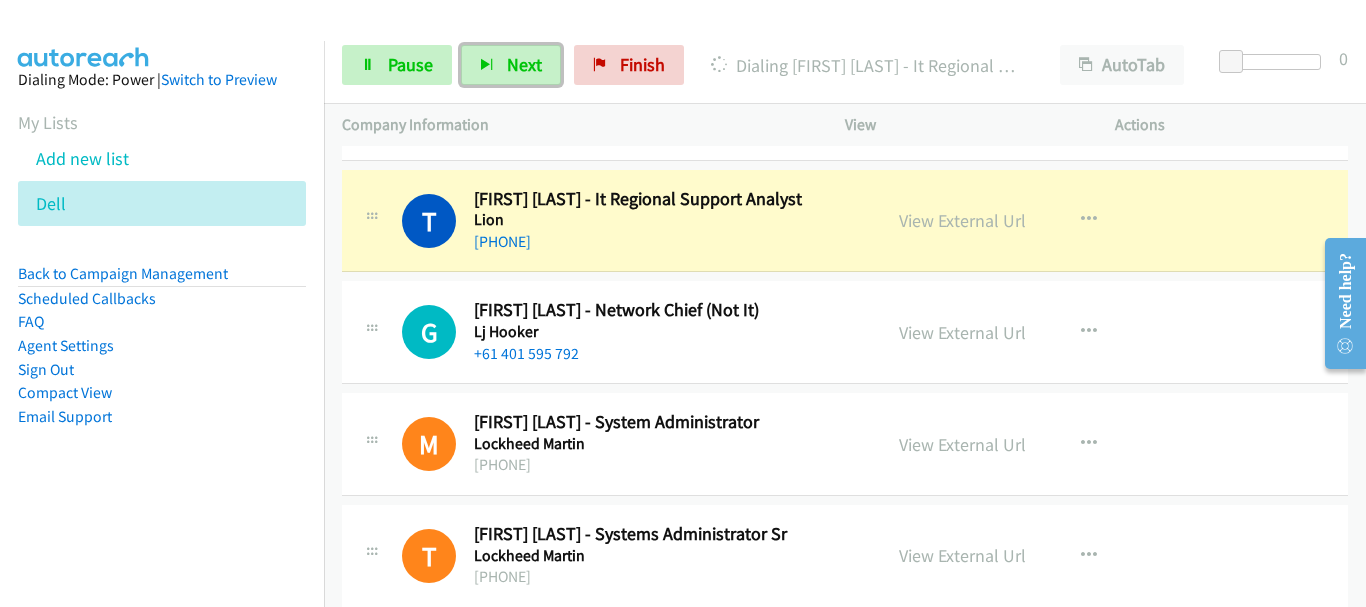 scroll, scrollTop: 1100, scrollLeft: 0, axis: vertical 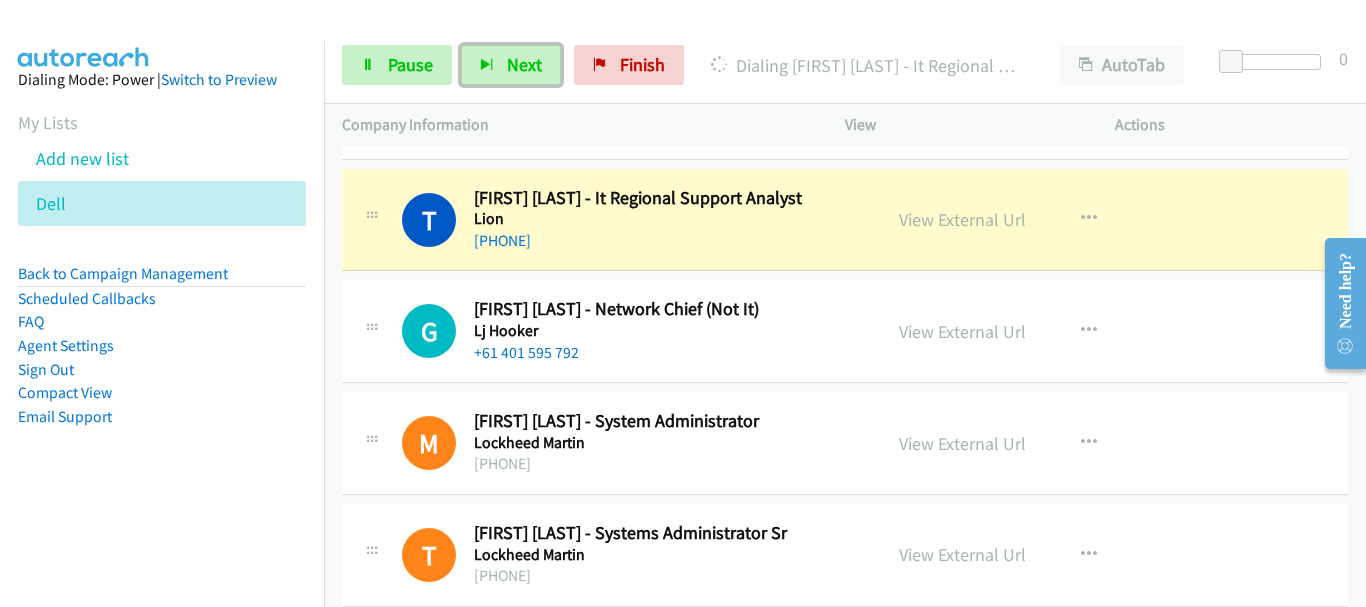 click on "G
Callback Scheduled
Graeme Hyde - Network Chief (Not It)
Lj Hooker
Australia/Sydney
+61 401 595 792
View External Url
View External Url
Schedule/Manage Callback
Start Calls Here
Remove from list
Add to do not call list
Reset Call Status" at bounding box center (845, 331) 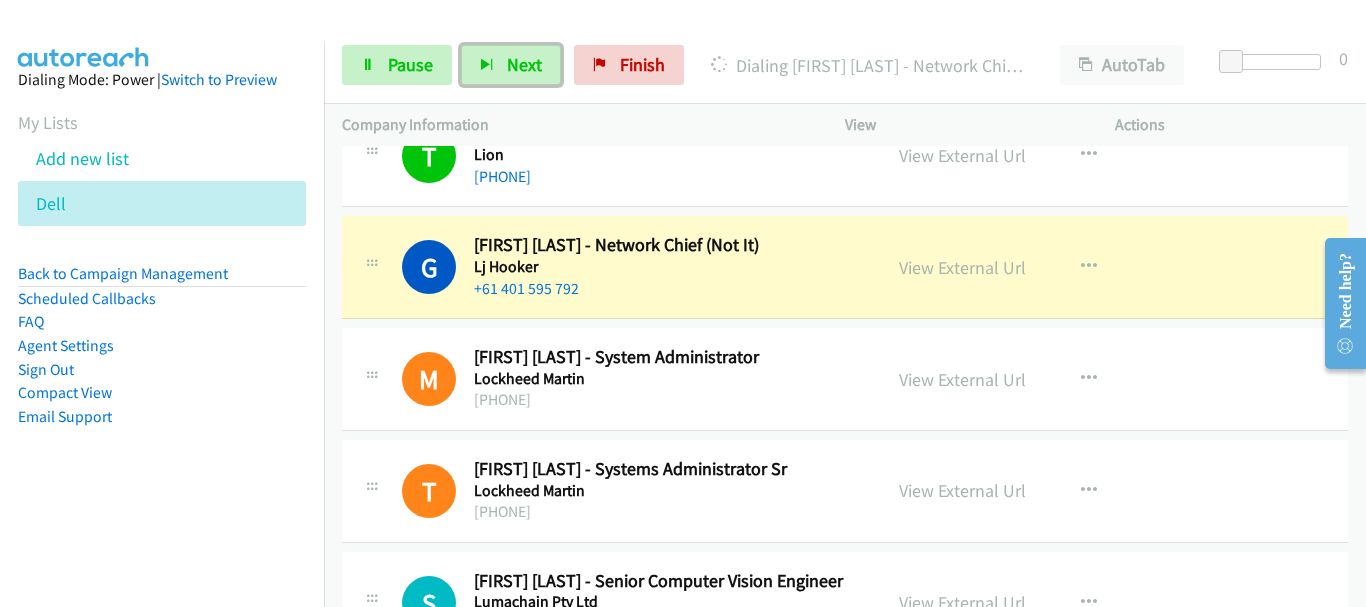scroll, scrollTop: 1200, scrollLeft: 0, axis: vertical 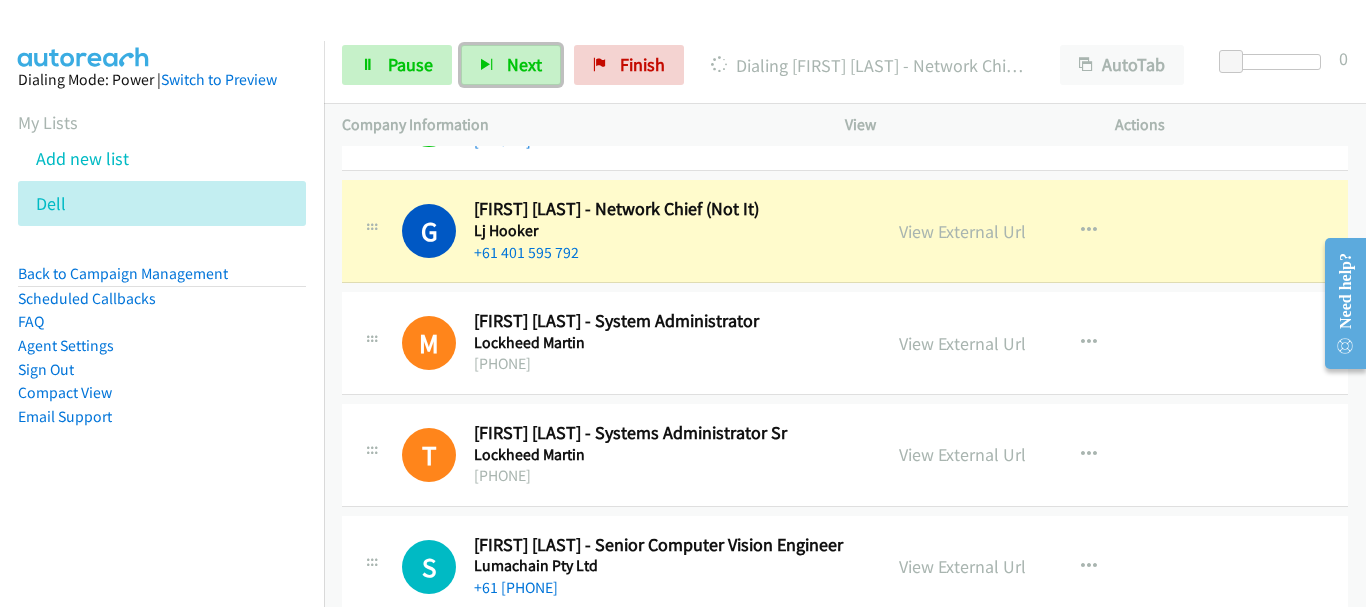 click on "+61 7203 92 44 02" at bounding box center (666, 364) 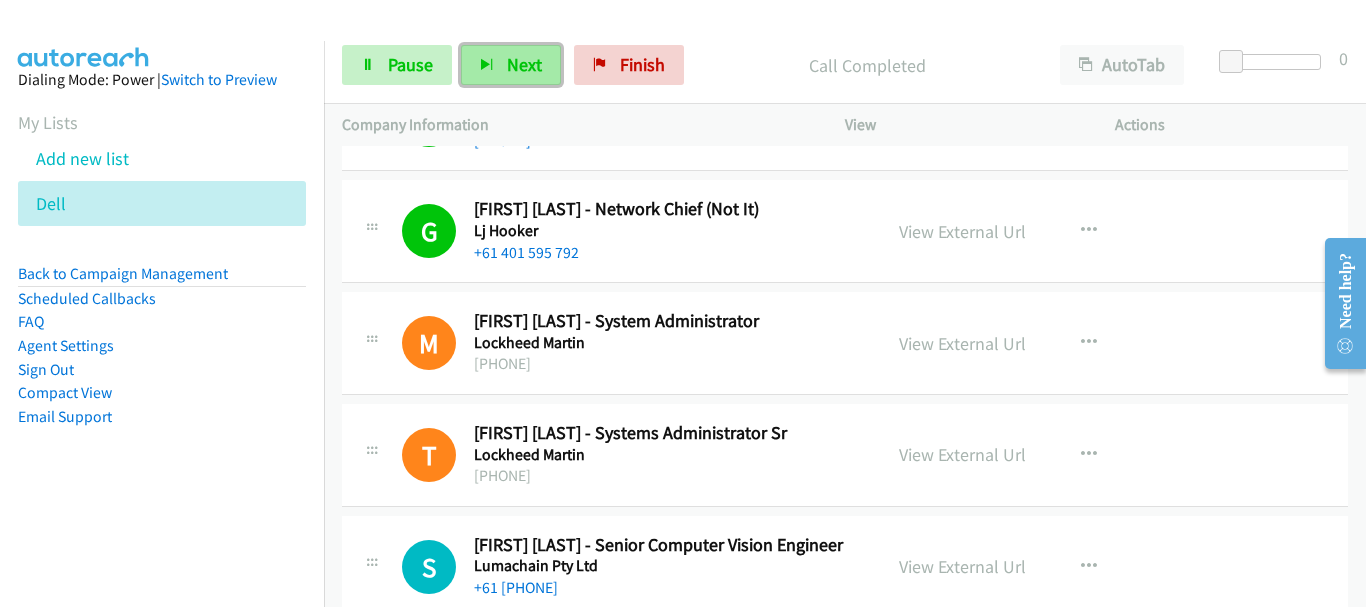 click on "Next" at bounding box center (524, 64) 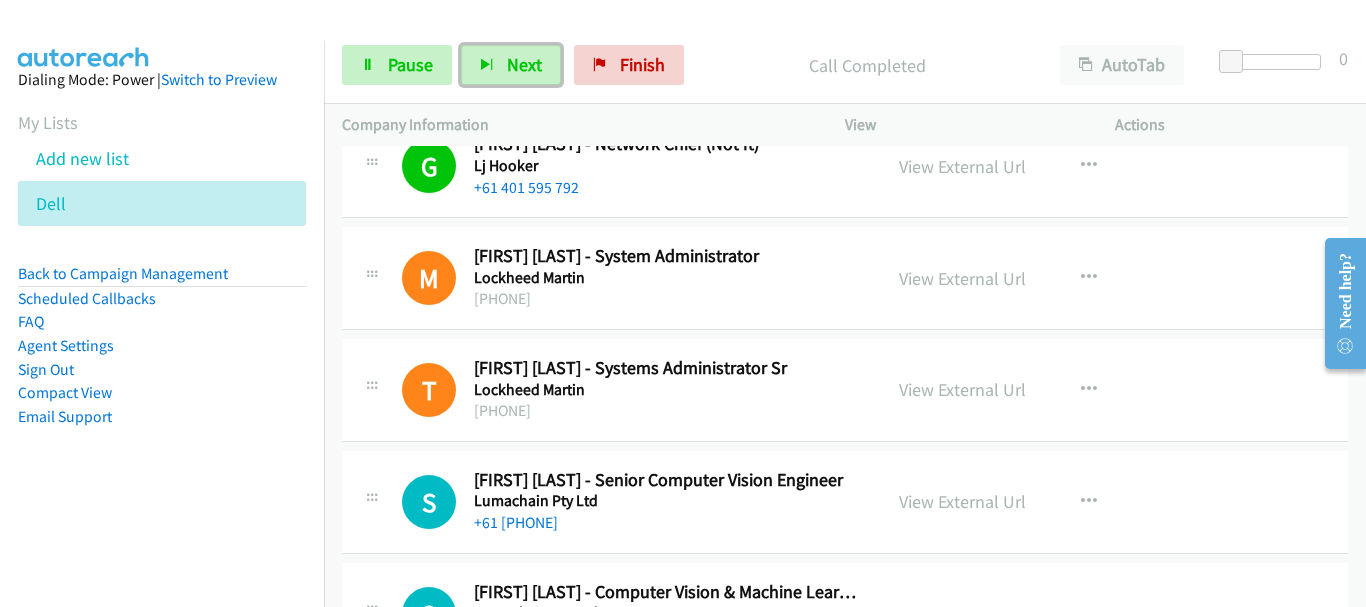 scroll, scrollTop: 1300, scrollLeft: 0, axis: vertical 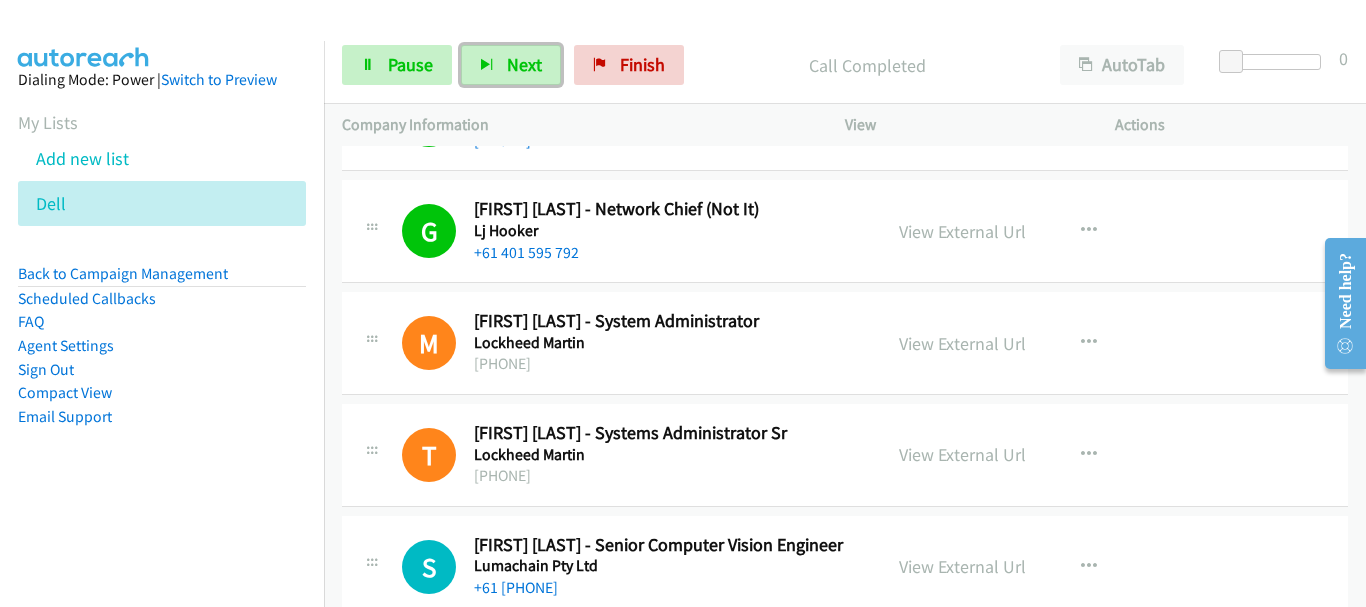 click on "+61 7203 92 44 02" at bounding box center (666, 364) 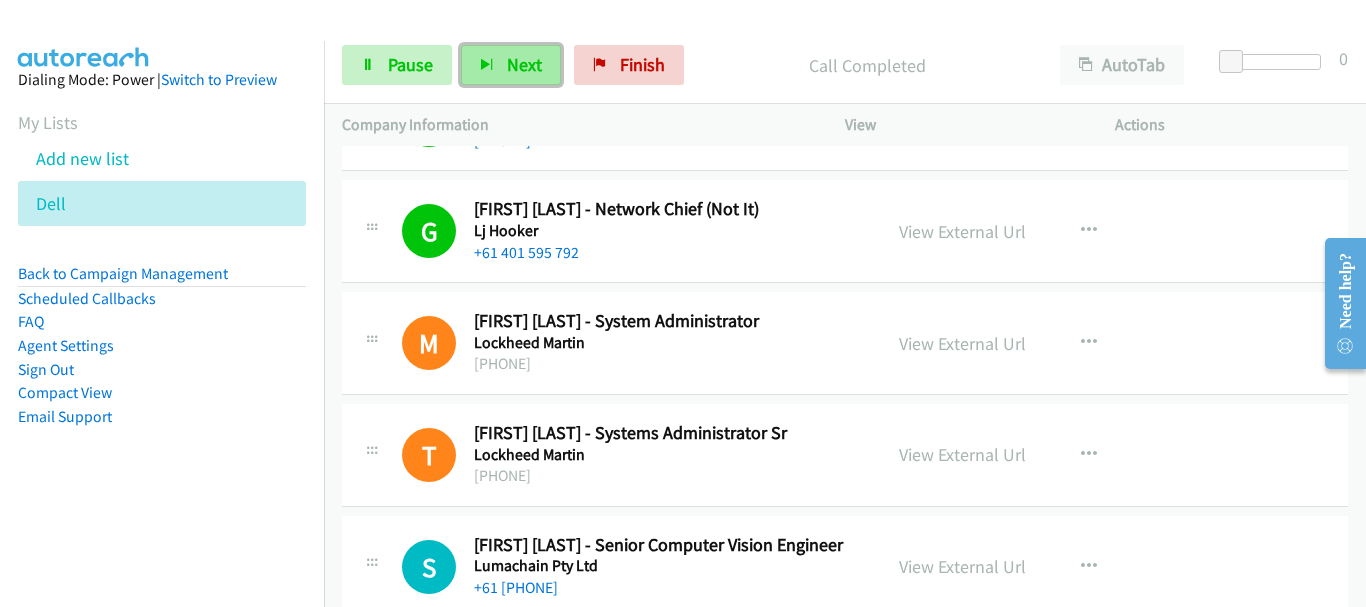 click on "Next" at bounding box center (524, 64) 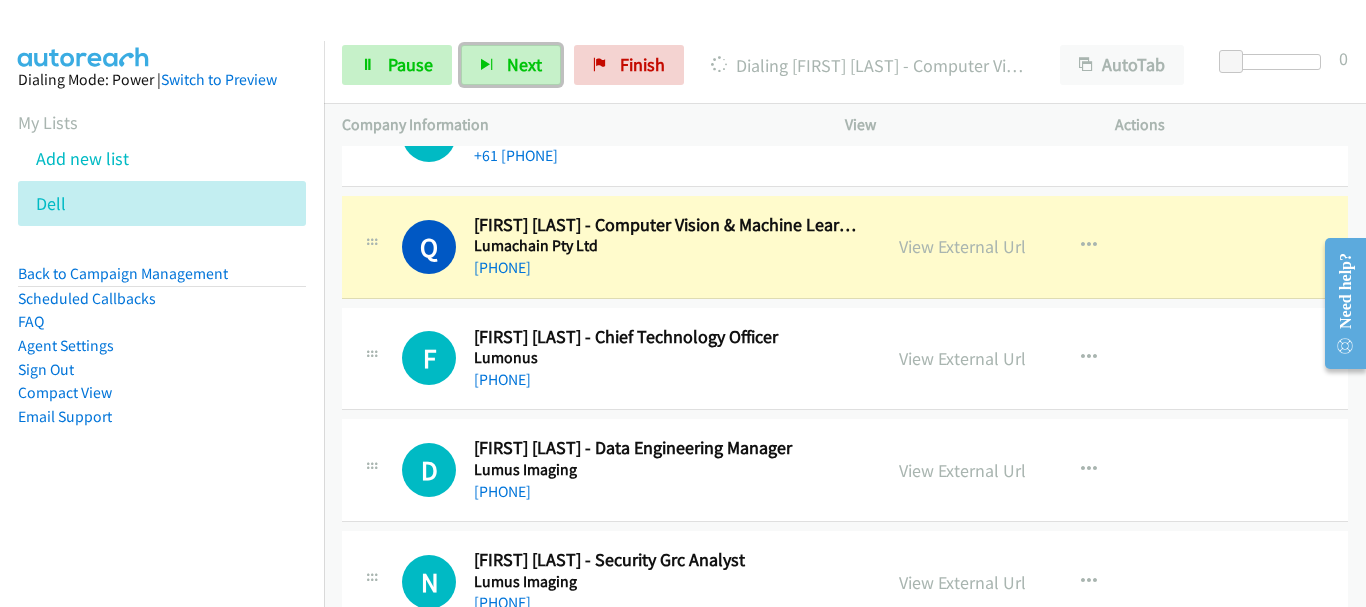 scroll, scrollTop: 1600, scrollLeft: 0, axis: vertical 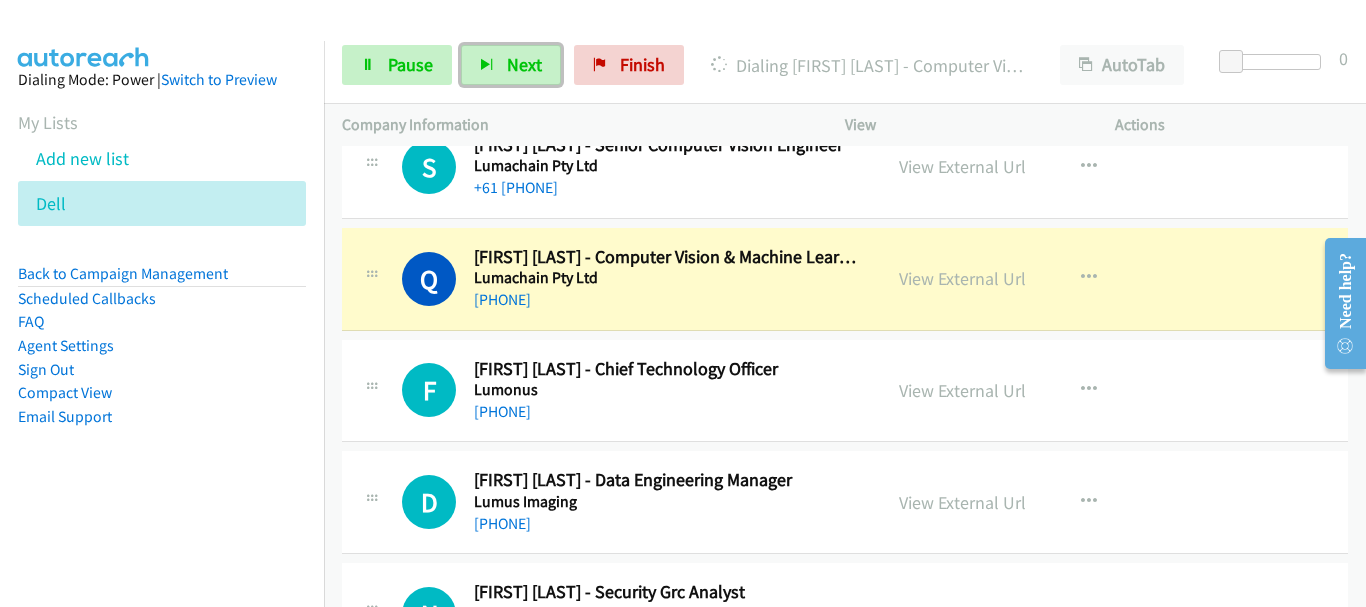 click on "+61 404 529 658" at bounding box center [666, 412] 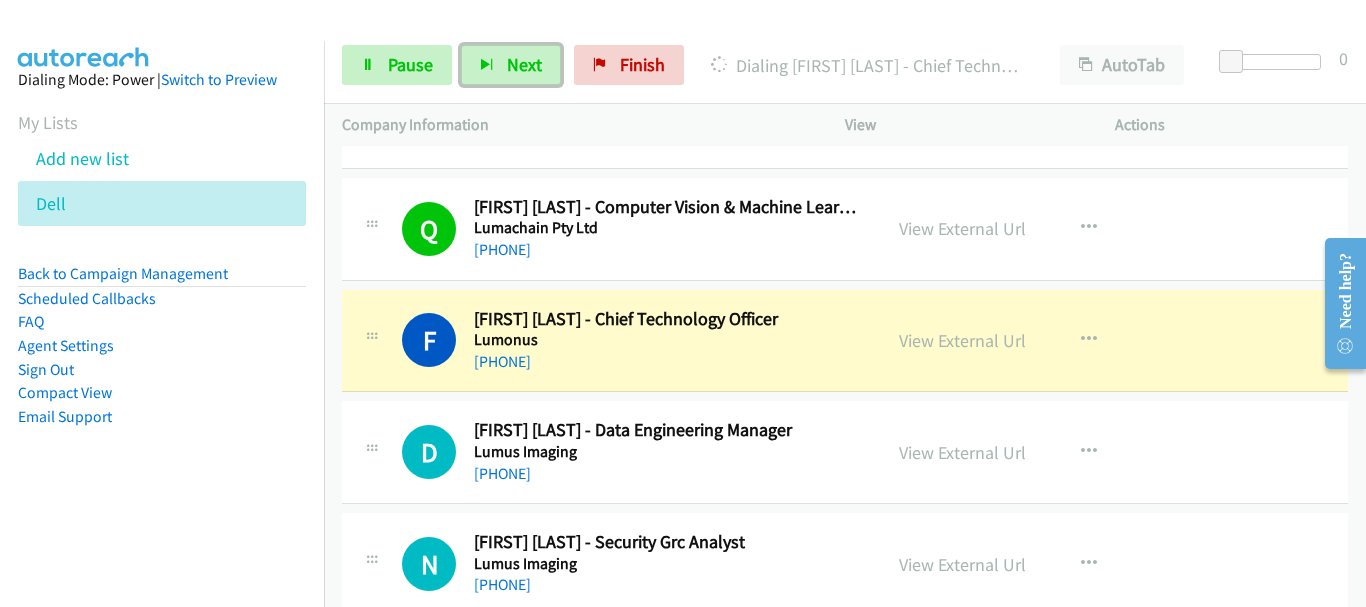 scroll, scrollTop: 1700, scrollLeft: 0, axis: vertical 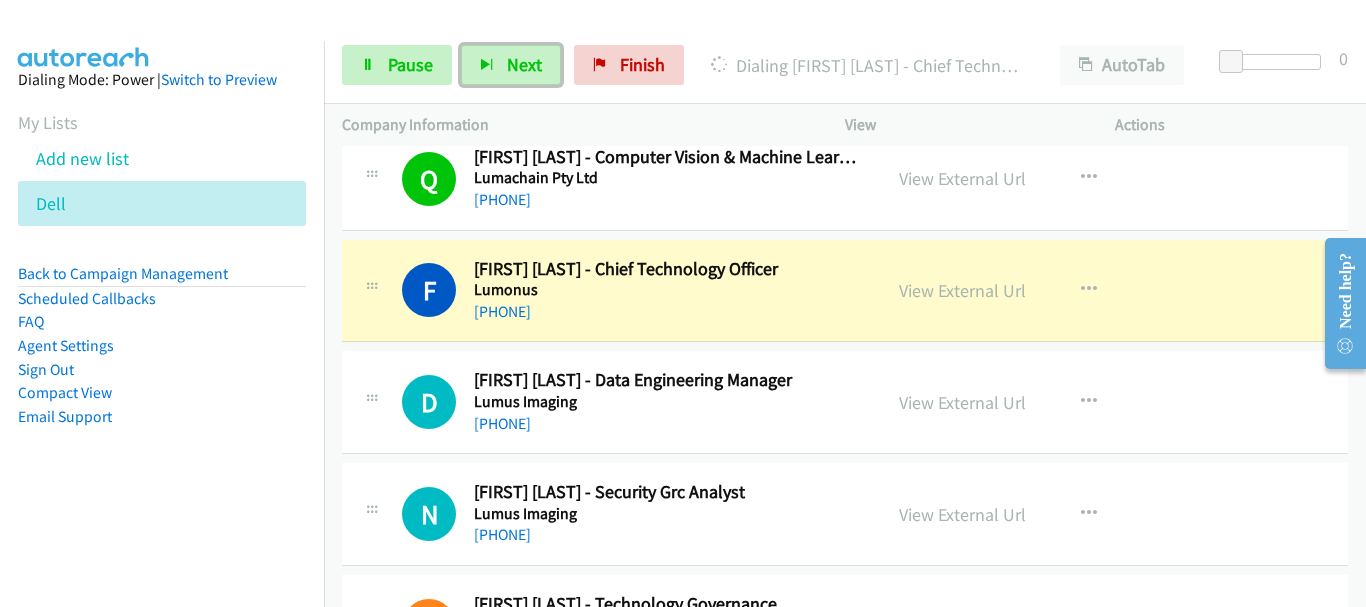 click on "+61 404 529 658" at bounding box center (666, 312) 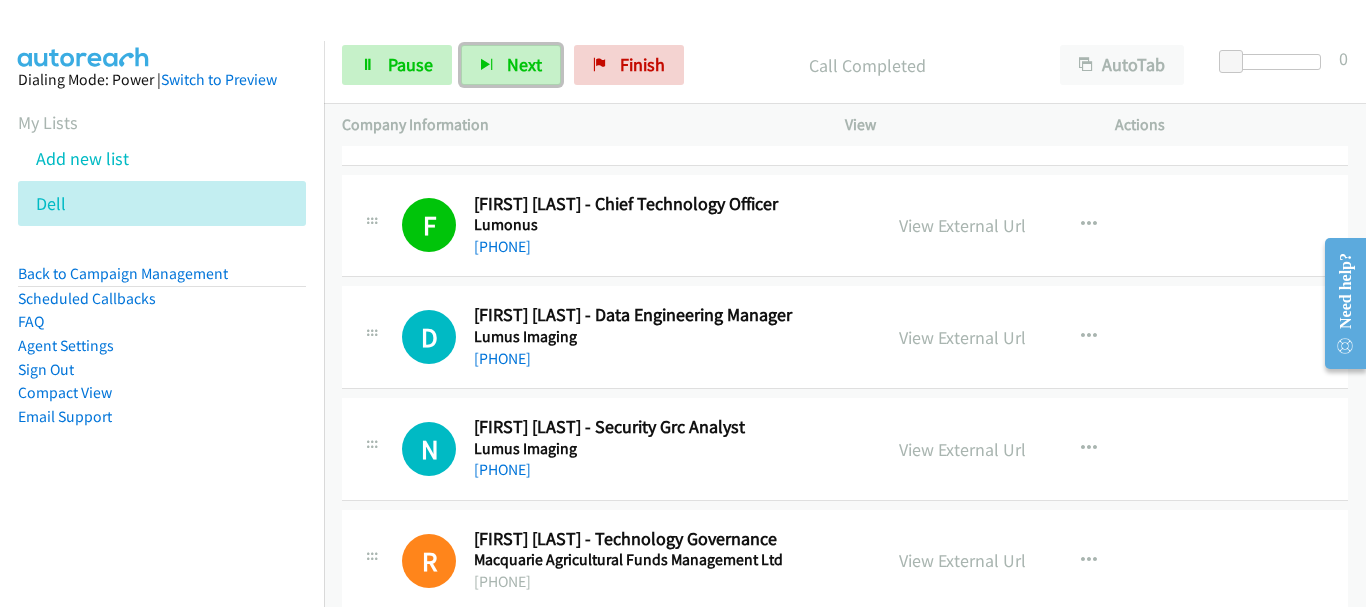 scroll, scrollTop: 1800, scrollLeft: 0, axis: vertical 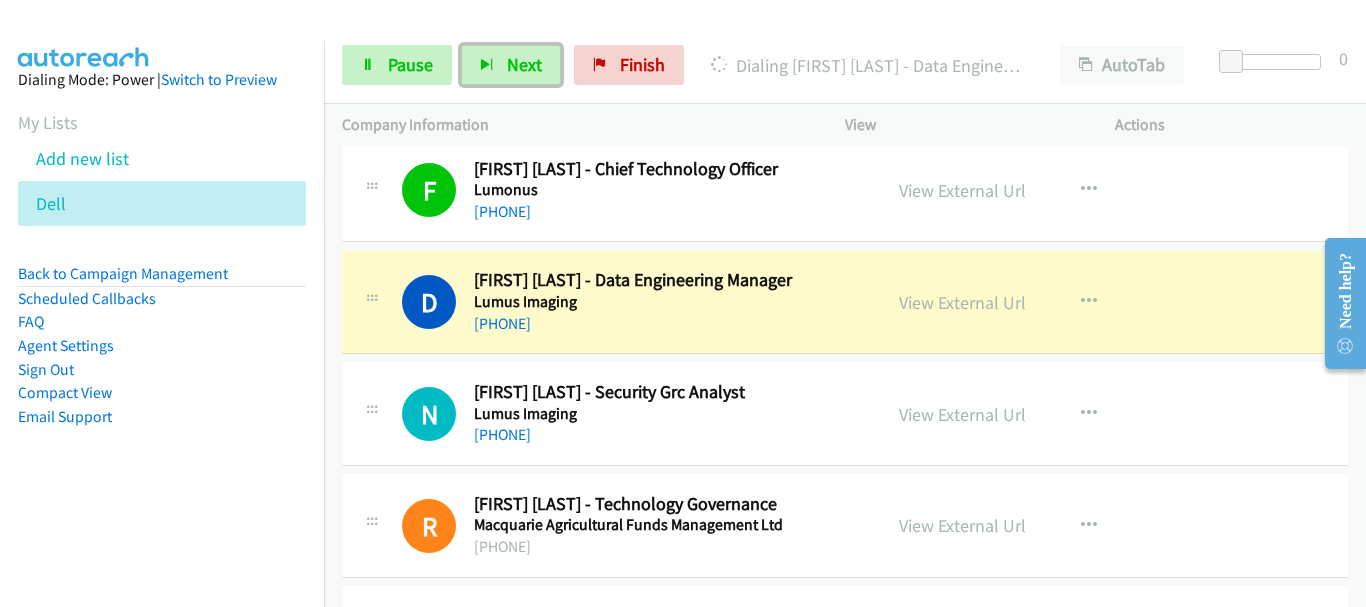 click on "+61 403 792 684" at bounding box center (666, 435) 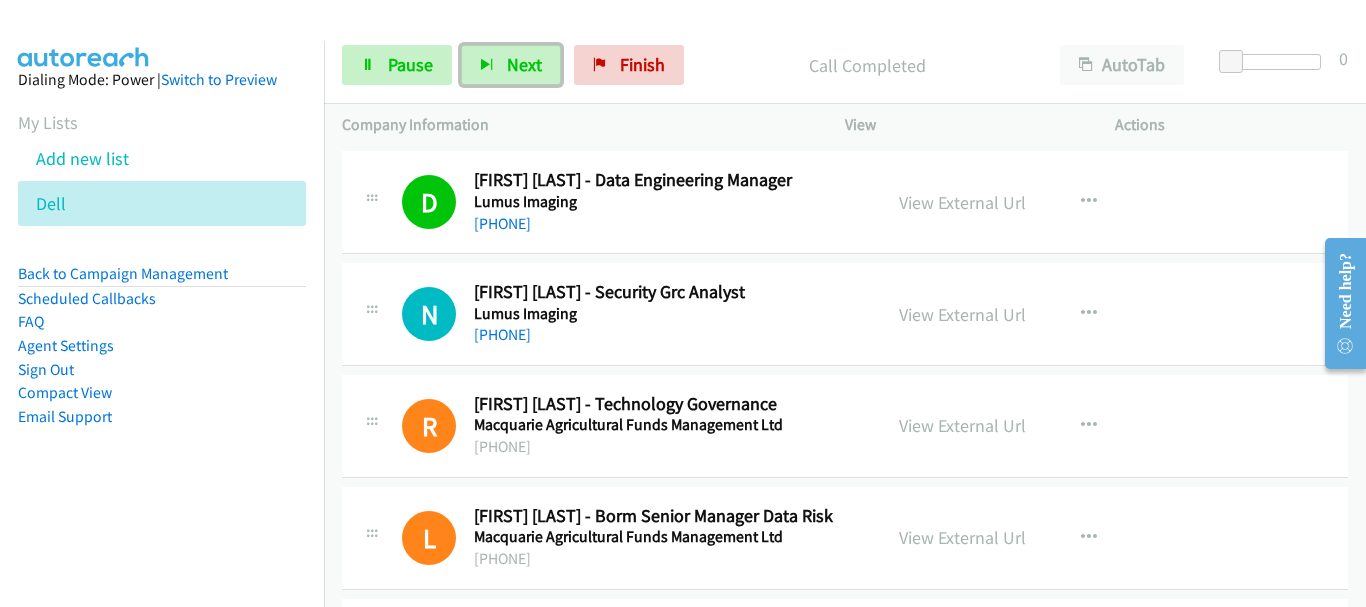 scroll, scrollTop: 2000, scrollLeft: 0, axis: vertical 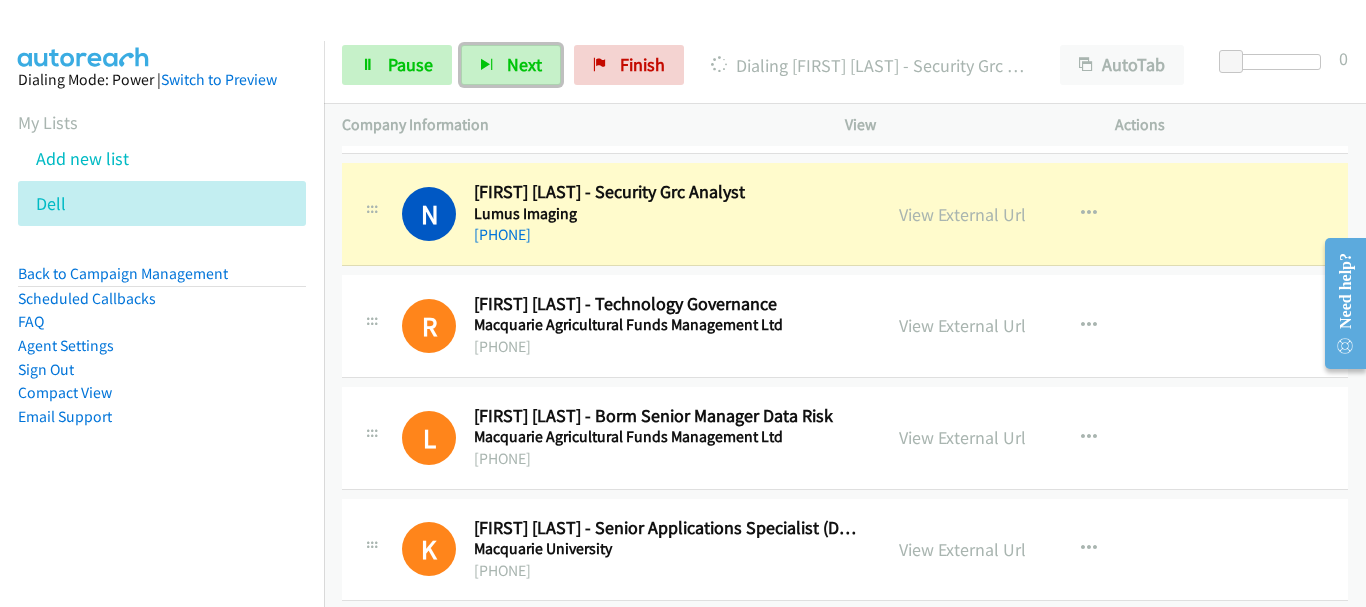 click on "+61 4073 41 24 50" at bounding box center [666, 347] 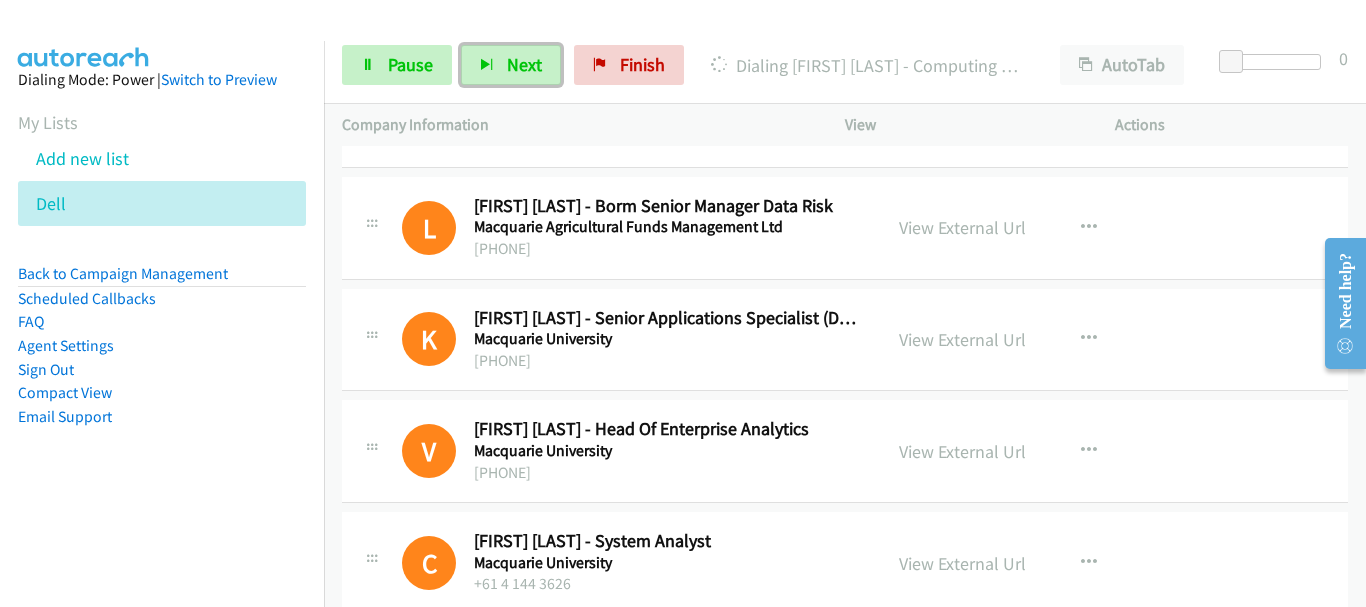 scroll, scrollTop: 2100, scrollLeft: 0, axis: vertical 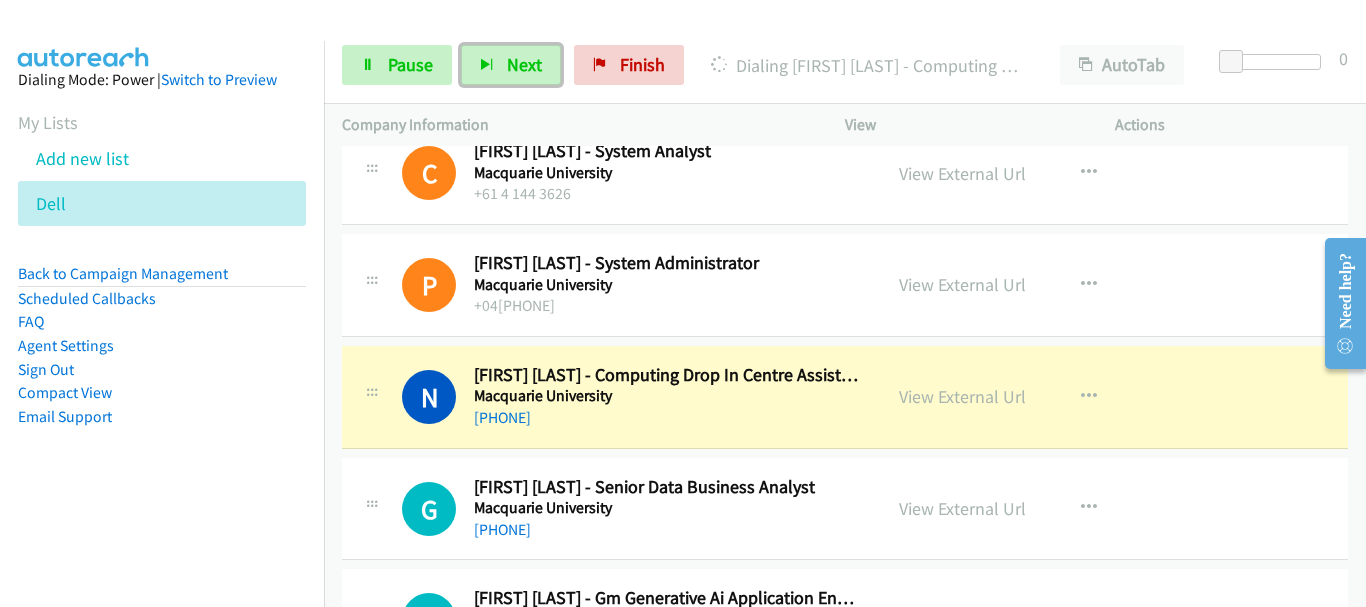 click on "Macquarie University" at bounding box center [666, 508] 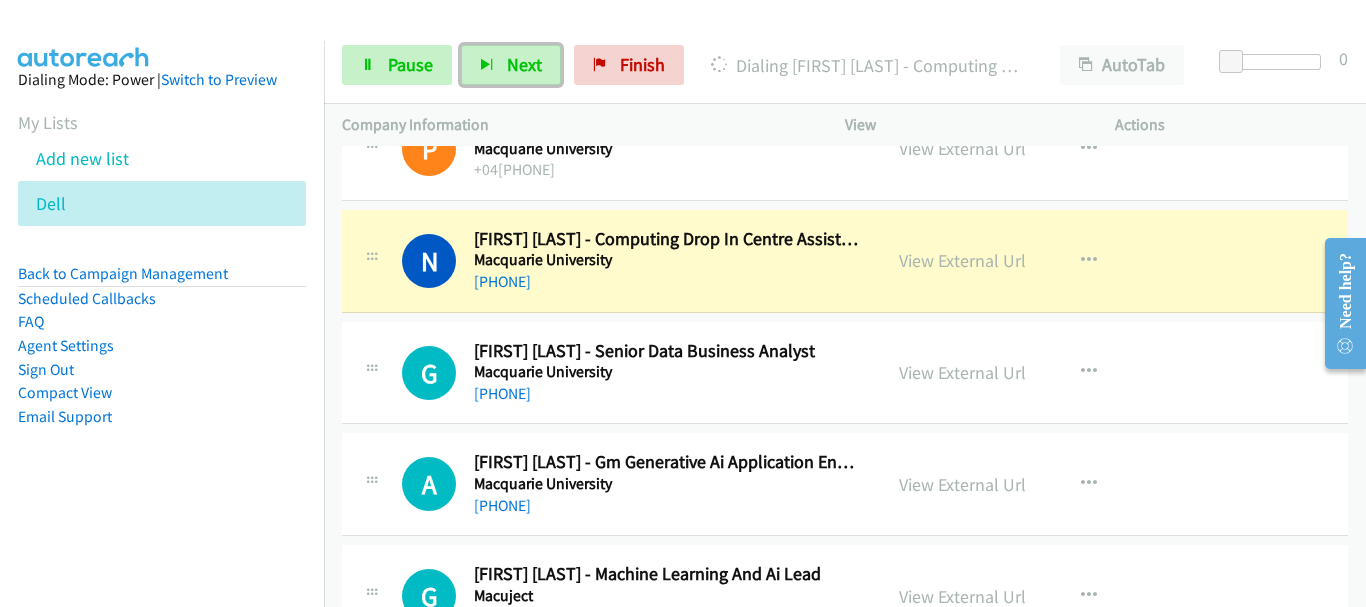 scroll, scrollTop: 2700, scrollLeft: 0, axis: vertical 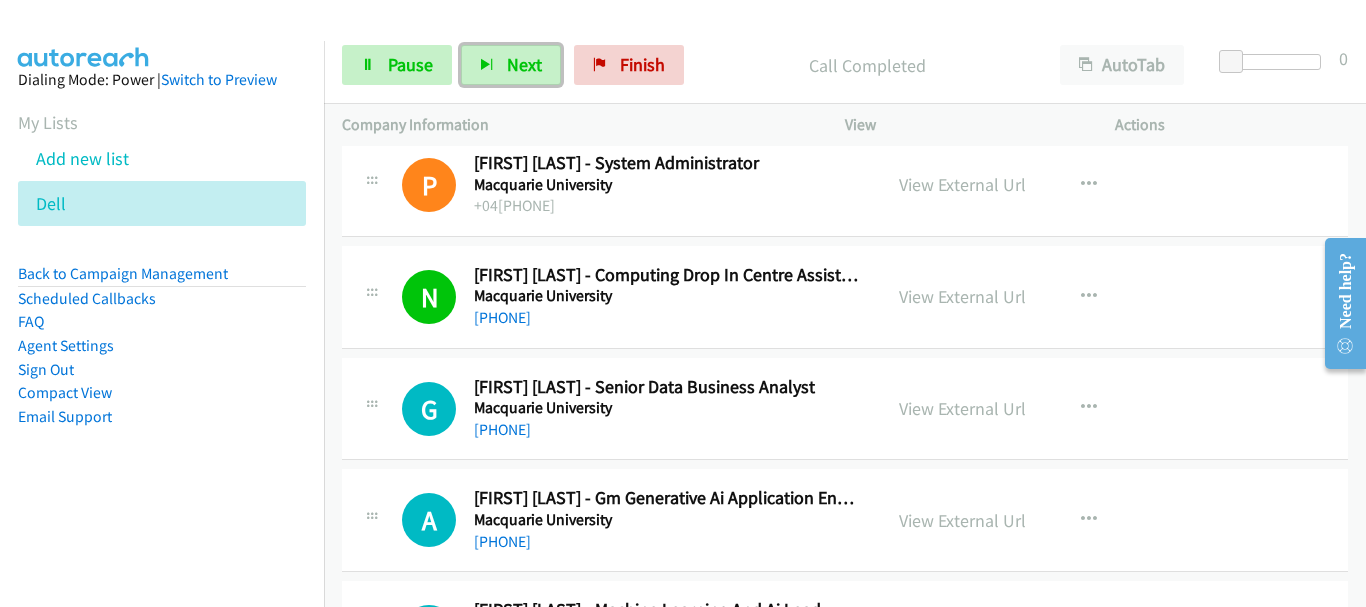 click on "+61 422 237 661" at bounding box center (666, 430) 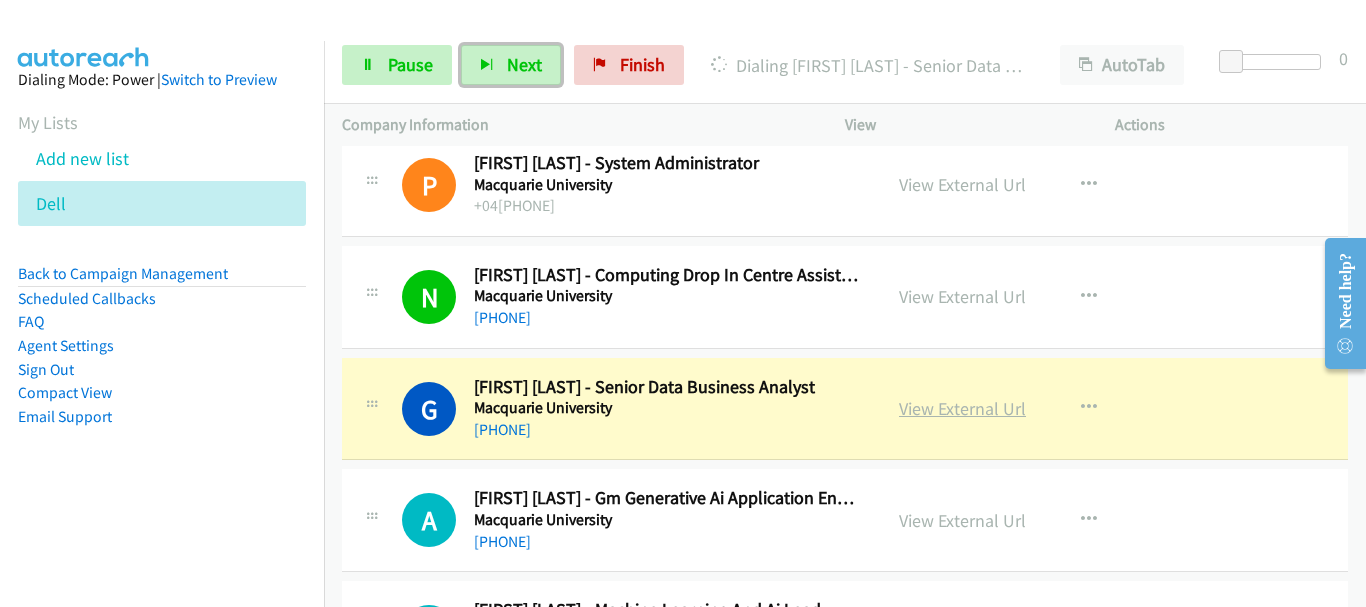 click on "View External Url" at bounding box center (962, 408) 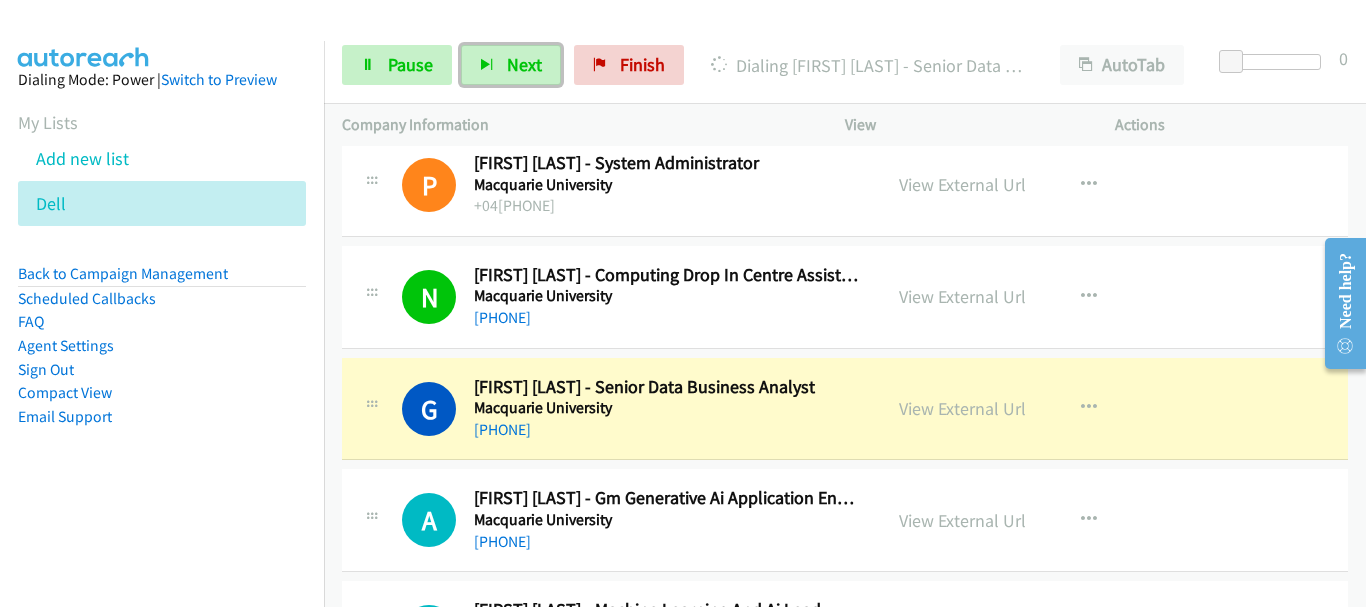 click on "G
Callback Scheduled
Gopi Venkata Naveen Kumar Paluru - Senior Data Business Analyst
Macquarie University
Australia/Sydney
+61 422 237 661
View External Url
View External Url
Schedule/Manage Callback
Start Calls Here
Remove from list
Add to do not call list
Reset Call Status" at bounding box center [845, 409] 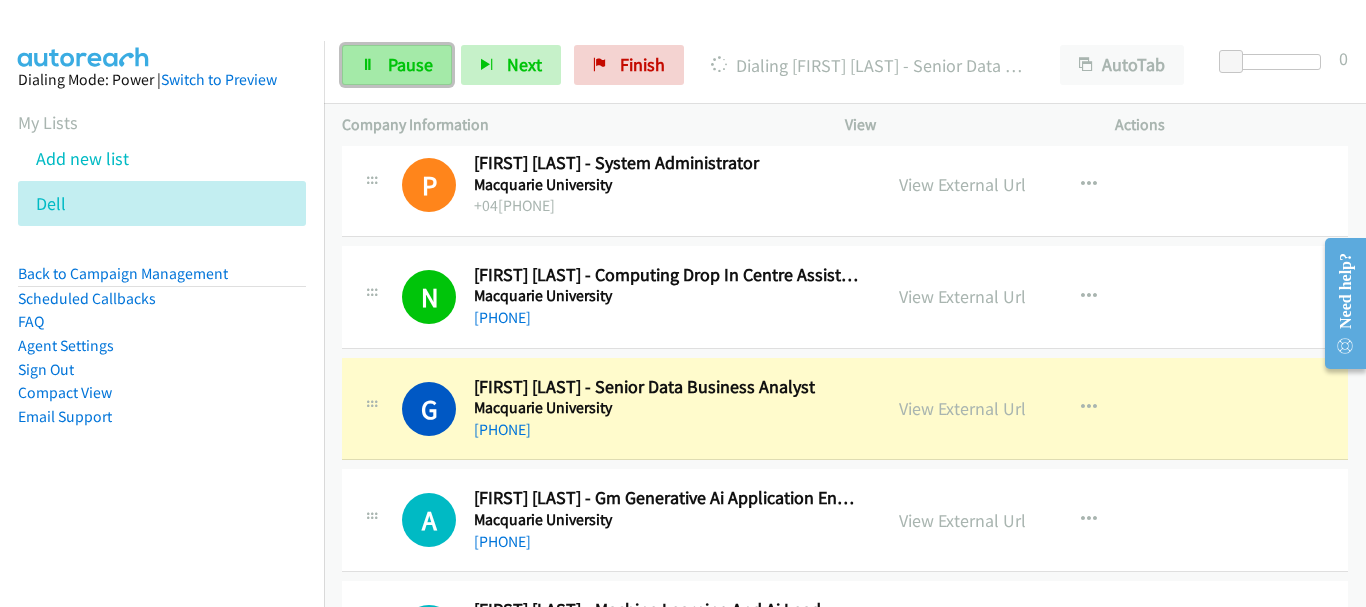 click on "Pause" at bounding box center (397, 65) 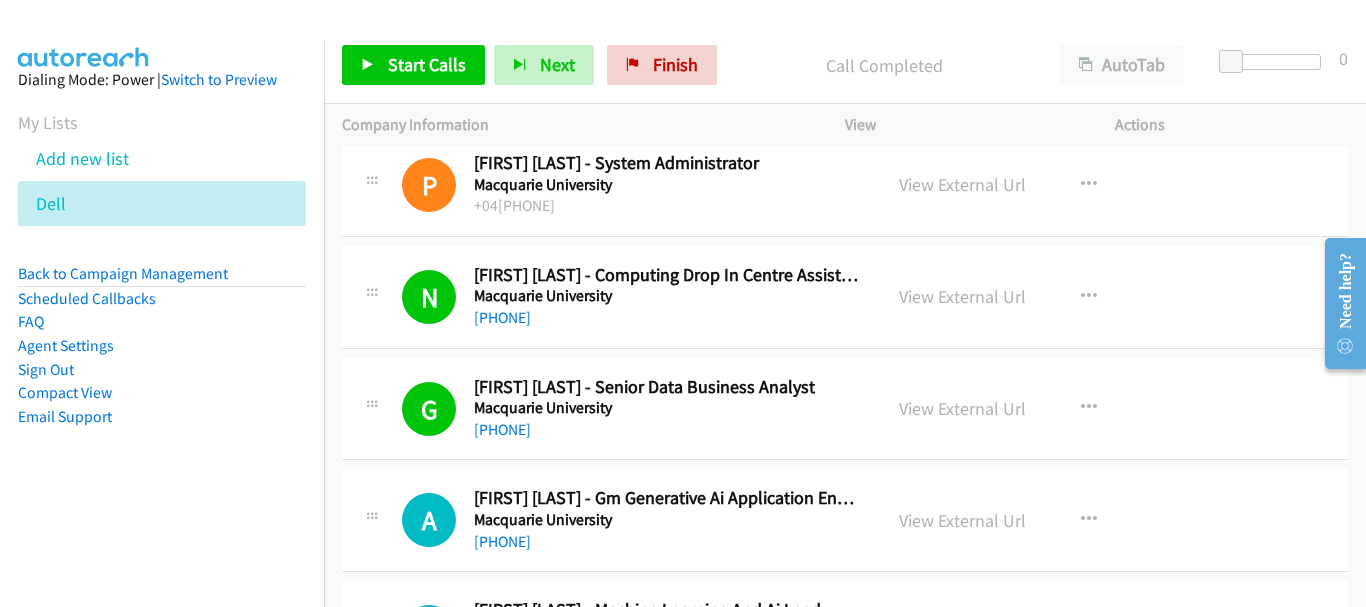 click on "+0478620563" at bounding box center (666, 206) 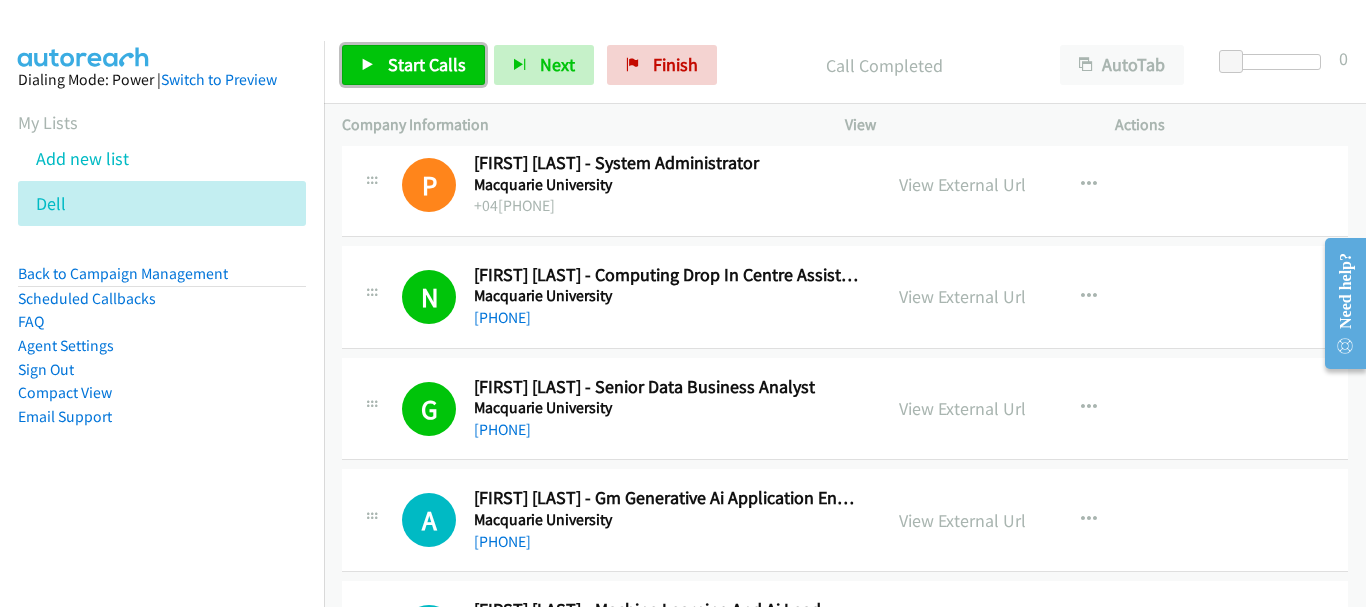 click on "Start Calls" at bounding box center [427, 64] 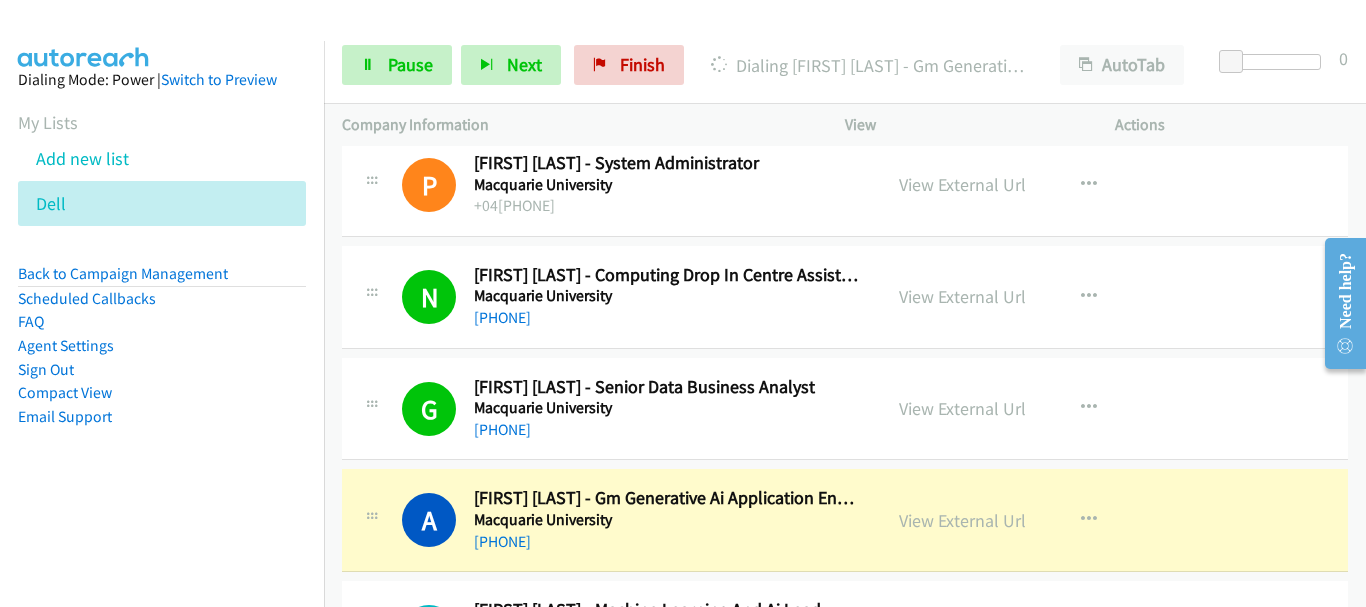 click on "+61 422 237 661" at bounding box center [666, 430] 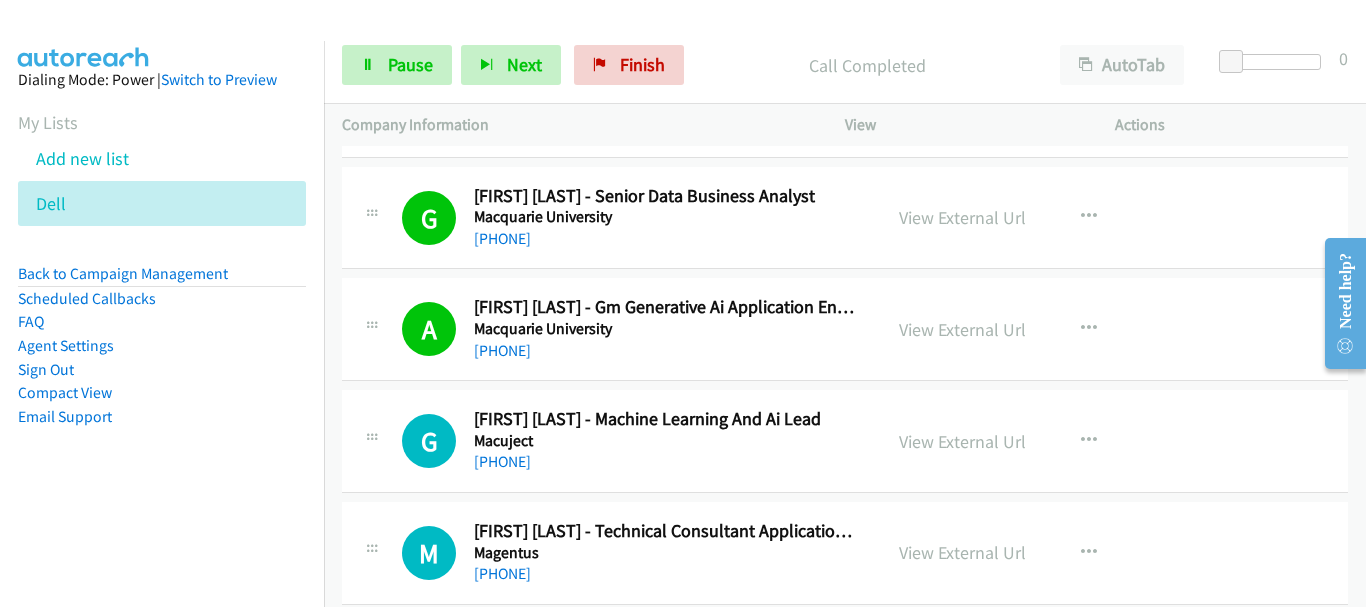 scroll, scrollTop: 2900, scrollLeft: 0, axis: vertical 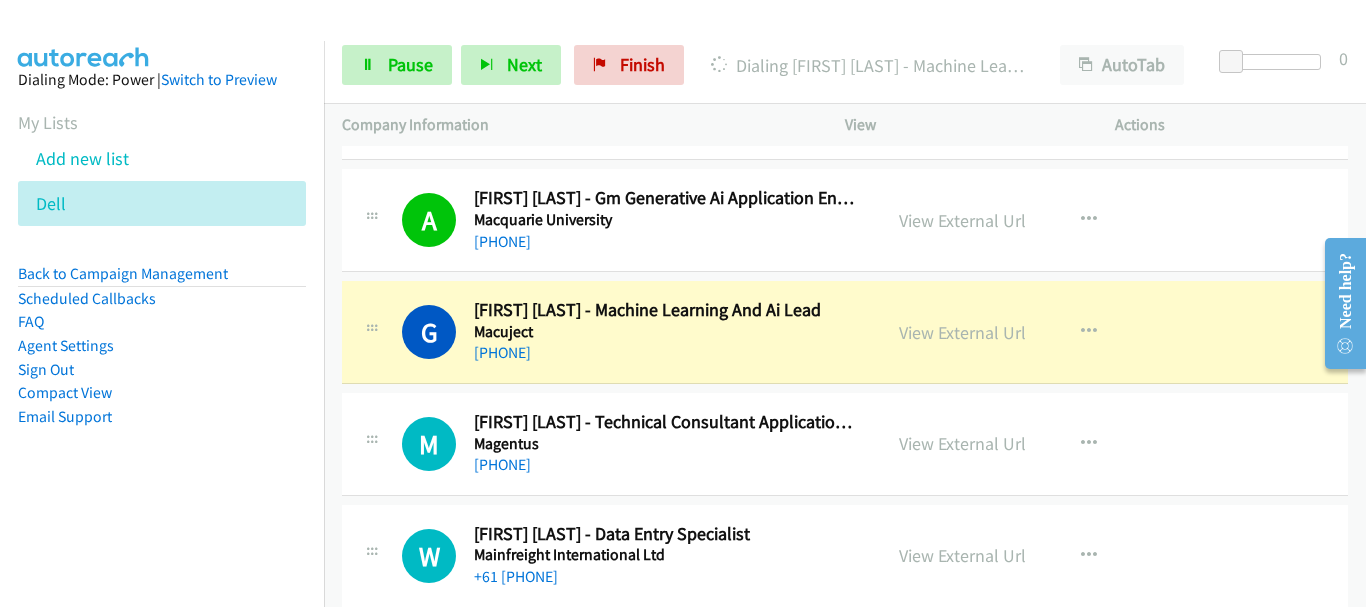 click on "Magentus" at bounding box center (666, 444) 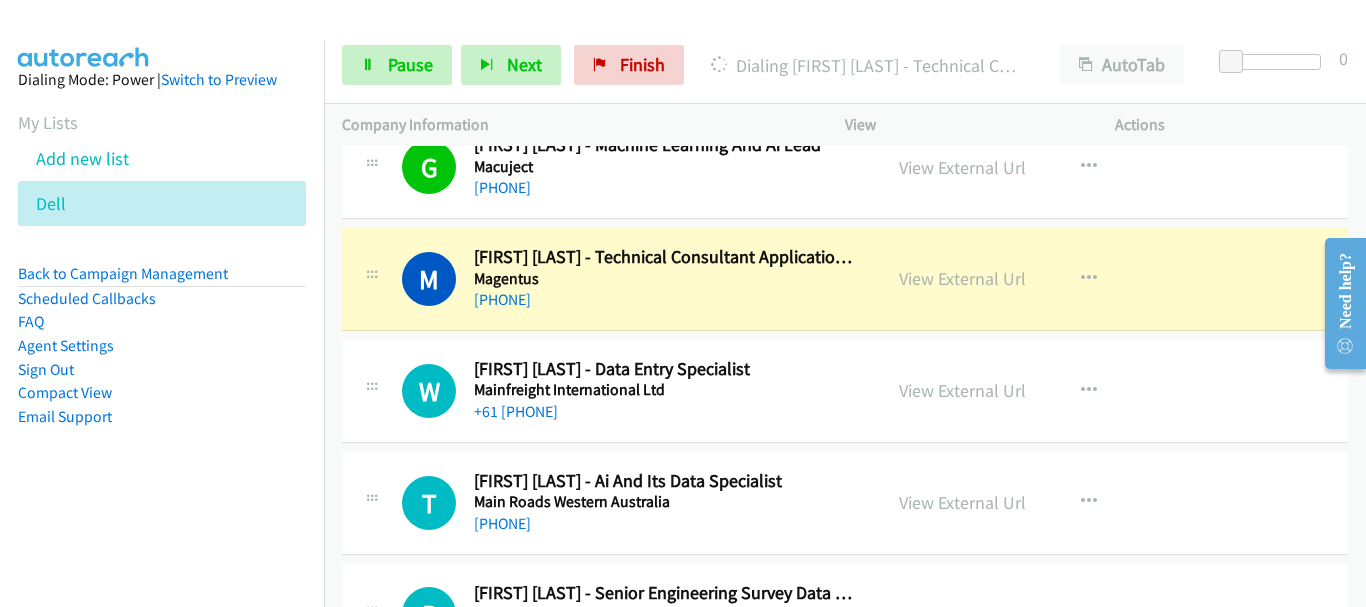 scroll, scrollTop: 3200, scrollLeft: 0, axis: vertical 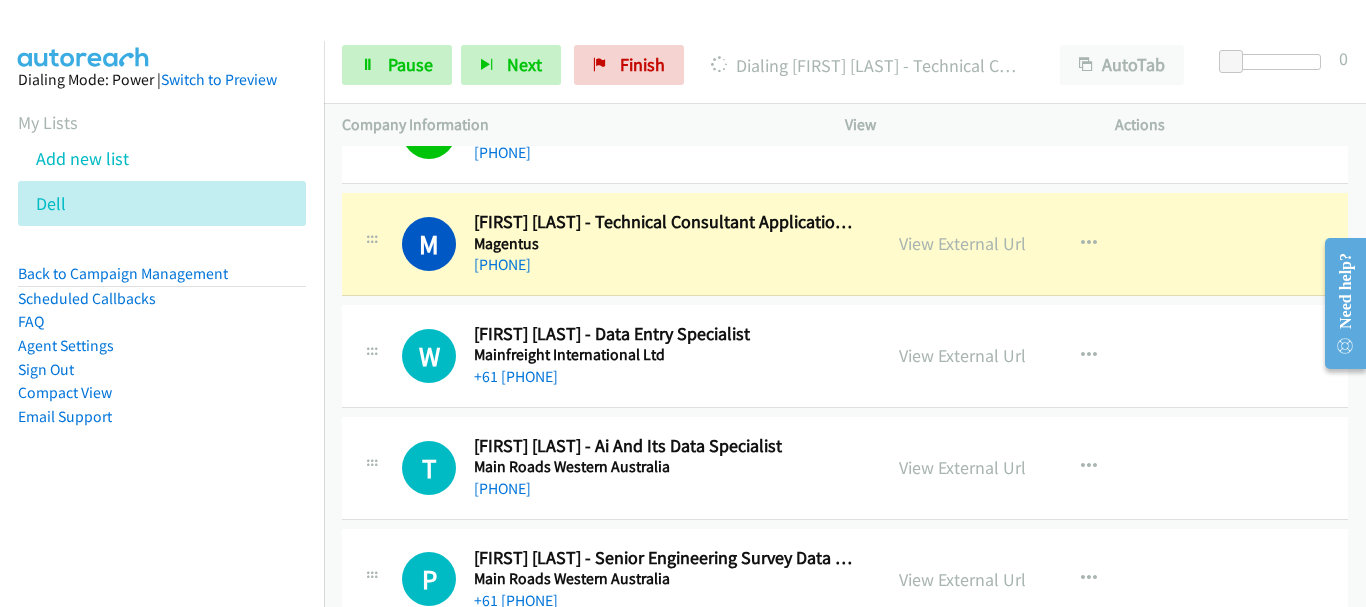 click on "+61 423 384 321" at bounding box center (666, 377) 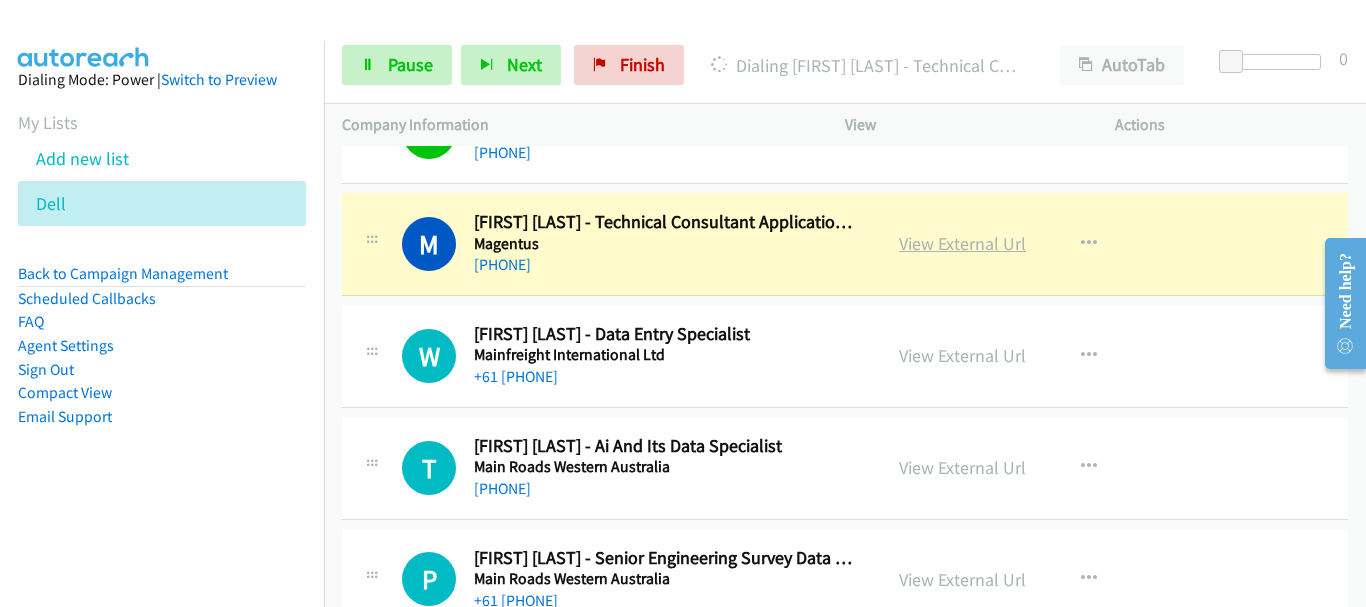 click on "View External Url" at bounding box center (962, 243) 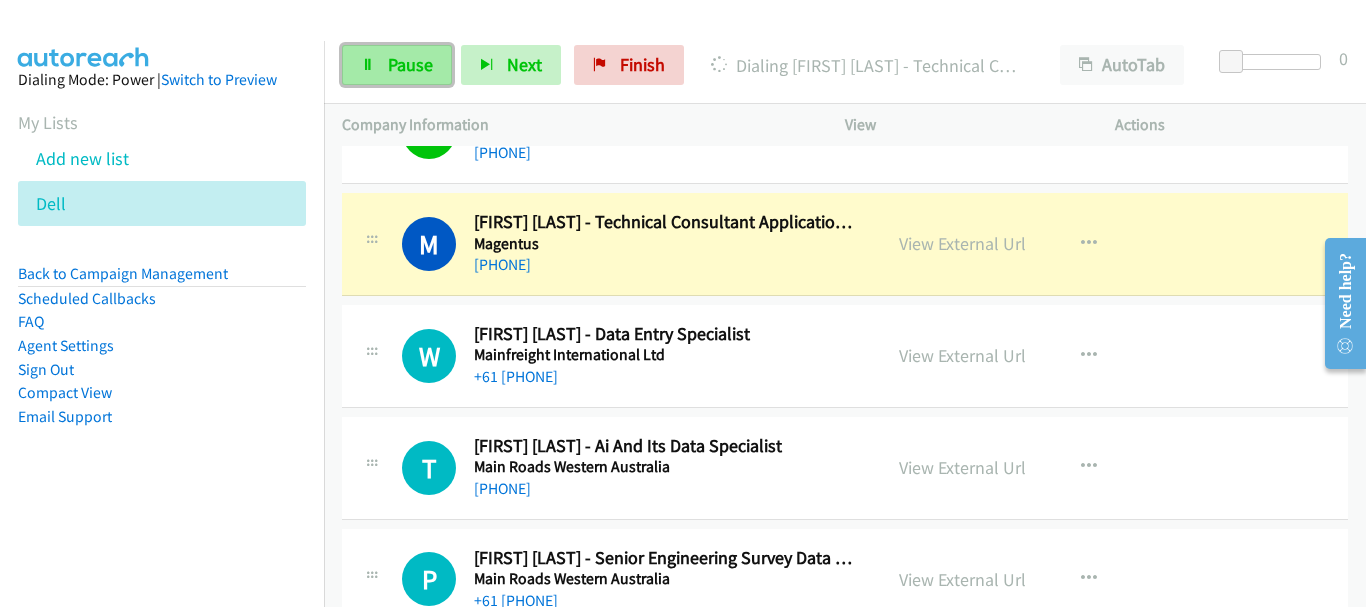 click on "Pause" at bounding box center (410, 64) 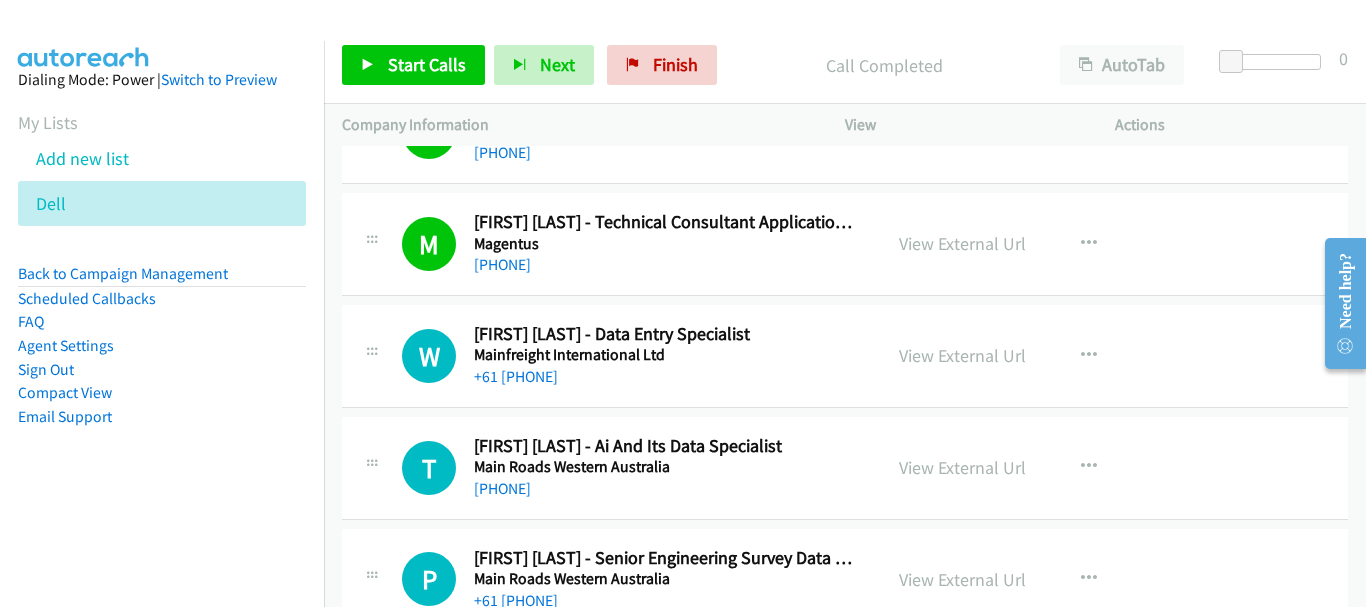 click on "+61 431 848 786" at bounding box center [666, 265] 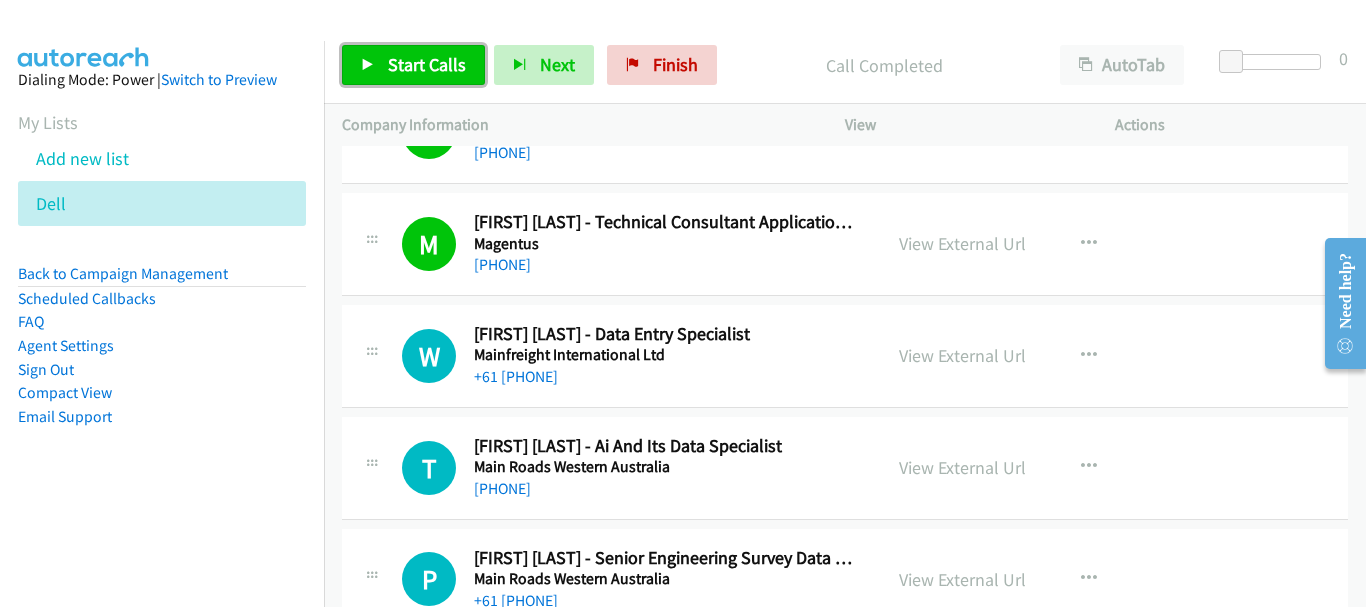 click on "Start Calls" at bounding box center [427, 64] 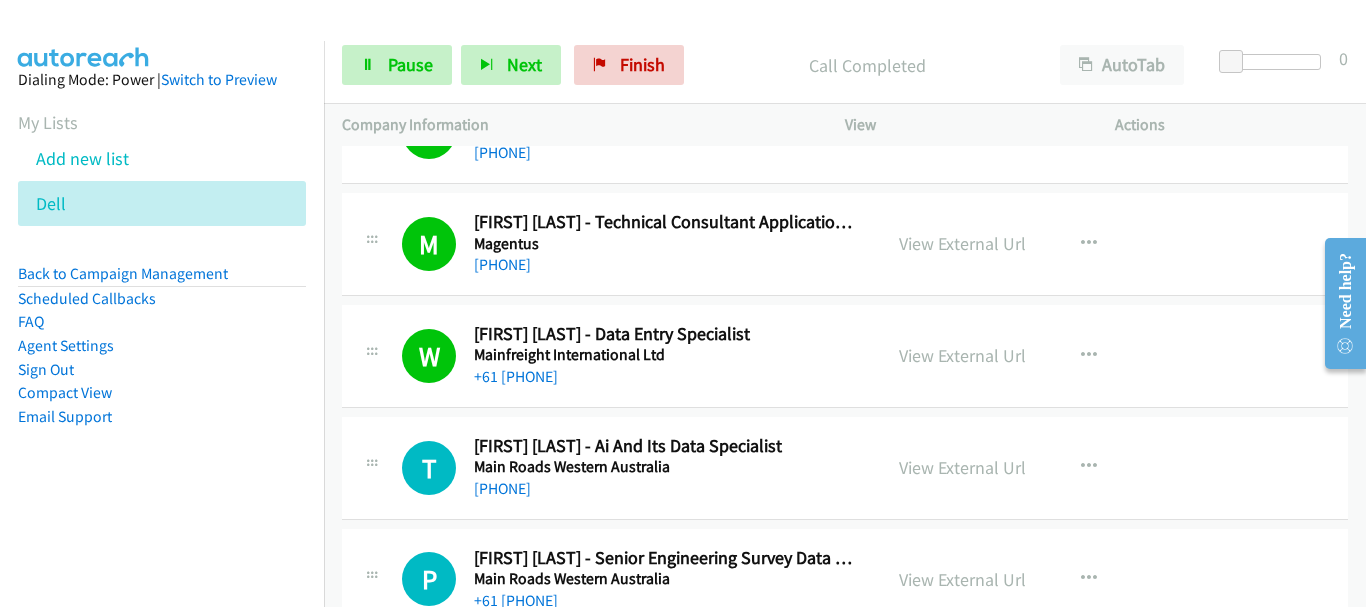 scroll, scrollTop: 3300, scrollLeft: 0, axis: vertical 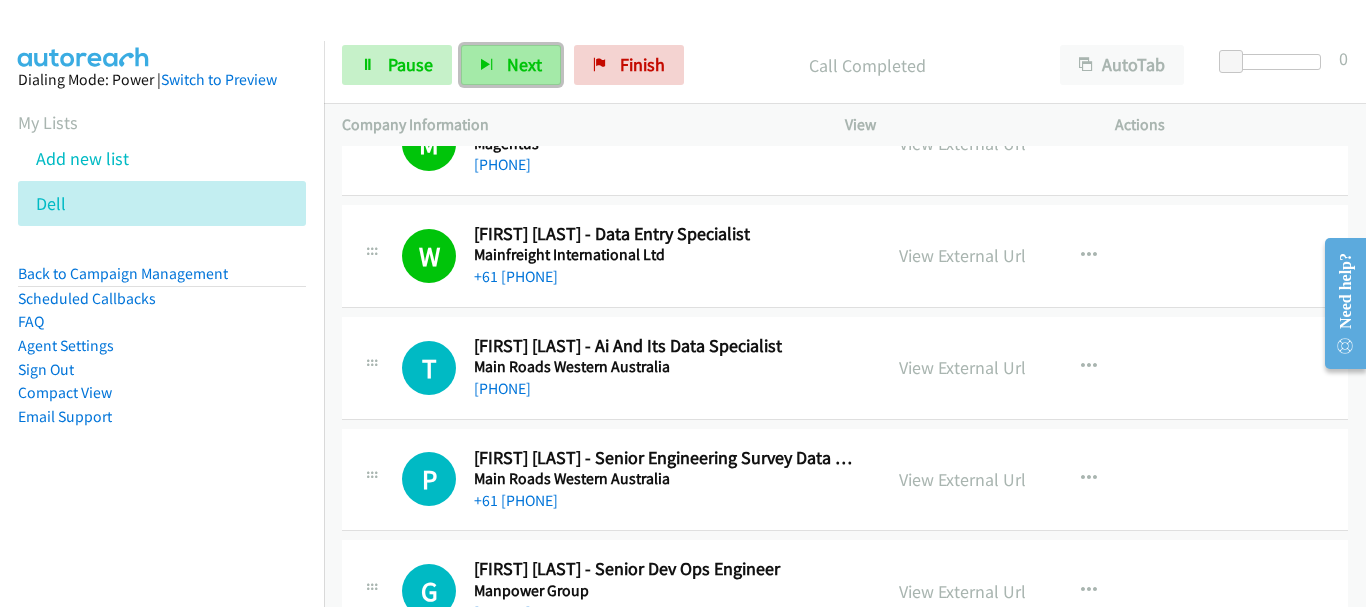 click on "Next" at bounding box center [511, 65] 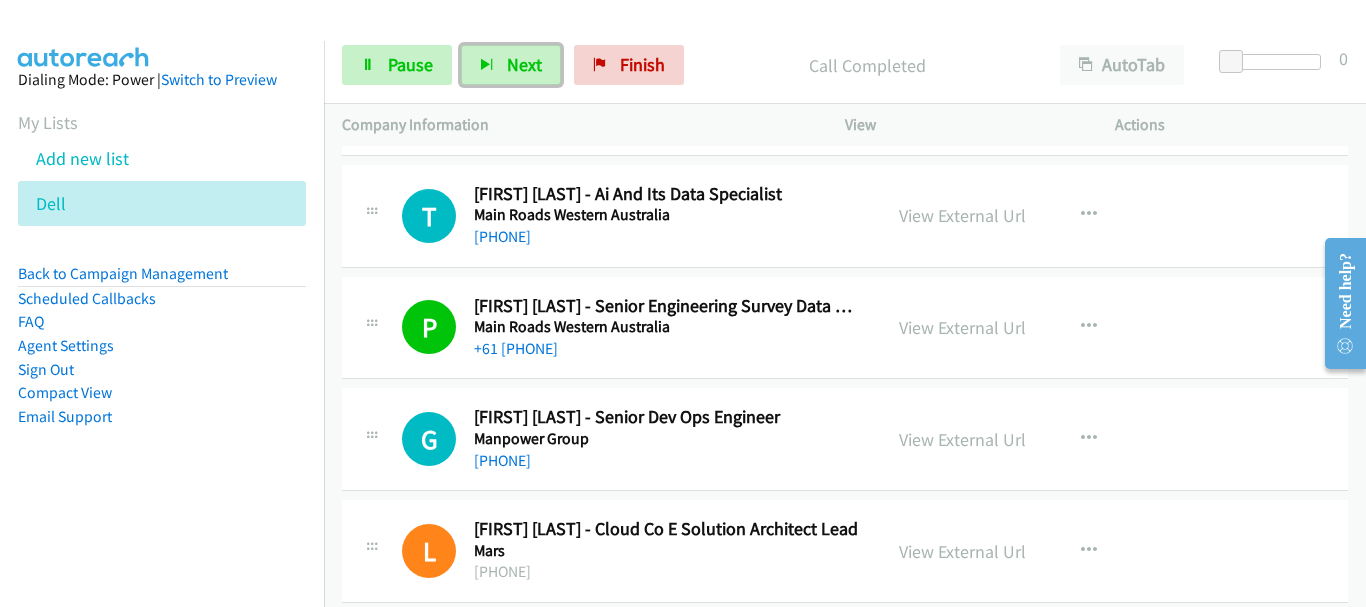 scroll, scrollTop: 3500, scrollLeft: 0, axis: vertical 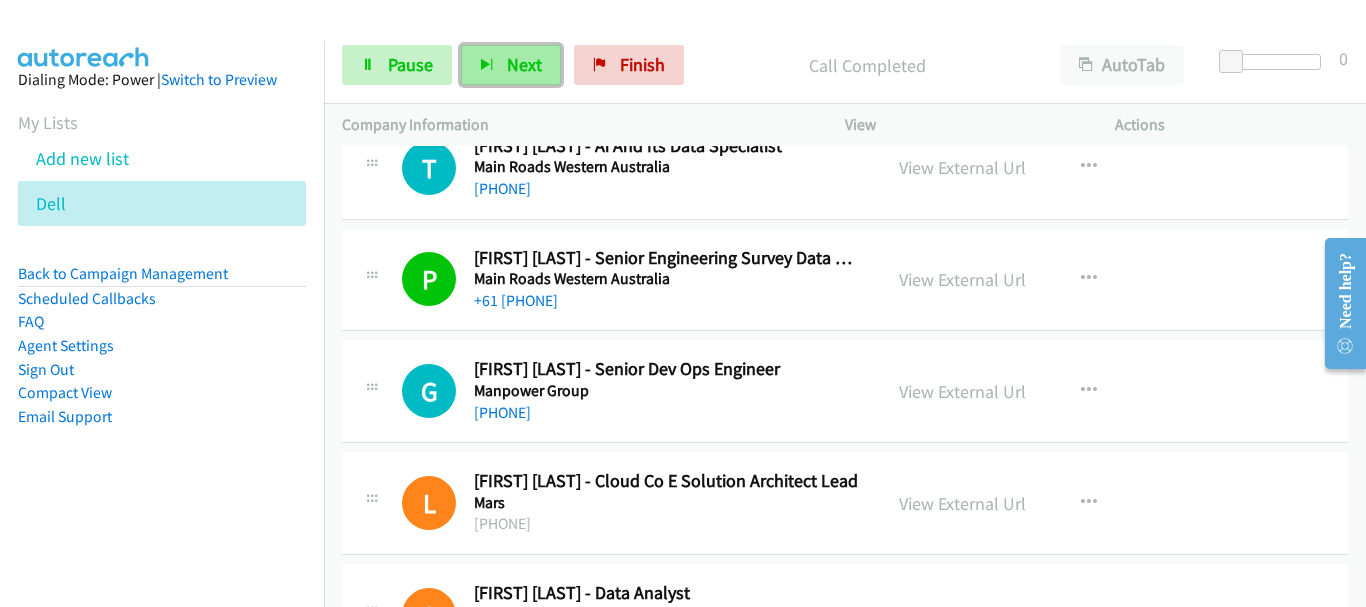 click on "Next" at bounding box center (524, 64) 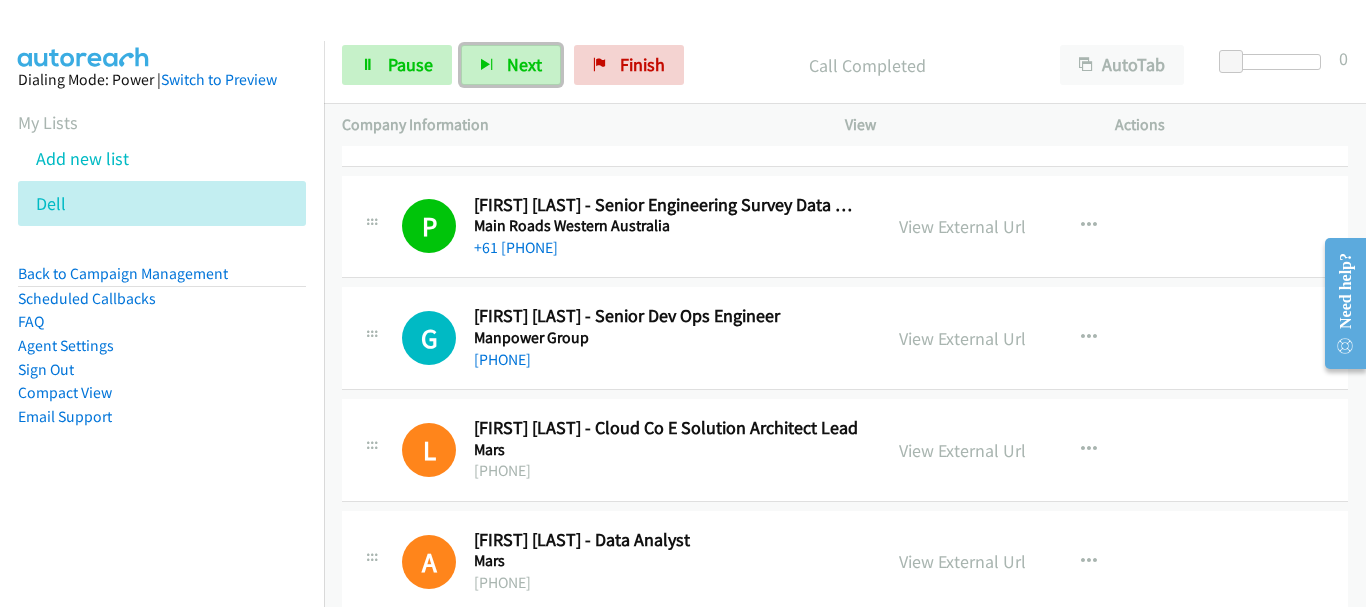 scroll, scrollTop: 3600, scrollLeft: 0, axis: vertical 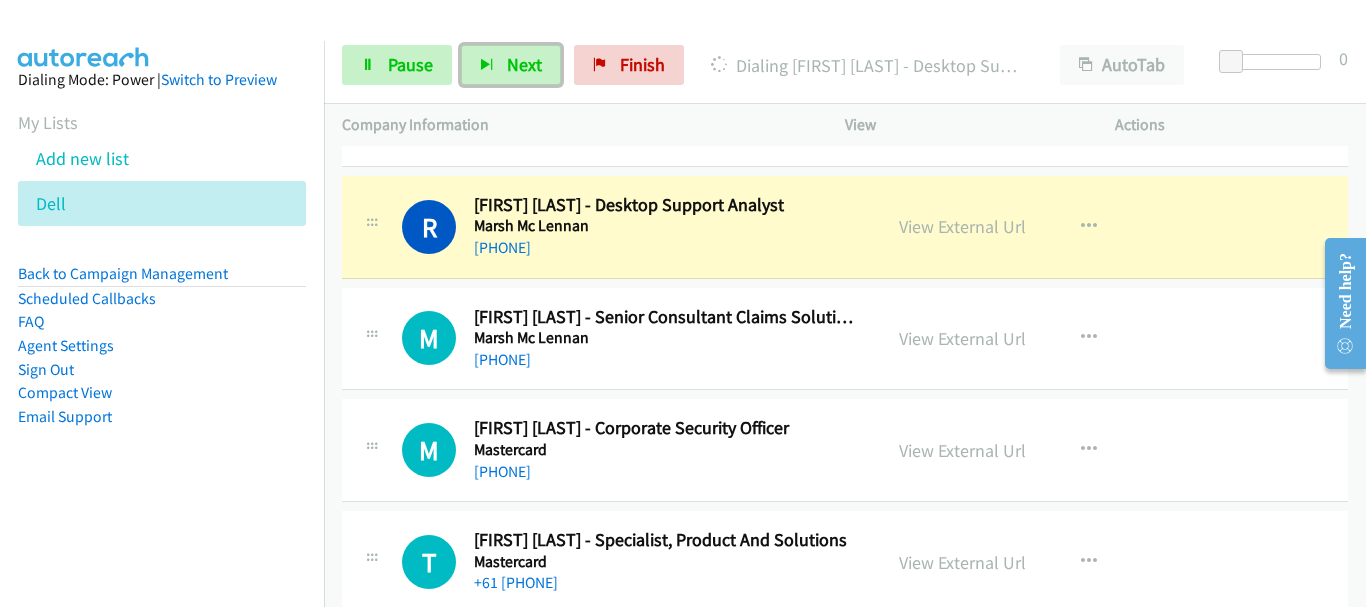 click on "+61 455 519 779" at bounding box center (666, 360) 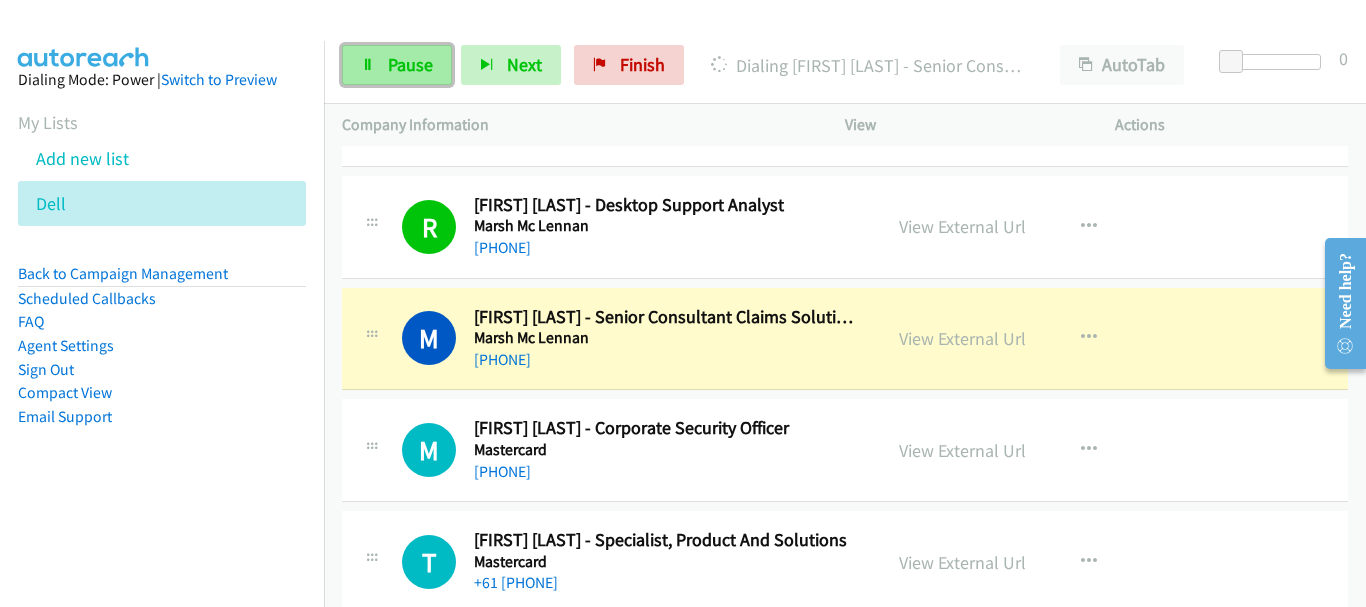 click on "Pause" at bounding box center (410, 64) 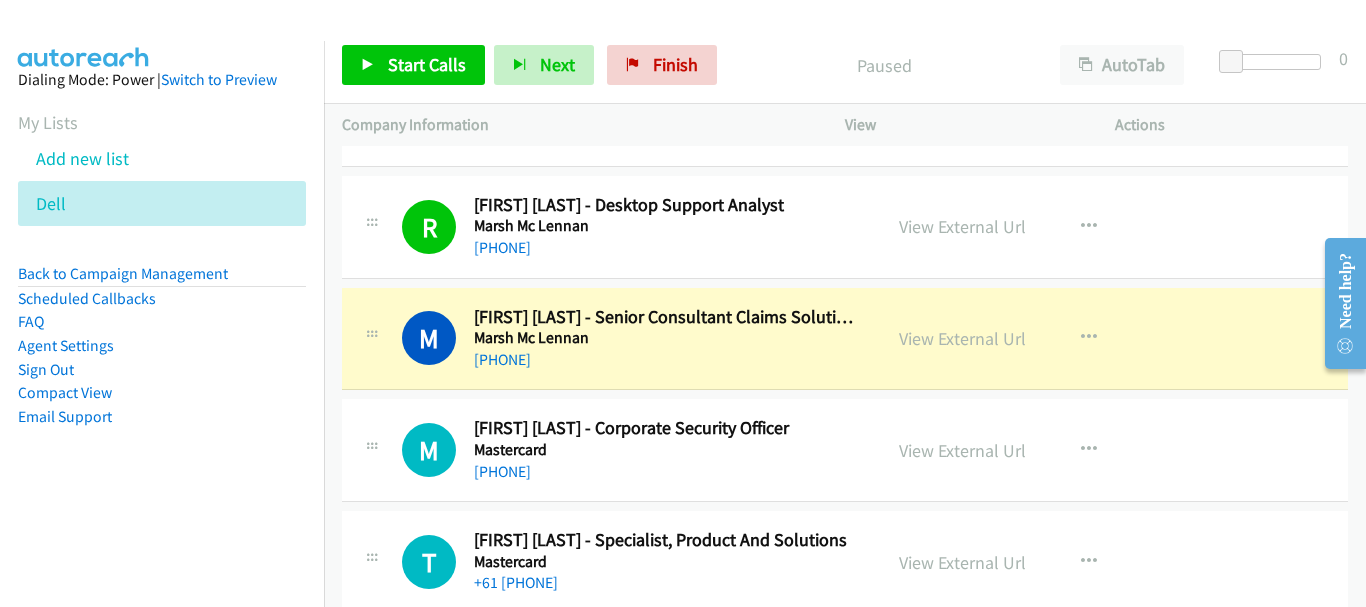 click on "+61 416 177 701" at bounding box center (666, 472) 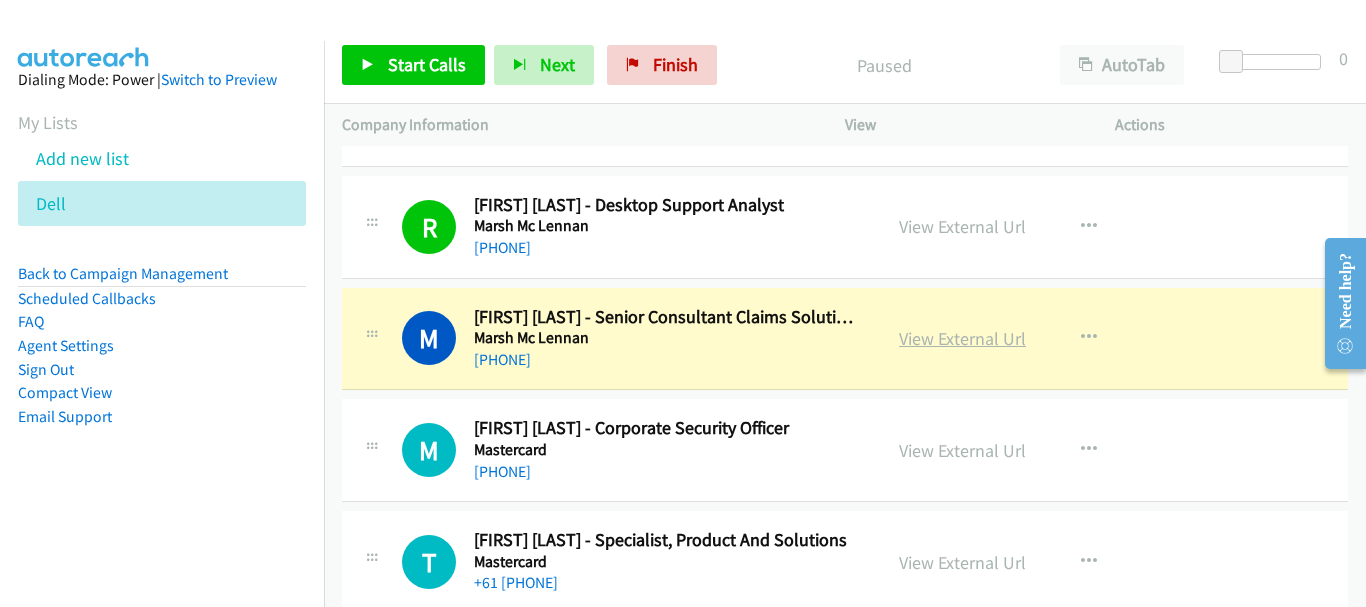 click on "View External Url" at bounding box center [962, 338] 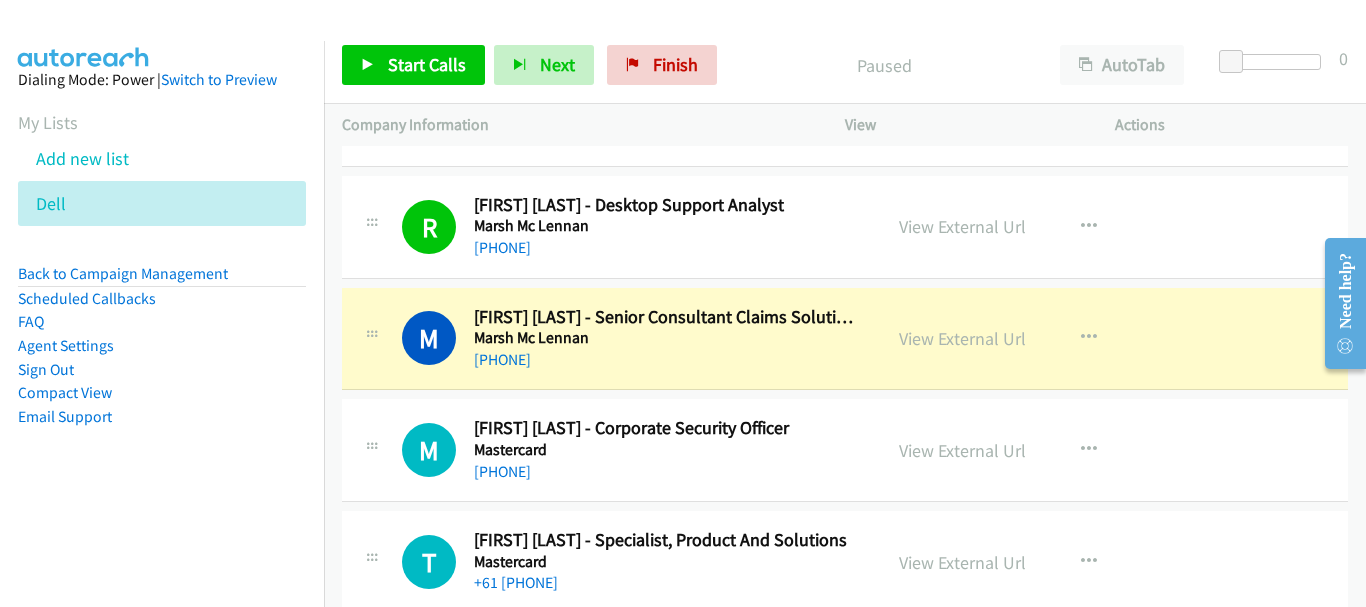 click on "+61 455 519 779" at bounding box center (666, 360) 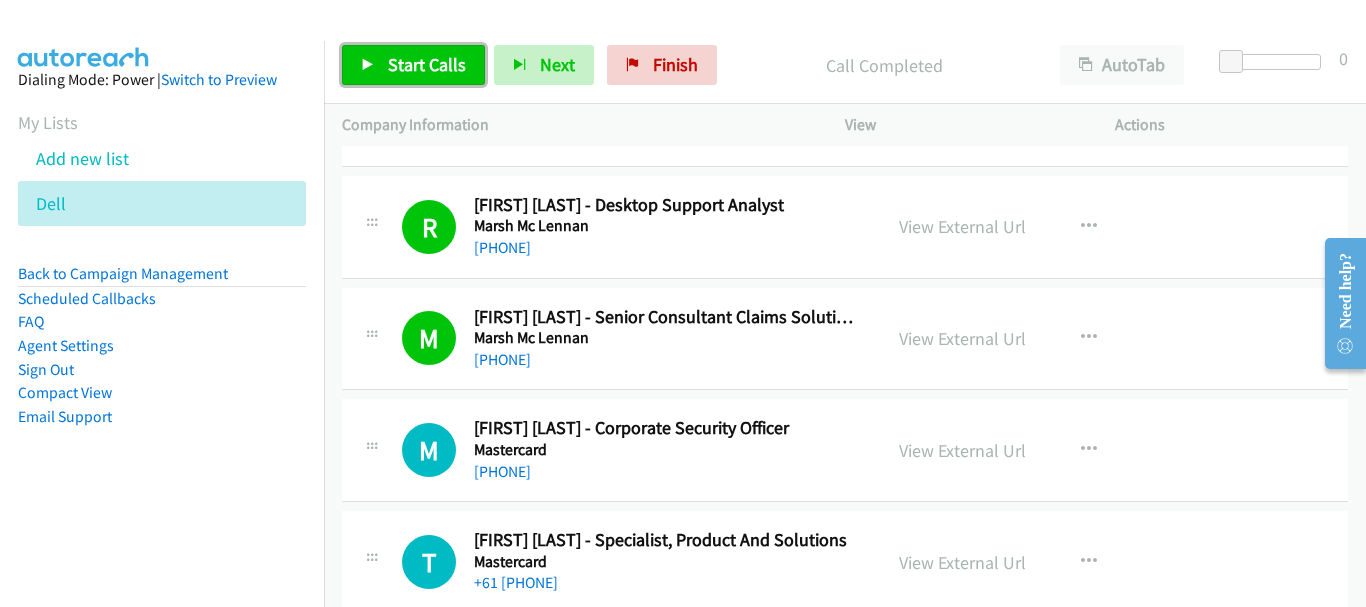 click on "Start Calls" at bounding box center (427, 64) 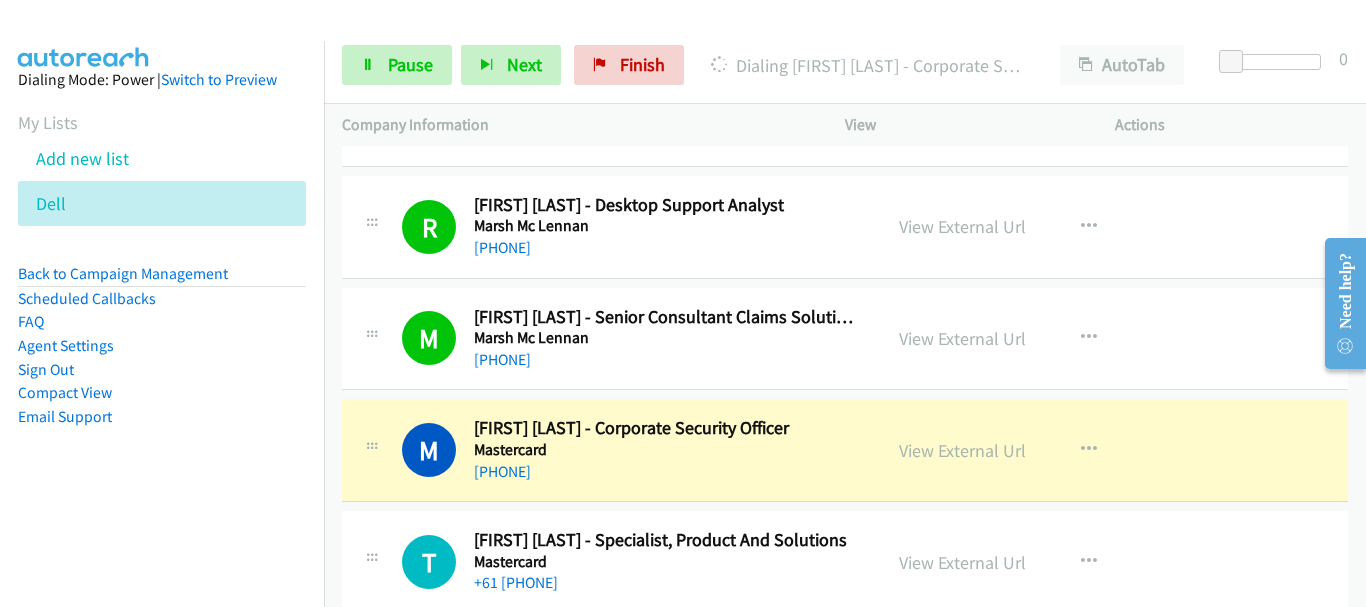 click on "+61 416 177 701" at bounding box center (666, 472) 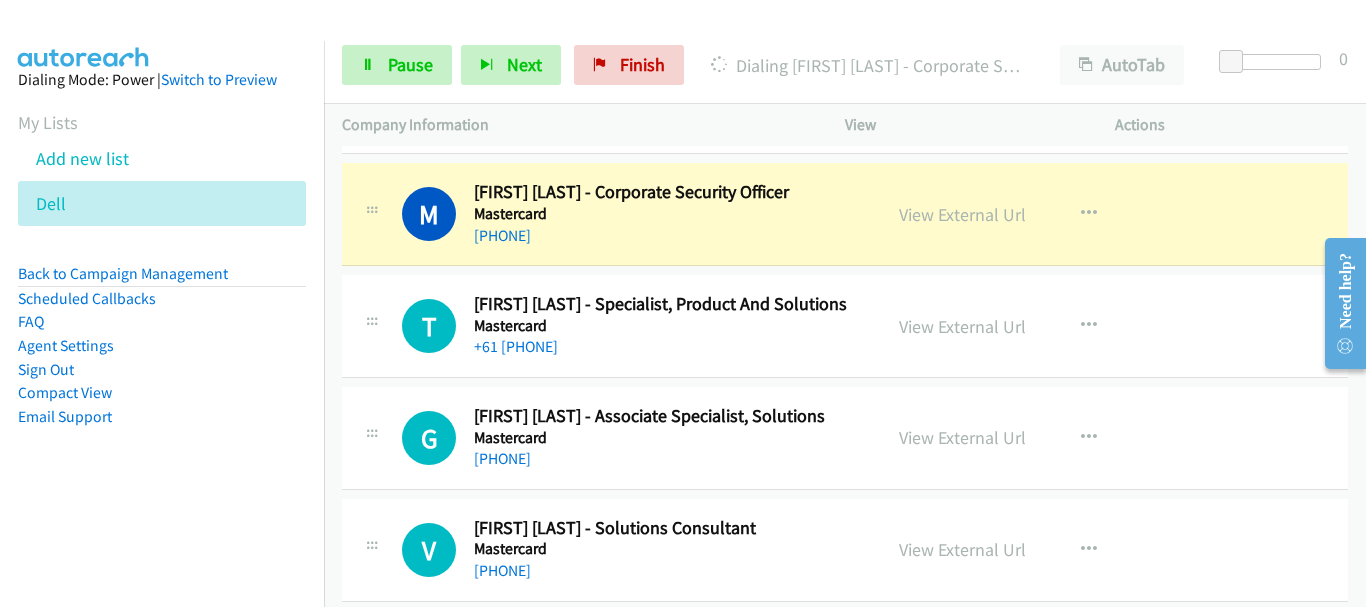 scroll, scrollTop: 4200, scrollLeft: 0, axis: vertical 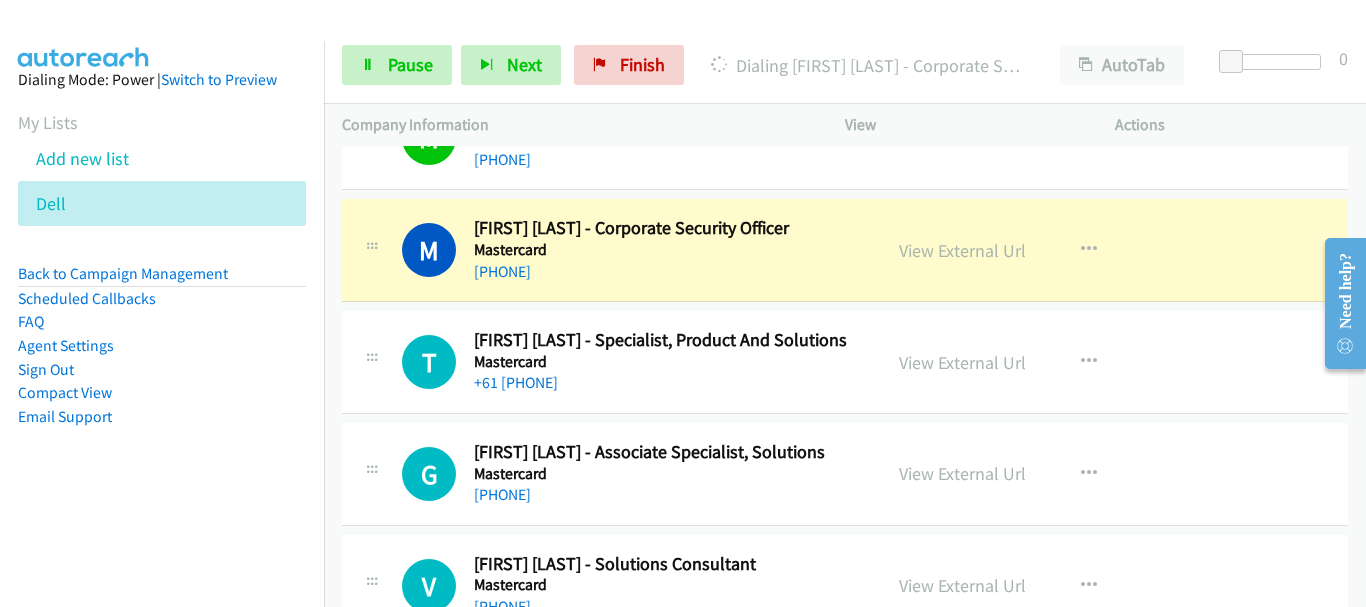 click on "T
Callback Scheduled
Tony Liu - Specialist, Product And Solutions
Mastercard
Australia/Sydney
+61 402 081 751
View External Url
View External Url
Schedule/Manage Callback
Start Calls Here
Remove from list
Add to do not call list
Reset Call Status" at bounding box center [845, 362] 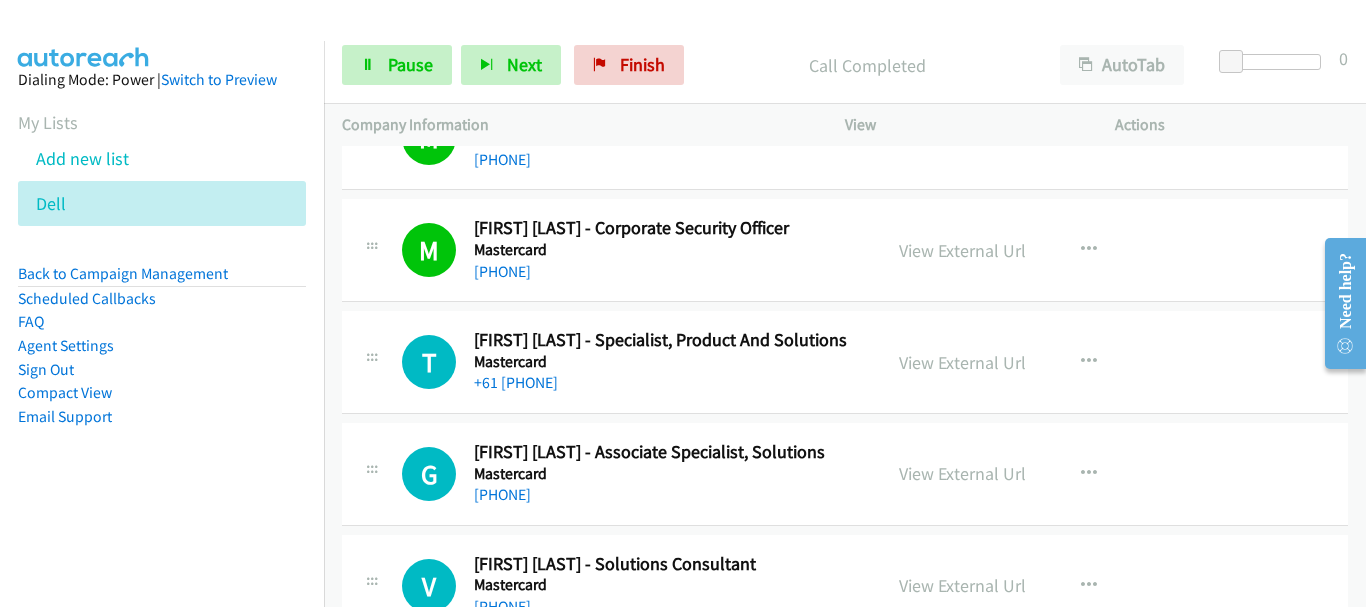 click on "+61 402 081 751" at bounding box center (666, 383) 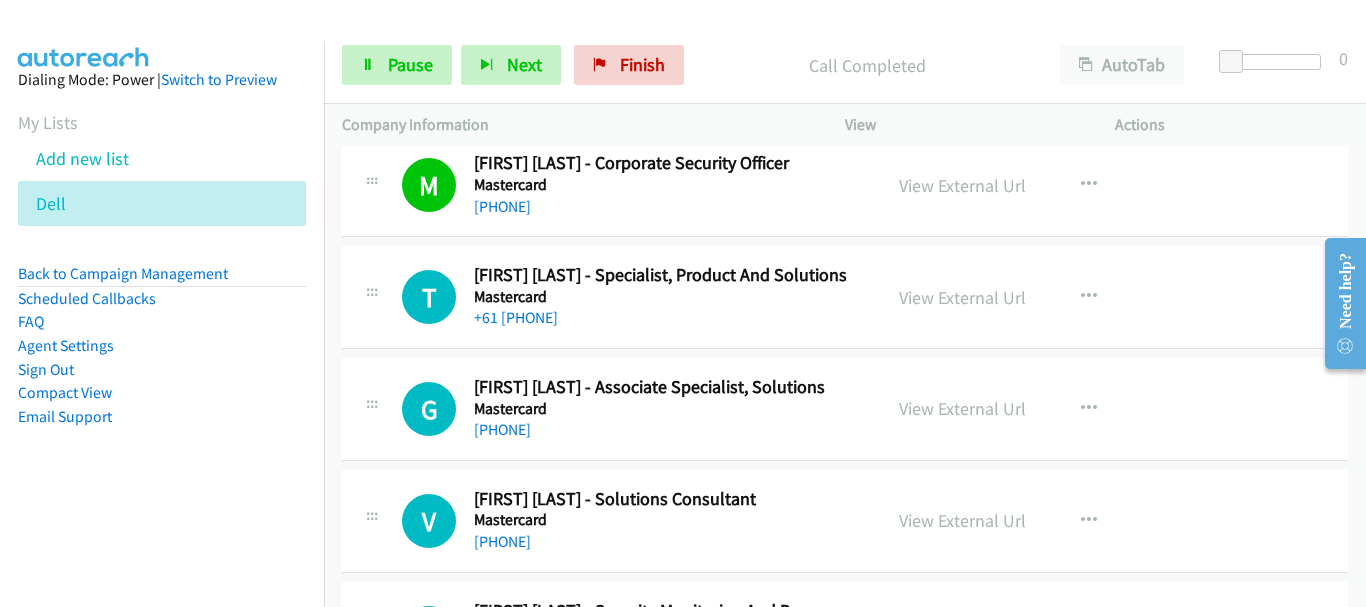 scroll, scrollTop: 4300, scrollLeft: 0, axis: vertical 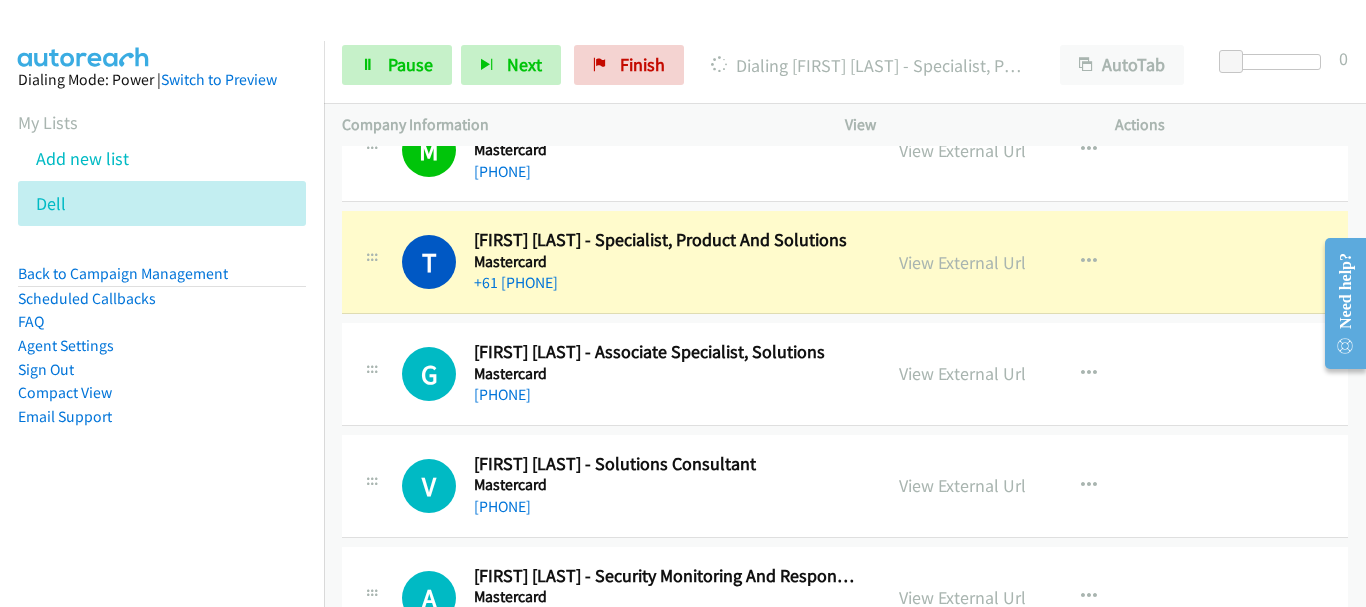 click on "+61 416 179 894" at bounding box center (666, 395) 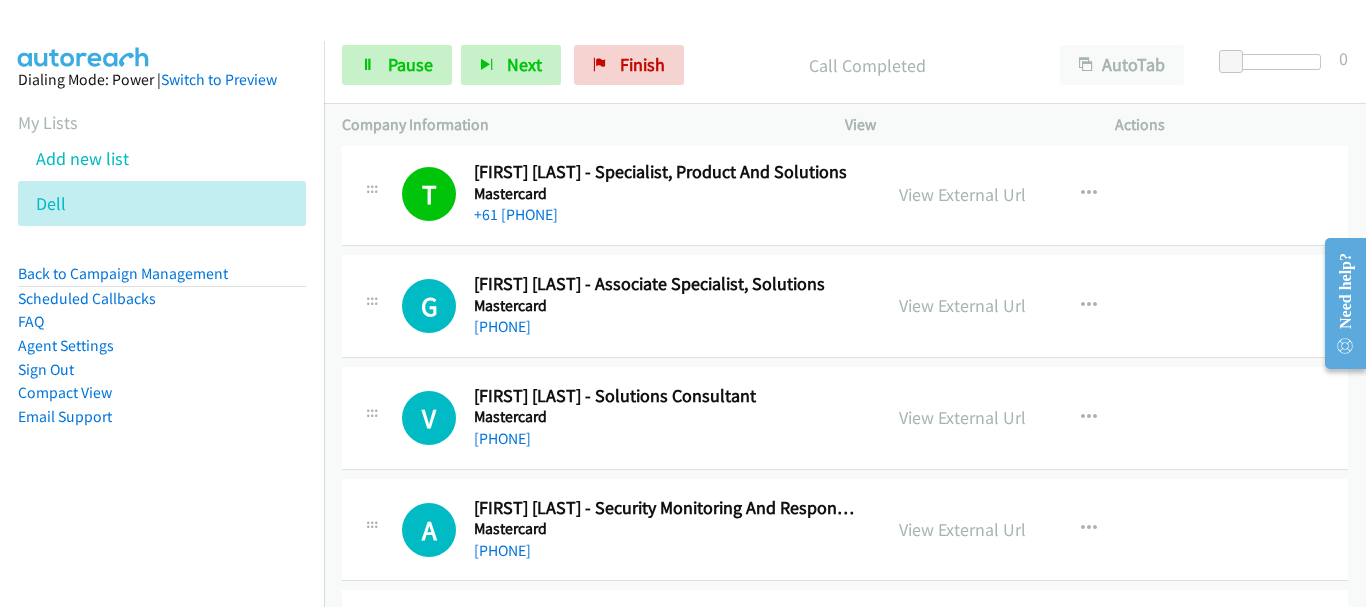 scroll, scrollTop: 4400, scrollLeft: 0, axis: vertical 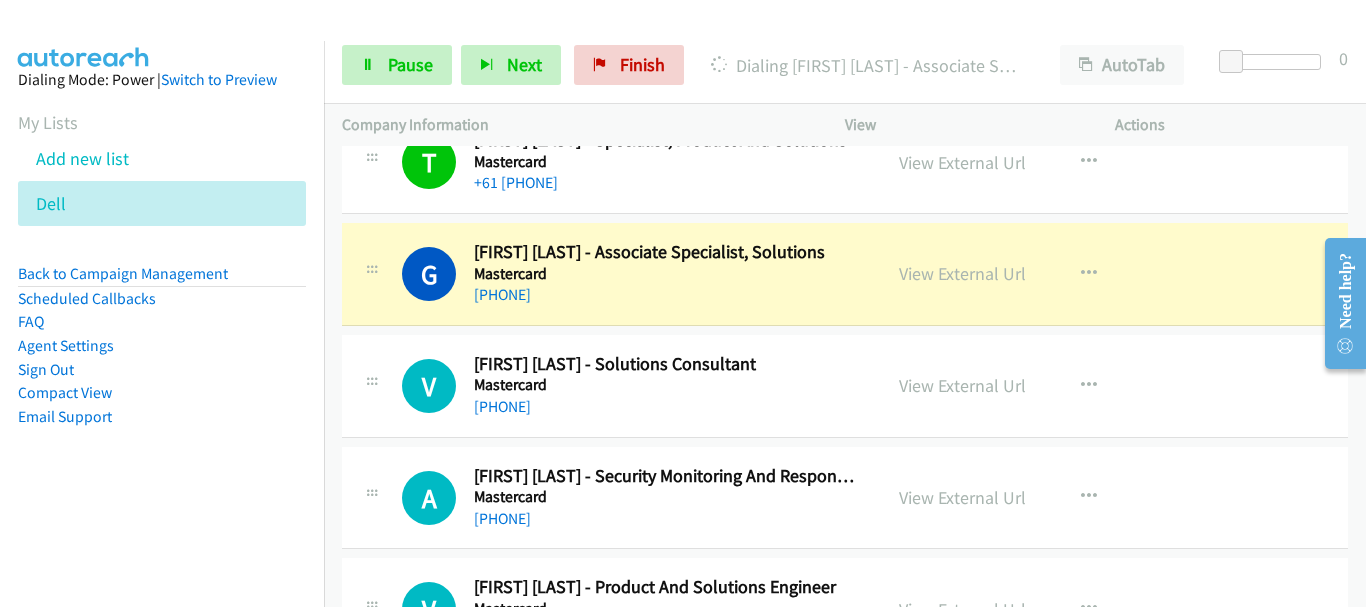click on "Varun Natarajan - Solutions Consultant" at bounding box center [666, 364] 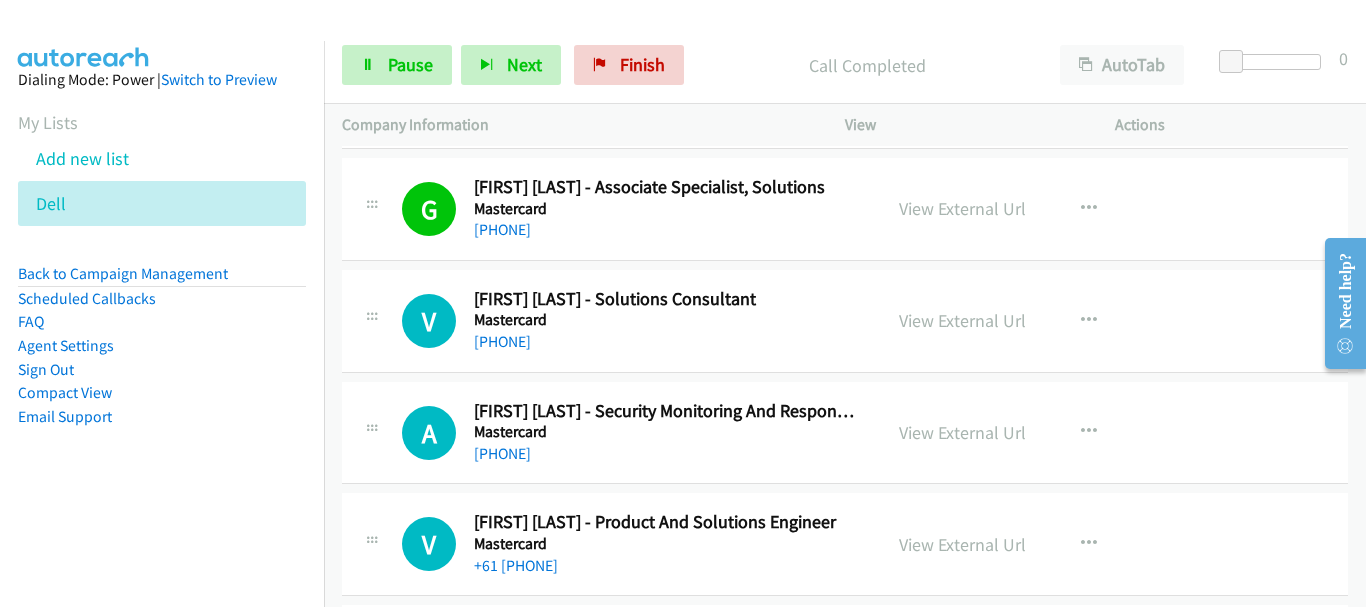 scroll, scrollTop: 4500, scrollLeft: 0, axis: vertical 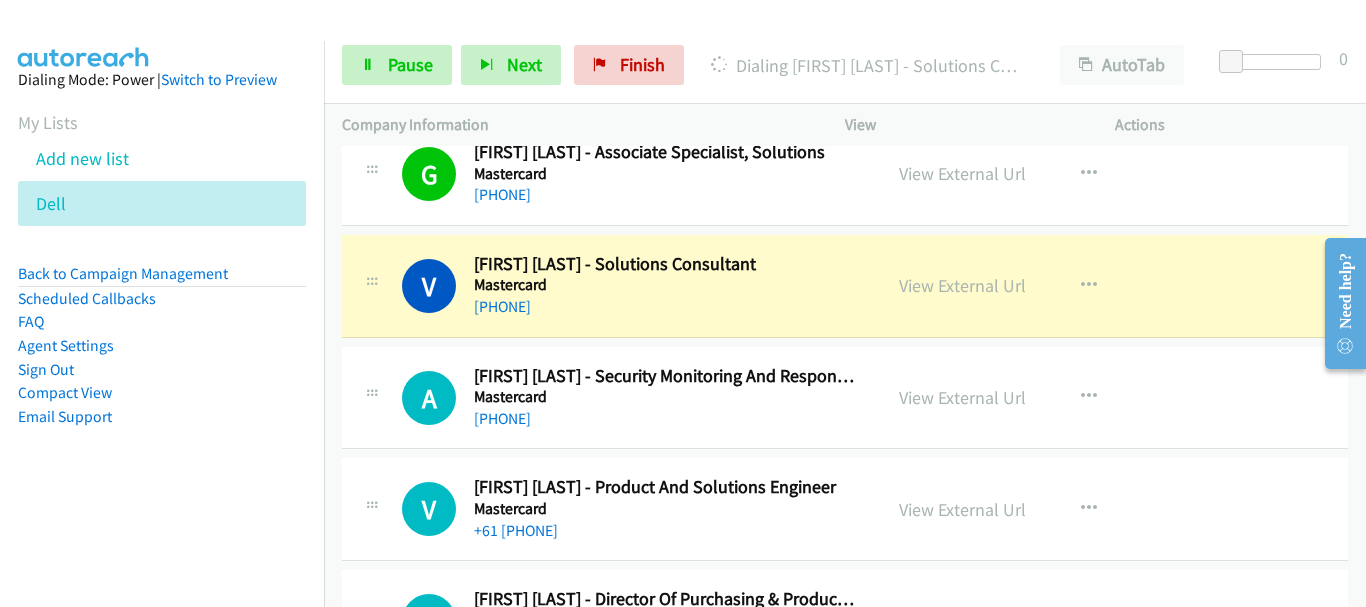 click on "Mastercard" at bounding box center [666, 397] 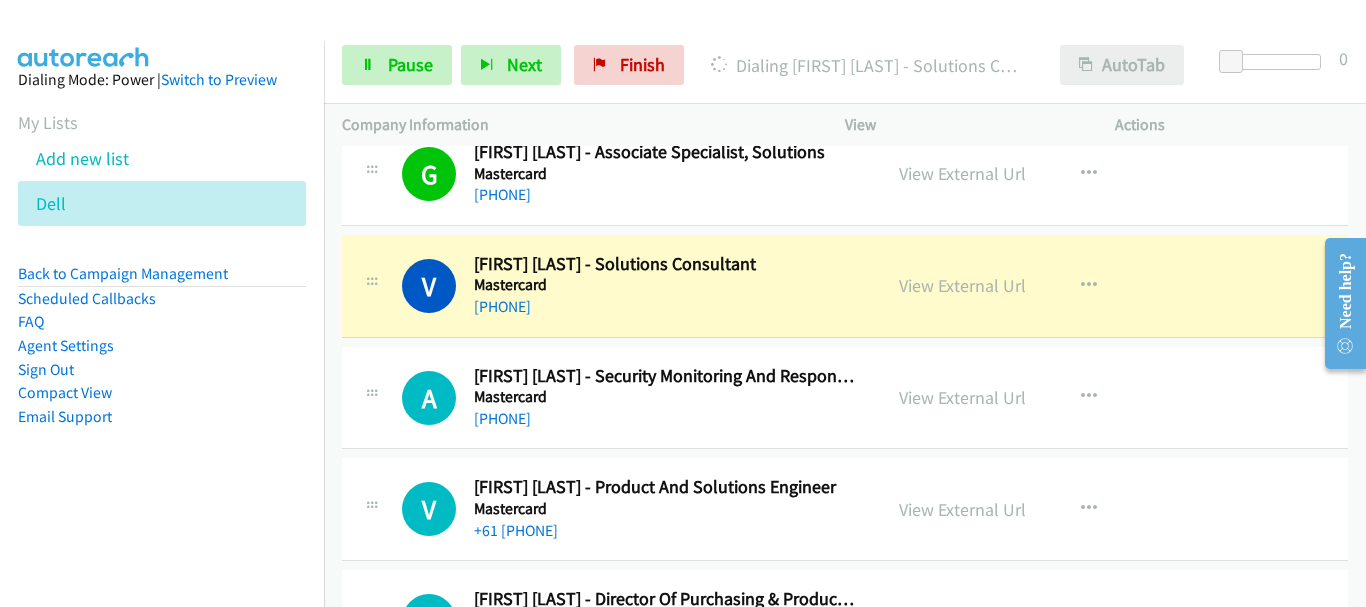 drag, startPoint x: 748, startPoint y: 339, endPoint x: 1129, endPoint y: 65, distance: 469.29416 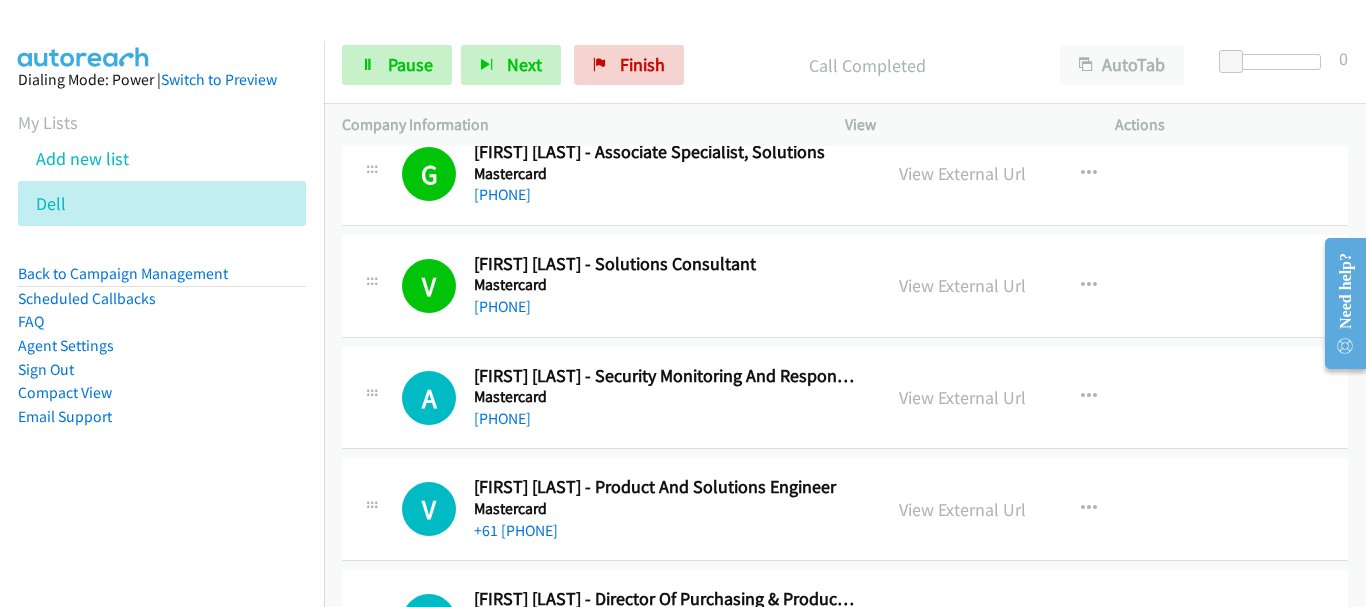 click on "+61 479 050 388" at bounding box center (666, 419) 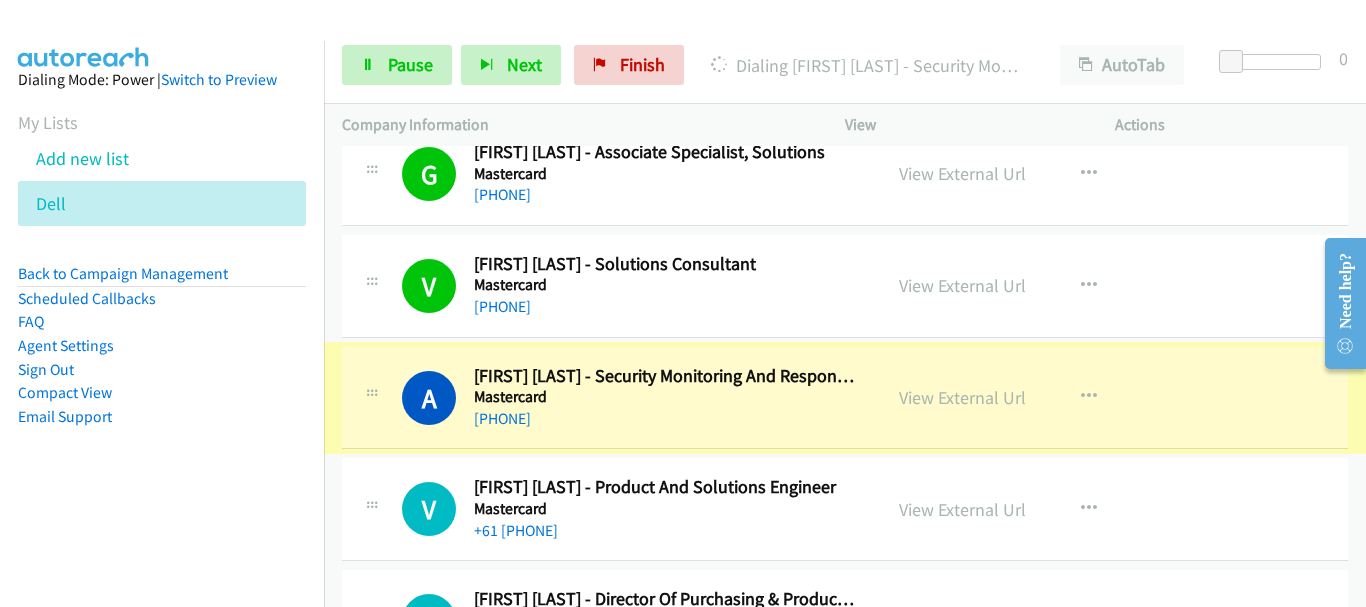 scroll, scrollTop: 4600, scrollLeft: 0, axis: vertical 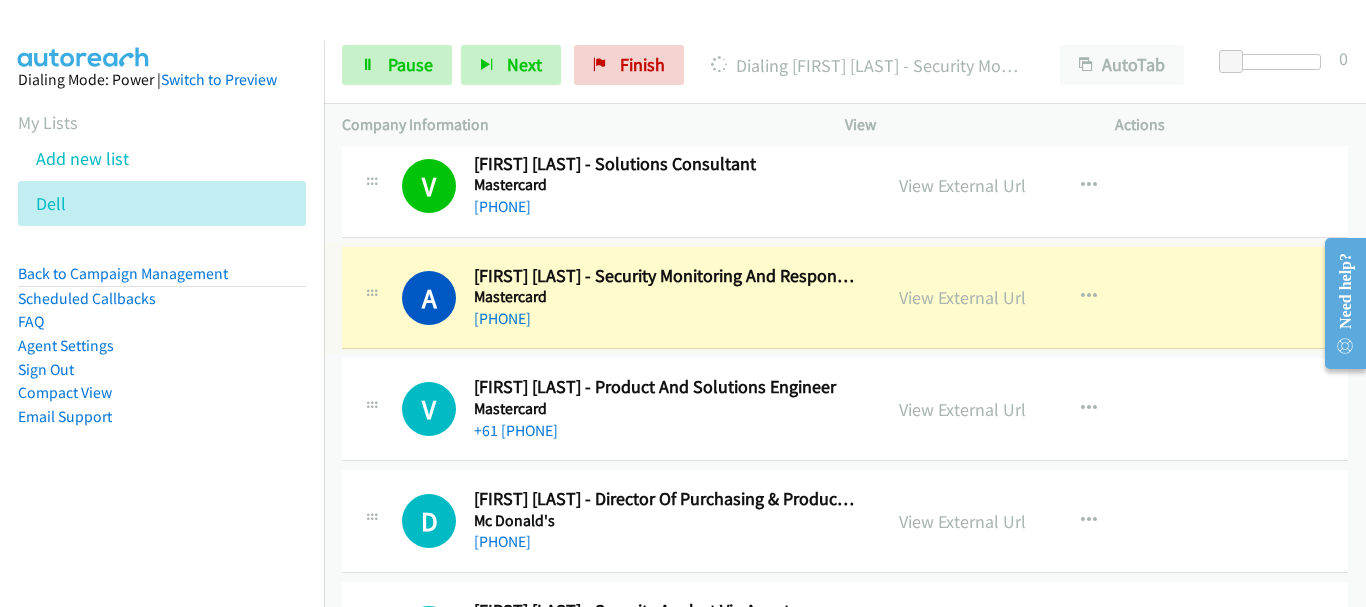 click on "Victoria Li - Product And Solutions Engineer" at bounding box center [666, 387] 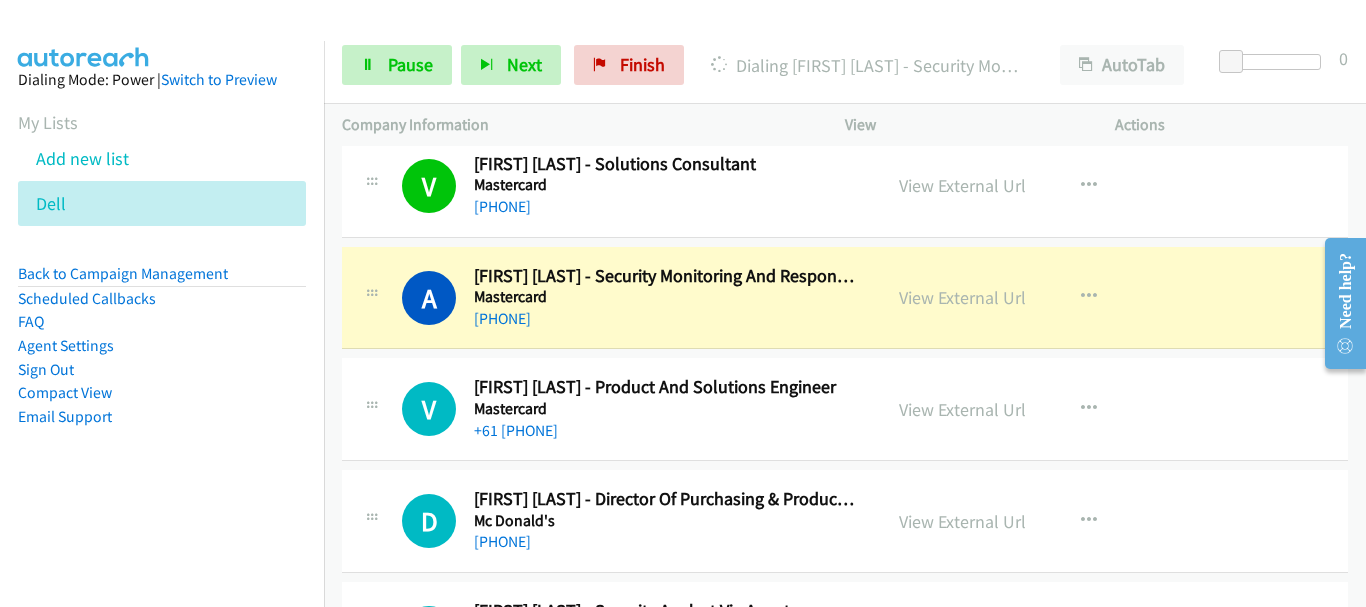 click on "Mastercard" at bounding box center [666, 409] 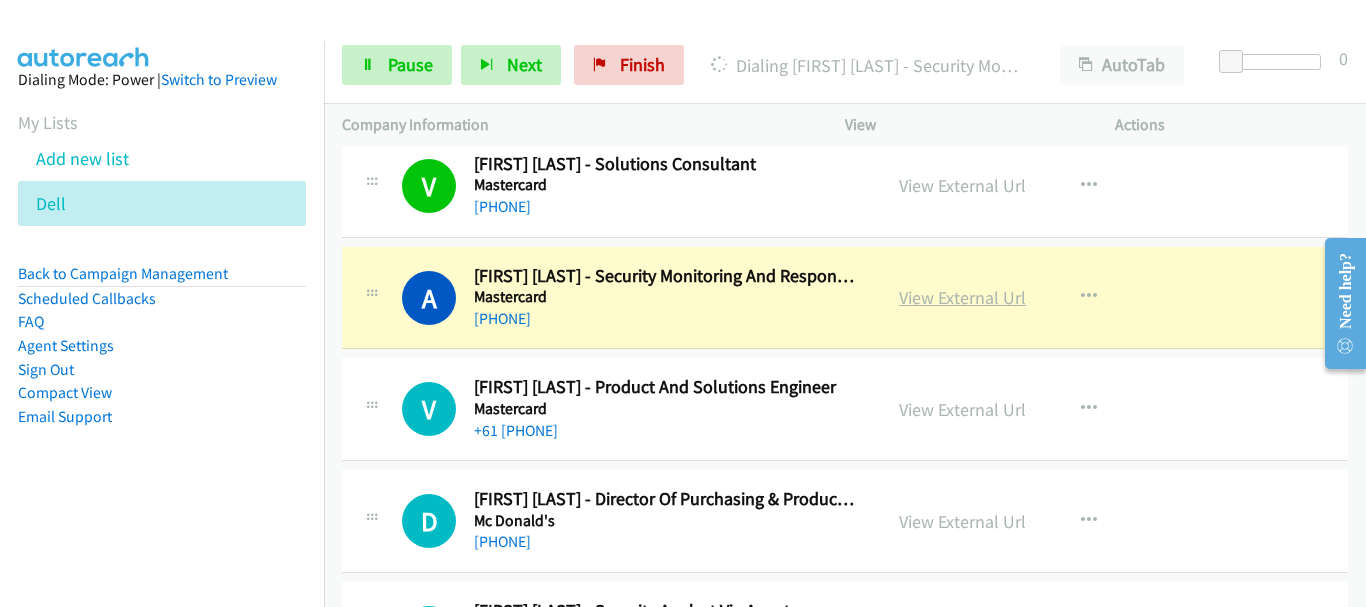 click on "View External Url" at bounding box center [962, 297] 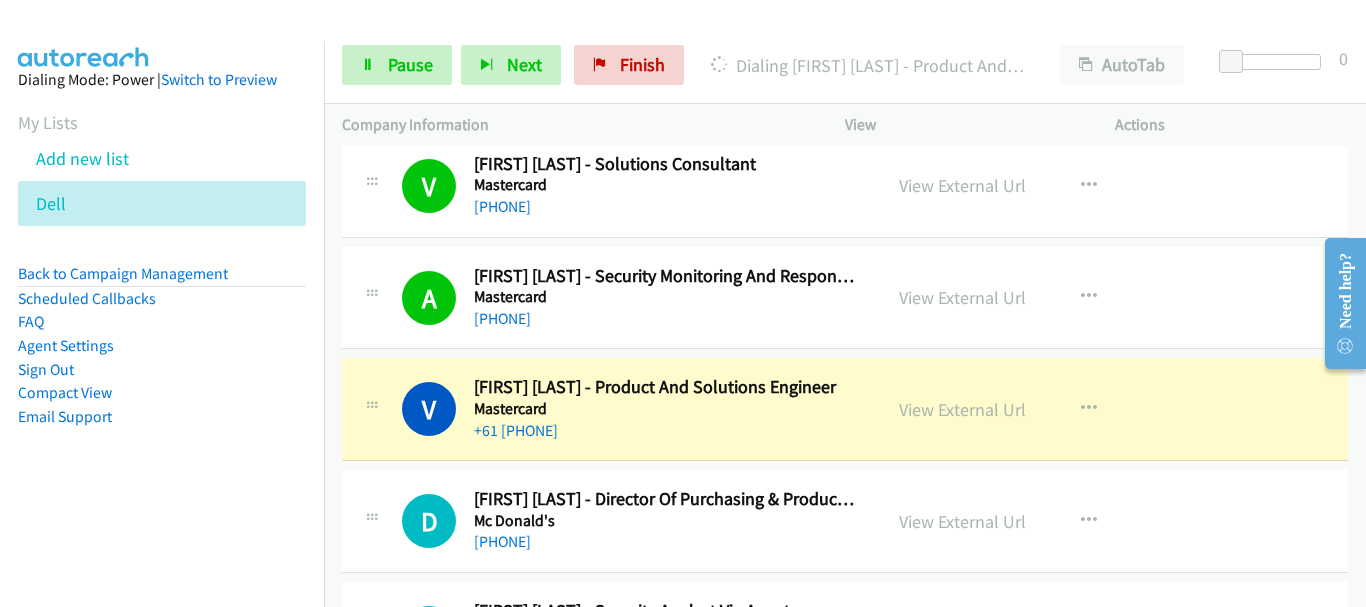click on "V
Callback Scheduled
Victoria Li - Product And Solutions Engineer
Mastercard
Australia/Sydney
+61 402 650 168
View External Url
View External Url
Schedule/Manage Callback
Start Calls Here
Remove from list
Add to do not call list
Reset Call Status" at bounding box center (845, 409) 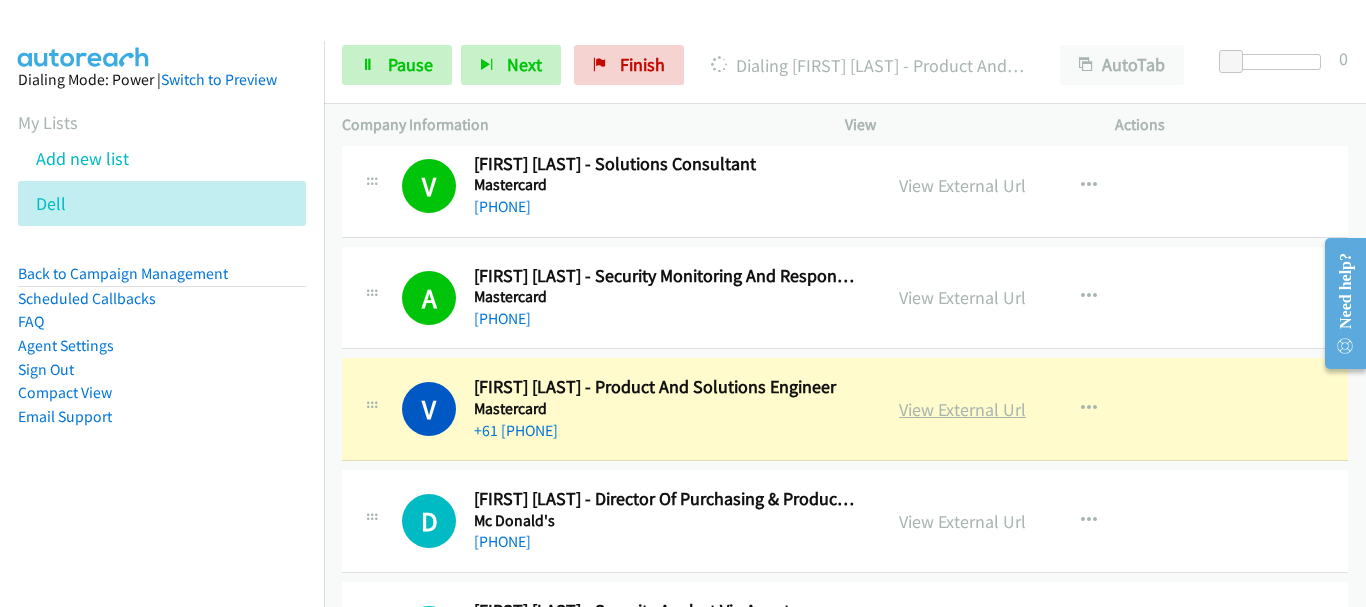 click on "View External Url" at bounding box center (962, 409) 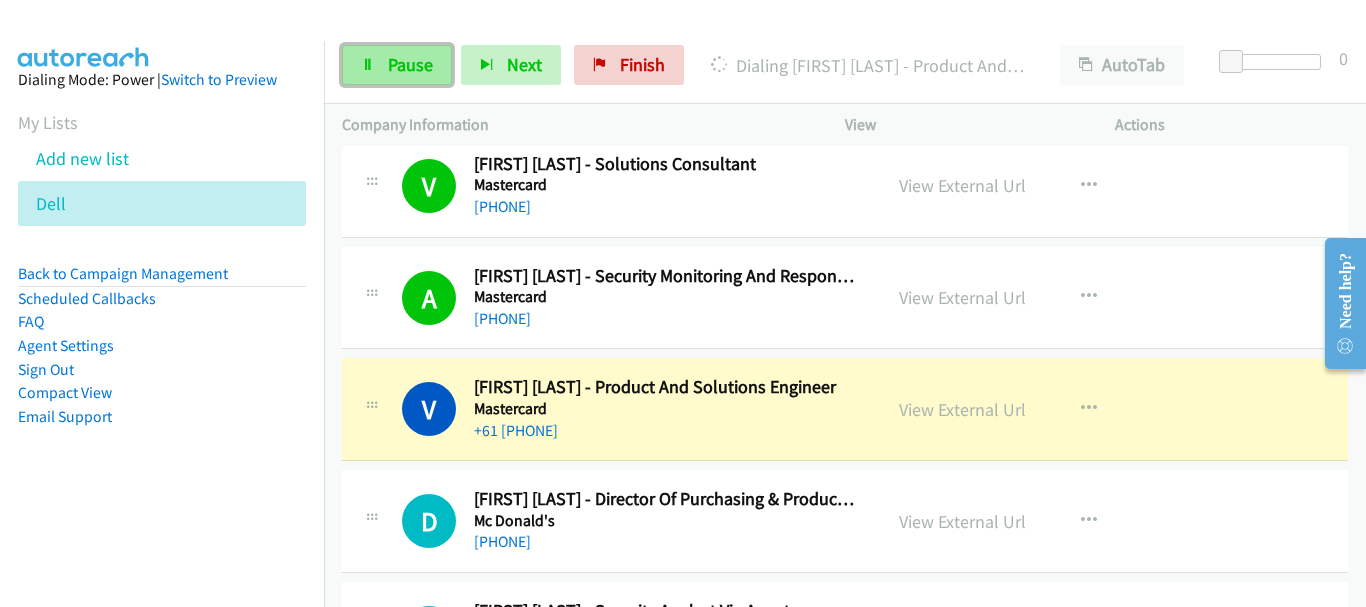 click on "Pause" at bounding box center [410, 64] 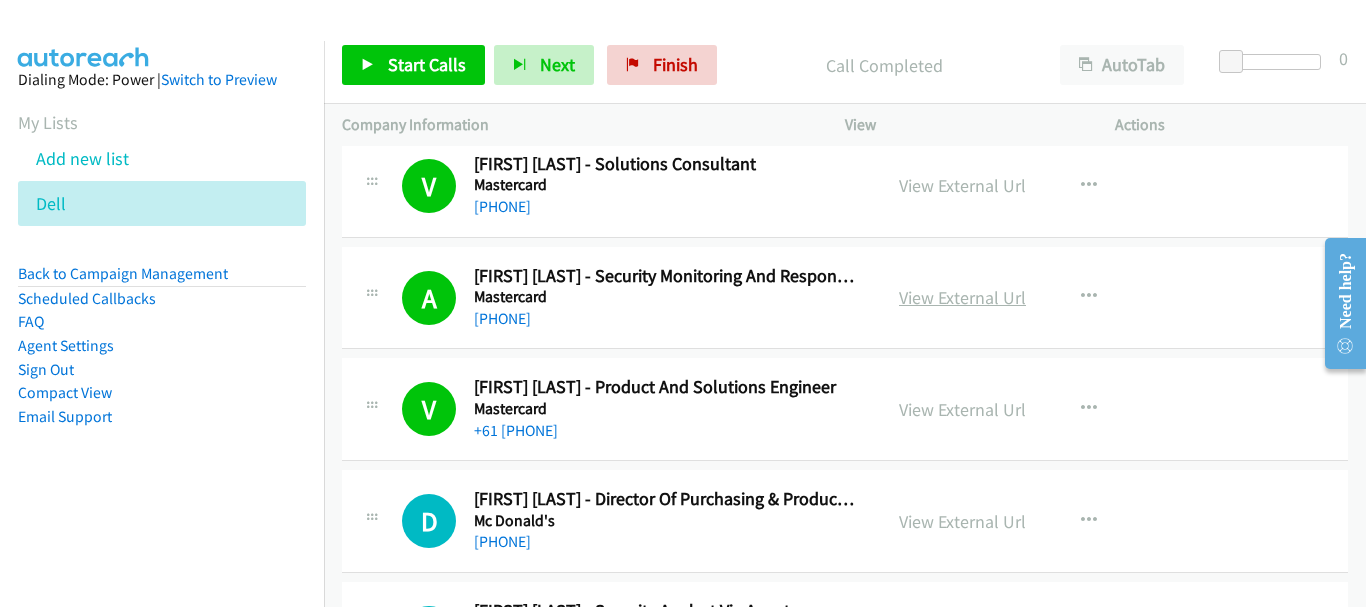 click on "View External Url" at bounding box center [962, 297] 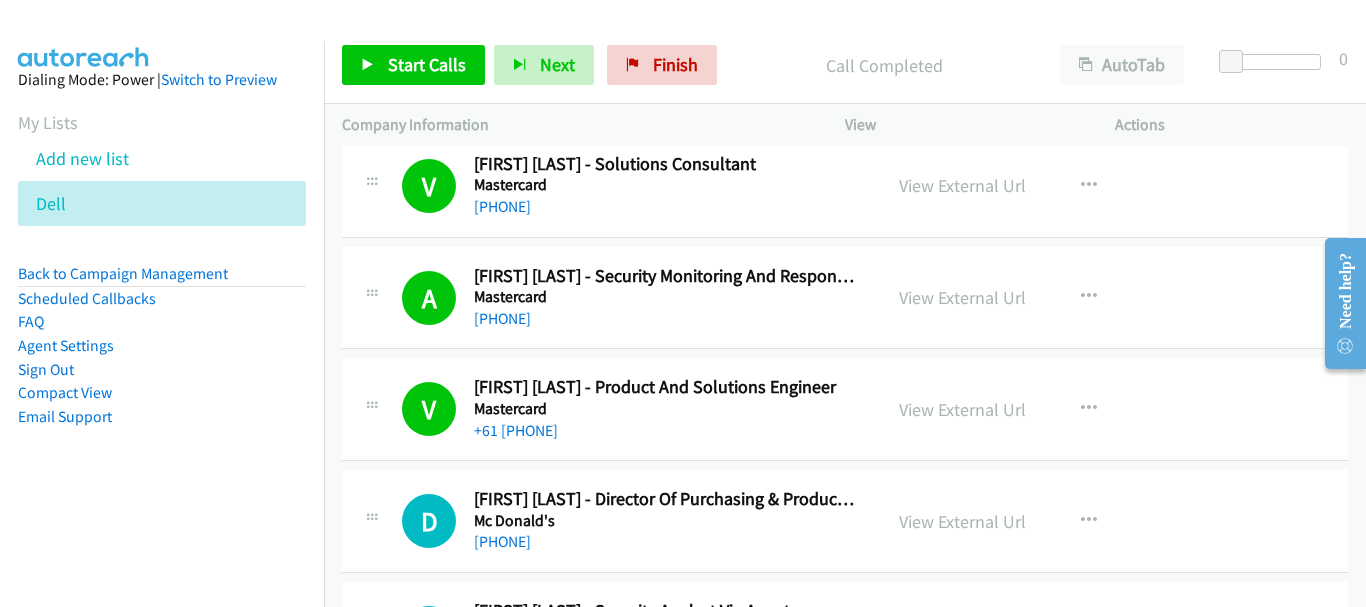 click on "V
Callback Scheduled
Victoria Li - Product And Solutions Engineer
Mastercard
Australia/Sydney
+61 402 650 168
View External Url
View External Url
Schedule/Manage Callback
Start Calls Here
Remove from list
Add to do not call list
Reset Call Status" at bounding box center [845, 409] 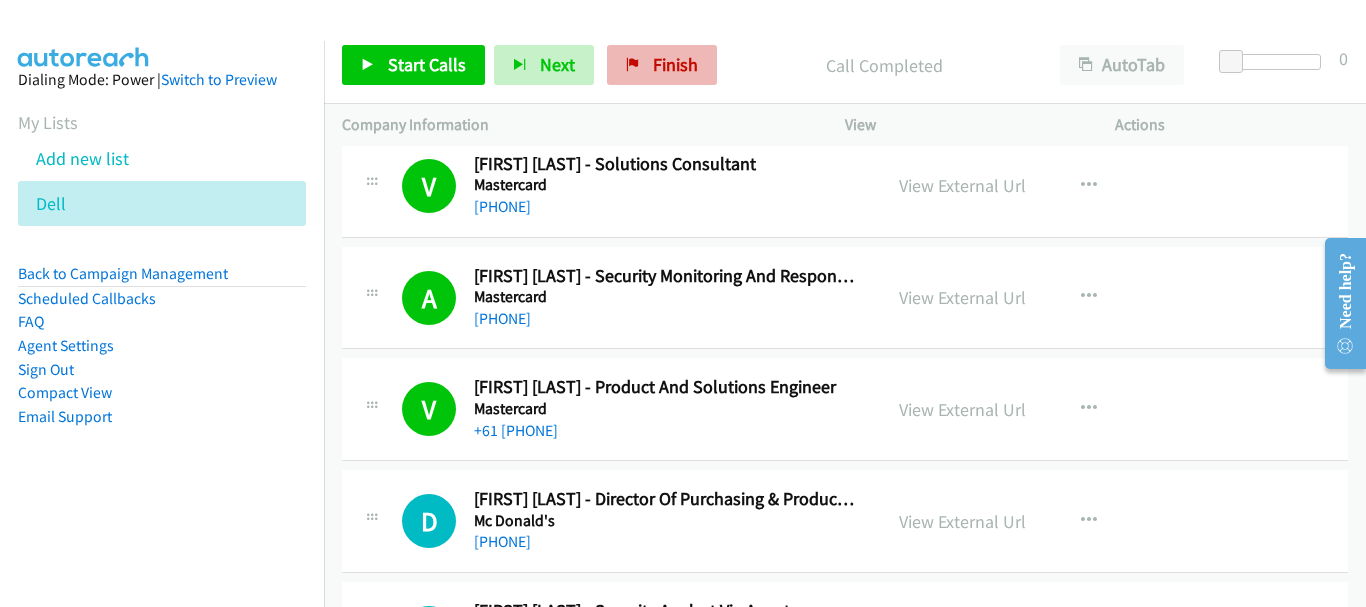click on "Start Calls
Pause
Next
Finish
Call Completed
AutoTab
AutoTab
0" at bounding box center [845, 65] 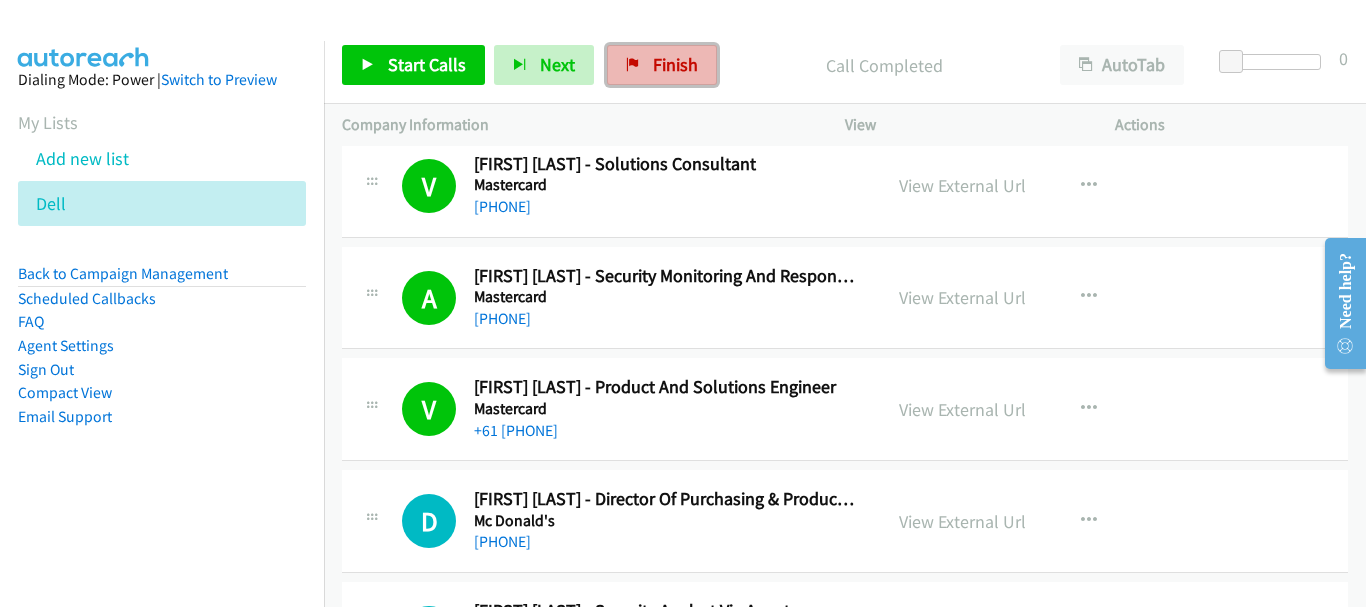 click on "Finish" at bounding box center [675, 64] 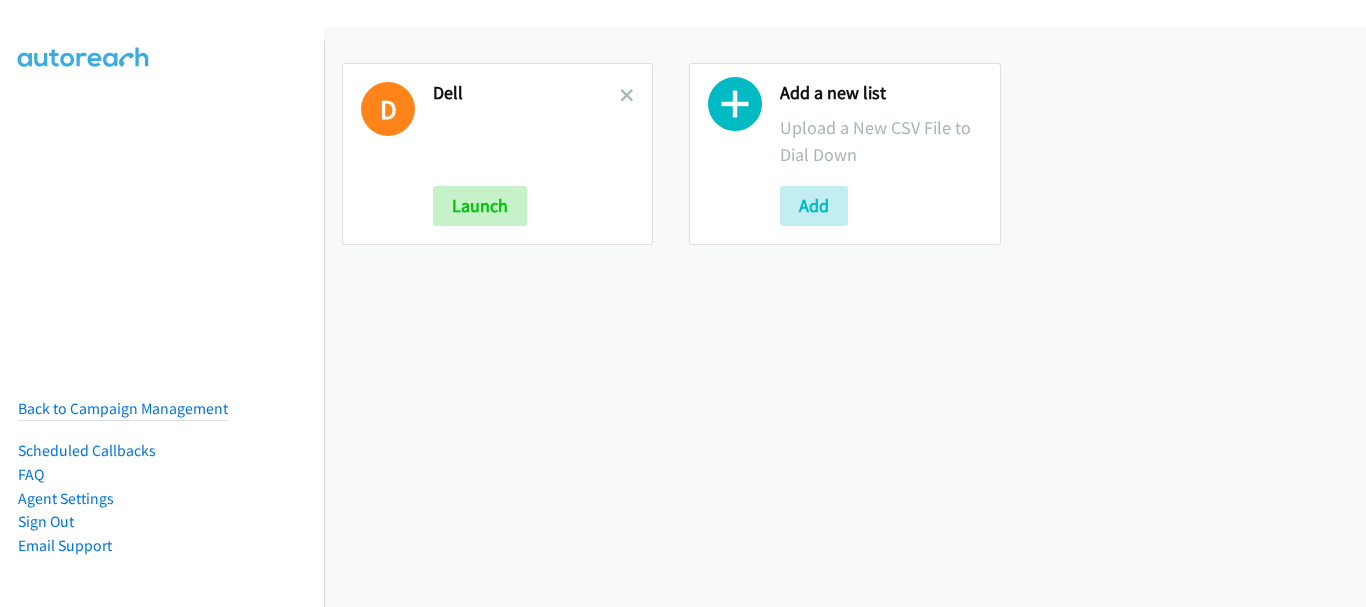 scroll, scrollTop: 0, scrollLeft: 0, axis: both 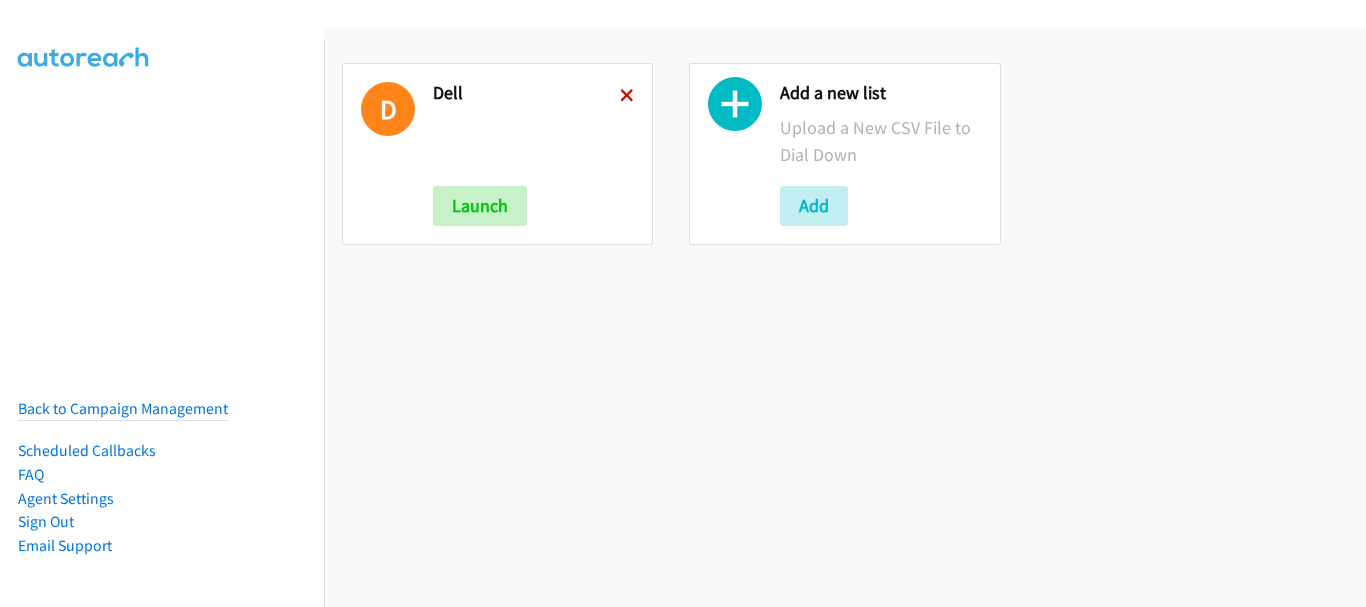 drag, startPoint x: 636, startPoint y: 86, endPoint x: 617, endPoint y: 94, distance: 20.615528 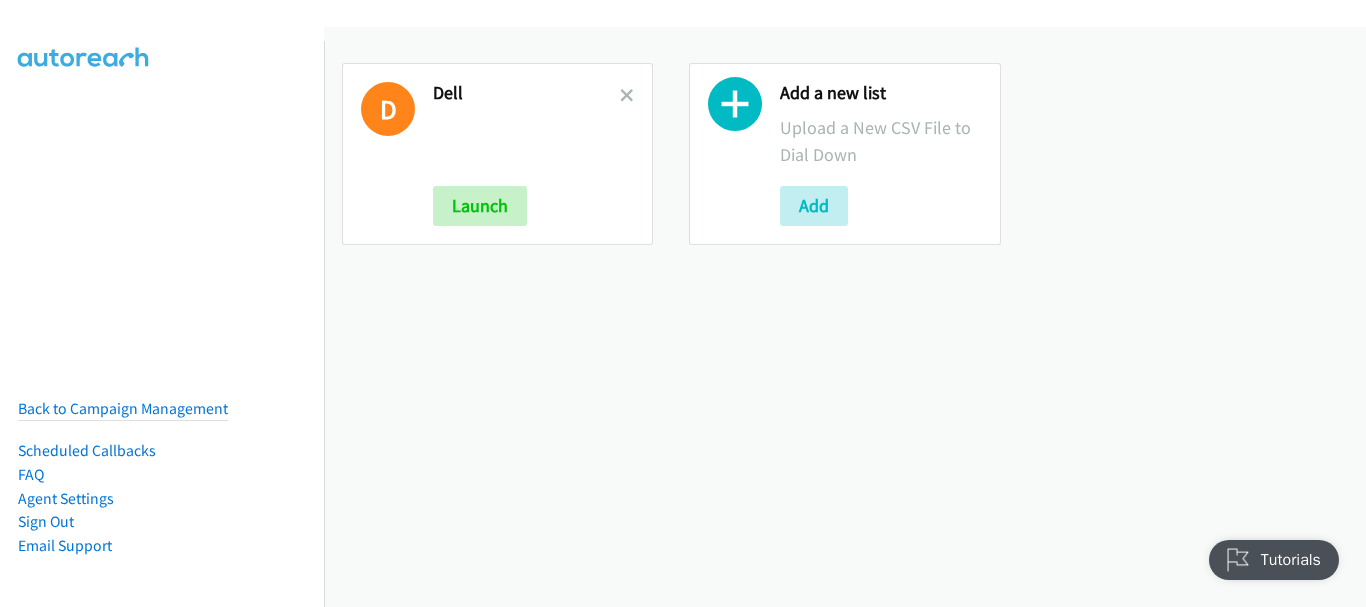 scroll, scrollTop: 0, scrollLeft: 0, axis: both 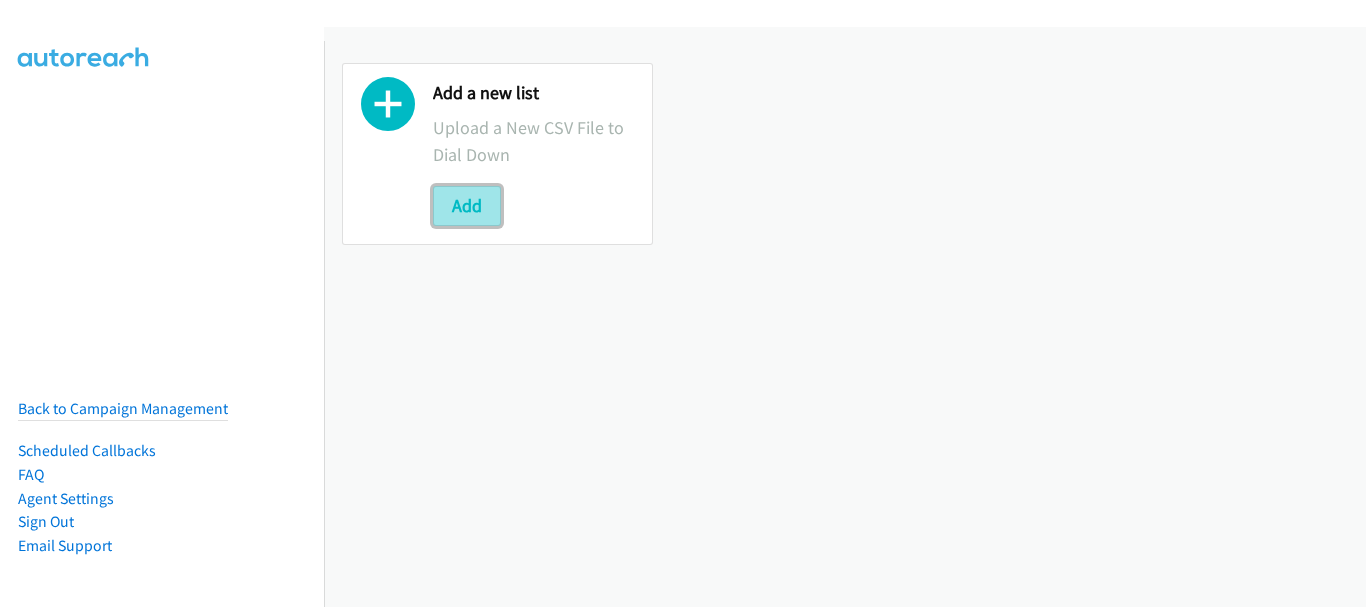 click on "Add" at bounding box center (467, 206) 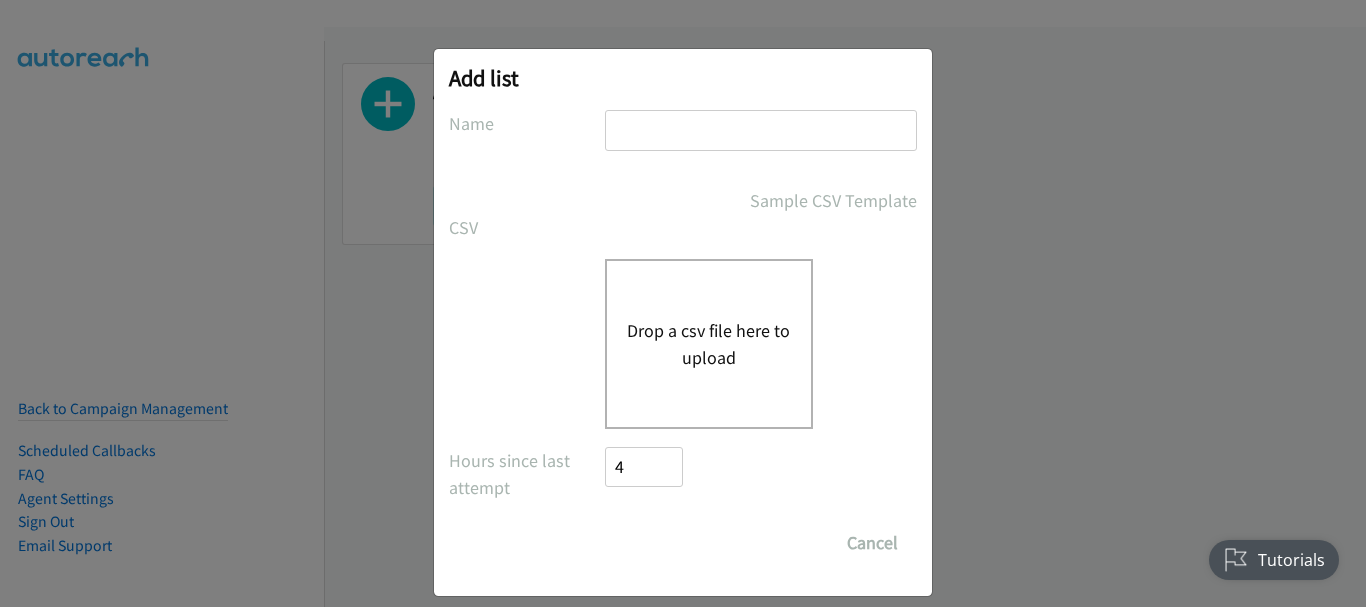 scroll, scrollTop: 0, scrollLeft: 0, axis: both 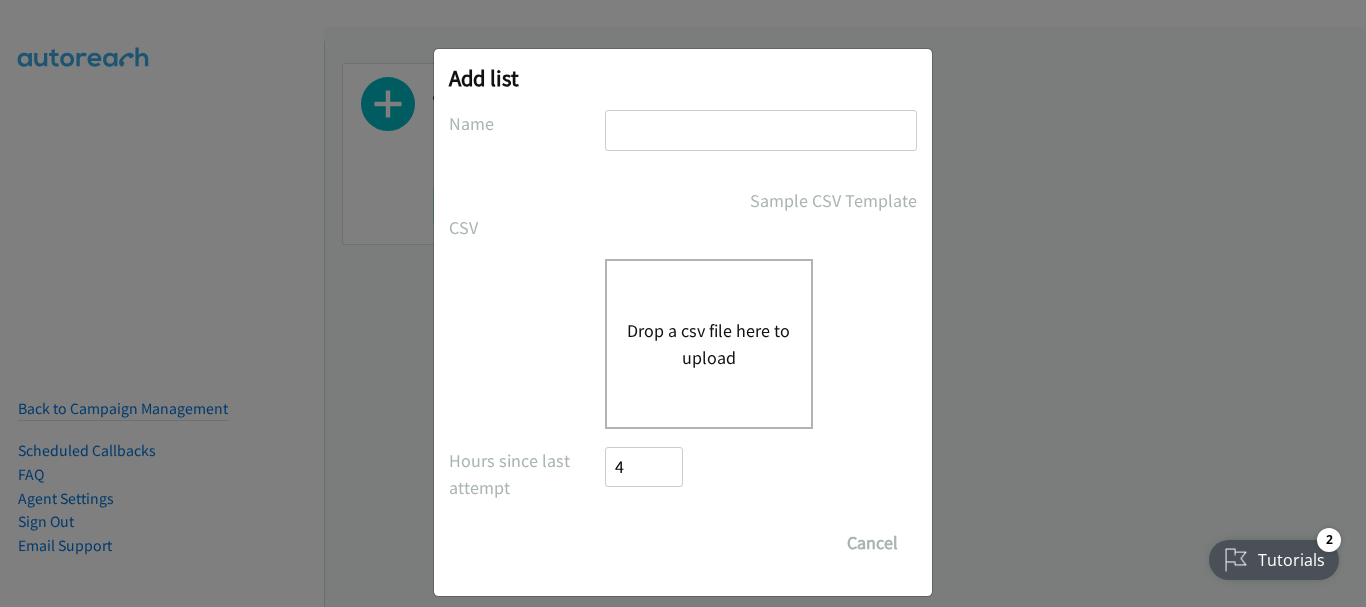 click at bounding box center [761, 130] 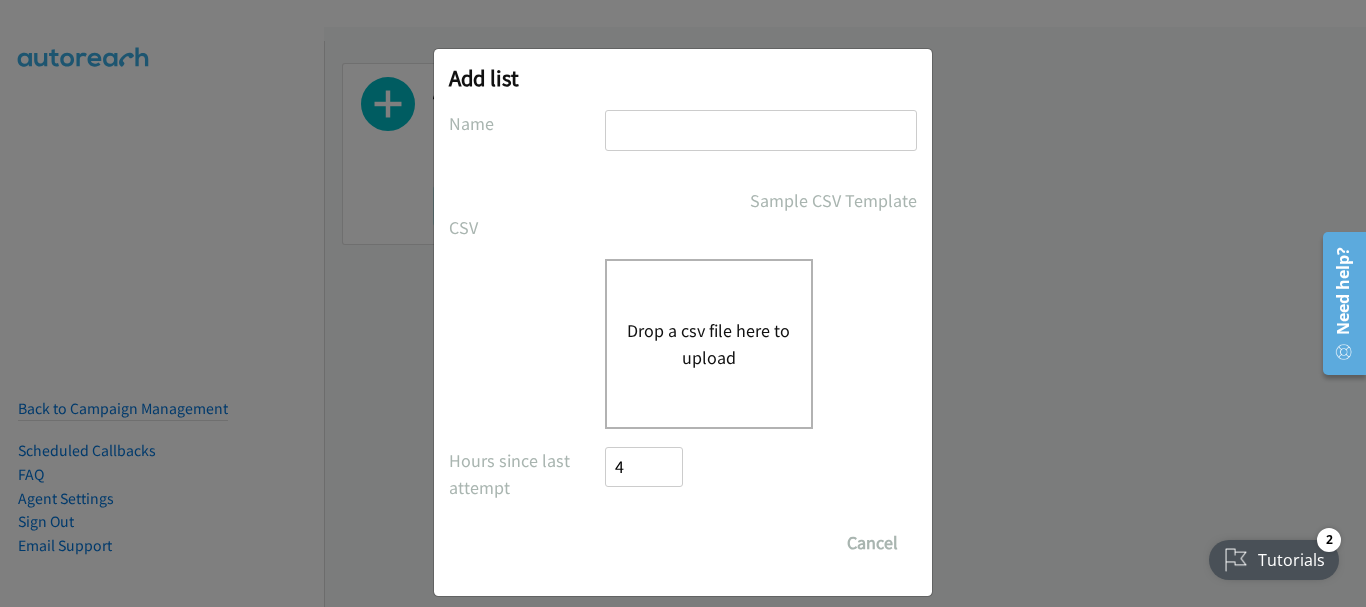 type on "dell" 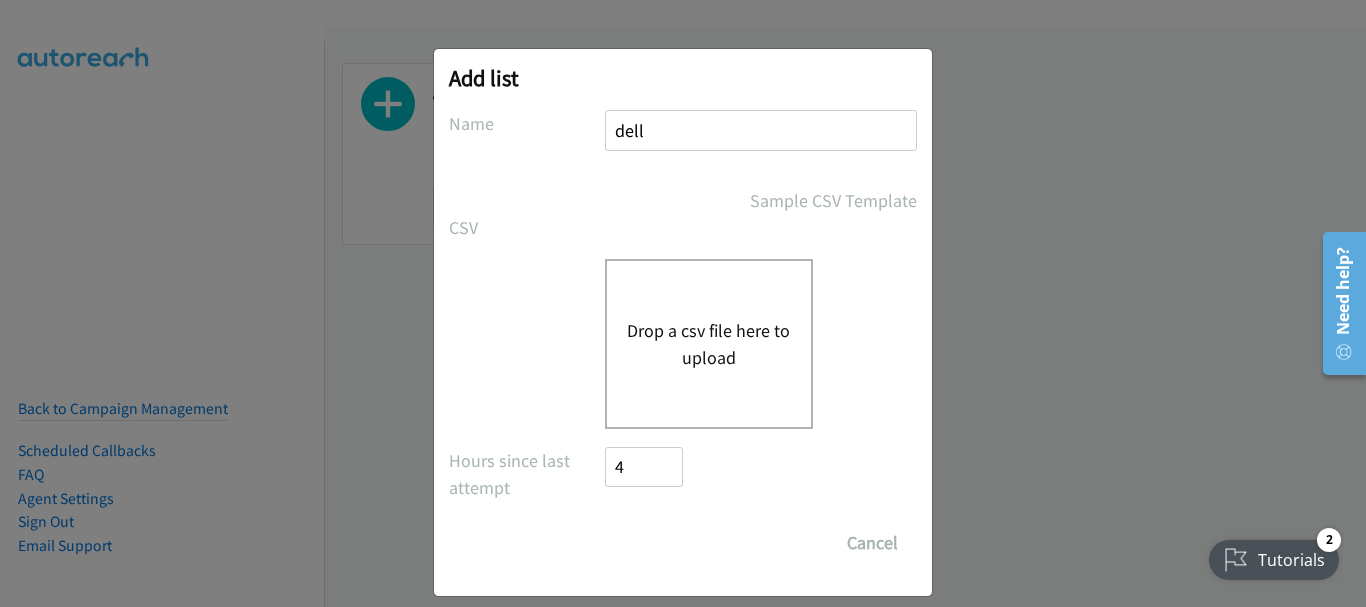 click on "Drop a csv file here to upload" at bounding box center [709, 344] 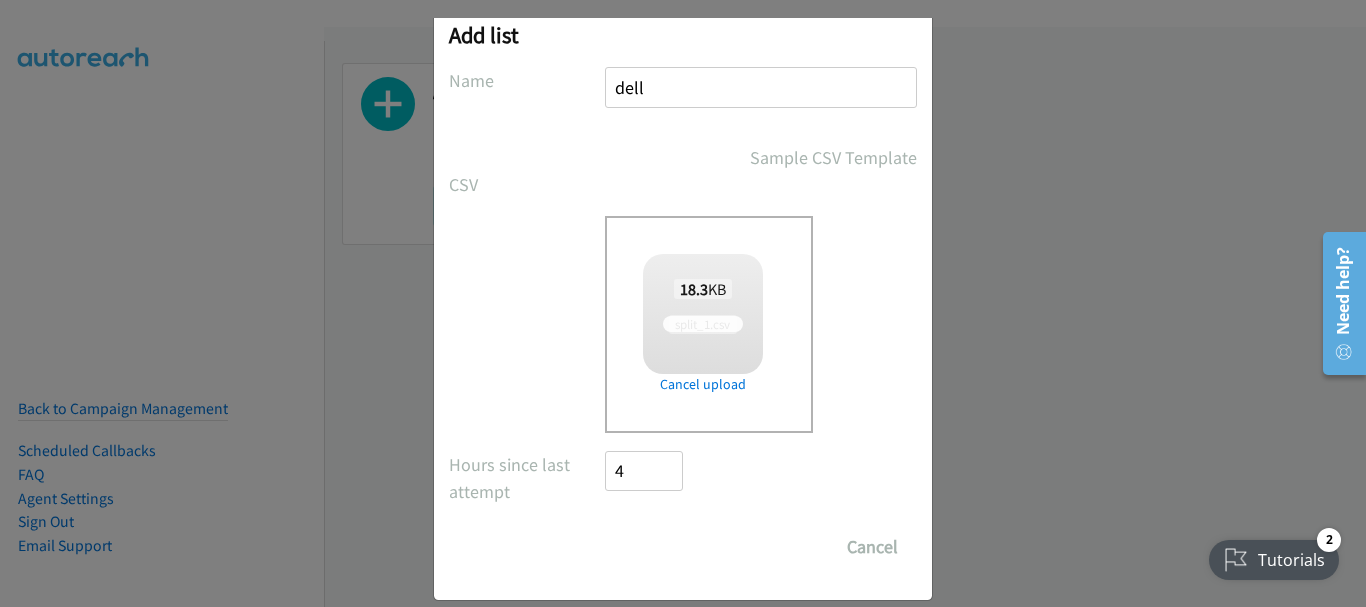 scroll, scrollTop: 67, scrollLeft: 0, axis: vertical 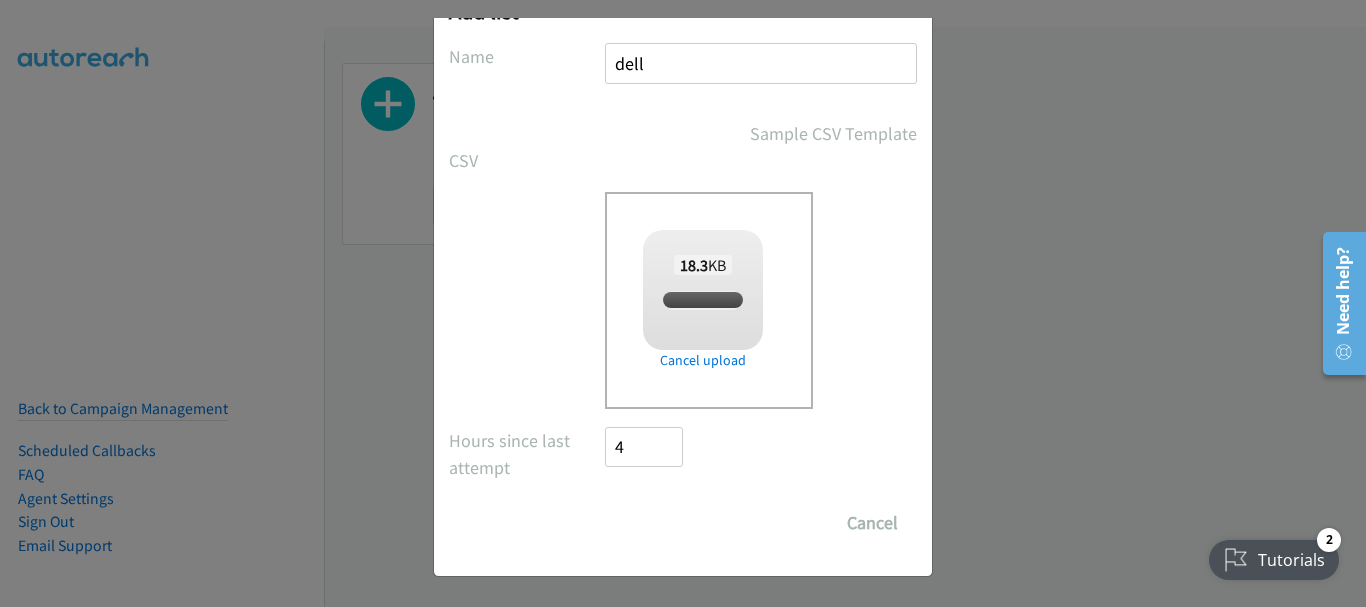 checkbox on "true" 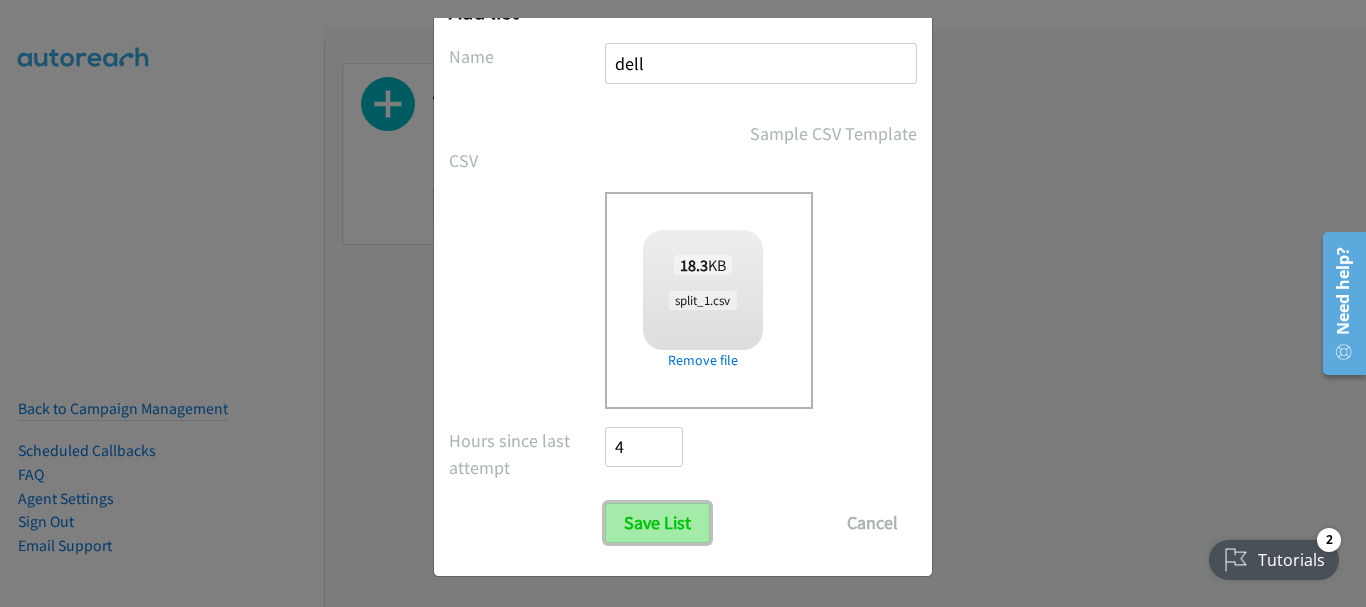 click on "Save List" at bounding box center (657, 523) 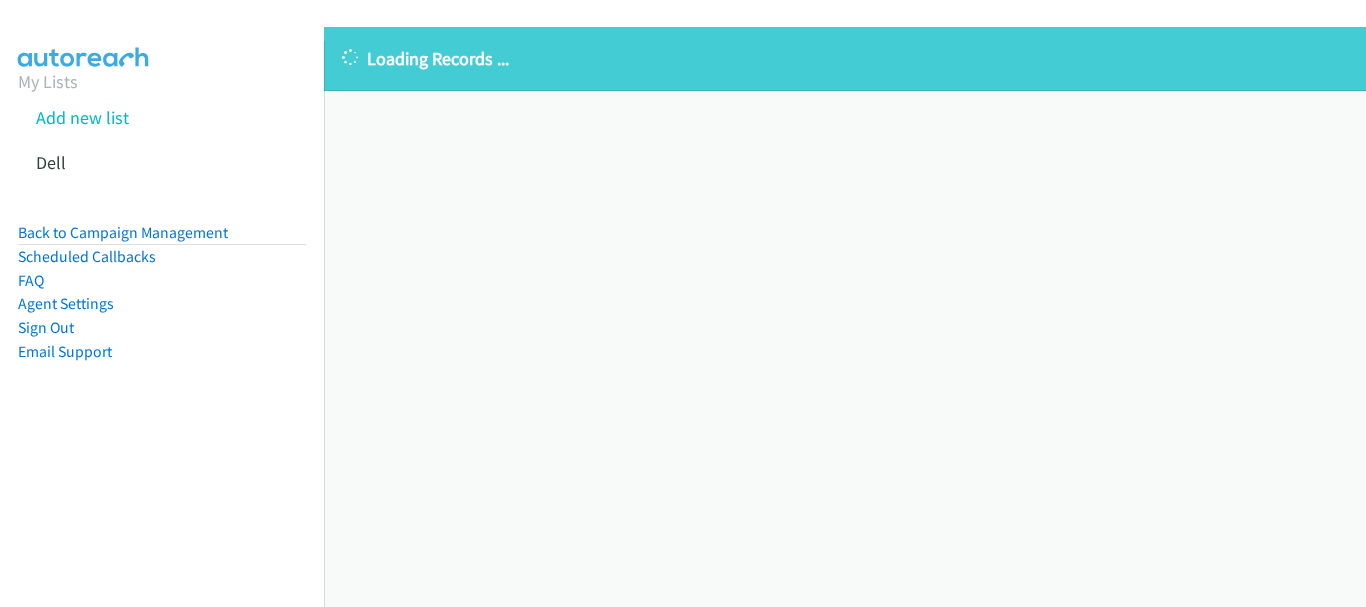 scroll, scrollTop: 0, scrollLeft: 0, axis: both 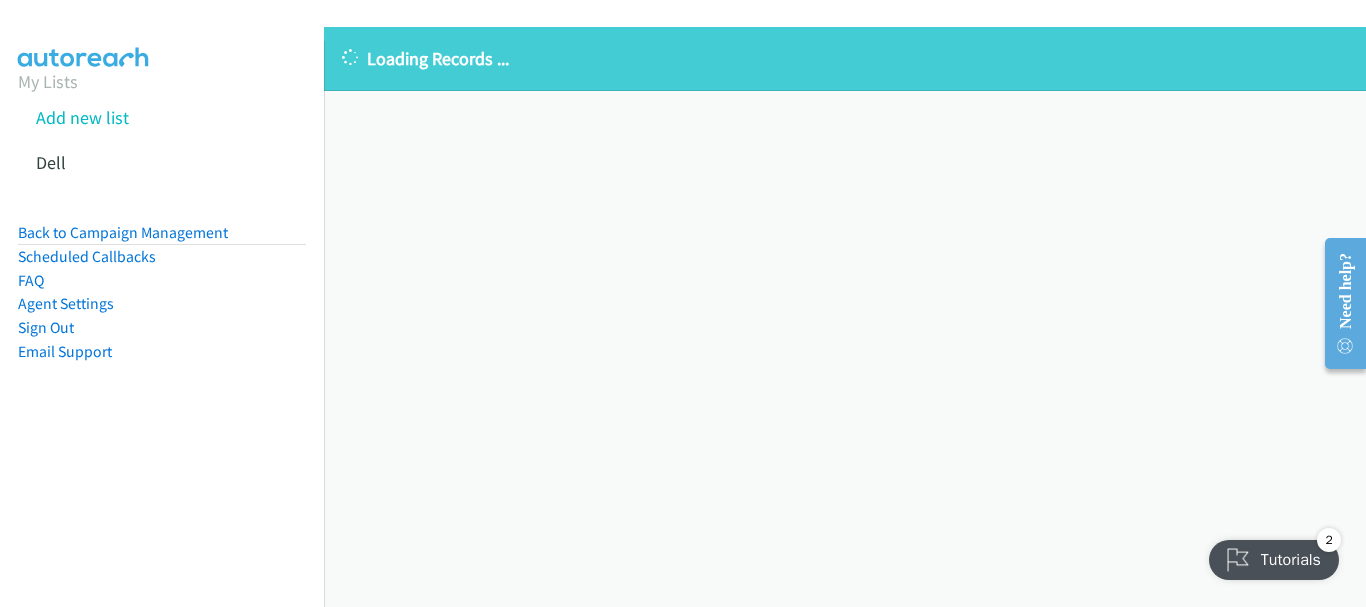 click on "Loading Records ...
Sorry, something went wrong please try again." at bounding box center (845, 317) 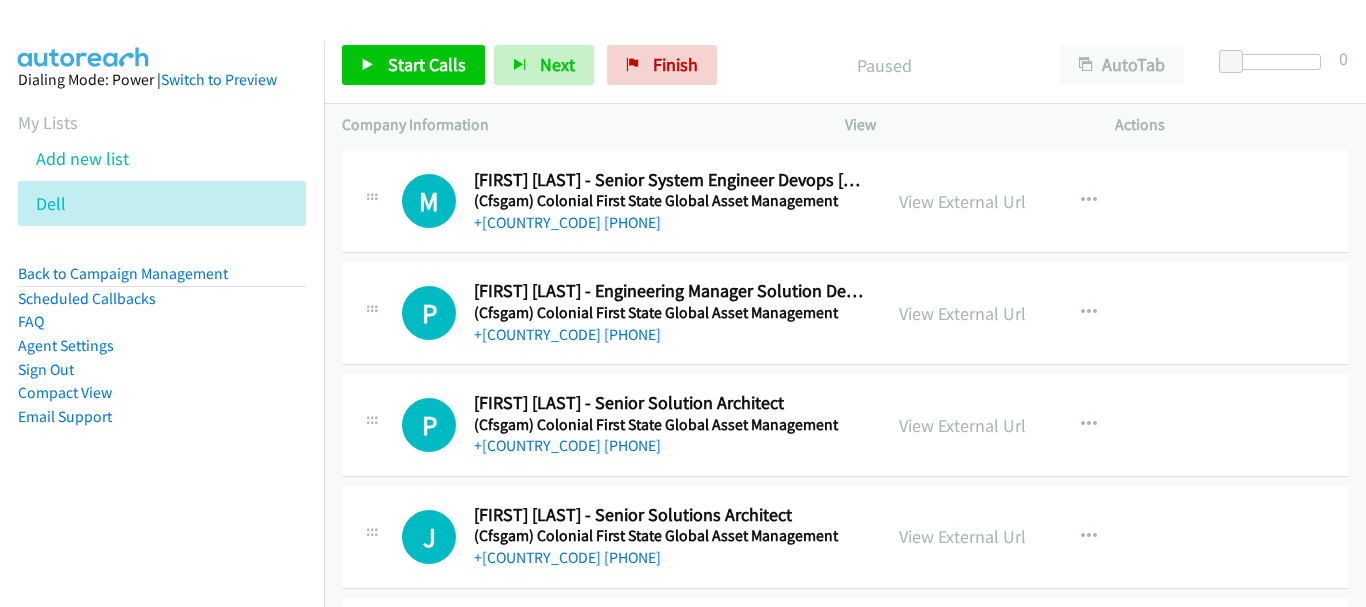 scroll, scrollTop: 0, scrollLeft: 0, axis: both 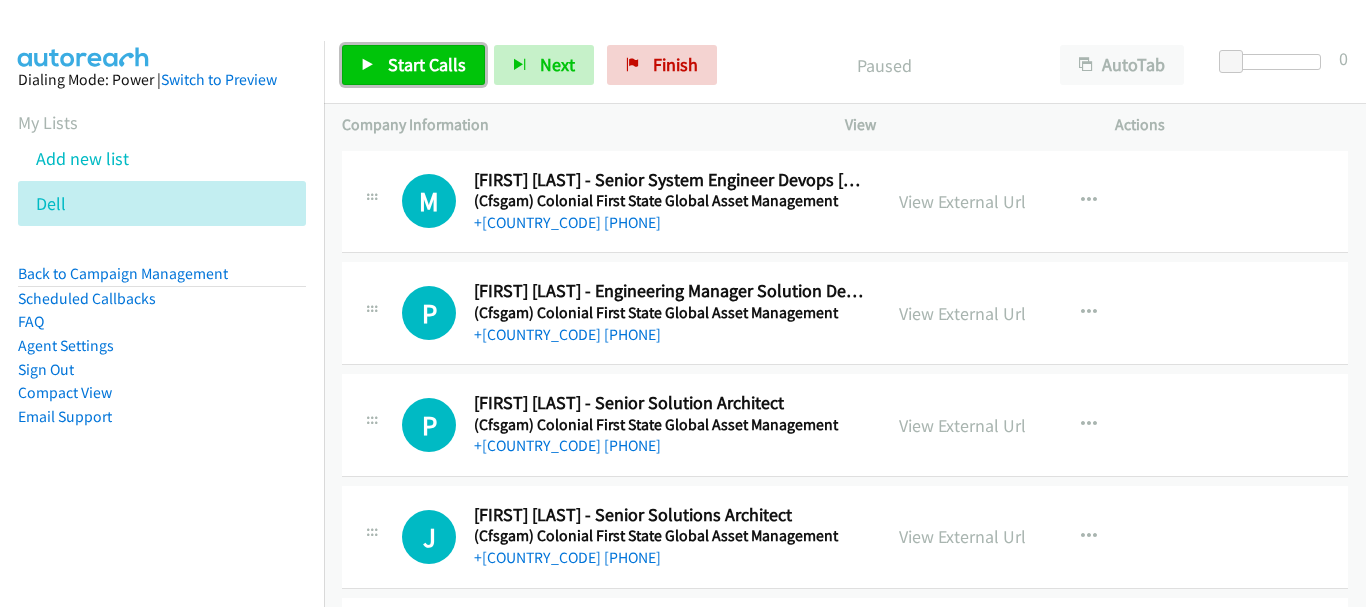 click on "Start Calls" at bounding box center (413, 65) 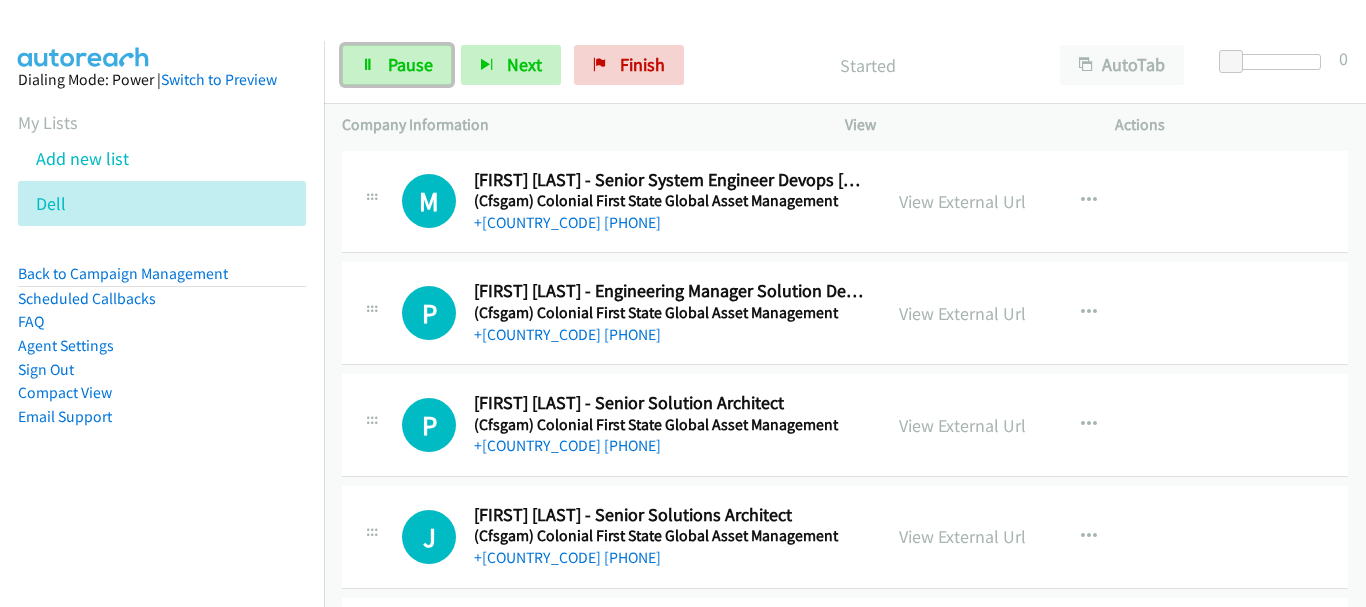 click on "Pause" at bounding box center (410, 64) 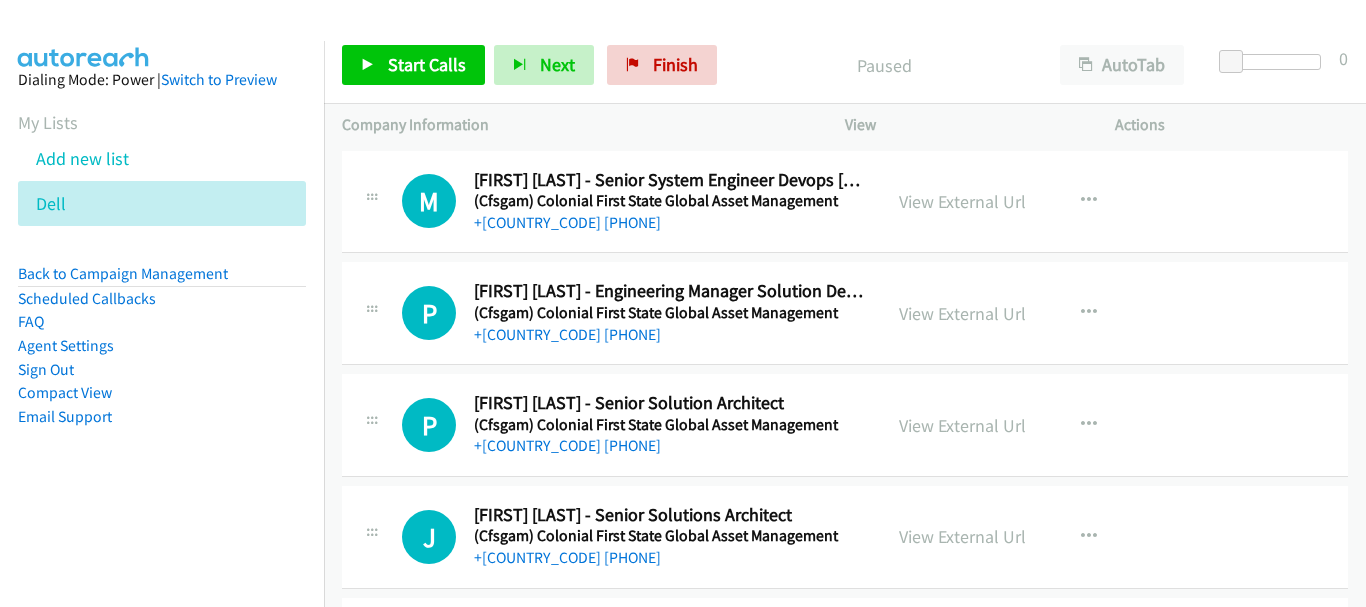 scroll, scrollTop: 0, scrollLeft: 0, axis: both 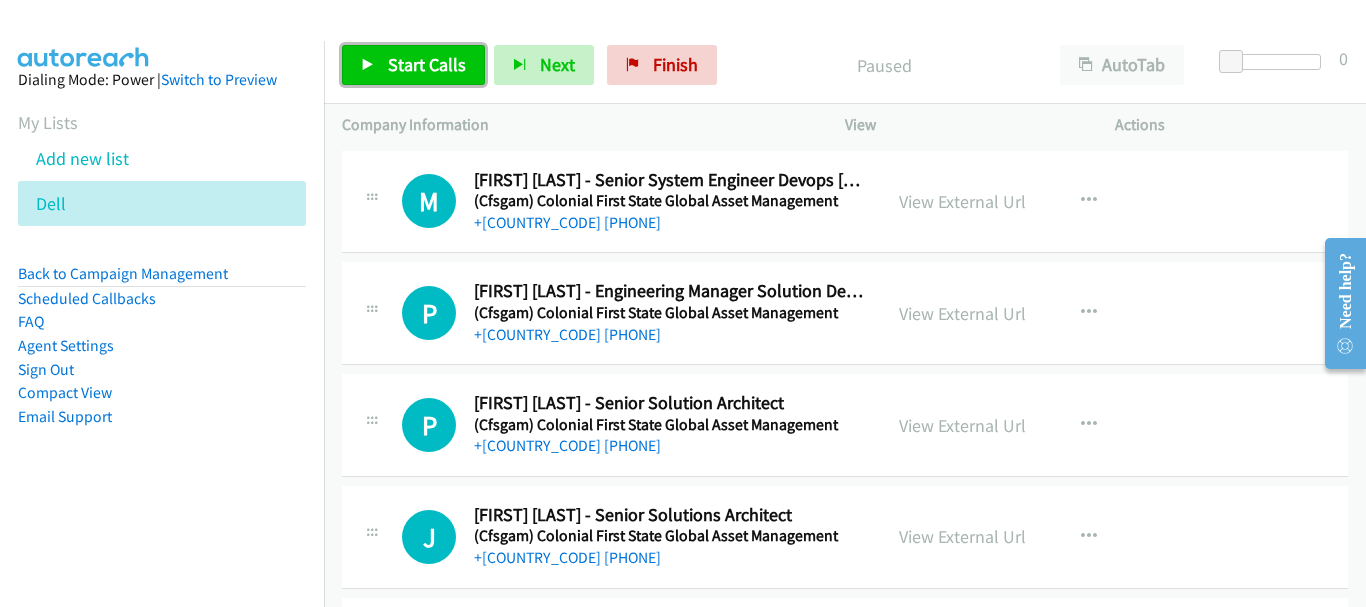 click on "Start Calls" at bounding box center (427, 64) 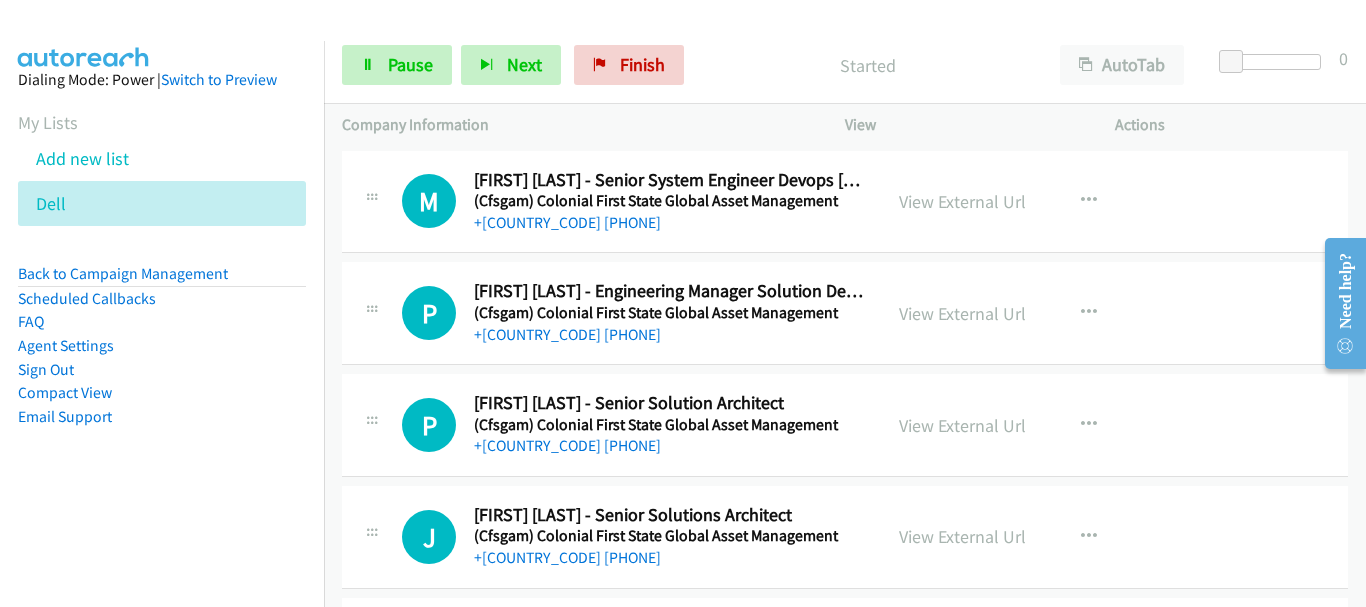 scroll, scrollTop: 100, scrollLeft: 0, axis: vertical 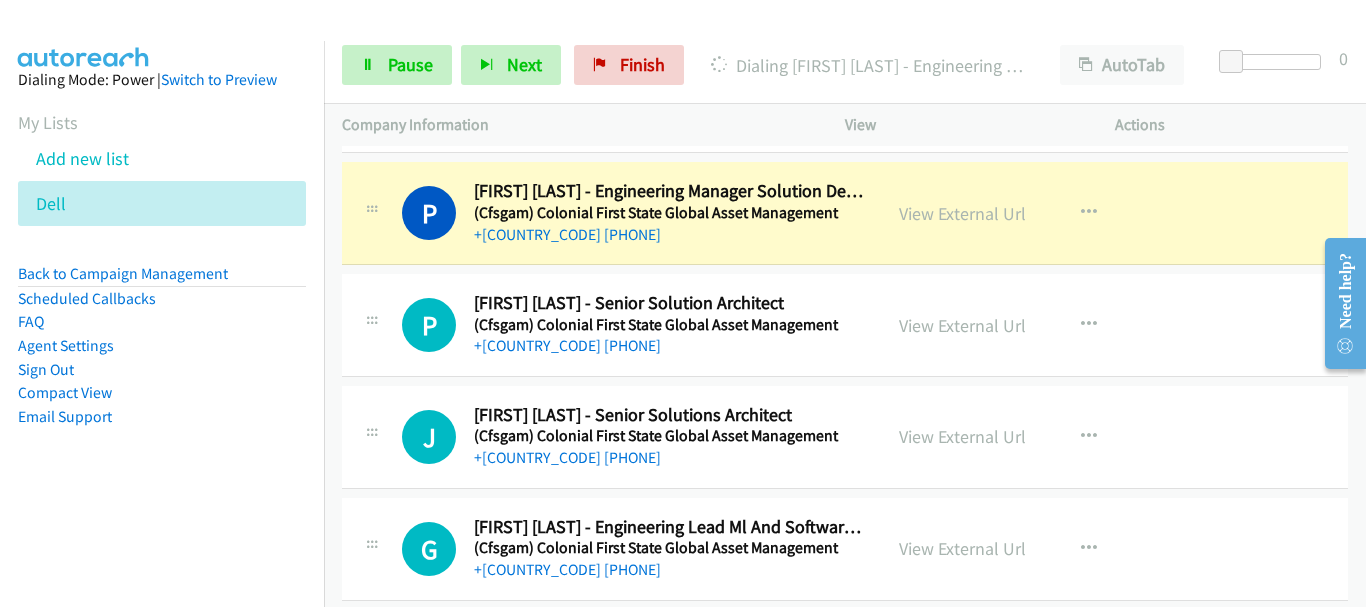 click on "+[COUNTRY_CODE] [PHONE]" at bounding box center [668, 346] 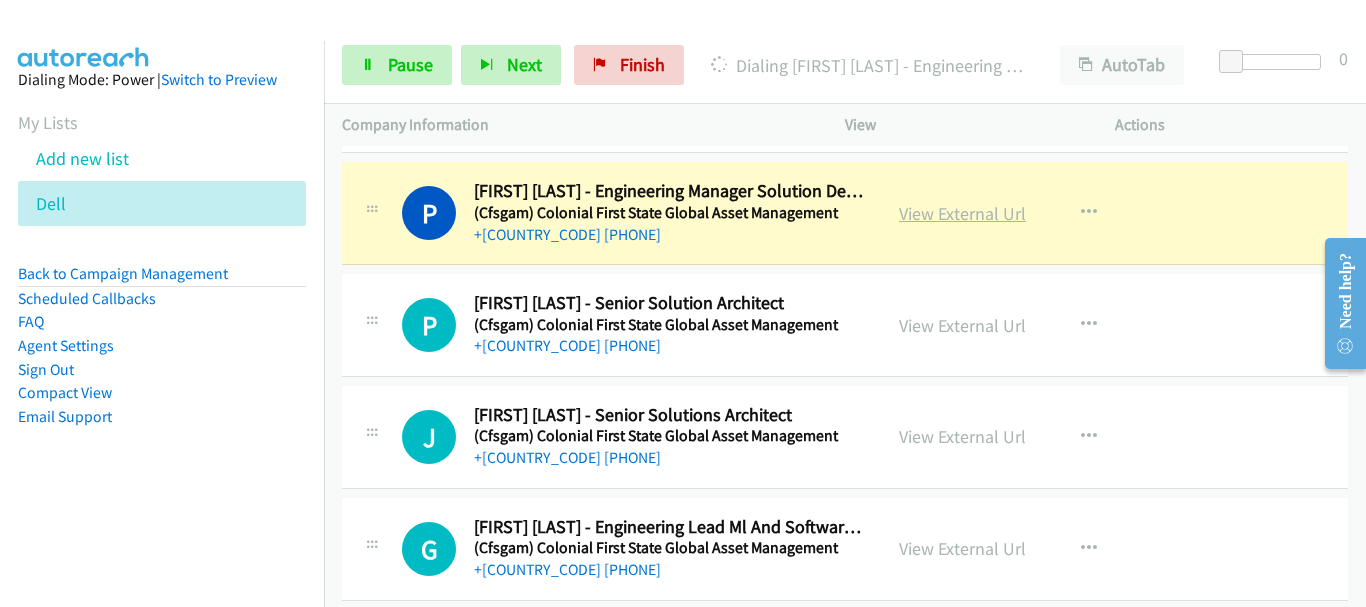 click on "View External Url" at bounding box center (962, 213) 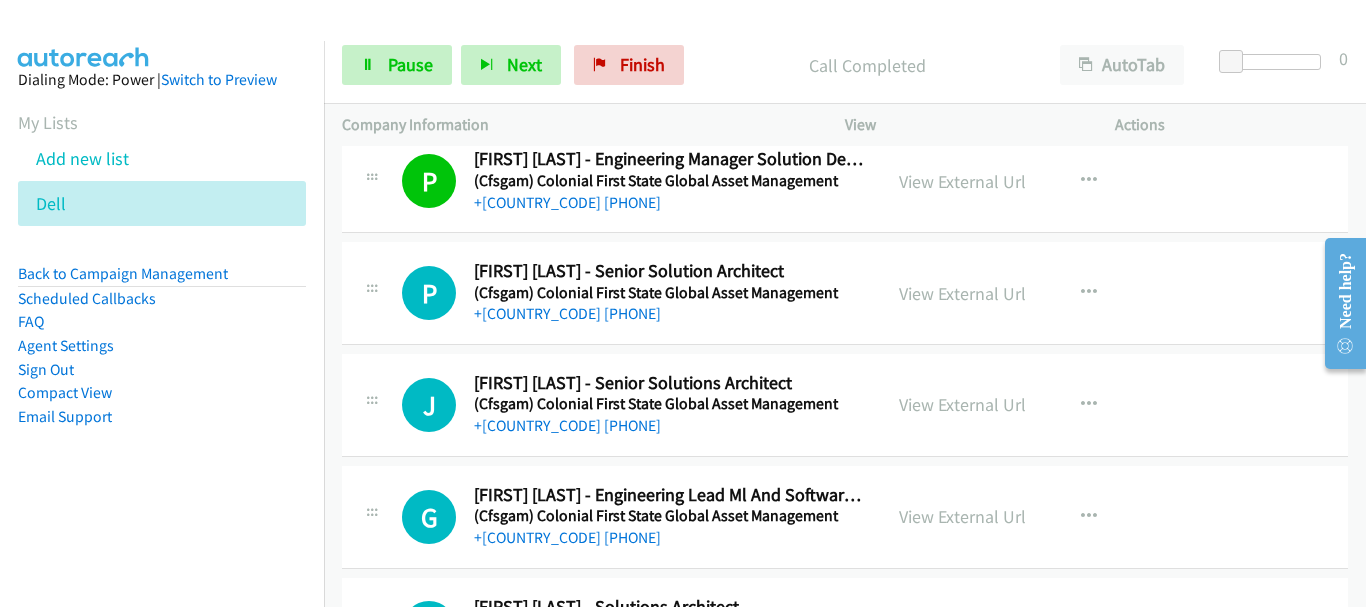 scroll, scrollTop: 100, scrollLeft: 0, axis: vertical 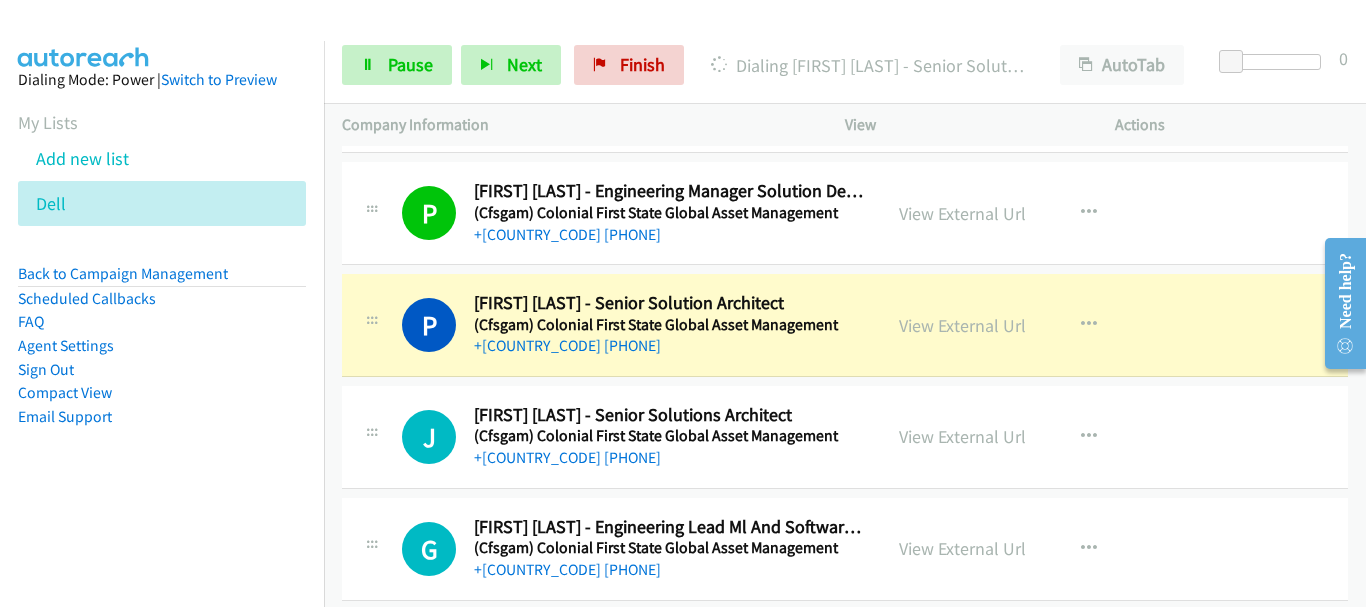 click on "(Cfsgam) Colonial First State Global Asset Management" at bounding box center (668, 436) 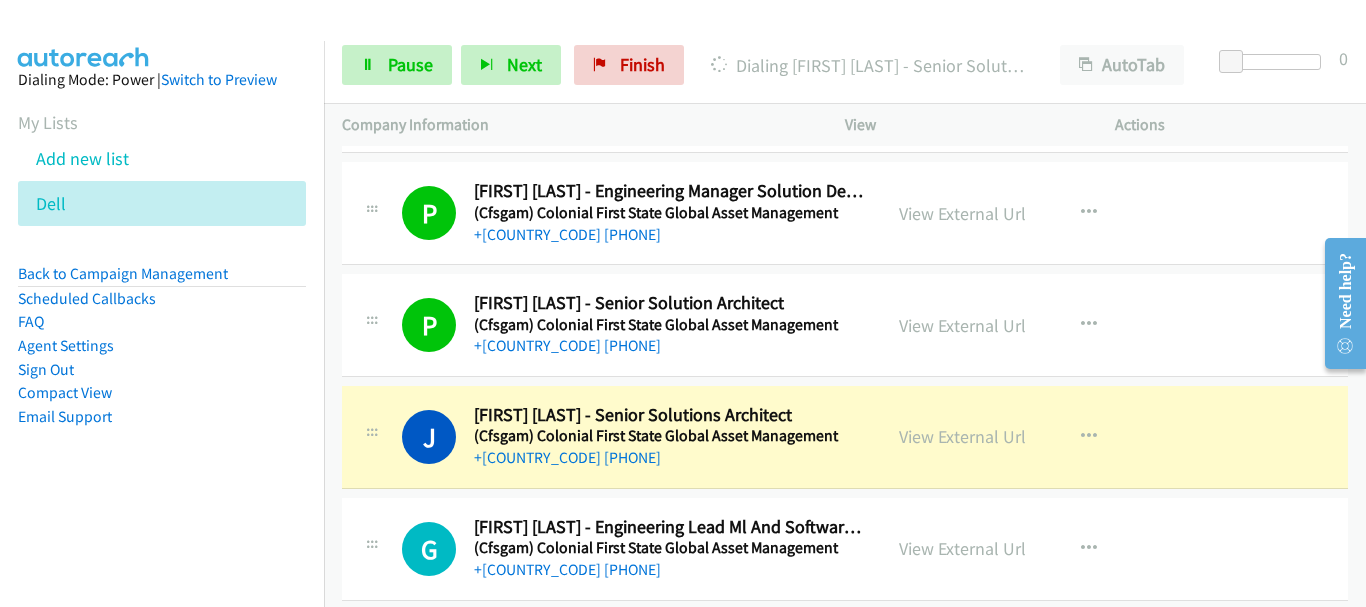 click on "+[COUNTRY_CODE] [PHONE]" at bounding box center (668, 458) 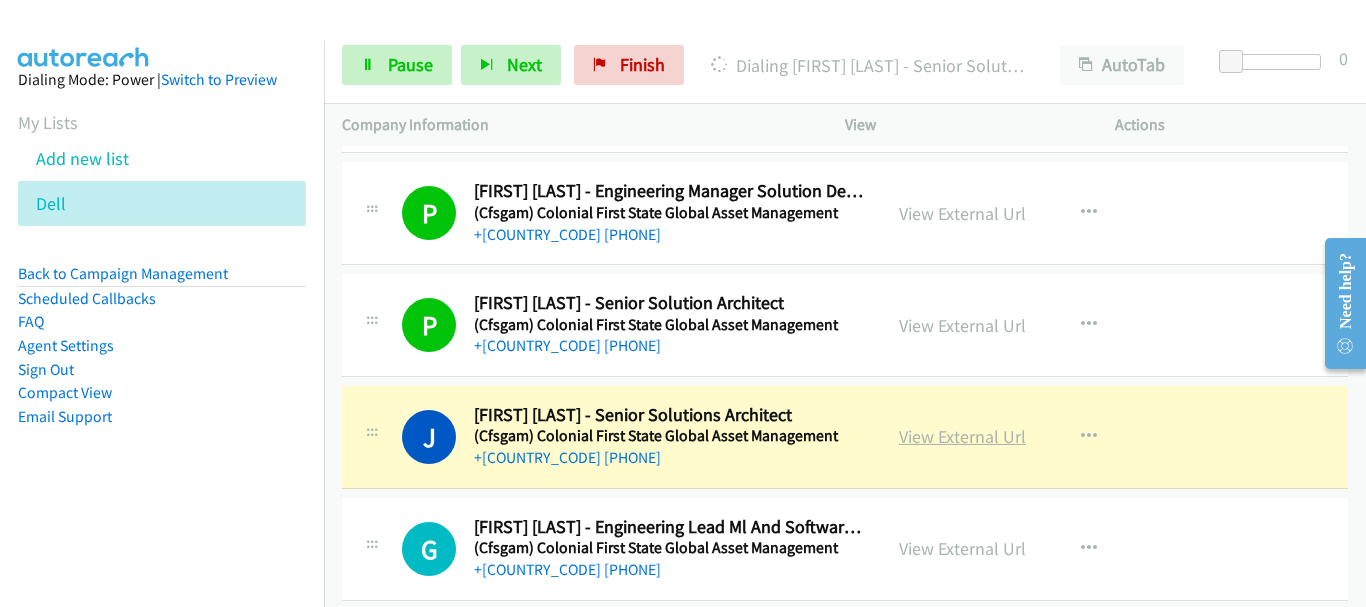 click on "View External Url" at bounding box center (962, 436) 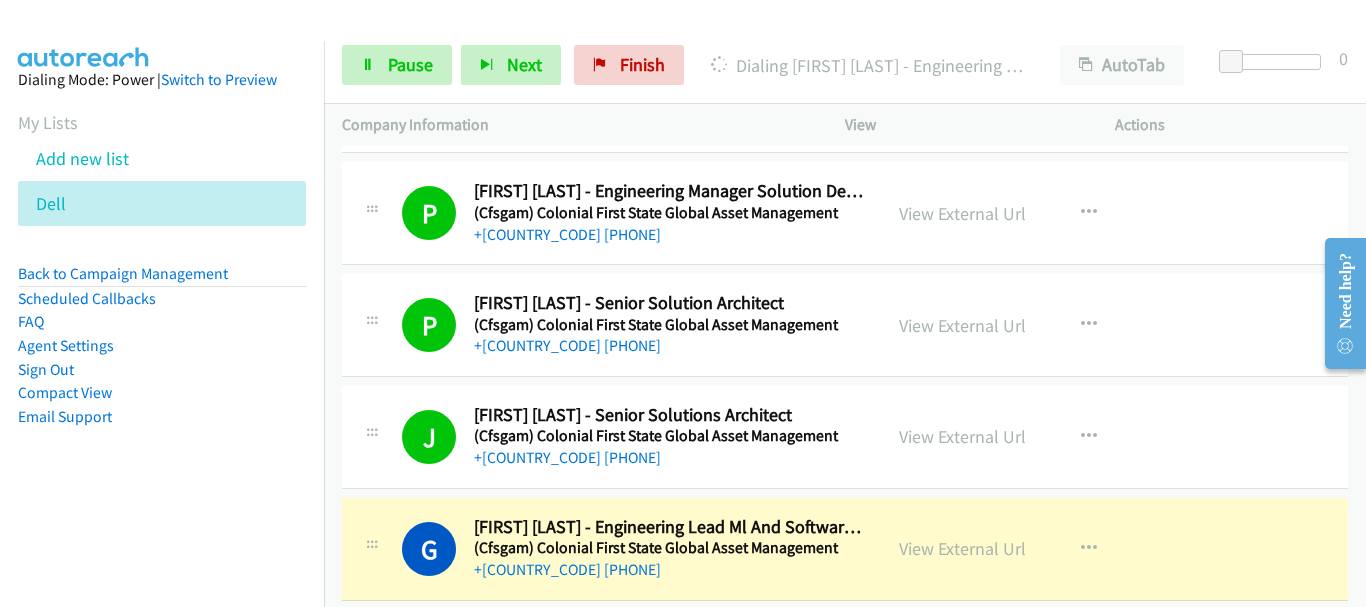 scroll, scrollTop: 200, scrollLeft: 0, axis: vertical 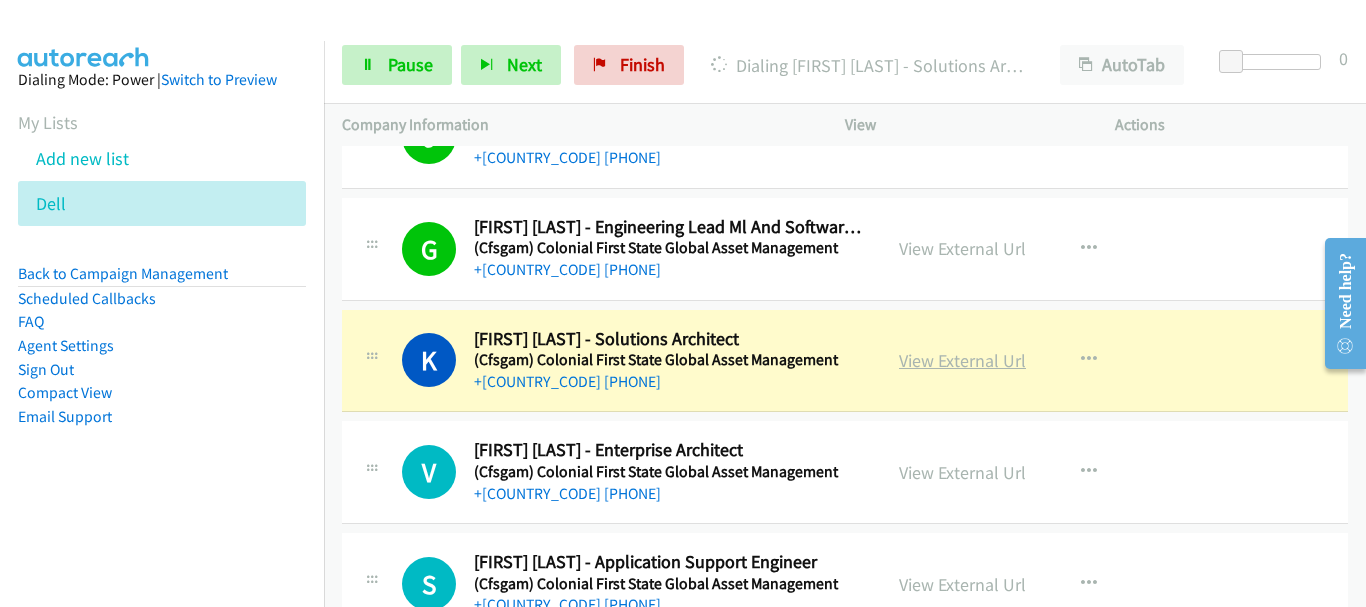click on "View External Url" at bounding box center [962, 360] 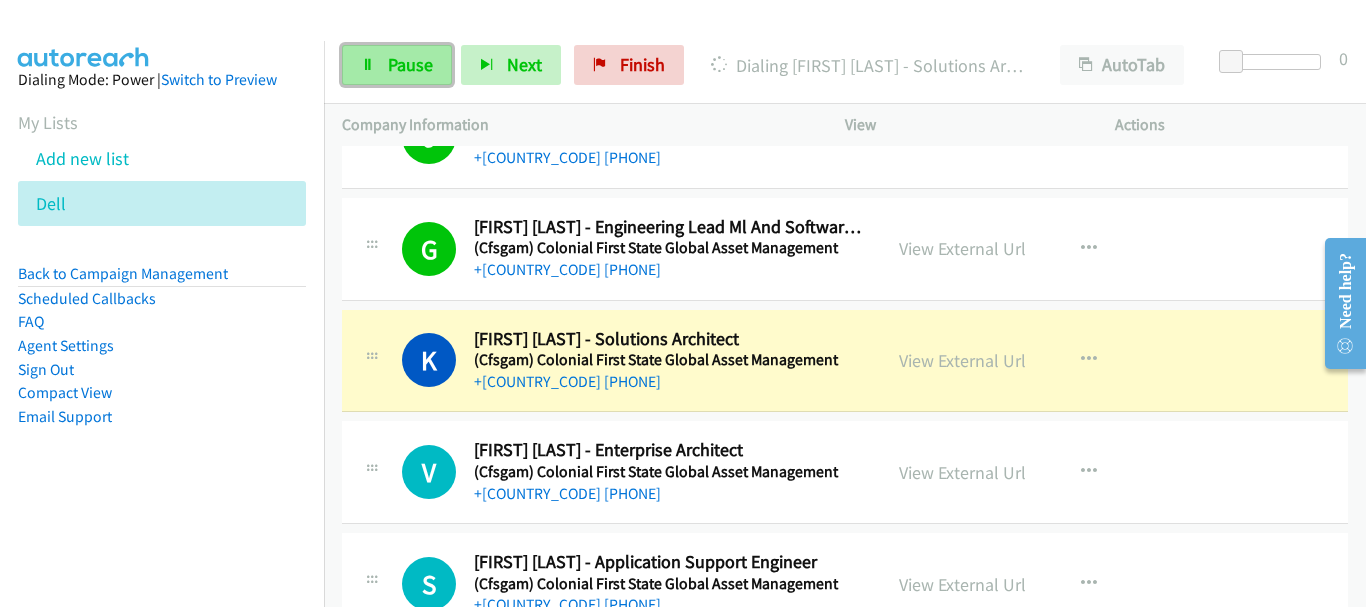 click on "Pause" at bounding box center [410, 64] 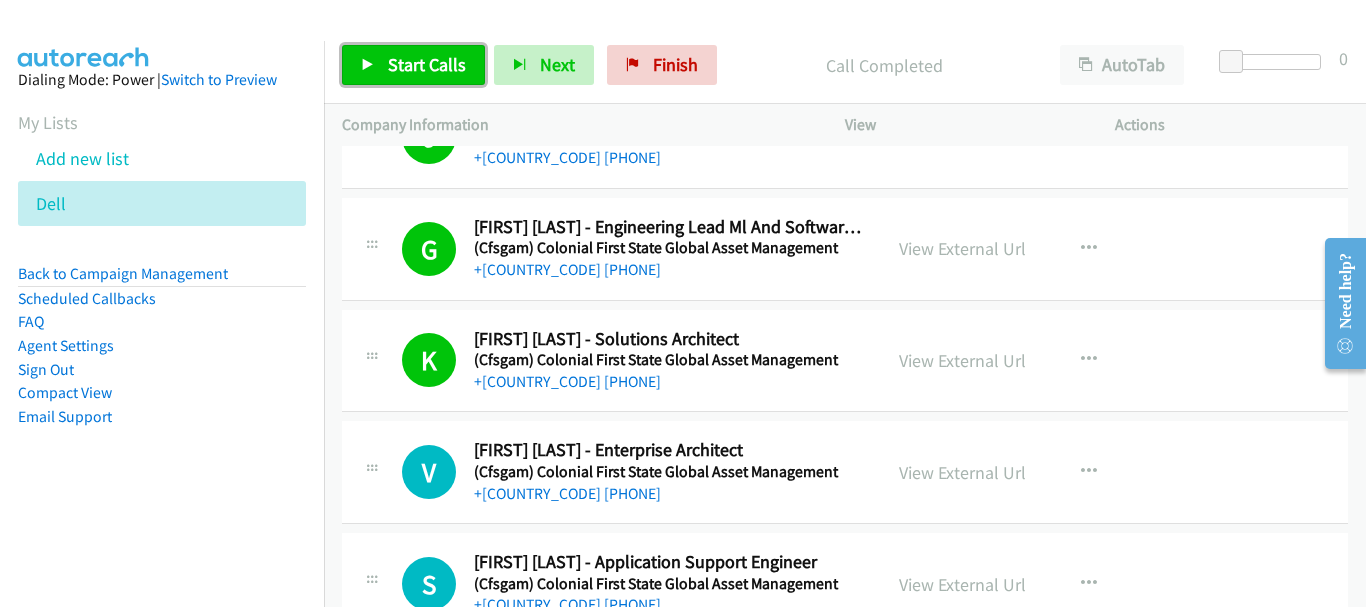 click on "Start Calls" at bounding box center (427, 64) 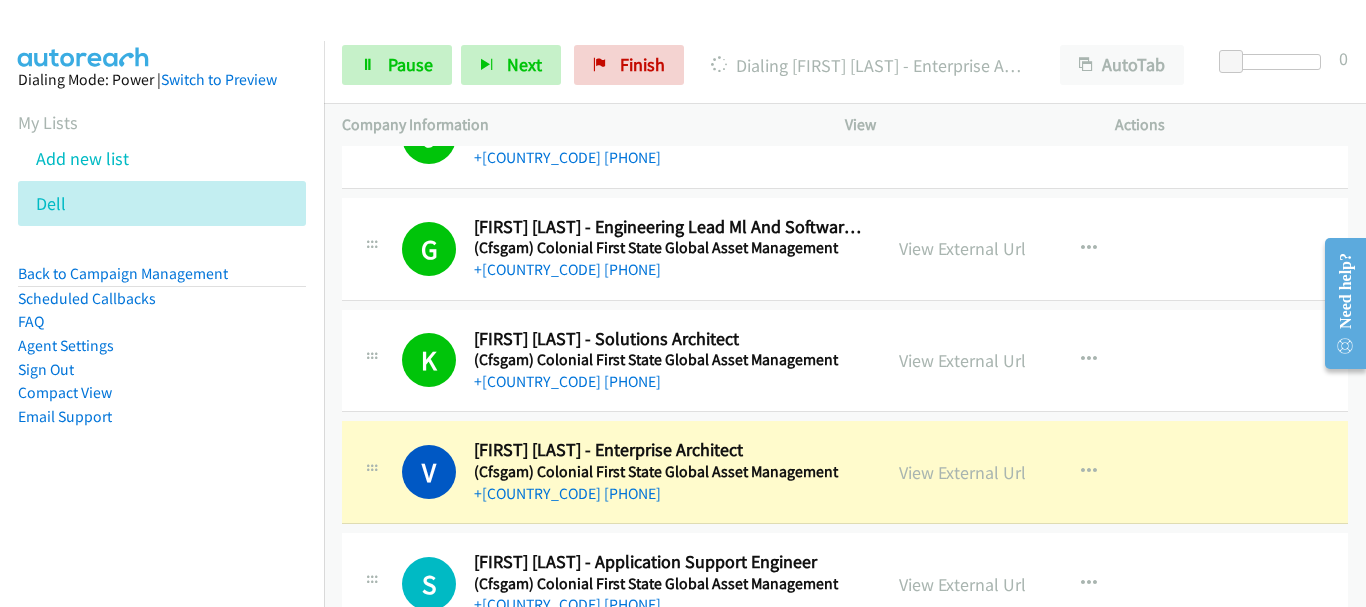 click on "(Cfsgam) Colonial First State Global Asset Management" at bounding box center [668, 472] 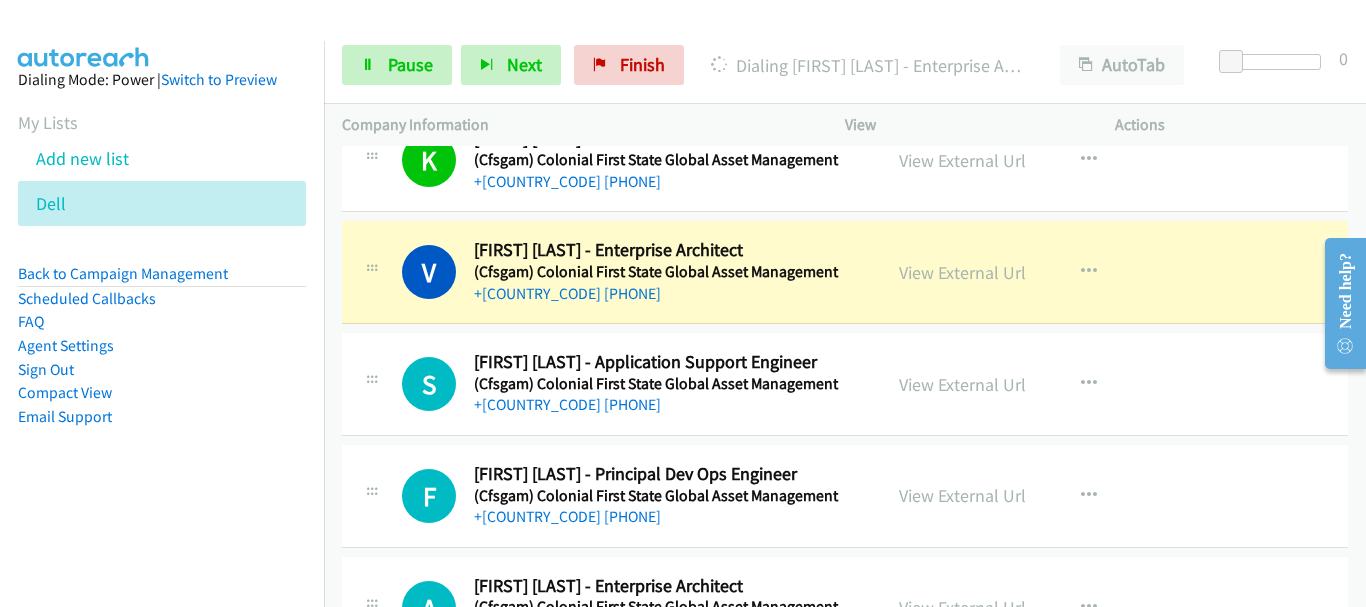 click on "V
Callback Scheduled
Vijay Ponnuru - Enterprise Architect
(Cfsgam) Colonial First State Global Asset Management
Australia/Sydney
+61 423 670 990
View External Url
View External Url
Schedule/Manage Callback
Start Calls Here
Remove from list
Add to do not call list
Reset Call Status" at bounding box center [845, 272] 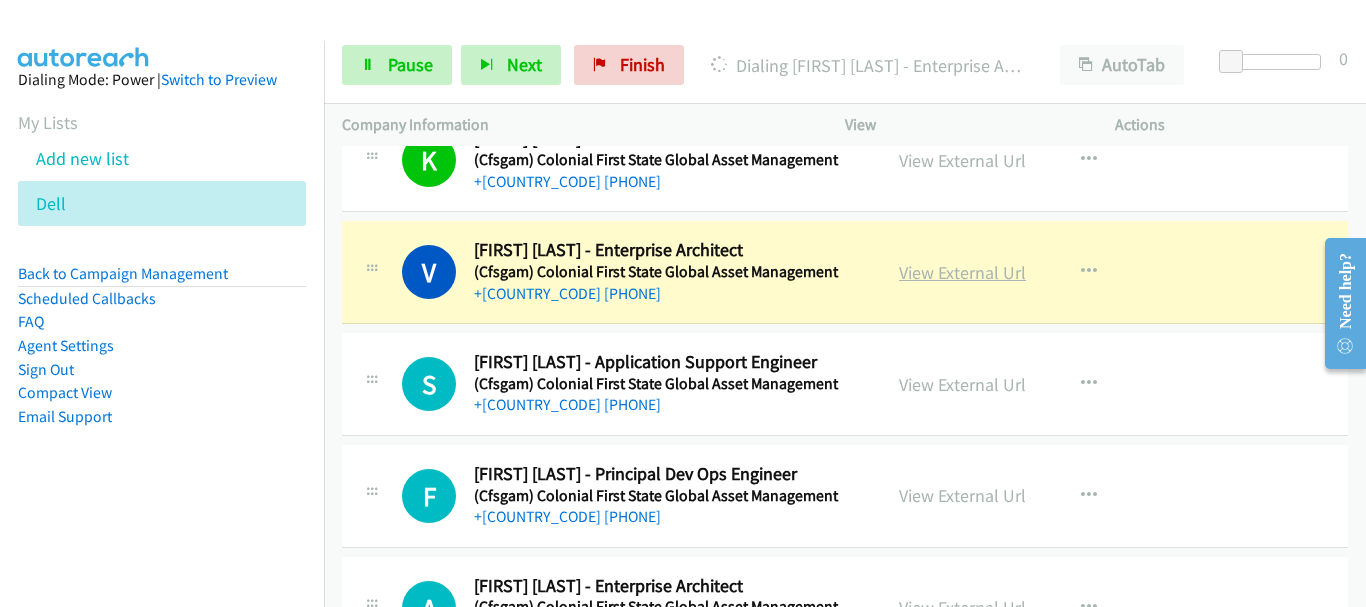 click on "View External Url" at bounding box center (962, 272) 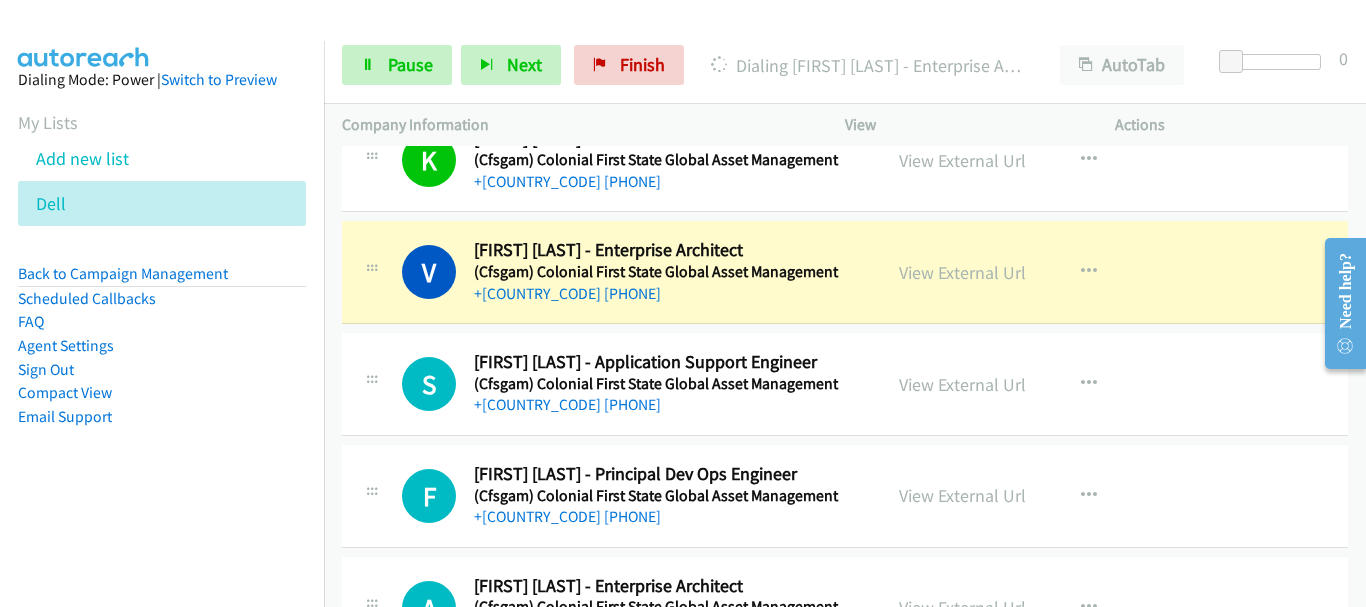 click on "Start Calls
Pause
Next
Finish
Dialing Vijay Ponnuru - Enterprise Architect
AutoTab
AutoTab
0" at bounding box center [845, 65] 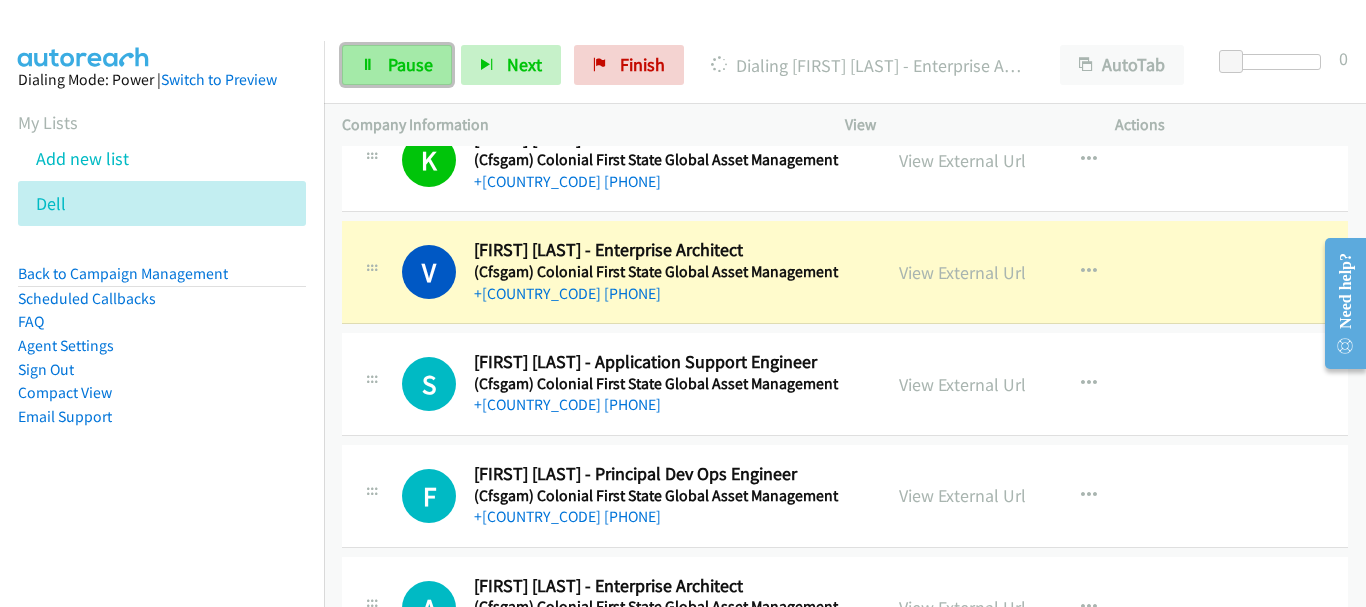 click on "Pause" at bounding box center [410, 64] 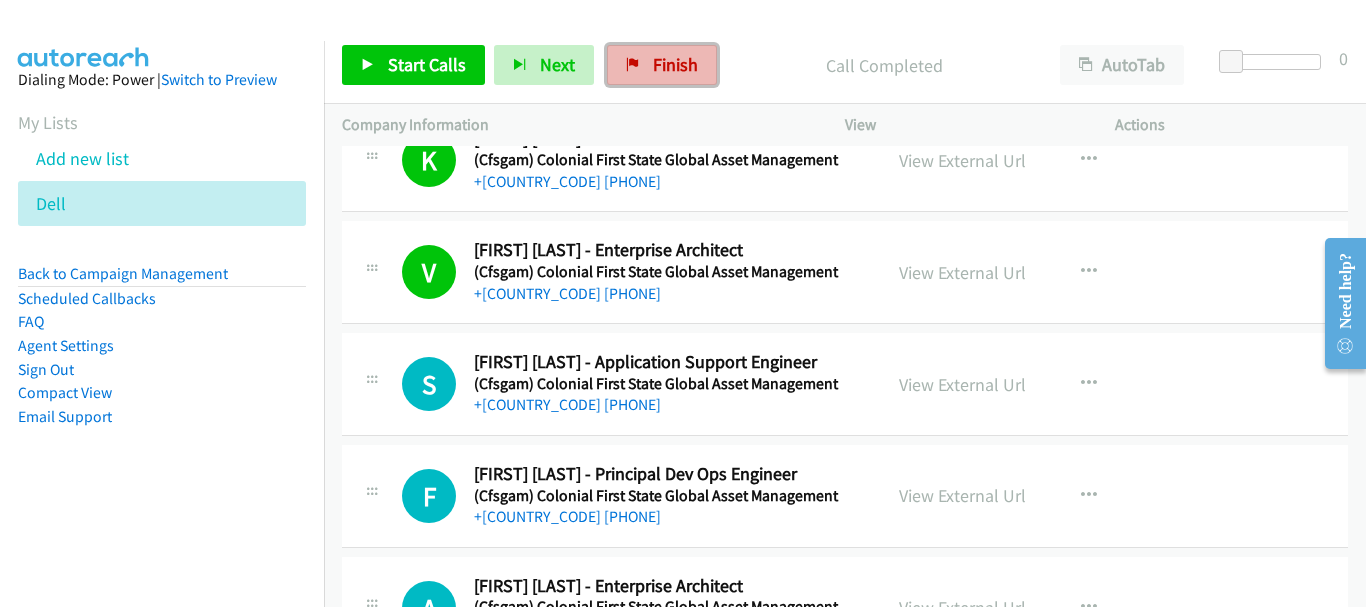 click on "Finish" at bounding box center (662, 65) 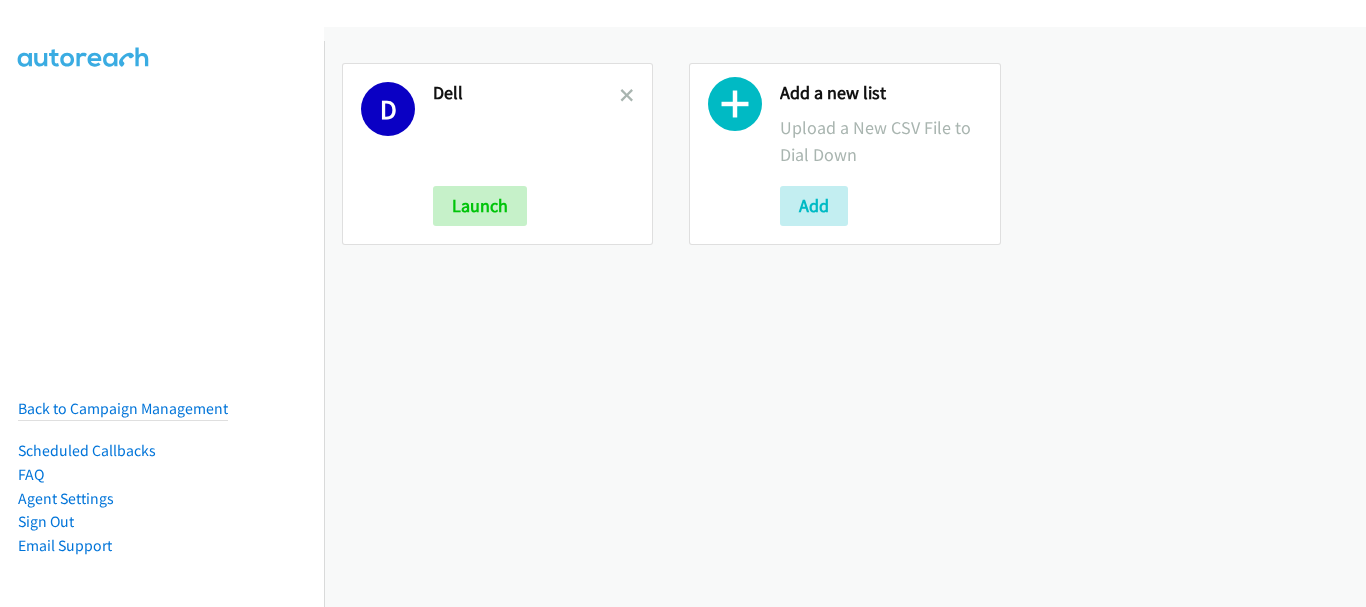 scroll, scrollTop: 0, scrollLeft: 0, axis: both 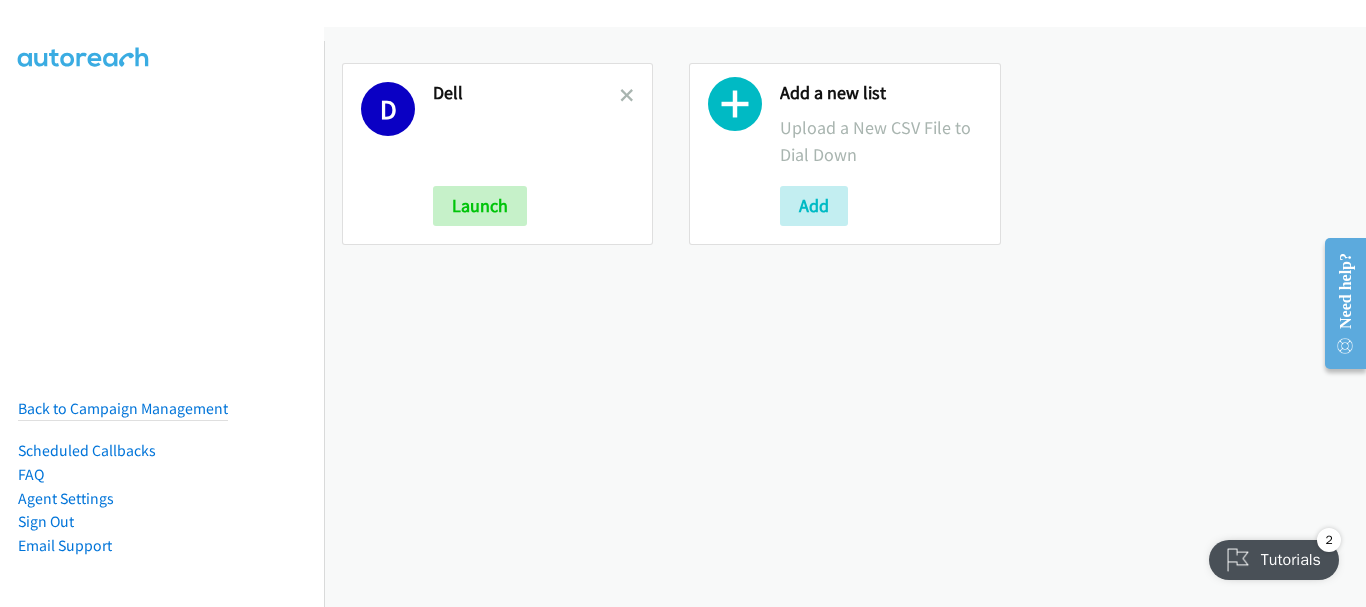 click on "D
Dell
Launch
Add a new list
Upload a New CSV File to Dial Down
Add" at bounding box center (845, 317) 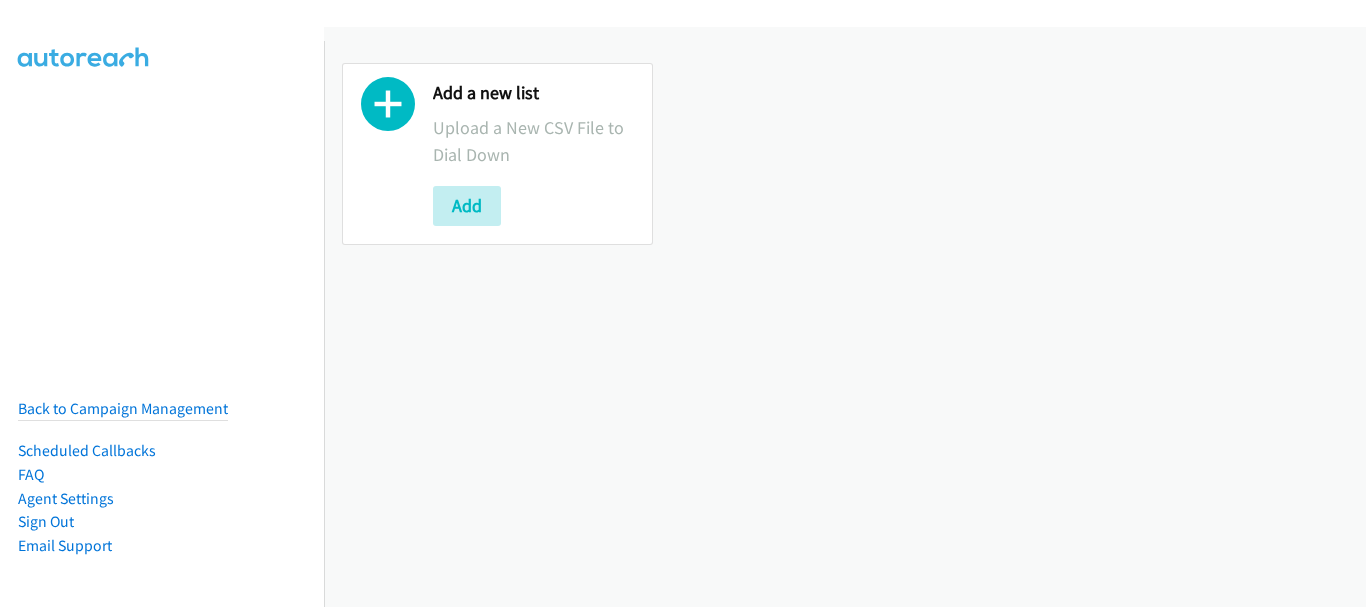 scroll, scrollTop: 0, scrollLeft: 0, axis: both 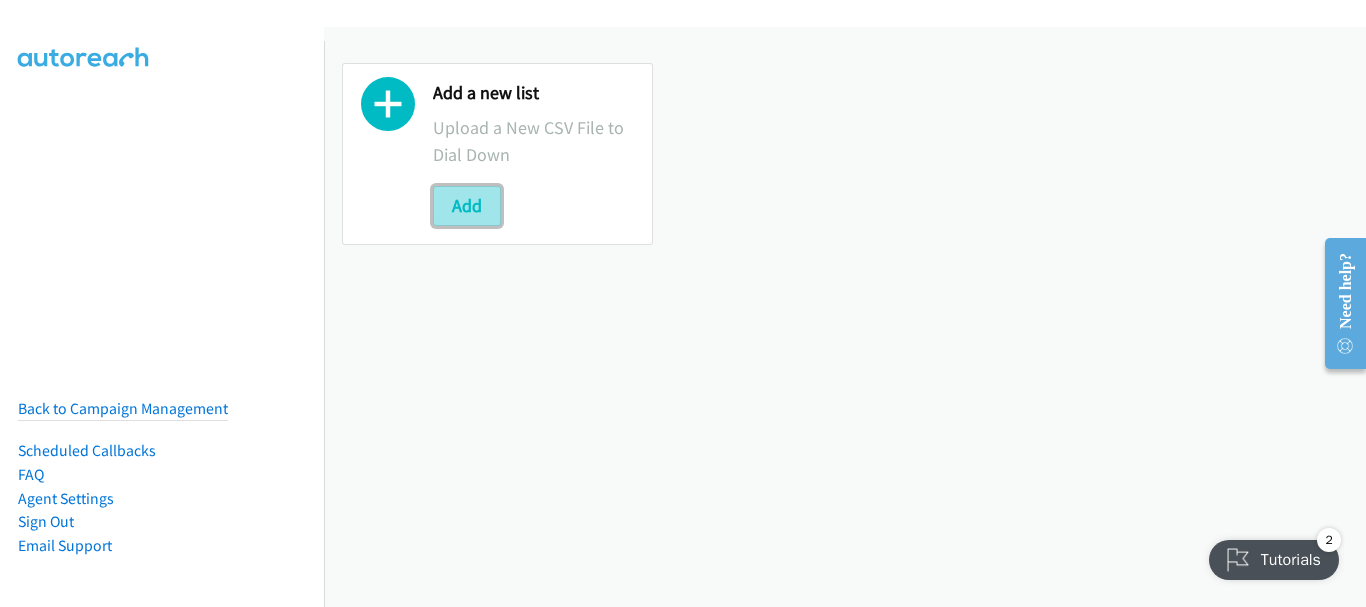 click on "Add" at bounding box center (467, 206) 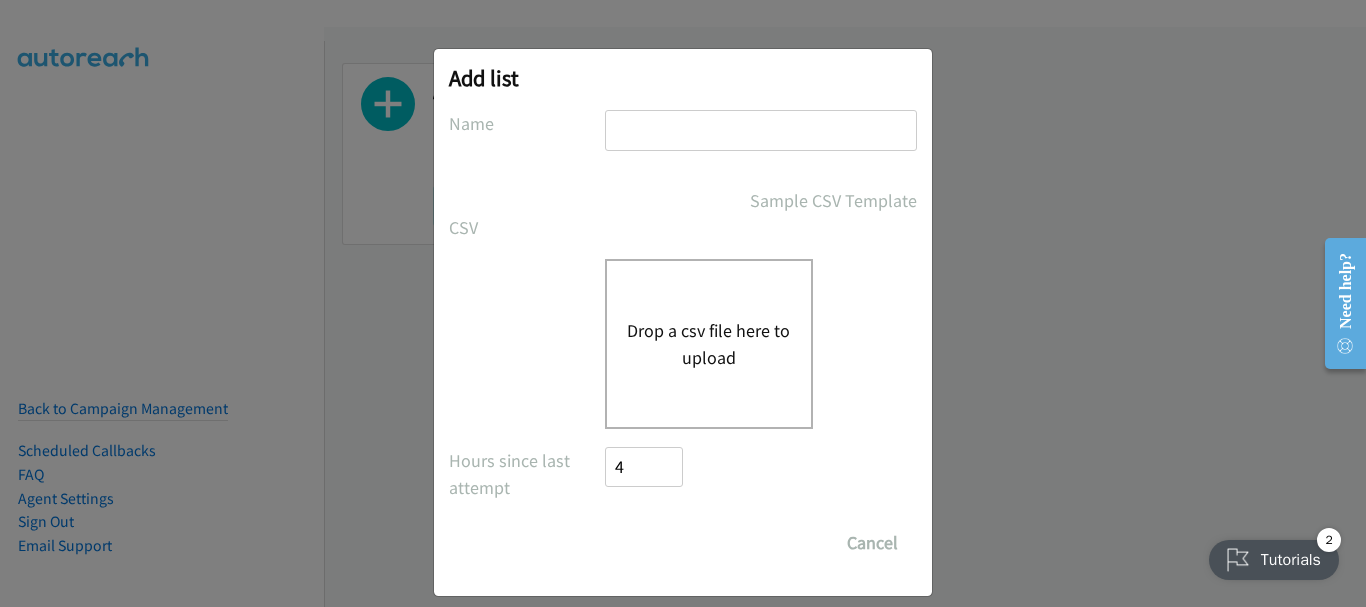 click on "Add list
No phone fields were returned for that Report or List View
Please upload a csv or excel file and try again
This Report doesn't contain an Id field. Please add an Id field to the Report and try again
This Report or List View is no longer available and/or you no longer have permissions to access this list. Please try again with a different list.
The selected report isn't one of the account owner's enabled salesforce objects
There was an error processing the uploading spreadsheet, please try again
Name
Sample CSV Template
CSV
Existing List
Add to List
New List
Drop a csv file here to upload
All Phones
New csv
Append to csv
Uploaded file
Hours since last attempt
4
Show Call Attempts from Other Reps
Save List
Cancel" at bounding box center [683, 322] 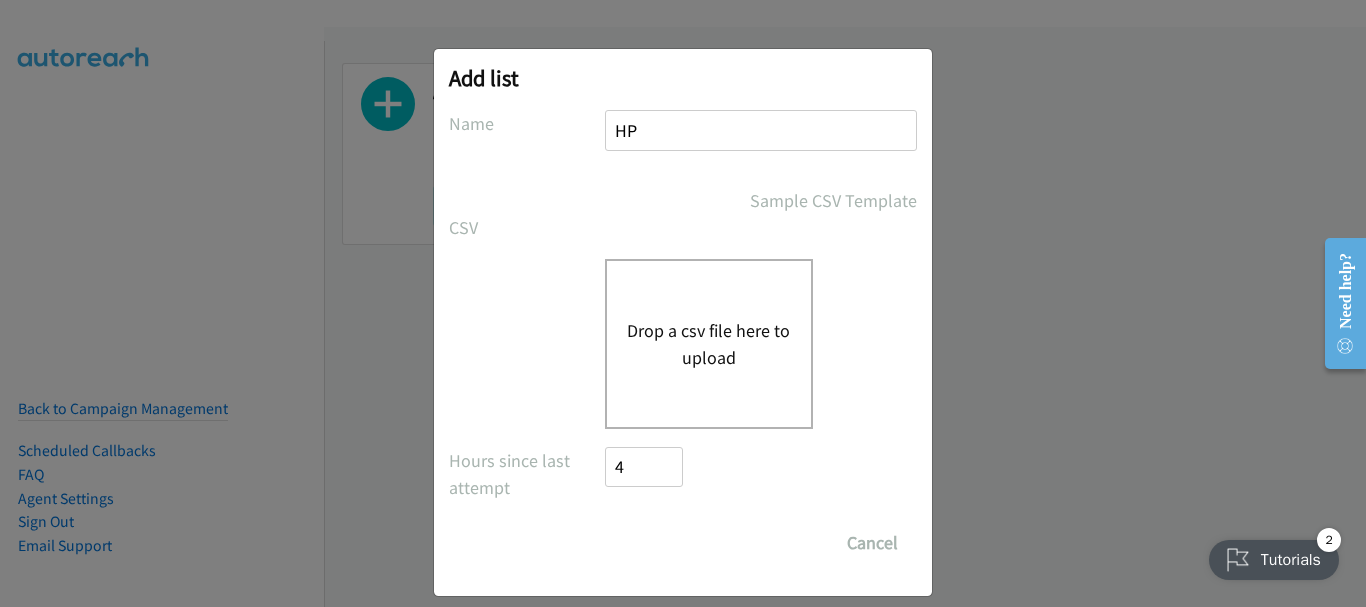 drag, startPoint x: 723, startPoint y: 149, endPoint x: 721, endPoint y: 133, distance: 16.124516 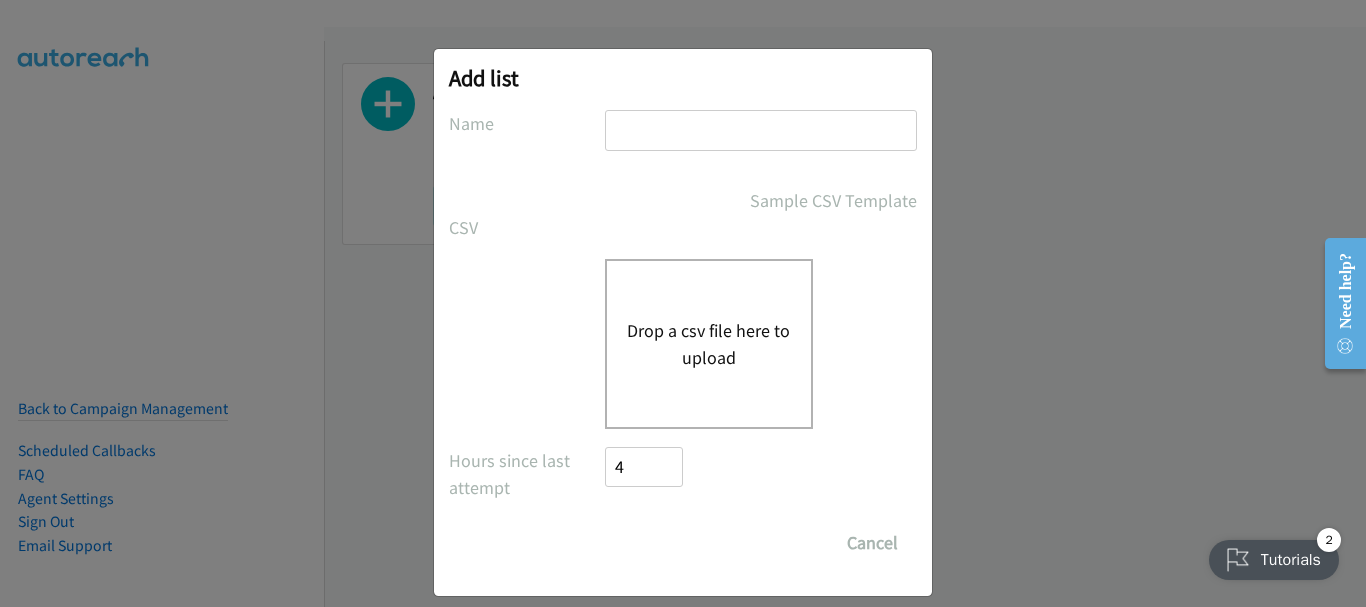 click at bounding box center [761, 130] 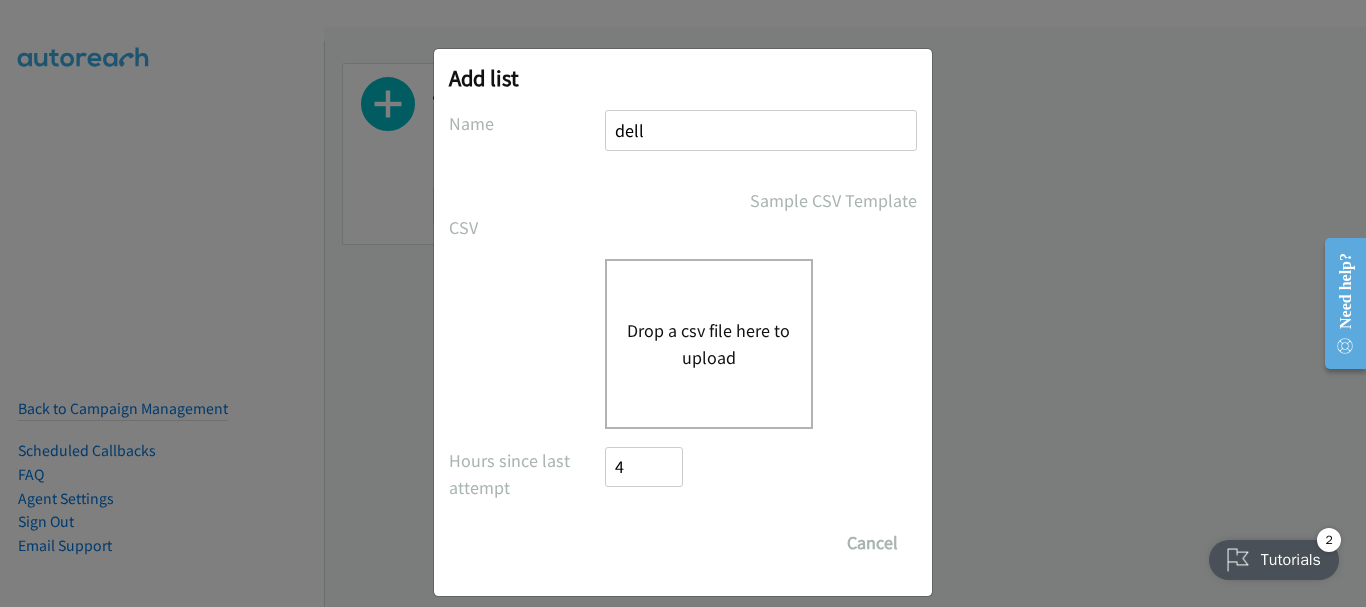 drag, startPoint x: 1298, startPoint y: 422, endPoint x: 1207, endPoint y: 411, distance: 91.66242 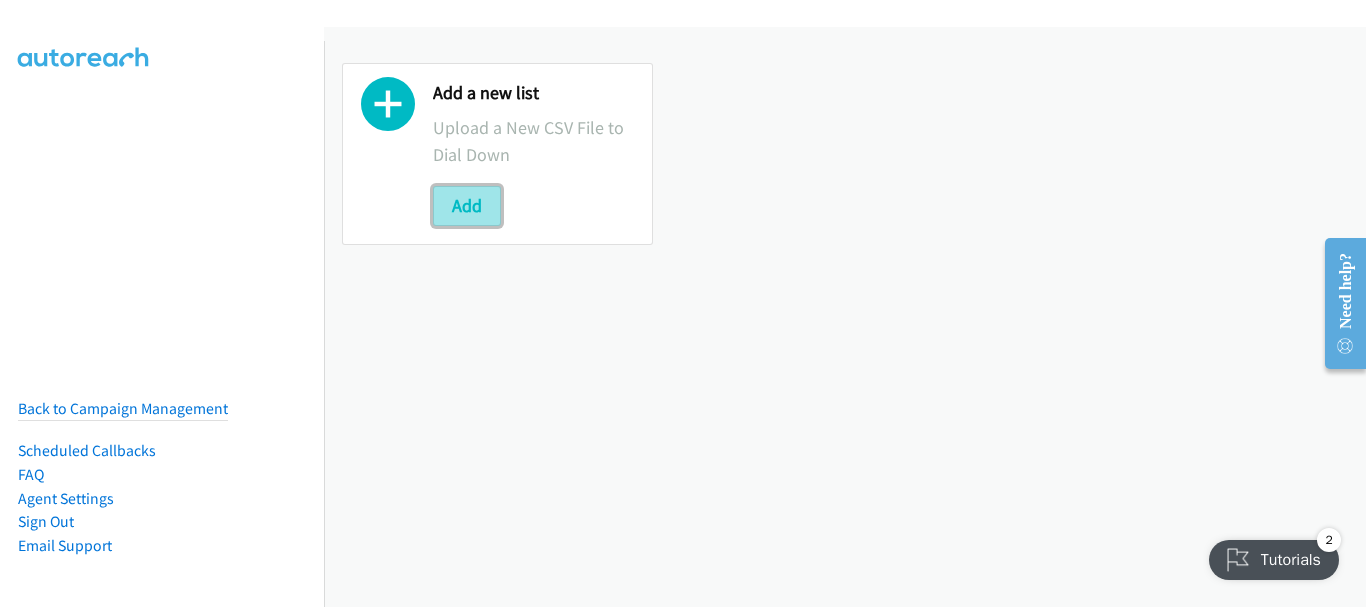 click on "Add" at bounding box center [467, 206] 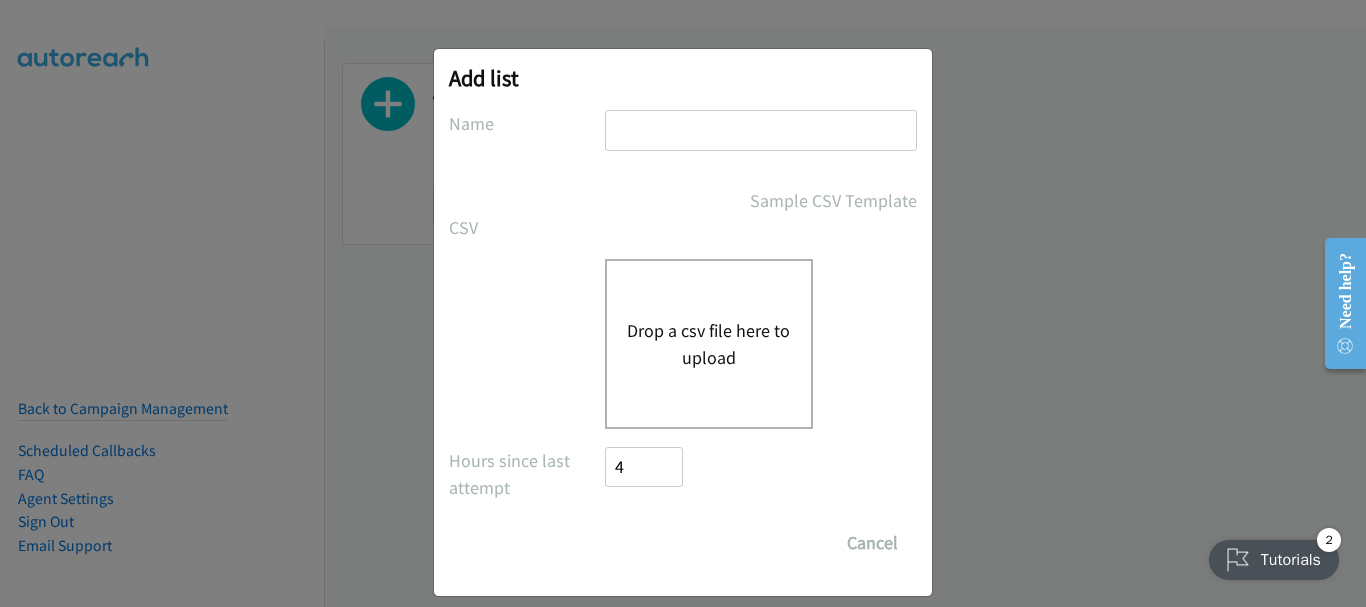click at bounding box center [761, 130] 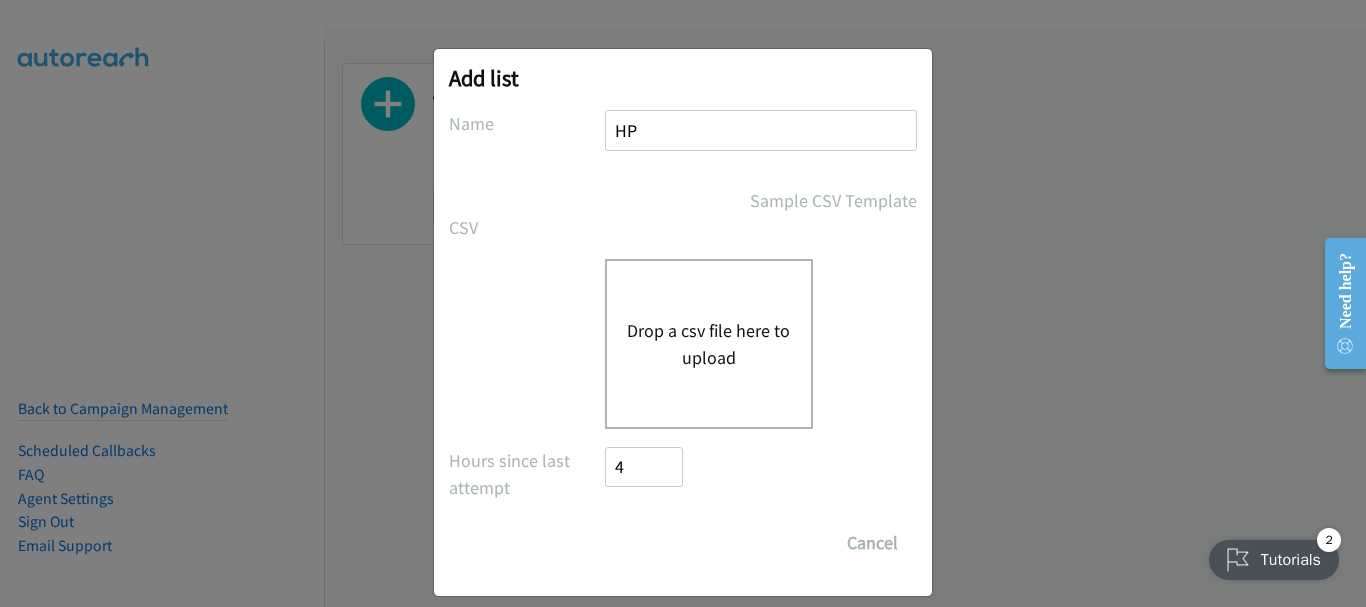 click on "HP" at bounding box center (761, 130) 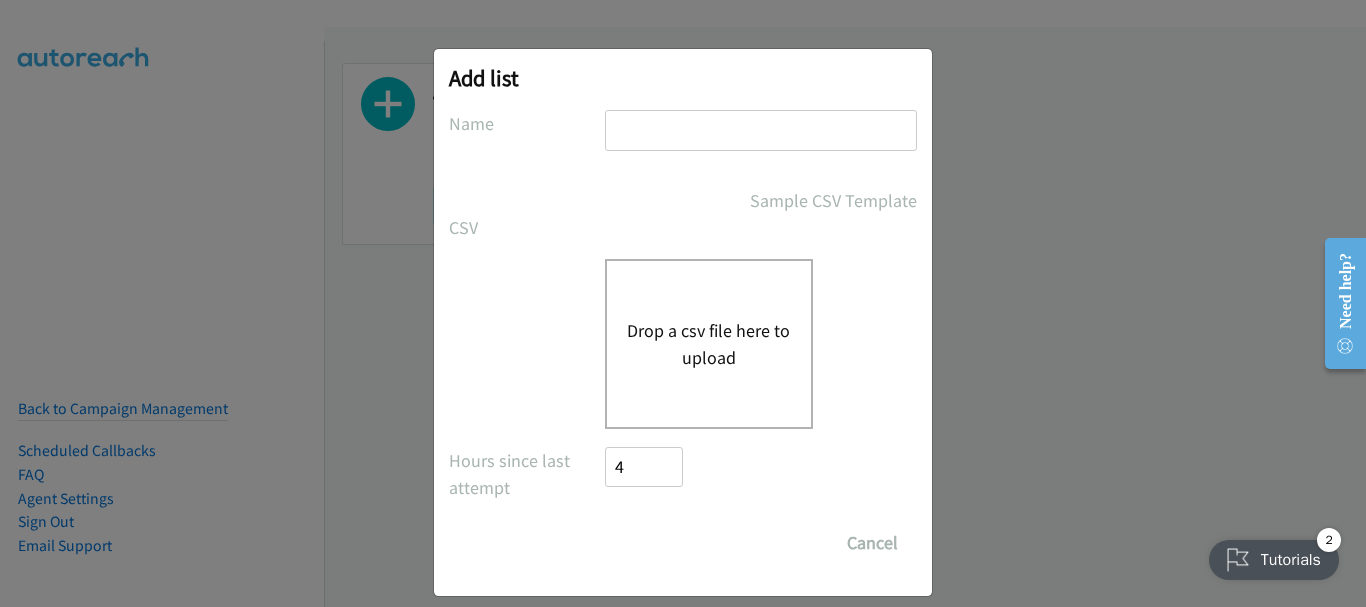 type 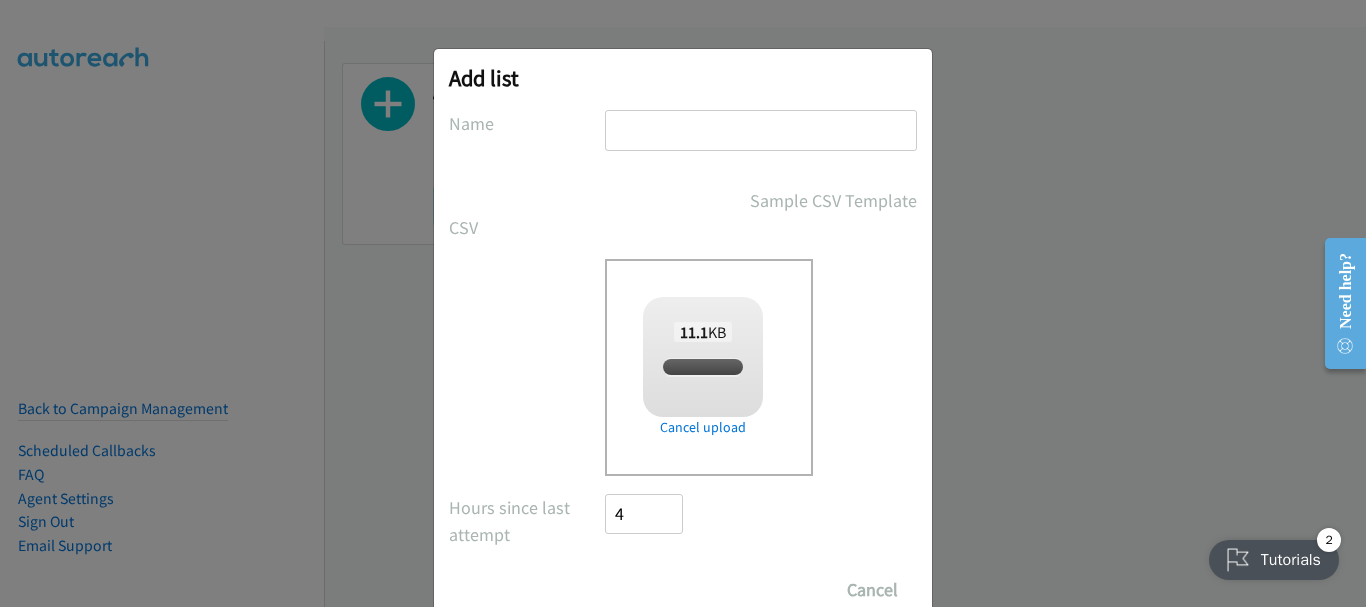 checkbox on "true" 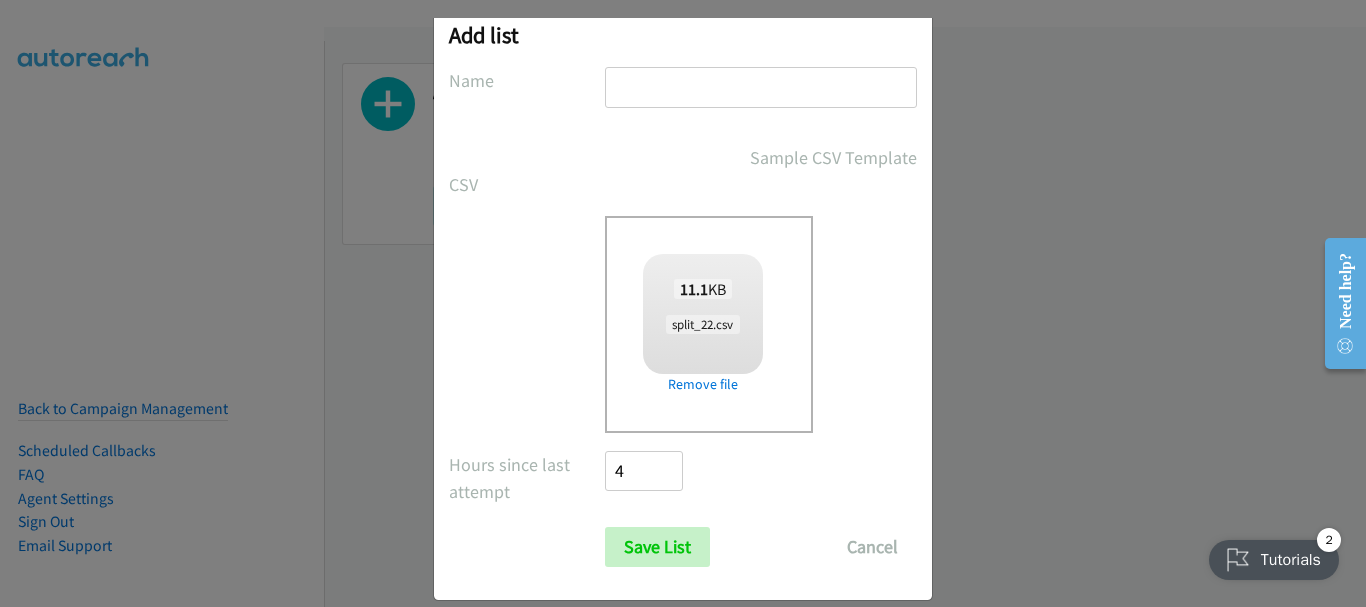 scroll, scrollTop: 67, scrollLeft: 0, axis: vertical 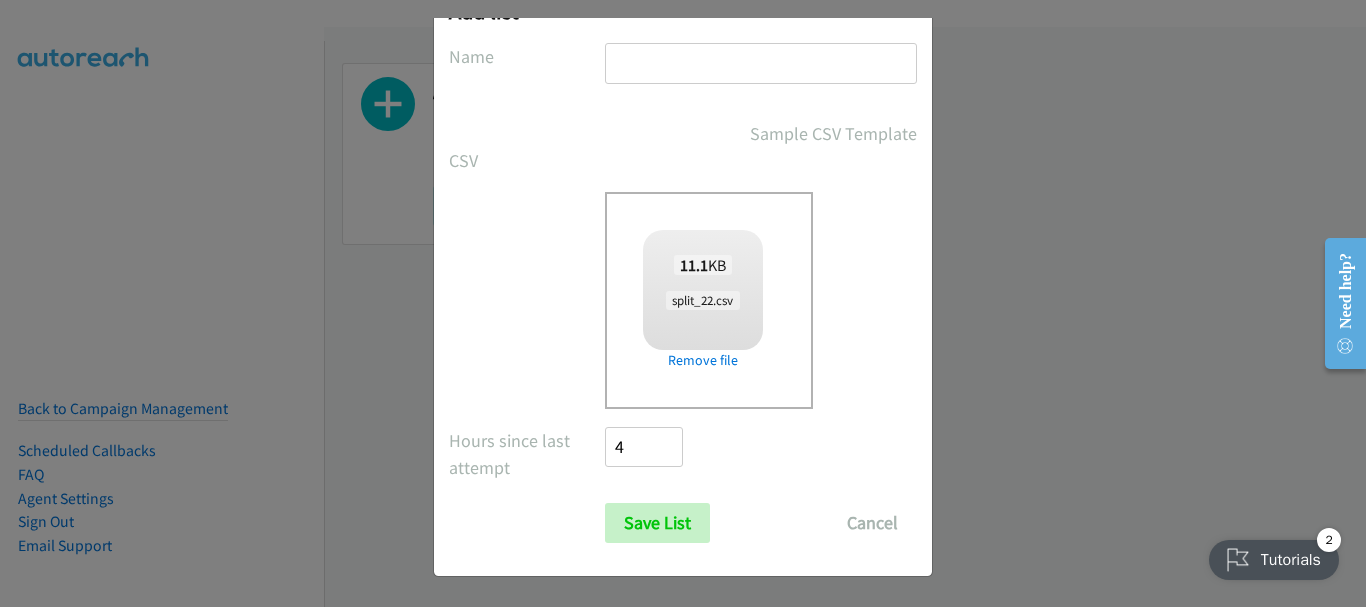 drag, startPoint x: 667, startPoint y: 65, endPoint x: 685, endPoint y: 99, distance: 38.470768 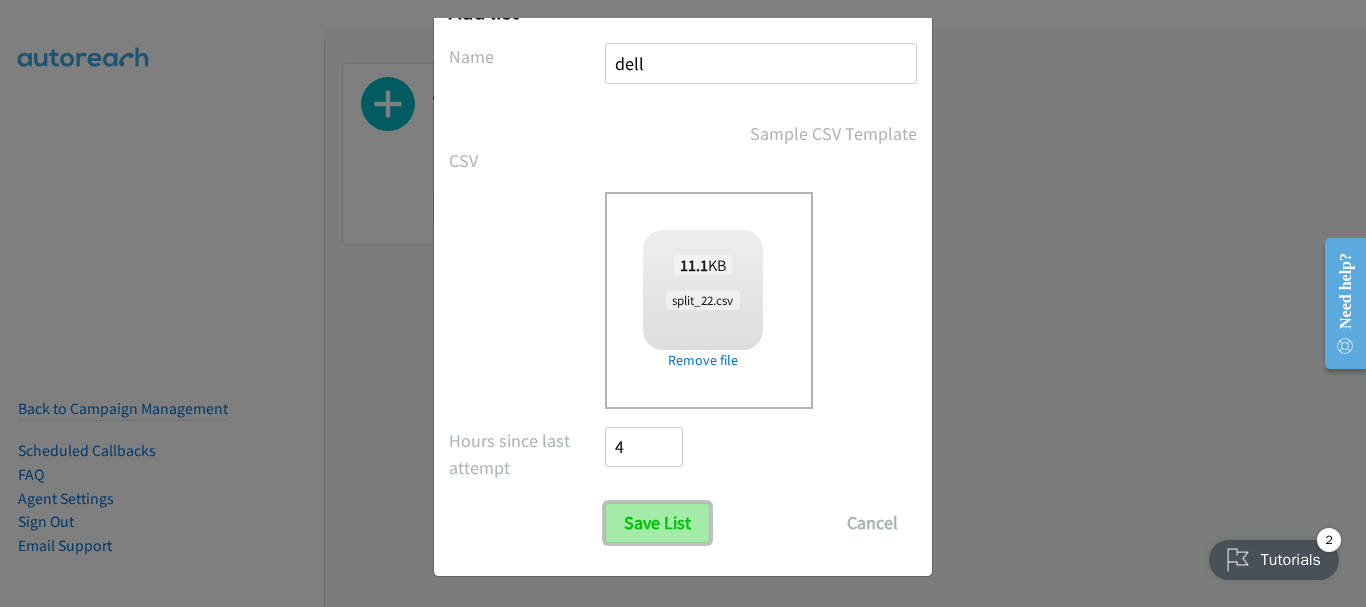 click on "Save List" at bounding box center (657, 523) 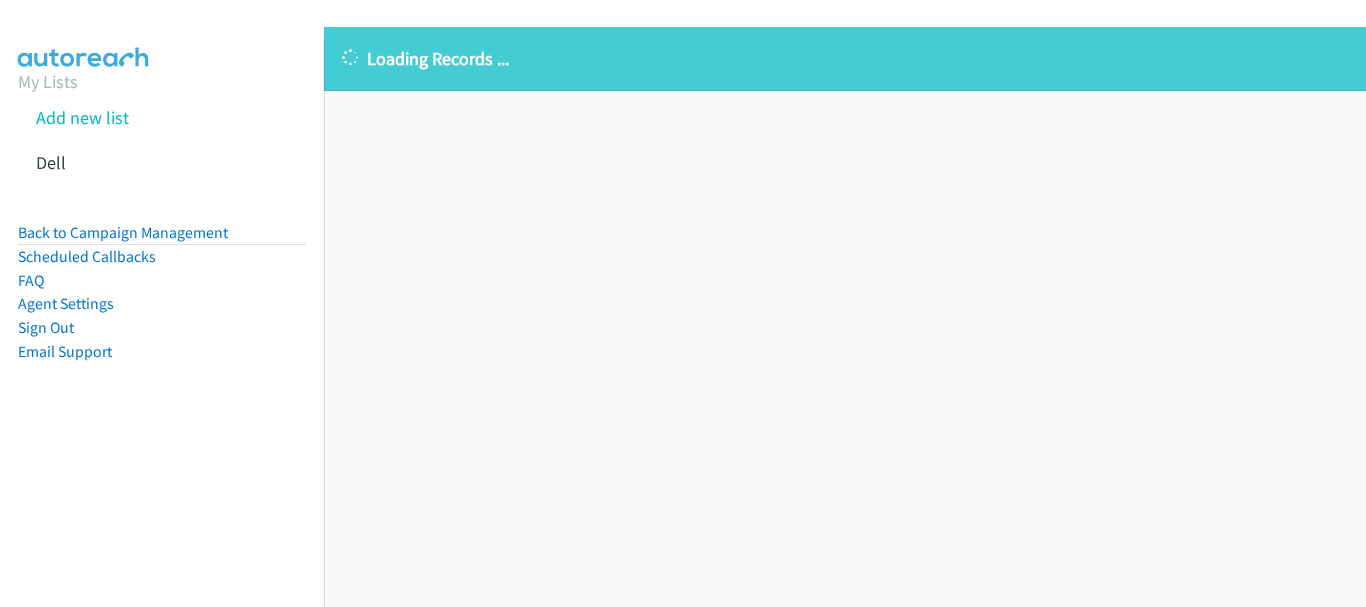 scroll, scrollTop: 0, scrollLeft: 0, axis: both 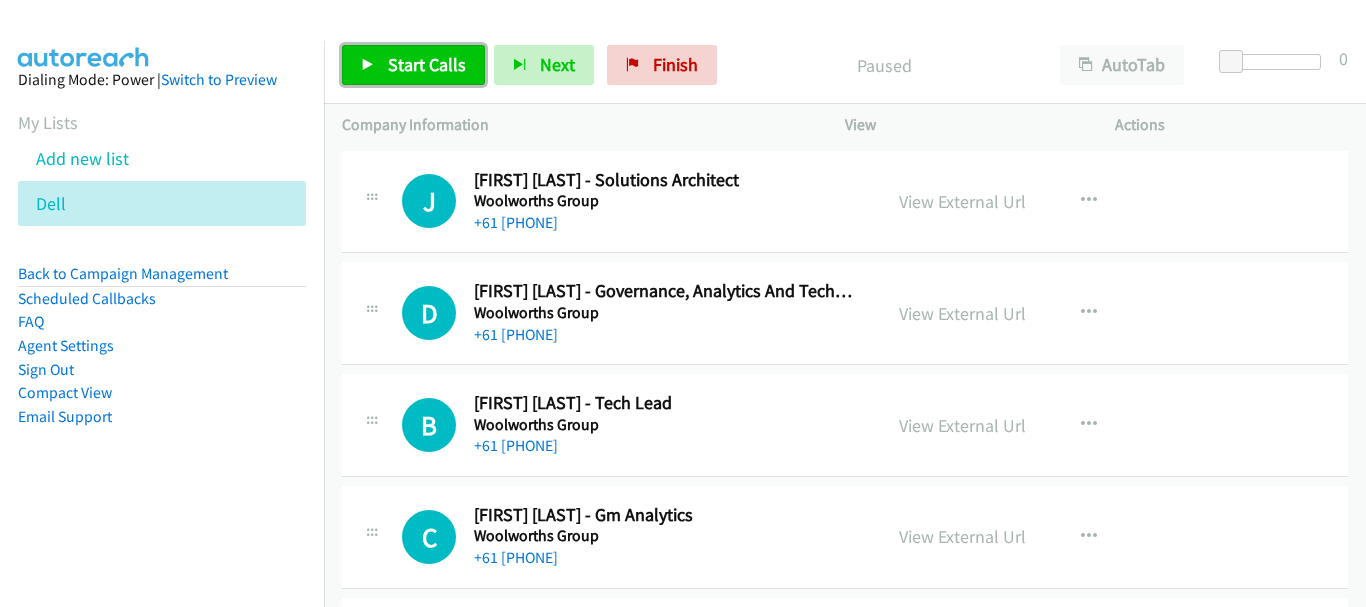 click on "Start Calls" at bounding box center (427, 64) 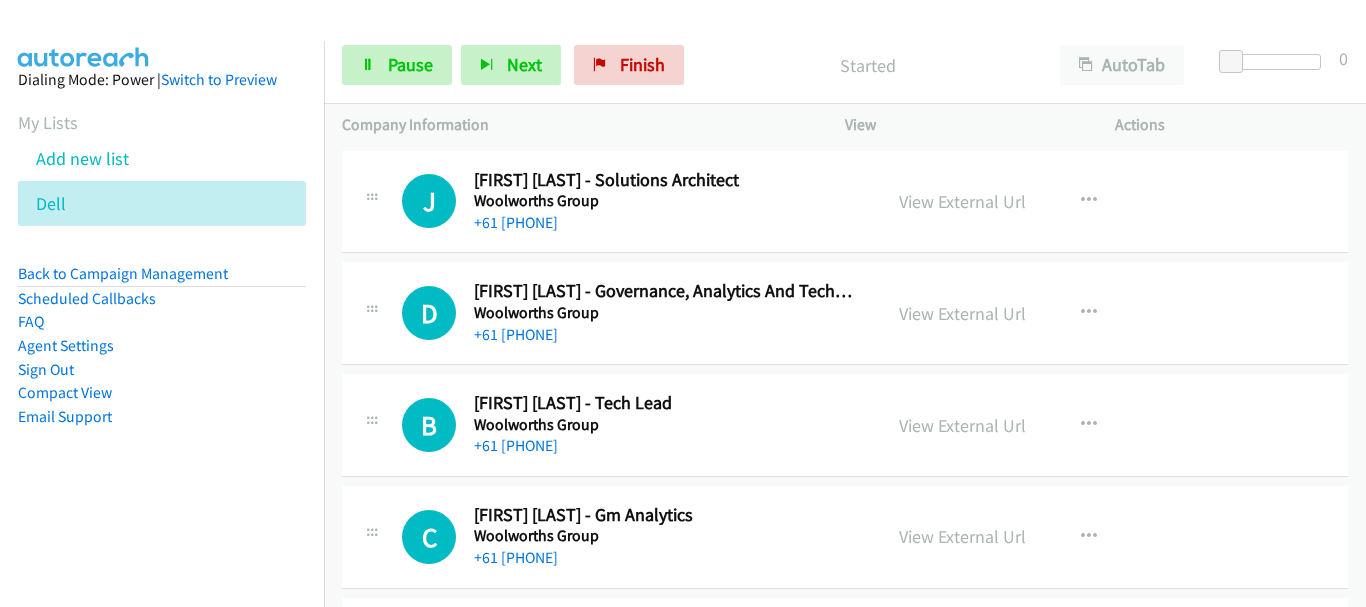 scroll, scrollTop: 0, scrollLeft: 0, axis: both 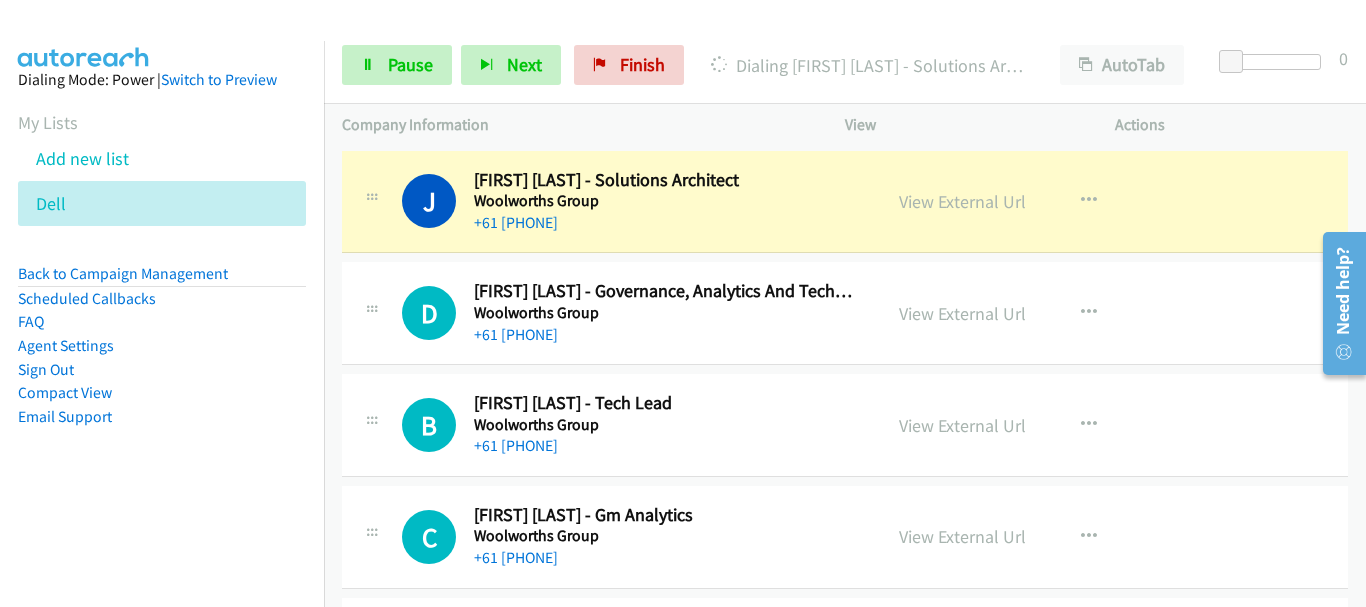 click on "J
Callback Scheduled
[FIRST] [LAST] - Solutions Architect
Woolworths Group
Australia/[CITY]
+61 [PHONE]
View External Url
View External Url
Schedule/Manage Callback
Start Calls Here
Remove from list
Add to do not call list
Reset Call Status" at bounding box center [845, 202] 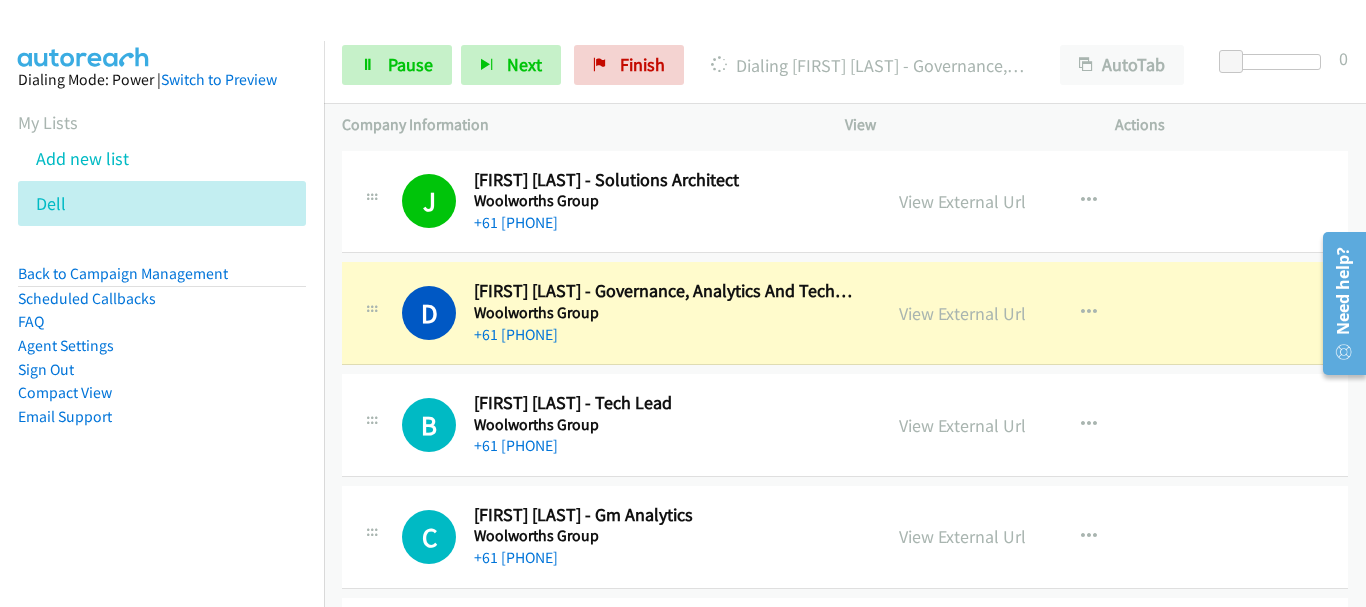 click on "+61 [PHONE]" at bounding box center (665, 446) 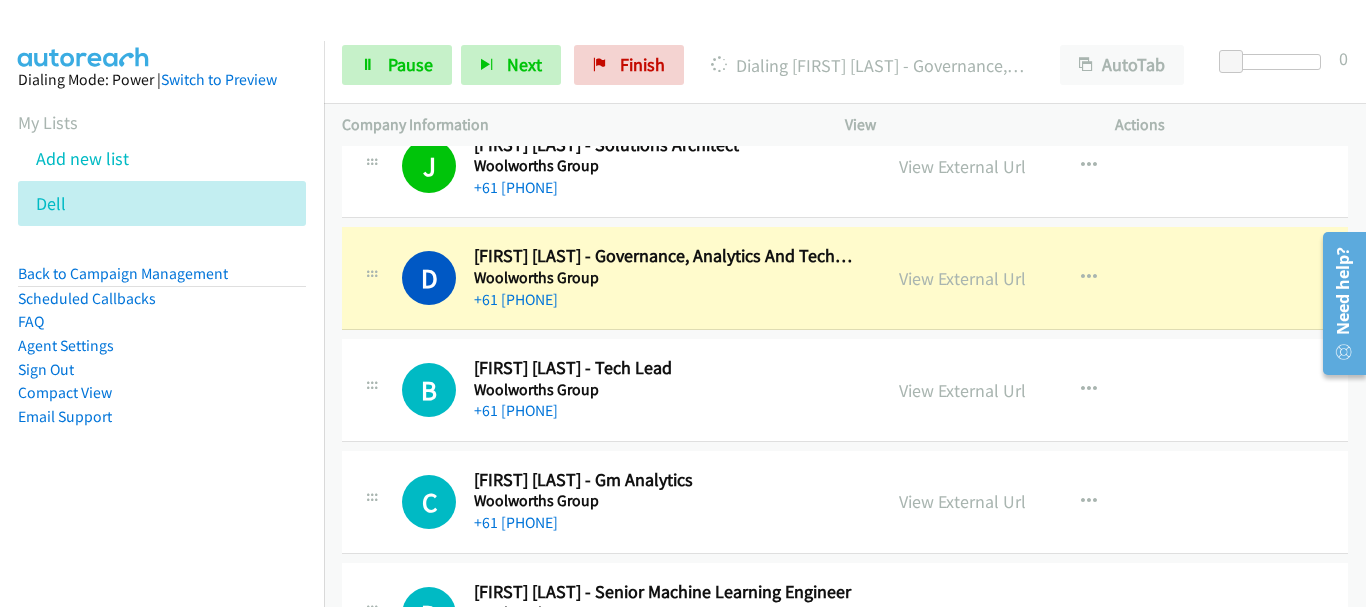 scroll, scrollTop: 0, scrollLeft: 0, axis: both 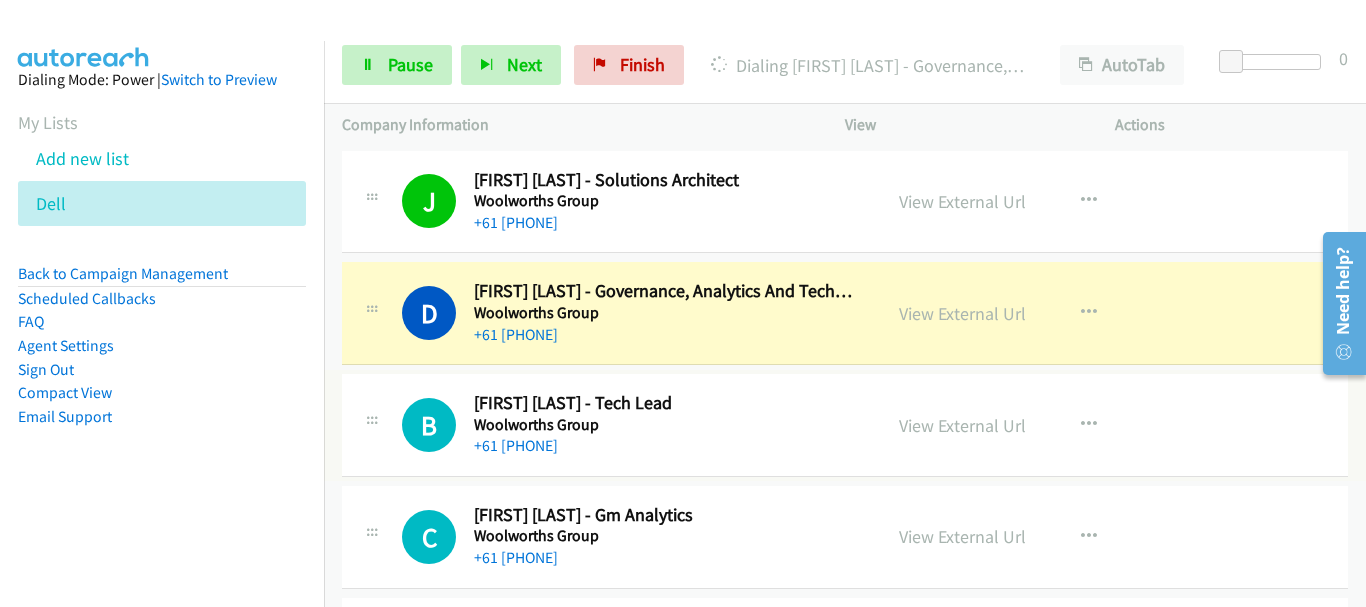 click on "+61 [PHONE]" at bounding box center [665, 446] 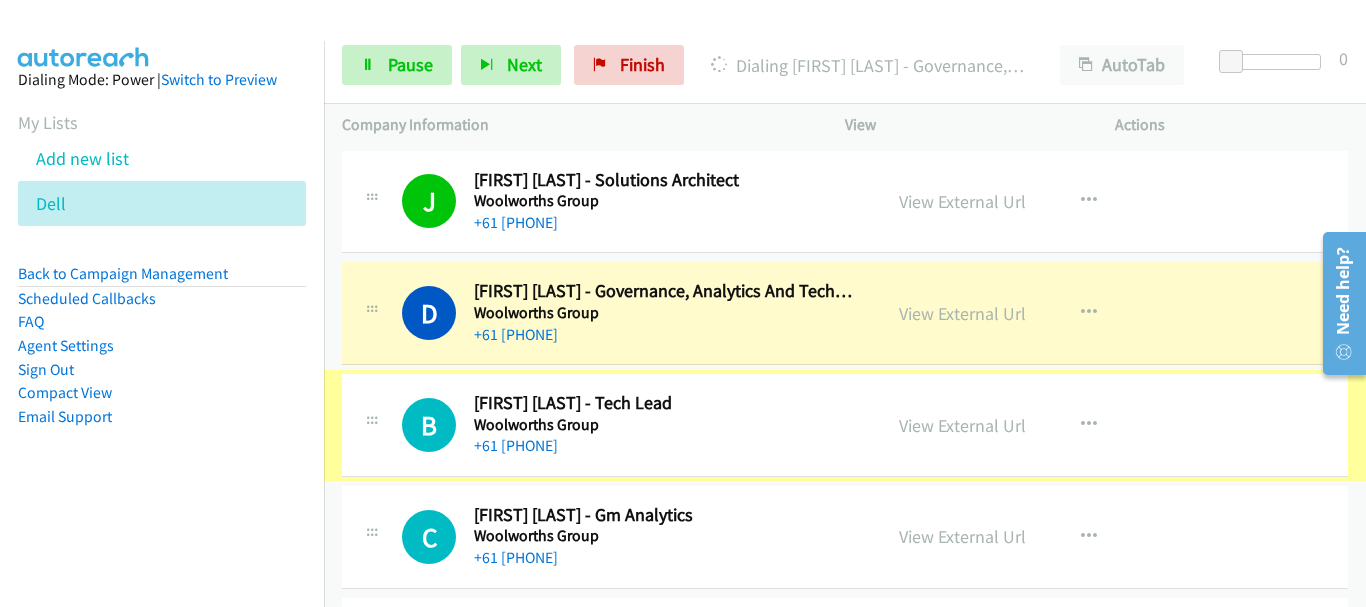 click on "D
Callback Scheduled
[FIRST] [LAST] - Governance, Analytics And Technology
Woolworths Group
Australia/[CITY]
+61 [PHONE]
View External Url
View External Url
Schedule/Manage Callback
Start Calls Here
Remove from list
Add to do not call list
Reset Call Status" at bounding box center (845, 313) 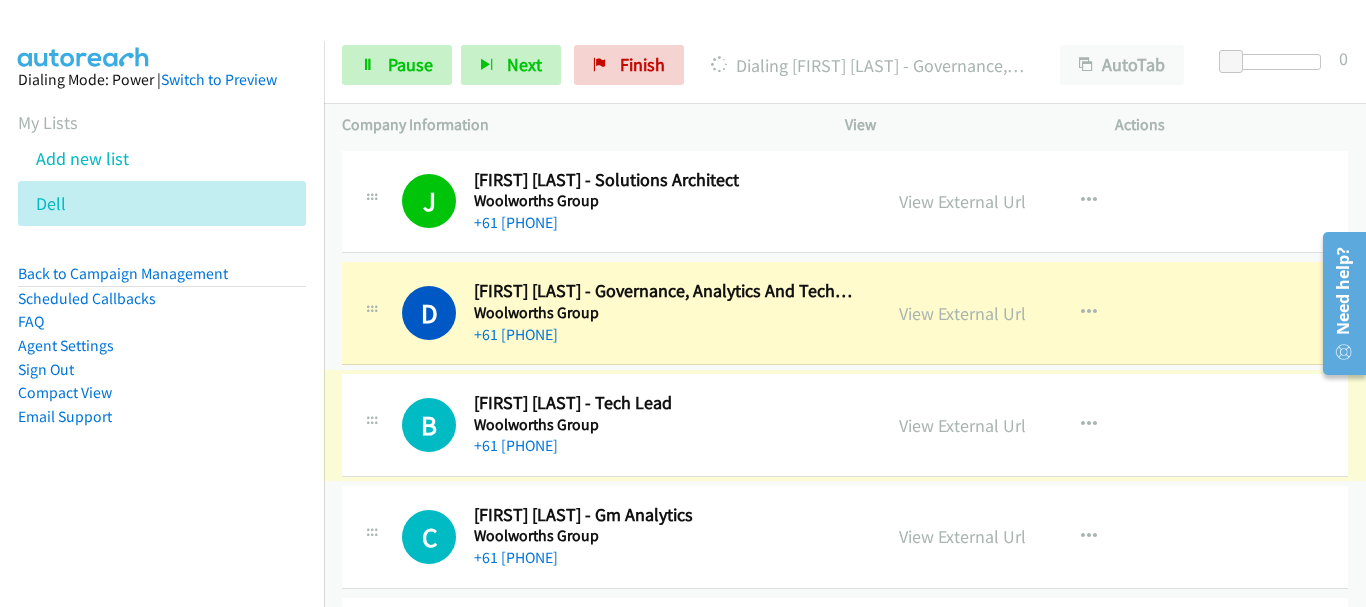 click on "[FIRST] [LAST] - Gm Analytics" at bounding box center [665, 515] 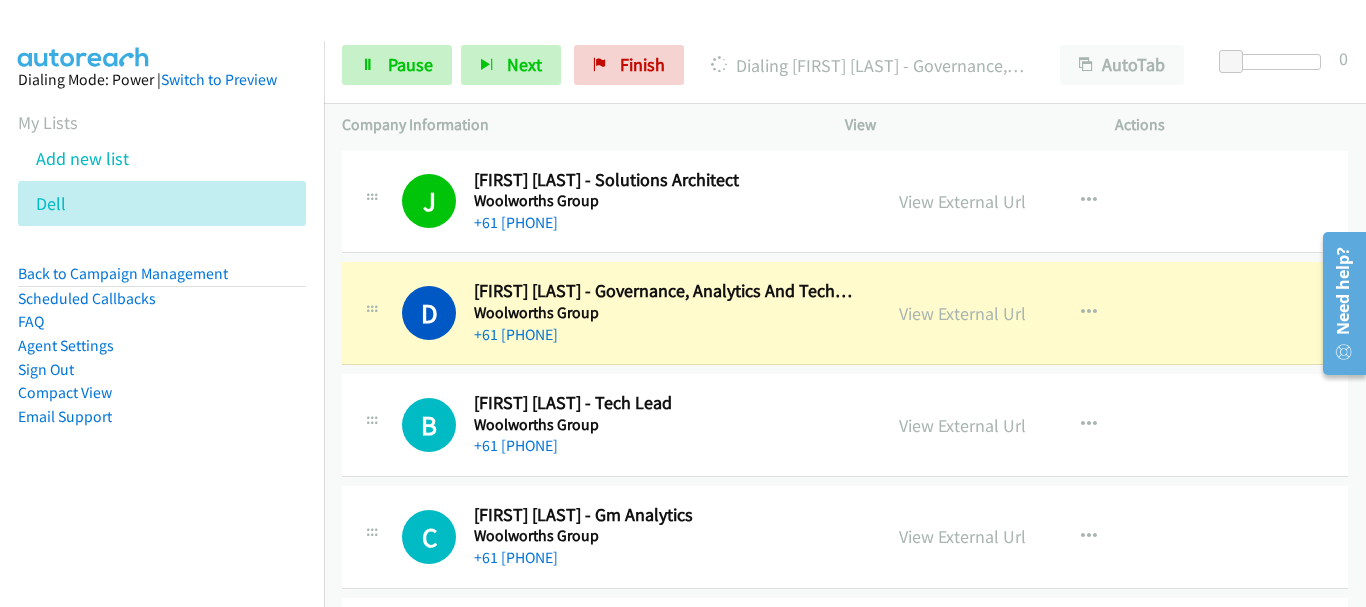 click on "B
Callback Scheduled
[FIRST] [LAST] - Tech Lead
Woolworths Group
Australia/[CITY]
+61 [PHONE]
View External Url
View External Url
Schedule/Manage Callback
Start Calls Here
Remove from list
Add to do not call list
Reset Call Status" at bounding box center (845, 425) 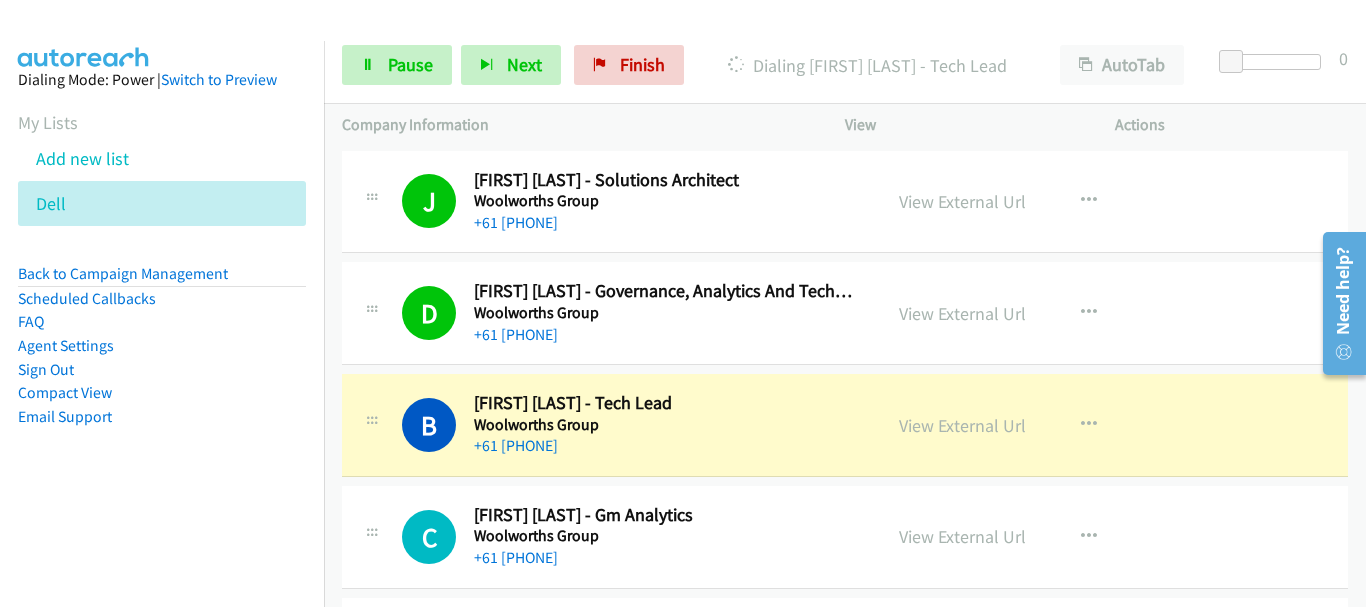 click on "+61 [PHONE]" at bounding box center (665, 446) 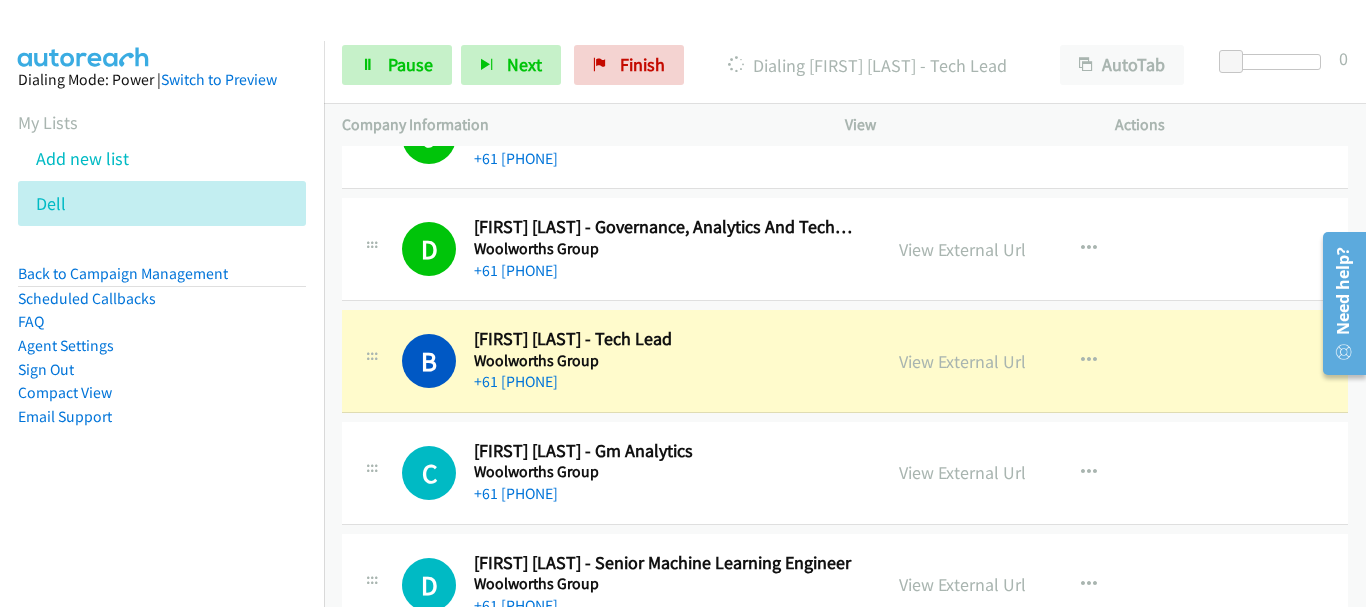 scroll, scrollTop: 100, scrollLeft: 0, axis: vertical 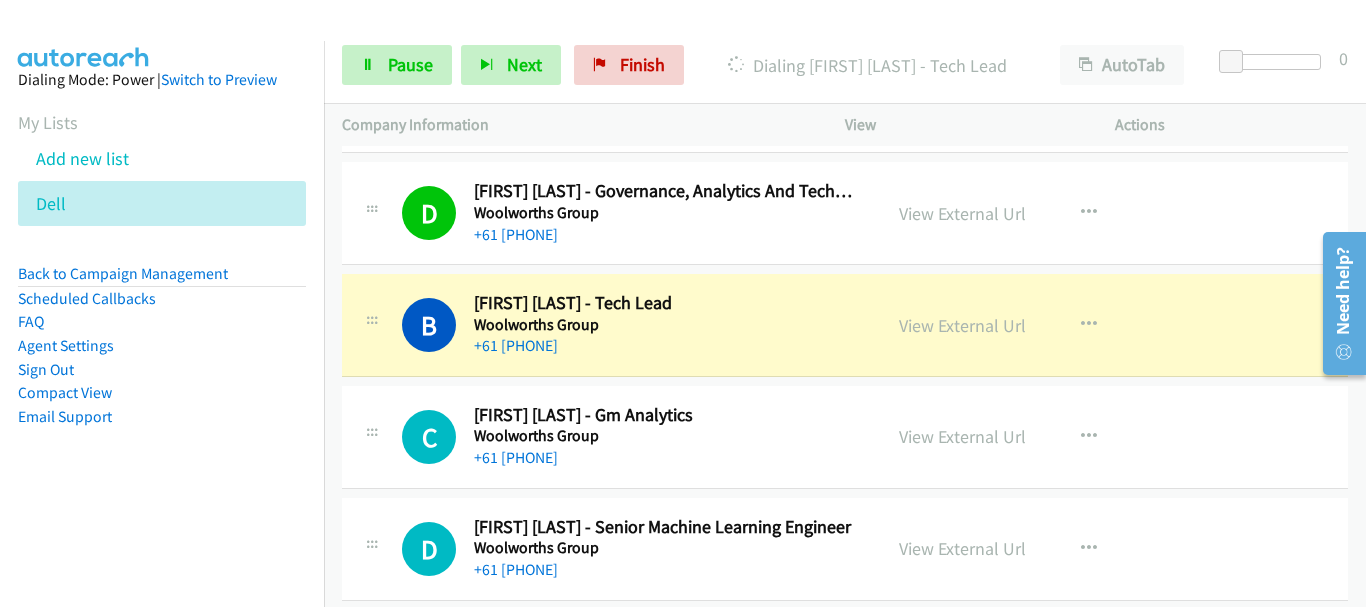 click on "[FIRST] [LAST] - Gm Analytics" at bounding box center (665, 415) 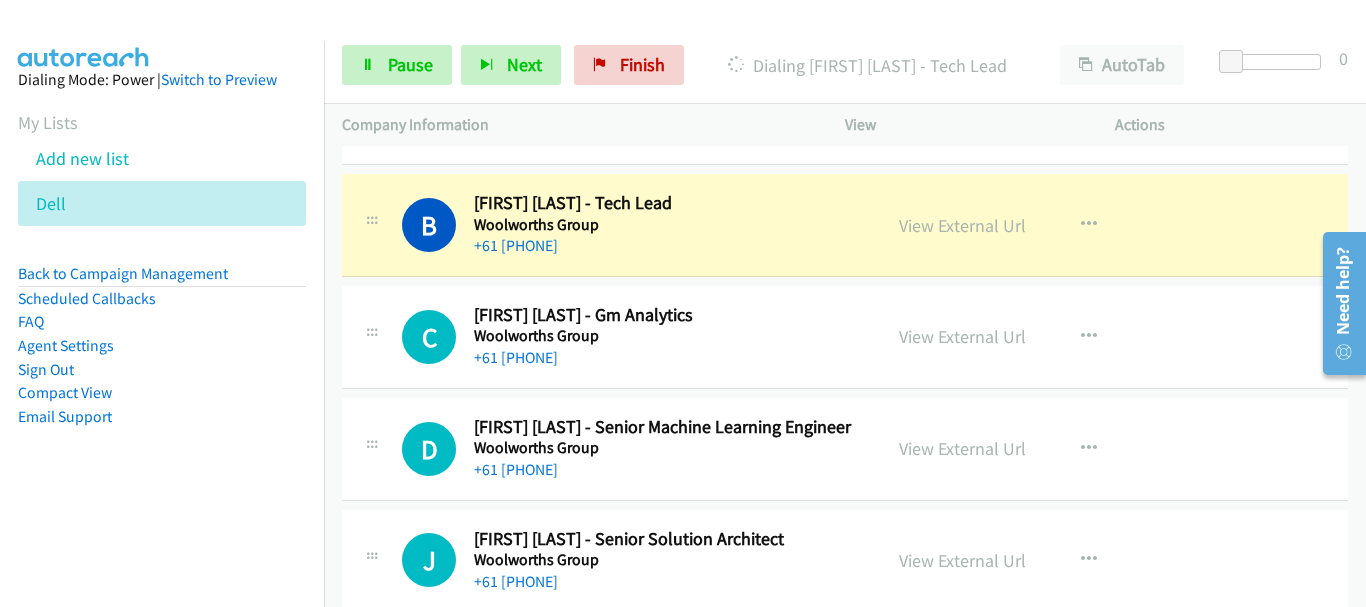 scroll, scrollTop: 100, scrollLeft: 0, axis: vertical 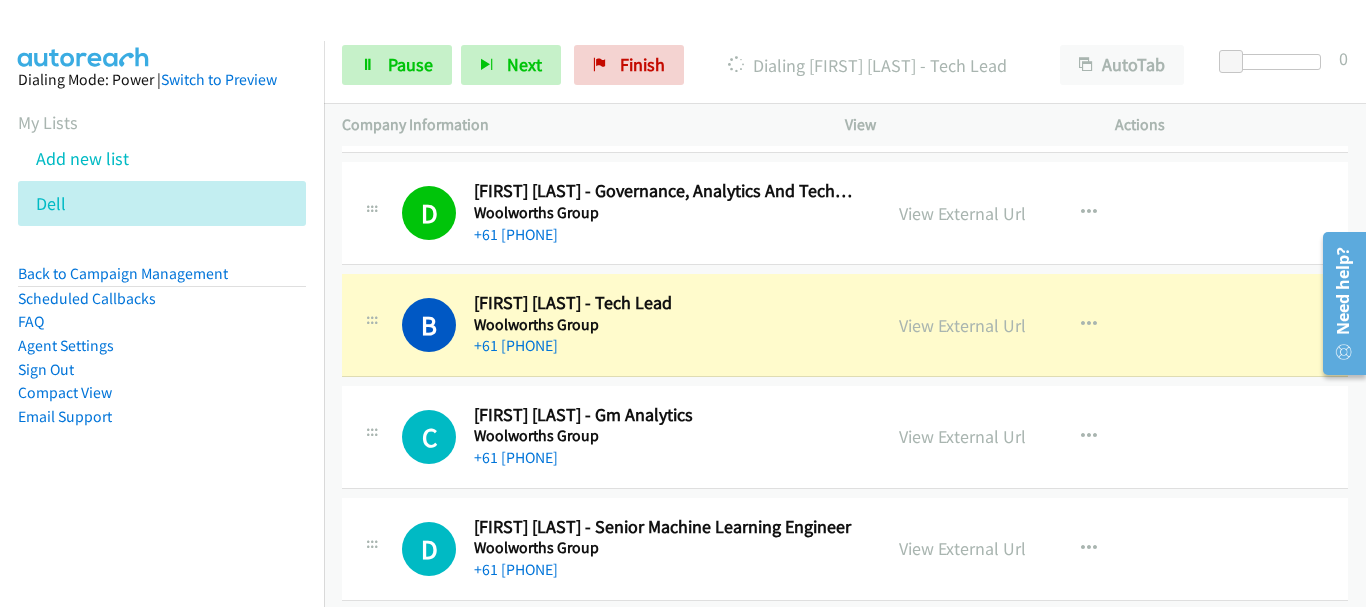 click on "+61 [PHONE]" at bounding box center [665, 458] 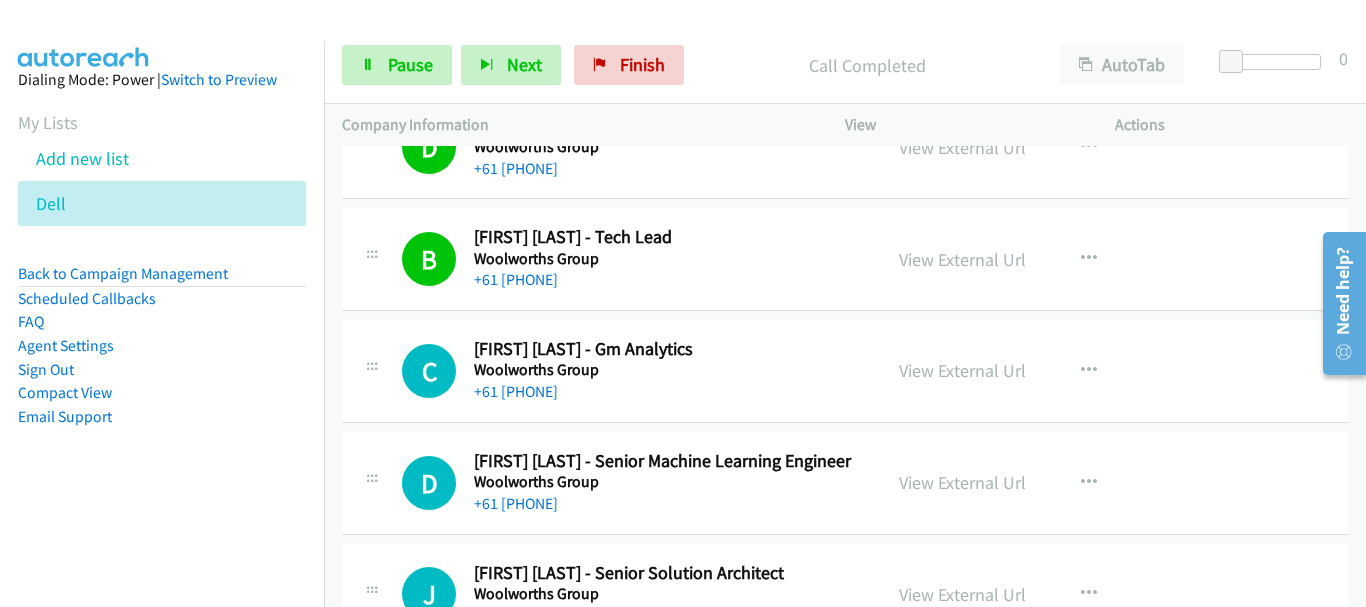 scroll, scrollTop: 200, scrollLeft: 0, axis: vertical 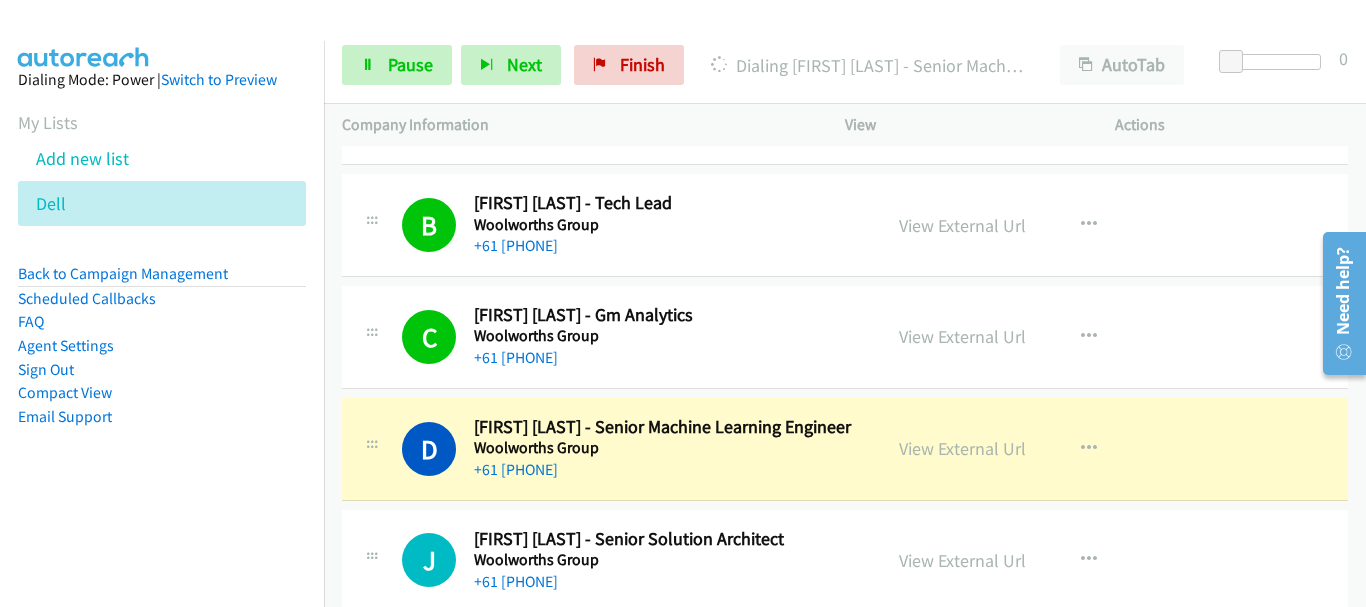 click on "+61 [PHONE]" at bounding box center [665, 470] 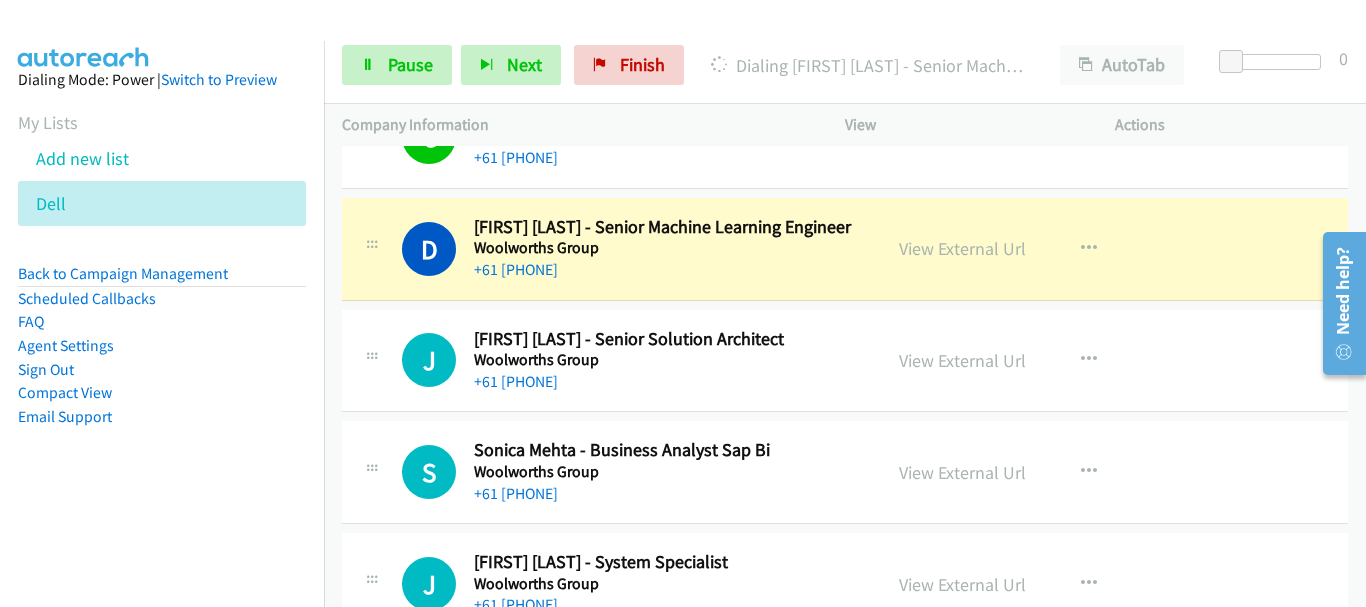 scroll, scrollTop: 300, scrollLeft: 0, axis: vertical 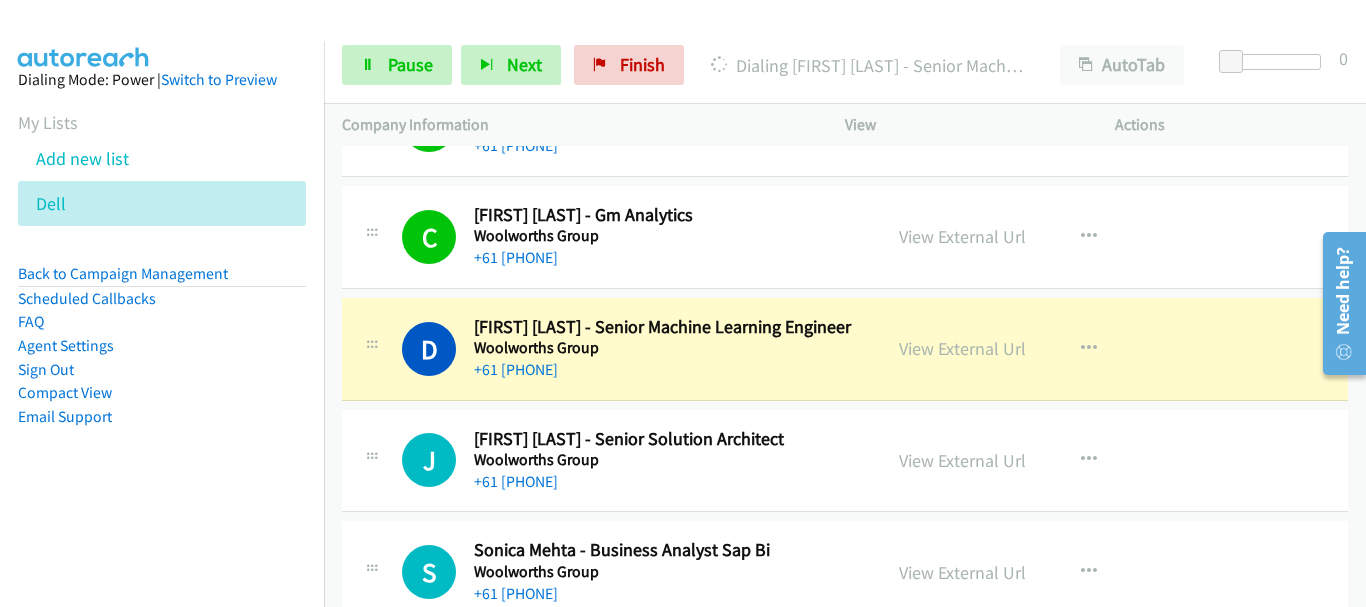 click on "J
Callback Scheduled
[FIRST] [LAST] - Senior Solution Architect
Woolworths Group
Australia/[CITY]
+61 [PHONE]
View External Url
View External Url
Schedule/Manage Callback
Start Calls Here
Remove from list
Add to do not call list
Reset Call Status" at bounding box center [845, 461] 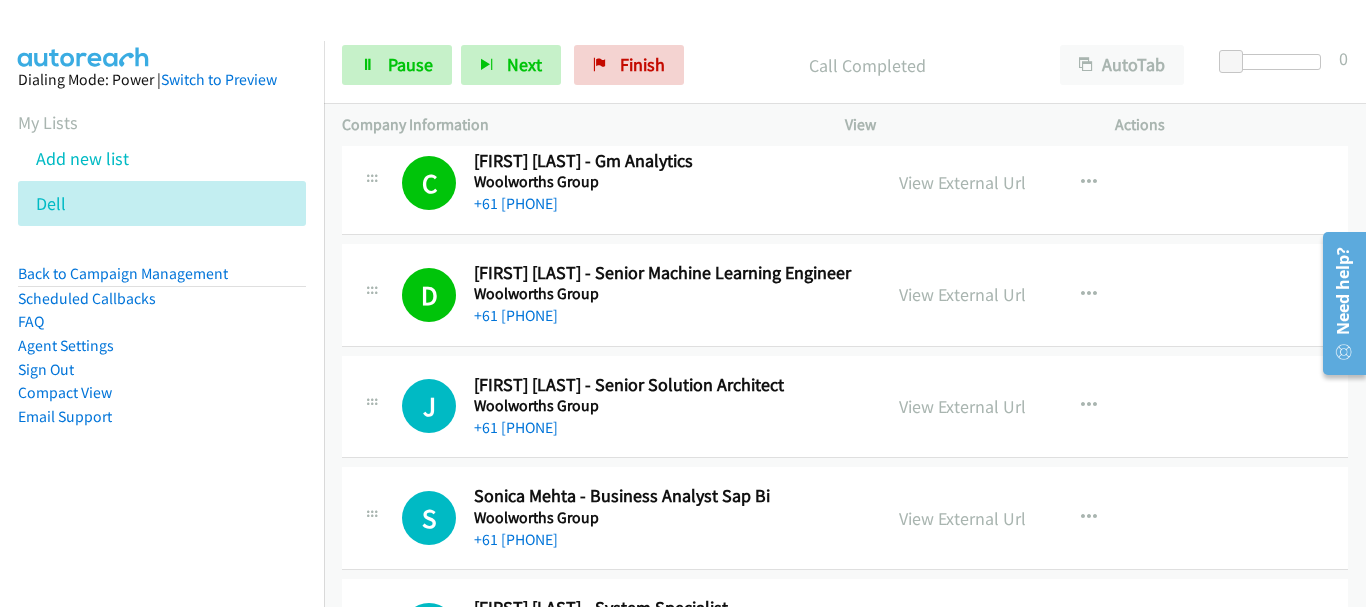 scroll, scrollTop: 400, scrollLeft: 0, axis: vertical 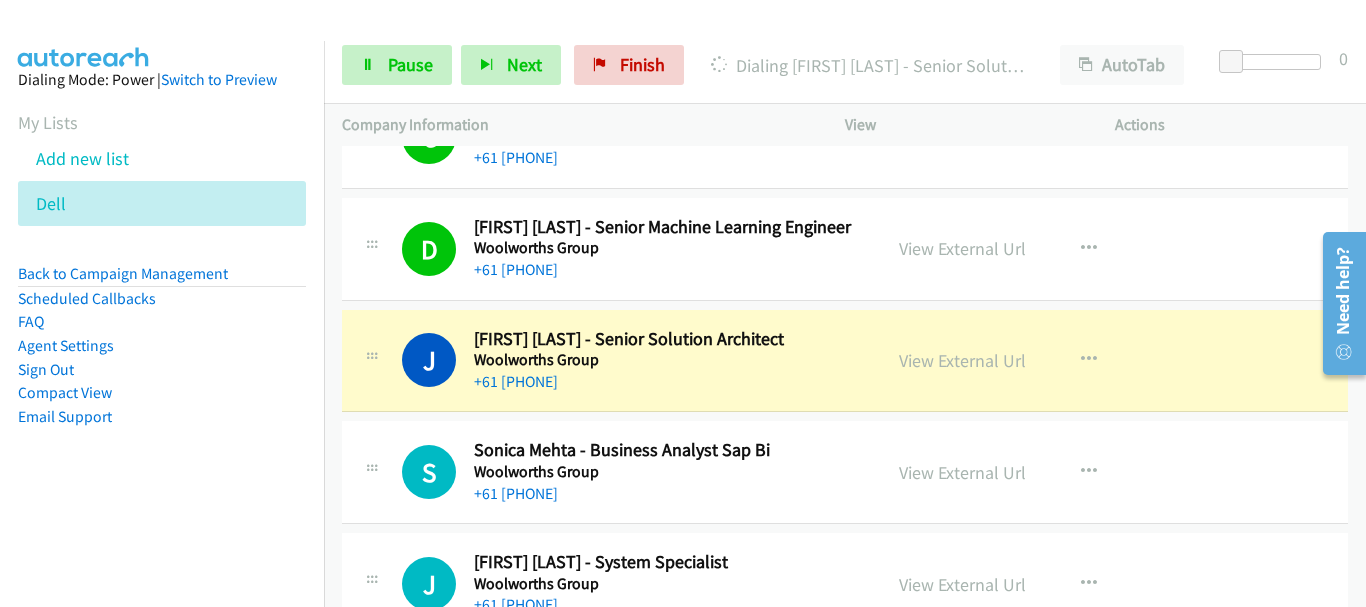 click on "J
Callback Scheduled
[FIRST] [LAST] - Senior Solution Architect
Woolworths Group
Australia/[CITY]
+61 [PHONE]
View External Url
View External Url
Schedule/Manage Callback
Start Calls Here
Remove from list
Add to do not call list
Reset Call Status" at bounding box center [845, 361] 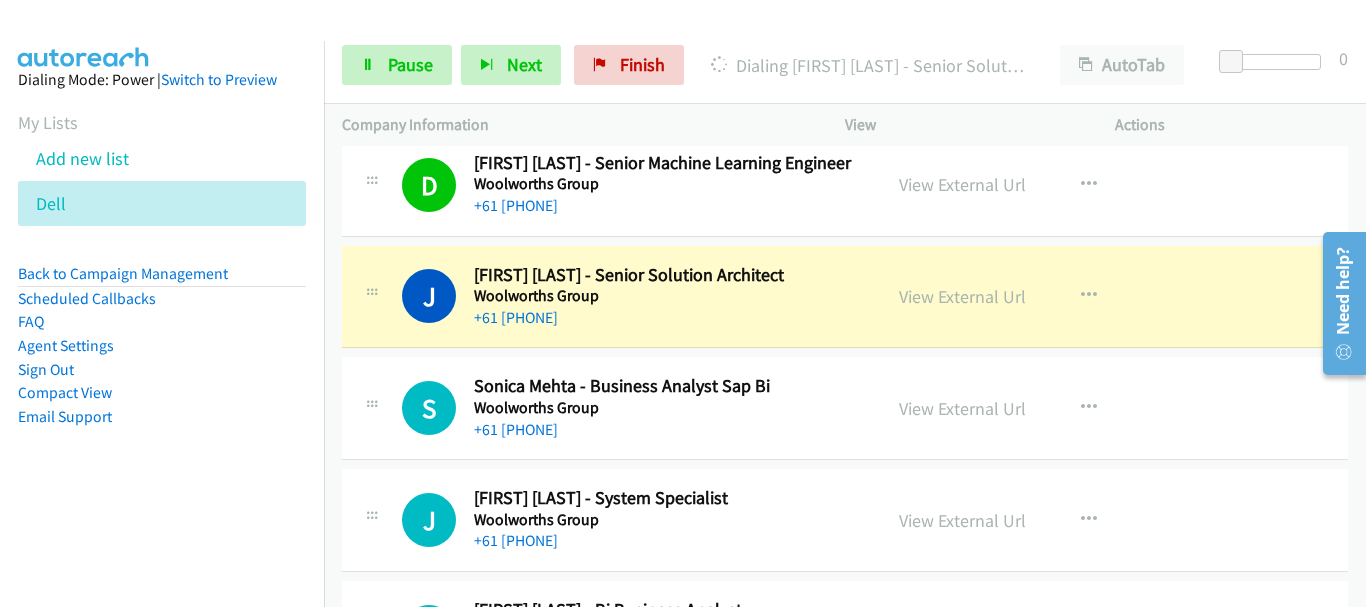 scroll, scrollTop: 500, scrollLeft: 0, axis: vertical 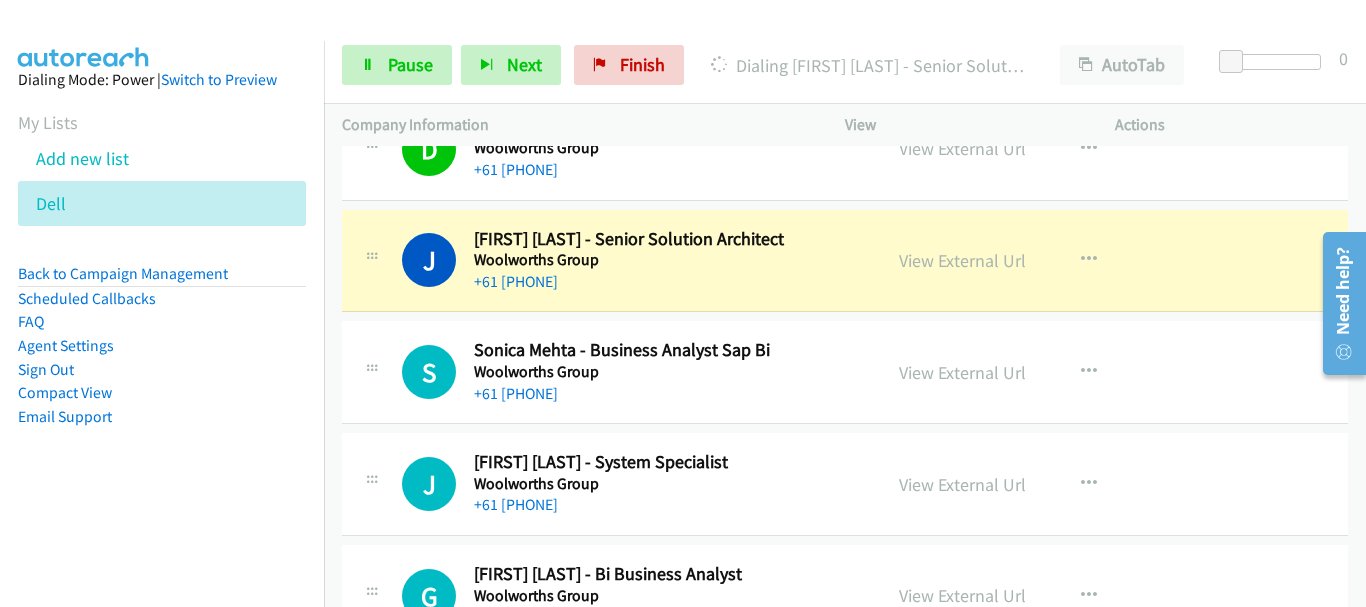 click on "+61 [PHONE]" at bounding box center (665, 394) 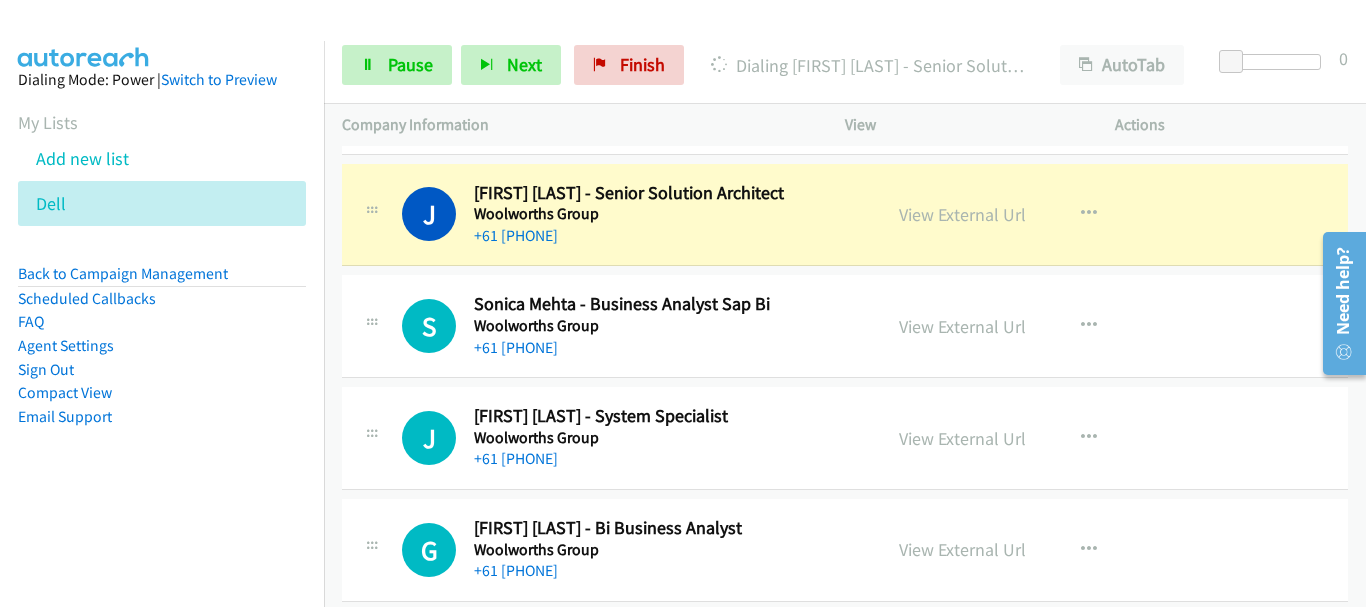 scroll, scrollTop: 500, scrollLeft: 0, axis: vertical 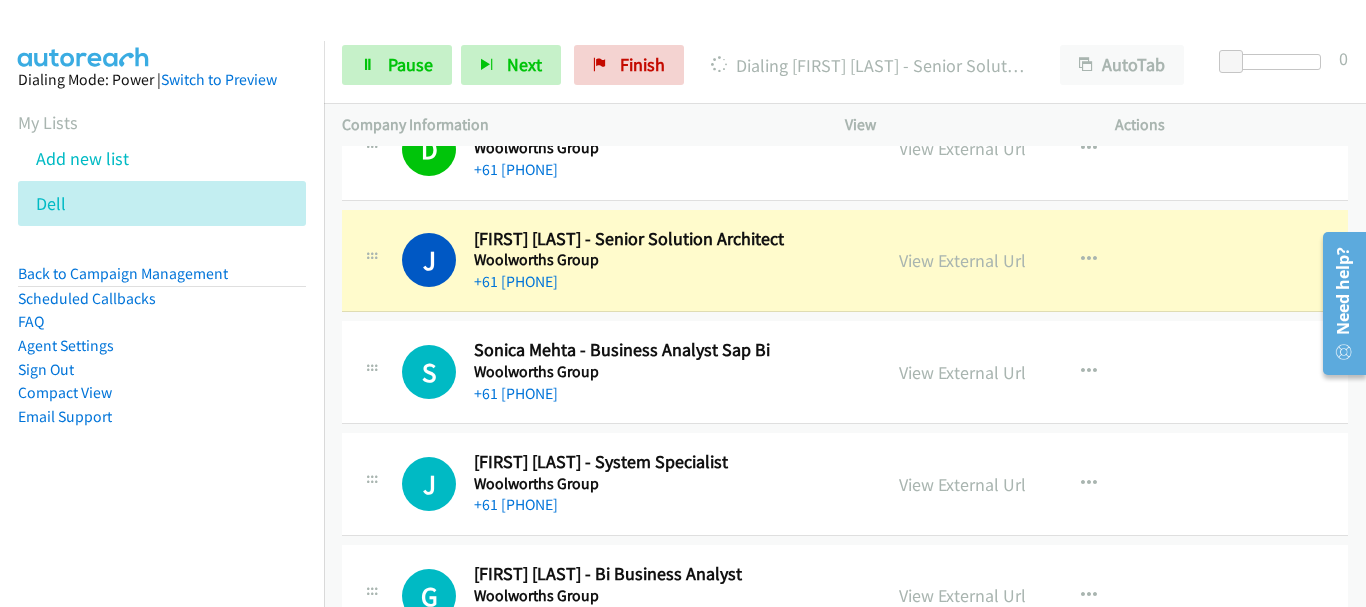 click on "J
Callback Scheduled
[FIRST] [LAST] - System Specialist
Woolworths Group
[COUNTRY]/[CITY]
+61 [PHONE]
View External Url
View External Url
Schedule/Manage Callback
Start Calls Here
Remove from list
Add to do not call list
Reset Call Status" at bounding box center (845, 485) 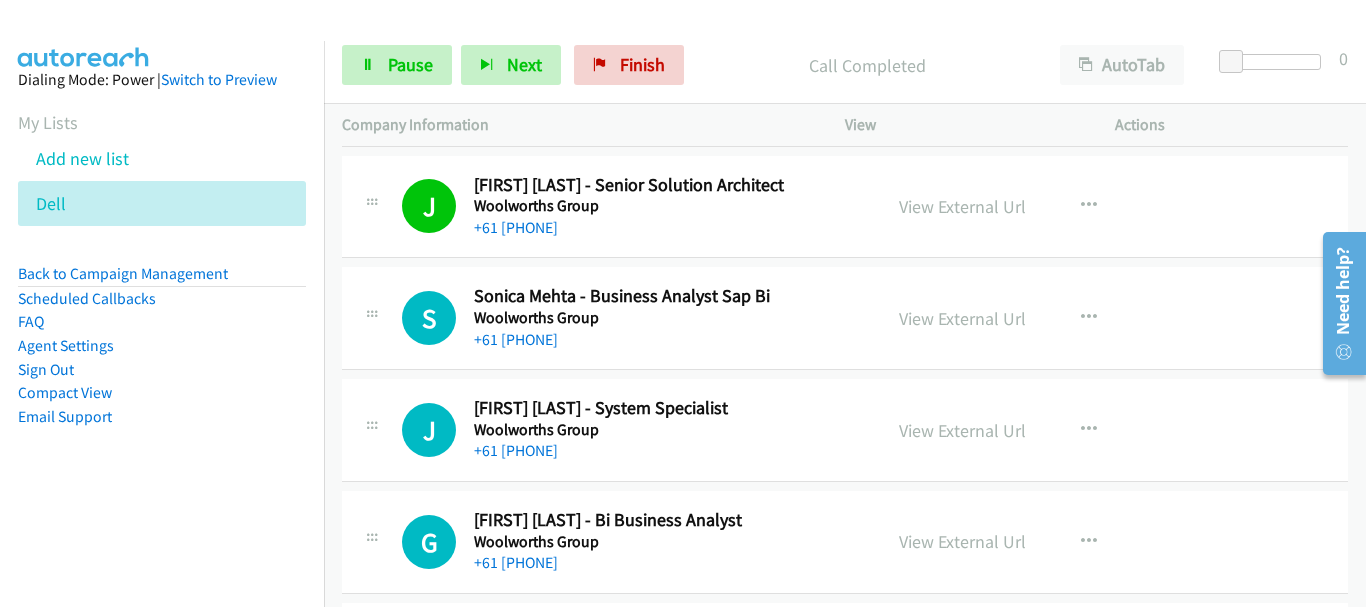 scroll, scrollTop: 600, scrollLeft: 0, axis: vertical 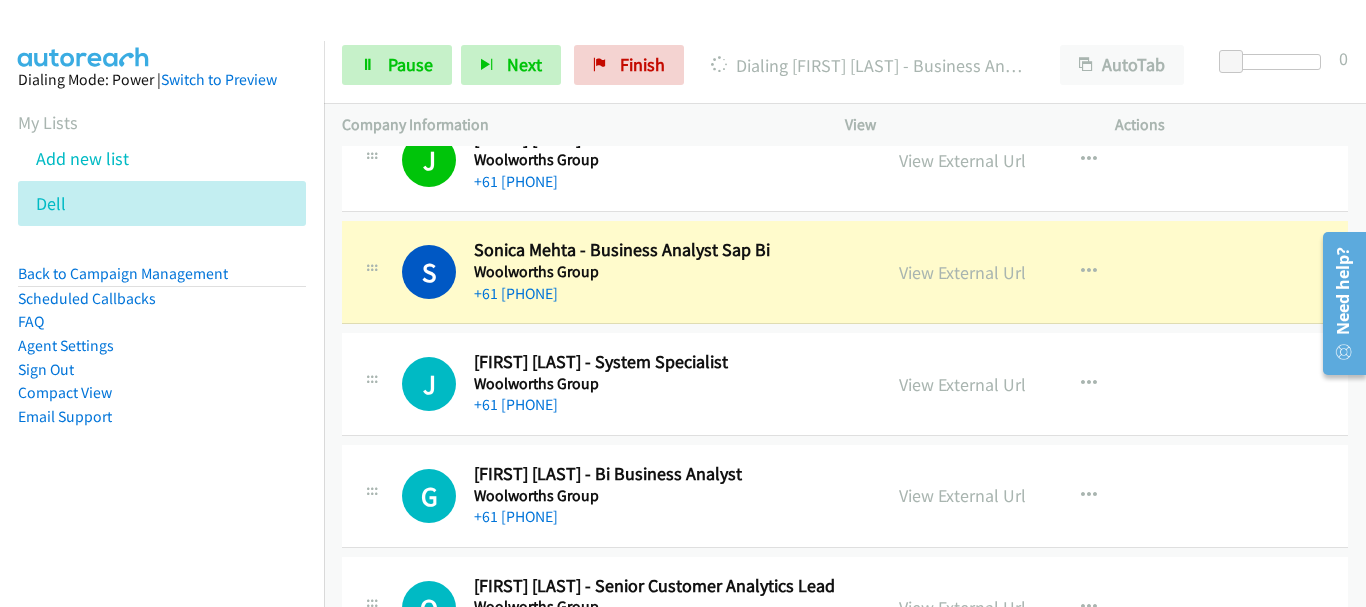 click on "+61 [PHONE]" at bounding box center (665, 405) 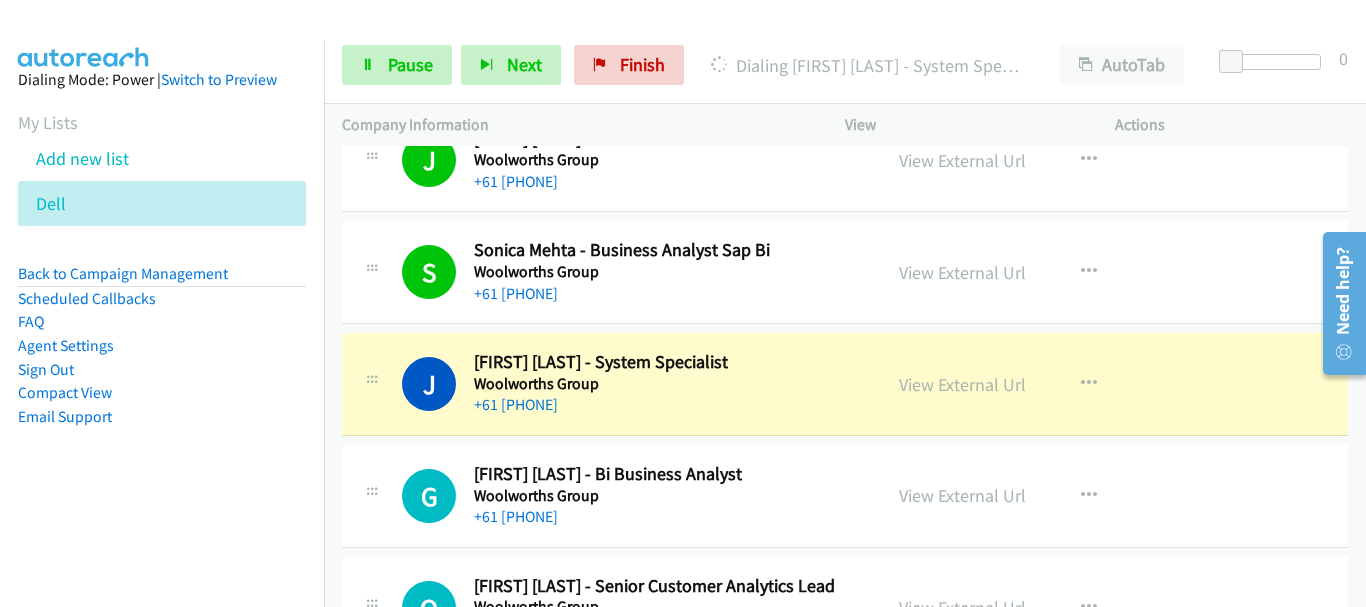 click on "J
Callback Scheduled
[FIRST] [LAST] - System Specialist
Woolworths Group
[COUNTRY]/[CITY]
+61 [PHONE]
View External Url
View External Url
Schedule/Manage Callback
Start Calls Here
Remove from list
Add to do not call list
Reset Call Status" at bounding box center [845, 384] 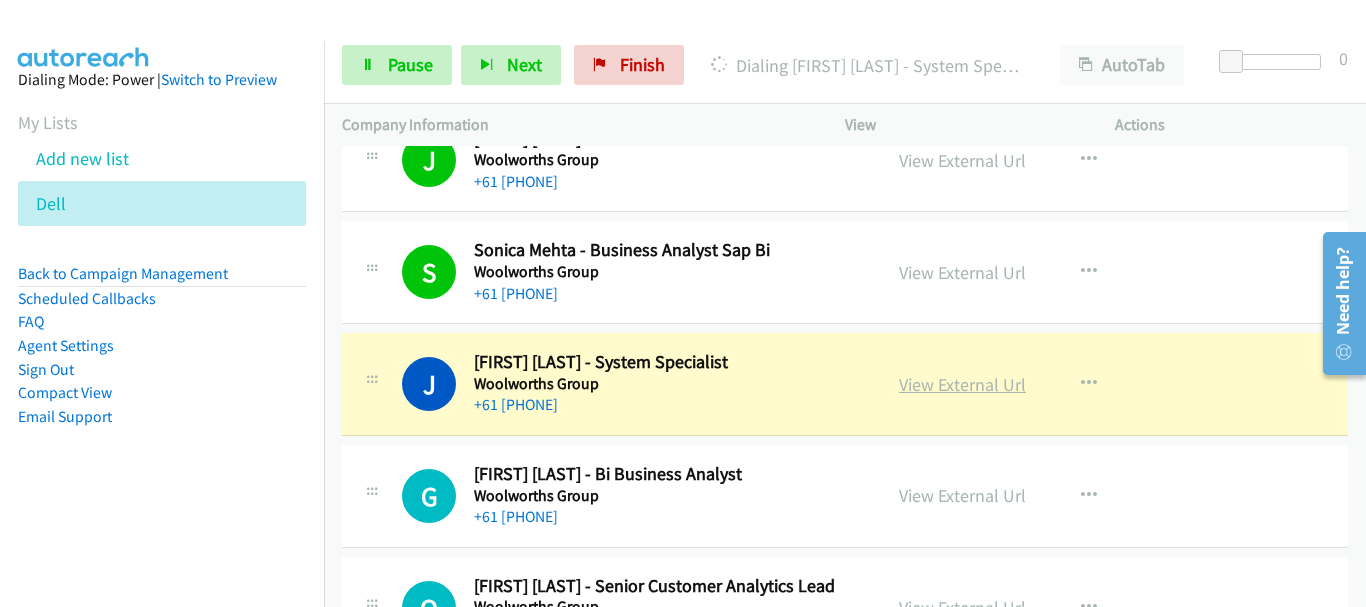 click on "View External Url" at bounding box center [962, 384] 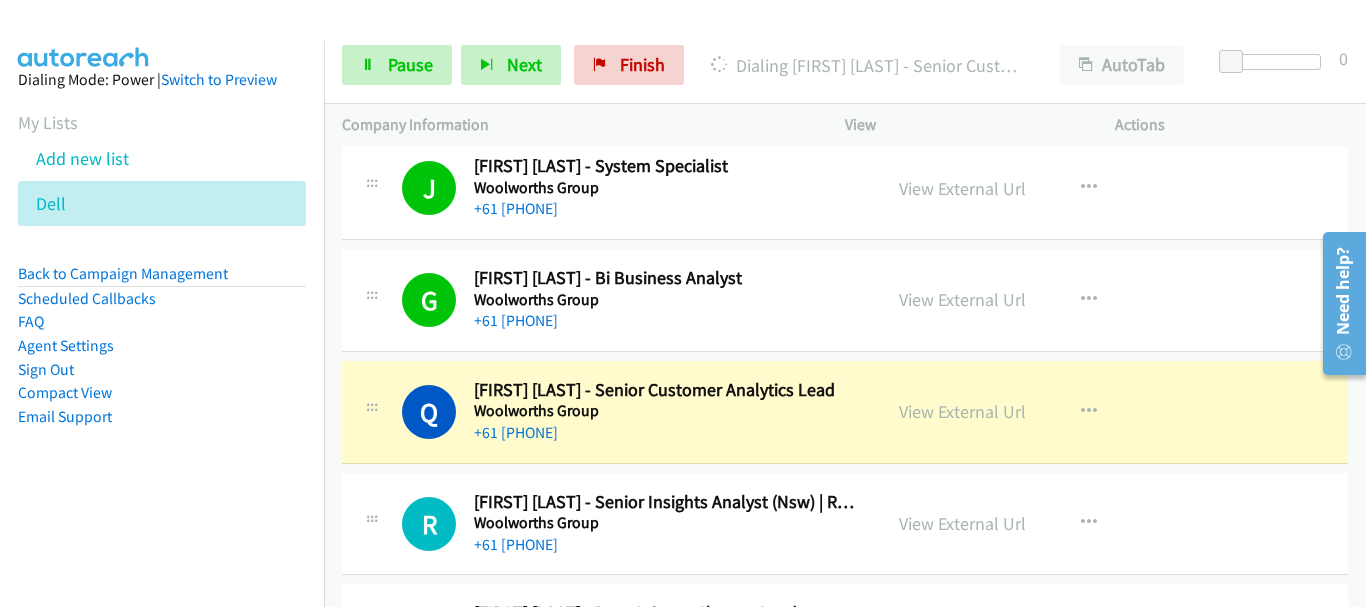 scroll, scrollTop: 800, scrollLeft: 0, axis: vertical 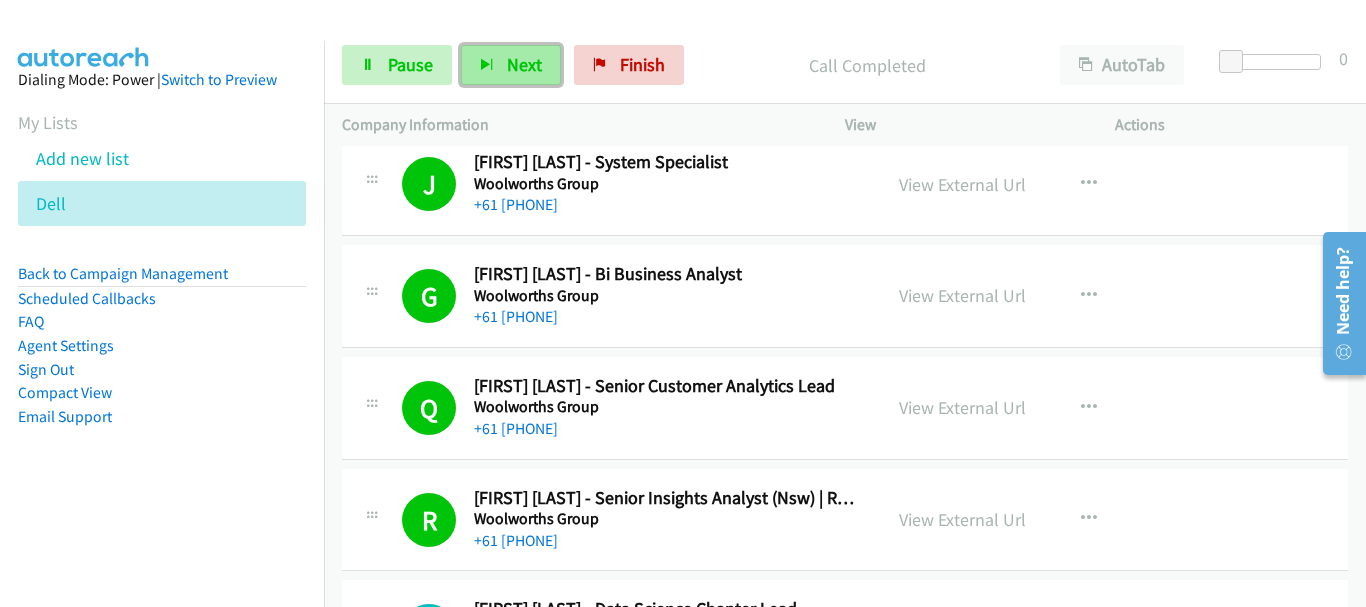 click on "Next" at bounding box center [524, 64] 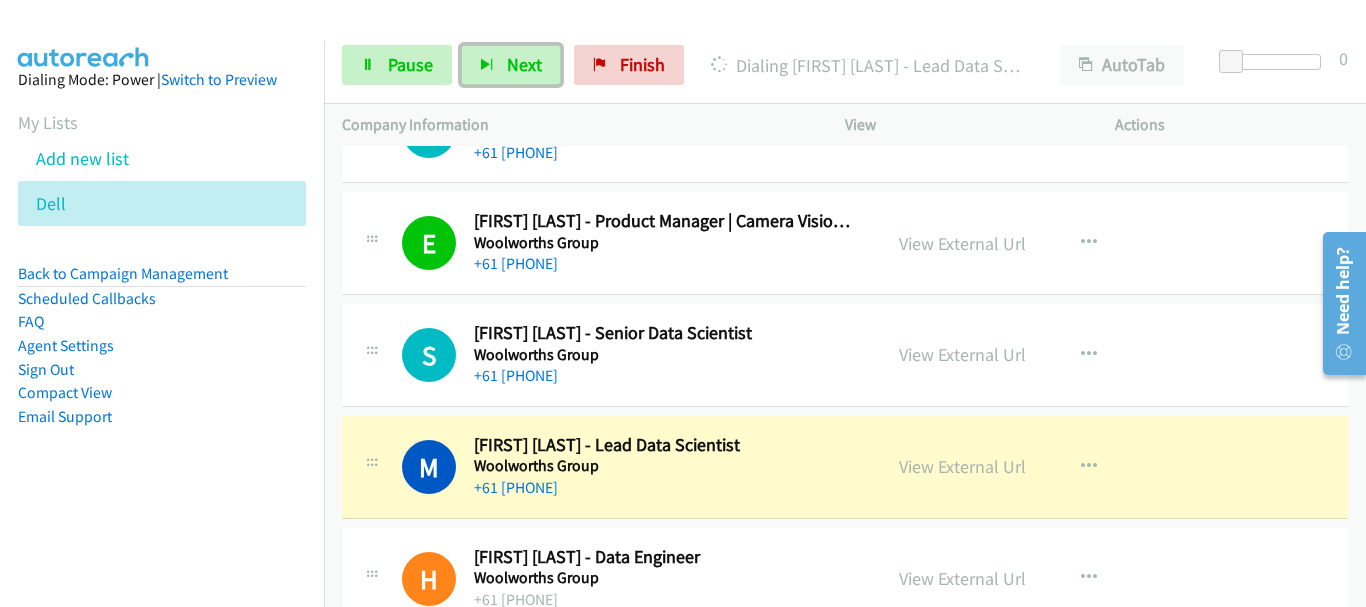 scroll, scrollTop: 1400, scrollLeft: 0, axis: vertical 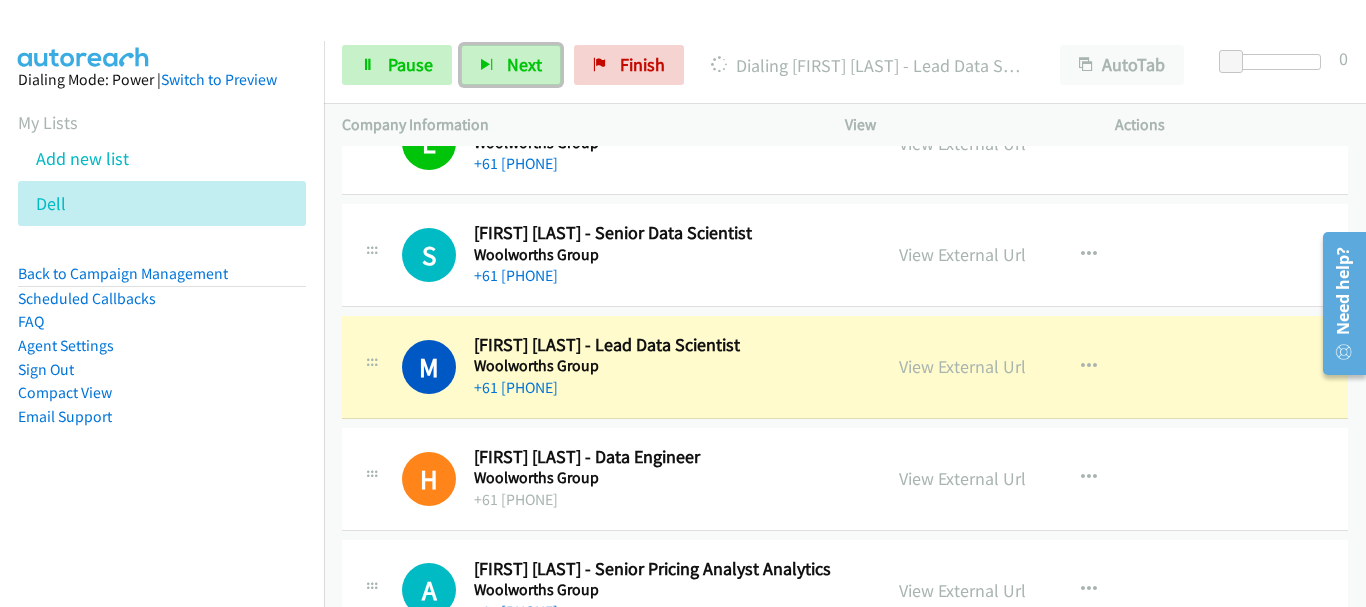 click on "M
Callback Scheduled
[FIRST] [LAST] - Lead Data Scientist
Woolworths Group
[COUNTRY]/[CITY]
+61 [PHONE]
View External Url
View External Url
Schedule/Manage Callback
Start Calls Here
Remove from list
Add to do not call list
Reset Call Status" at bounding box center (845, 367) 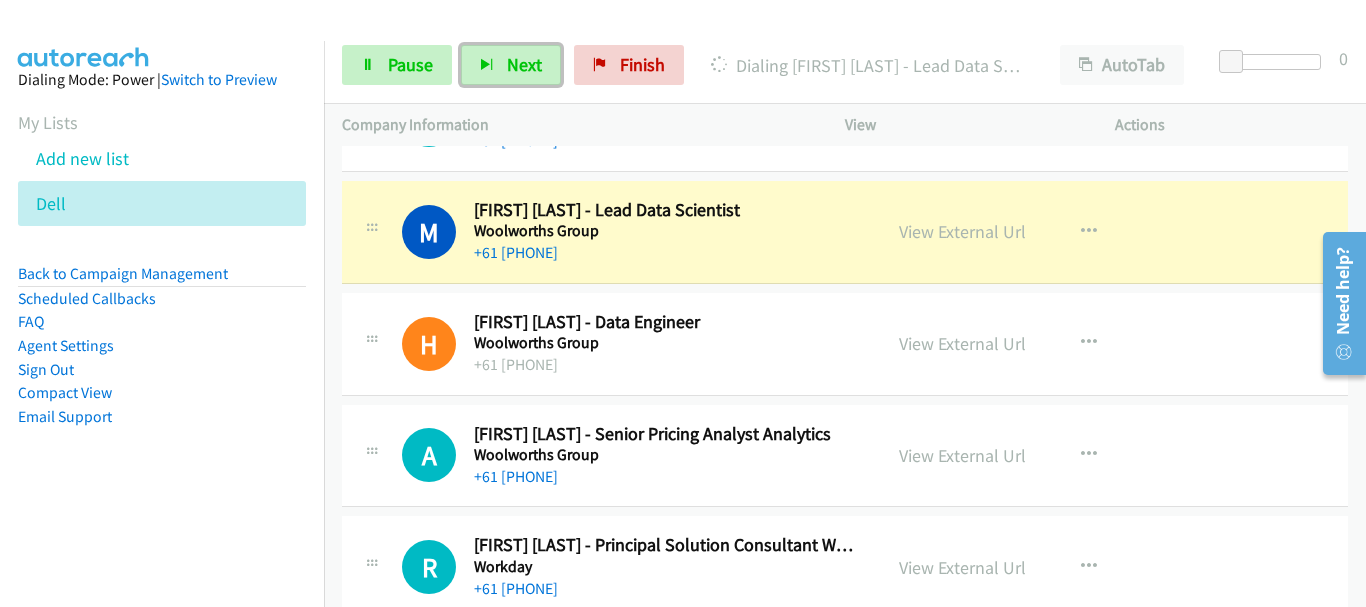 scroll, scrollTop: 1500, scrollLeft: 0, axis: vertical 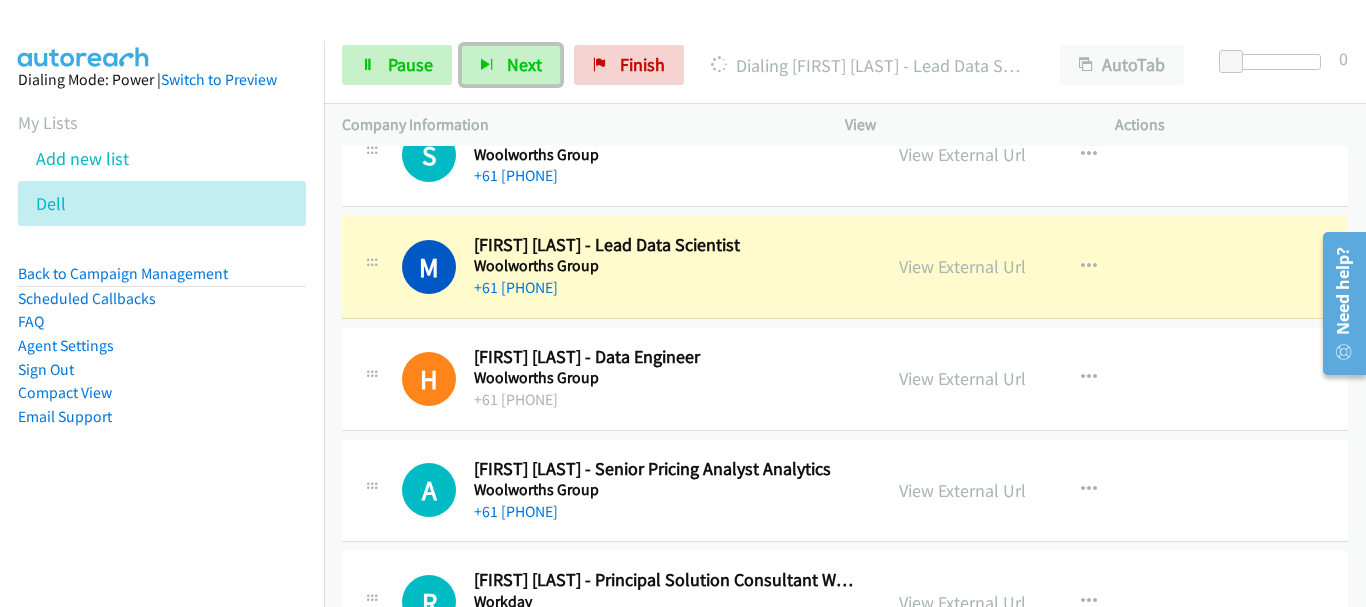 click on "+61 [PHONE]" at bounding box center [665, 400] 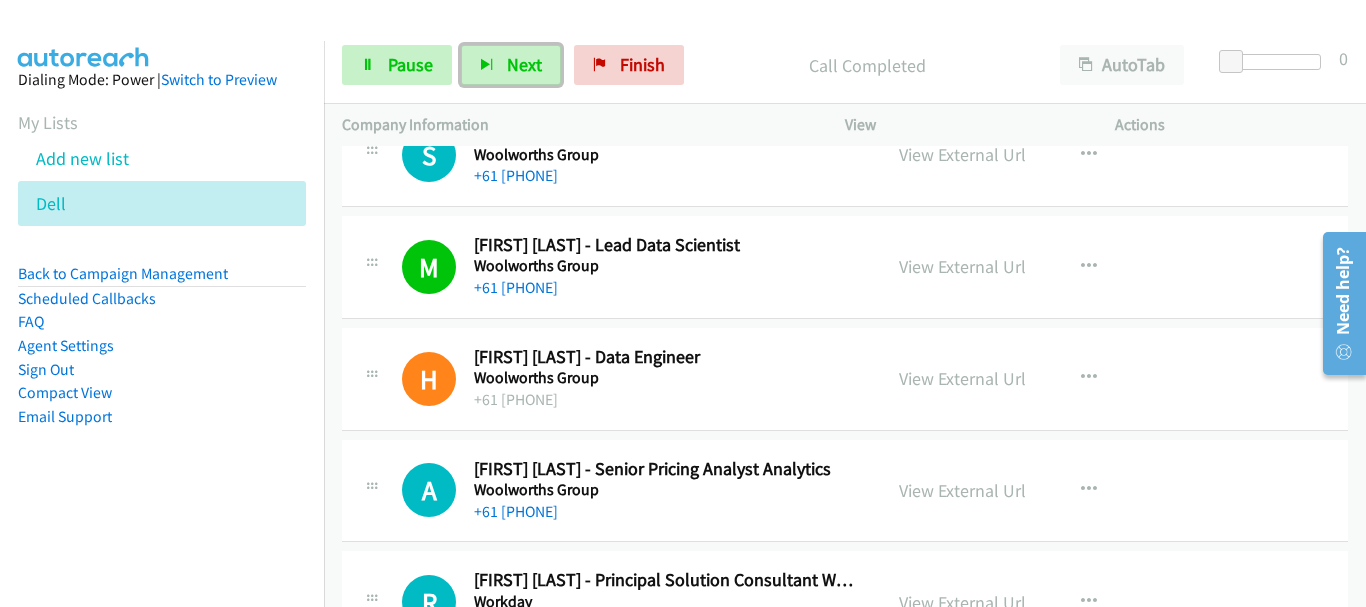 scroll, scrollTop: 1600, scrollLeft: 0, axis: vertical 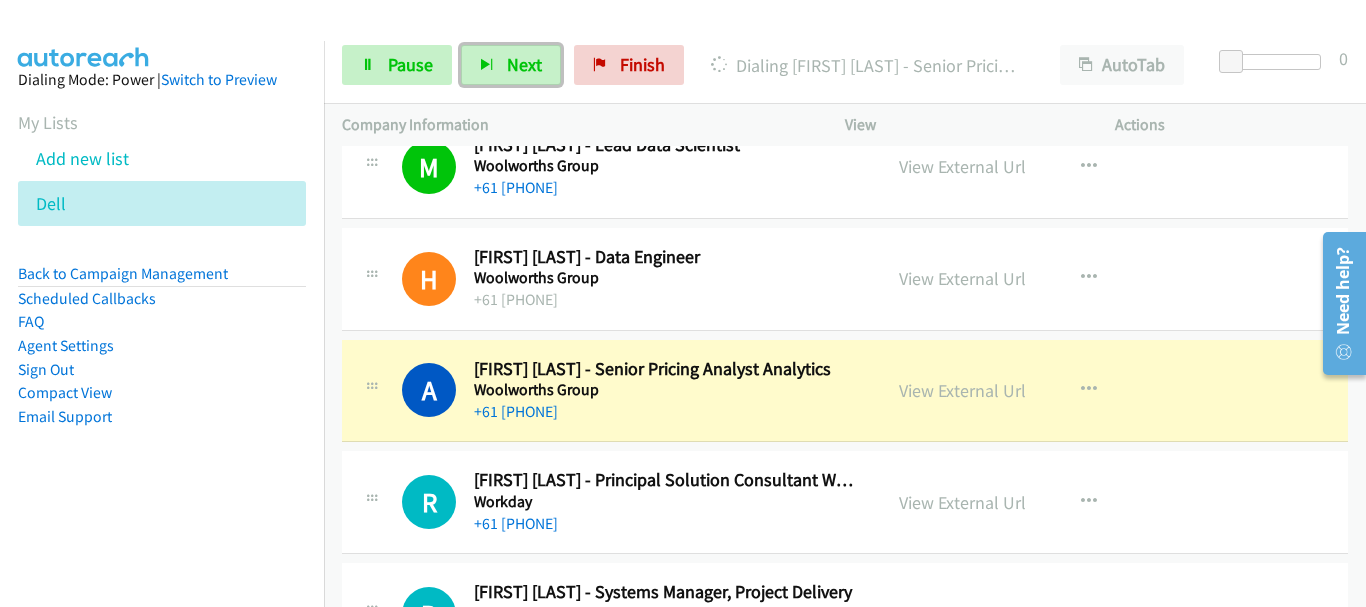 click on "Workday" at bounding box center [665, 502] 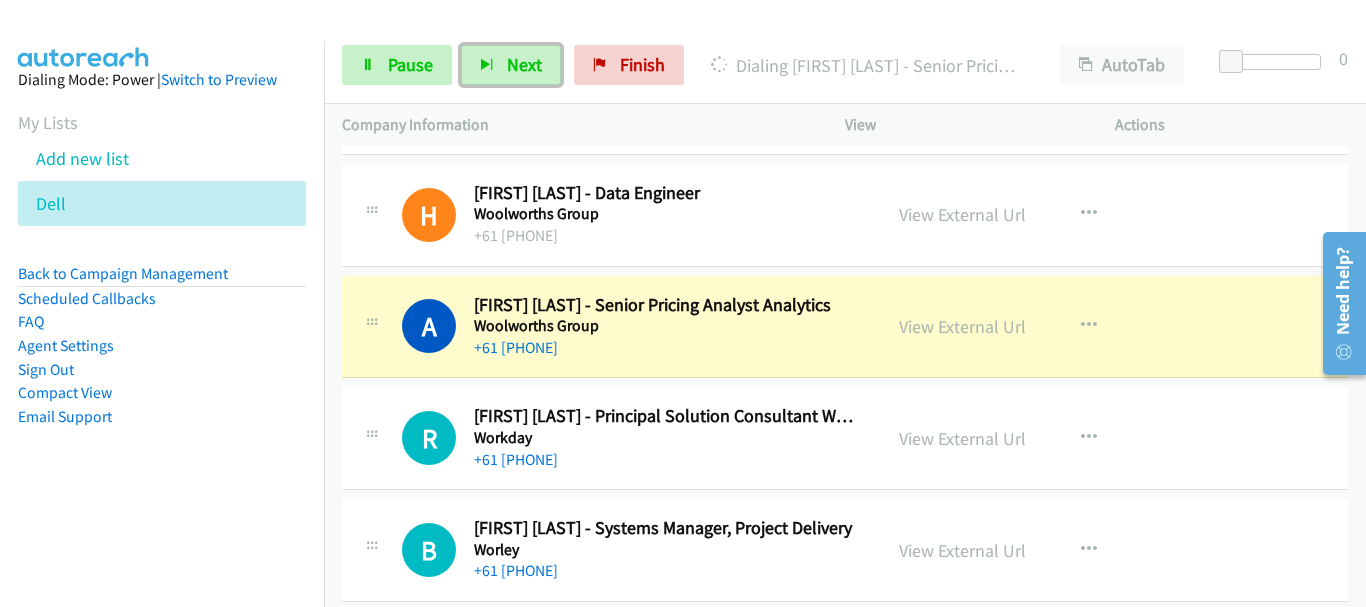 scroll, scrollTop: 1700, scrollLeft: 0, axis: vertical 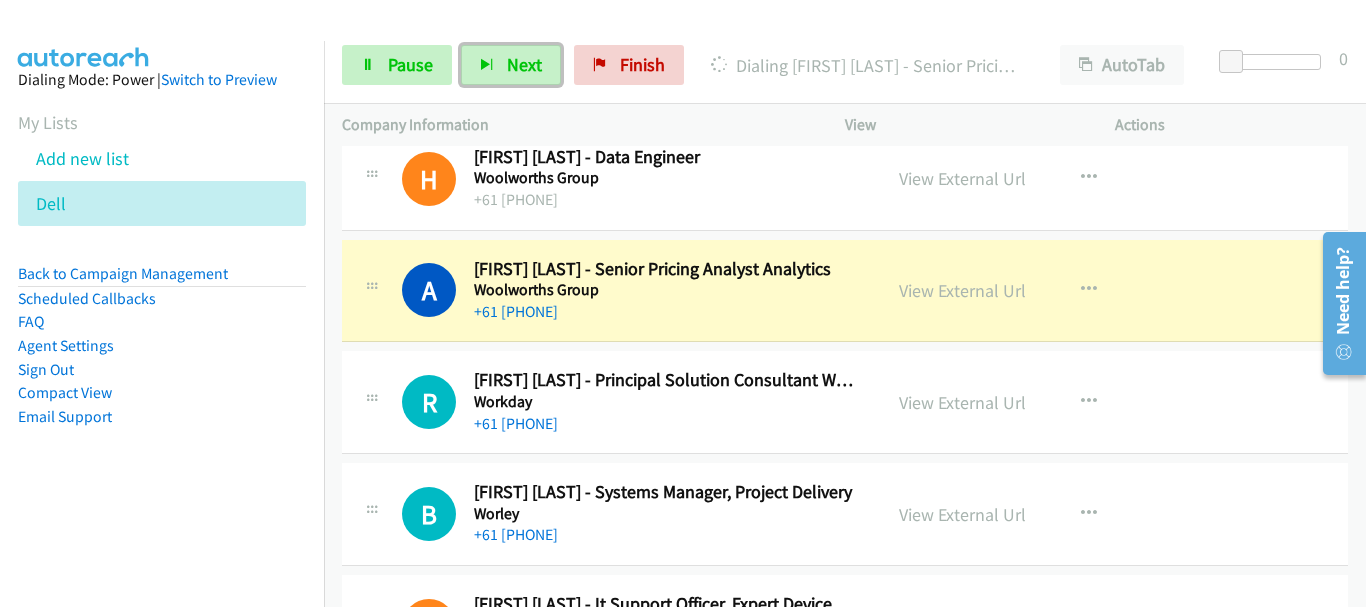 click on "R
Callback Scheduled
[FIRST] [LAST] - Principal Solution Consultant   Workday Financials
Workday
Australia/[CITY]
+61 [PHONE]
View External Url
View External Url
Schedule/Manage Callback
Start Calls Here
Remove from list
Add to do not call list
Reset Call Status" at bounding box center (845, 402) 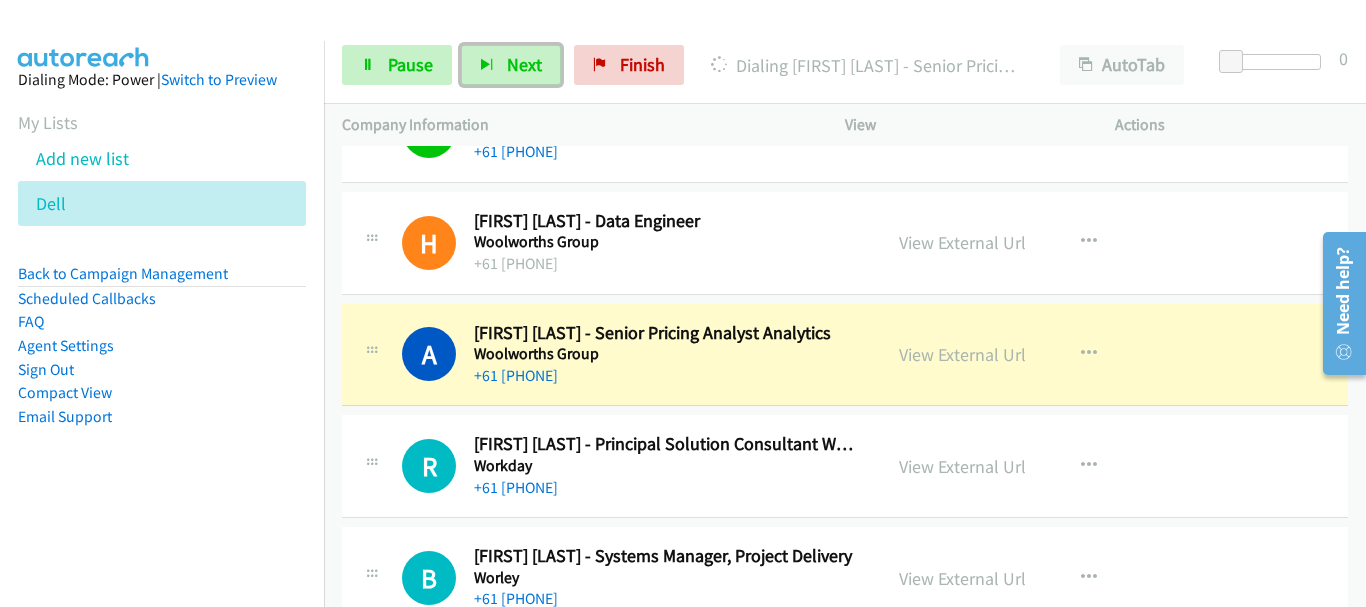 scroll, scrollTop: 1600, scrollLeft: 0, axis: vertical 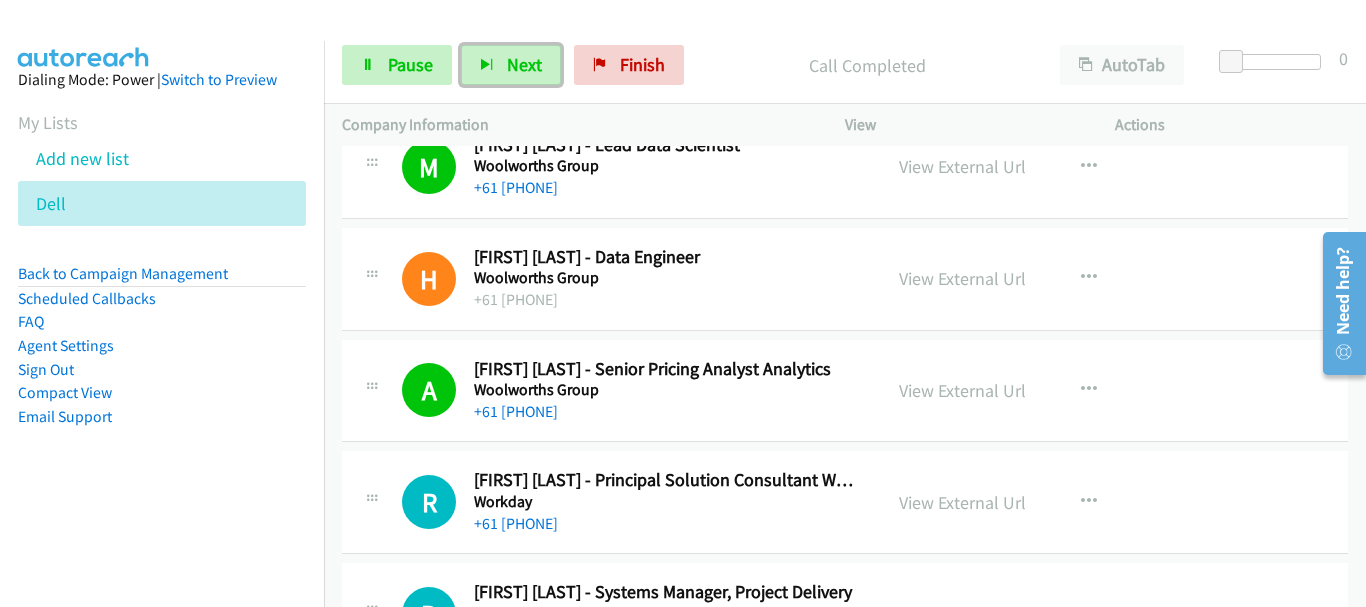 click on "A
Callback Scheduled
[FIRST] [LAST] - Senior Pricing Analyst   Analytics
Woolworths Group
Australia/[CITY]
+61 [PHONE]
View External Url
View External Url
Schedule/Manage Callback
Start Calls Here
Remove from list
Add to do not call list
Reset Call Status" at bounding box center [845, 391] 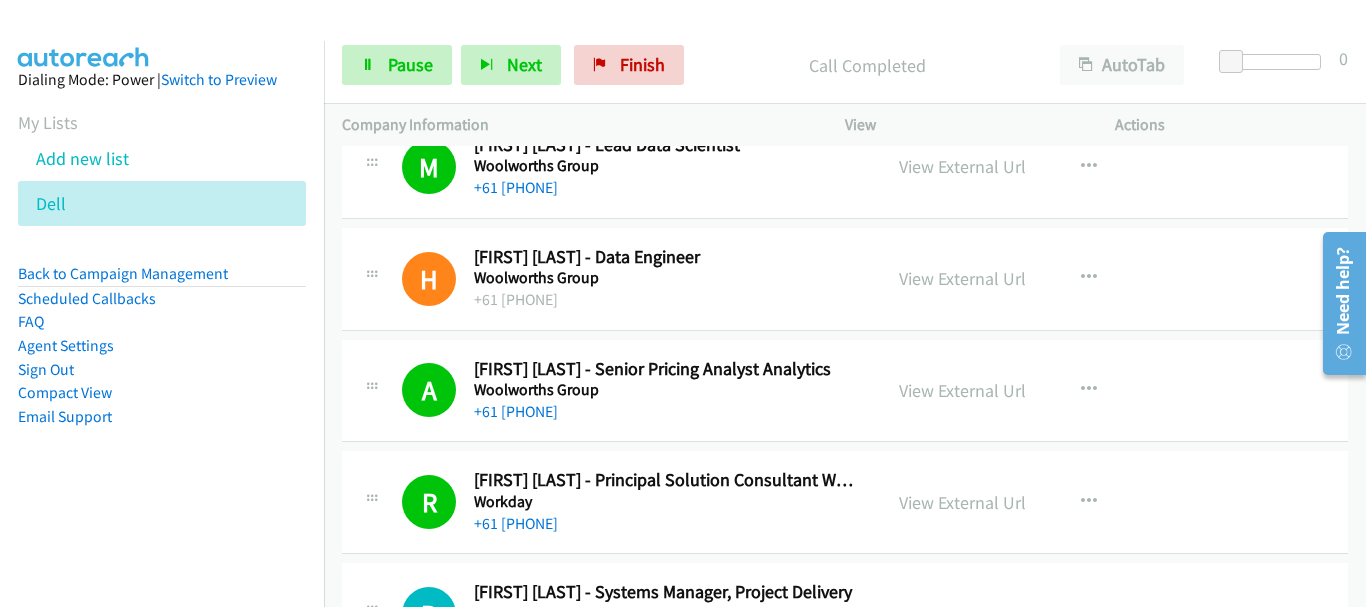 click on "Start Calls
Pause
Next
Finish
Call Completed
AutoTab
AutoTab
0" at bounding box center [845, 65] 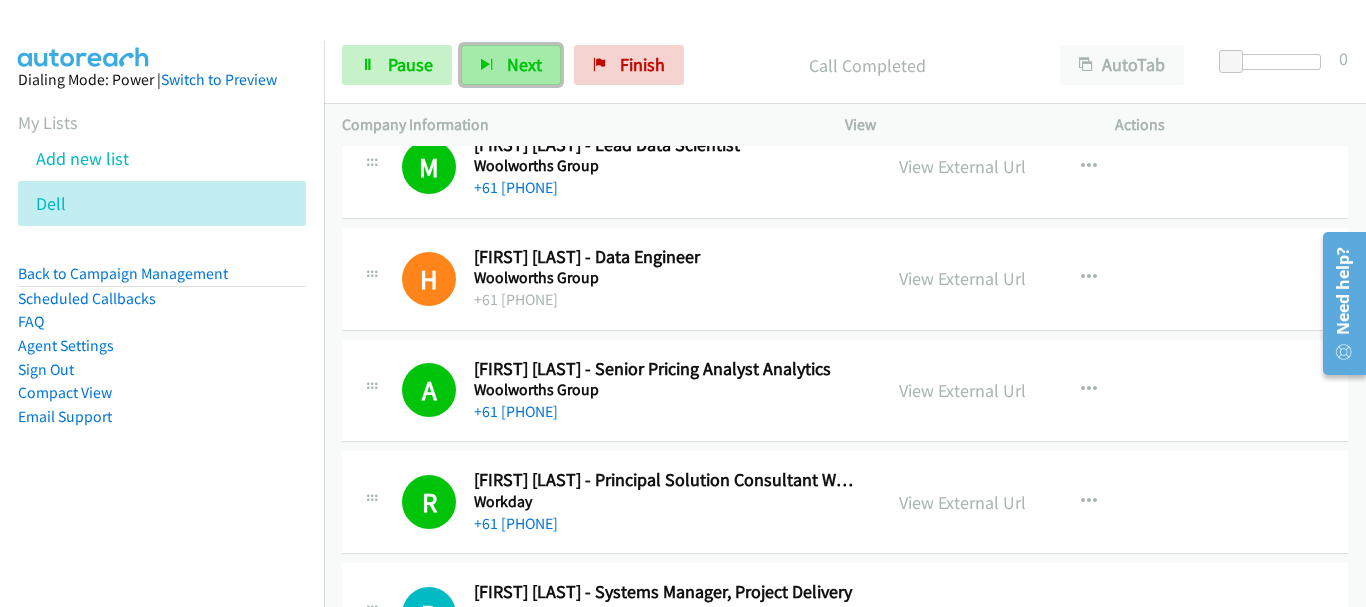 click on "Next" at bounding box center [511, 65] 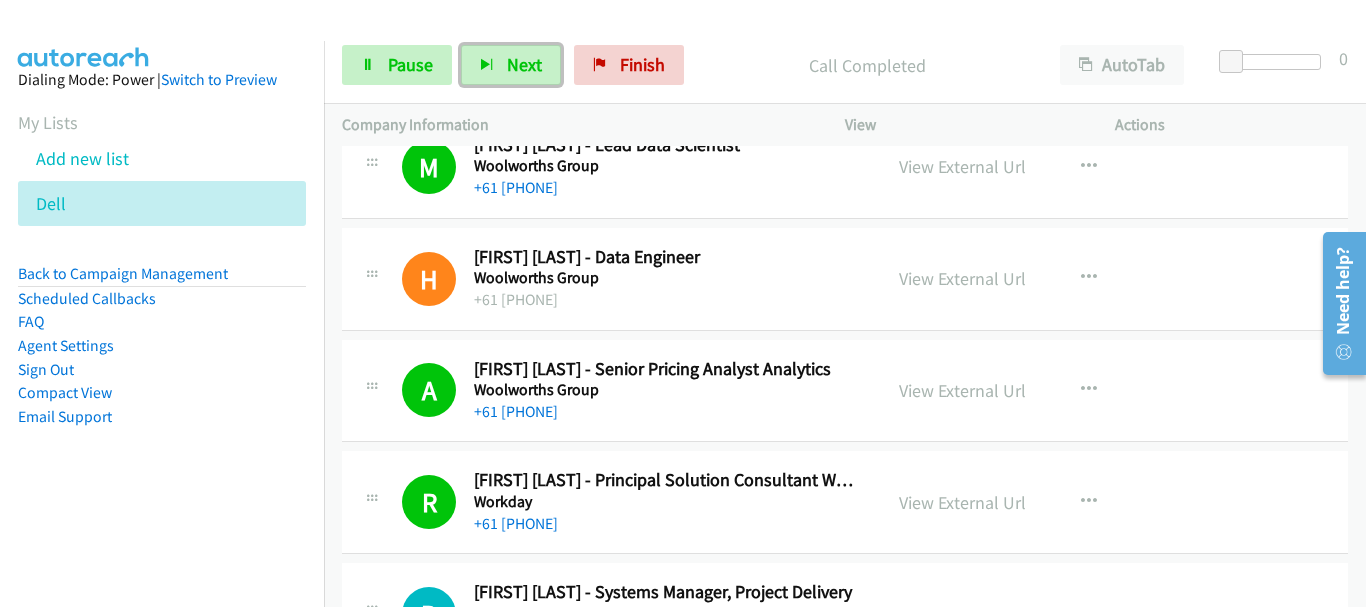 click on "A
Callback Scheduled
[FIRST] [LAST] - Senior Pricing Analyst   Analytics
Woolworths Group
Australia/[CITY]
+61 [PHONE]
View External Url
View External Url
Schedule/Manage Callback
Start Calls Here
Remove from list
Add to do not call list
Reset Call Status" at bounding box center [845, 391] 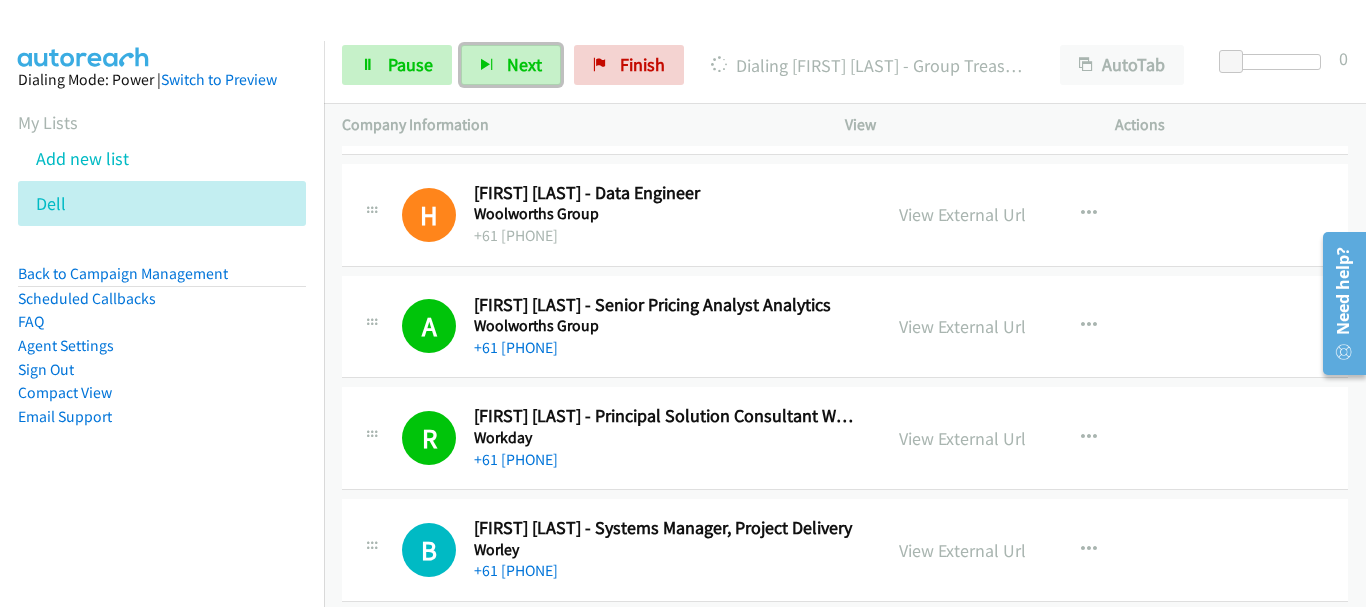 scroll, scrollTop: 1700, scrollLeft: 0, axis: vertical 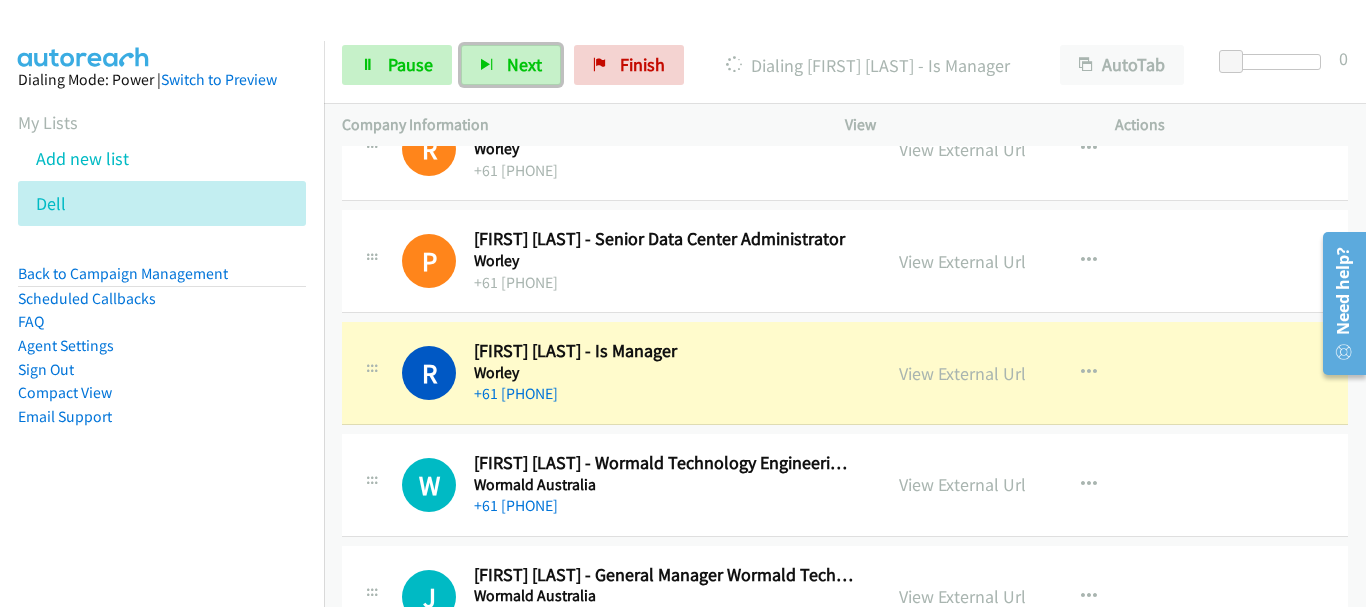 click on "R
Callback Scheduled
[FIRST] [LAST] - Is Manager
Worley
Australia/[CITY]
+61 [PHONE]
View External Url
View External Url
Schedule/Manage Callback
Start Calls Here
Remove from list
Add to do not call list
Reset Call Status" at bounding box center (845, 373) 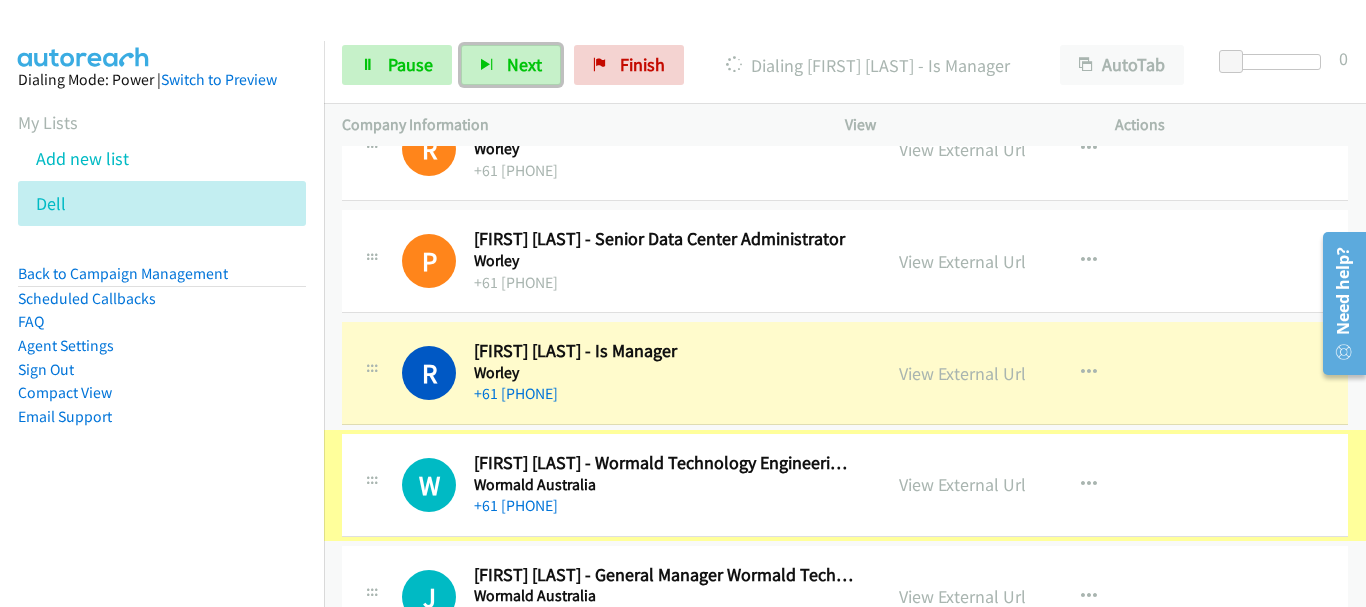 click on "+61 [PHONE]" at bounding box center [665, 506] 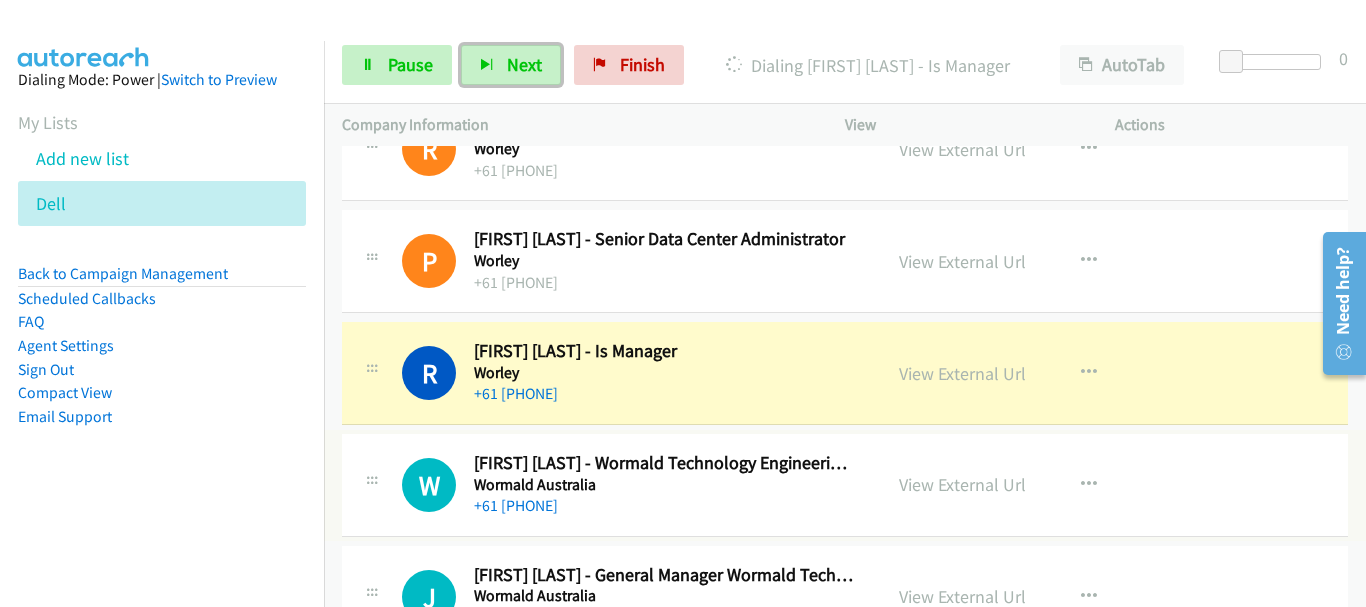 click on "[FIRST] [LAST] - Is Manager" at bounding box center (665, 351) 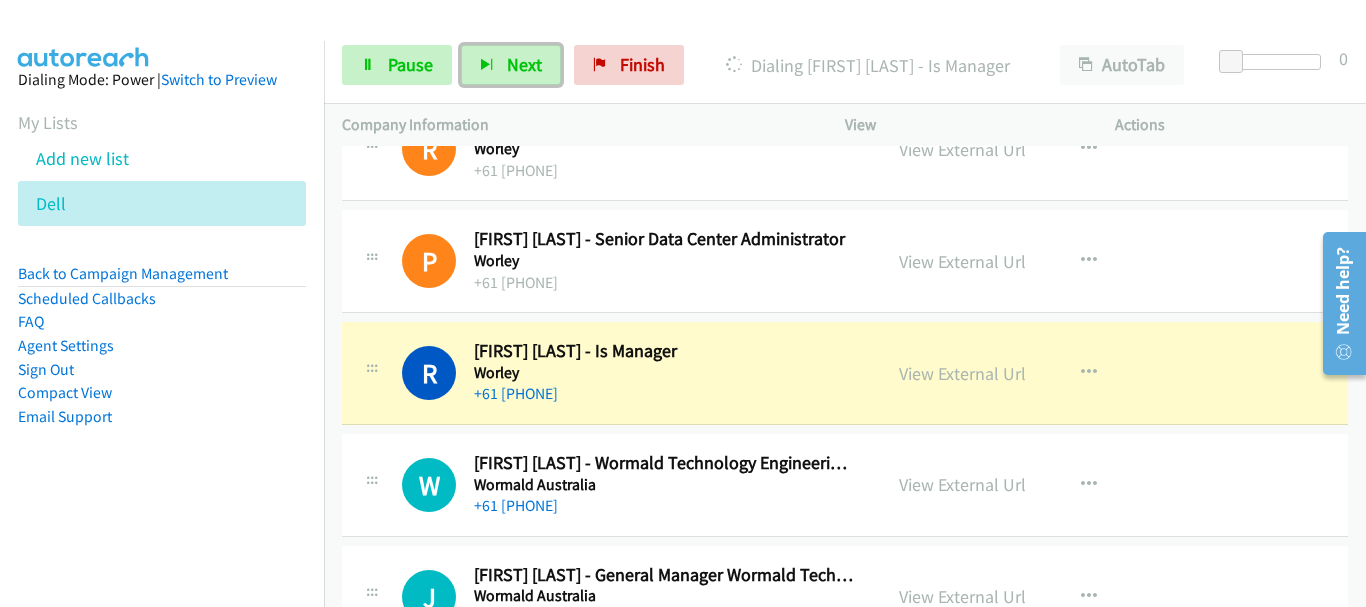 click on "+61 [PHONE]" at bounding box center (665, 506) 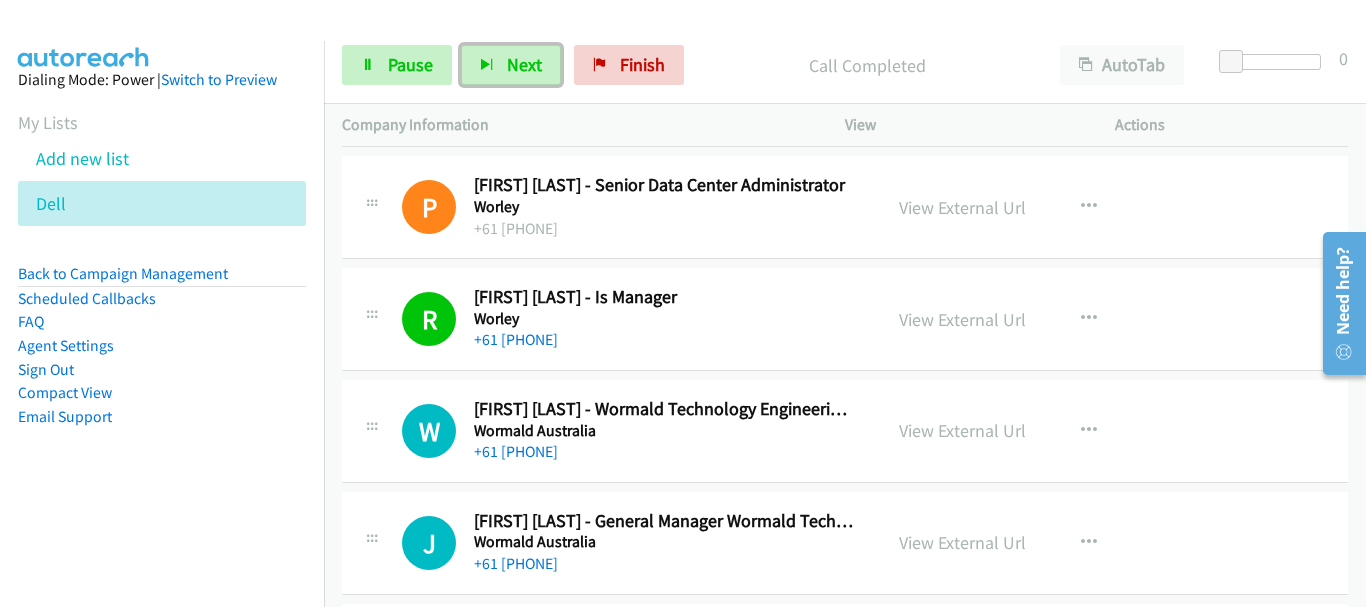 scroll, scrollTop: 2500, scrollLeft: 0, axis: vertical 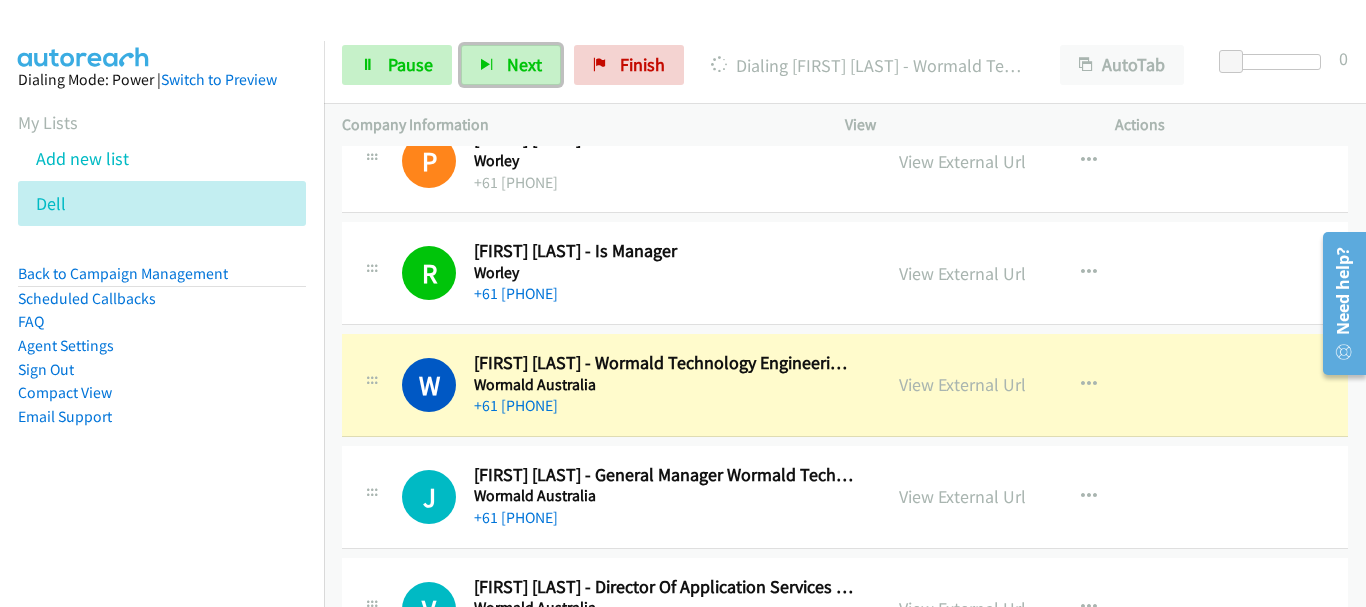 click on "J
Callback Scheduled
[FIRST] [LAST] - General Manager   Wormald Technology & Nsw Region
Wormald Australia
Australia/[CITY]
+61 [PHONE]
View External Url
View External Url
Schedule/Manage Callback
Start Calls Here
Remove from list
Add to do not call list
Reset Call Status" at bounding box center (845, 497) 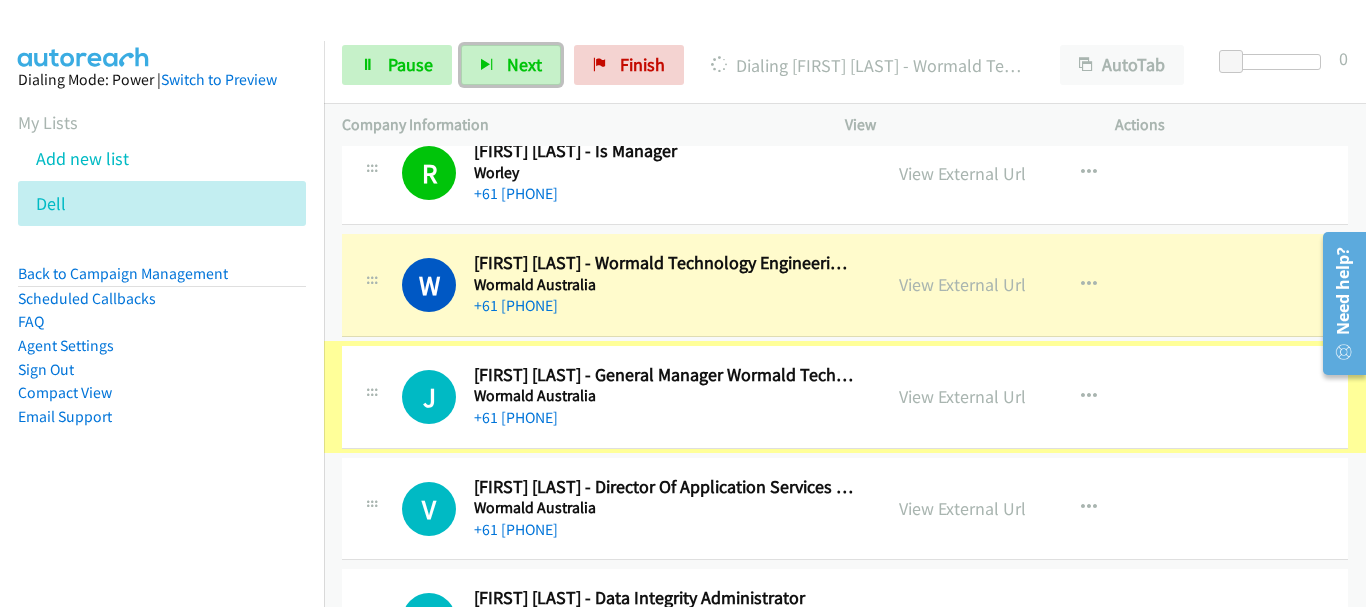 click on "J
Callback Scheduled
[FIRST] [LAST] - General Manager   Wormald Technology & Nsw Region
Wormald Australia
Australia/[CITY]
+61 [PHONE]
View External Url
View External Url
Schedule/Manage Callback
Start Calls Here
Remove from list
Add to do not call list
Reset Call Status" at bounding box center (845, 397) 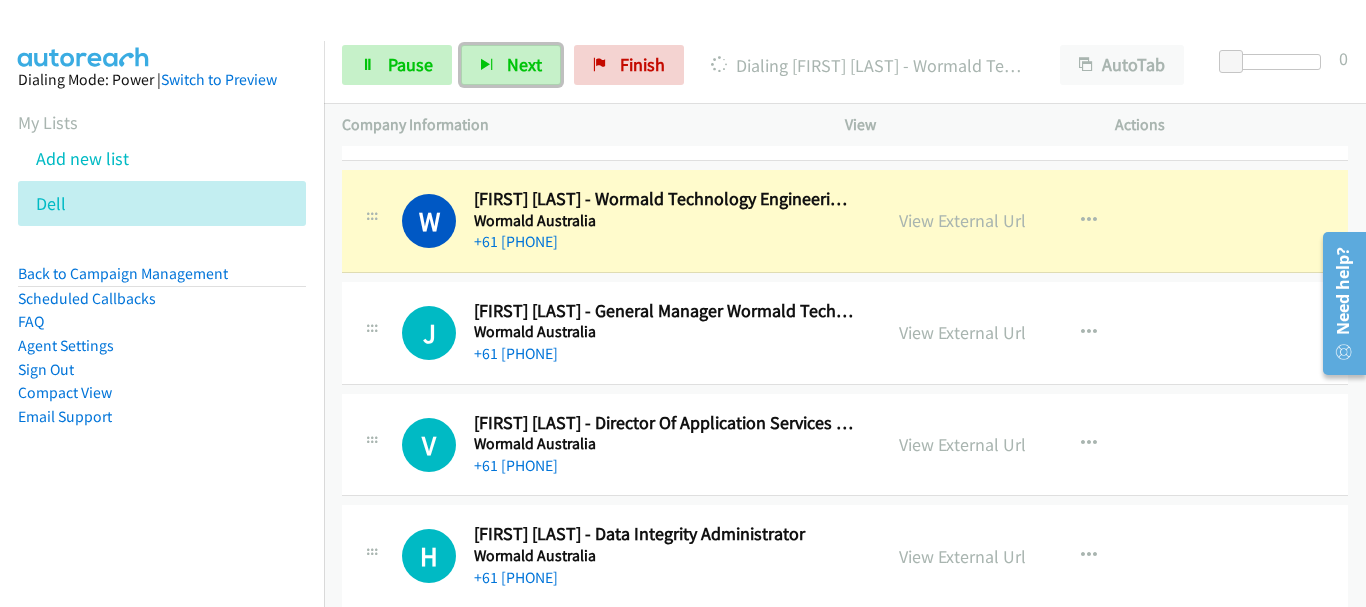 scroll, scrollTop: 2600, scrollLeft: 0, axis: vertical 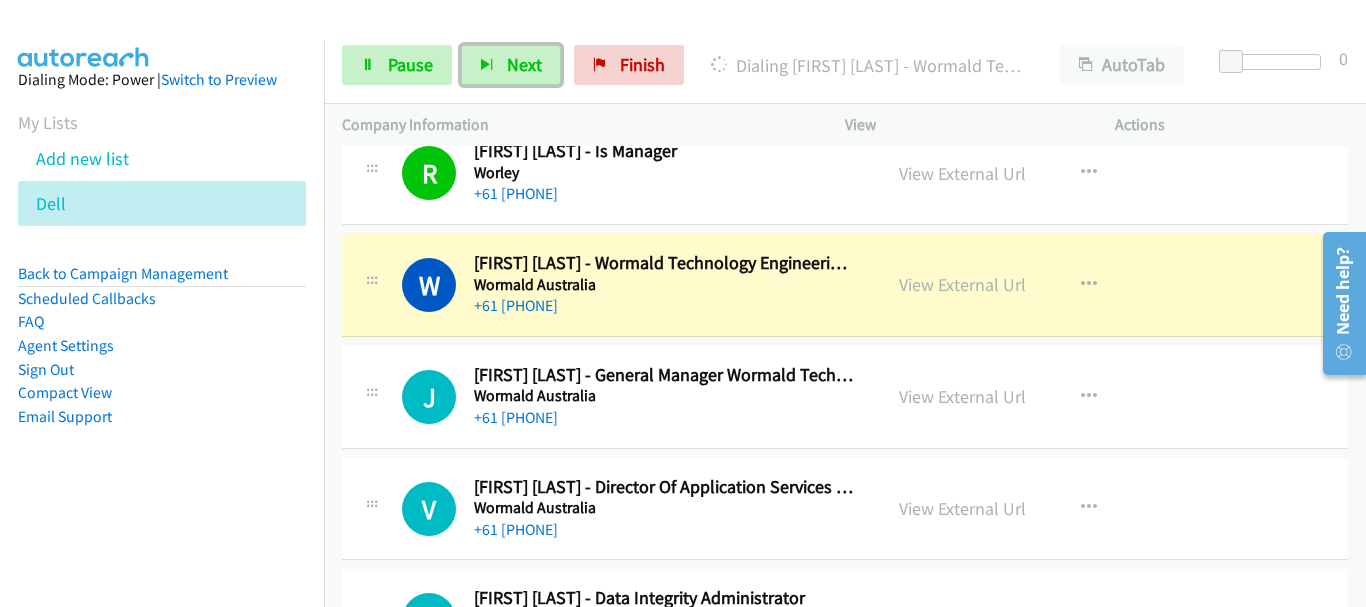 click on "+61 [PHONE]" at bounding box center (665, 418) 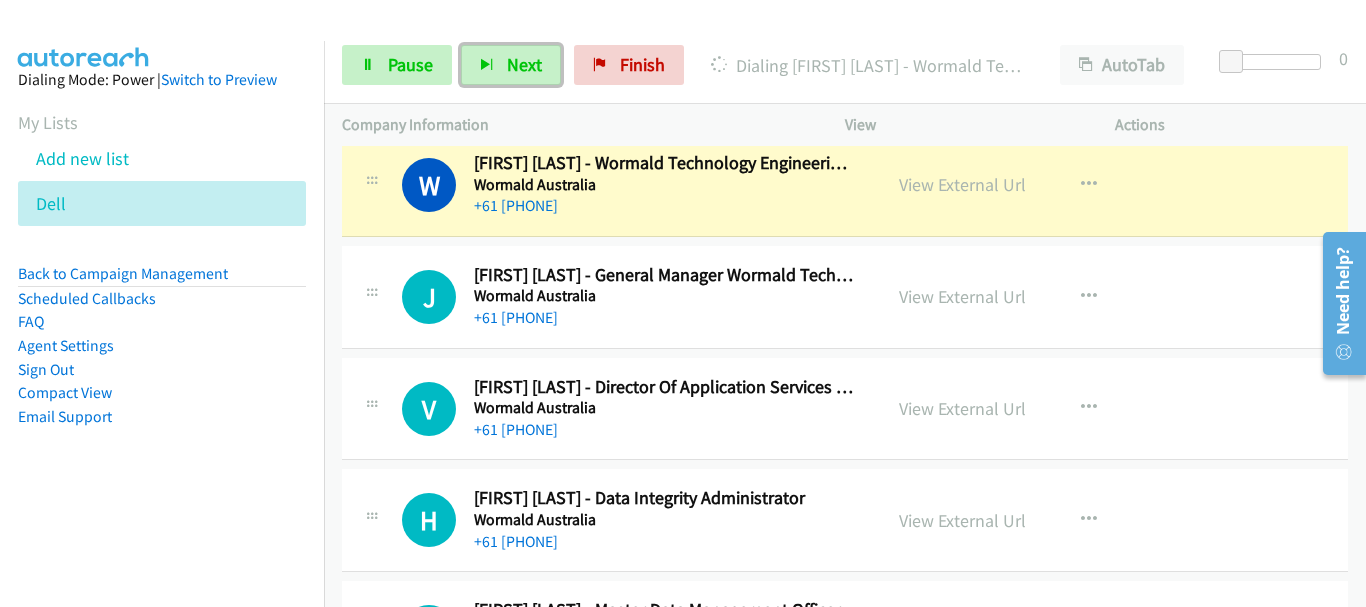 scroll, scrollTop: 2600, scrollLeft: 0, axis: vertical 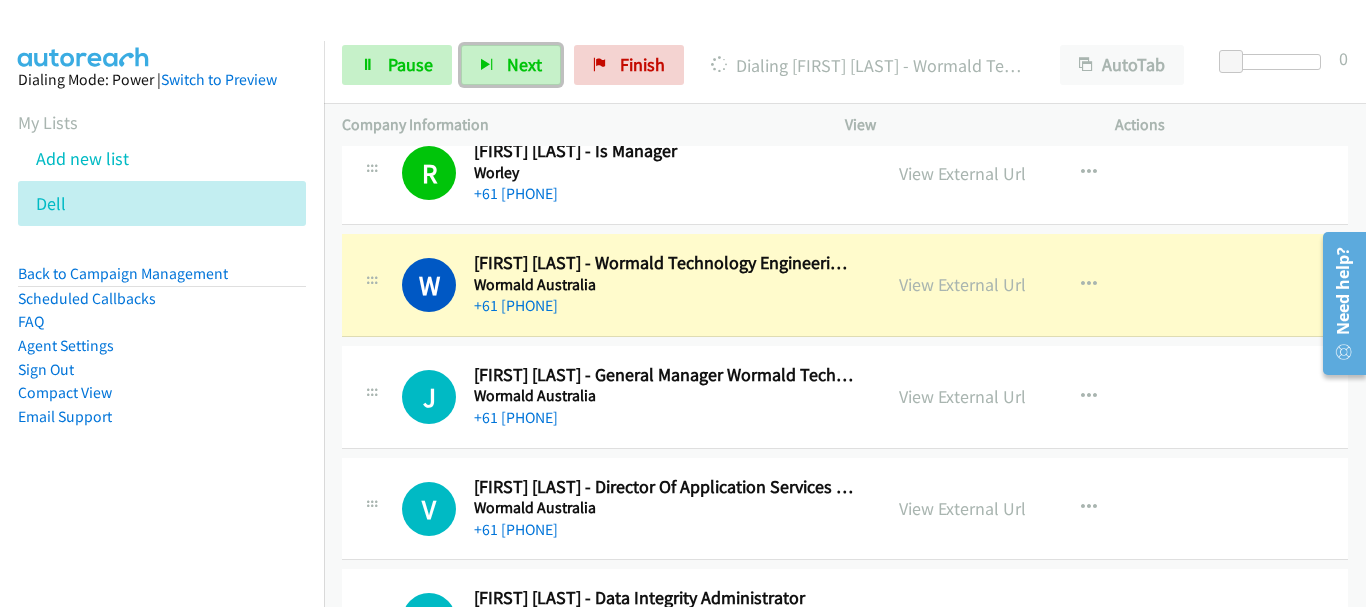 click on "Wormald Australia" at bounding box center [665, 396] 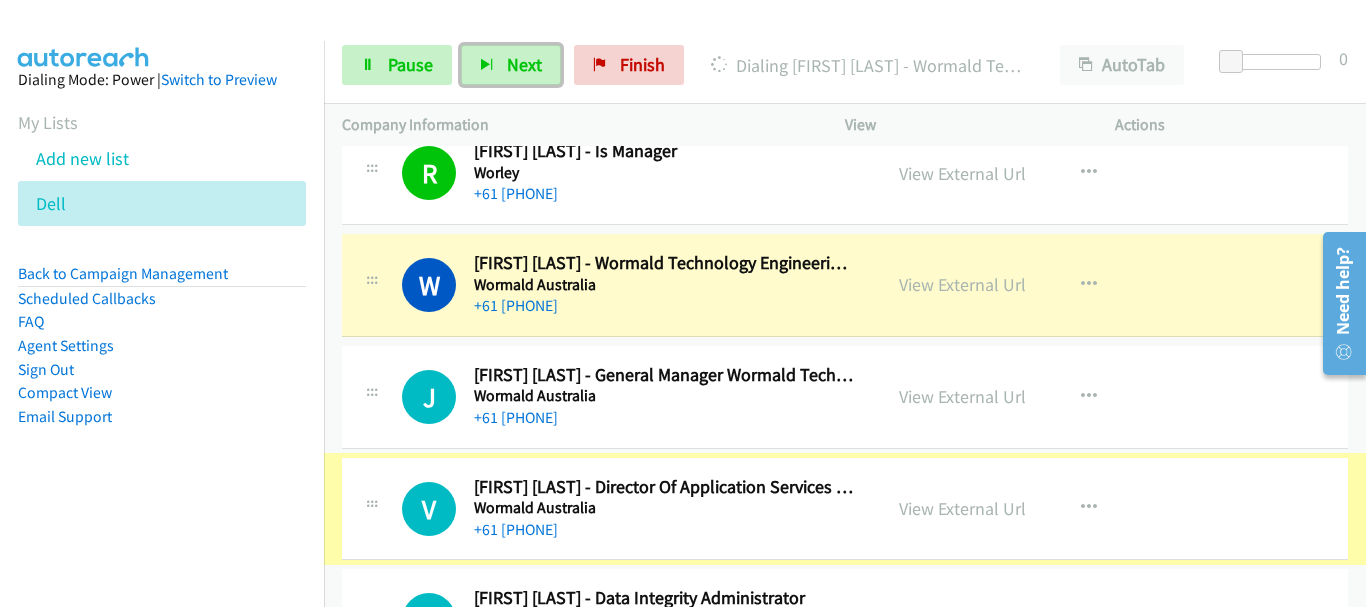 drag, startPoint x: 689, startPoint y: 442, endPoint x: 688, endPoint y: 423, distance: 19.026299 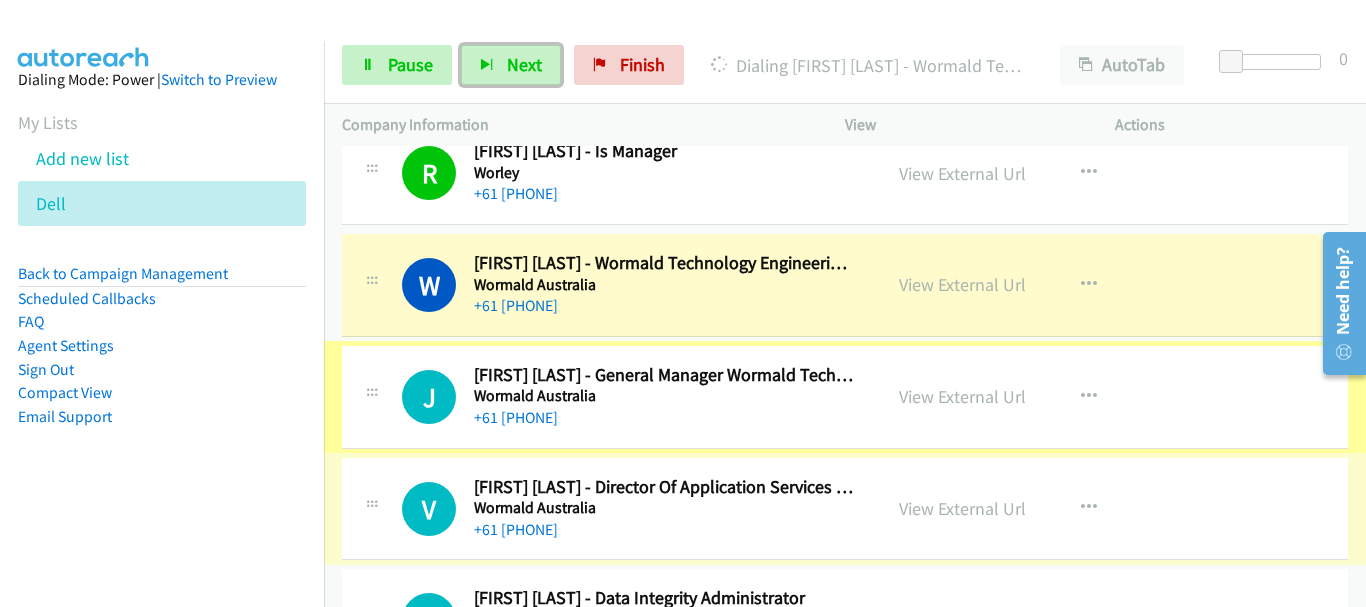 click on "+61 [PHONE]" at bounding box center (665, 418) 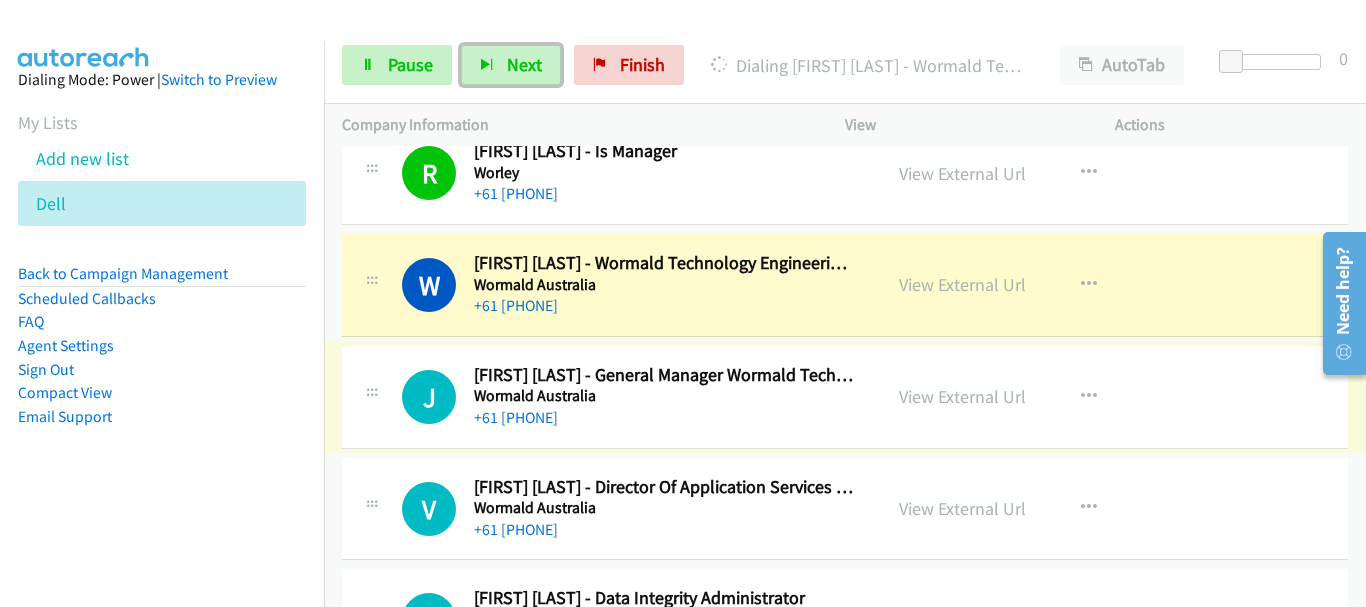 click on "W
Callback Scheduled
[FIRST] [LAST] - Wormald Technology Engineering Manager
Wormald Australia
Australia/[CITY]
+61 [PHONE]
View External Url
View External Url
Schedule/Manage Callback
Start Calls Here
Remove from list
Add to do not call list
Reset Call Status" at bounding box center (845, 285) 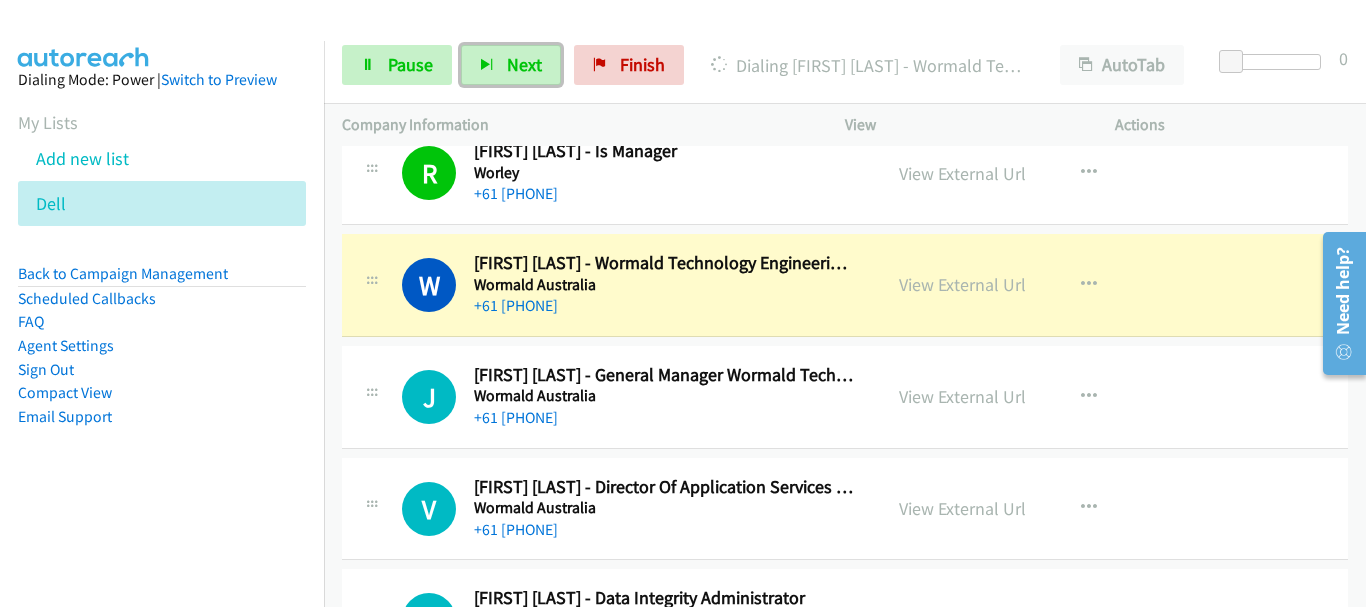 click on "[FIRST] [LAST] - General Manager   Wormald Technology & Nsw Region" at bounding box center (665, 375) 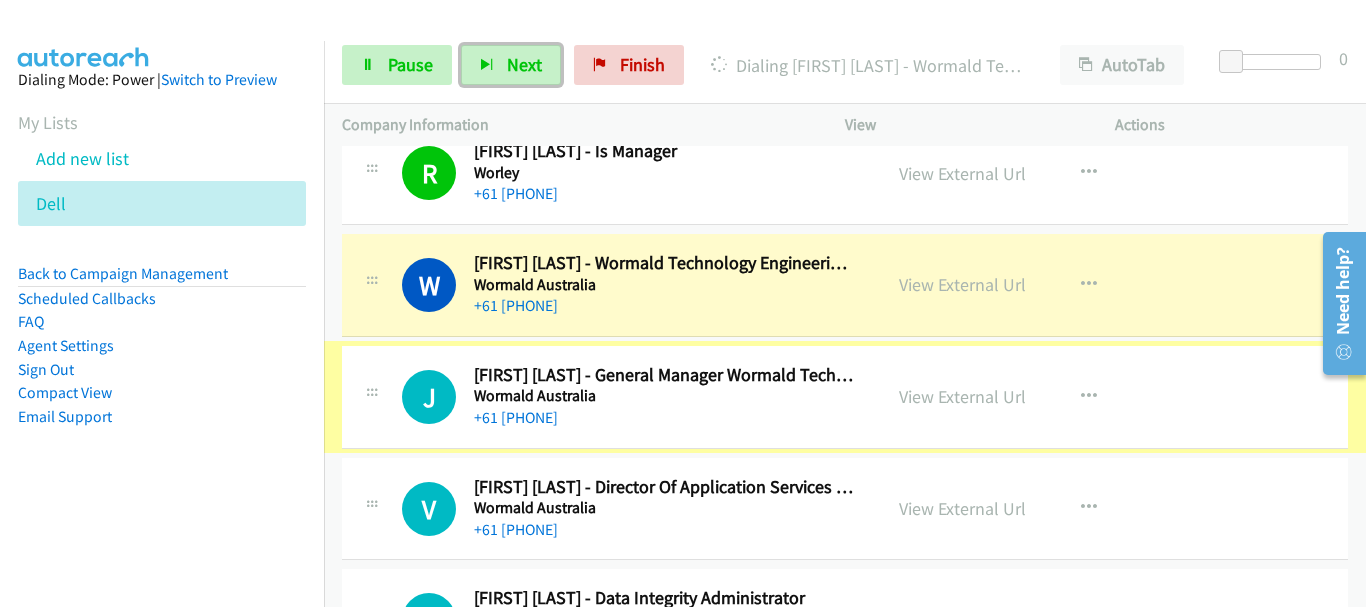 click on "W
Callback Scheduled
[FIRST] [LAST] - Wormald Technology Engineering Manager
Wormald Australia
Australia/[CITY]
+61 [PHONE]
View External Url
View External Url
Schedule/Manage Callback
Start Calls Here
Remove from list
Add to do not call list
Reset Call Status" at bounding box center (845, 285) 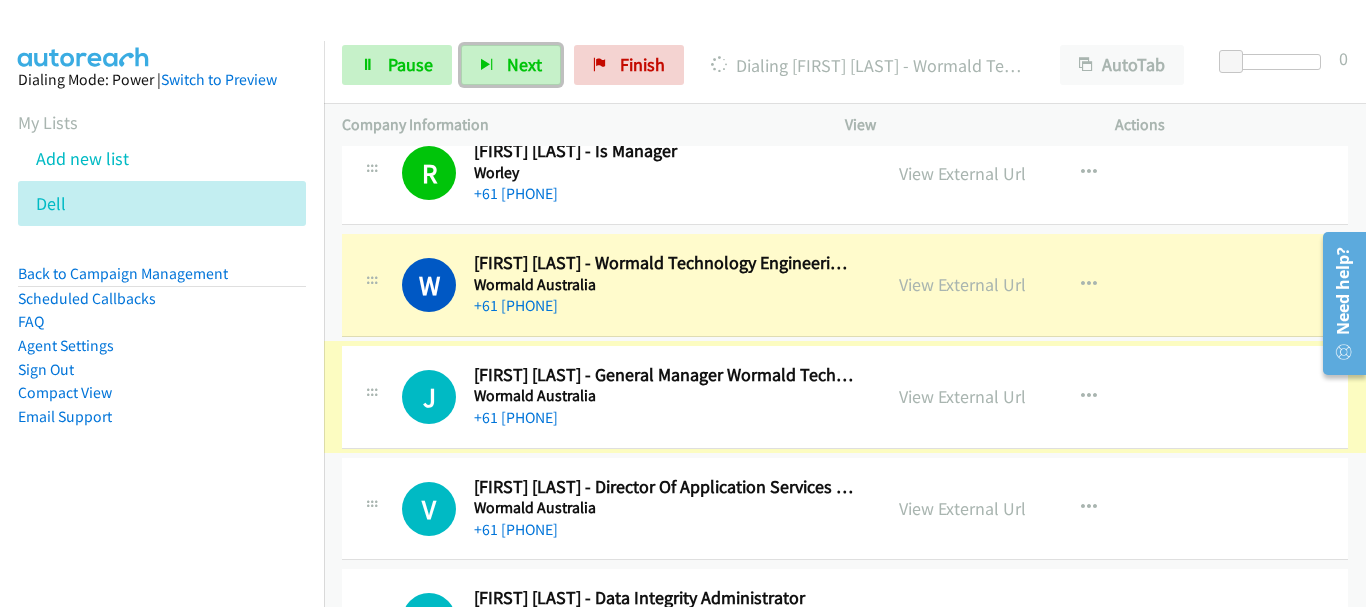 click on "+61 [PHONE]" at bounding box center [665, 306] 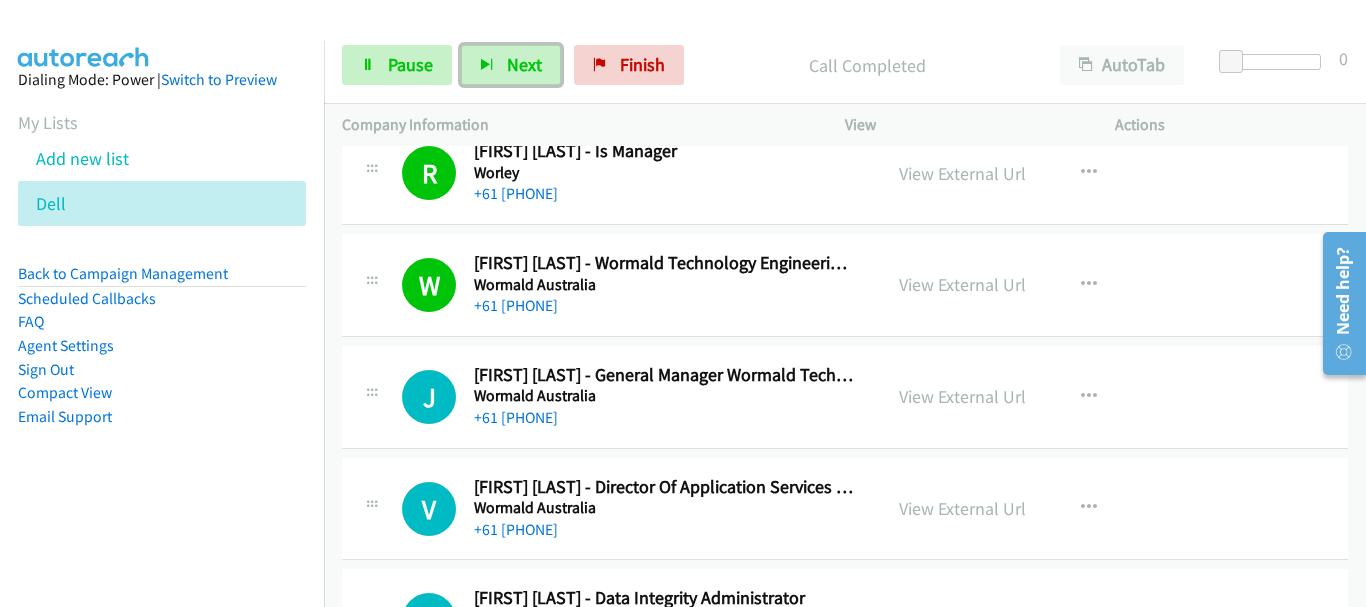 click on "[FIRST] [LAST] - Director Of Application Services   It Manager" at bounding box center (665, 487) 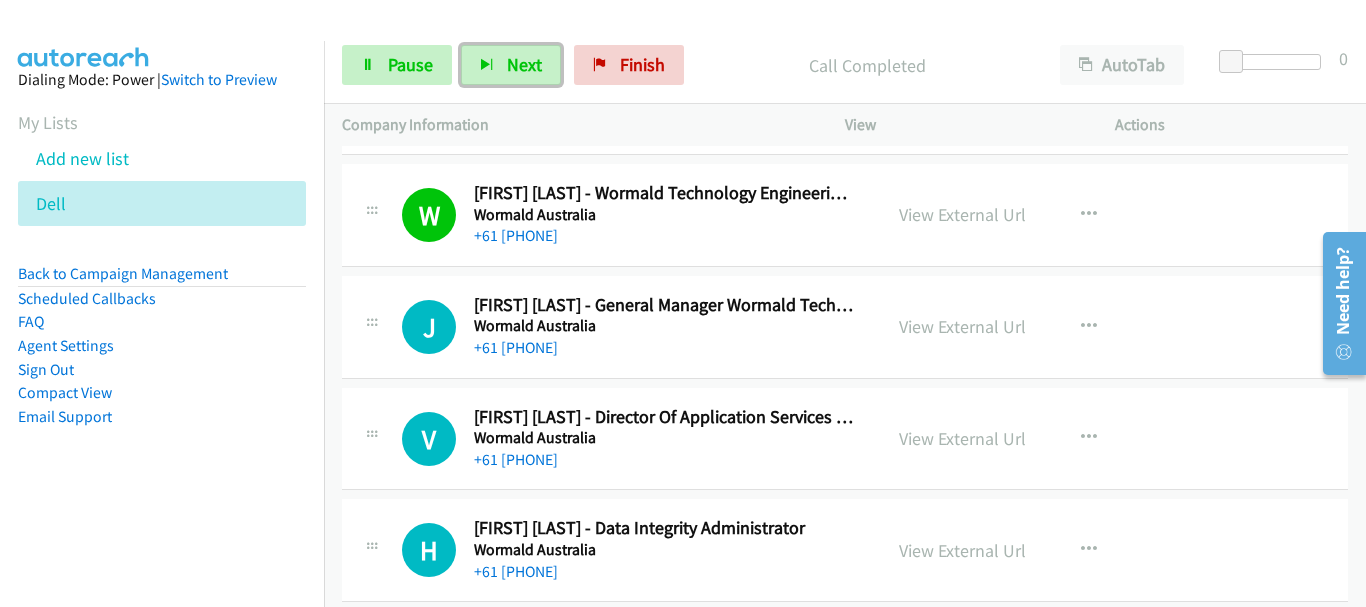 scroll, scrollTop: 2700, scrollLeft: 0, axis: vertical 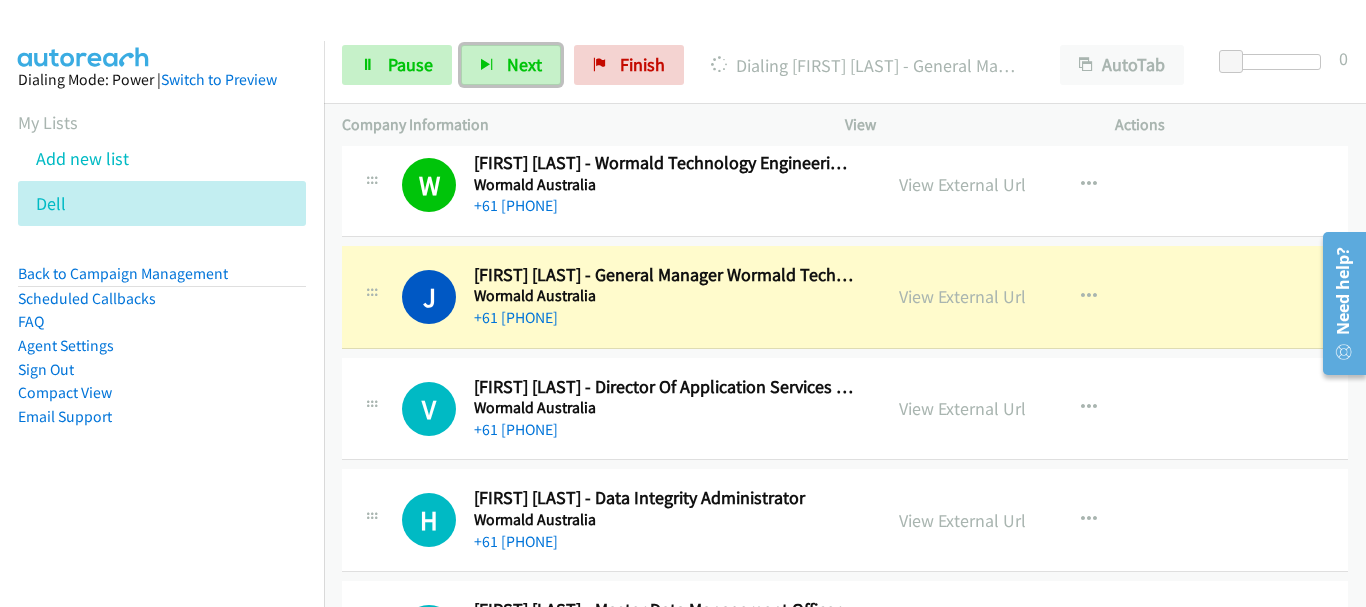 click on "V
Callback Scheduled
[FIRST] [LAST] - Director Of Application Services   It Manager
Wormald Australia
Australia/[CITY]
+61 [PHONE]
View External Url
View External Url
Schedule/Manage Callback
Start Calls Here
Remove from list
Add to do not call list
Reset Call Status" at bounding box center (845, 409) 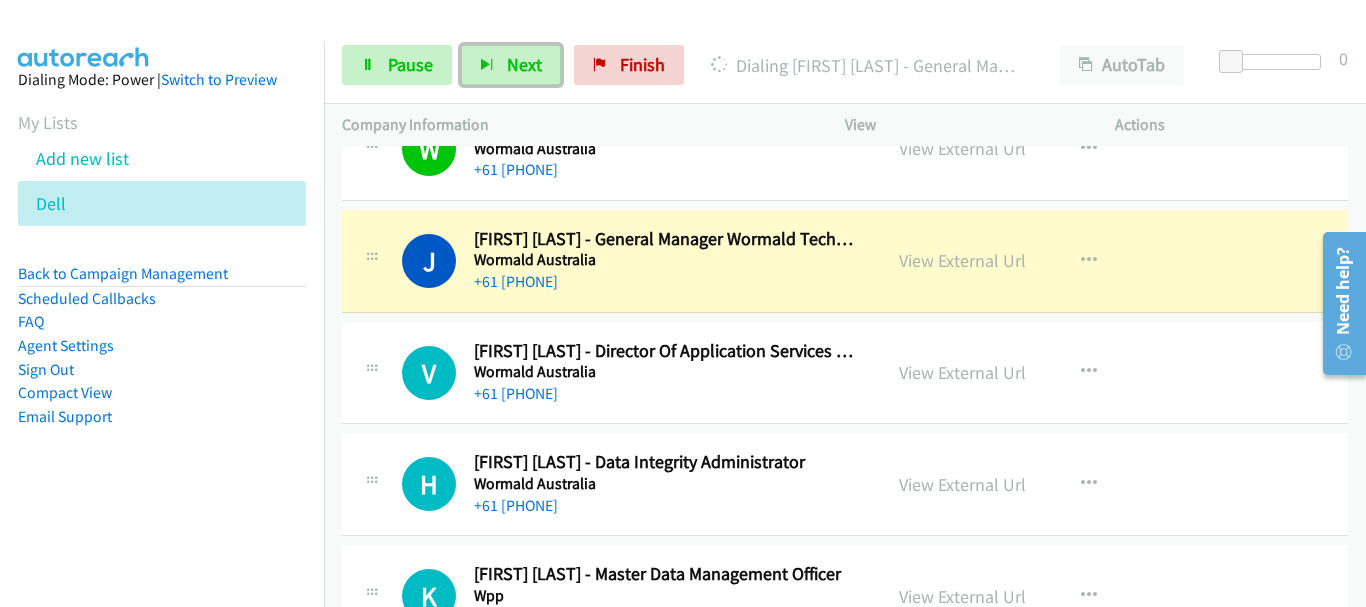 scroll, scrollTop: 2700, scrollLeft: 0, axis: vertical 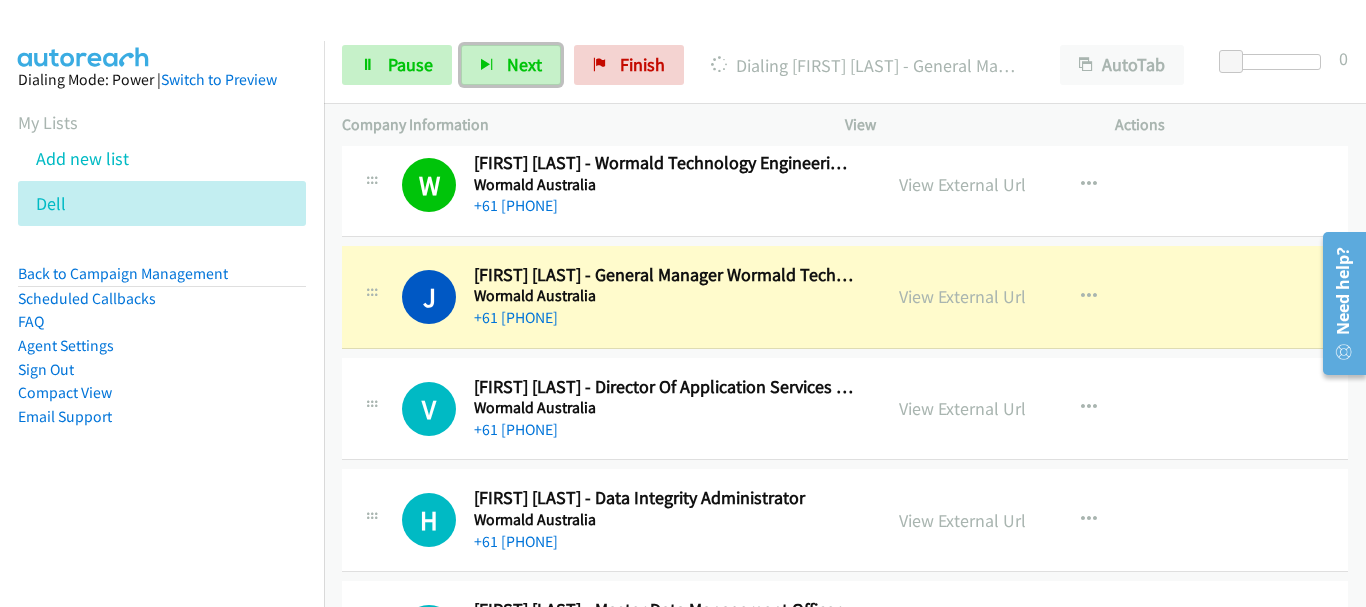 click on "V
Callback Scheduled
[FIRST] [LAST] - Director Of Application Services   It Manager
Wormald Australia
Australia/[CITY]
+61 [PHONE]
View External Url
View External Url
Schedule/Manage Callback
Start Calls Here
Remove from list
Add to do not call list
Reset Call Status" at bounding box center [845, 409] 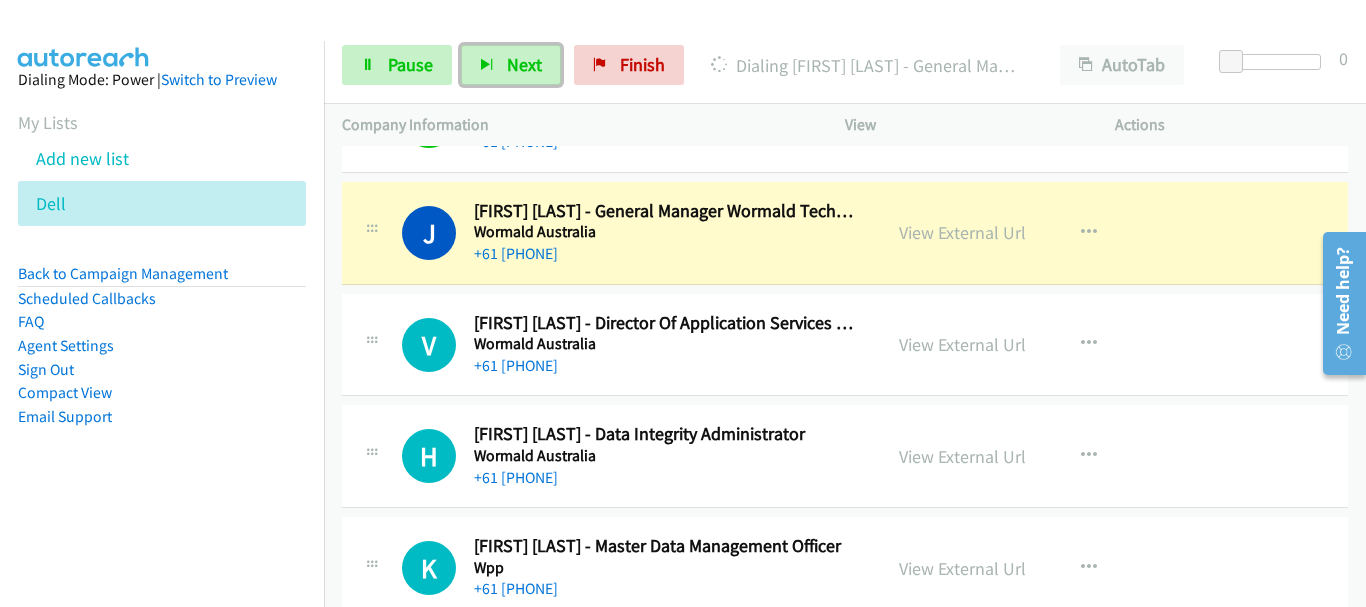 scroll, scrollTop: 2800, scrollLeft: 0, axis: vertical 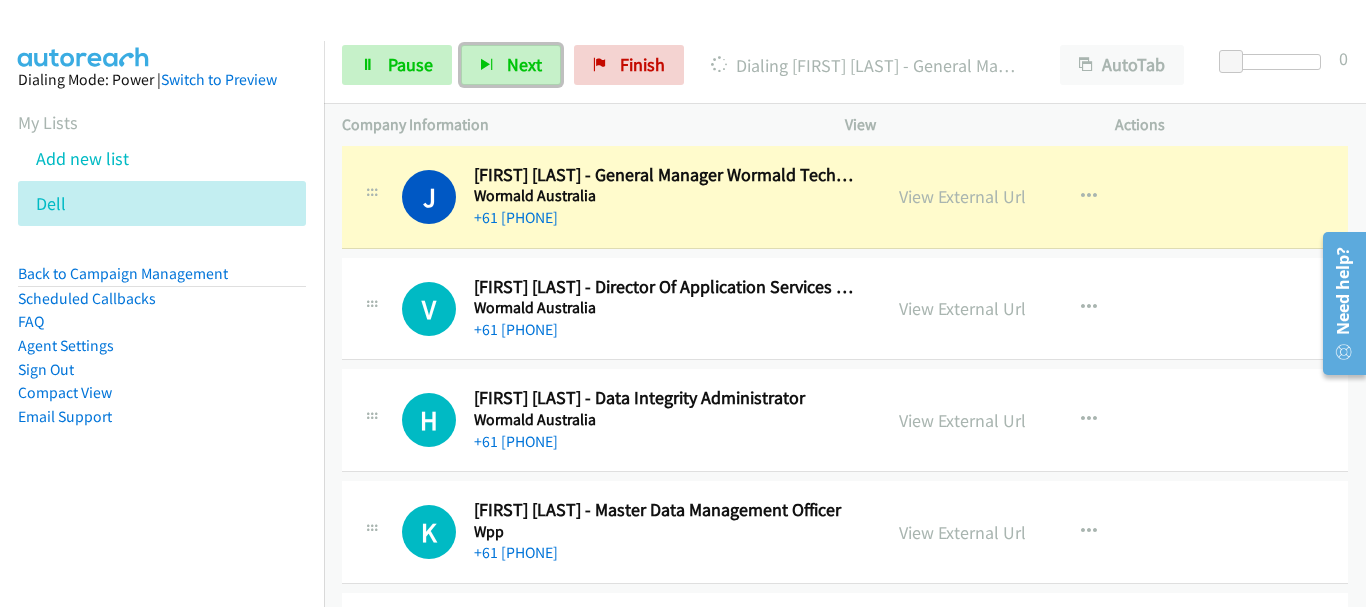 click on "H
Callback Scheduled
[FIRST] [LAST] - Data Integrity Administrator
Wormald Australia
[COUNTRY]/[CITY]
+61 [PHONE]
View External Url
View External Url
Schedule/Manage Callback
Start Calls Here
Remove from list
Add to do not call list
Reset Call Status" at bounding box center [845, 420] 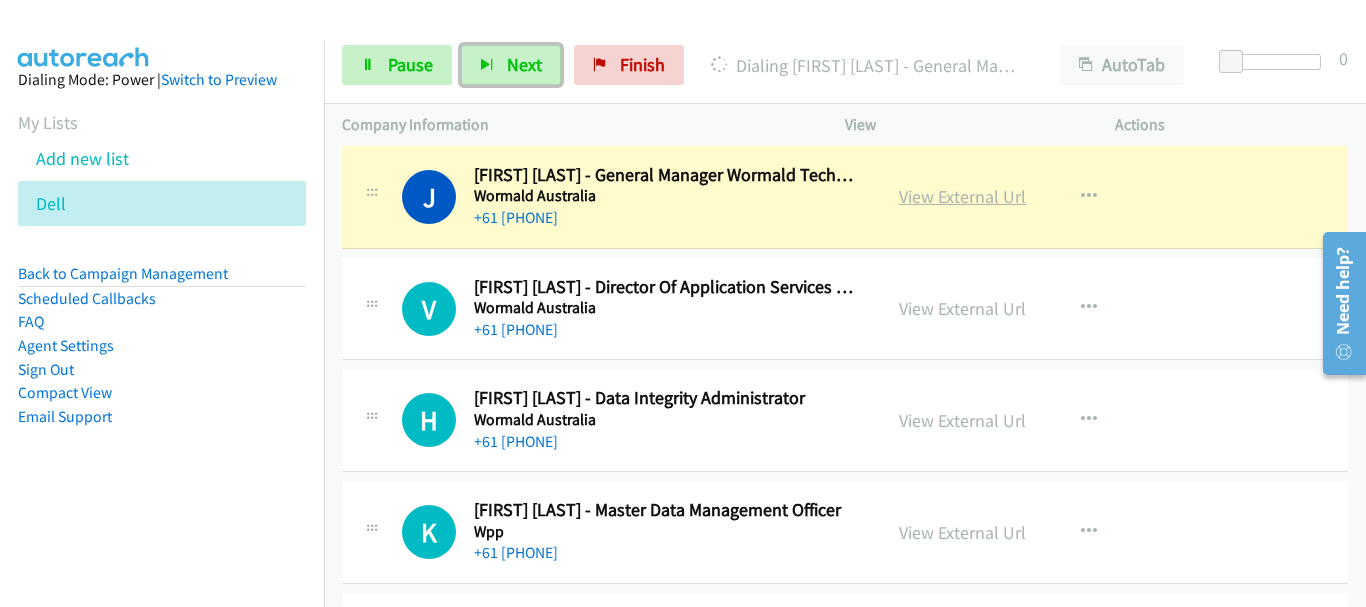 click on "View External Url" at bounding box center [962, 196] 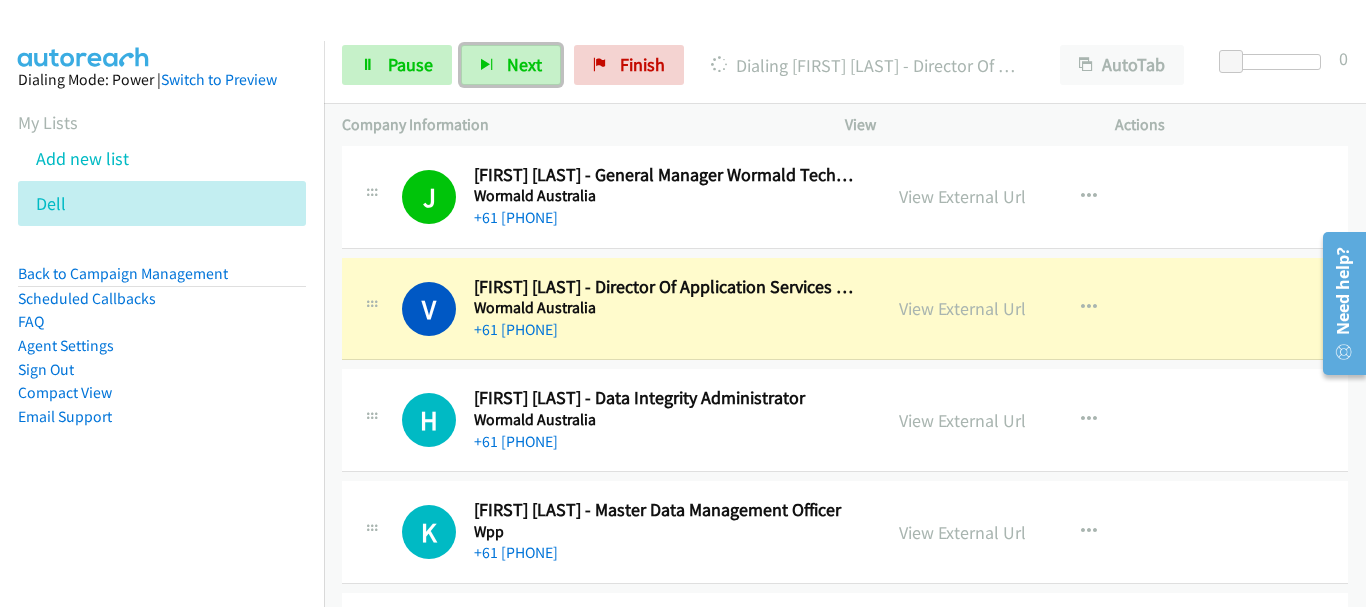 click on "+61 [PHONE]" at bounding box center [665, 442] 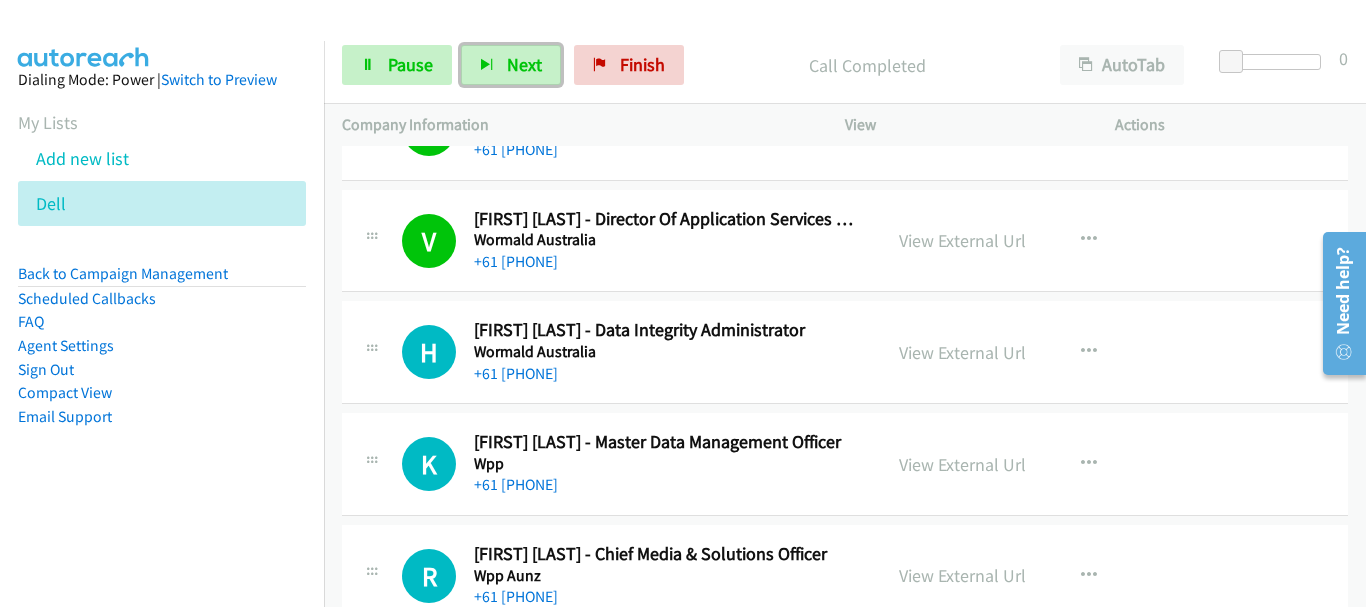 scroll, scrollTop: 2900, scrollLeft: 0, axis: vertical 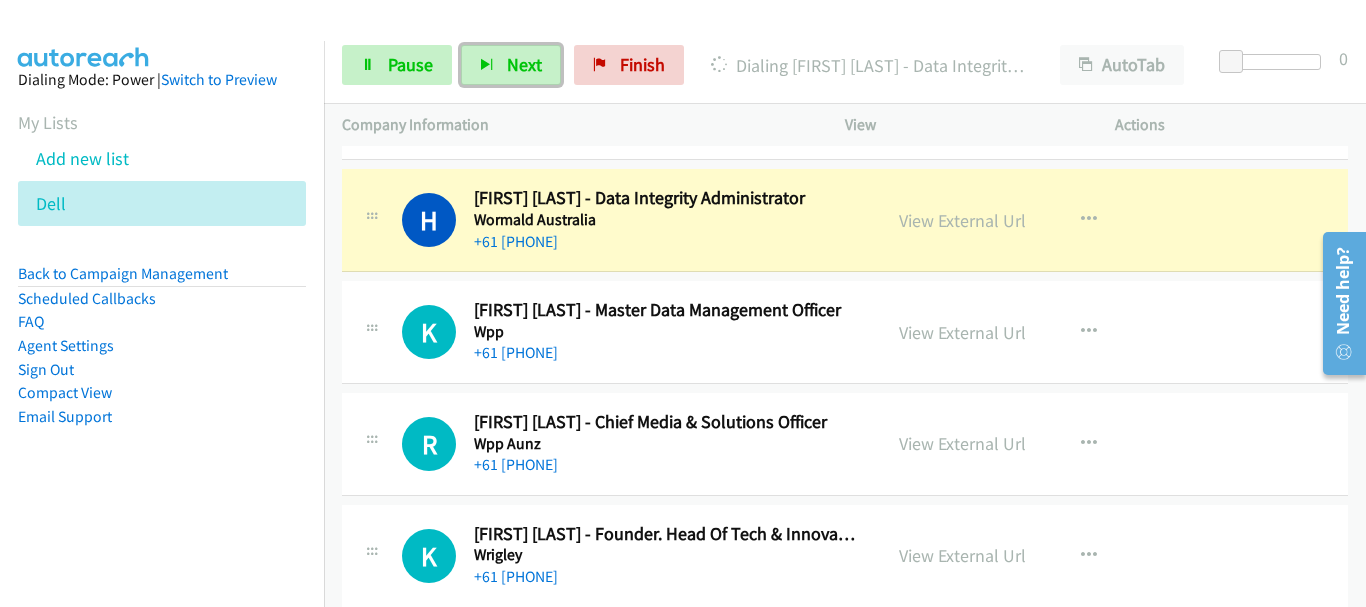 click on "+61 [PHONE]" at bounding box center [665, 353] 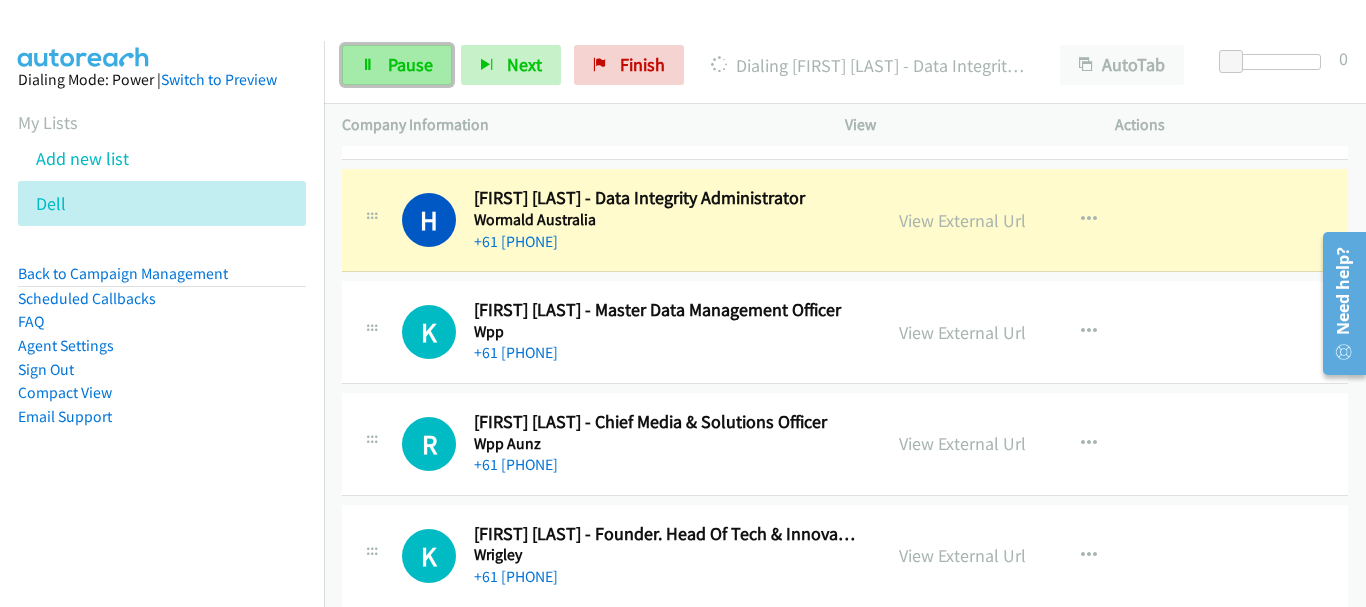 click on "Pause" at bounding box center (397, 65) 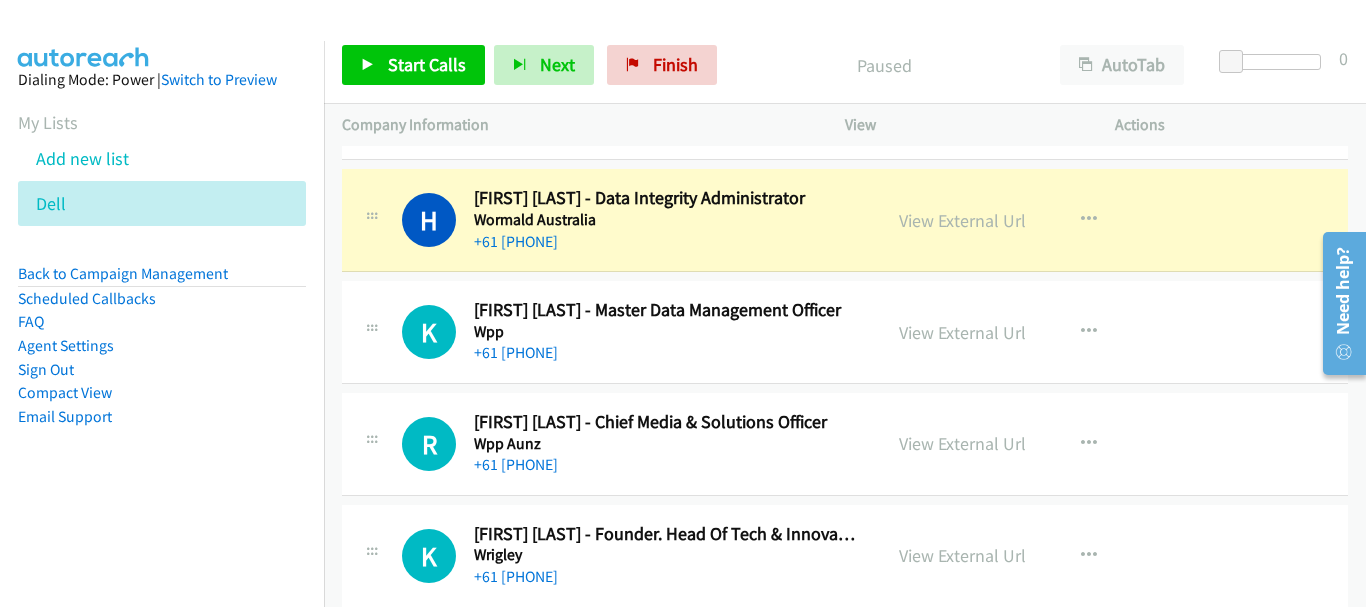 click on "+61 [PHONE]" at bounding box center (665, 242) 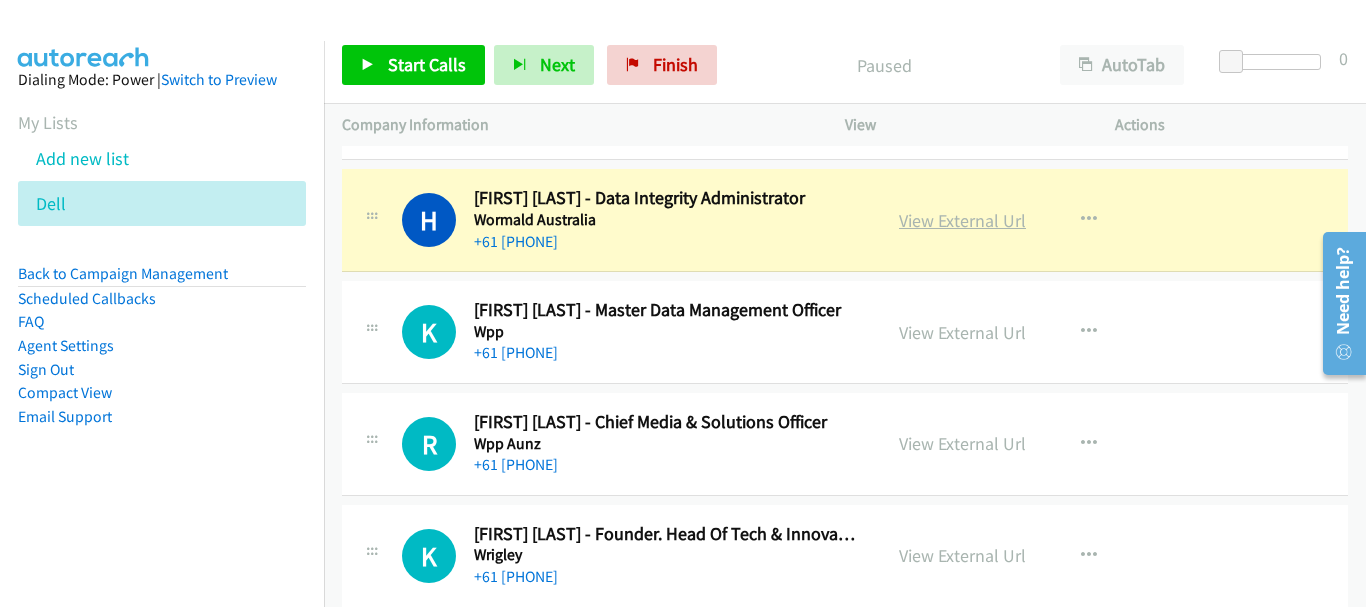 click on "View External Url" at bounding box center [962, 220] 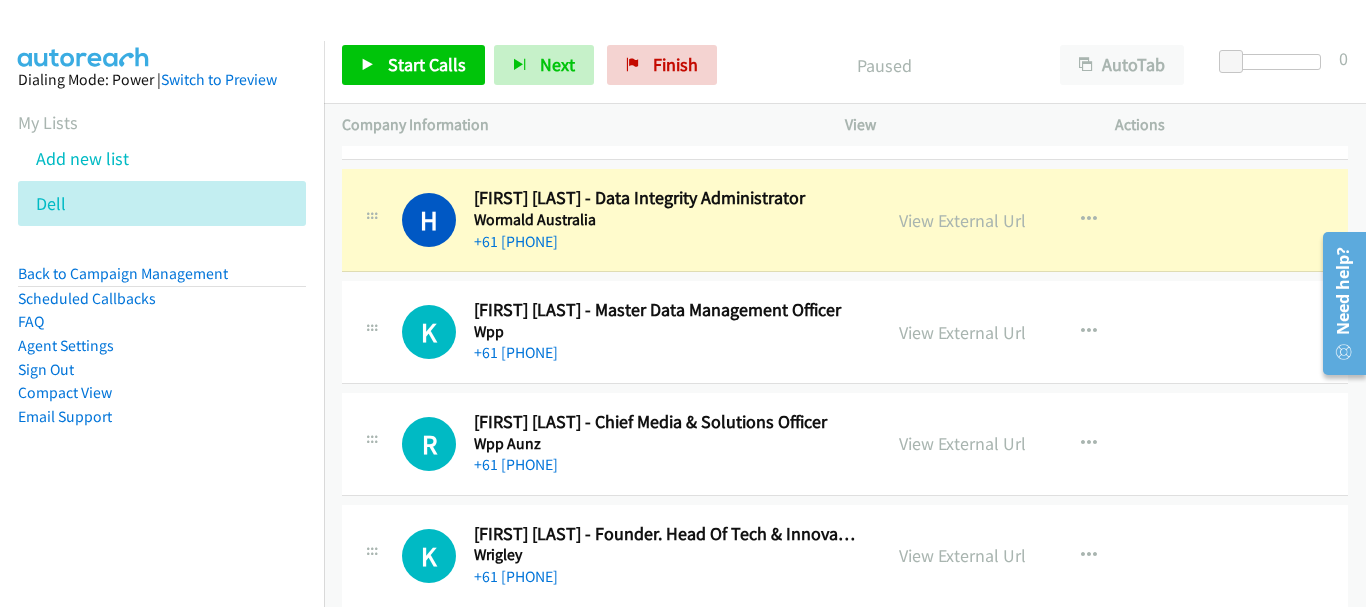 click on "+61 [PHONE]" at bounding box center [665, 353] 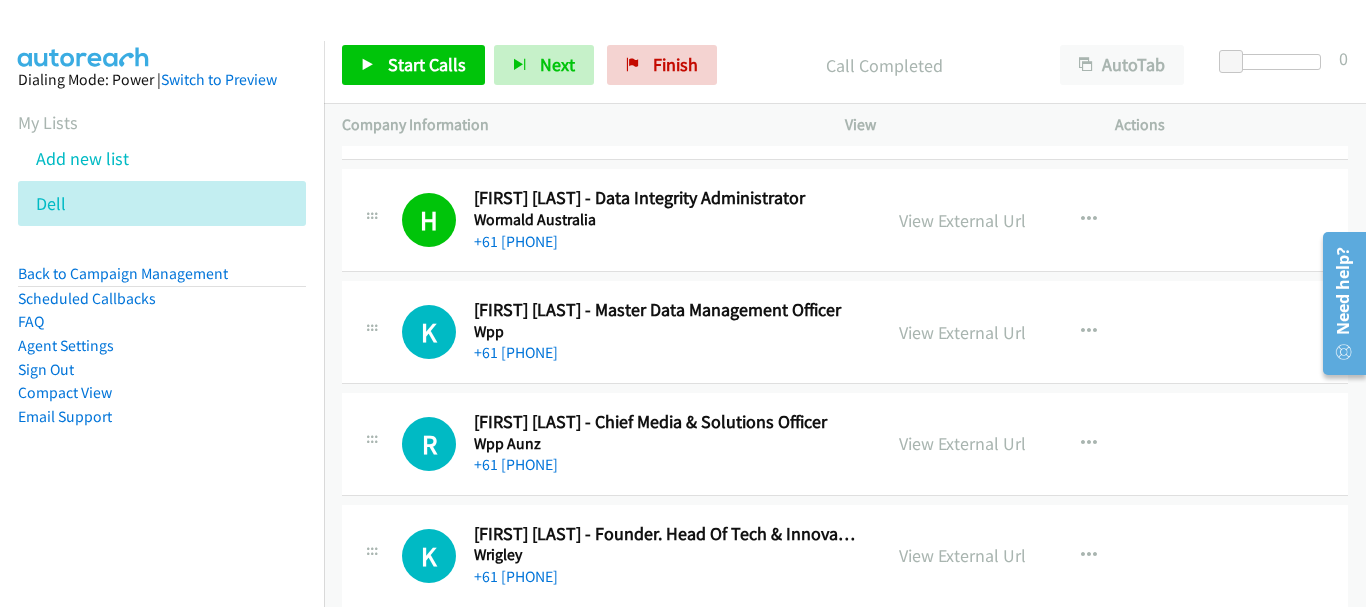 click on "+61 [PHONE]" at bounding box center (665, 353) 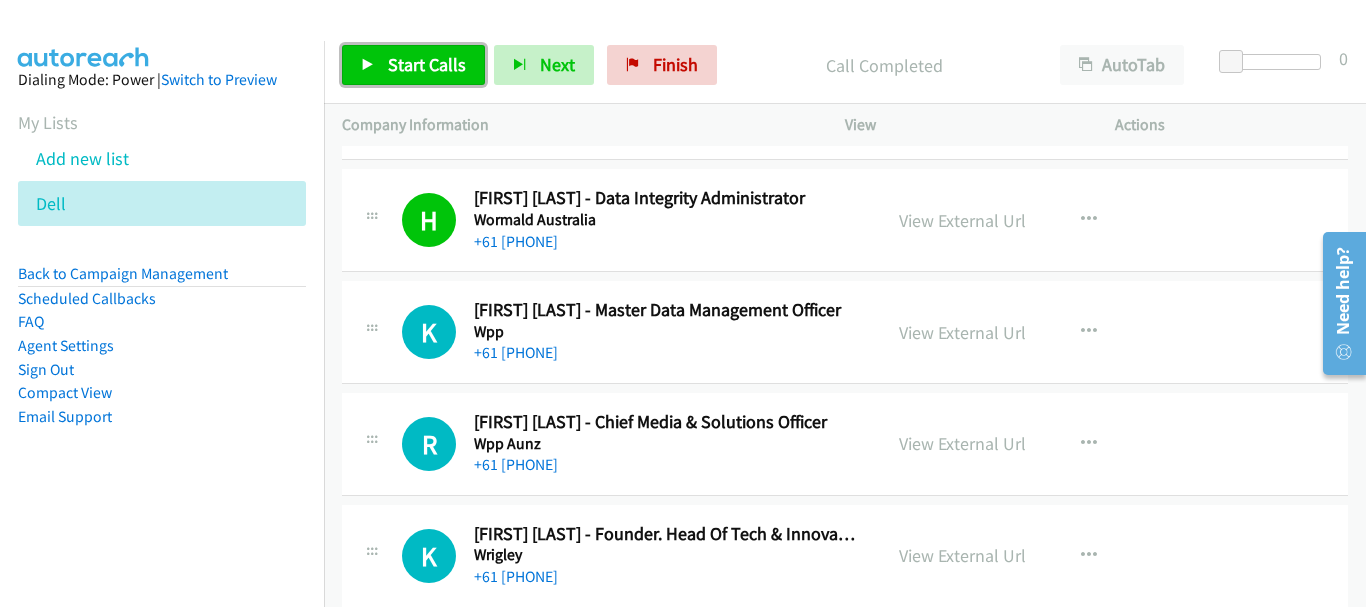 click on "Start Calls" at bounding box center (413, 65) 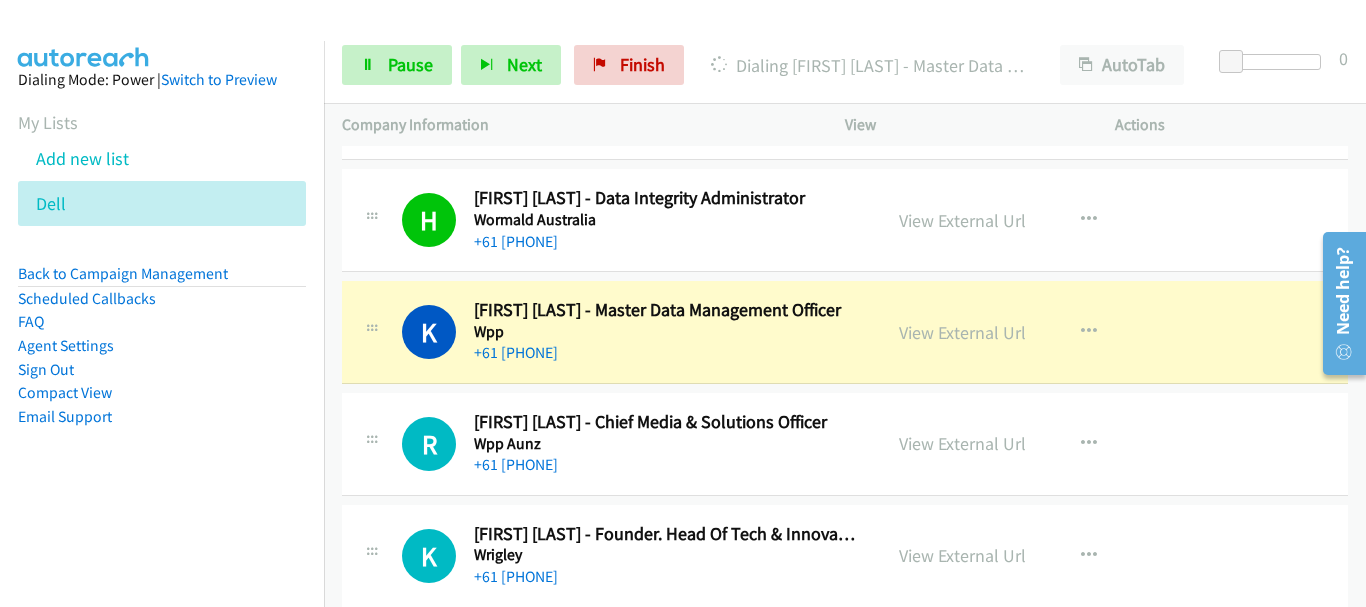 click on "K
Callback Scheduled
[FIRST] [LAST] - Master Data Management Officer
Wpp
Australia/[CITY]
+61 [PHONE]
View External Url
View External Url
Schedule/Manage Callback
Start Calls Here
Remove from list
Add to do not call list
Reset Call Status" at bounding box center (845, 332) 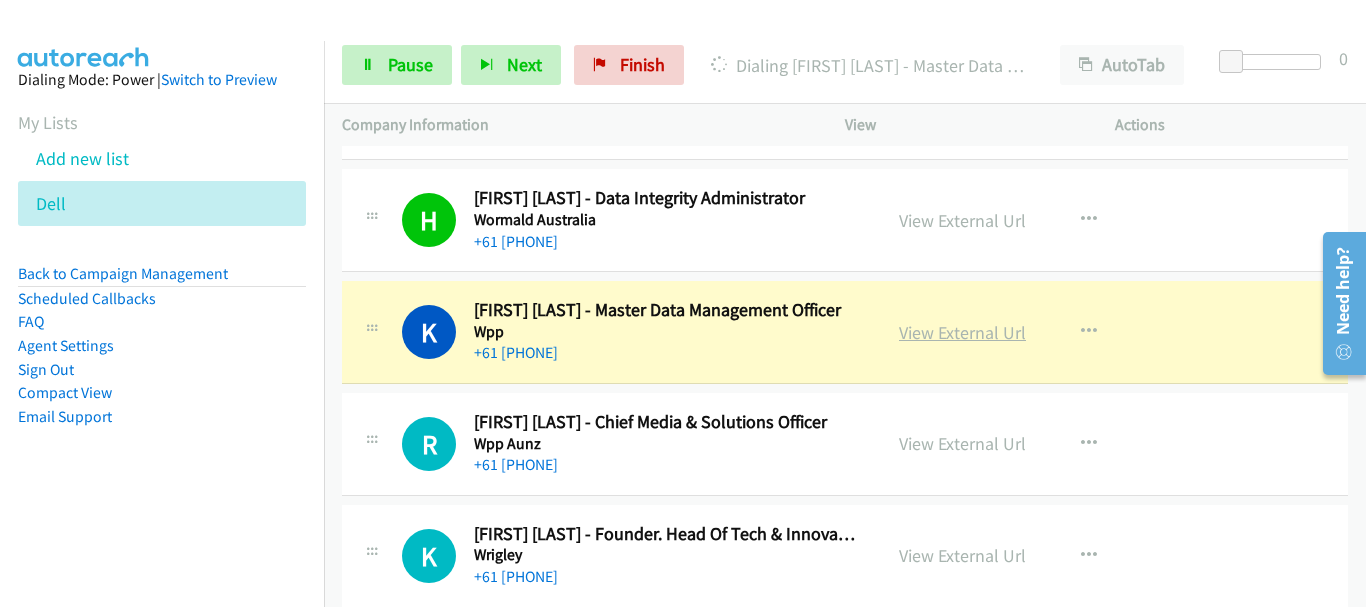 click on "View External Url" at bounding box center (962, 332) 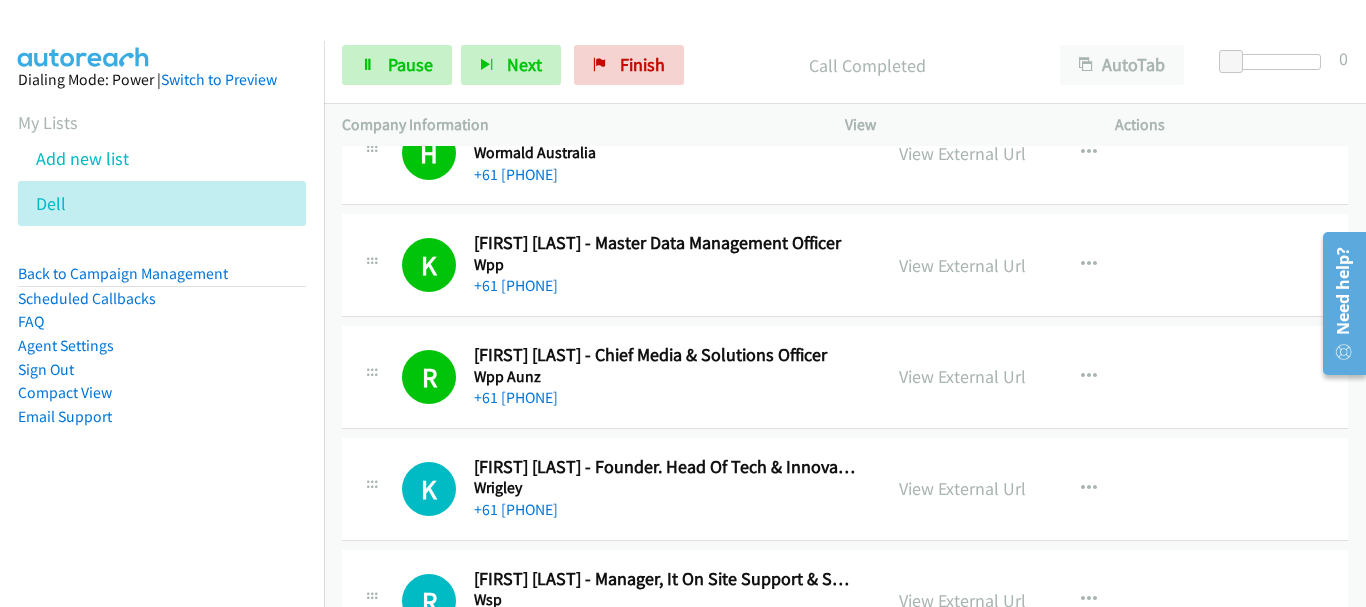 scroll, scrollTop: 3100, scrollLeft: 0, axis: vertical 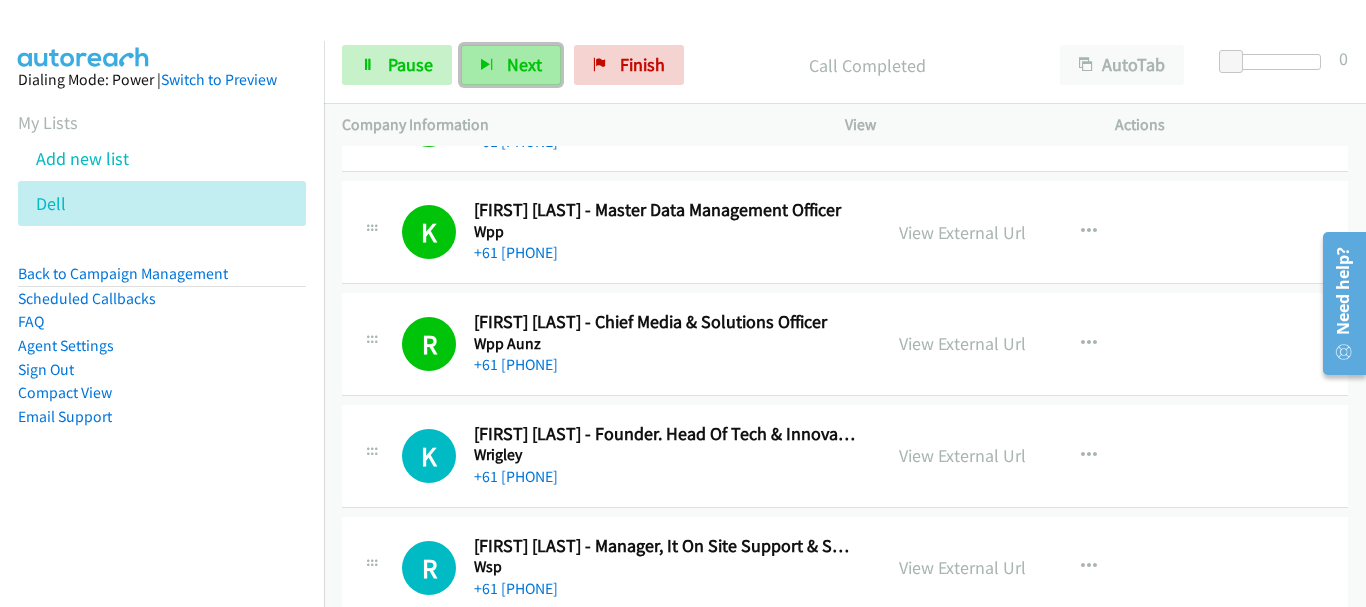 click on "Next" at bounding box center [511, 65] 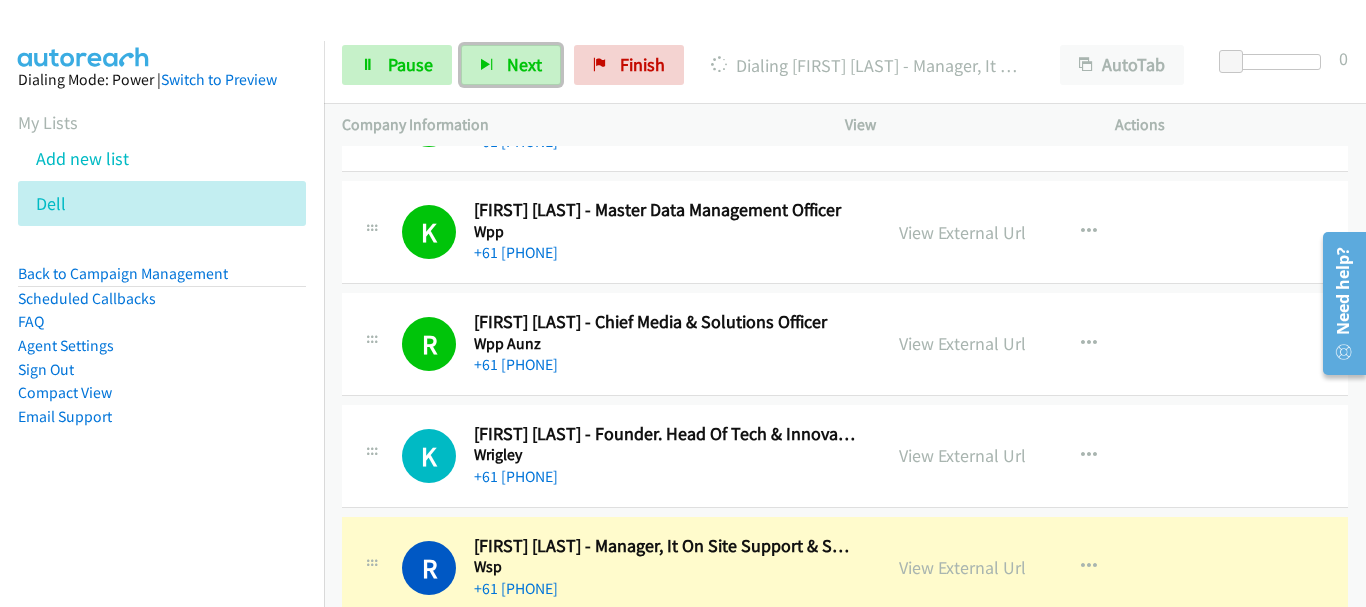click on "+61 [PHONE]" at bounding box center (665, 477) 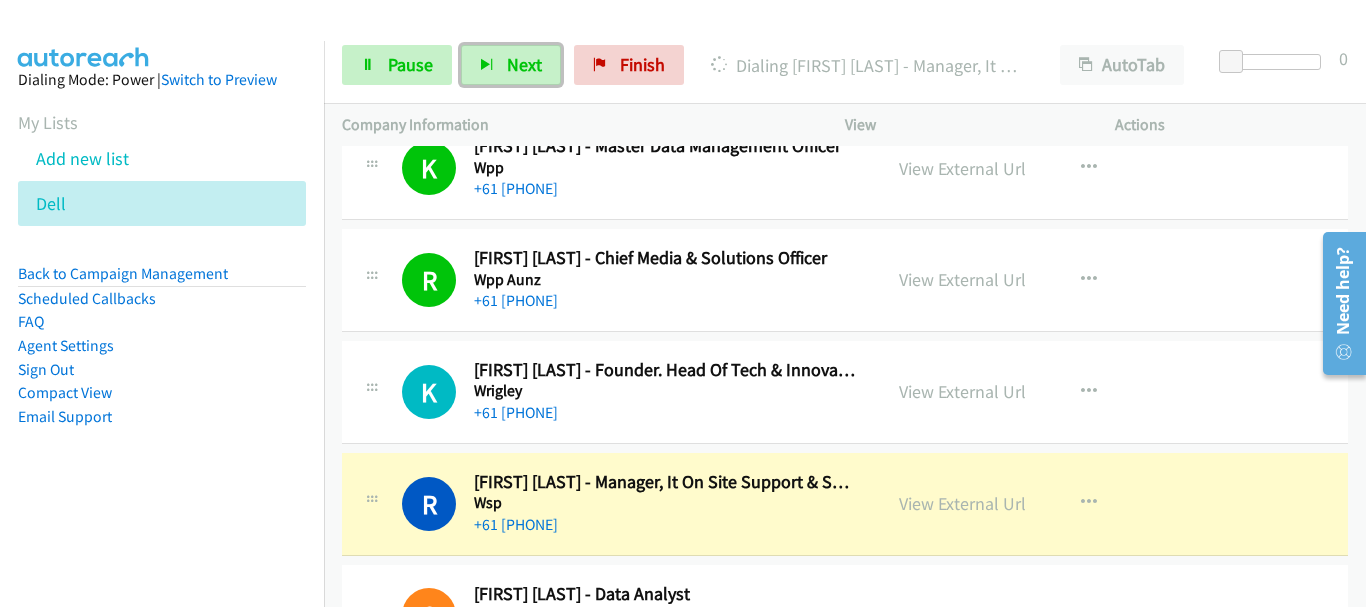 scroll, scrollTop: 3200, scrollLeft: 0, axis: vertical 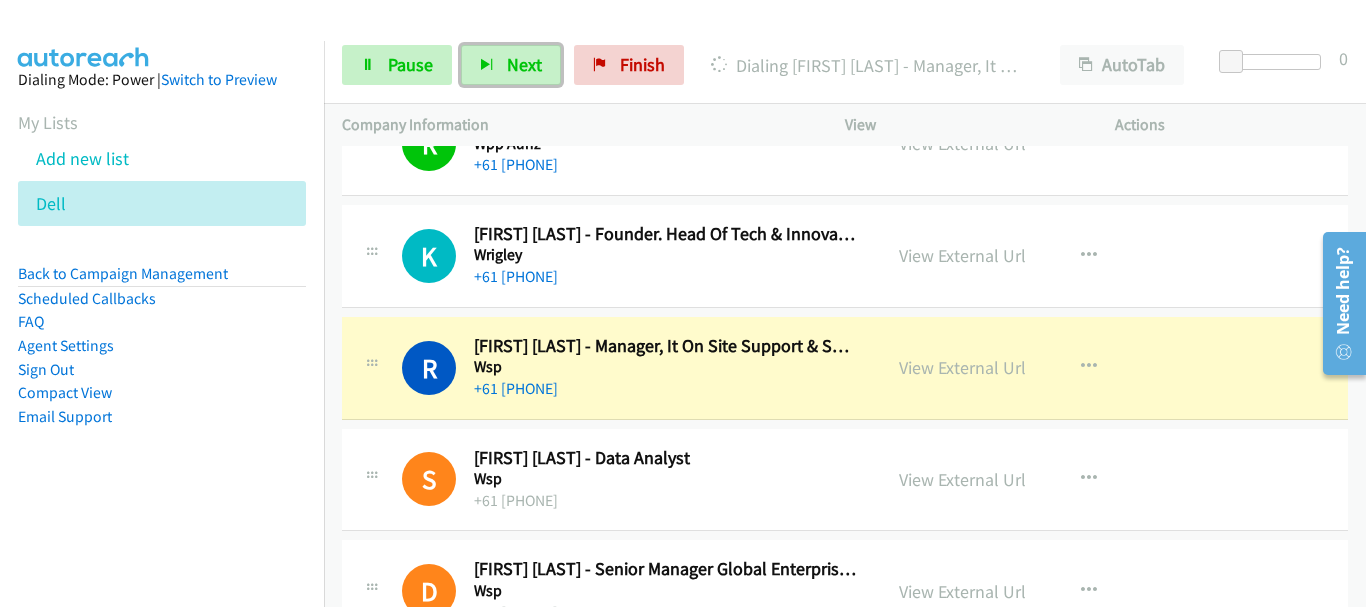 click on "S
Callback Scheduled
[FIRST] [LAST] - Data Analyst
Wsp
Australia/[CITY]
+61 [PHONE]
View External Url
View External Url
Schedule/Manage Callback
Start Calls Here
Remove from list
Add to do not call list
Reset Call Status" at bounding box center [845, 480] 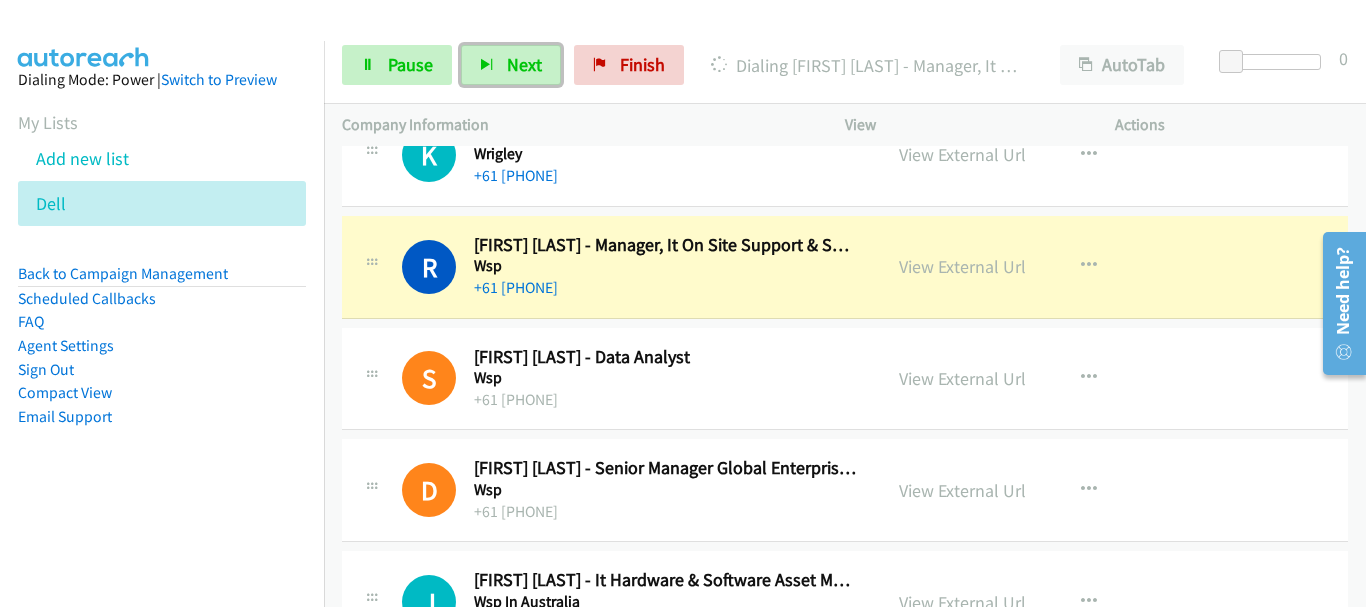 scroll, scrollTop: 3400, scrollLeft: 0, axis: vertical 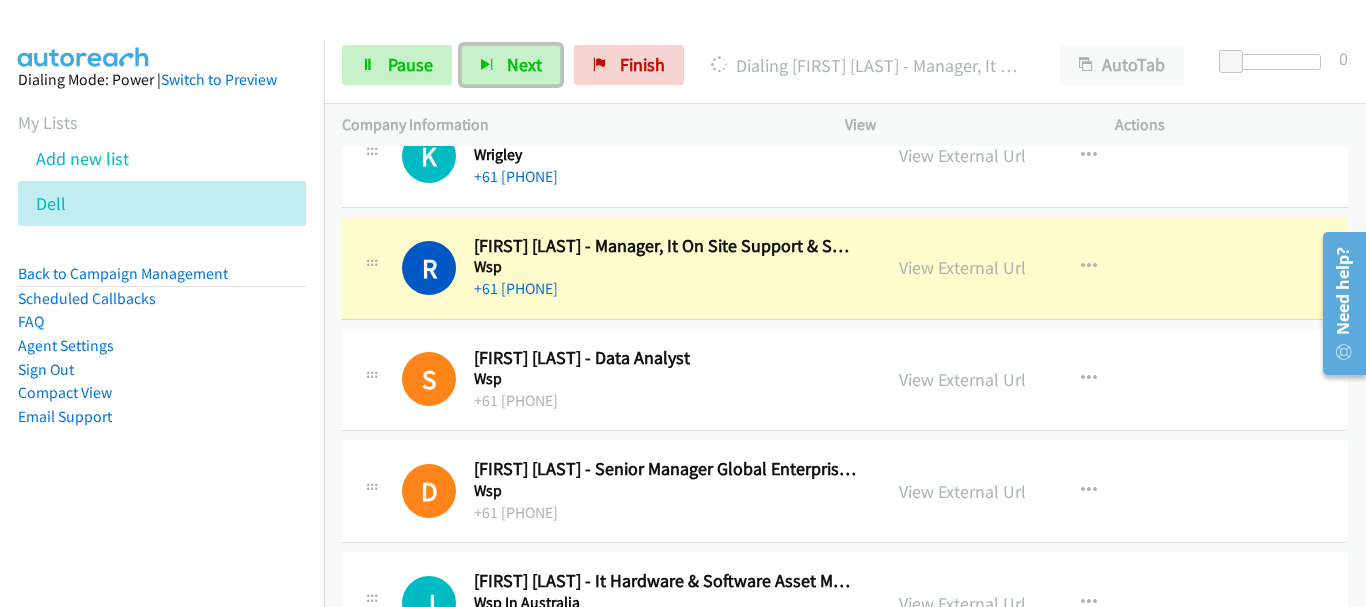 click on "[FIRST] [LAST] - Senior Manager   Global Enterprise Compute And Storage" at bounding box center [665, 469] 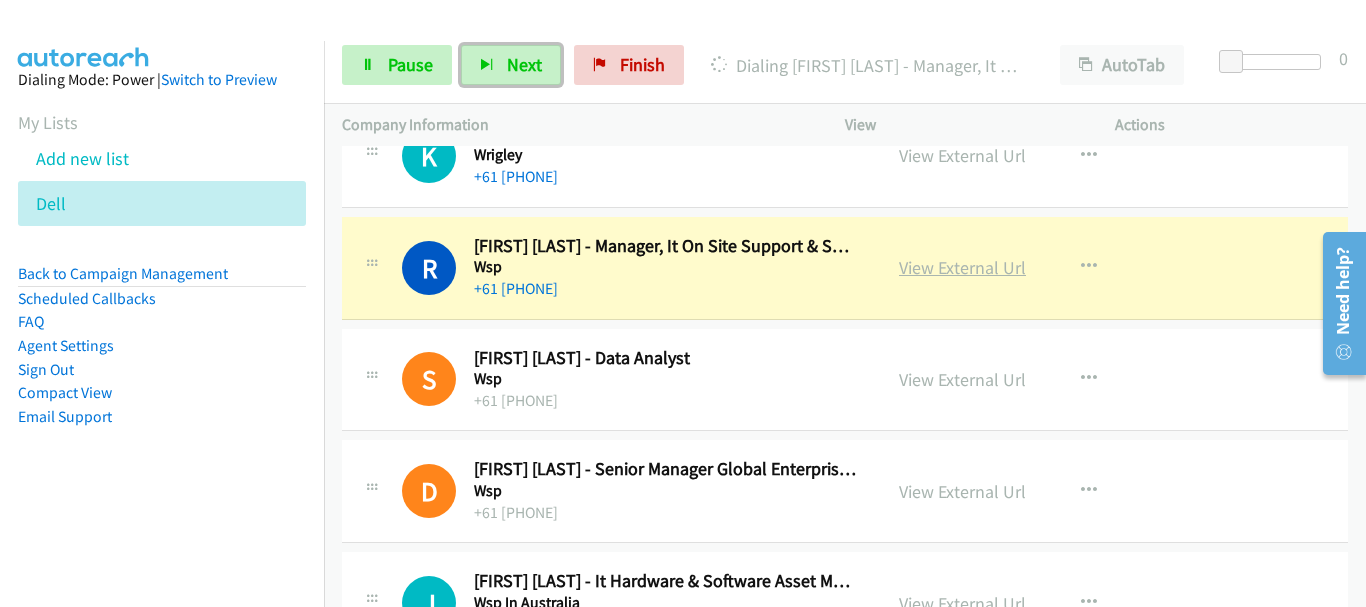 click on "View External Url" at bounding box center [962, 267] 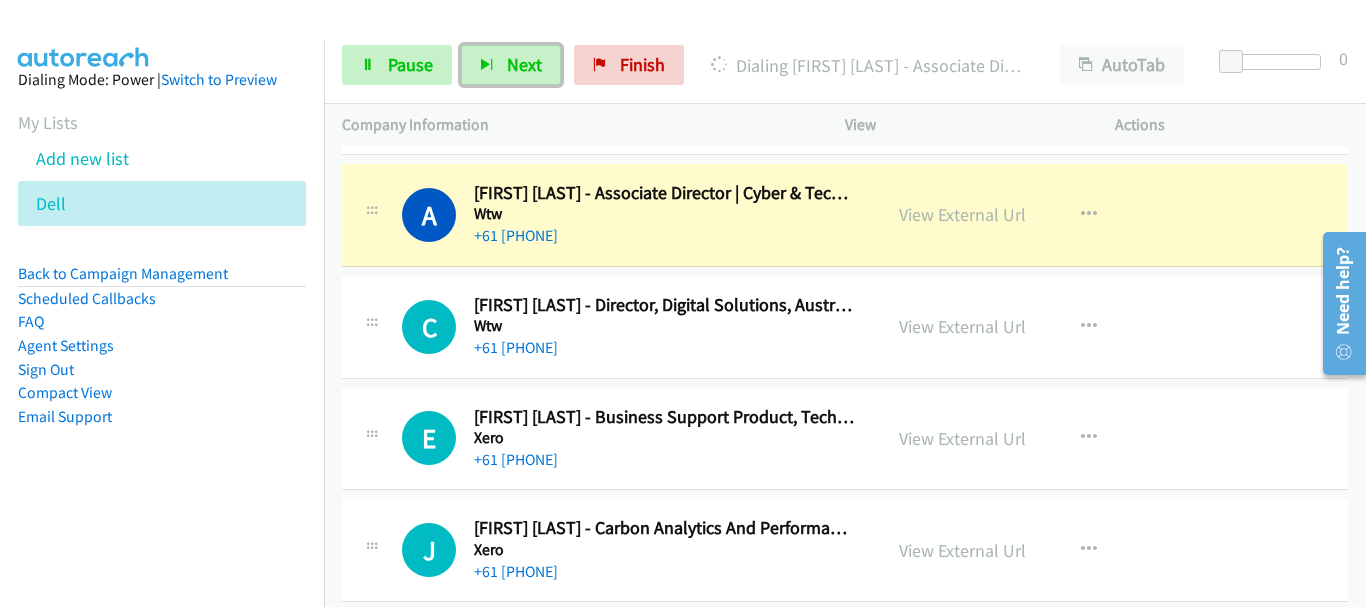 scroll, scrollTop: 3800, scrollLeft: 0, axis: vertical 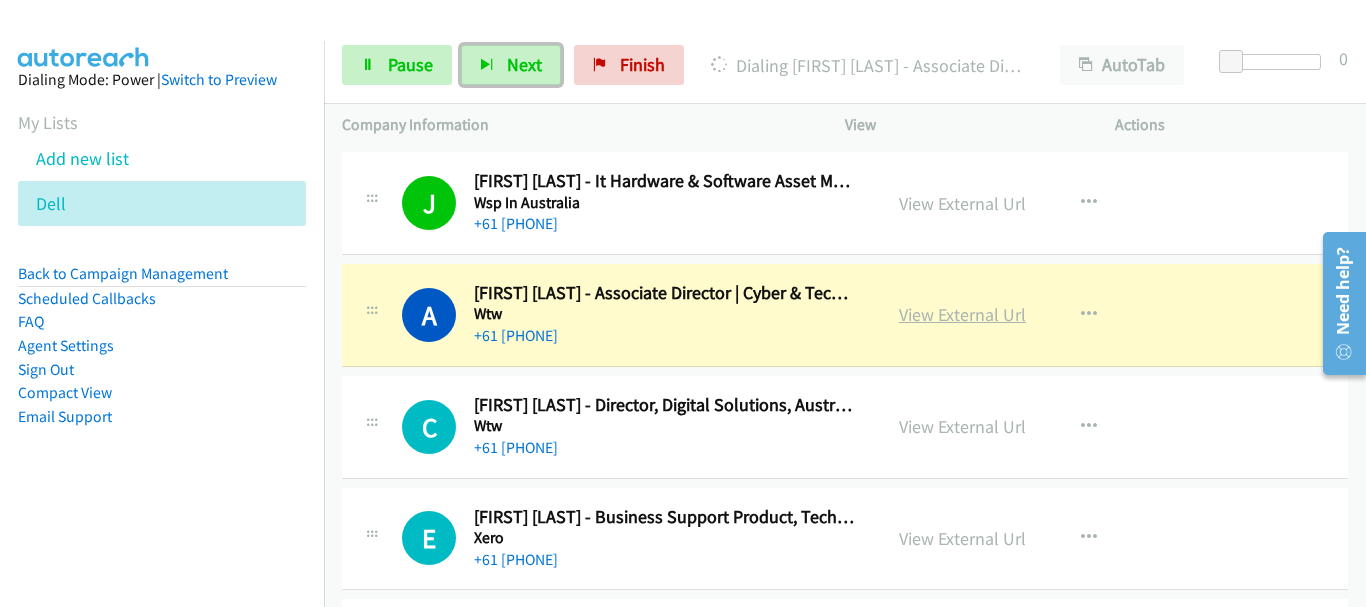 click on "View External Url" at bounding box center [962, 314] 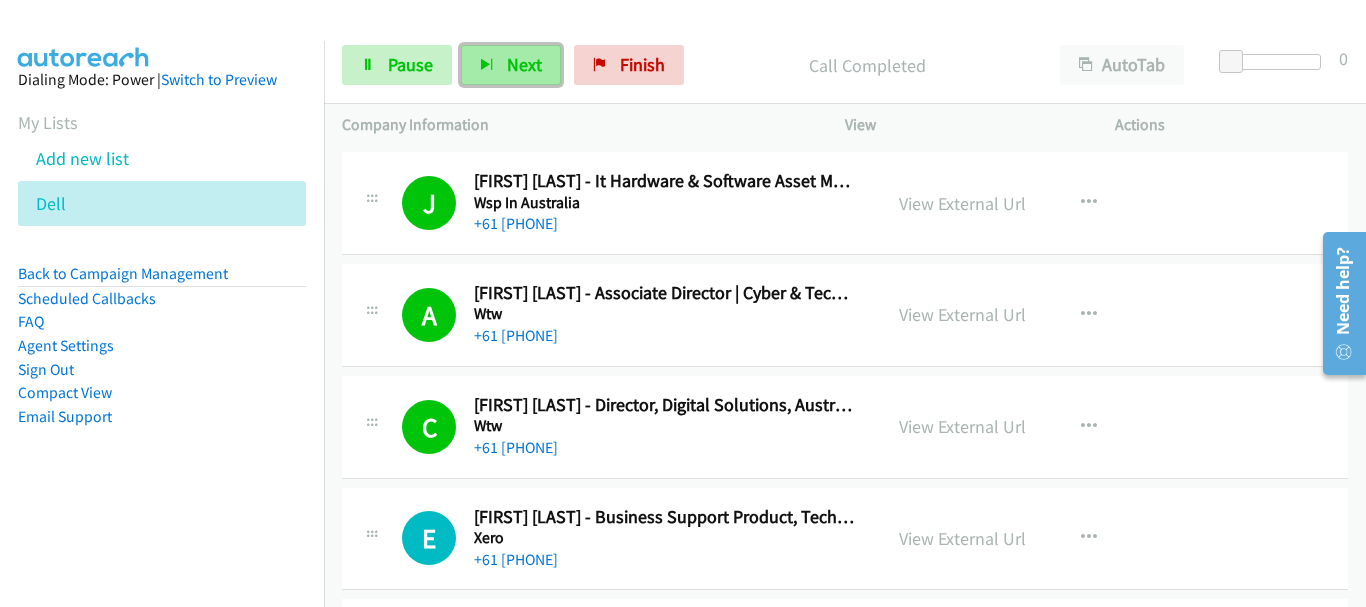 click at bounding box center (487, 66) 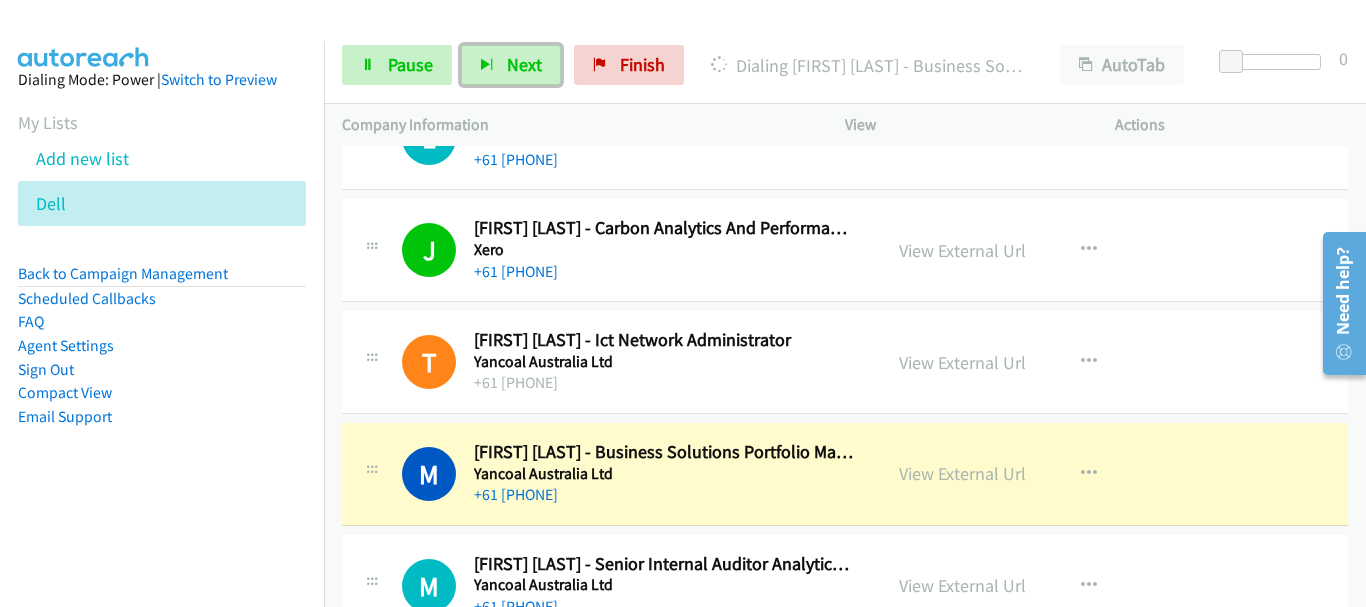 scroll, scrollTop: 4400, scrollLeft: 0, axis: vertical 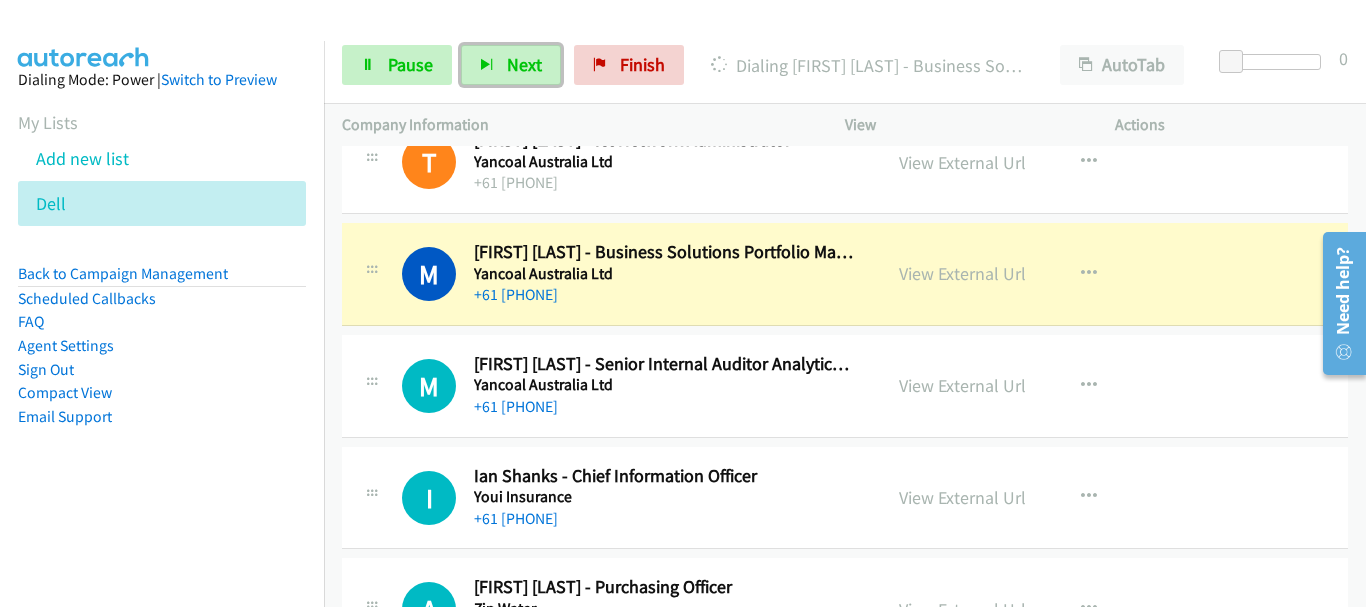 click on "+61 [PHONE]" at bounding box center (665, 295) 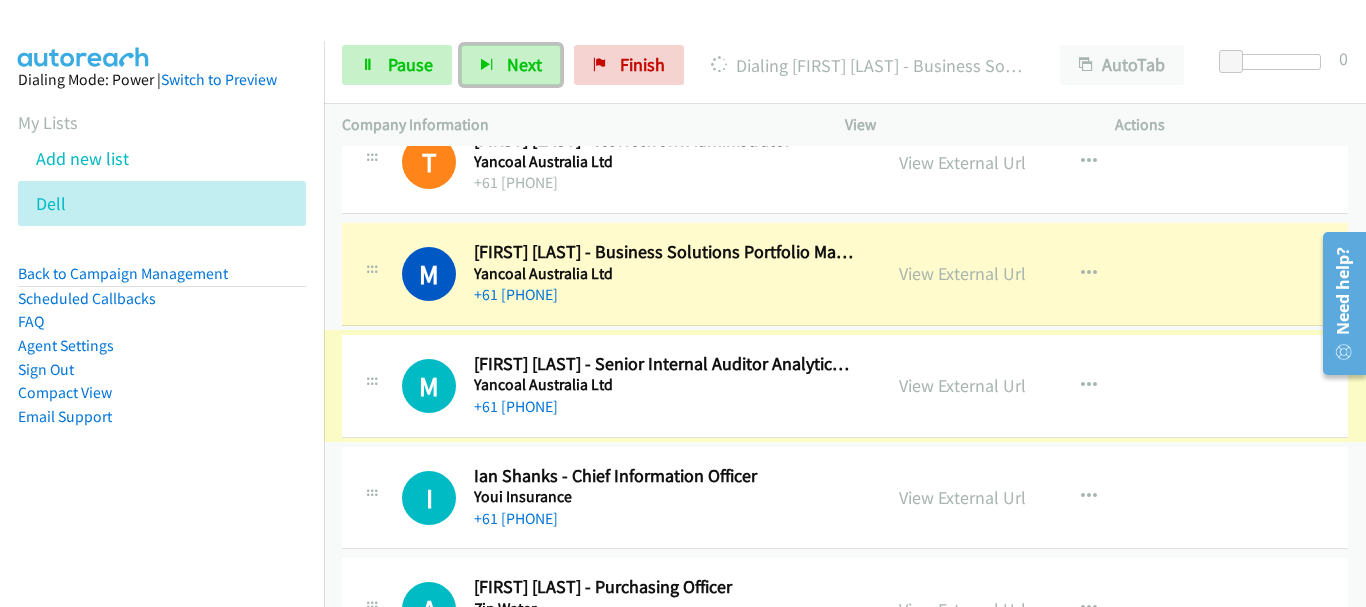 click on "+61 [PHONE]" at bounding box center [665, 295] 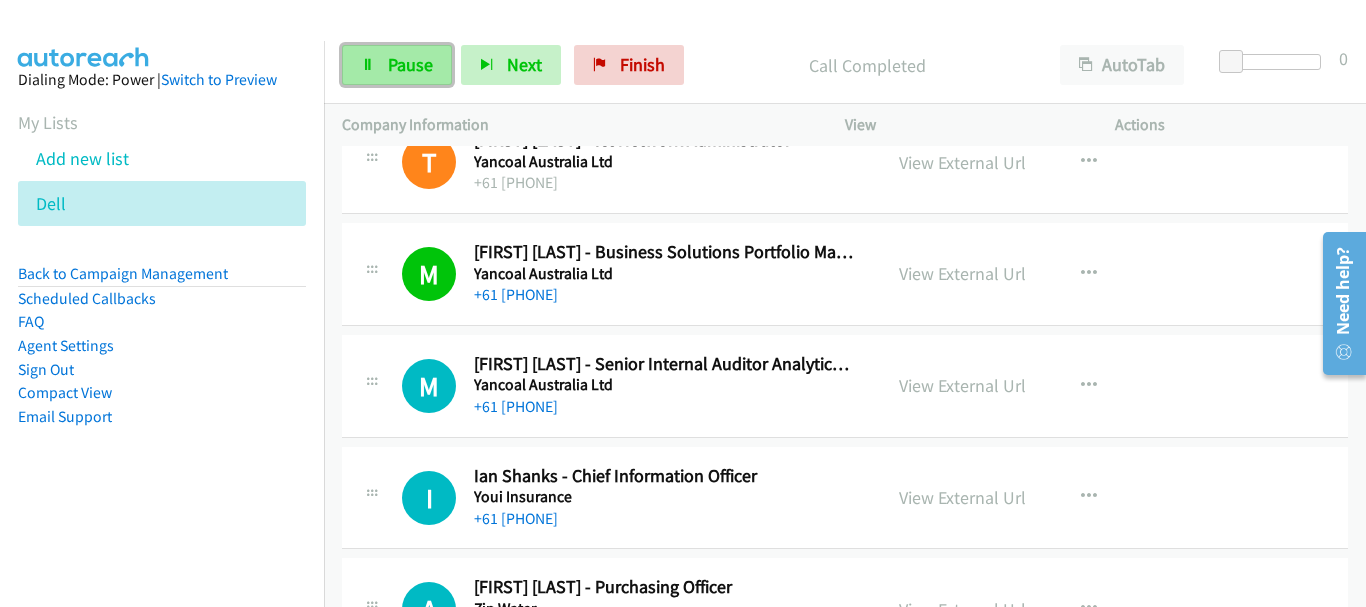 click on "Pause" at bounding box center (397, 65) 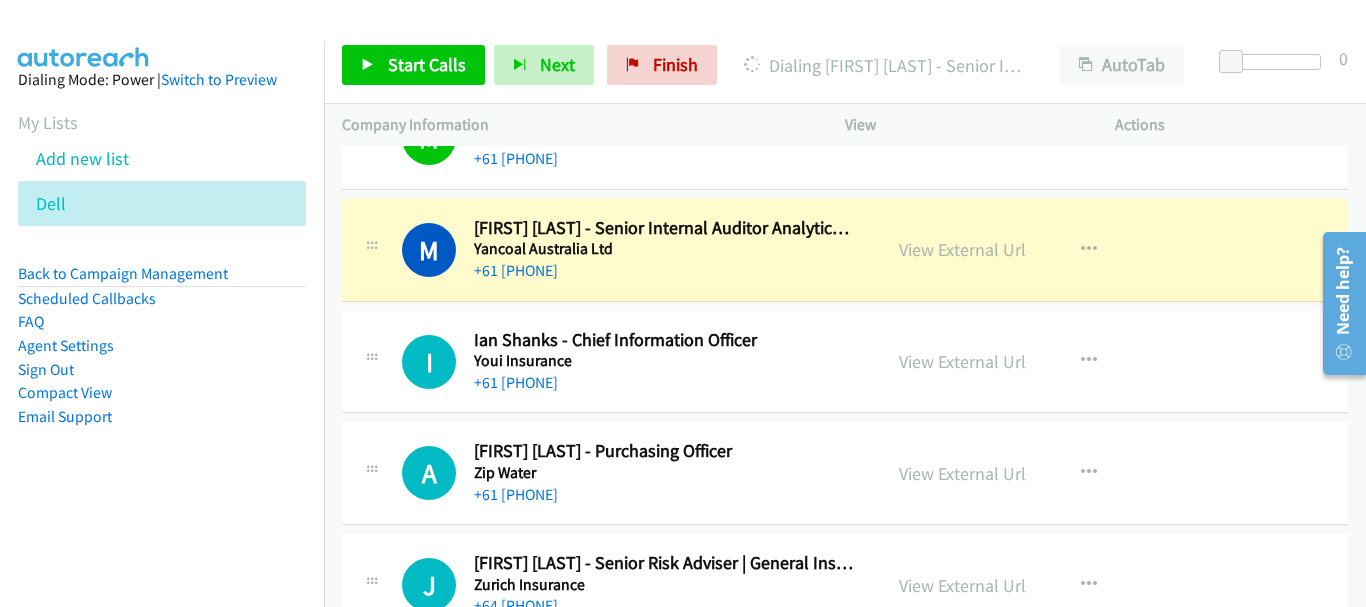scroll, scrollTop: 4500, scrollLeft: 0, axis: vertical 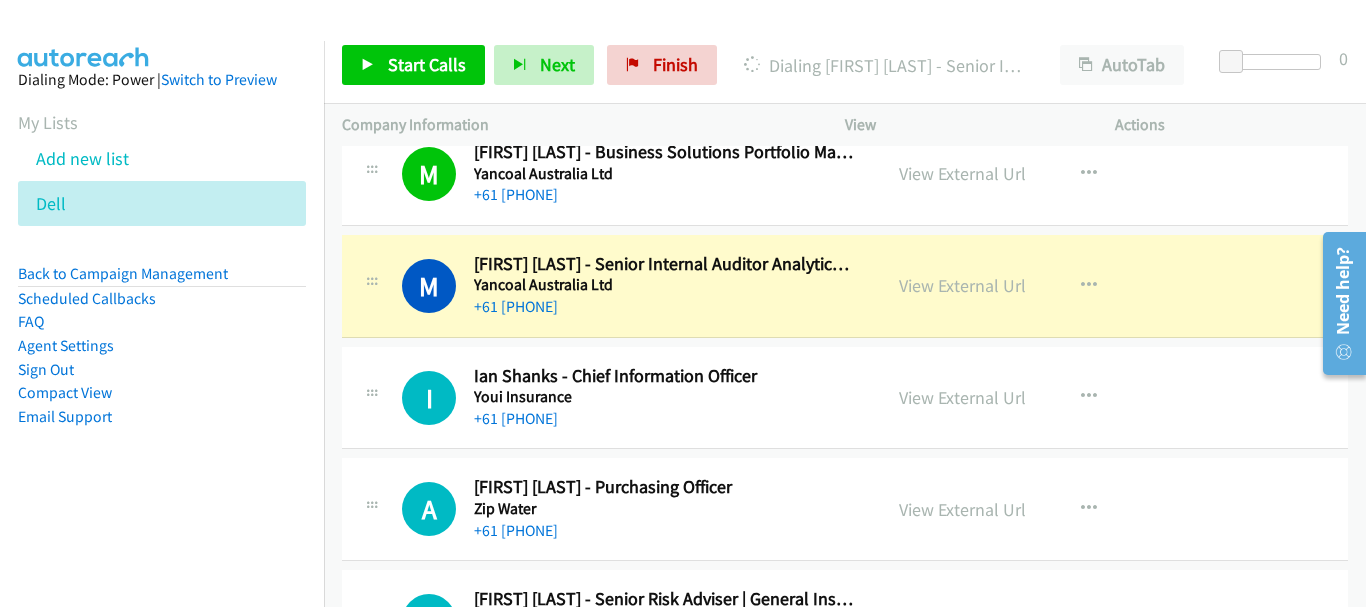 drag, startPoint x: 761, startPoint y: 413, endPoint x: 554, endPoint y: 243, distance: 267.86005 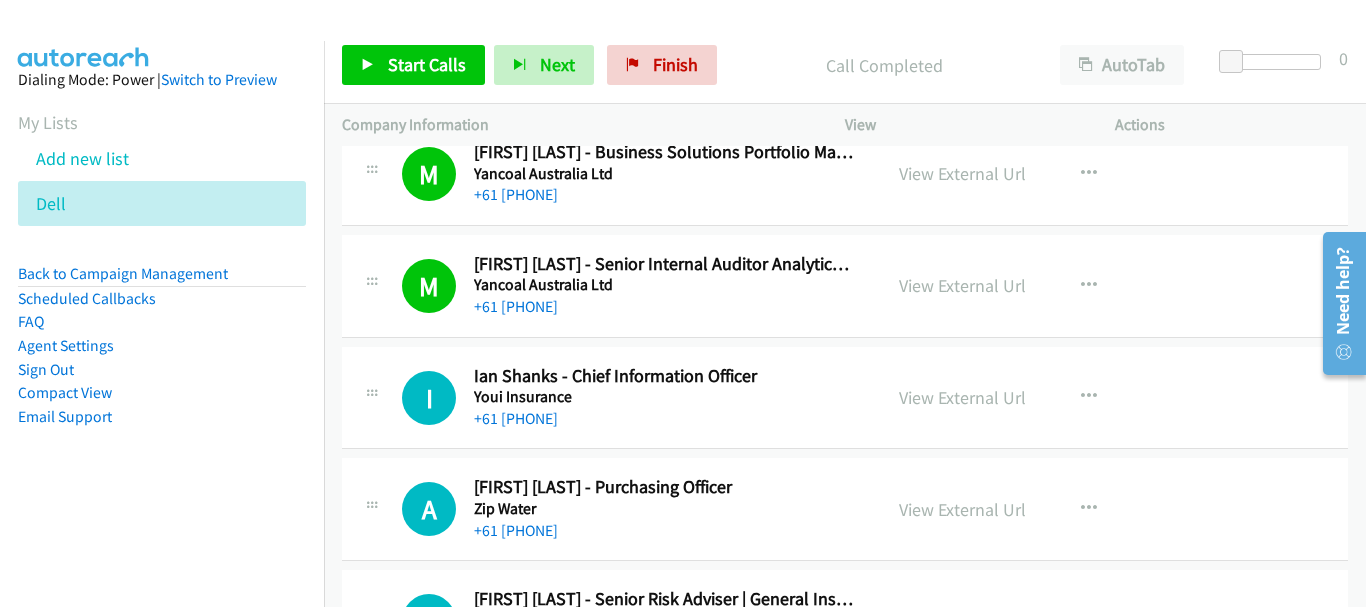 scroll, scrollTop: 4600, scrollLeft: 0, axis: vertical 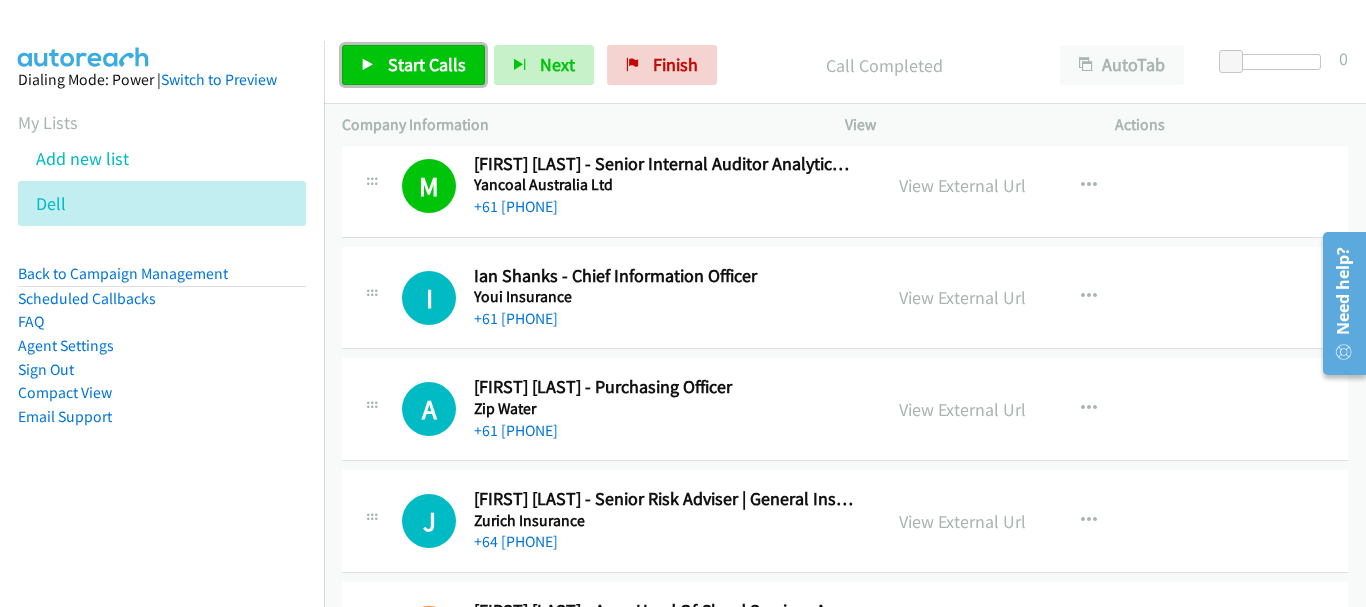 click on "Start Calls" at bounding box center (427, 64) 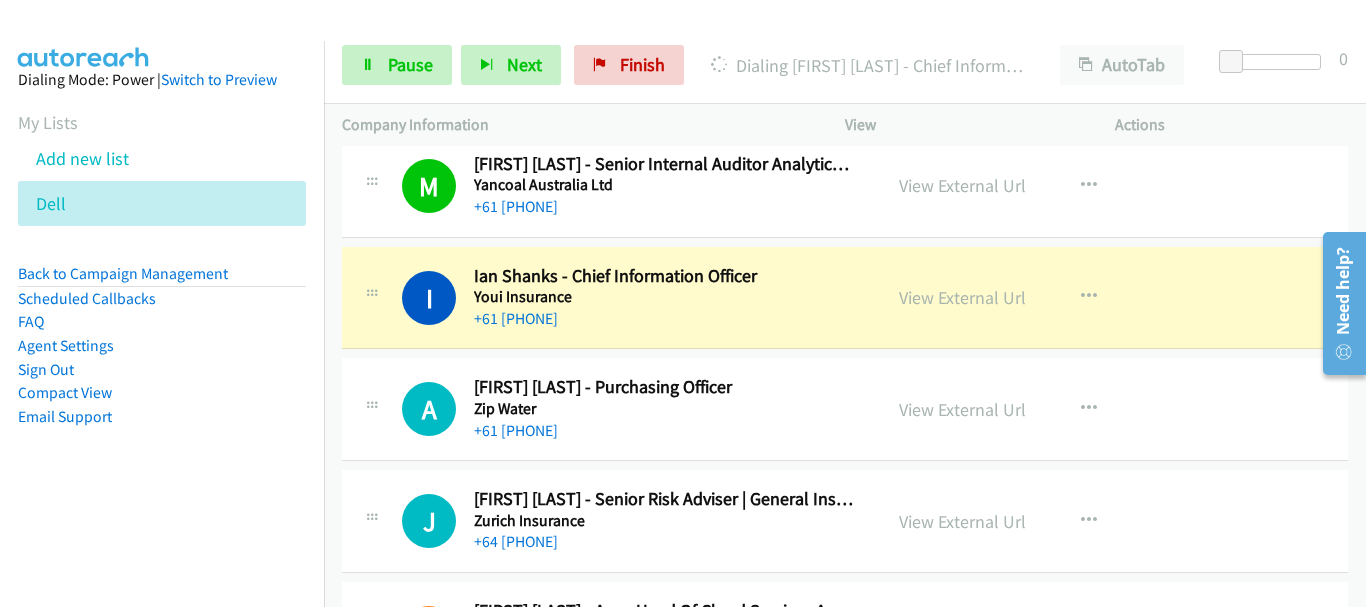 click on "Zip Water" at bounding box center [665, 409] 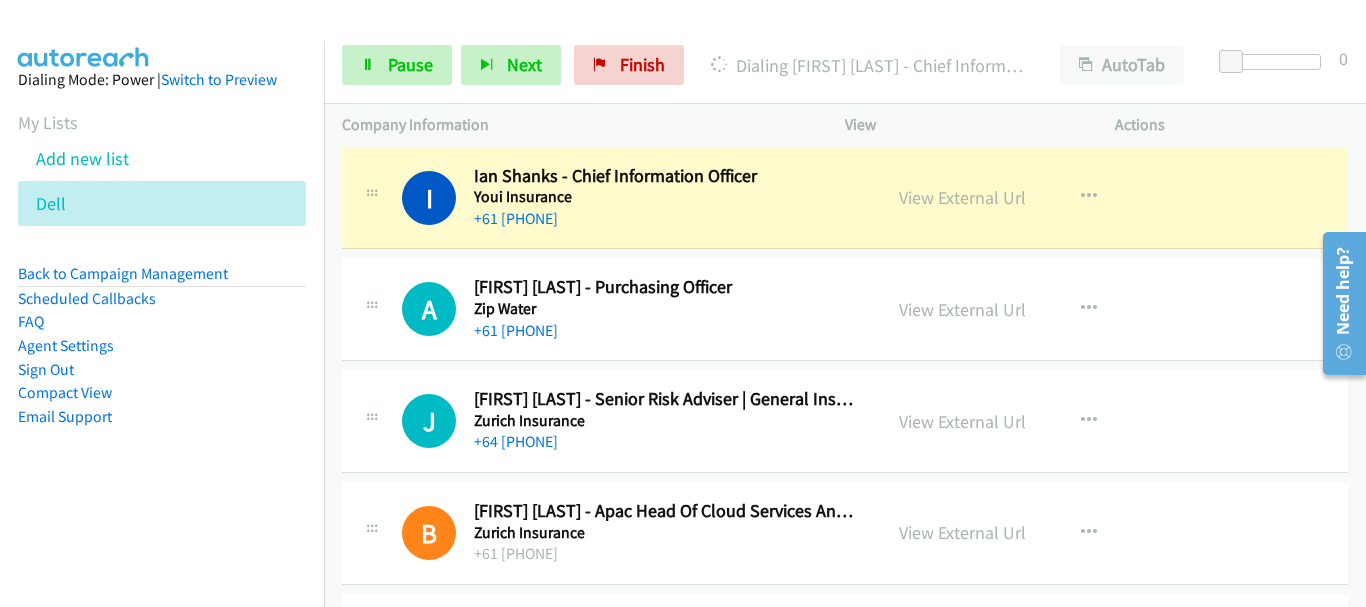 click on "A
Callback Scheduled
[FIRST] [LAST] - Purchasing Officer
Zip Water
Australia/[CITY]
+61 [PHONE]
View External Url
View External Url
Schedule/Manage Callback
Start Calls Here
Remove from list
Add to do not call list
Reset Call Status" at bounding box center [845, 309] 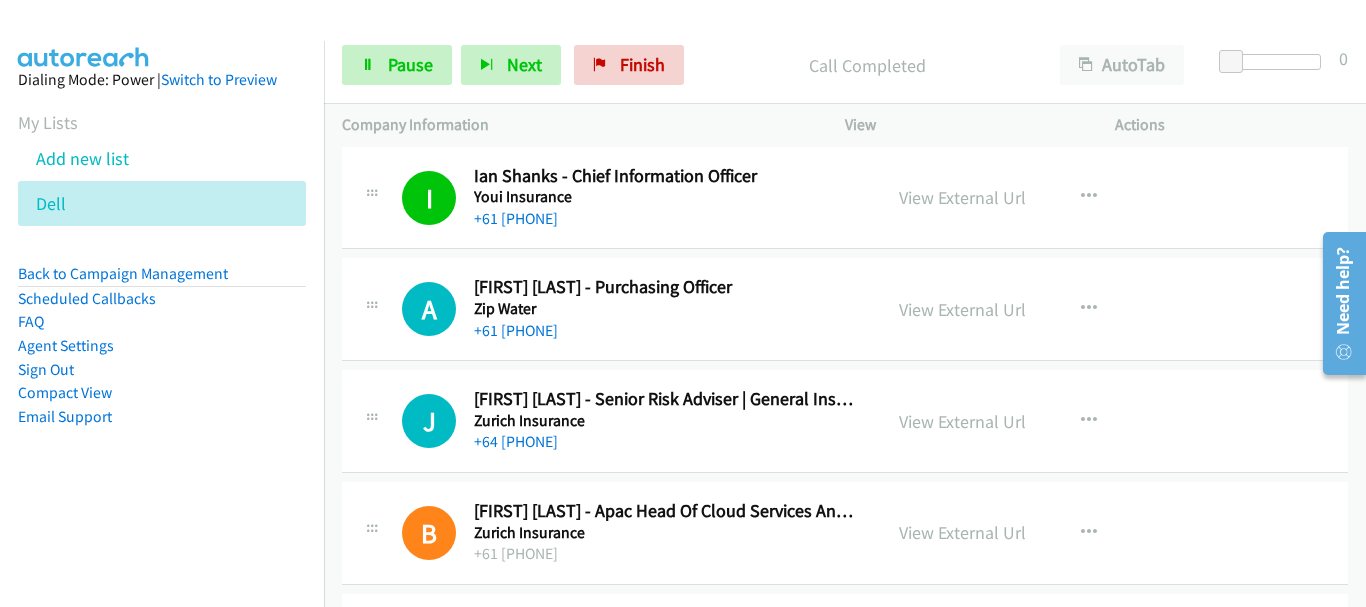 click on "+61 [PHONE]" at bounding box center (665, 331) 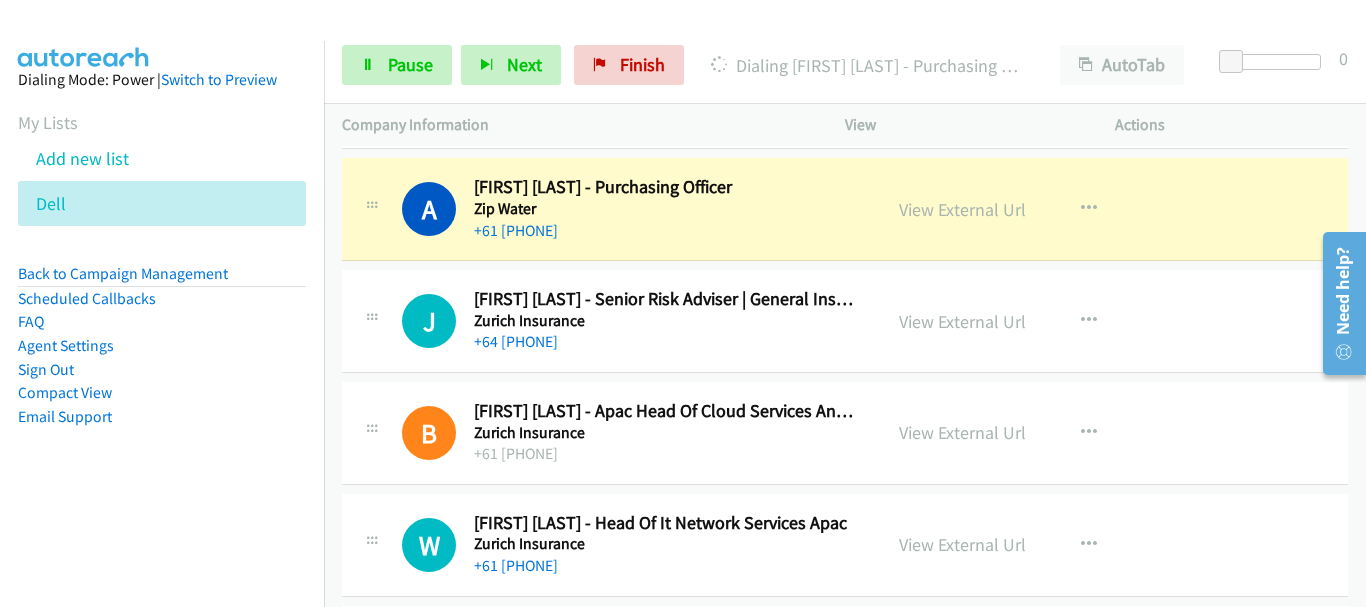 drag, startPoint x: 726, startPoint y: 367, endPoint x: 692, endPoint y: 414, distance: 58.00862 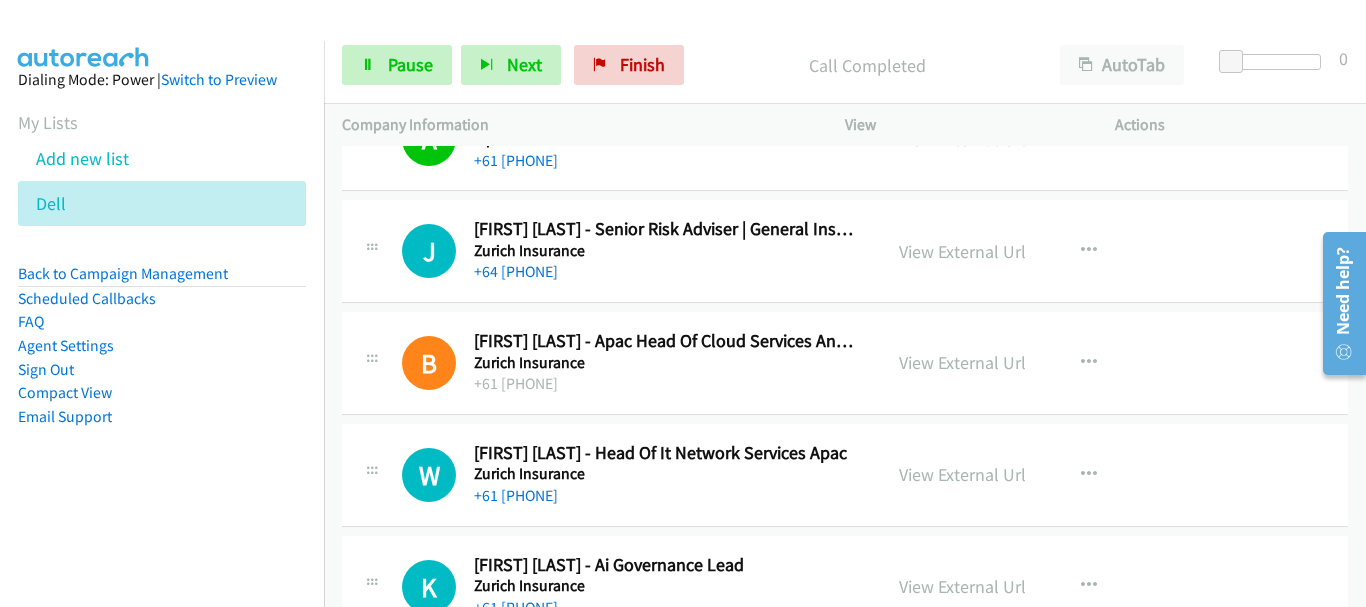 scroll, scrollTop: 4900, scrollLeft: 0, axis: vertical 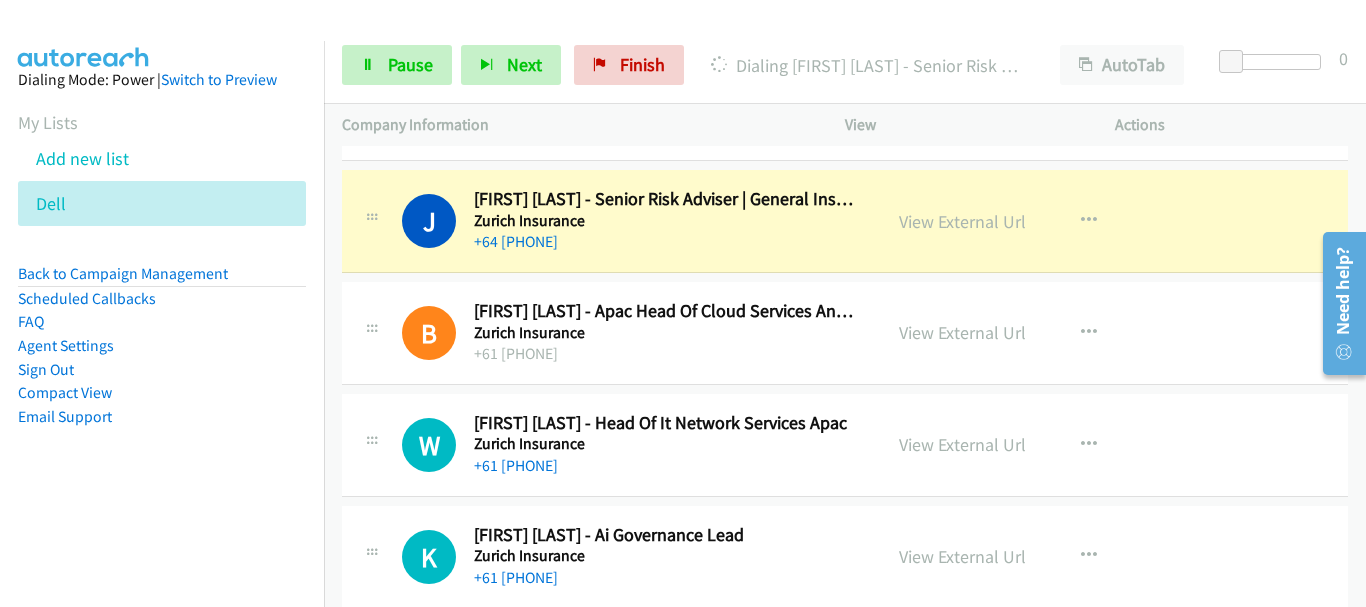 click on "+61 [PHONE]" at bounding box center [665, 354] 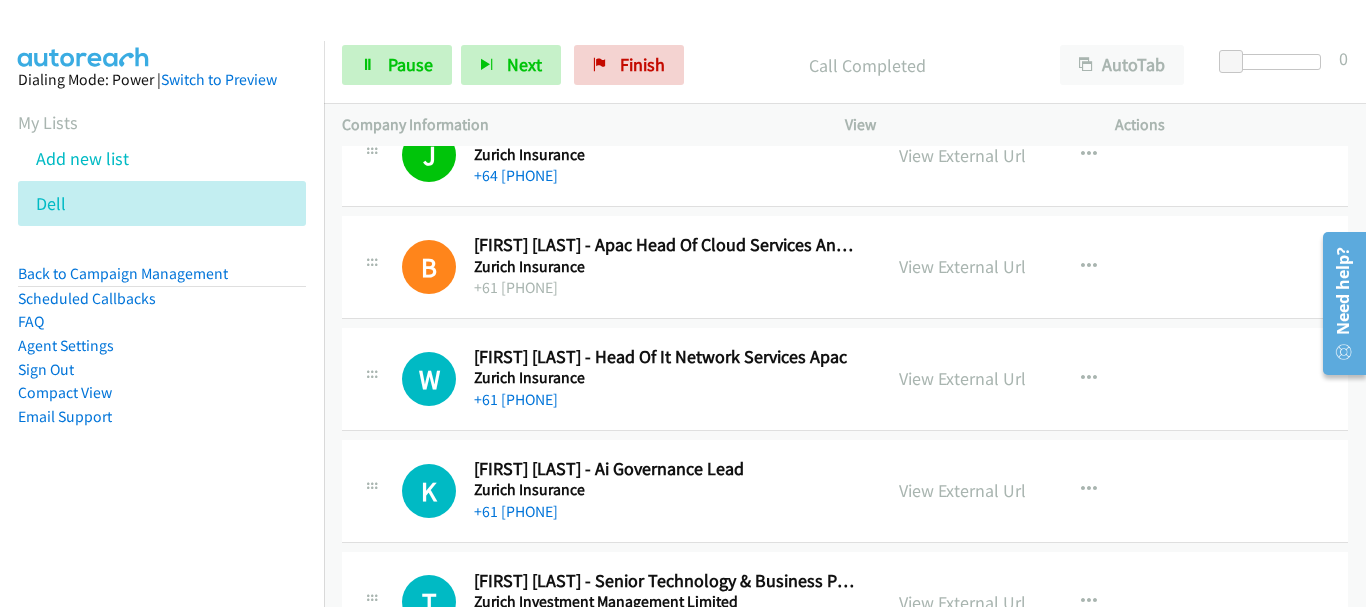 scroll, scrollTop: 5000, scrollLeft: 0, axis: vertical 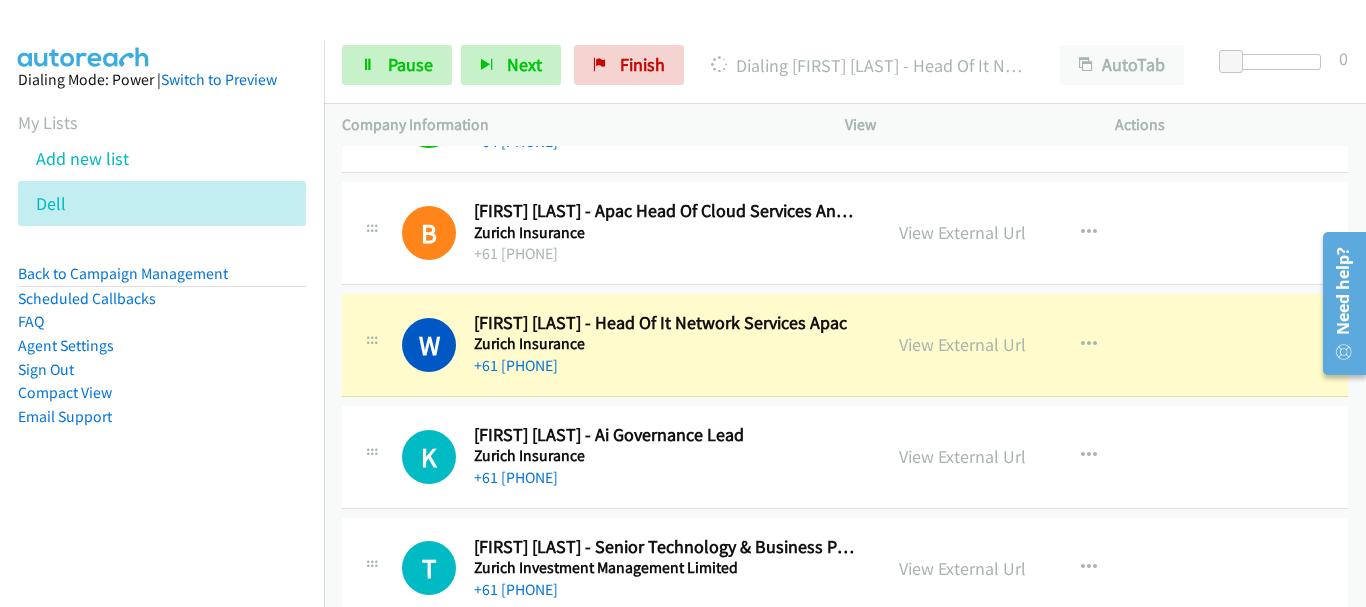 click on "K
Callback Scheduled
[FIRST] [LAST], Cfa - Ai Governance Lead
Zurich Insurance
Australia/[CITY]
+61 [PHONE]
View External Url
View External Url
Schedule/Manage Callback
Start Calls Here
Remove from list
Add to do not call list
Reset Call Status" at bounding box center (845, 457) 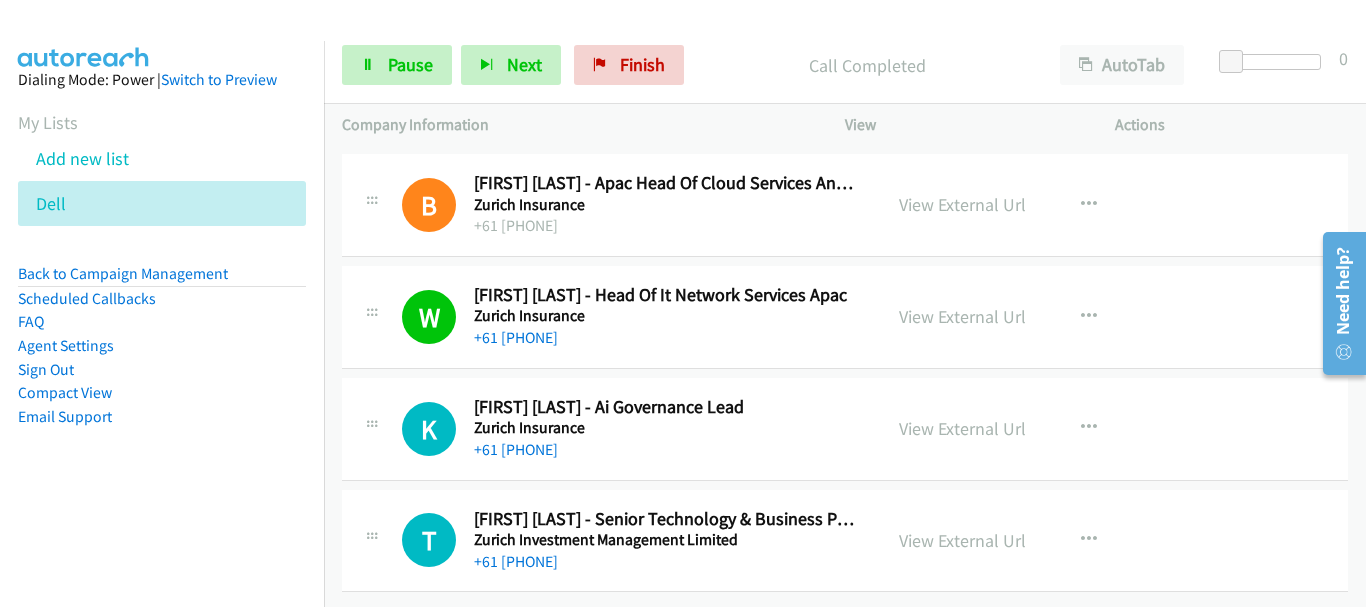 scroll, scrollTop: 5043, scrollLeft: 0, axis: vertical 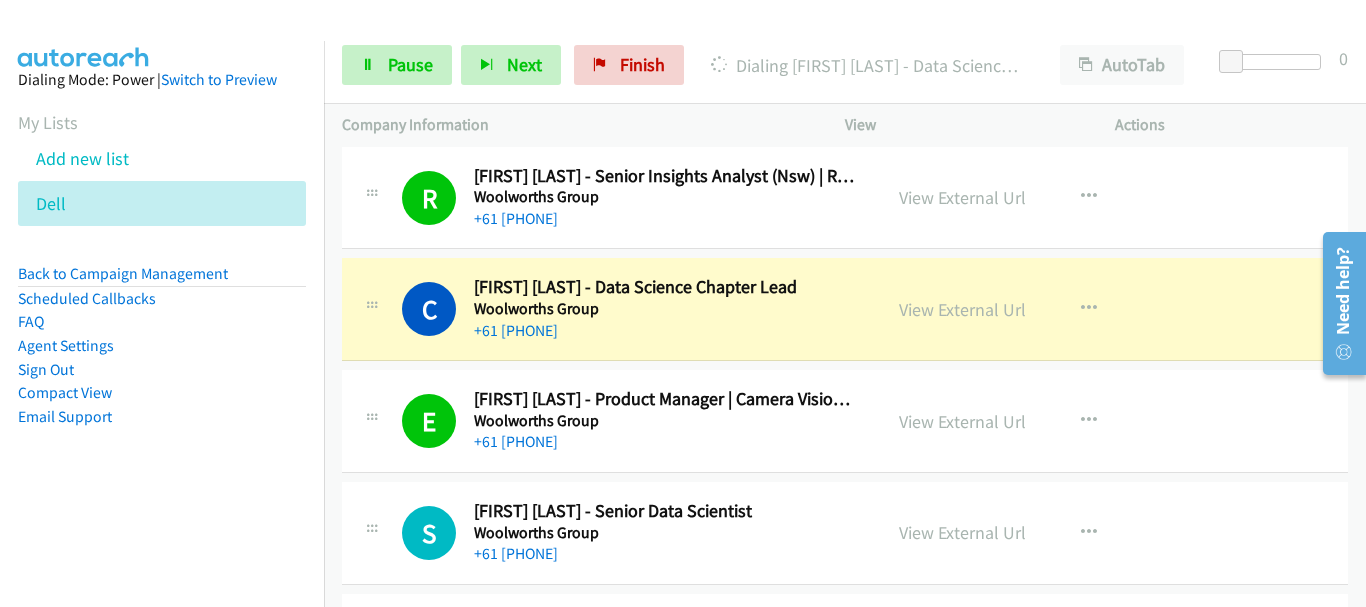 click on "C
Callback Scheduled
[FIRST] [LAST] - Data Science Chapter Lead
Woolworths Group
Australia/[CITY]
+61 [PHONE]
View External Url
View External Url
Schedule/Manage Callback
Start Calls Here
Remove from list
Add to do not call list
Reset Call Status" at bounding box center (845, 309) 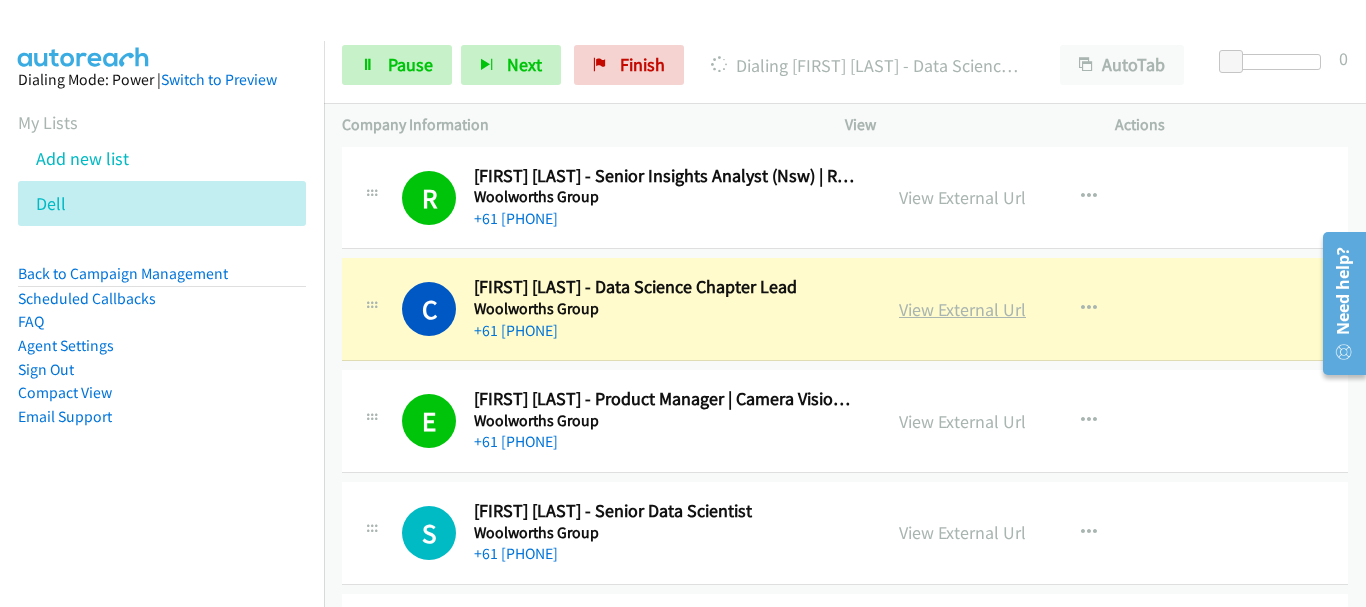 click on "View External Url" at bounding box center (962, 309) 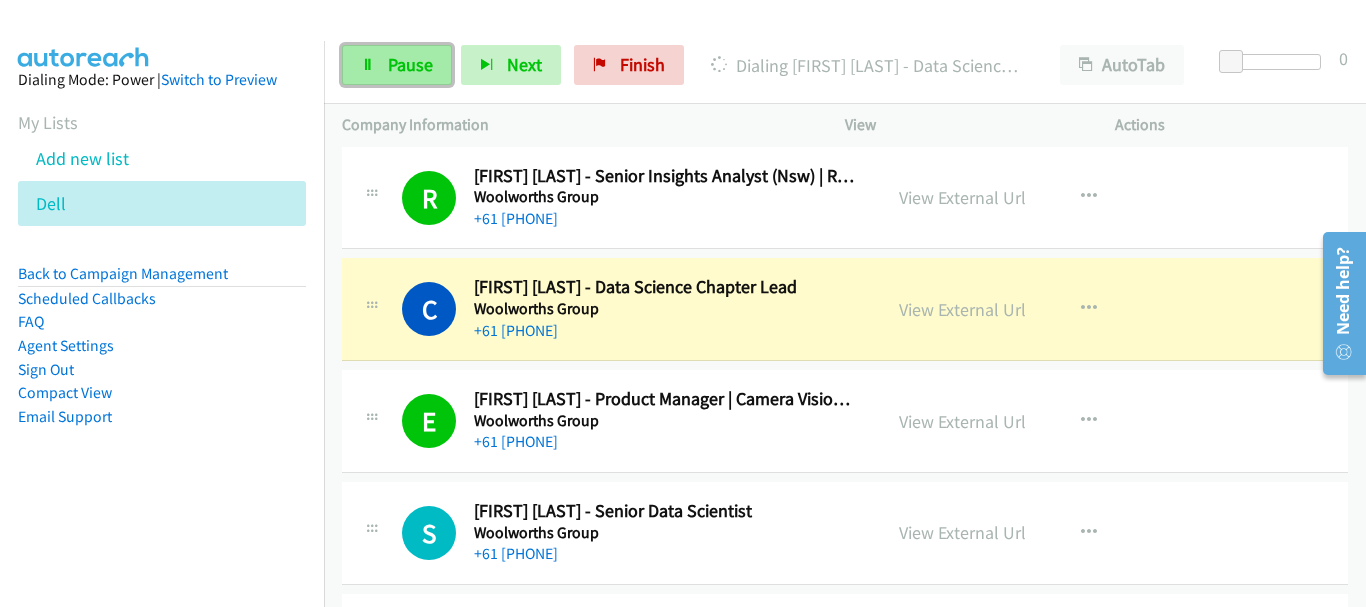 click on "Pause" at bounding box center (410, 64) 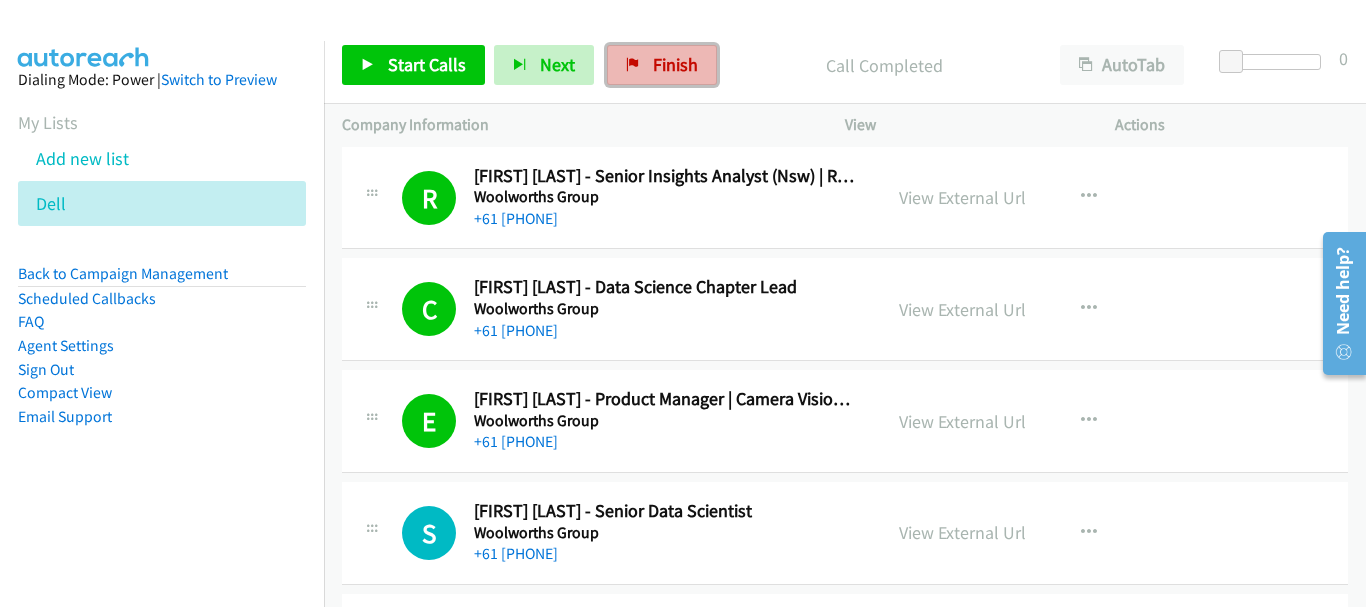 click on "Finish" at bounding box center [662, 65] 